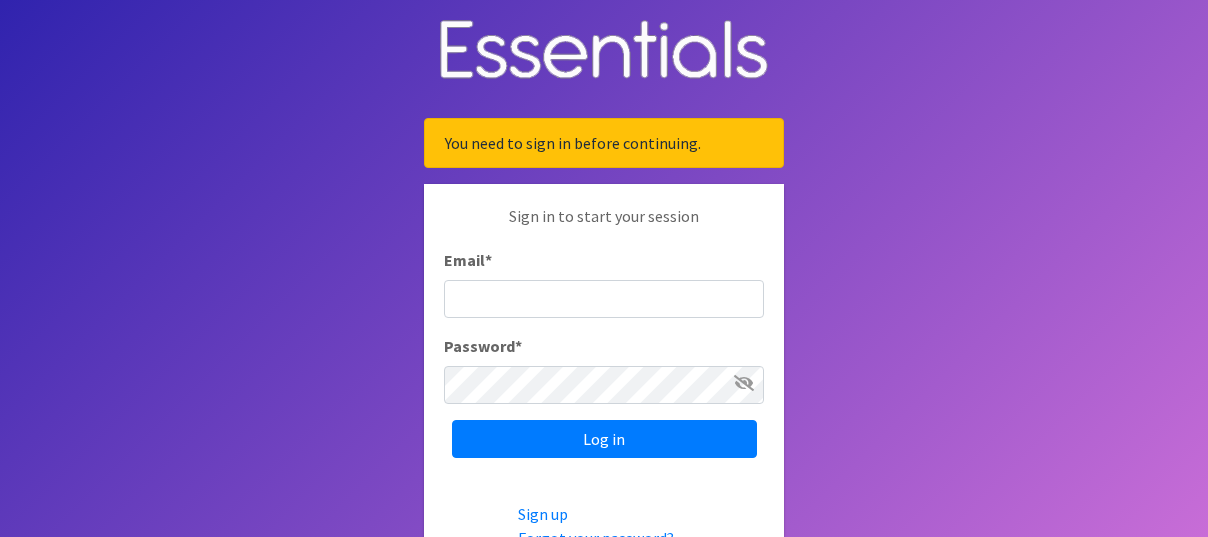 scroll, scrollTop: 0, scrollLeft: 0, axis: both 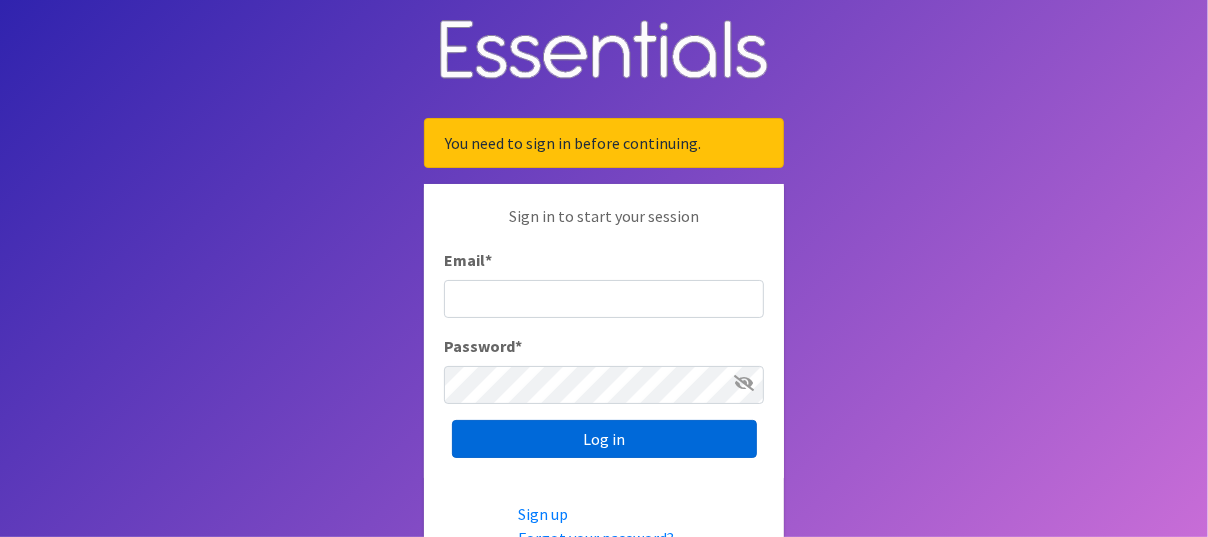type on "[EMAIL_ADDRESS][DOMAIN_NAME]" 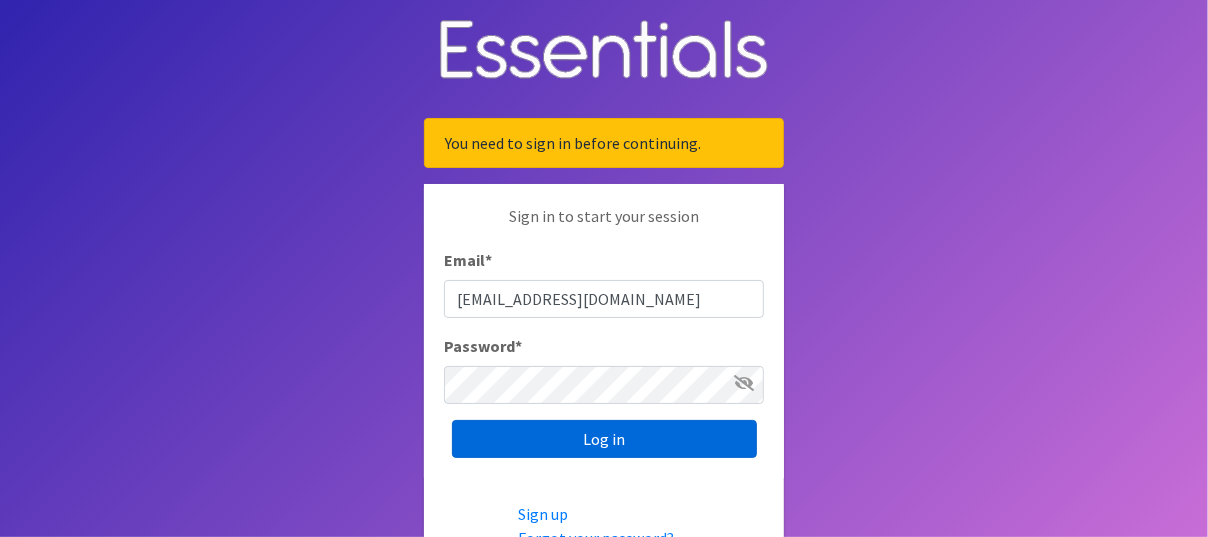 click on "Log in" at bounding box center (604, 439) 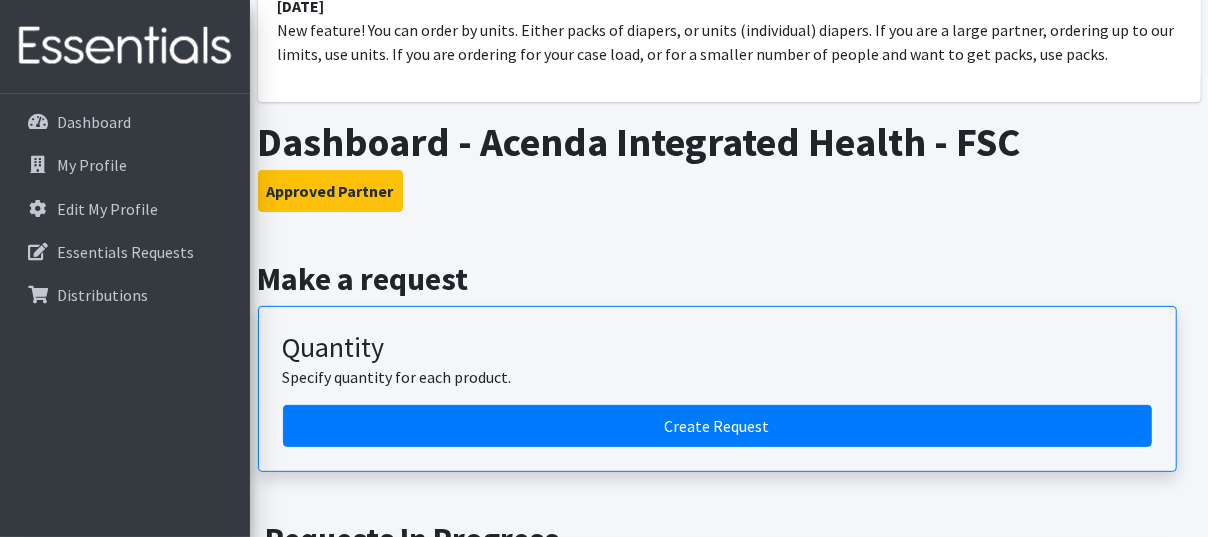 scroll, scrollTop: 215, scrollLeft: 0, axis: vertical 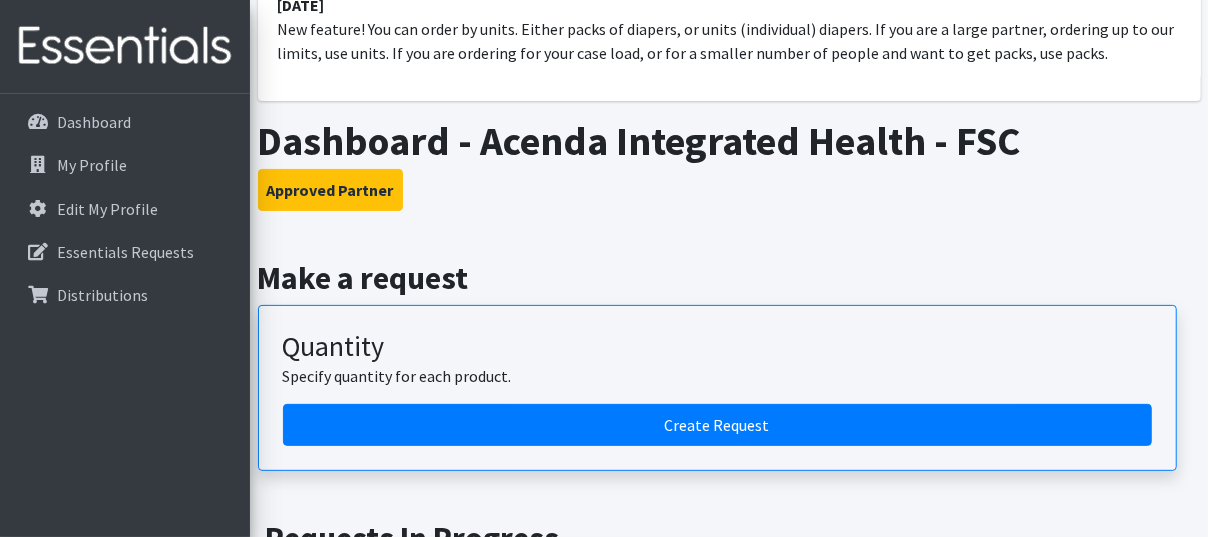 click on "Quantity
Specify quantity for each product.
Create Request" at bounding box center [717, 388] 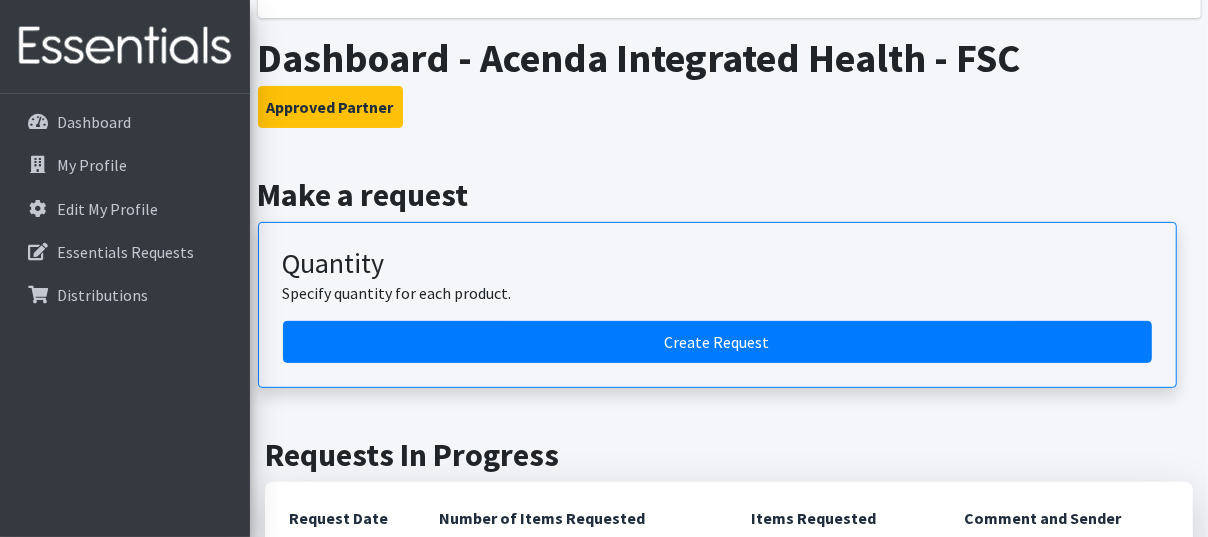 scroll, scrollTop: 384, scrollLeft: 0, axis: vertical 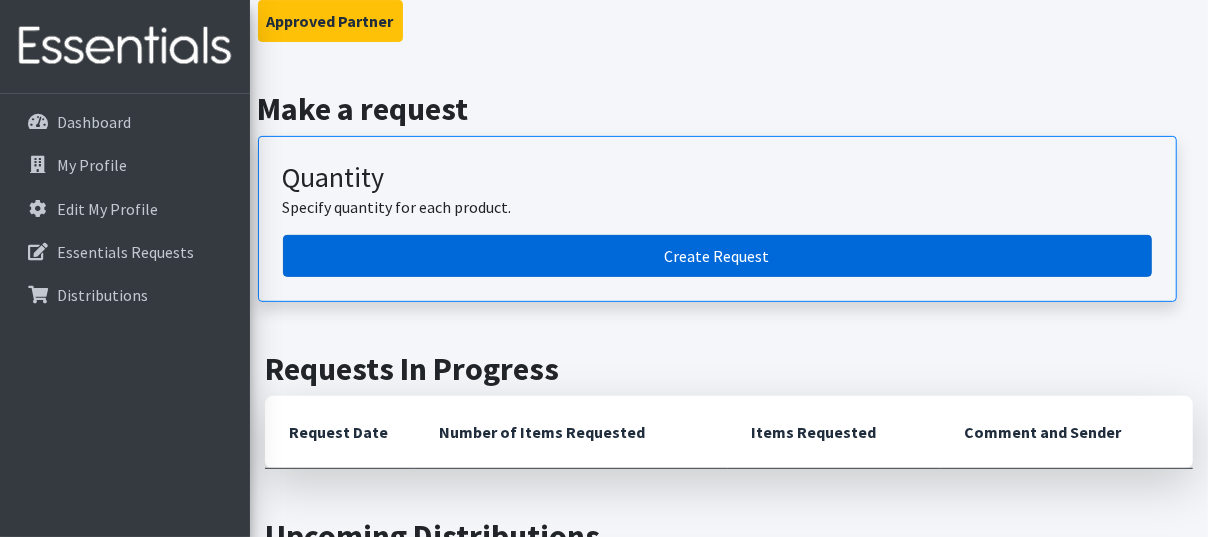 click on "Create Request" at bounding box center (717, 256) 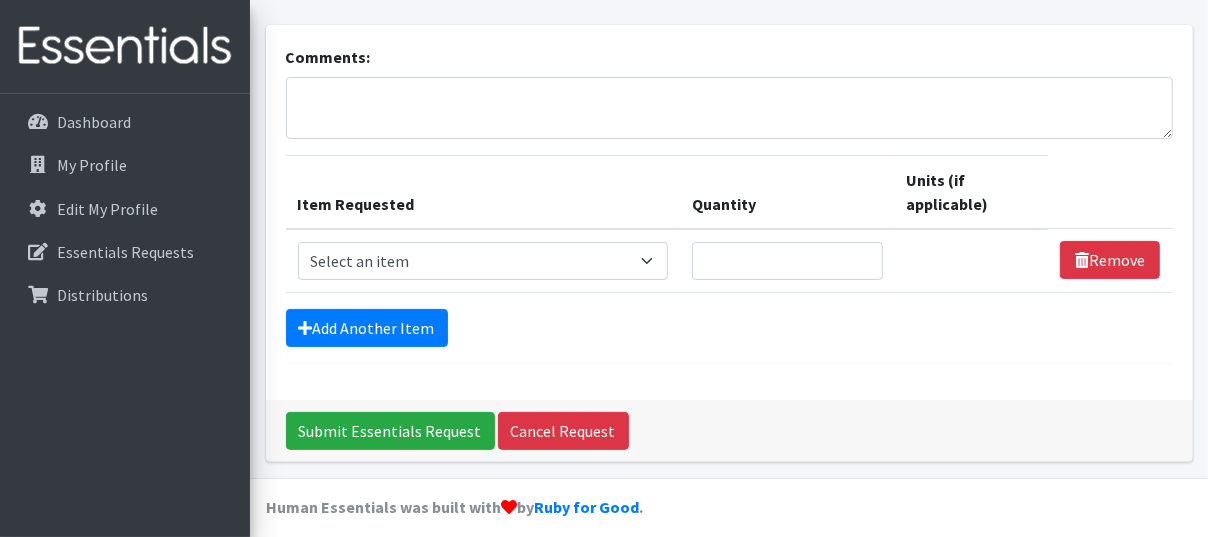 scroll, scrollTop: 112, scrollLeft: 0, axis: vertical 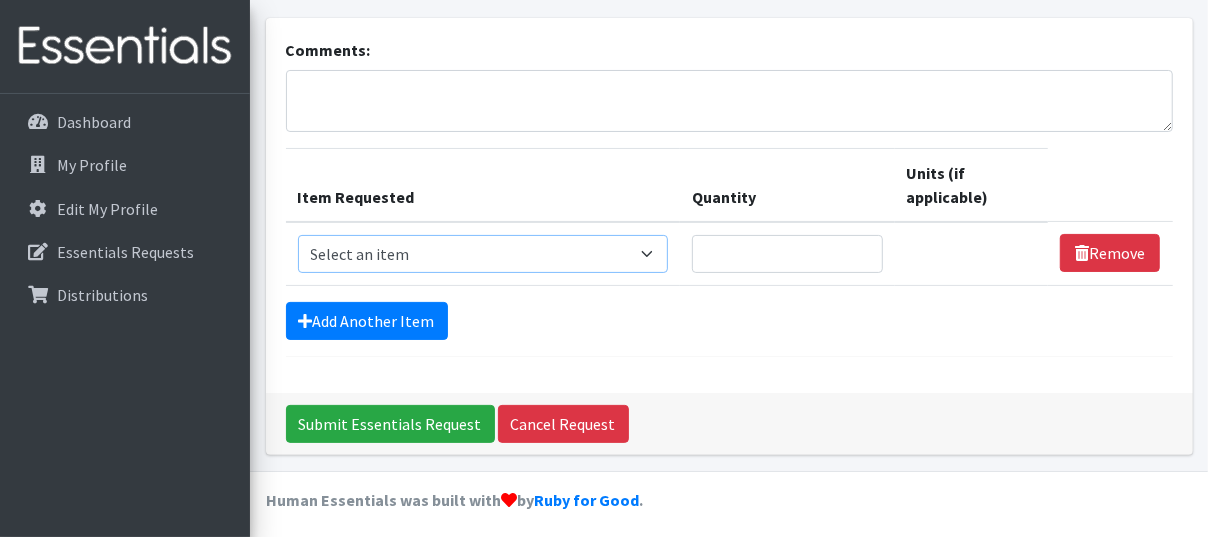 click on "Select an item
# of Children this order will serve
# of Individuals Living in Household
Activity Mat
Baby Carriers
Bath Tubs
Bed Pads
Bibs
Birthday Box - Boy
Birthday Box - Girl
Blankets/Swaddlers/Sleepsacks
Books
Bottles
Breast Pump
Bundle Me's
Car Seat - 3in1 up to 80 lbs.
Car Seat - Infant up to 22lbs. w/ handle
Clothing Boys Spring/Summer 0-6 Months
Clothing Boys Spring/Summer 12-18 Months
Clothing Boys Spring/Summer 18-24 Months
Clothing Boys Spring/Summer 2T
Clothing Boys Spring/Summer 3T
Clothing Boys Spring/Summer 4T
Clothing Boys Spring/Summer 5T
Clothing Boys Spring/Summer 6-12 Months
Clothing Boys Spring/Summer Premie/NB
Clothing Girls Fall/Winter 6-12 Months
Clothing Girls Spring/Summer 0-6 Months
Clothing Girls Spring/Summer 12-18 Months
Clothing Girls Spring/Summer 18-24 Months
Clothing Girls Spring/Summer 2T
Clothing Girls Spring/Summer 3T
Clothing Girls Spring/Summer 4T
Clothing Girls Spring/Summer 5T
Diaper Bags" at bounding box center (483, 254) 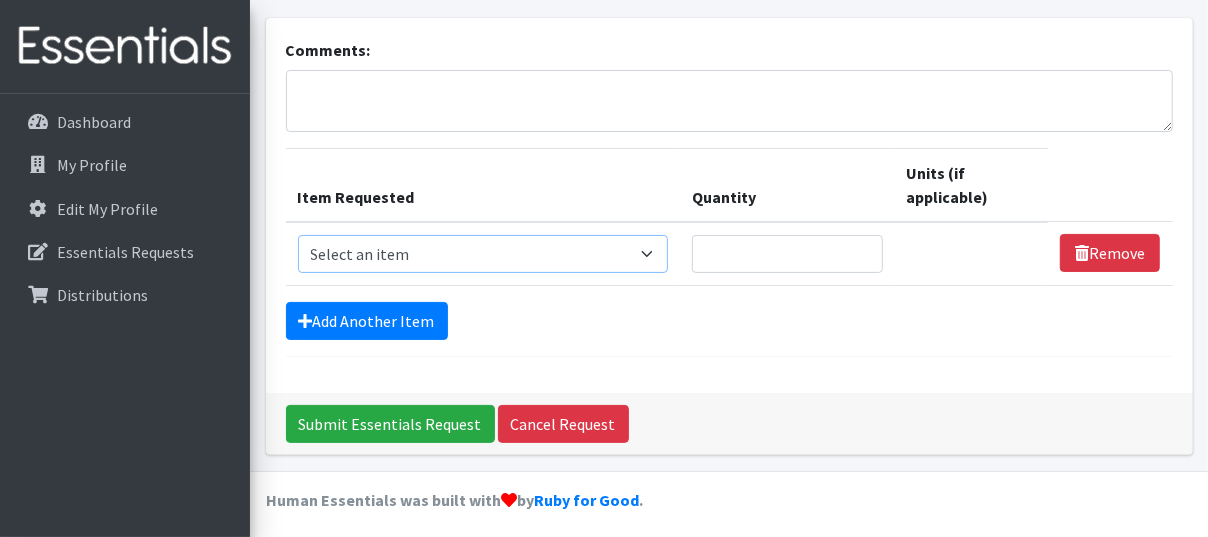 select on "15477" 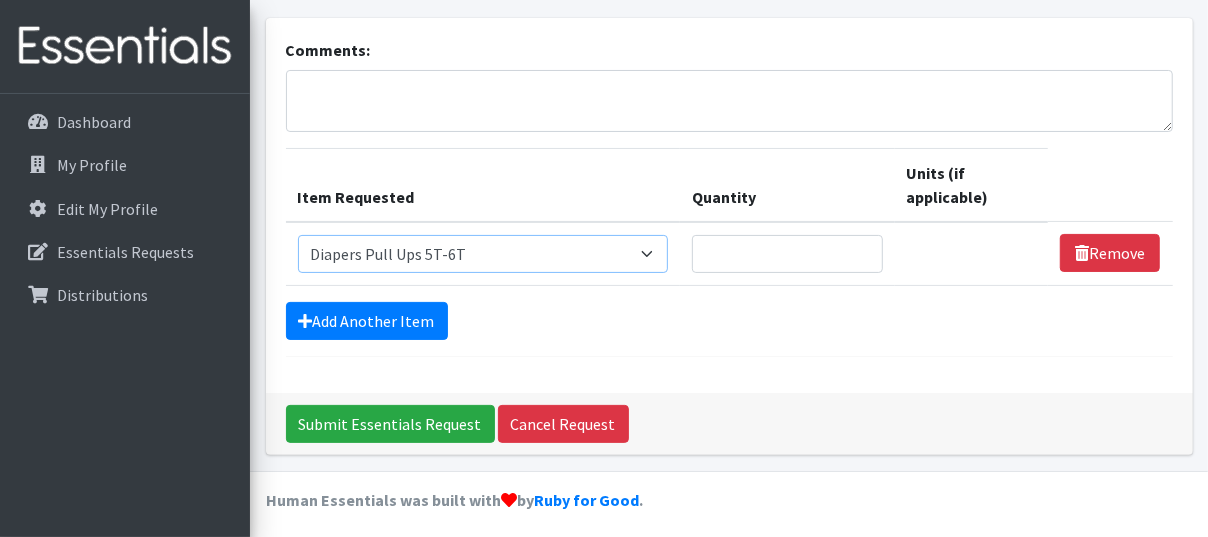 click on "Select an item
# of Children this order will serve
# of Individuals Living in Household
Activity Mat
Baby Carriers
Bath Tubs
Bed Pads
Bibs
Birthday Box - Boy
Birthday Box - Girl
Blankets/Swaddlers/Sleepsacks
Books
Bottles
Breast Pump
Bundle Me's
Car Seat - 3in1 up to 80 lbs.
Car Seat - Infant up to 22lbs. w/ handle
Clothing Boys Spring/Summer 0-6 Months
Clothing Boys Spring/Summer 12-18 Months
Clothing Boys Spring/Summer 18-24 Months
Clothing Boys Spring/Summer 2T
Clothing Boys Spring/Summer 3T
Clothing Boys Spring/Summer 4T
Clothing Boys Spring/Summer 5T
Clothing Boys Spring/Summer 6-12 Months
Clothing Boys Spring/Summer Premie/NB
Clothing Girls Fall/Winter 6-12 Months
Clothing Girls Spring/Summer 0-6 Months
Clothing Girls Spring/Summer 12-18 Months
Clothing Girls Spring/Summer 18-24 Months
Clothing Girls Spring/Summer 2T
Clothing Girls Spring/Summer 3T
Clothing Girls Spring/Summer 4T
Clothing Girls Spring/Summer 5T
Diaper Bags" at bounding box center (483, 254) 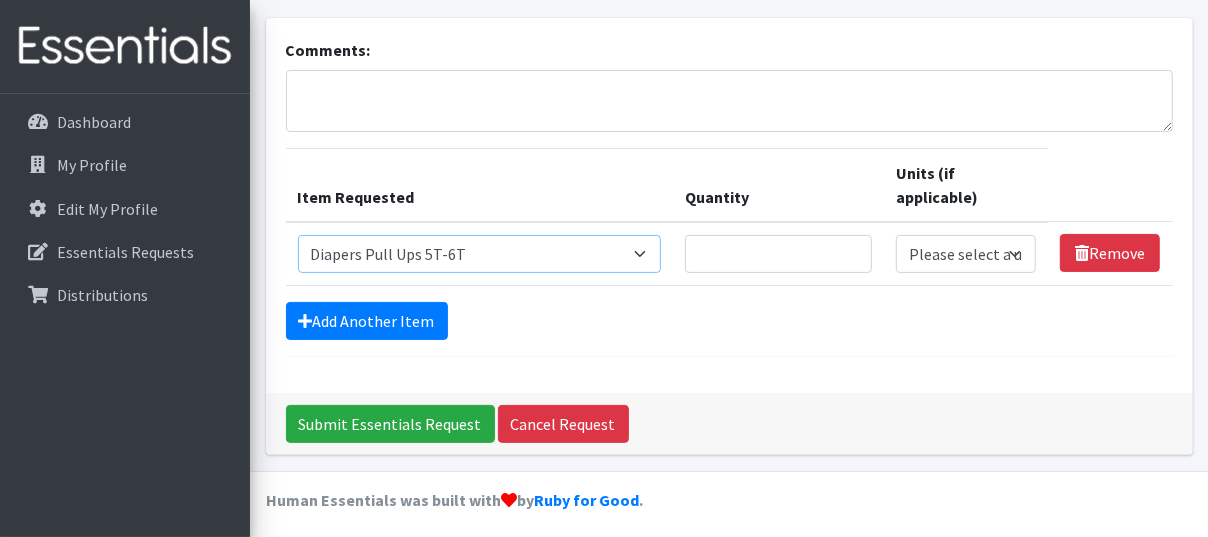scroll, scrollTop: 92, scrollLeft: 0, axis: vertical 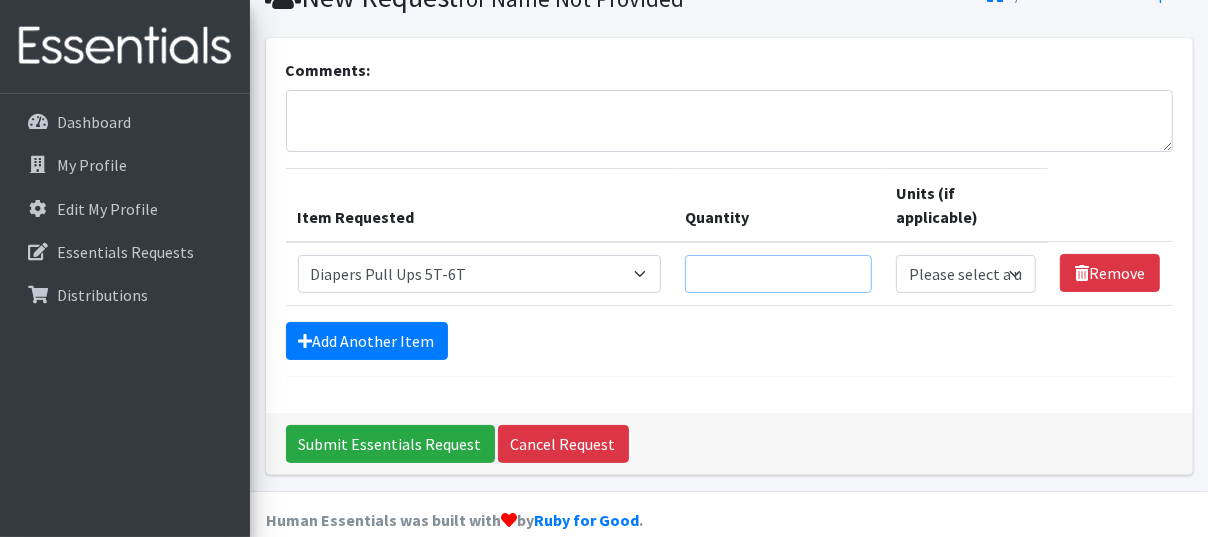 click on "Quantity" at bounding box center [778, 274] 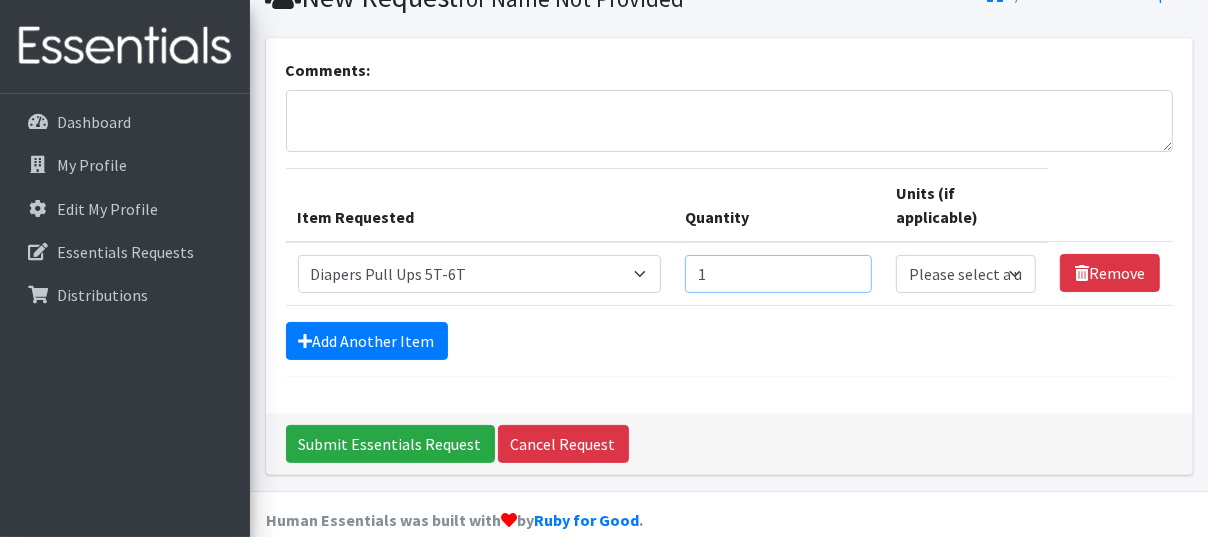 click on "1" at bounding box center [778, 274] 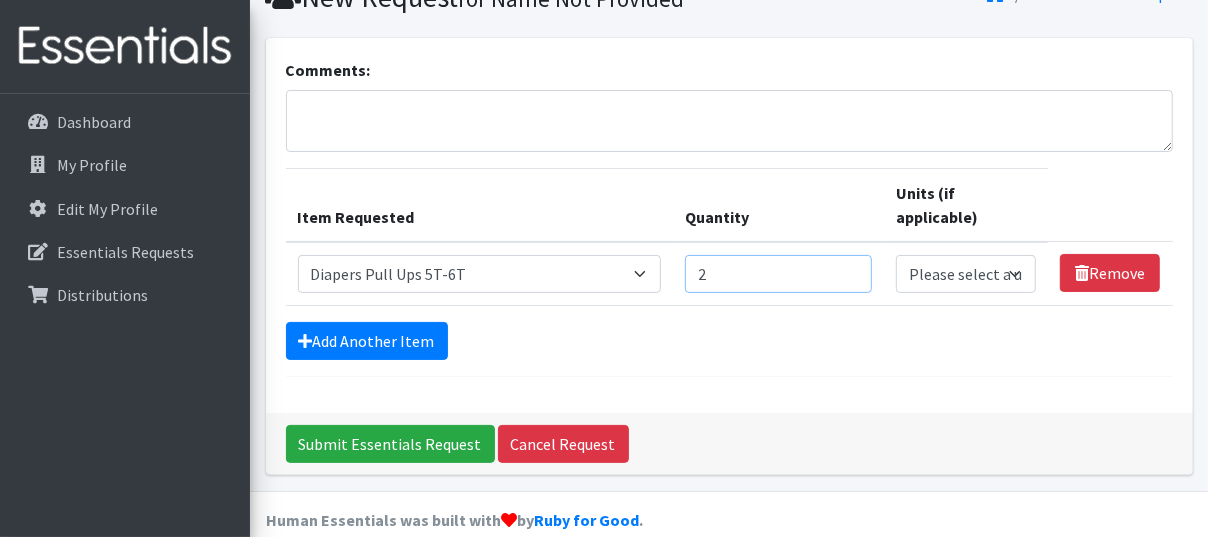 click on "2" at bounding box center (778, 274) 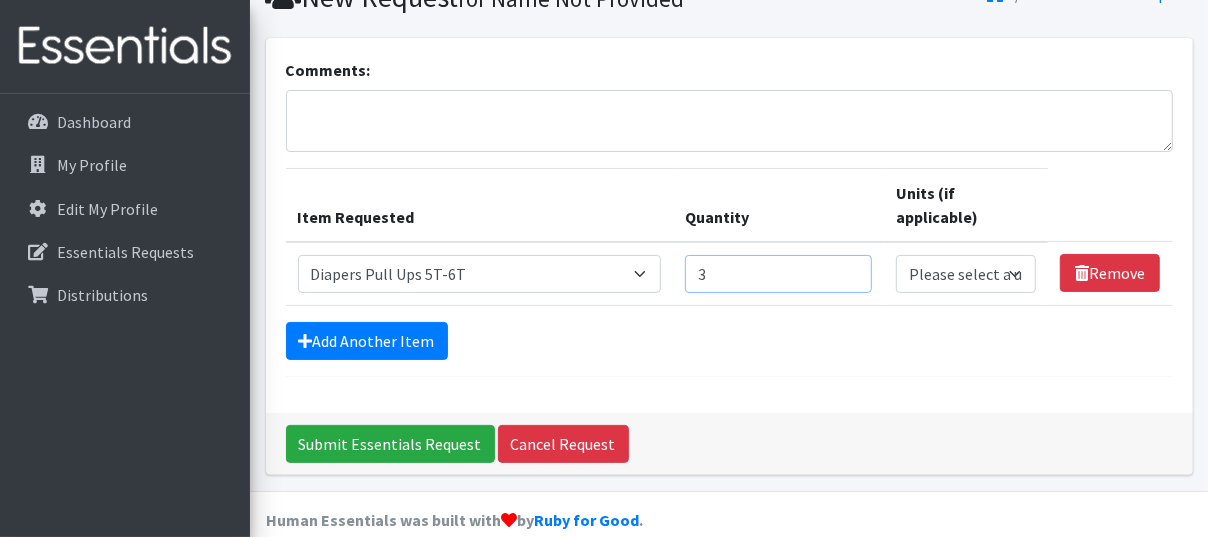 click on "3" at bounding box center (778, 274) 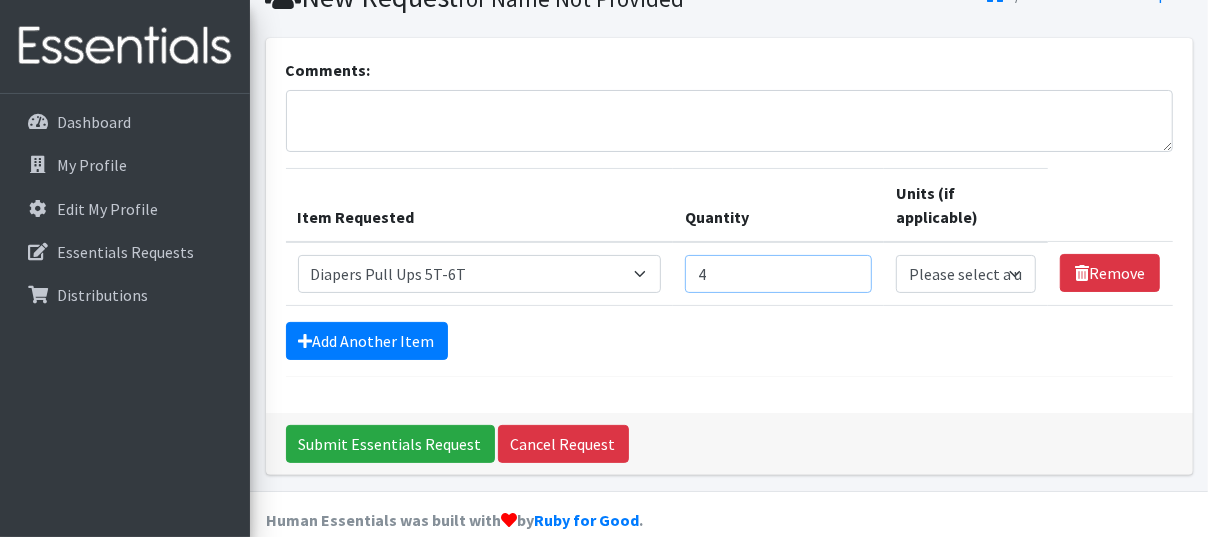 click on "4" at bounding box center (778, 274) 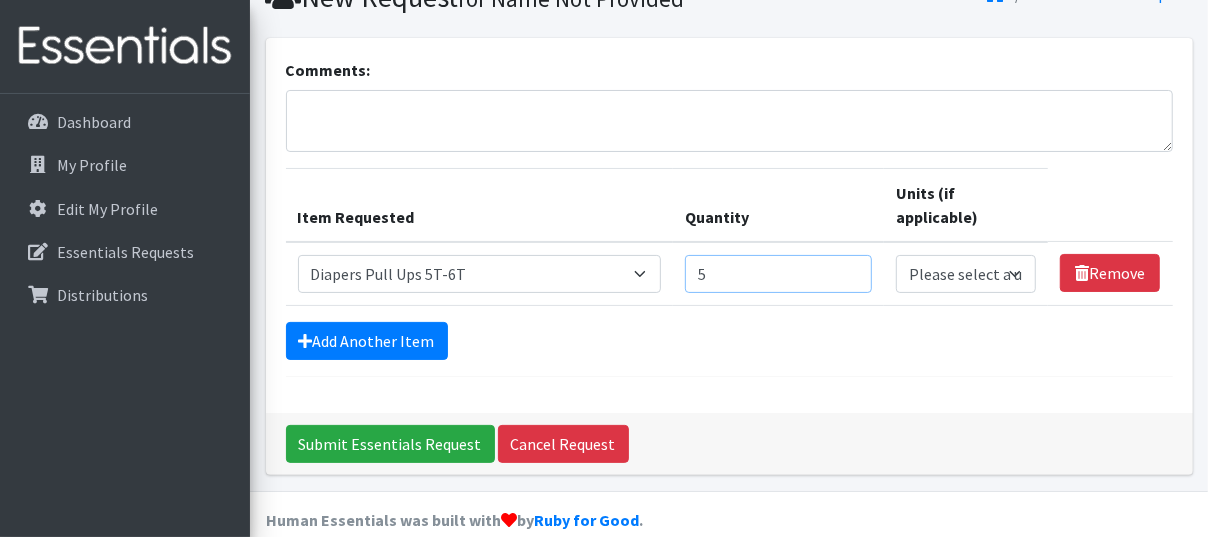 click on "5" at bounding box center [778, 274] 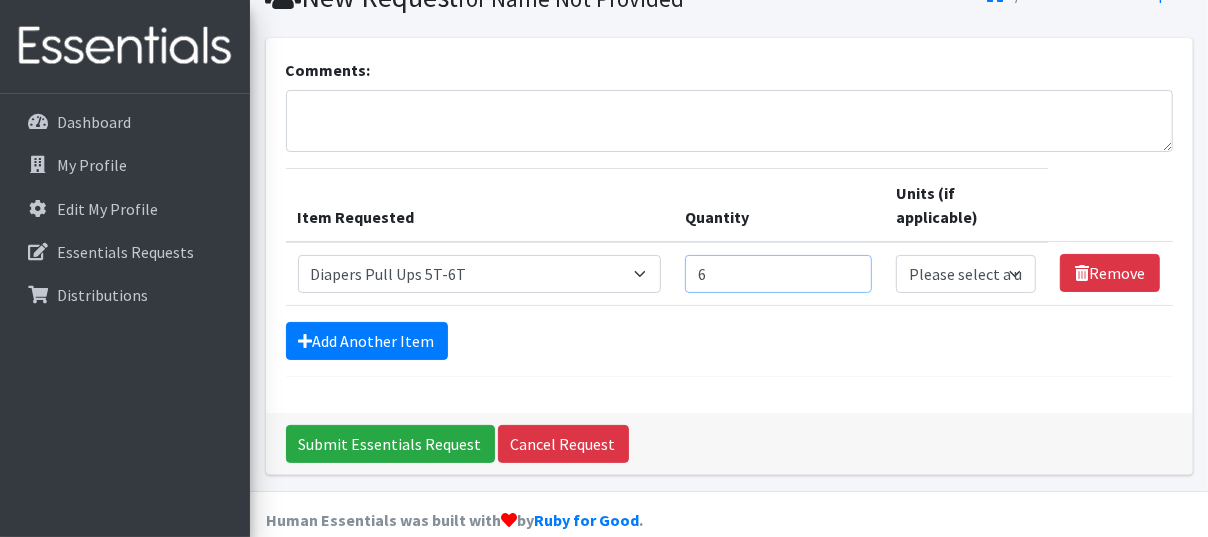 type on "6" 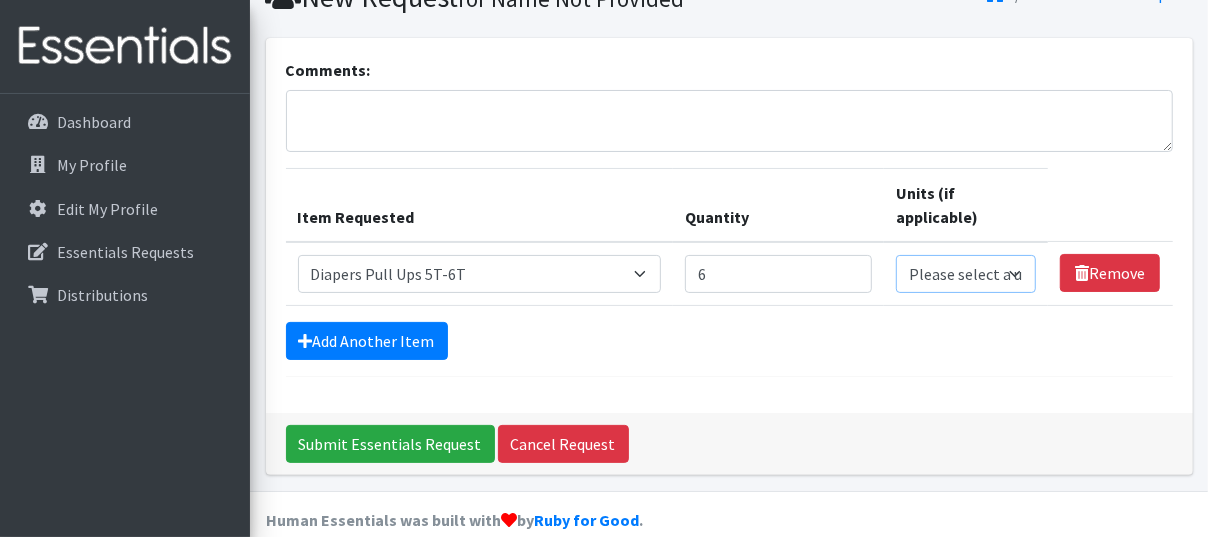 click on "Please select a unit units Packs" at bounding box center (966, 274) 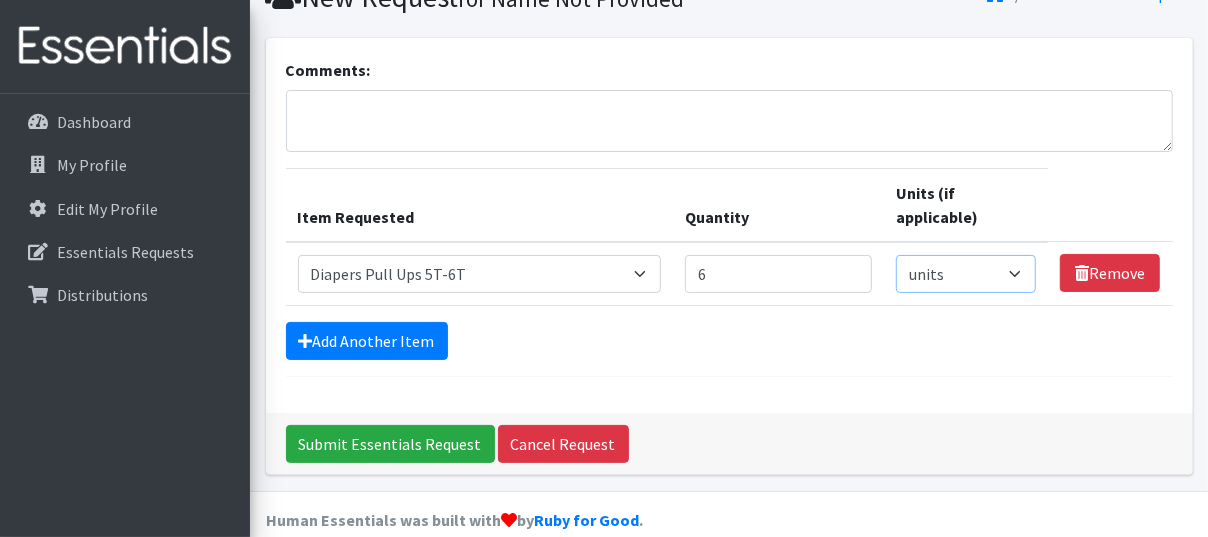 click on "Please select a unit units Packs" at bounding box center [966, 274] 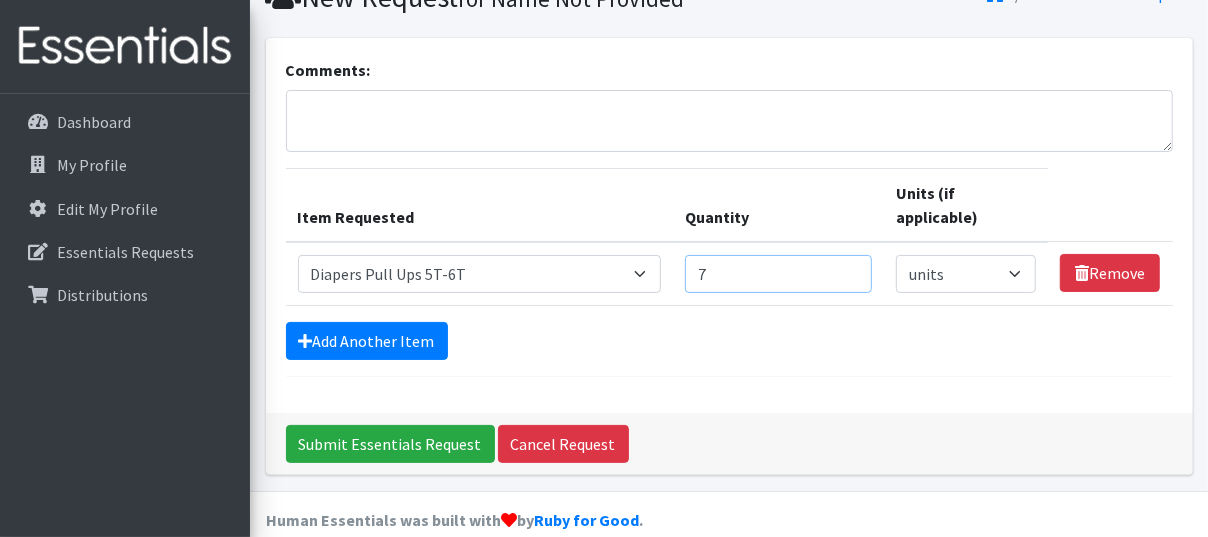 click on "7" at bounding box center [778, 274] 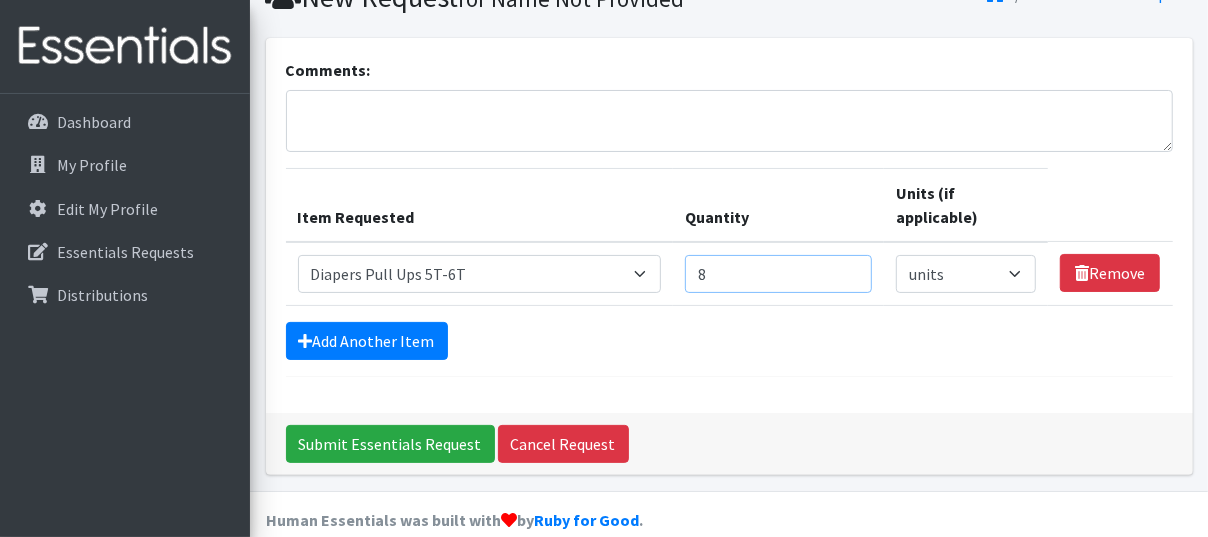 click on "8" at bounding box center (778, 274) 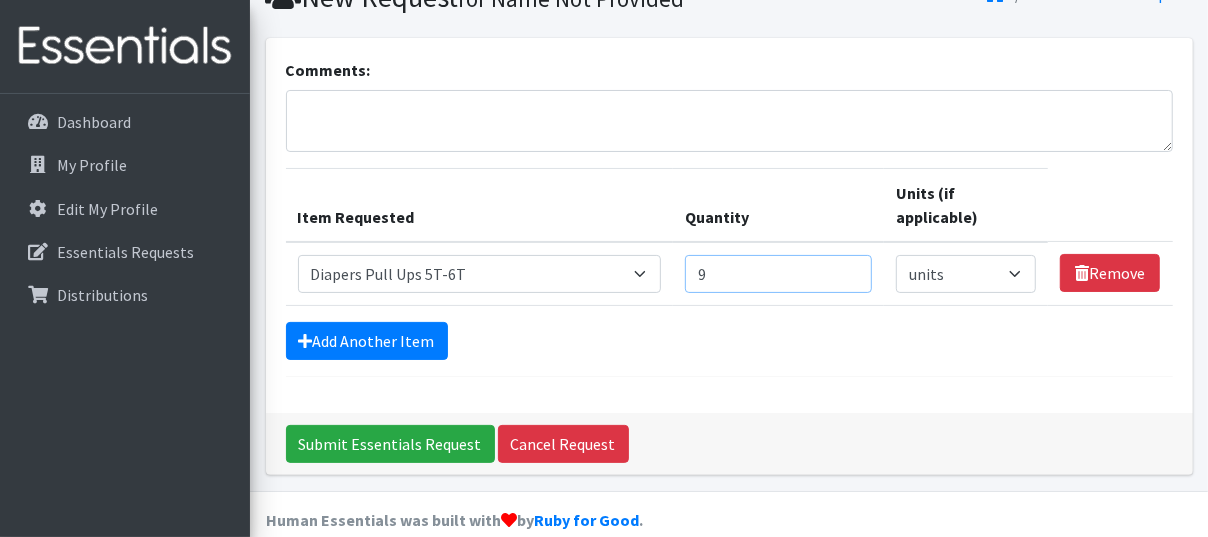 click on "9" at bounding box center [778, 274] 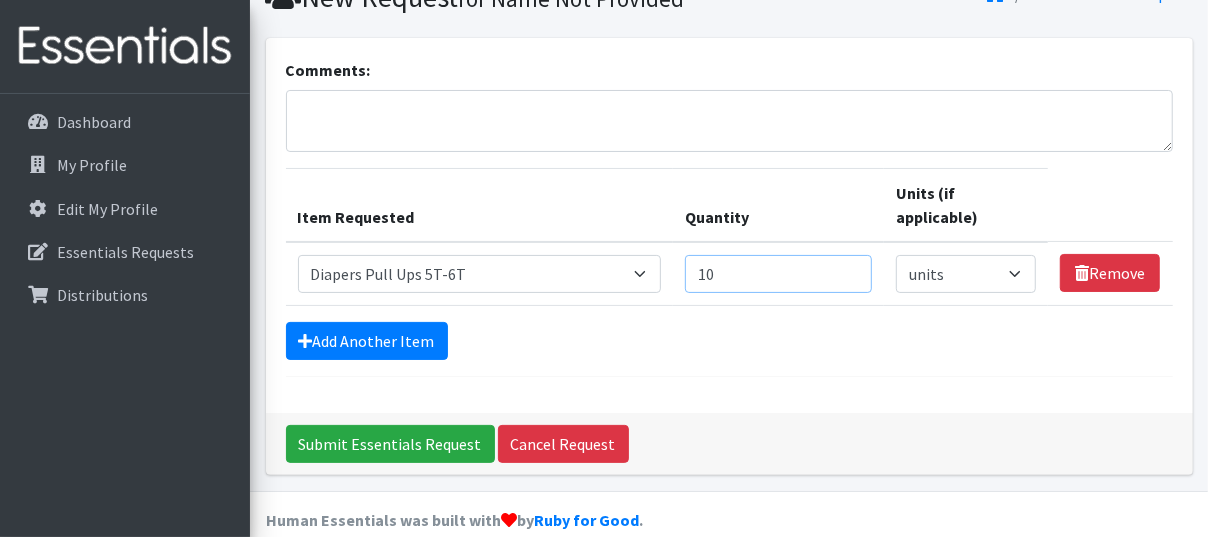 click on "10" at bounding box center (778, 274) 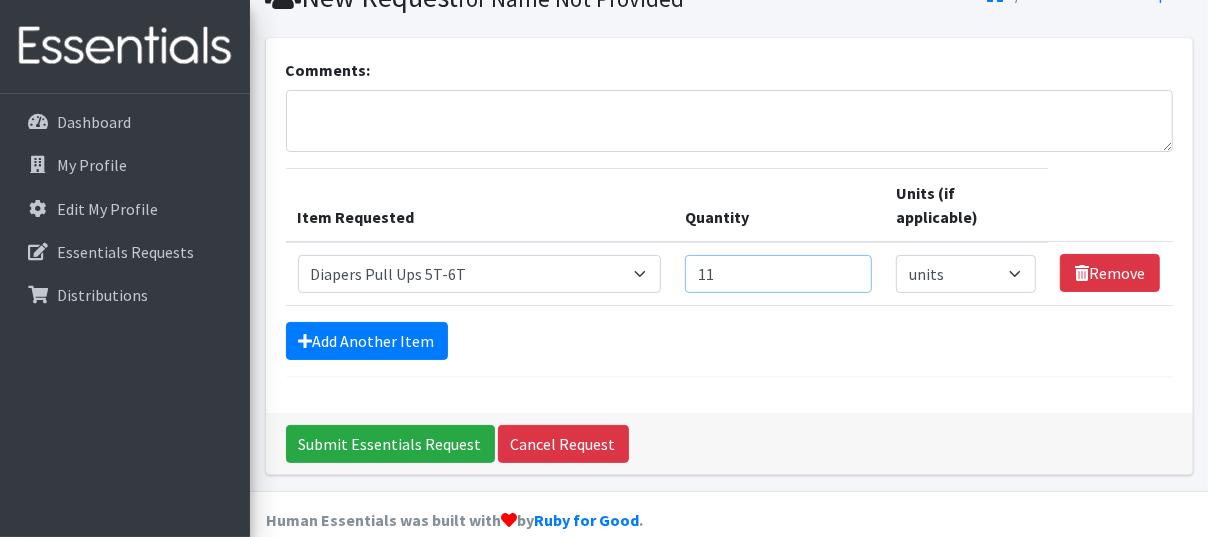 click on "11" at bounding box center [778, 274] 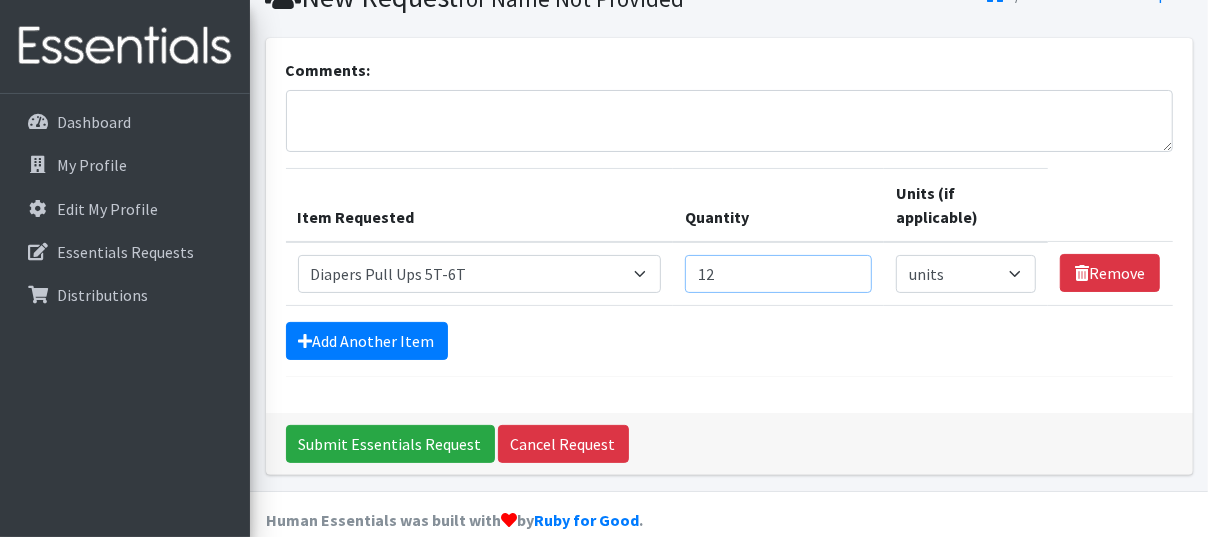 click on "12" at bounding box center (778, 274) 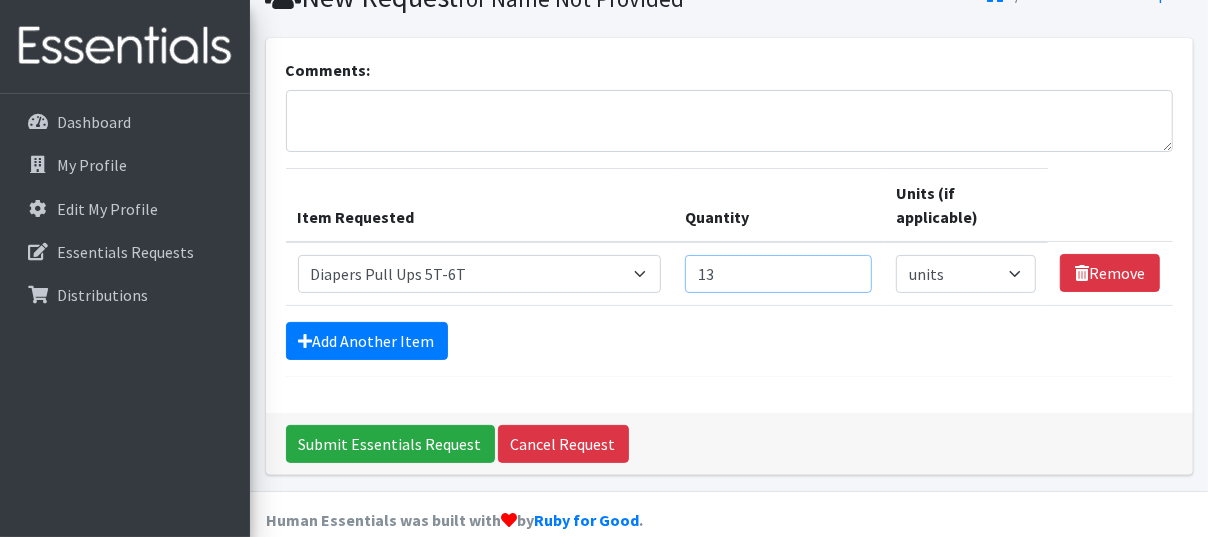 click on "13" at bounding box center (778, 274) 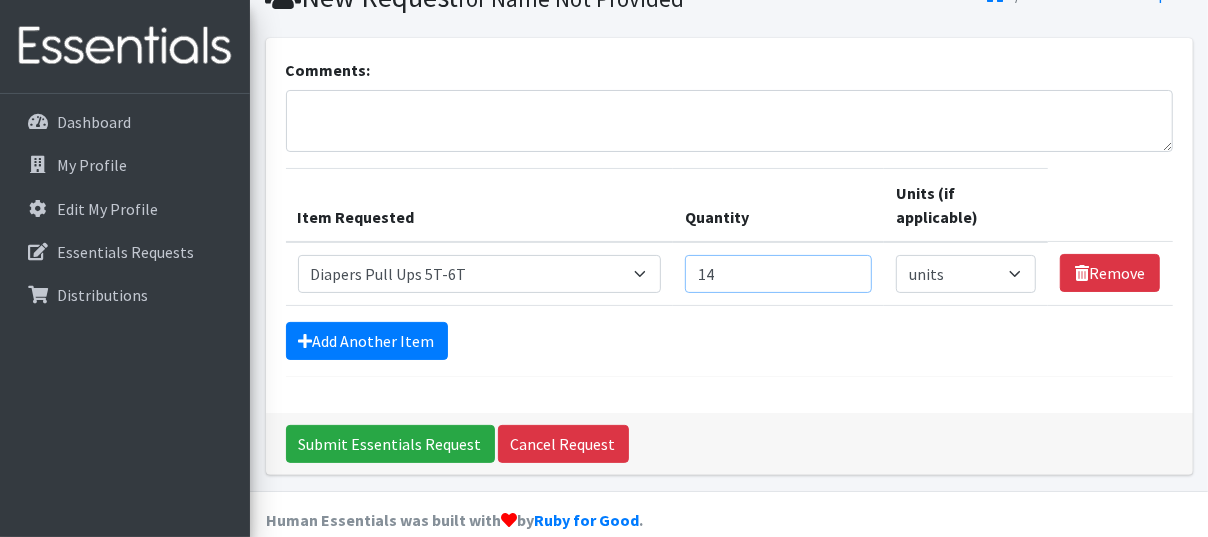 click on "14" at bounding box center [778, 274] 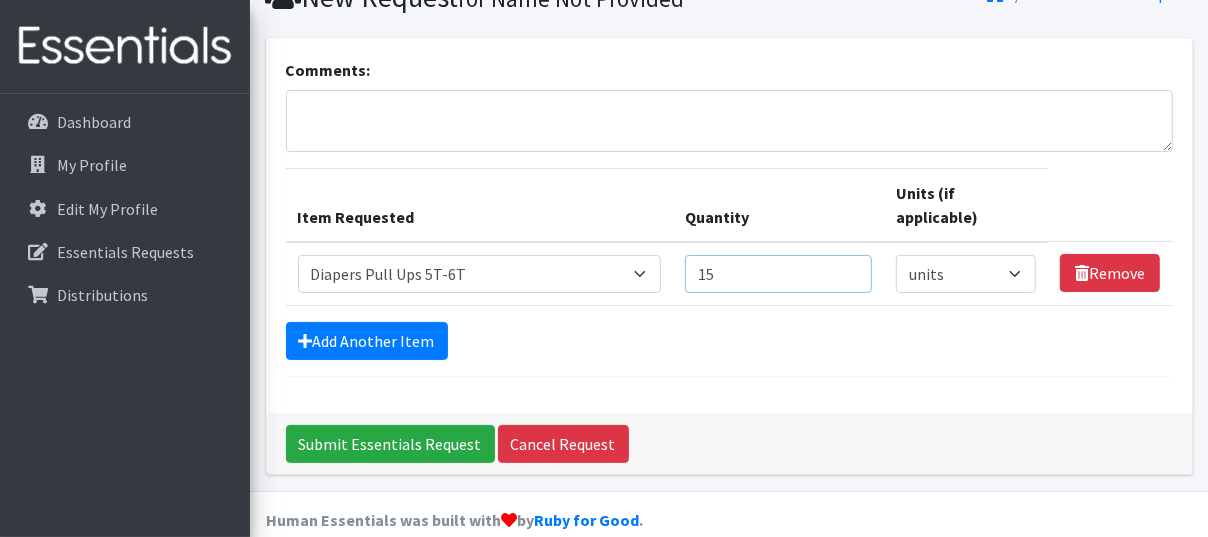 click on "15" at bounding box center [778, 274] 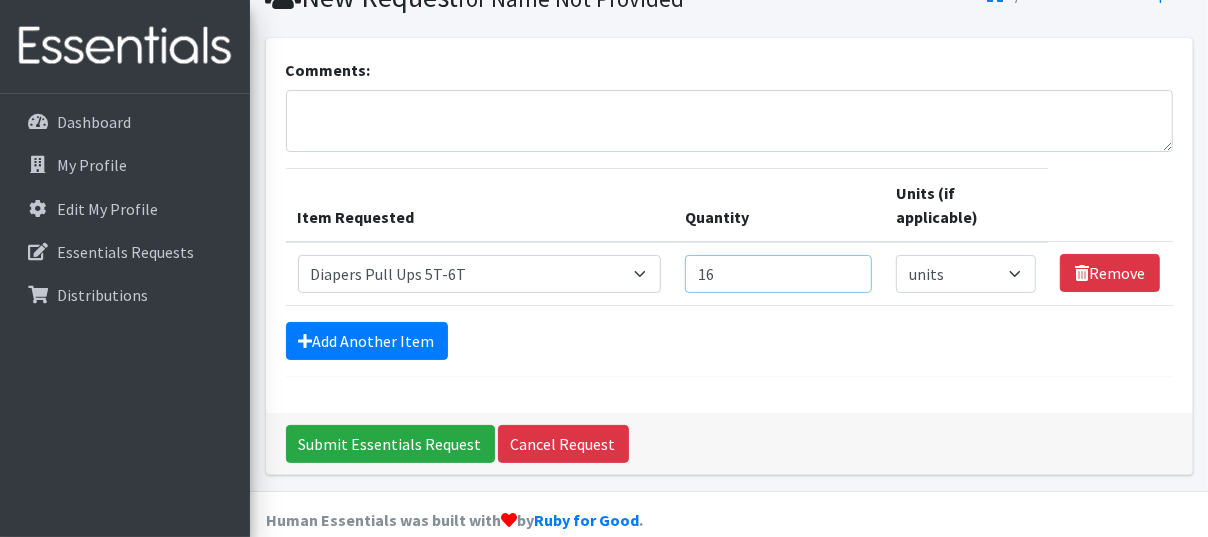 click on "16" at bounding box center [778, 274] 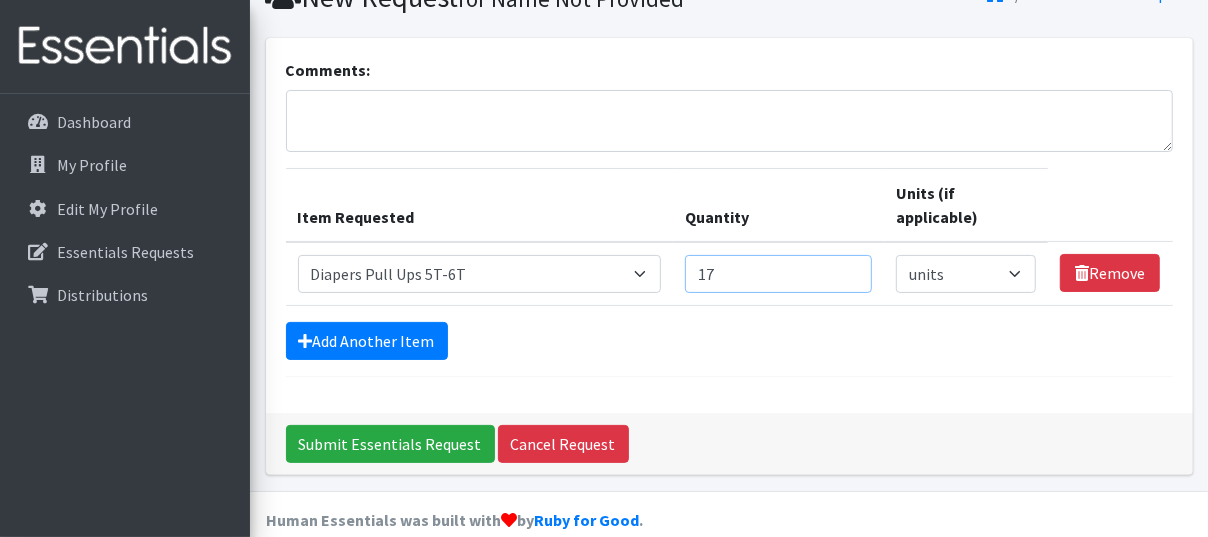click on "17" at bounding box center (778, 274) 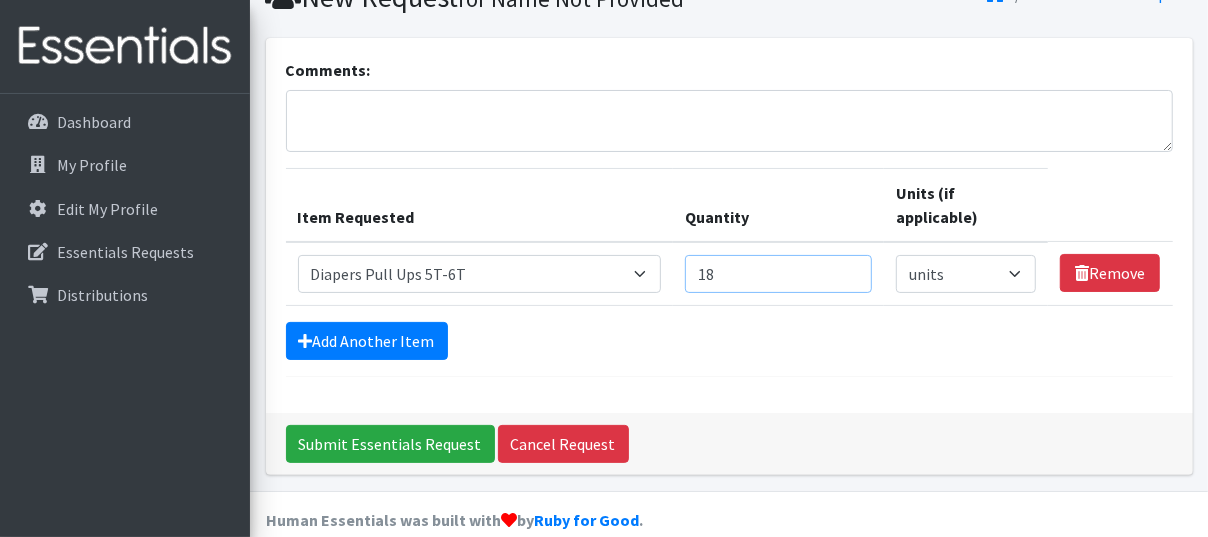click on "18" at bounding box center (778, 274) 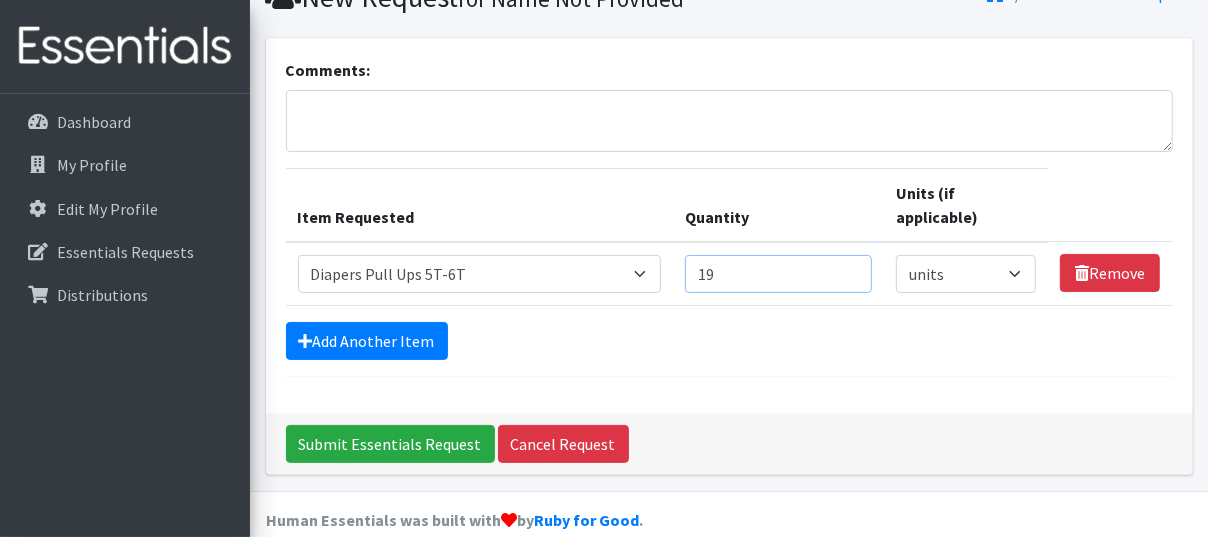 click on "19" at bounding box center (778, 274) 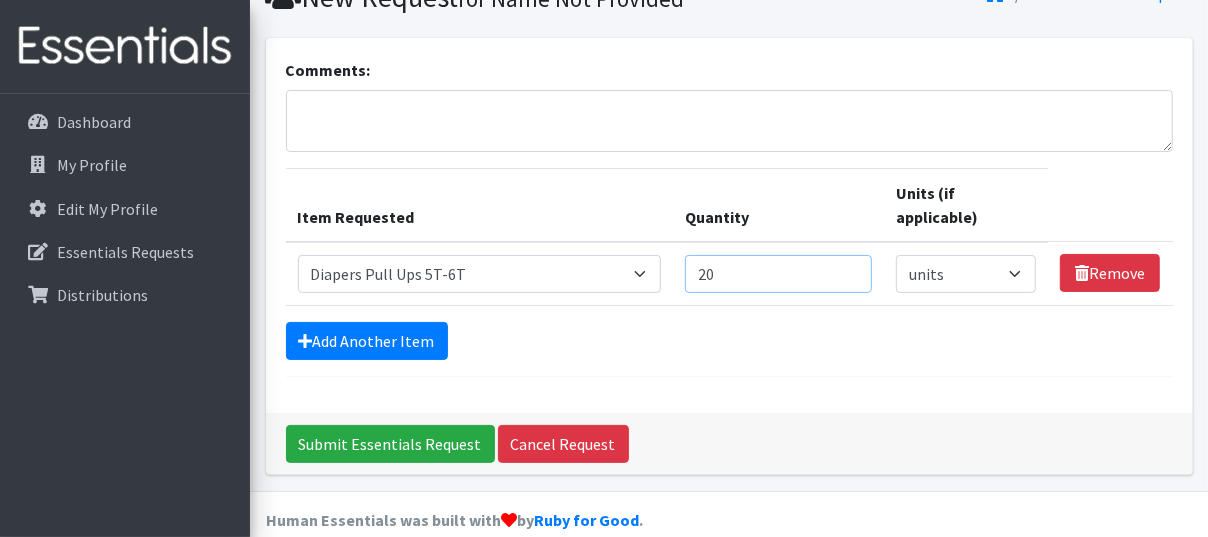 type on "20" 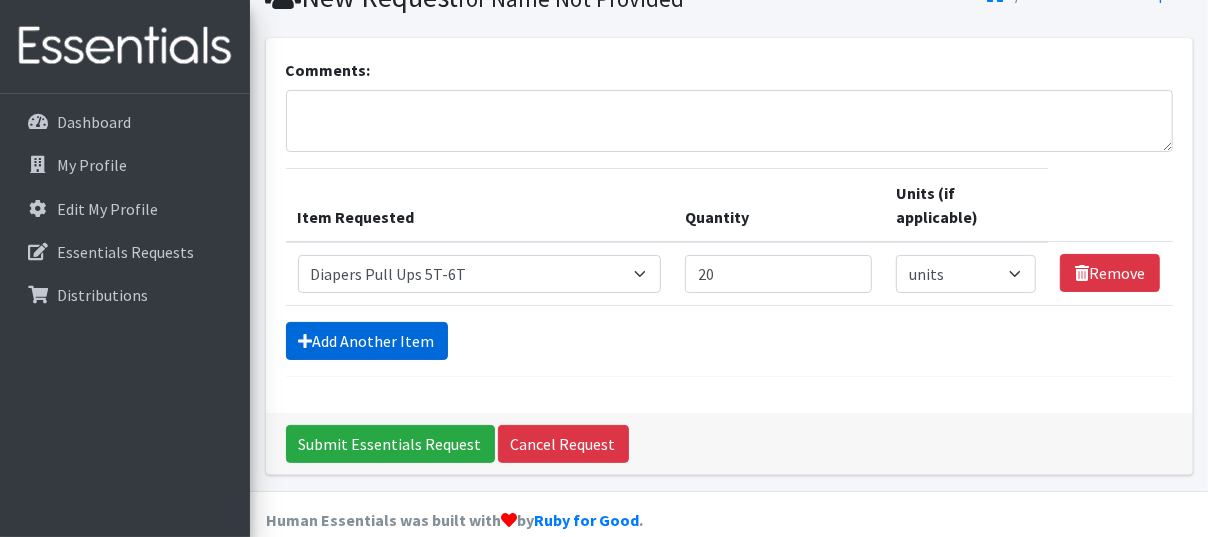 click on "Add Another Item" at bounding box center (367, 341) 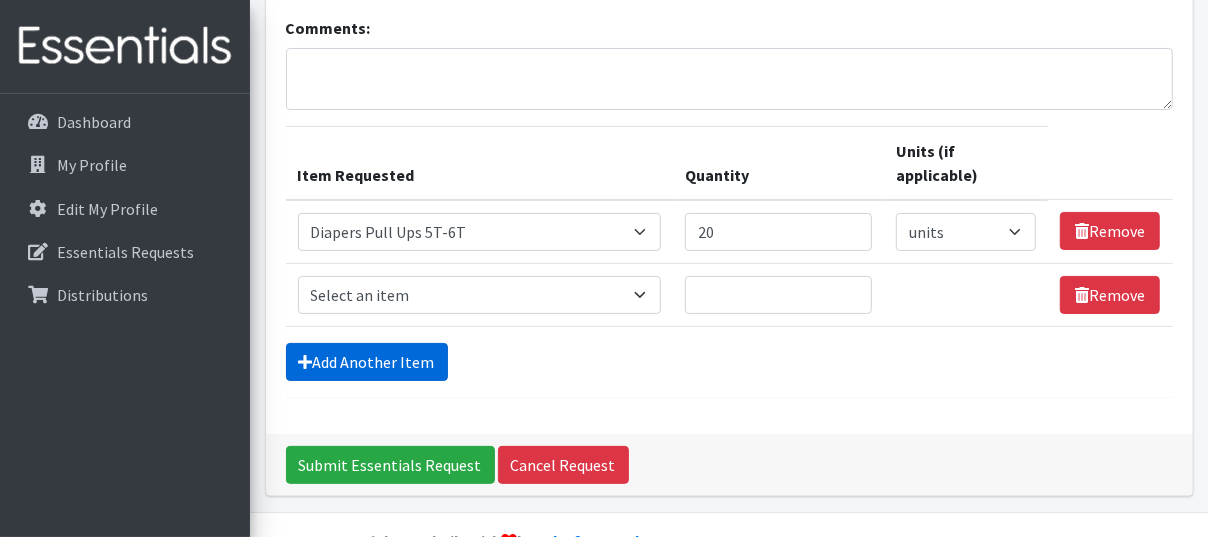 scroll, scrollTop: 154, scrollLeft: 0, axis: vertical 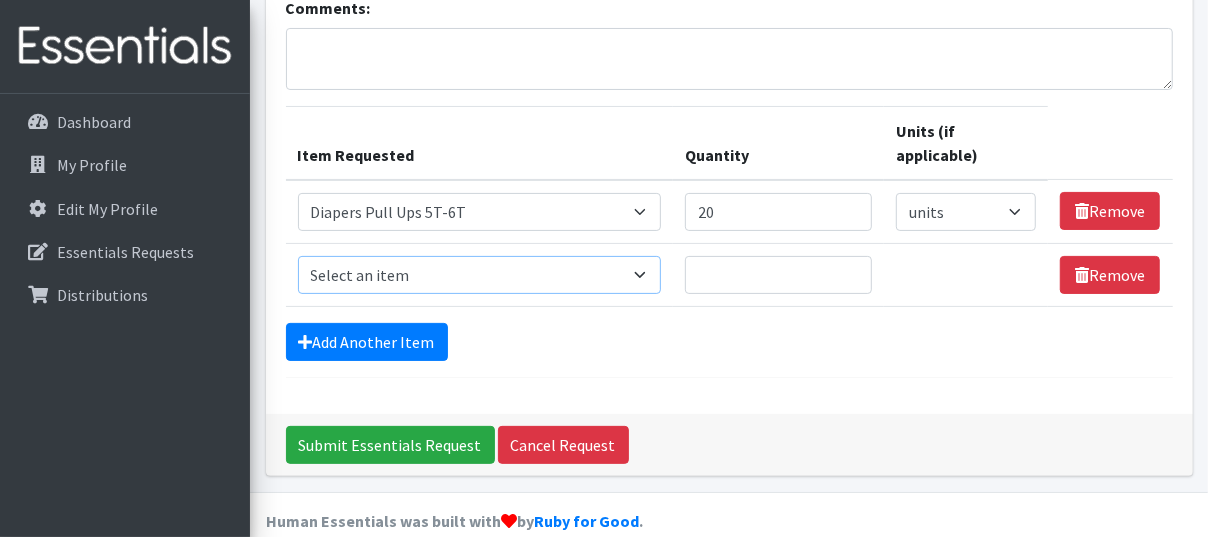 click on "Select an item
# of Children this order will serve
# of Individuals Living in Household
Activity Mat
Baby Carriers
Bath Tubs
Bed Pads
Bibs
Birthday Box - Boy
Birthday Box - Girl
Blankets/Swaddlers/Sleepsacks
Books
Bottles
Breast Pump
Bundle Me's
Car Seat - 3in1 up to 80 lbs.
Car Seat - Infant up to 22lbs. w/ handle
Clothing Boys Spring/Summer 0-6 Months
Clothing Boys Spring/Summer 12-18 Months
Clothing Boys Spring/Summer 18-24 Months
Clothing Boys Spring/Summer 2T
Clothing Boys Spring/Summer 3T
Clothing Boys Spring/Summer 4T
Clothing Boys Spring/Summer 5T
Clothing Boys Spring/Summer 6-12 Months
Clothing Boys Spring/Summer Premie/NB
Clothing Girls Fall/Winter 6-12 Months
Clothing Girls Spring/Summer 0-6 Months
Clothing Girls Spring/Summer 12-18 Months
Clothing Girls Spring/Summer 18-24 Months
Clothing Girls Spring/Summer 2T
Clothing Girls Spring/Summer 3T
Clothing Girls Spring/Summer 4T
Clothing Girls Spring/Summer 5T
Diaper Bags" at bounding box center [480, 275] 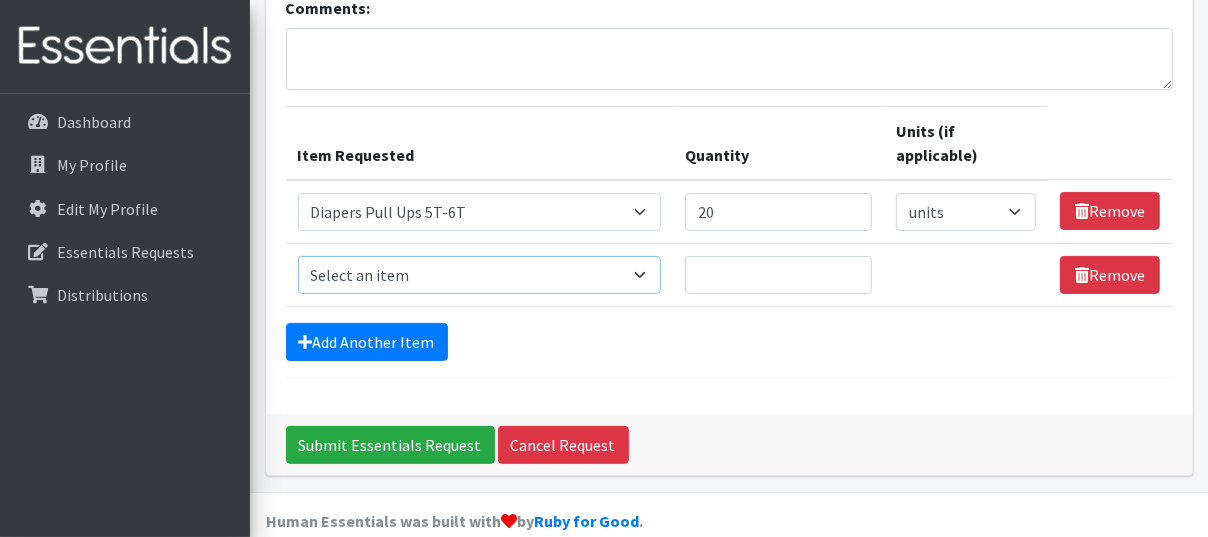 select on "1971" 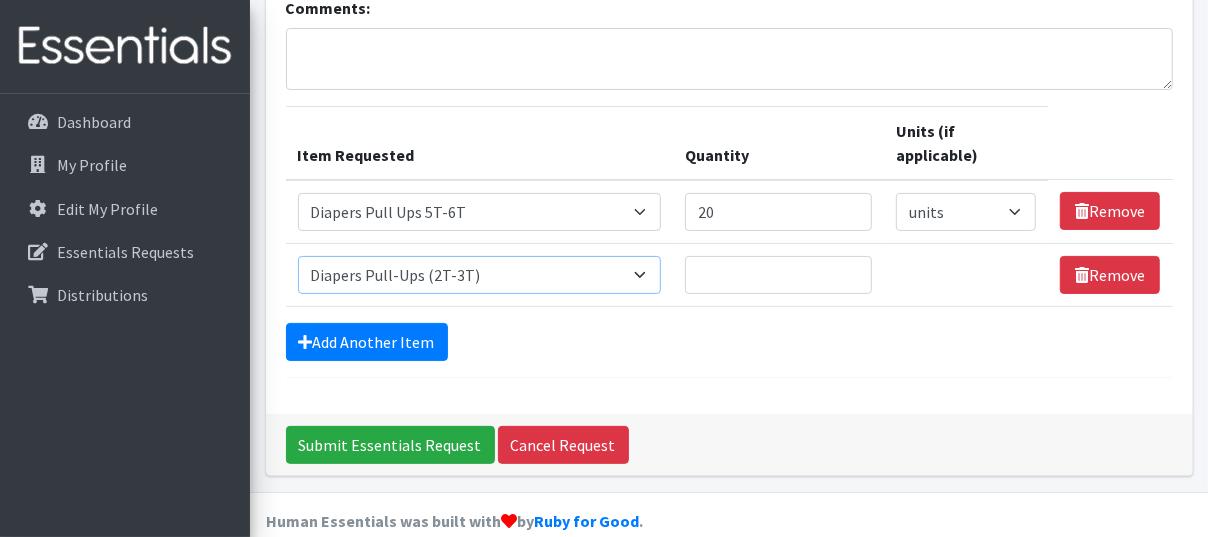 click on "Select an item
# of Children this order will serve
# of Individuals Living in Household
Activity Mat
Baby Carriers
Bath Tubs
Bed Pads
Bibs
Birthday Box - Boy
Birthday Box - Girl
Blankets/Swaddlers/Sleepsacks
Books
Bottles
Breast Pump
Bundle Me's
Car Seat - 3in1 up to 80 lbs.
Car Seat - Infant up to 22lbs. w/ handle
Clothing Boys Spring/Summer 0-6 Months
Clothing Boys Spring/Summer 12-18 Months
Clothing Boys Spring/Summer 18-24 Months
Clothing Boys Spring/Summer 2T
Clothing Boys Spring/Summer 3T
Clothing Boys Spring/Summer 4T
Clothing Boys Spring/Summer 5T
Clothing Boys Spring/Summer 6-12 Months
Clothing Boys Spring/Summer Premie/NB
Clothing Girls Fall/Winter 6-12 Months
Clothing Girls Spring/Summer 0-6 Months
Clothing Girls Spring/Summer 12-18 Months
Clothing Girls Spring/Summer 18-24 Months
Clothing Girls Spring/Summer 2T
Clothing Girls Spring/Summer 3T
Clothing Girls Spring/Summer 4T
Clothing Girls Spring/Summer 5T
Diaper Bags" at bounding box center [480, 275] 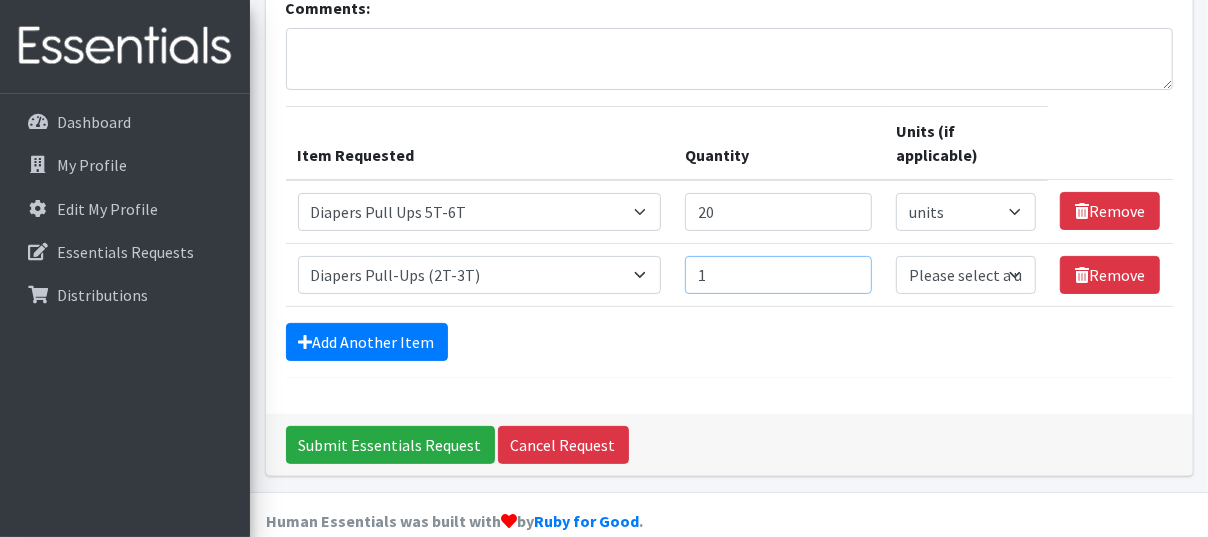 click on "1" at bounding box center (778, 275) 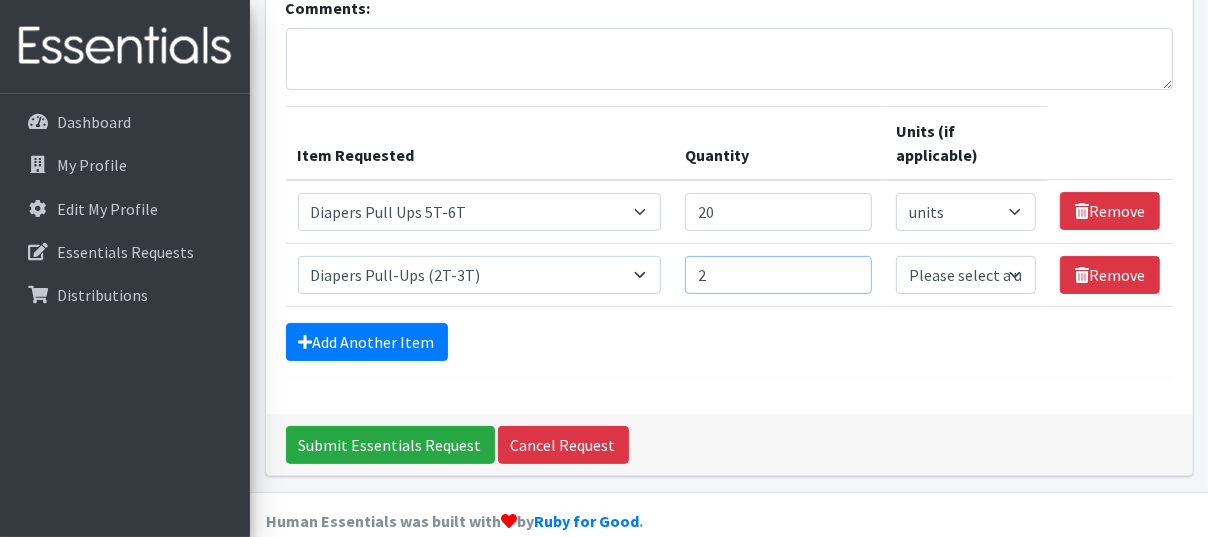 click on "2" at bounding box center (778, 275) 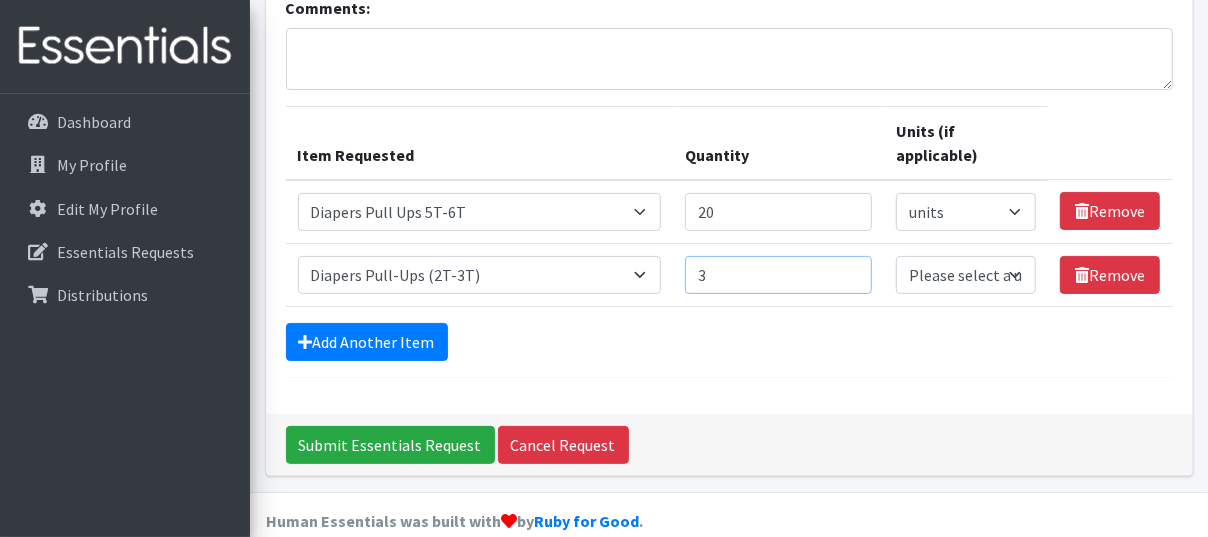 click on "3" at bounding box center [778, 275] 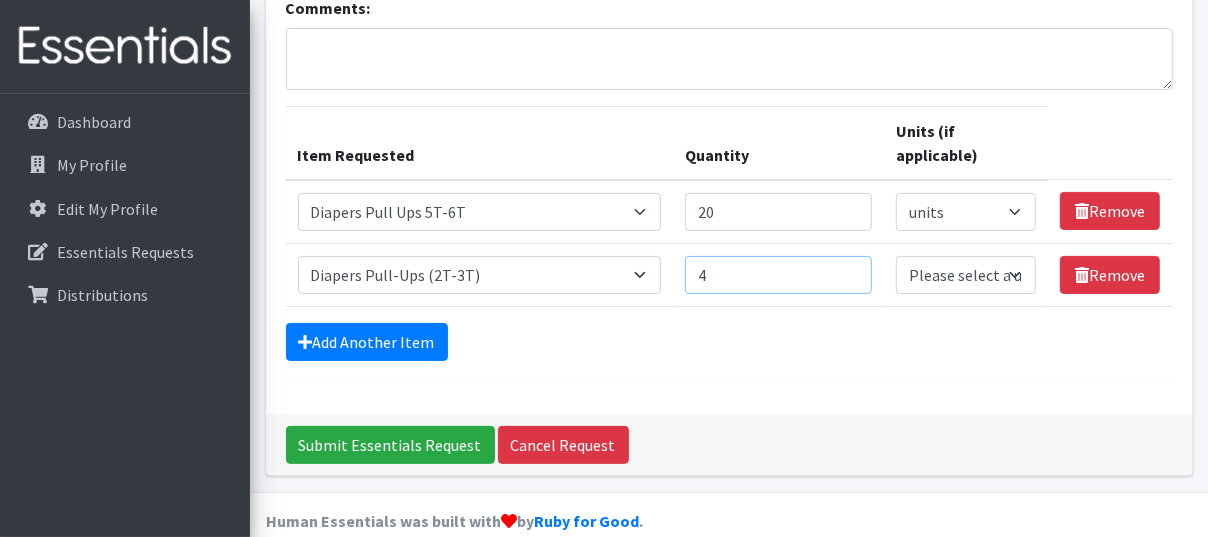 click on "4" at bounding box center [778, 275] 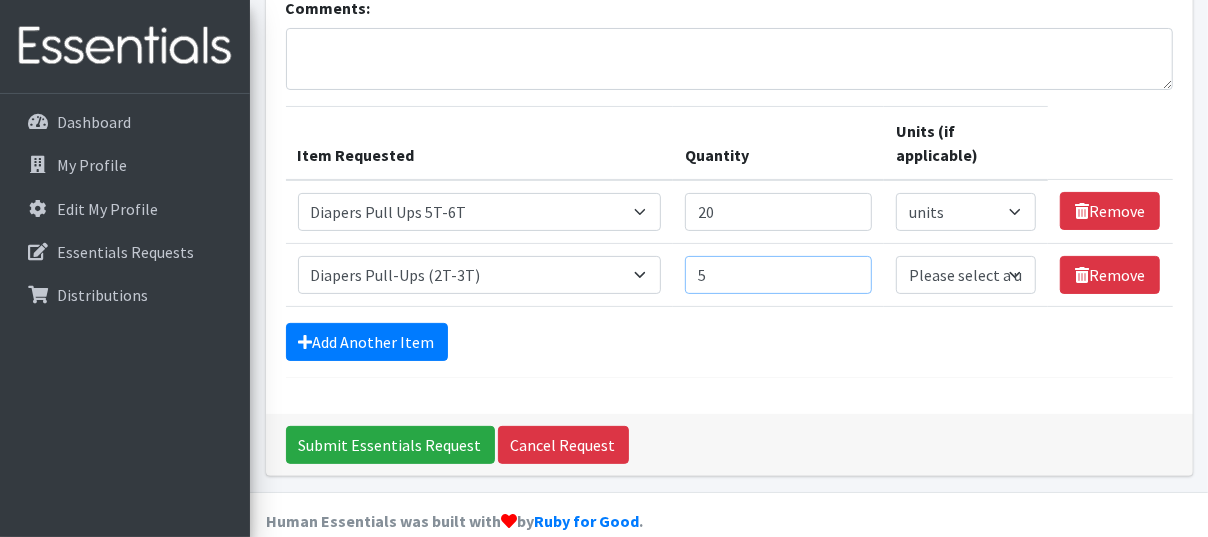 click on "5" at bounding box center [778, 275] 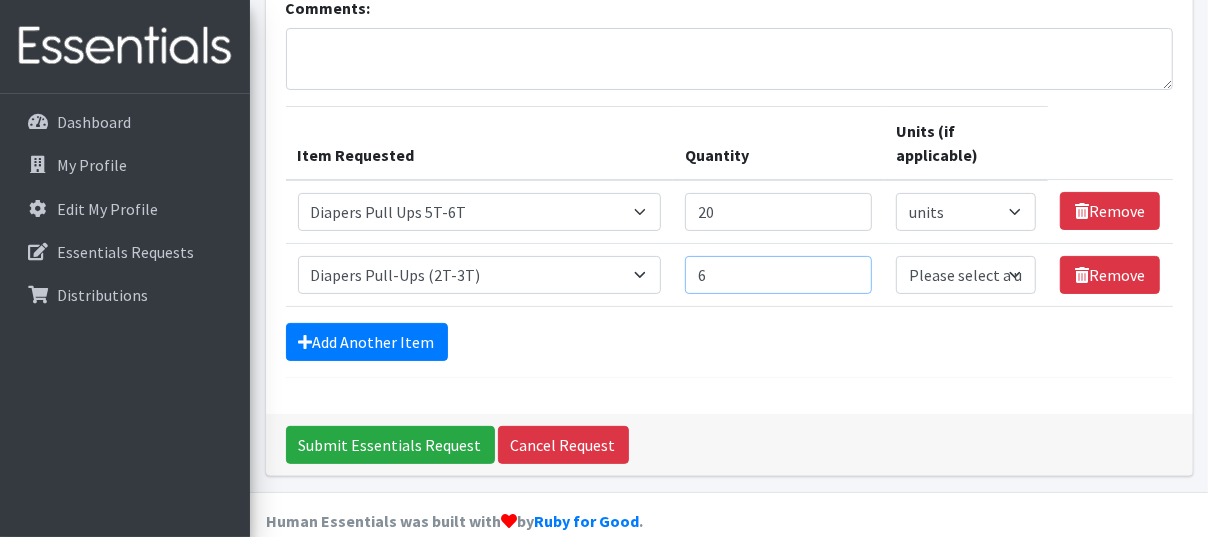 click on "6" at bounding box center [778, 275] 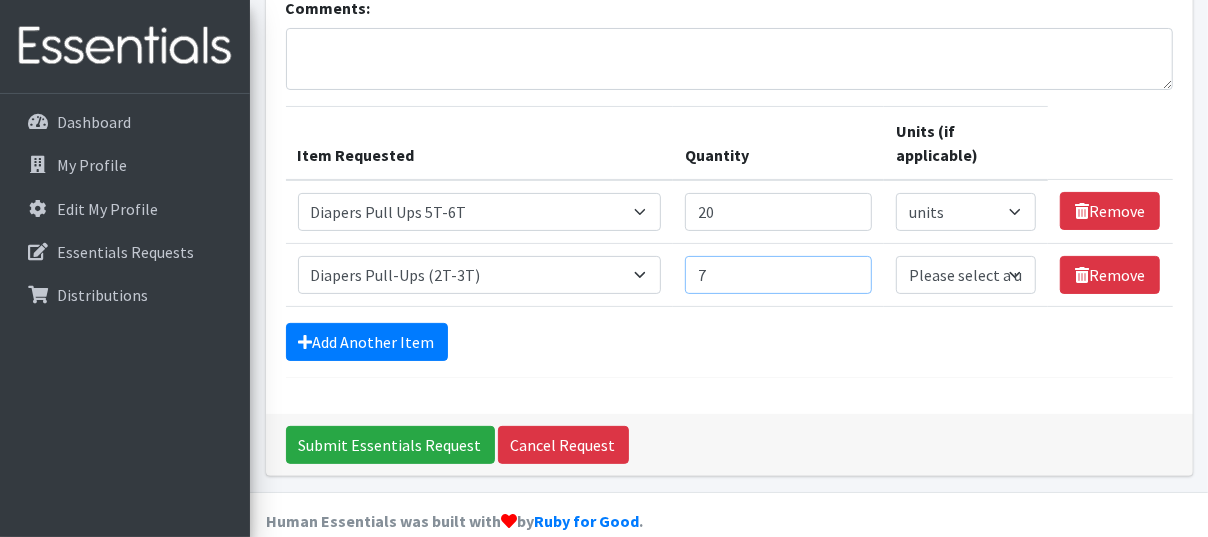 click on "7" at bounding box center [778, 275] 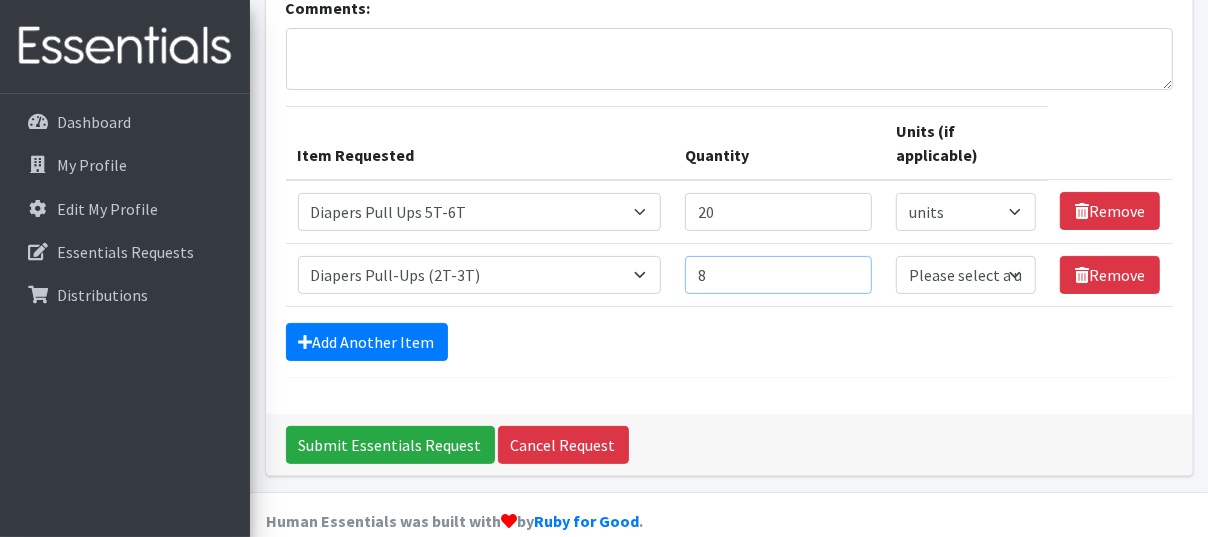 click on "8" at bounding box center [778, 275] 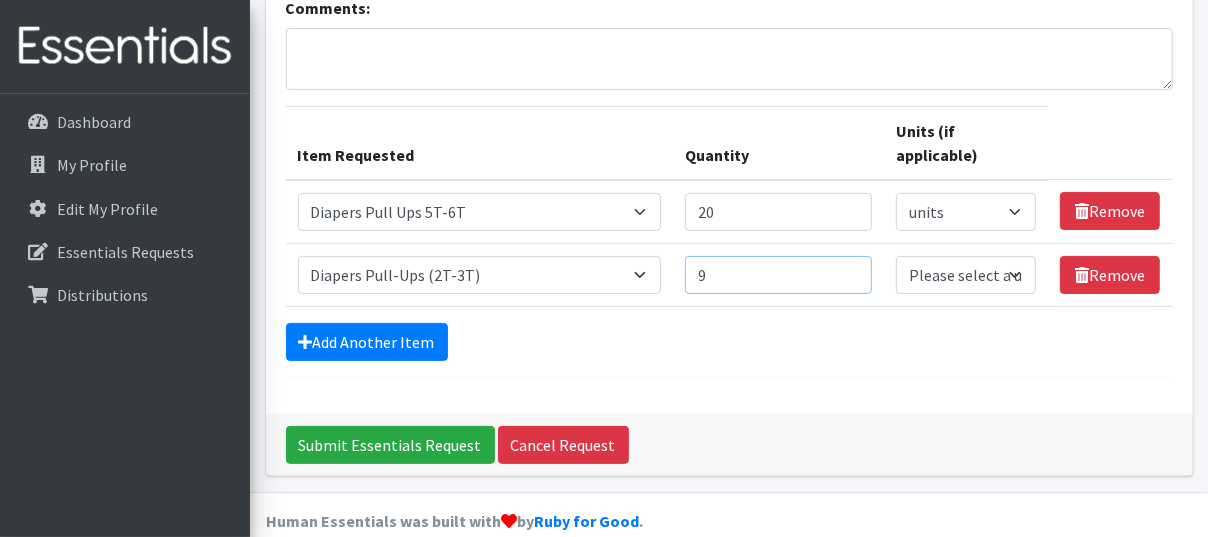 click on "9" at bounding box center [778, 275] 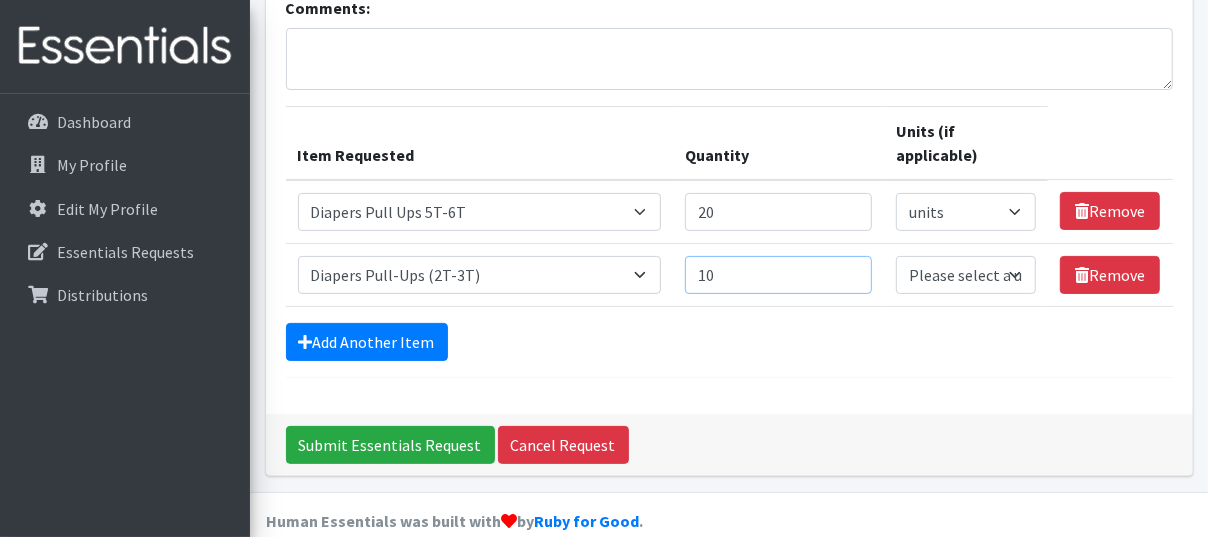 click on "10" at bounding box center (778, 275) 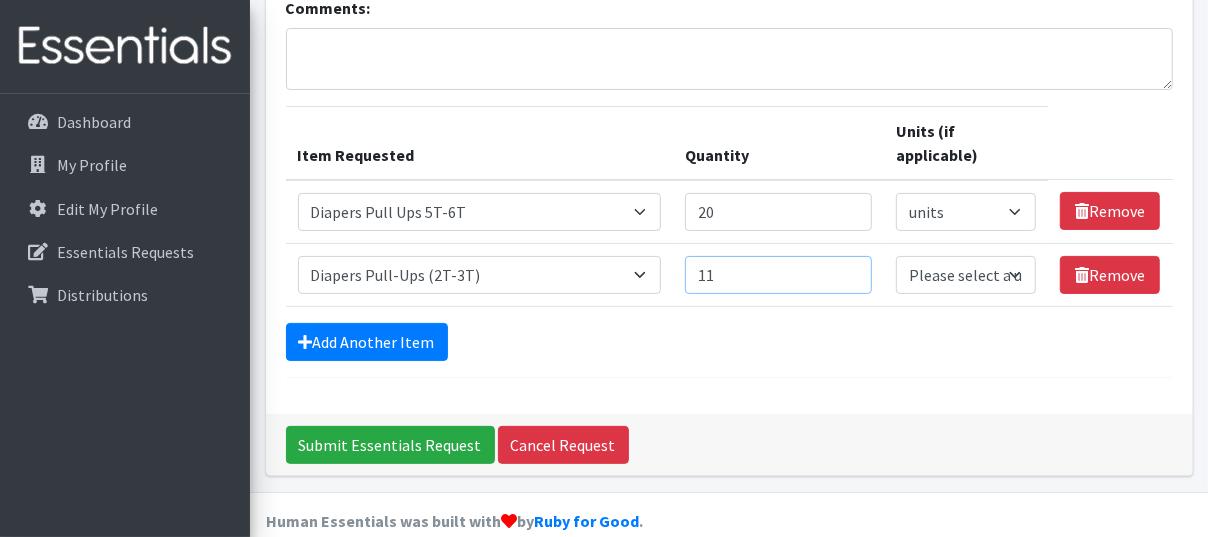 click on "11" at bounding box center (778, 275) 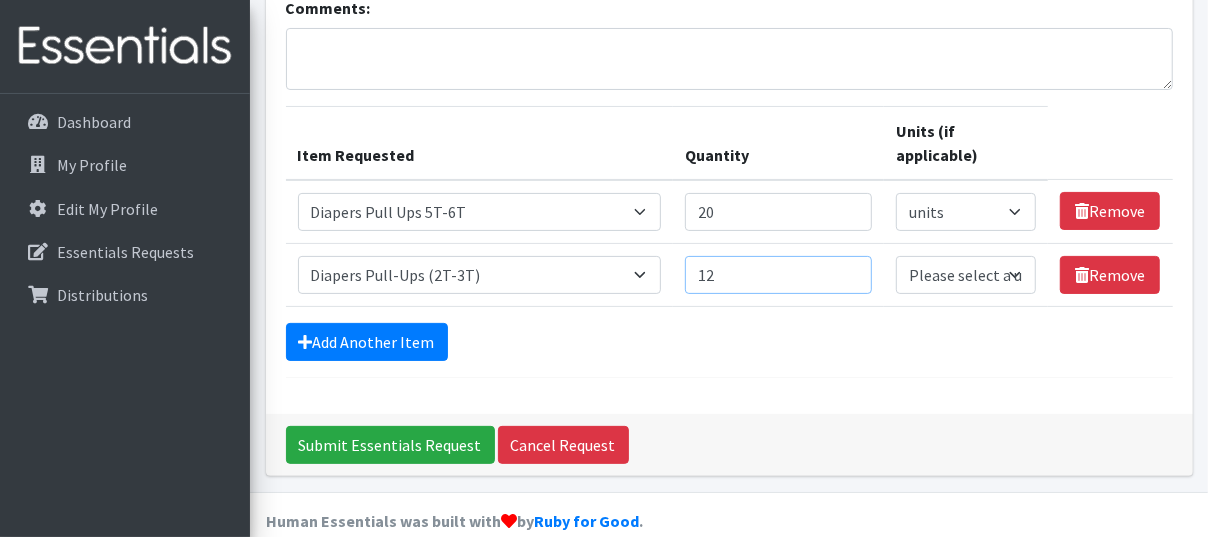 click on "12" at bounding box center [778, 275] 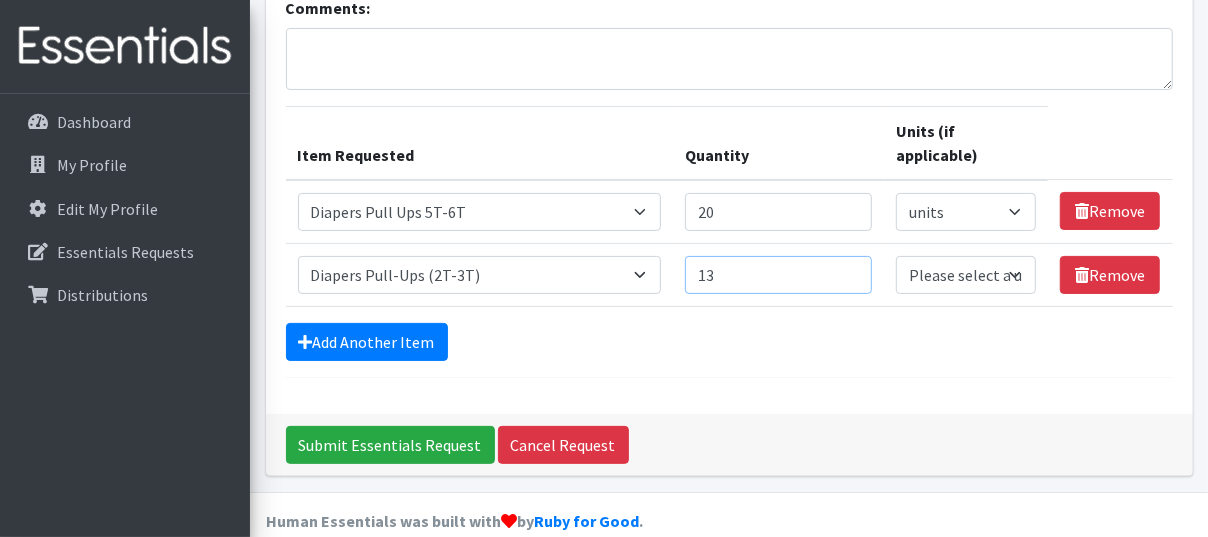 click on "13" at bounding box center (778, 275) 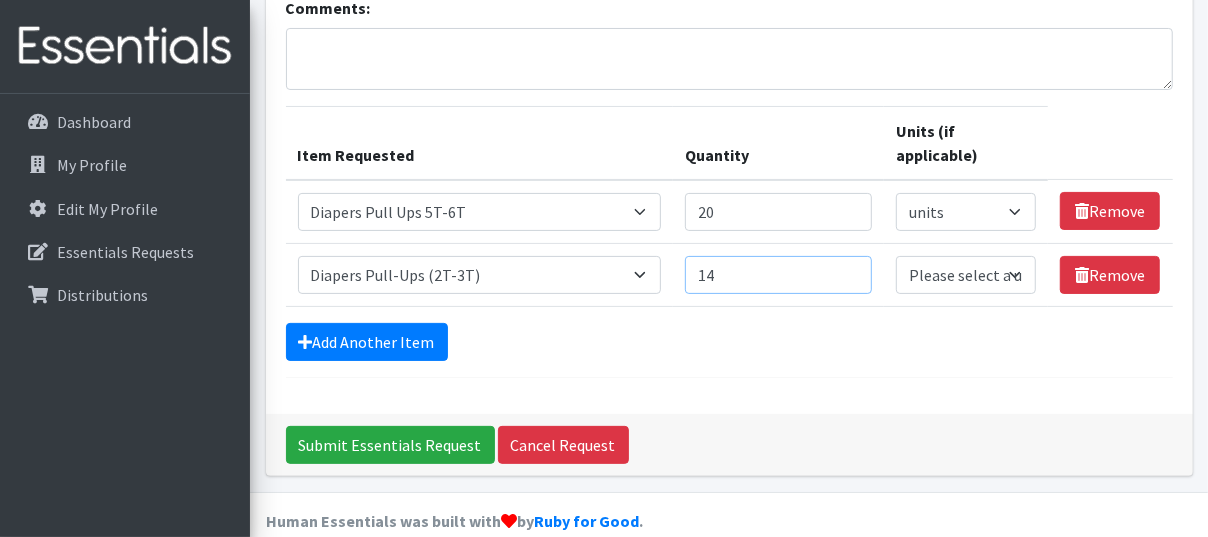 click on "14" at bounding box center [778, 275] 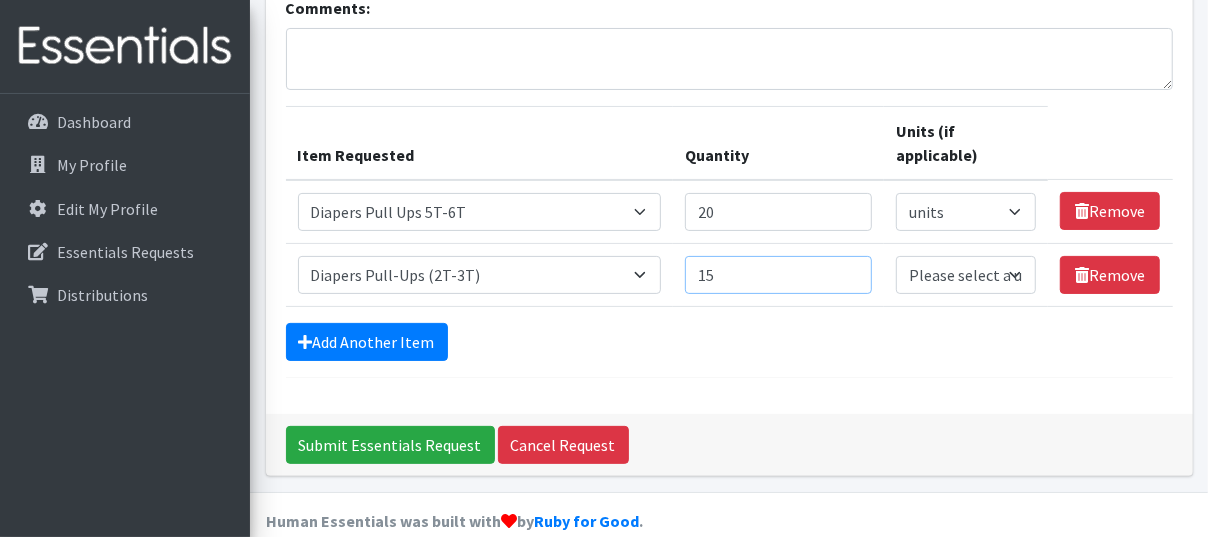 type on "15" 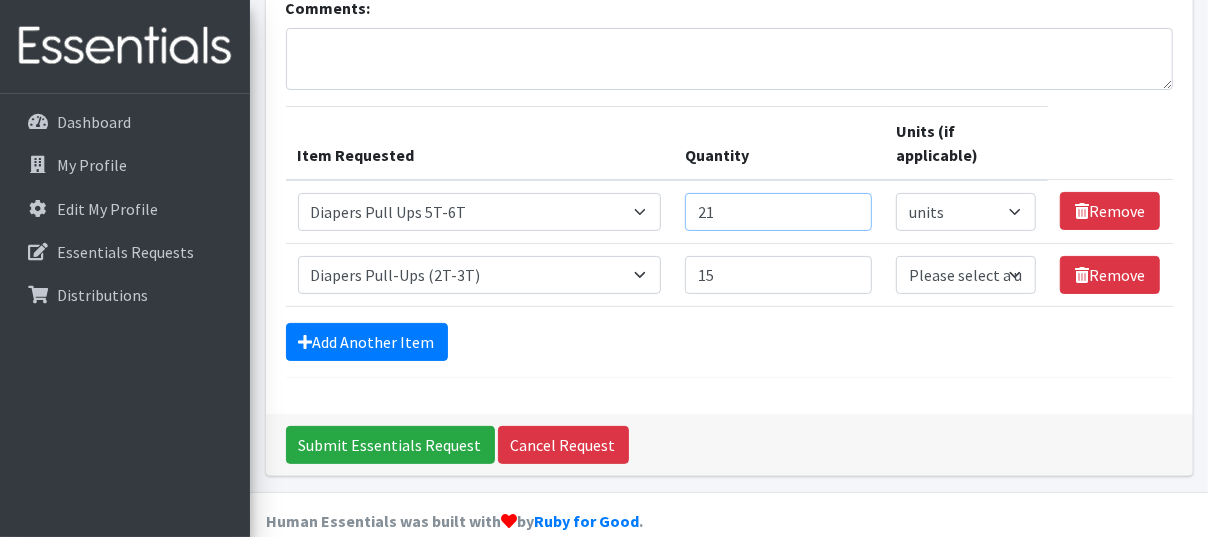 click on "21" at bounding box center (778, 212) 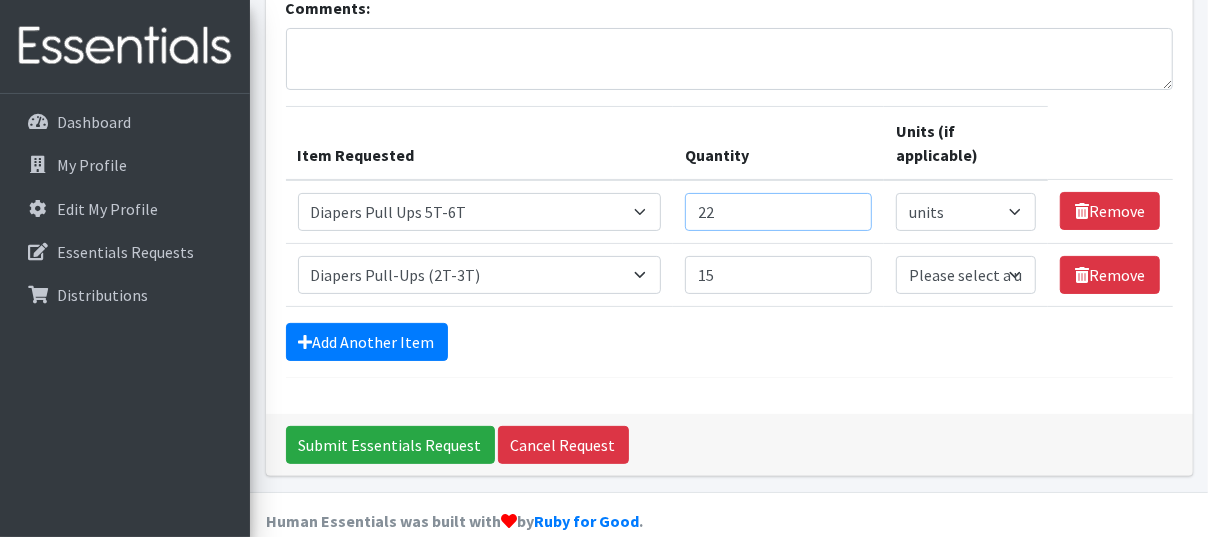 click on "22" at bounding box center [778, 212] 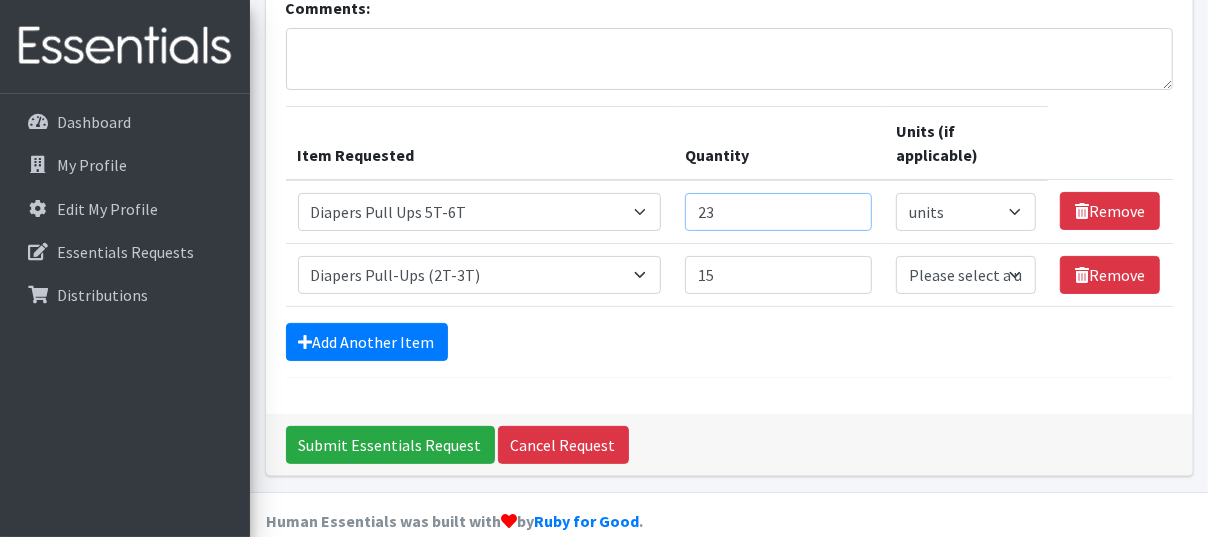 click on "23" at bounding box center (778, 212) 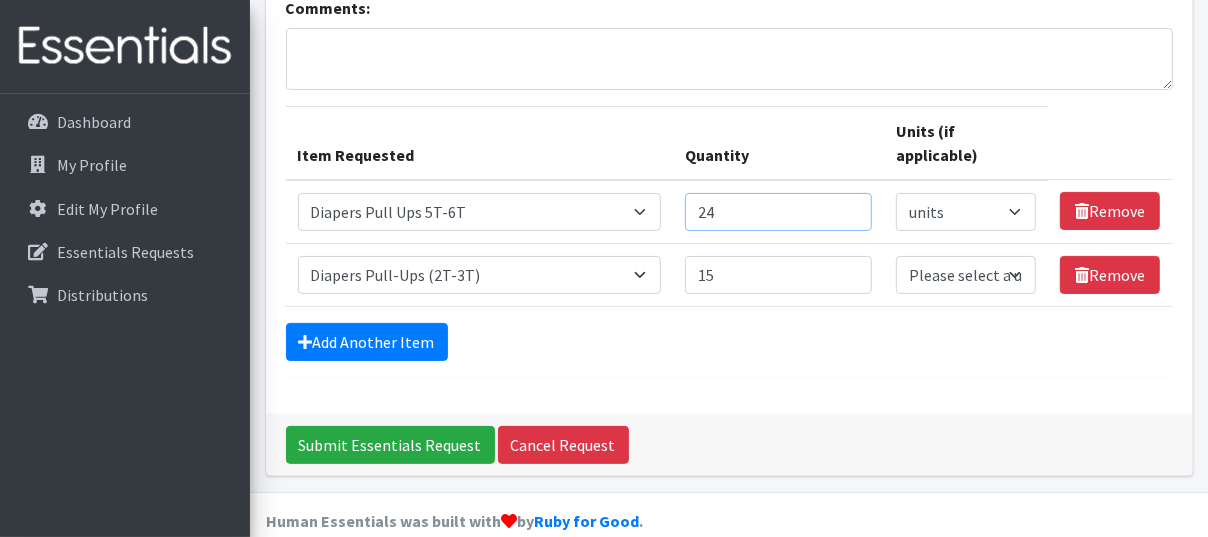 click on "24" at bounding box center (778, 212) 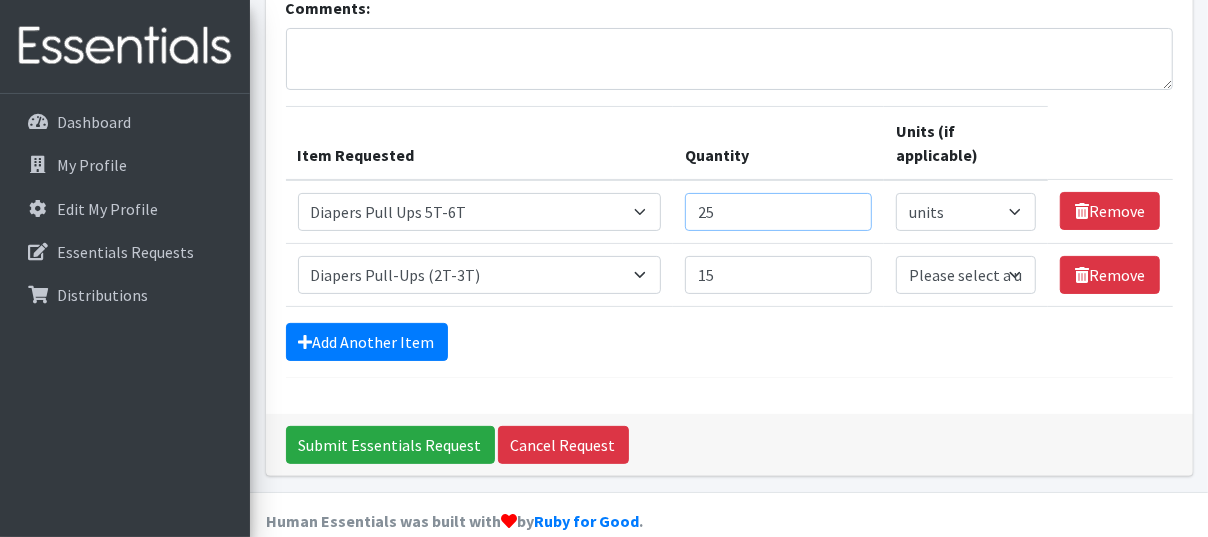type on "25" 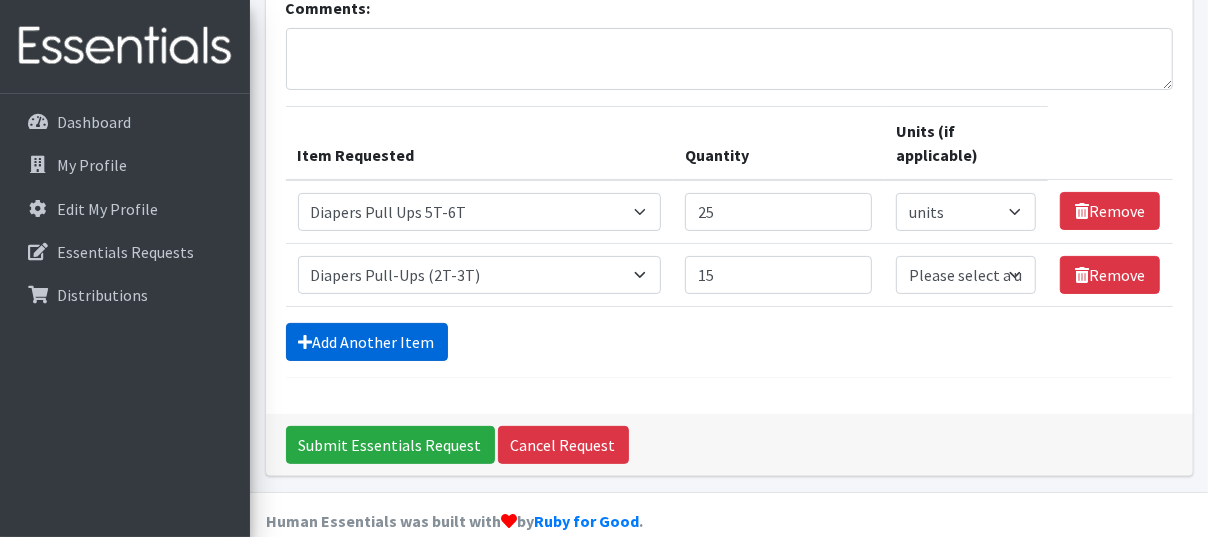 click on "Add Another Item" at bounding box center [367, 342] 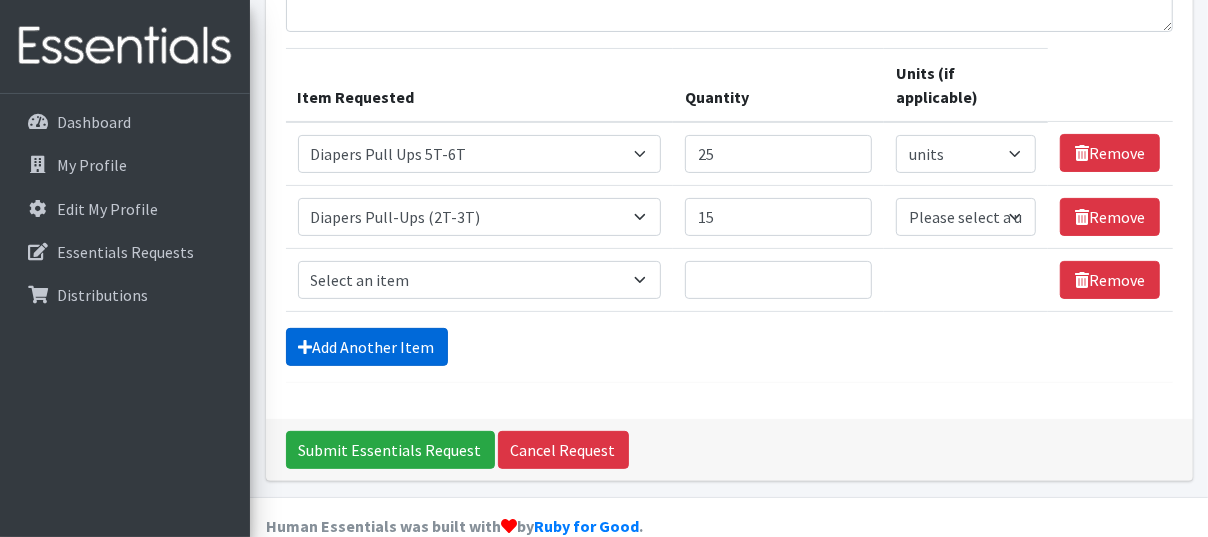 scroll, scrollTop: 217, scrollLeft: 0, axis: vertical 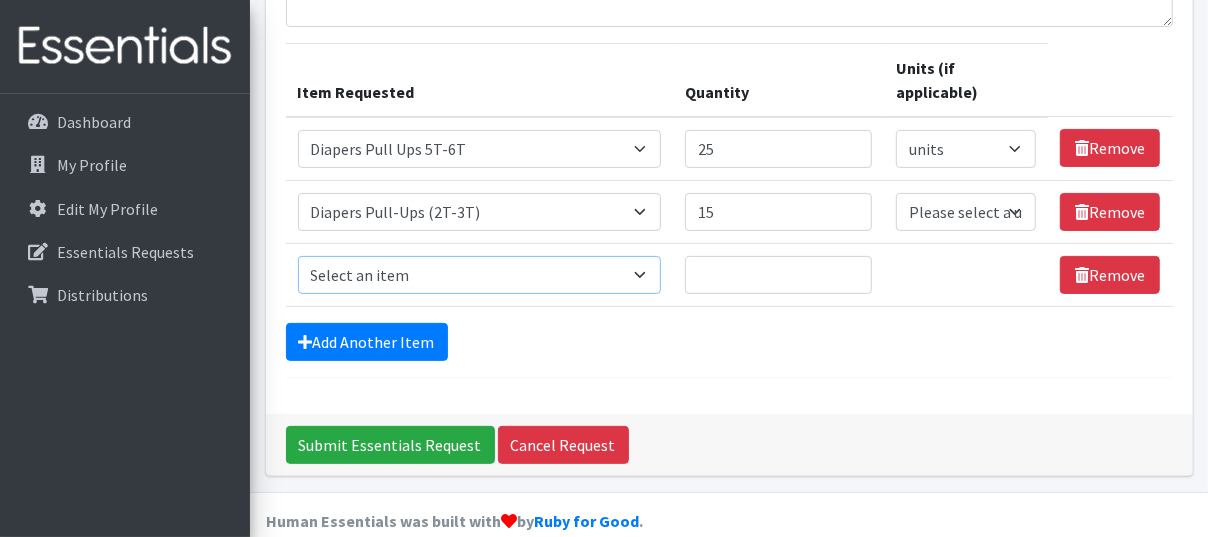 click on "Select an item
# of Children this order will serve
# of Individuals Living in Household
Activity Mat
Baby Carriers
Bath Tubs
Bed Pads
Bibs
Birthday Box - Boy
Birthday Box - Girl
Blankets/Swaddlers/Sleepsacks
Books
Bottles
Breast Pump
Bundle Me's
Car Seat - 3in1 up to 80 lbs.
Car Seat - Infant up to 22lbs. w/ handle
Clothing Boys Spring/Summer 0-6 Months
Clothing Boys Spring/Summer 12-18 Months
Clothing Boys Spring/Summer 18-24 Months
Clothing Boys Spring/Summer 2T
Clothing Boys Spring/Summer 3T
Clothing Boys Spring/Summer 4T
Clothing Boys Spring/Summer 5T
Clothing Boys Spring/Summer 6-12 Months
Clothing Boys Spring/Summer Premie/NB
Clothing Girls Fall/Winter 6-12 Months
Clothing Girls Spring/Summer 0-6 Months
Clothing Girls Spring/Summer 12-18 Months
Clothing Girls Spring/Summer 18-24 Months
Clothing Girls Spring/Summer 2T
Clothing Girls Spring/Summer 3T
Clothing Girls Spring/Summer 4T
Clothing Girls Spring/Summer 5T
Diaper Bags" at bounding box center [480, 275] 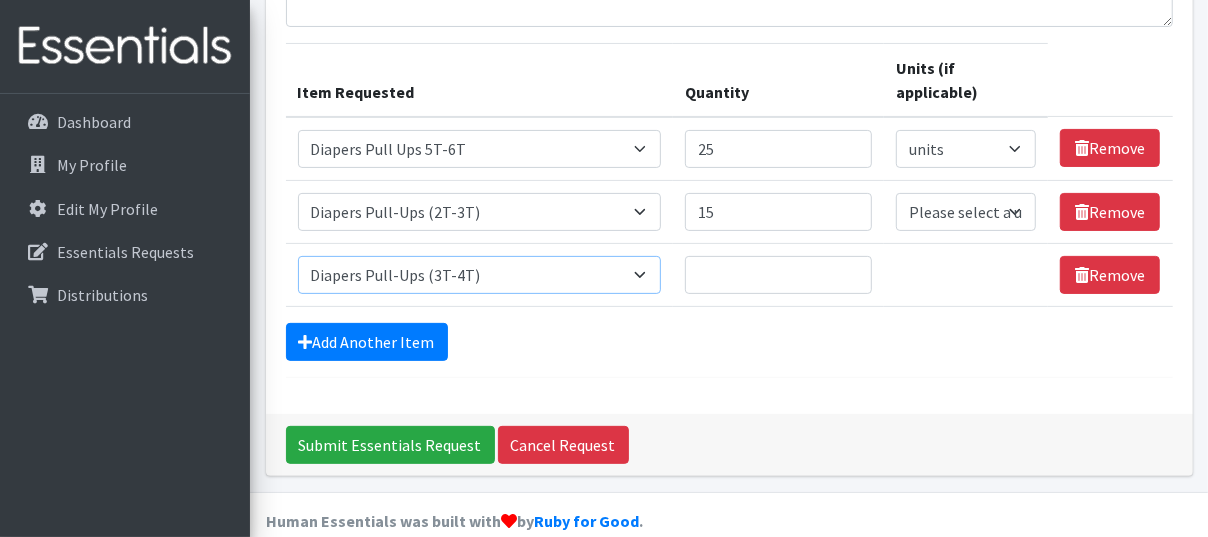 click on "Select an item
# of Children this order will serve
# of Individuals Living in Household
Activity Mat
Baby Carriers
Bath Tubs
Bed Pads
Bibs
Birthday Box - Boy
Birthday Box - Girl
Blankets/Swaddlers/Sleepsacks
Books
Bottles
Breast Pump
Bundle Me's
Car Seat - 3in1 up to 80 lbs.
Car Seat - Infant up to 22lbs. w/ handle
Clothing Boys Spring/Summer 0-6 Months
Clothing Boys Spring/Summer 12-18 Months
Clothing Boys Spring/Summer 18-24 Months
Clothing Boys Spring/Summer 2T
Clothing Boys Spring/Summer 3T
Clothing Boys Spring/Summer 4T
Clothing Boys Spring/Summer 5T
Clothing Boys Spring/Summer 6-12 Months
Clothing Boys Spring/Summer Premie/NB
Clothing Girls Fall/Winter 6-12 Months
Clothing Girls Spring/Summer 0-6 Months
Clothing Girls Spring/Summer 12-18 Months
Clothing Girls Spring/Summer 18-24 Months
Clothing Girls Spring/Summer 2T
Clothing Girls Spring/Summer 3T
Clothing Girls Spring/Summer 4T
Clothing Girls Spring/Summer 5T
Diaper Bags" at bounding box center [480, 275] 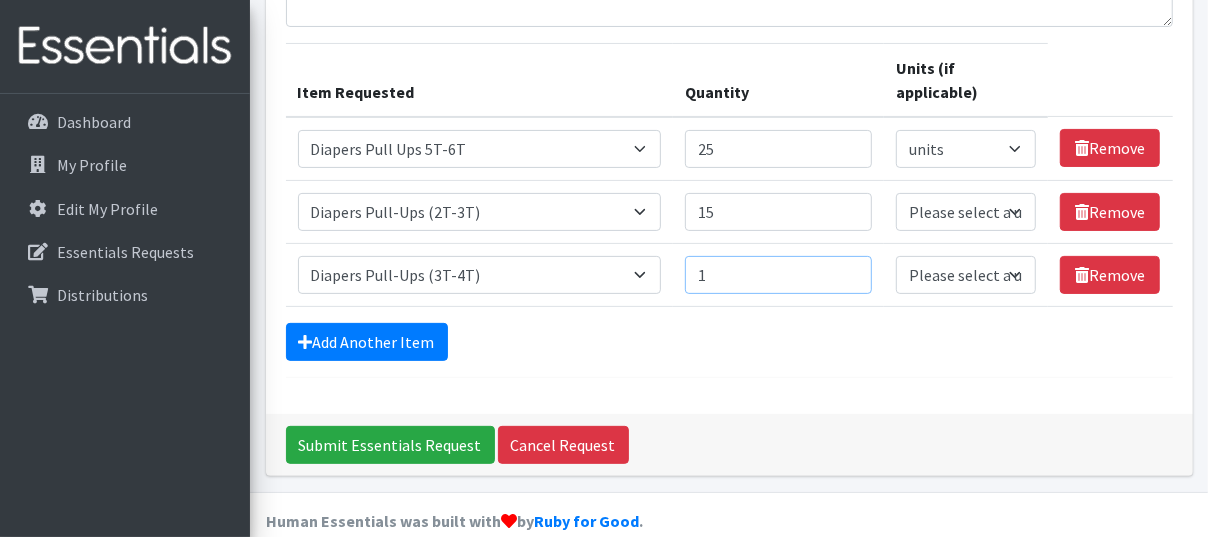 click on "1" at bounding box center (778, 275) 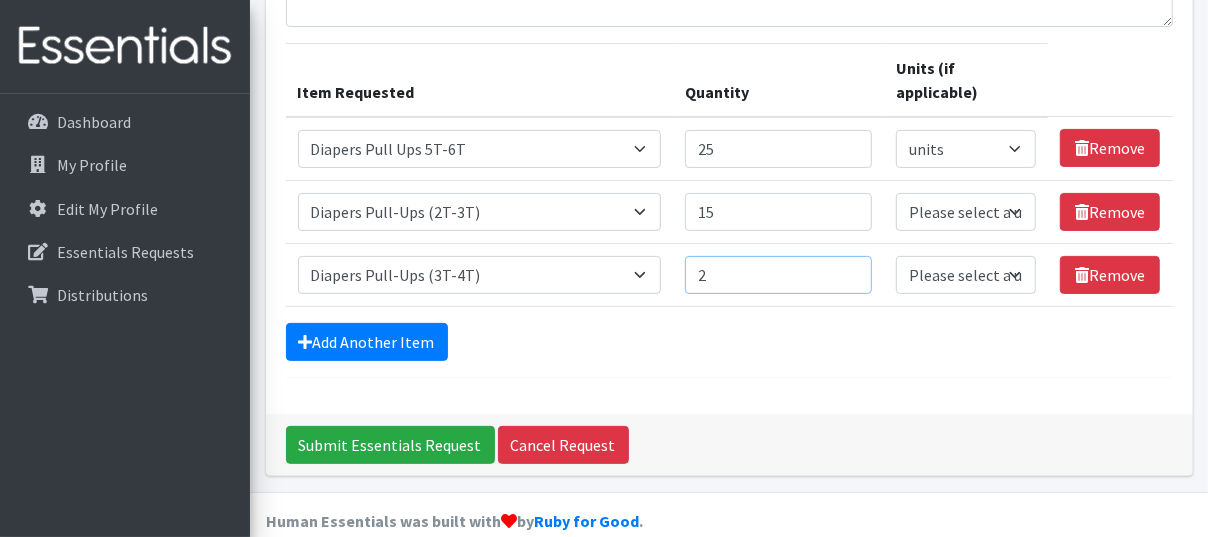 click on "2" at bounding box center (778, 275) 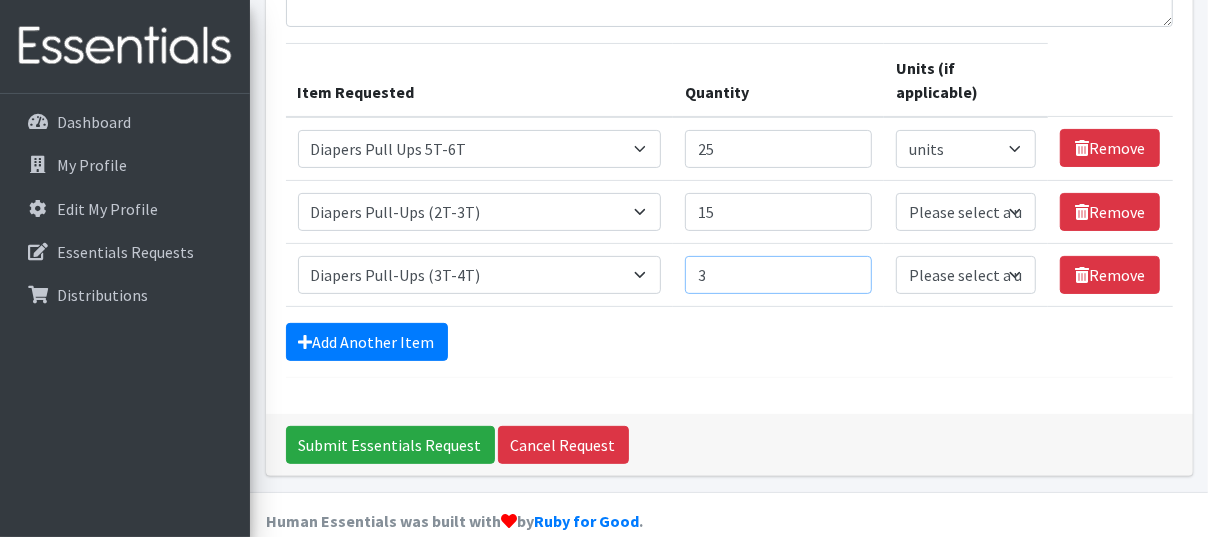 click on "3" at bounding box center [778, 275] 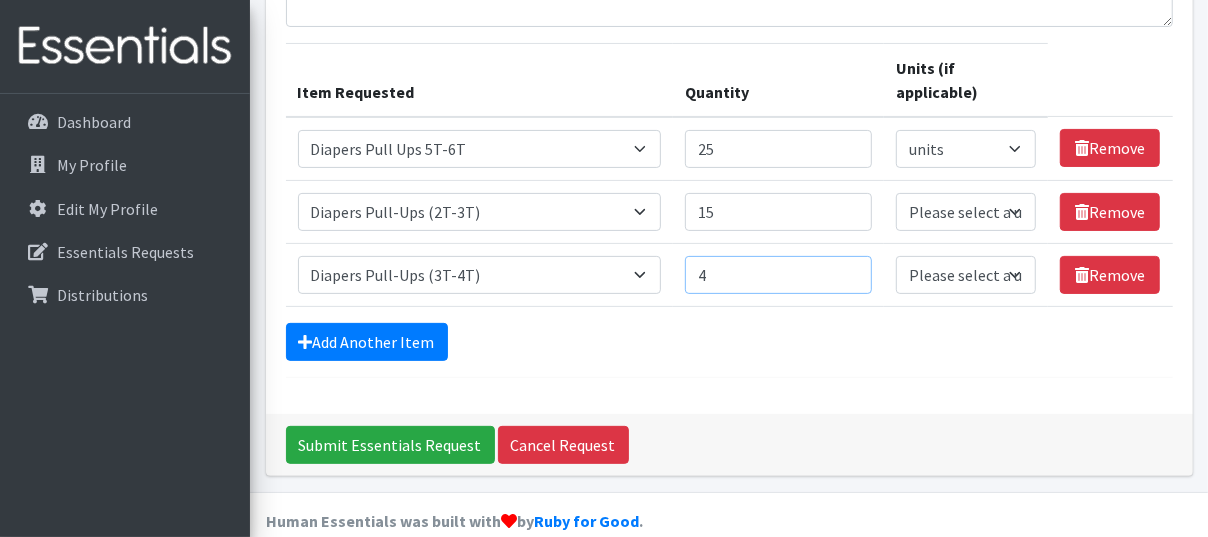 click on "4" at bounding box center [778, 275] 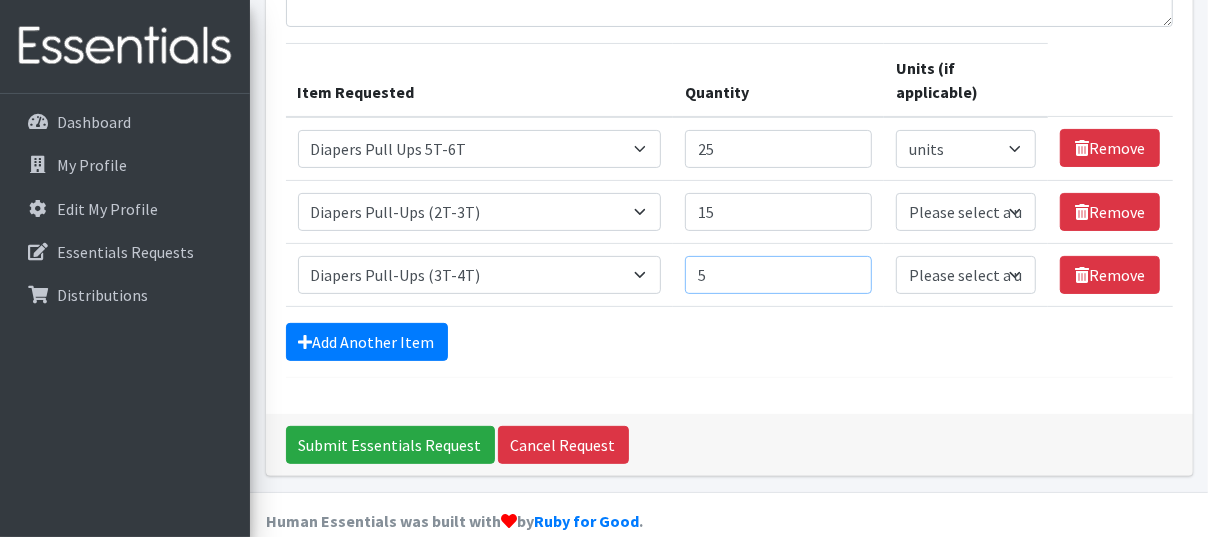 click on "5" at bounding box center (778, 275) 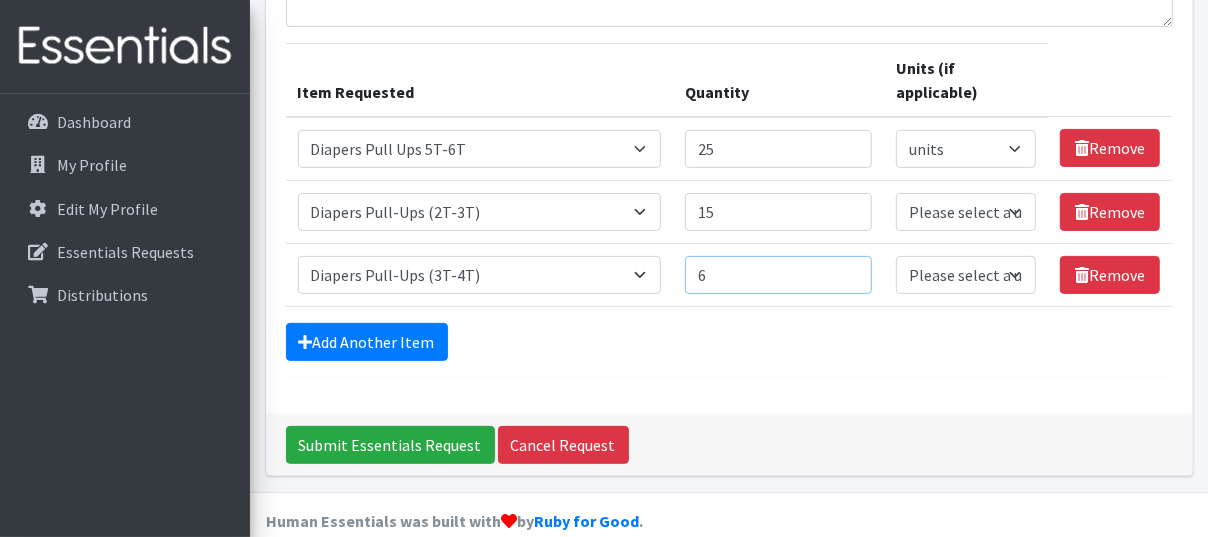 click on "6" at bounding box center (778, 275) 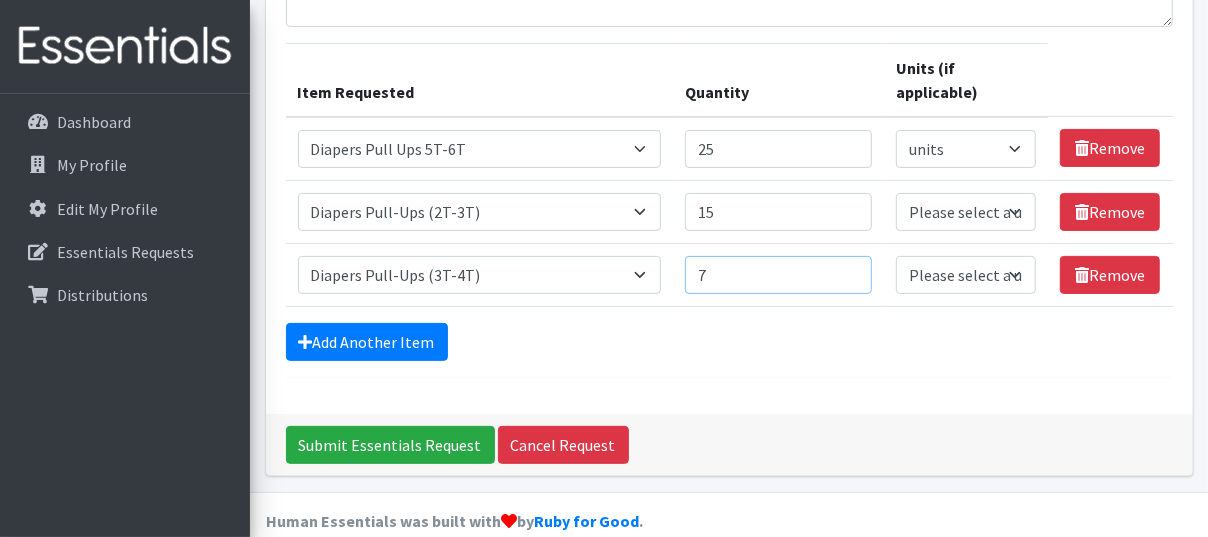 click on "7" at bounding box center (778, 275) 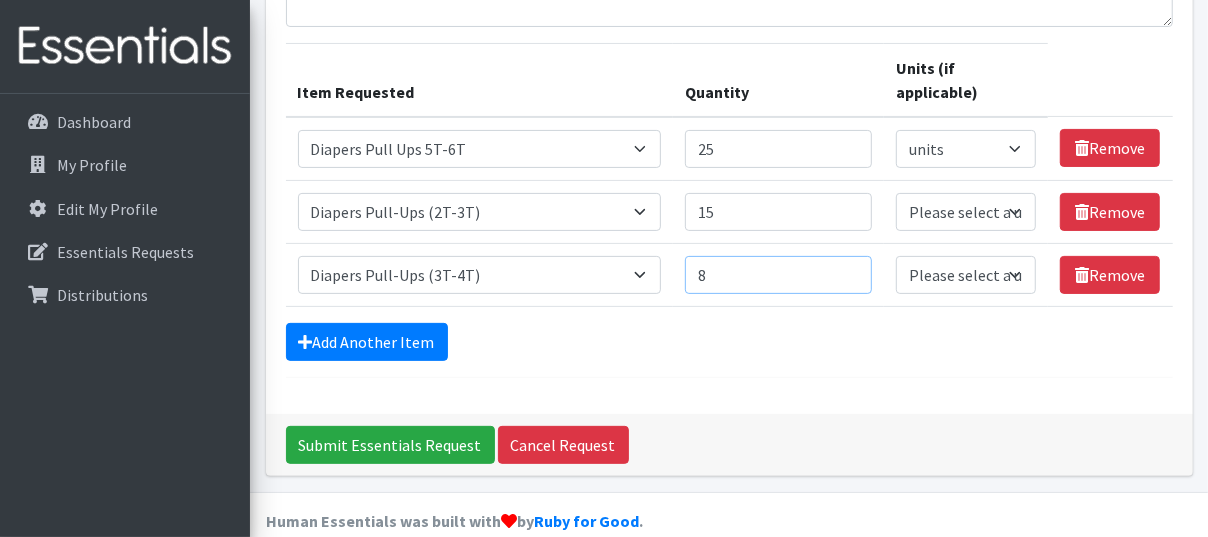 click on "8" at bounding box center [778, 275] 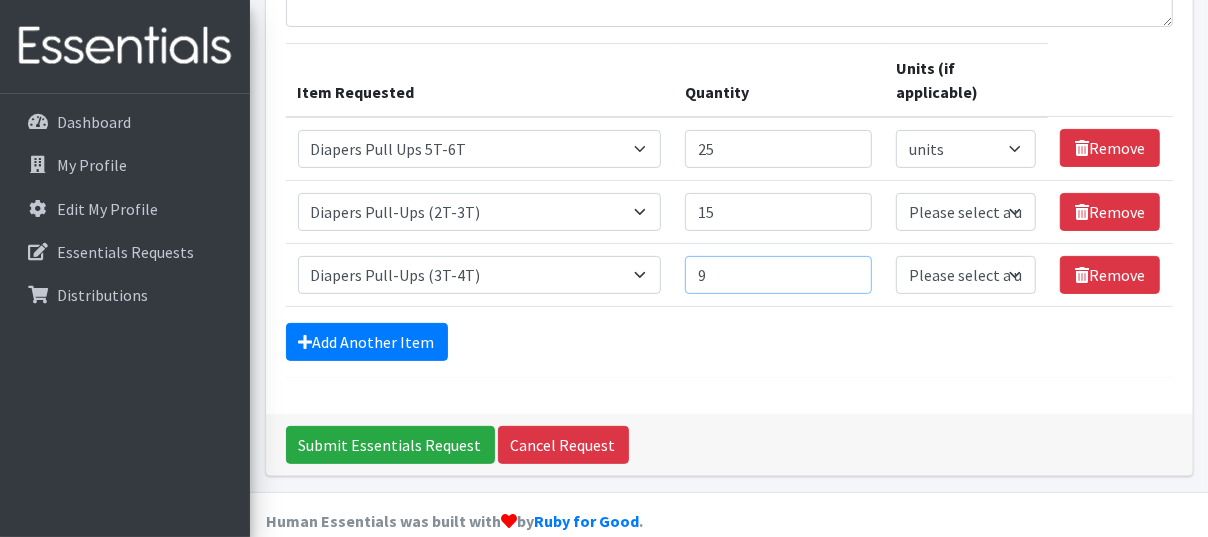 click on "9" at bounding box center [778, 275] 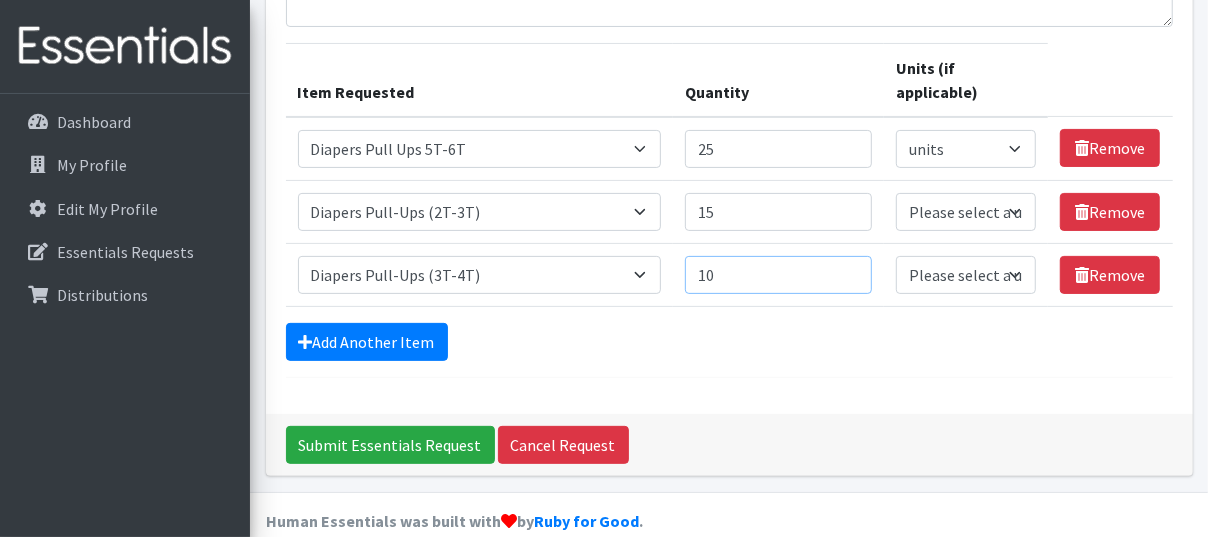 click on "10" at bounding box center (778, 275) 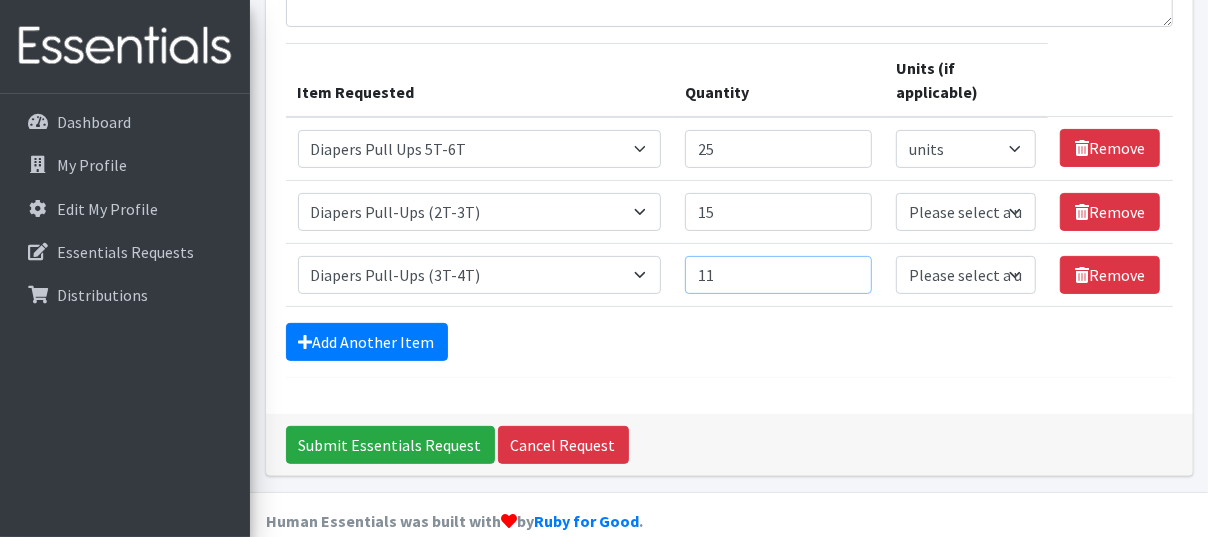 click on "11" at bounding box center (778, 275) 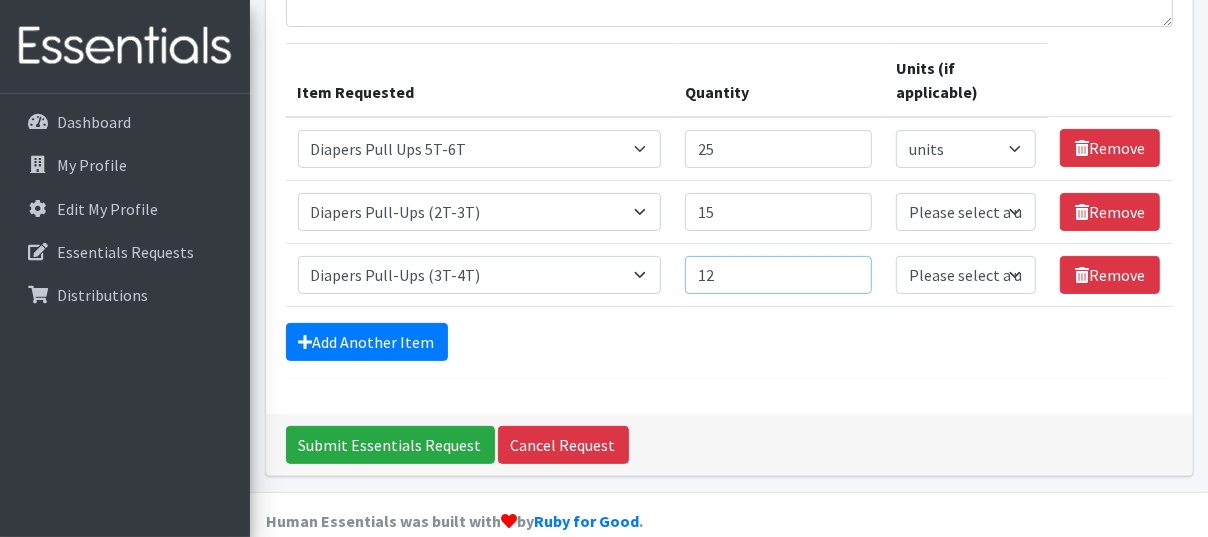 click on "12" at bounding box center (778, 275) 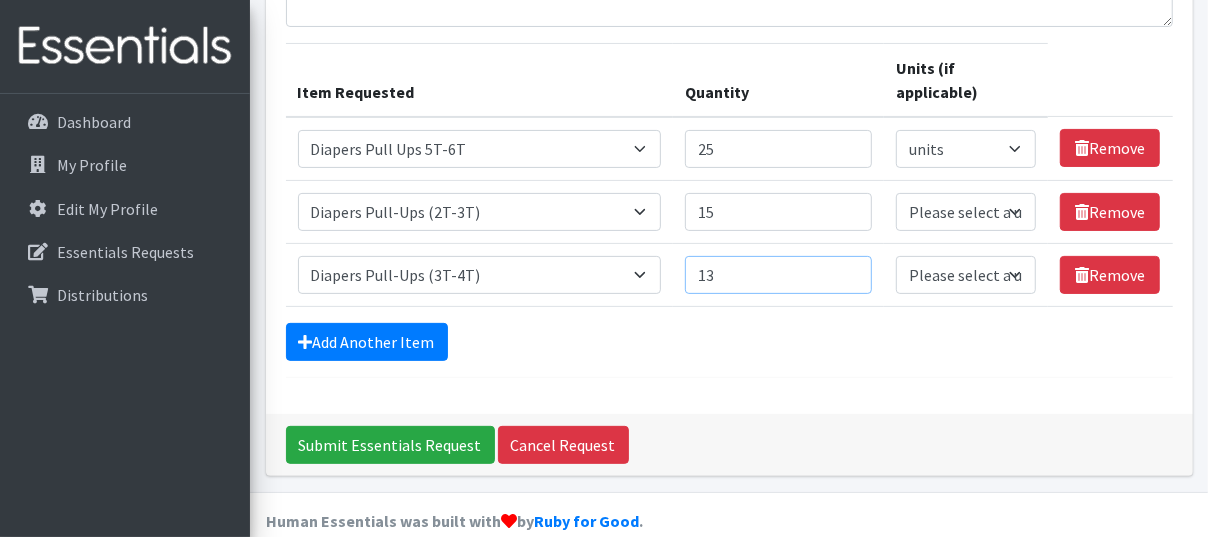 click on "13" at bounding box center [778, 275] 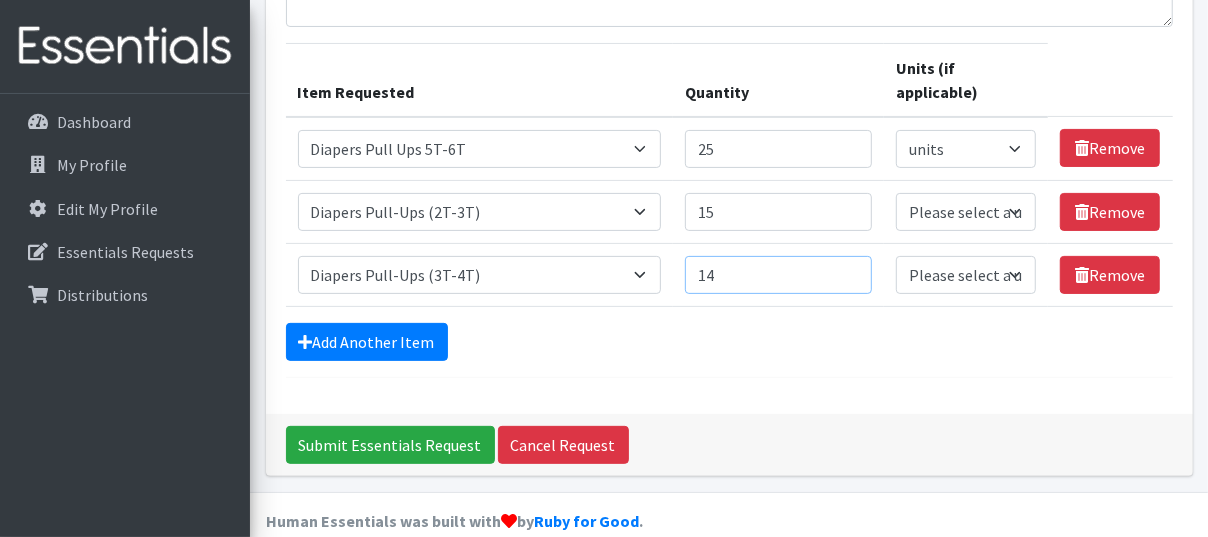 click on "14" at bounding box center [778, 275] 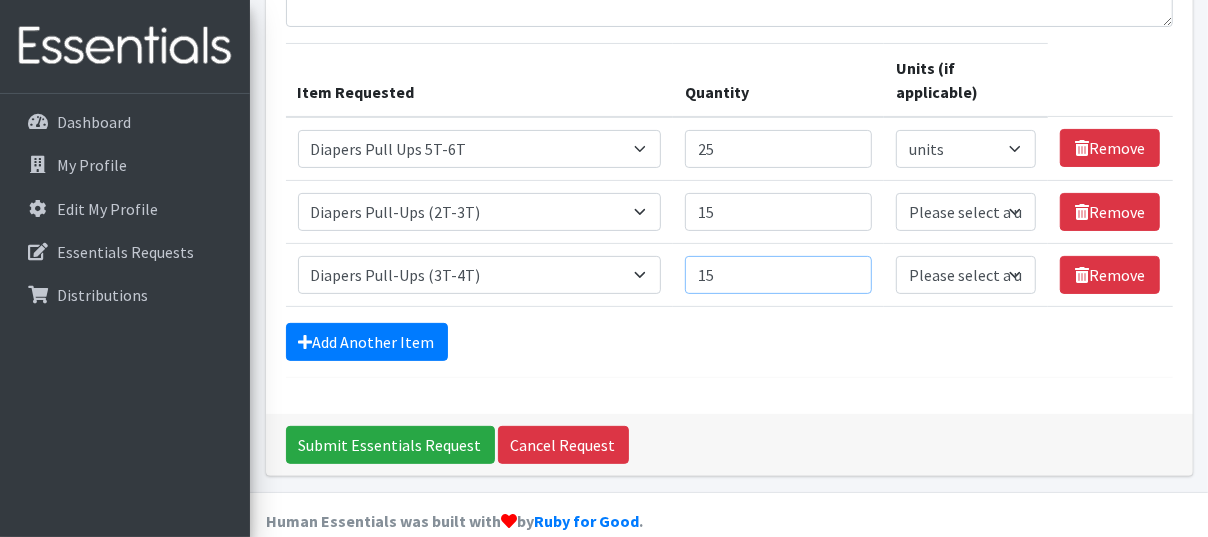 click on "15" at bounding box center (778, 275) 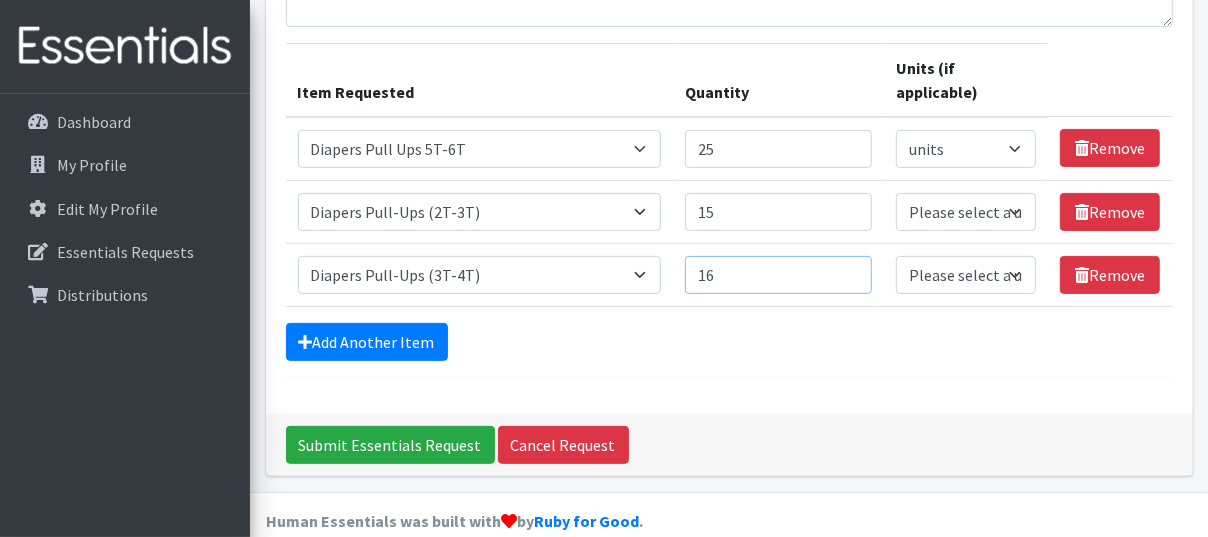 click on "16" at bounding box center (778, 275) 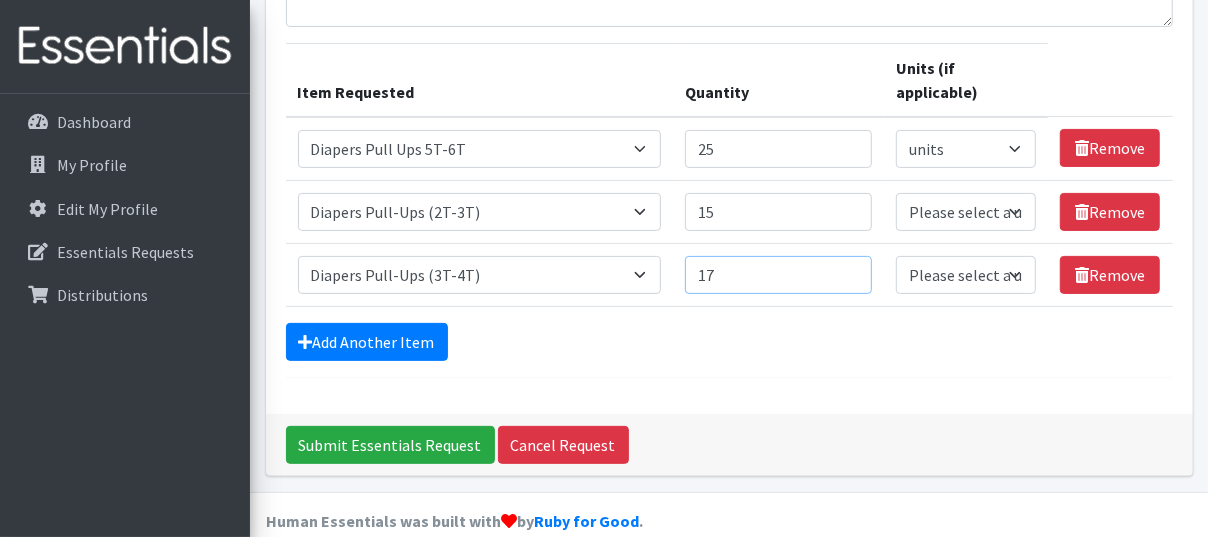 click on "17" at bounding box center [778, 275] 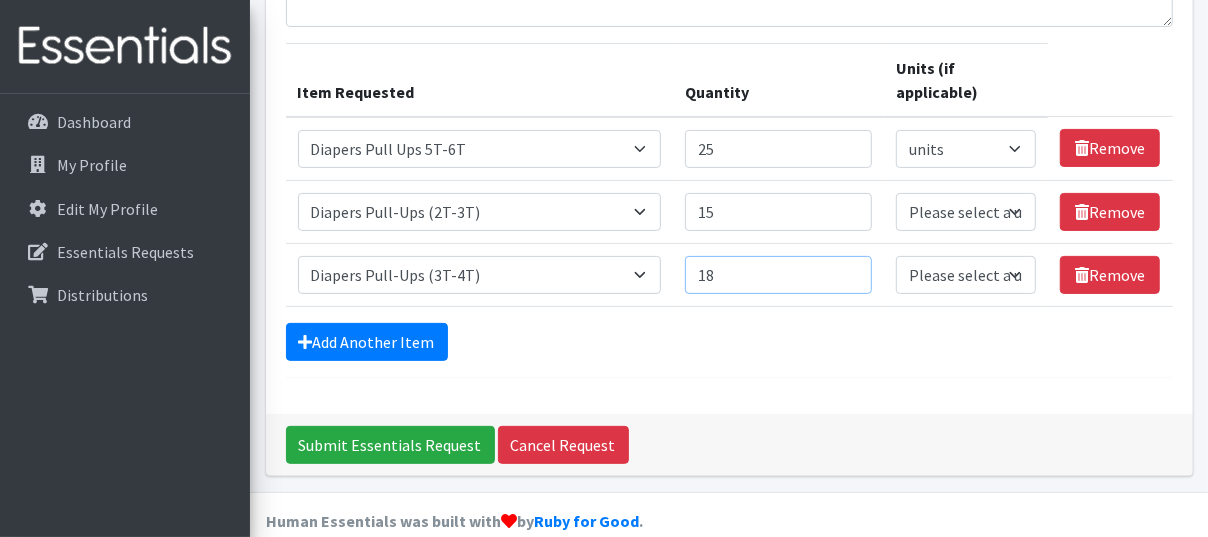 click on "18" at bounding box center (778, 275) 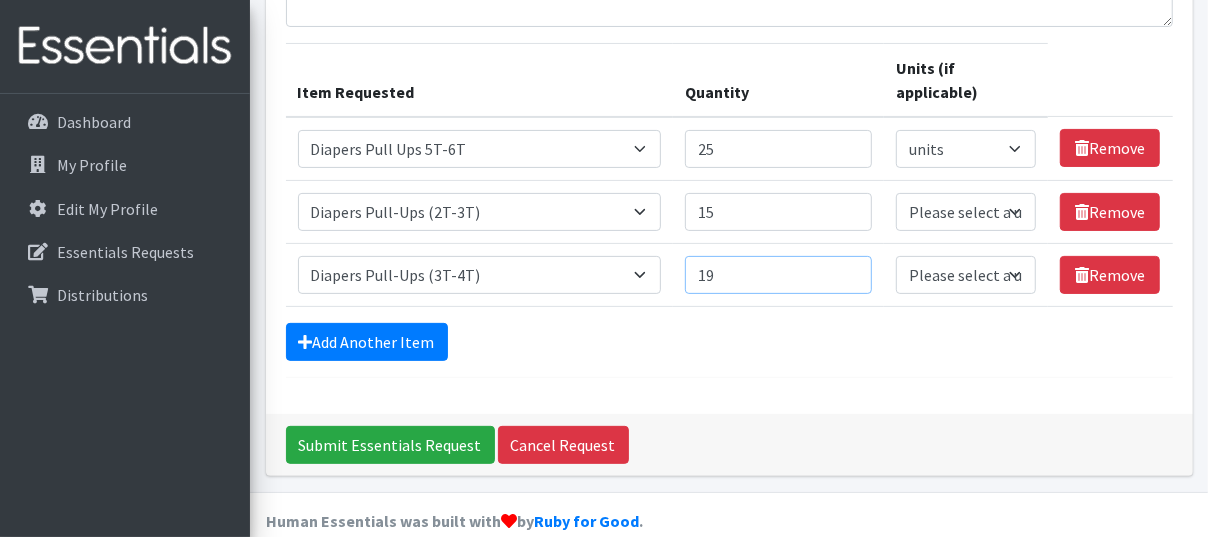 click on "19" at bounding box center [778, 275] 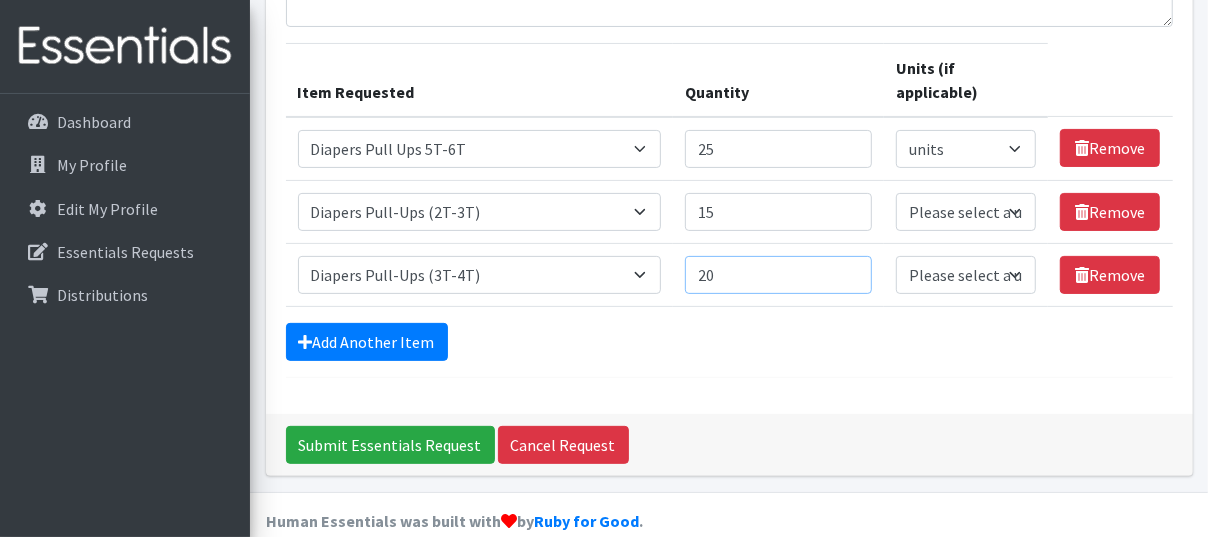 type on "20" 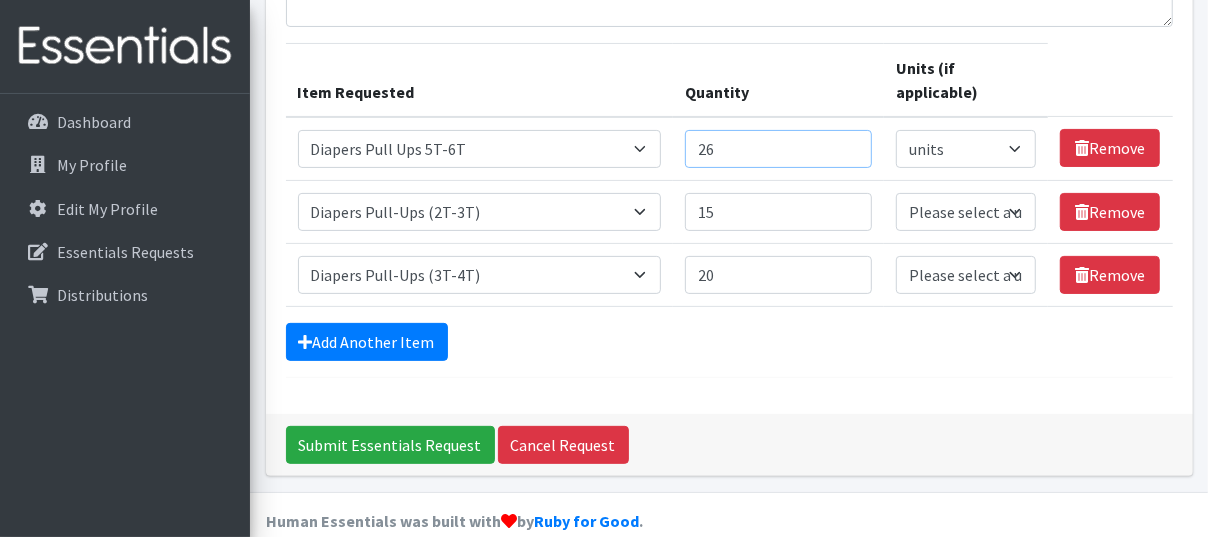 click on "26" at bounding box center (778, 149) 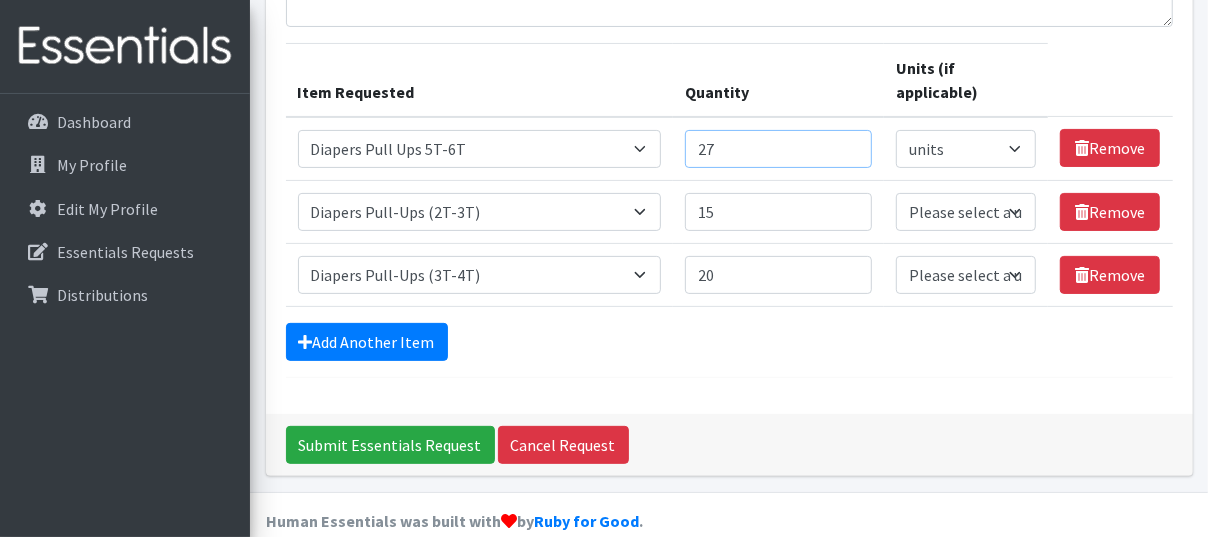 click on "27" at bounding box center [778, 149] 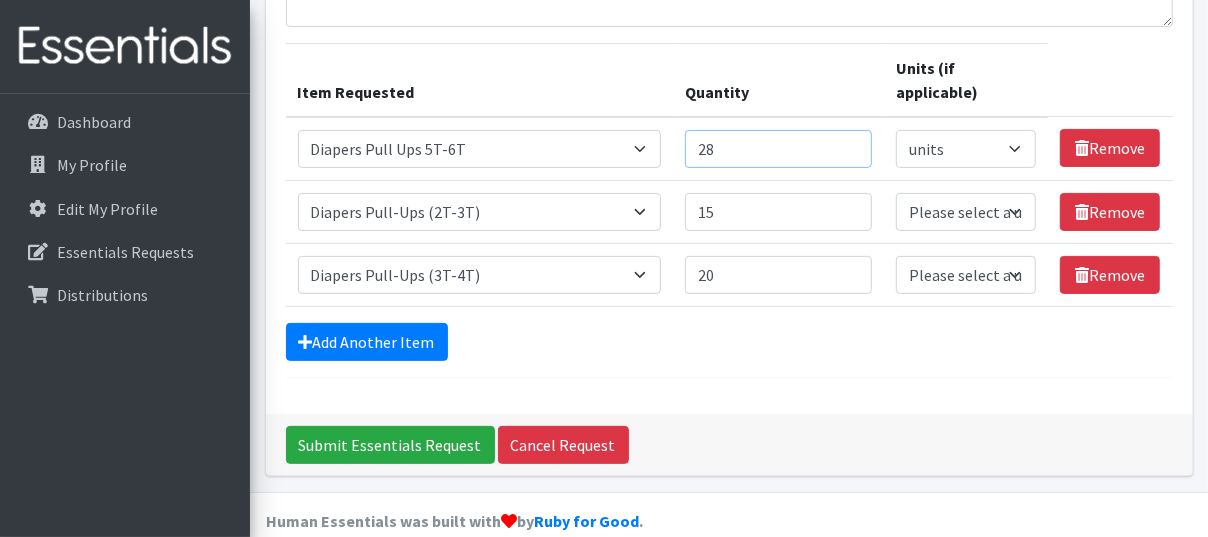 click on "28" at bounding box center (778, 149) 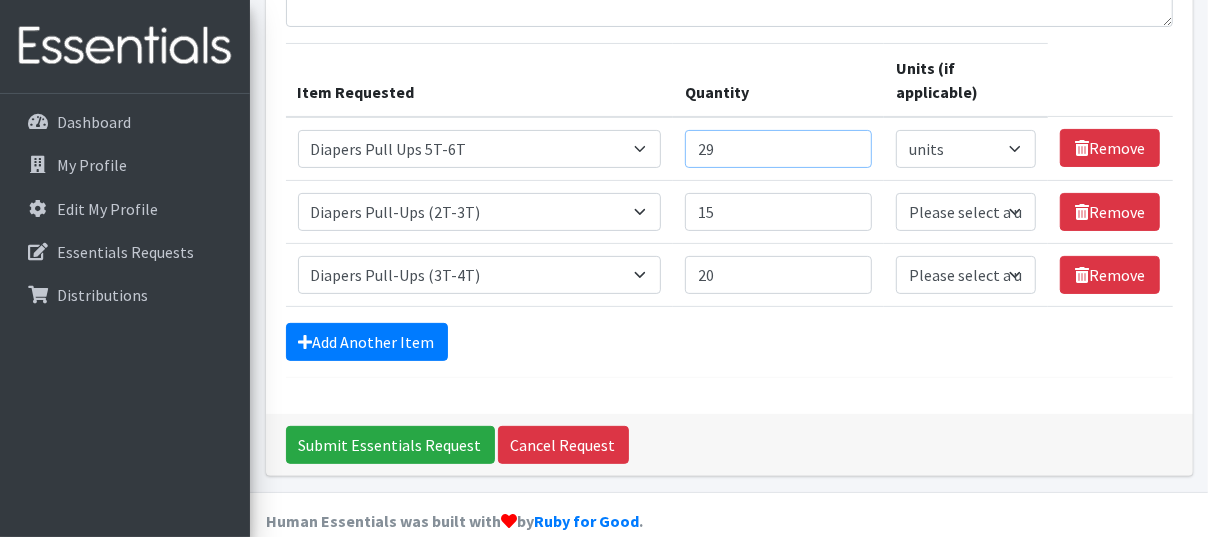 click on "29" at bounding box center [778, 149] 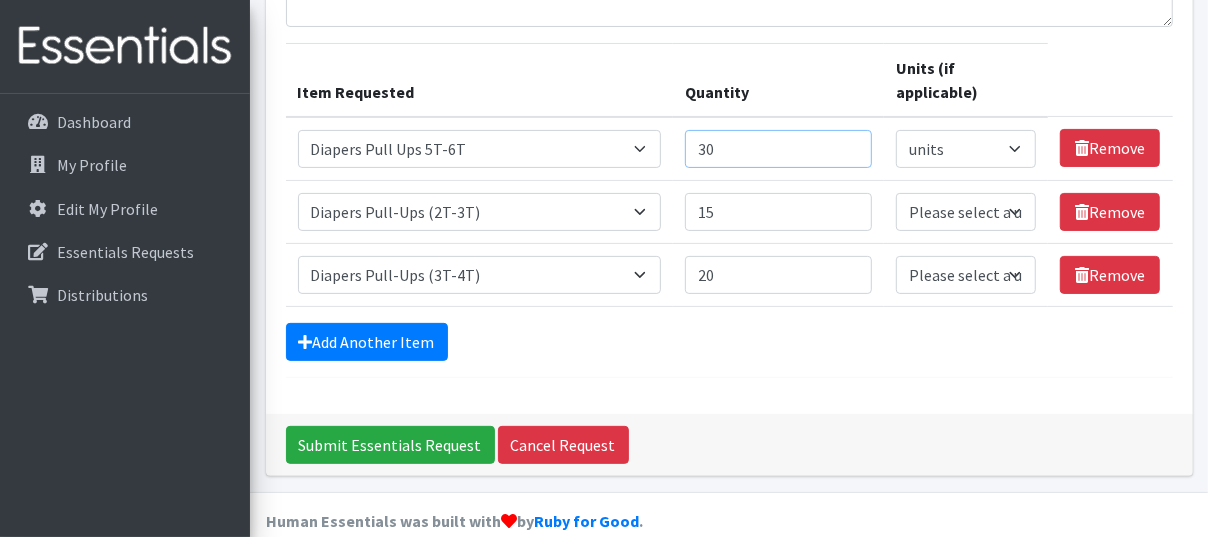 type on "30" 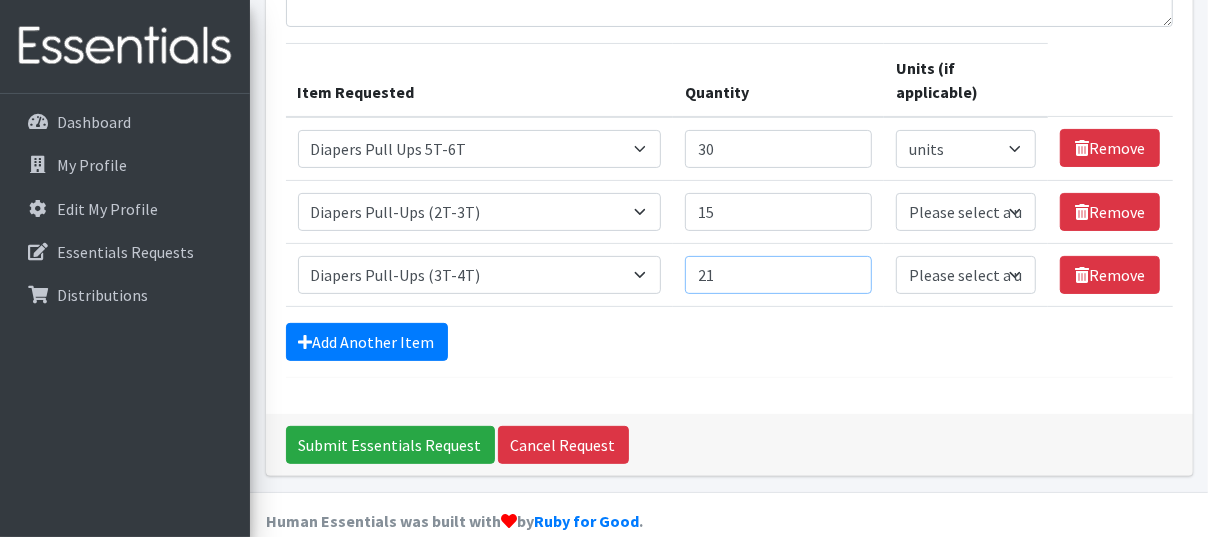 click on "21" at bounding box center (778, 275) 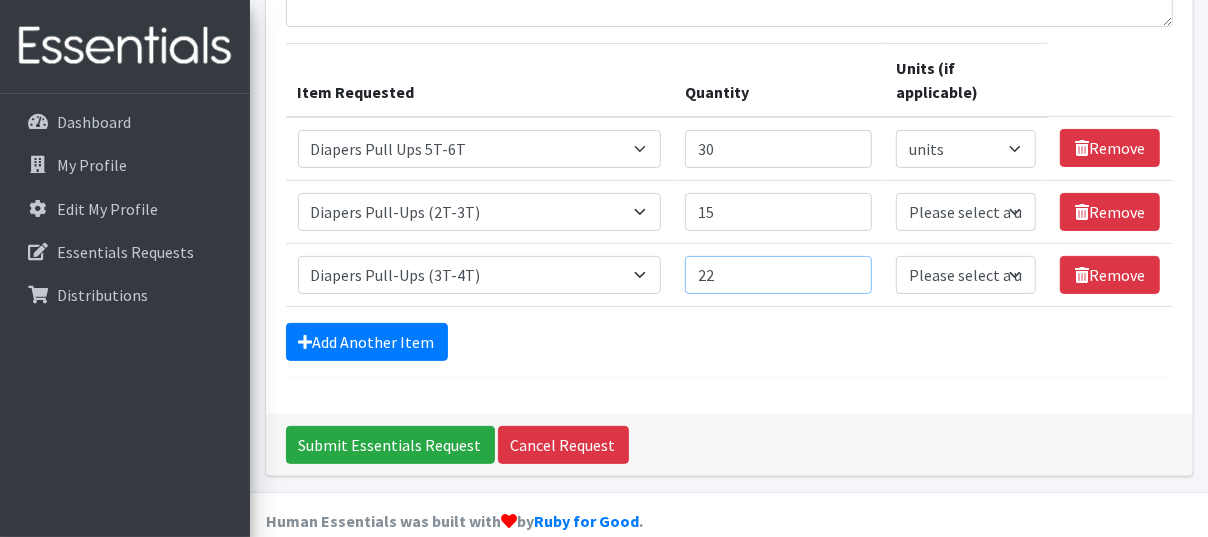 click on "22" at bounding box center [778, 275] 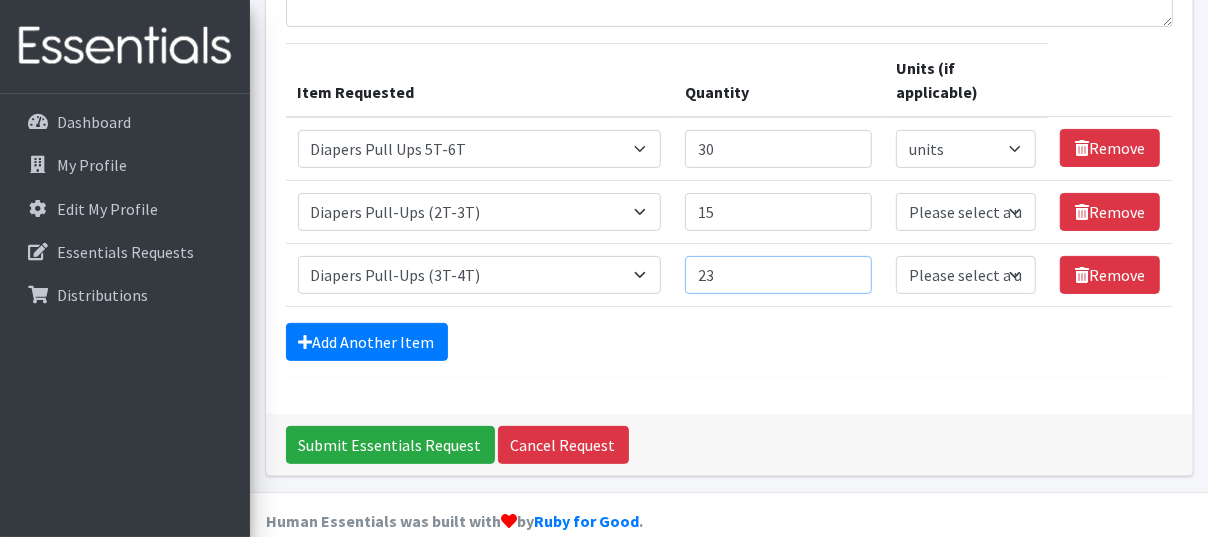 click on "23" at bounding box center (778, 275) 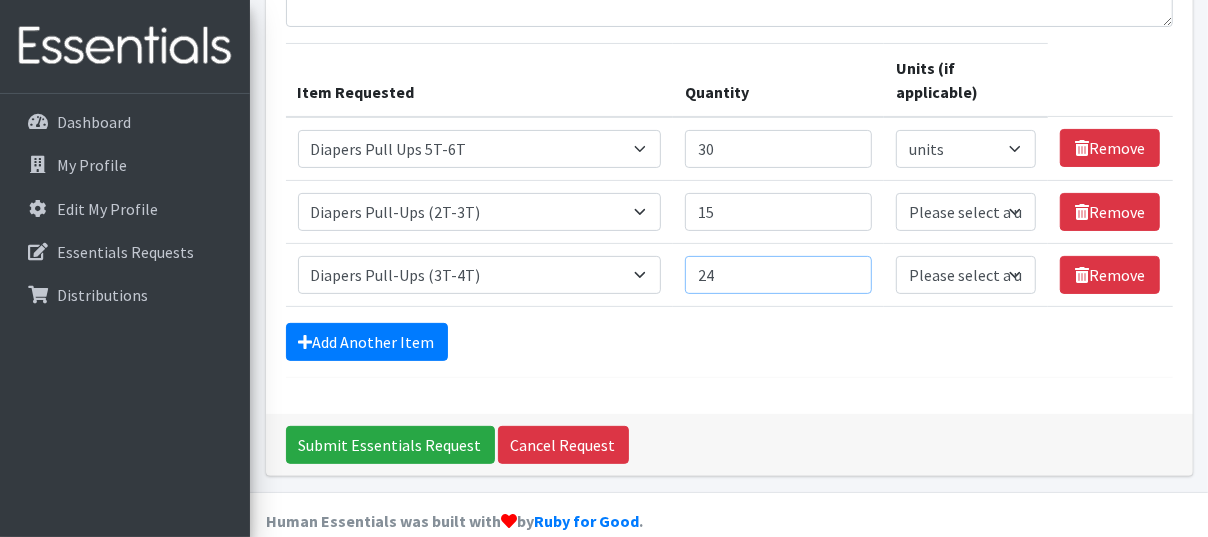 click on "24" at bounding box center (778, 275) 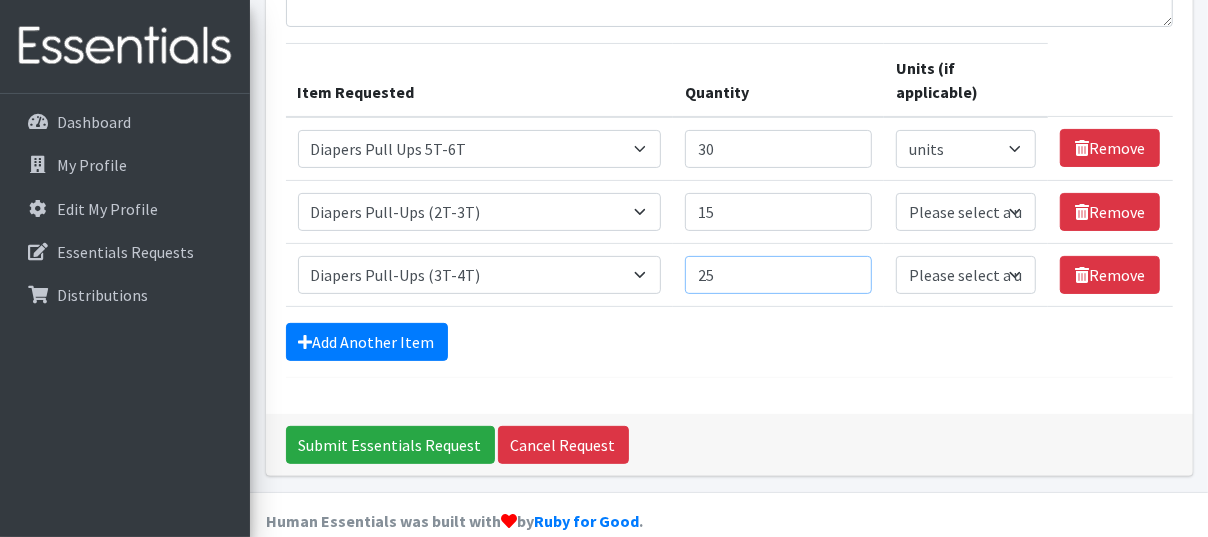 type on "25" 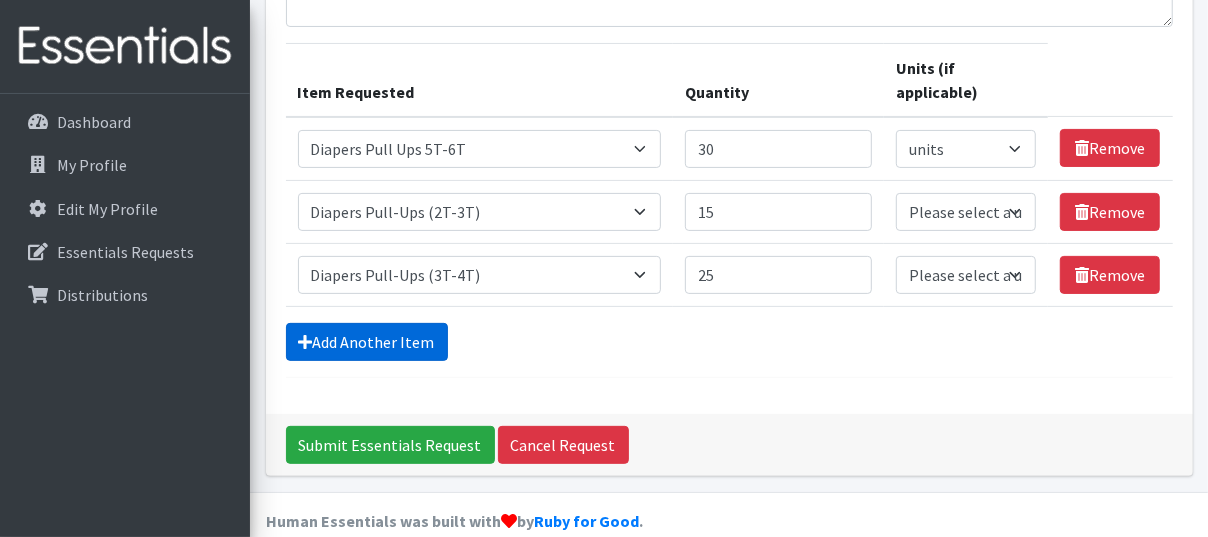 click on "Add Another Item" at bounding box center (367, 342) 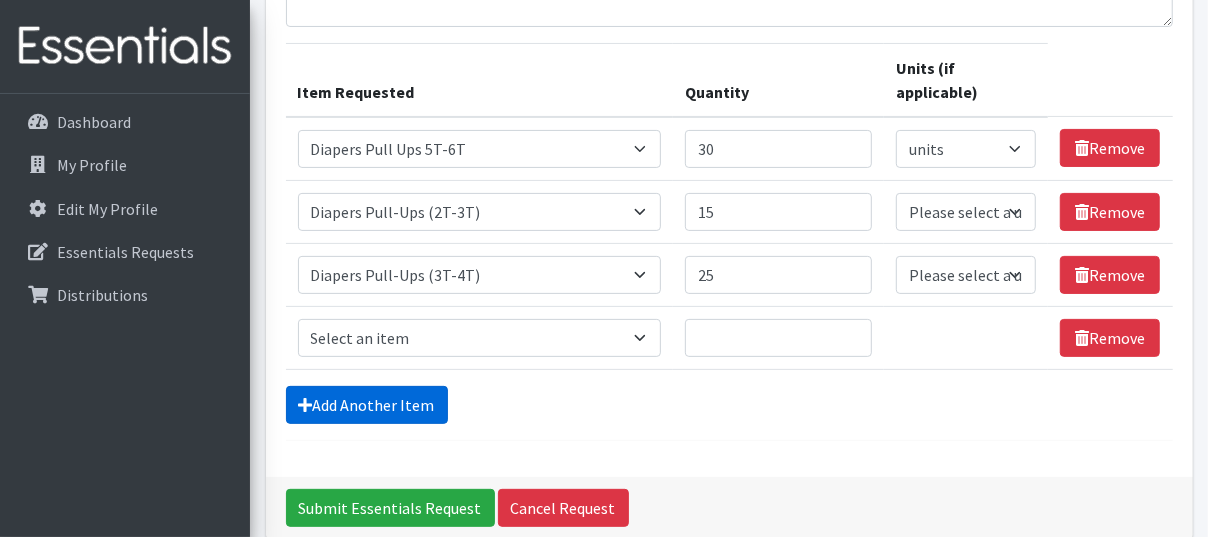 scroll, scrollTop: 280, scrollLeft: 0, axis: vertical 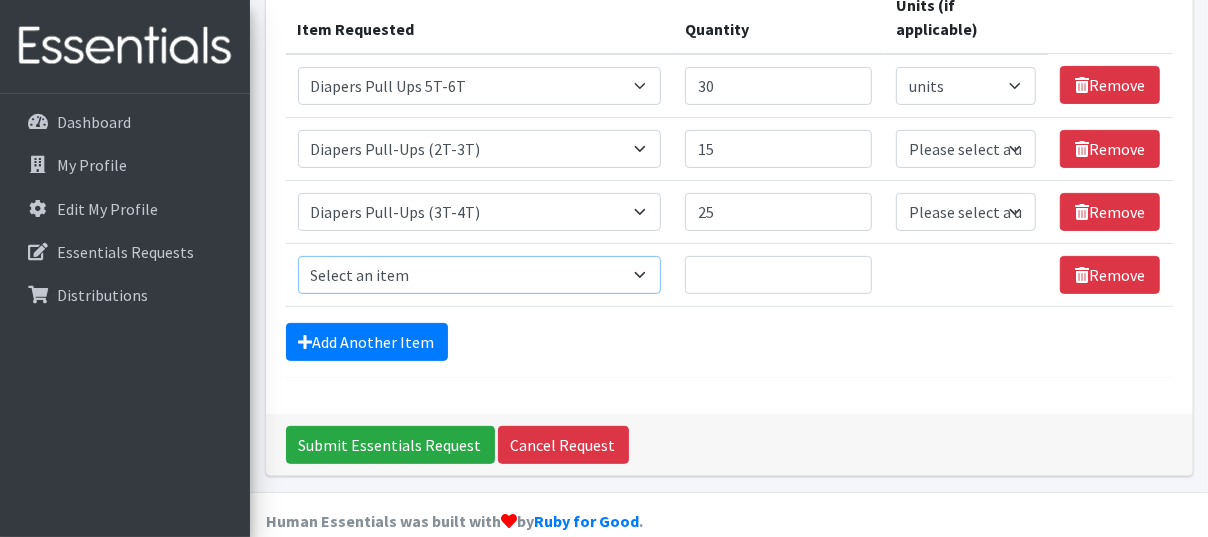 click on "Select an item
# of Children this order will serve
# of Individuals Living in Household
Activity Mat
Baby Carriers
Bath Tubs
Bed Pads
Bibs
Birthday Box - Boy
Birthday Box - Girl
Blankets/Swaddlers/Sleepsacks
Books
Bottles
Breast Pump
Bundle Me's
Car Seat - 3in1 up to 80 lbs.
Car Seat - Infant up to 22lbs. w/ handle
Clothing Boys Spring/Summer 0-6 Months
Clothing Boys Spring/Summer 12-18 Months
Clothing Boys Spring/Summer 18-24 Months
Clothing Boys Spring/Summer 2T
Clothing Boys Spring/Summer 3T
Clothing Boys Spring/Summer 4T
Clothing Boys Spring/Summer 5T
Clothing Boys Spring/Summer 6-12 Months
Clothing Boys Spring/Summer Premie/NB
Clothing Girls Fall/Winter 6-12 Months
Clothing Girls Spring/Summer 0-6 Months
Clothing Girls Spring/Summer 12-18 Months
Clothing Girls Spring/Summer 18-24 Months
Clothing Girls Spring/Summer 2T
Clothing Girls Spring/Summer 3T
Clothing Girls Spring/Summer 4T
Clothing Girls Spring/Summer 5T
Diaper Bags" at bounding box center (480, 275) 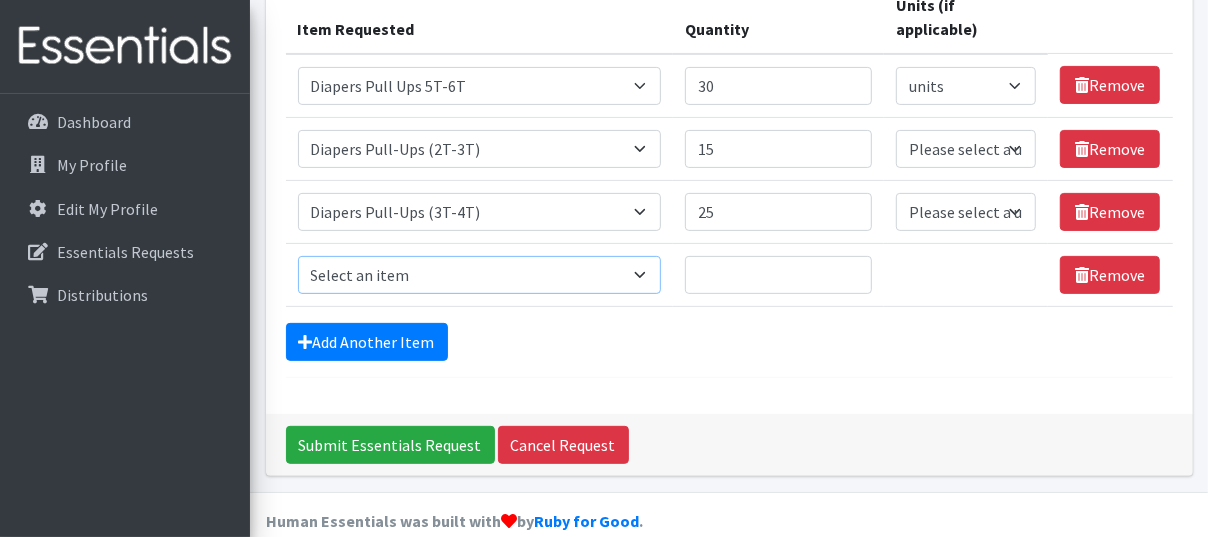 select on "1973" 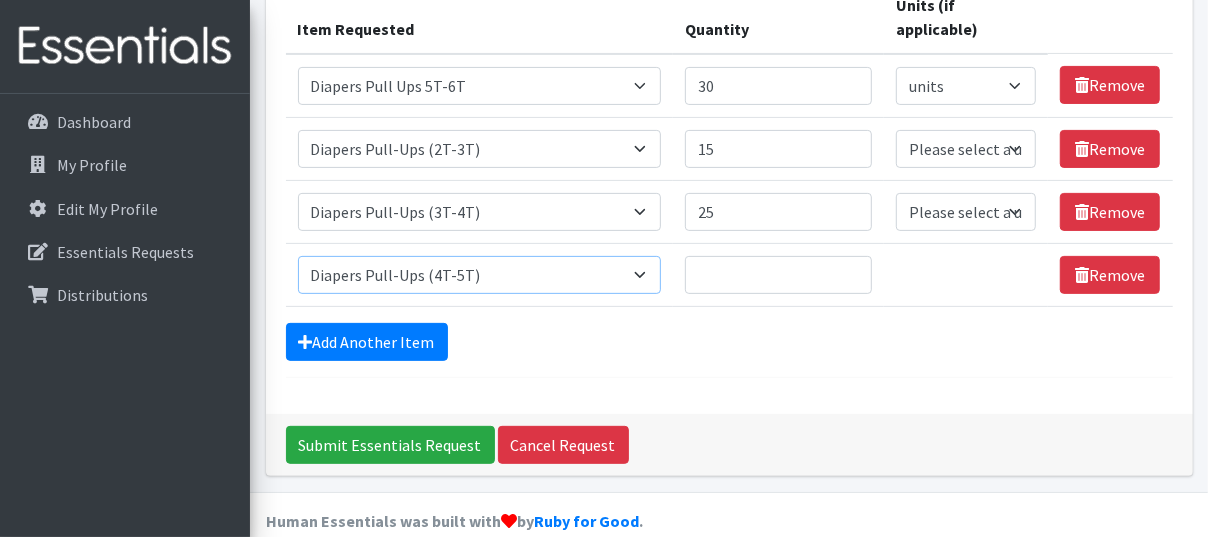 click on "Select an item
# of Children this order will serve
# of Individuals Living in Household
Activity Mat
Baby Carriers
Bath Tubs
Bed Pads
Bibs
Birthday Box - Boy
Birthday Box - Girl
Blankets/Swaddlers/Sleepsacks
Books
Bottles
Breast Pump
Bundle Me's
Car Seat - 3in1 up to 80 lbs.
Car Seat - Infant up to 22lbs. w/ handle
Clothing Boys Spring/Summer 0-6 Months
Clothing Boys Spring/Summer 12-18 Months
Clothing Boys Spring/Summer 18-24 Months
Clothing Boys Spring/Summer 2T
Clothing Boys Spring/Summer 3T
Clothing Boys Spring/Summer 4T
Clothing Boys Spring/Summer 5T
Clothing Boys Spring/Summer 6-12 Months
Clothing Boys Spring/Summer Premie/NB
Clothing Girls Fall/Winter 6-12 Months
Clothing Girls Spring/Summer 0-6 Months
Clothing Girls Spring/Summer 12-18 Months
Clothing Girls Spring/Summer 18-24 Months
Clothing Girls Spring/Summer 2T
Clothing Girls Spring/Summer 3T
Clothing Girls Spring/Summer 4T
Clothing Girls Spring/Summer 5T
Diaper Bags" at bounding box center [480, 275] 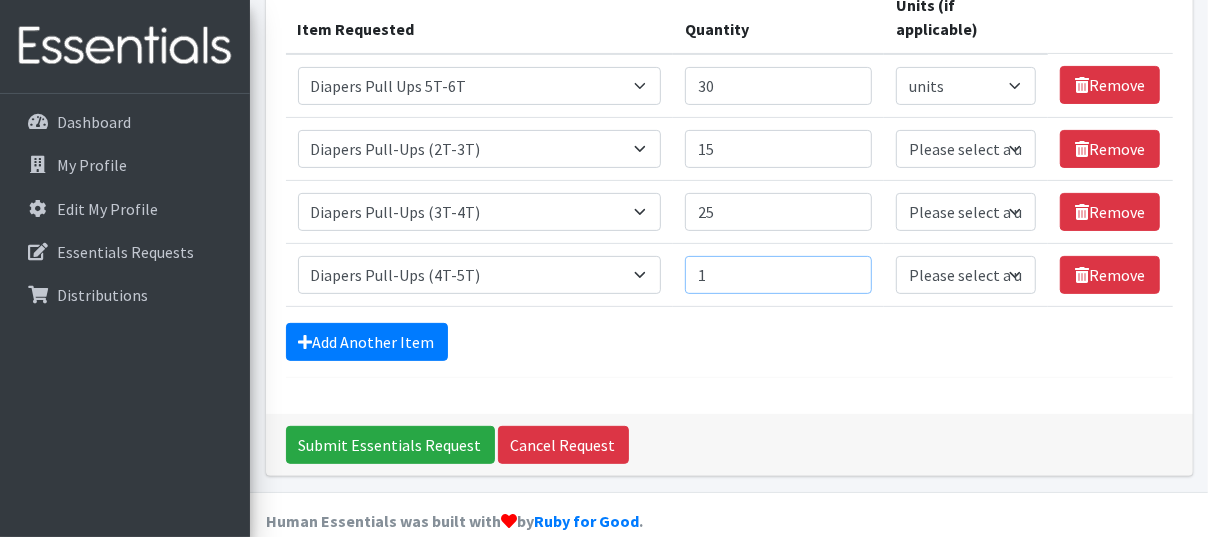 click on "1" at bounding box center (778, 275) 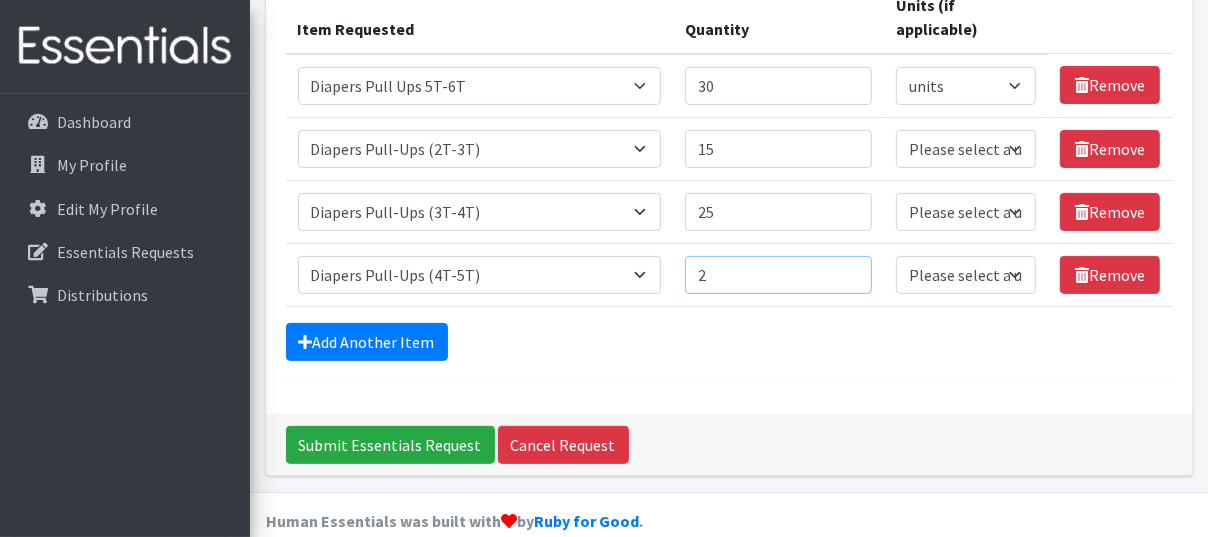 click on "2" at bounding box center [778, 275] 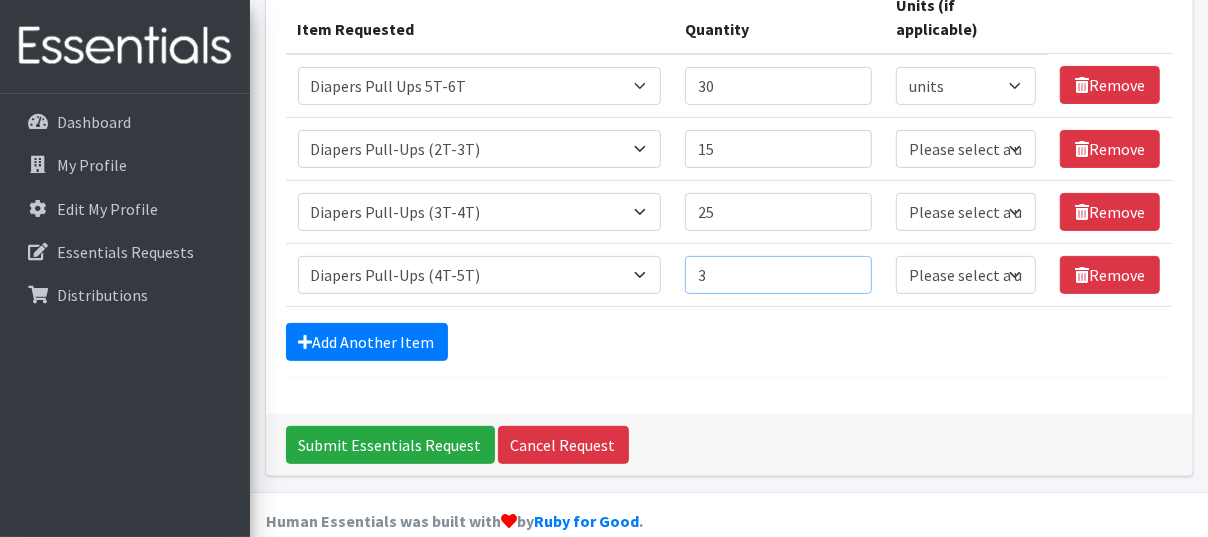 click on "3" at bounding box center (778, 275) 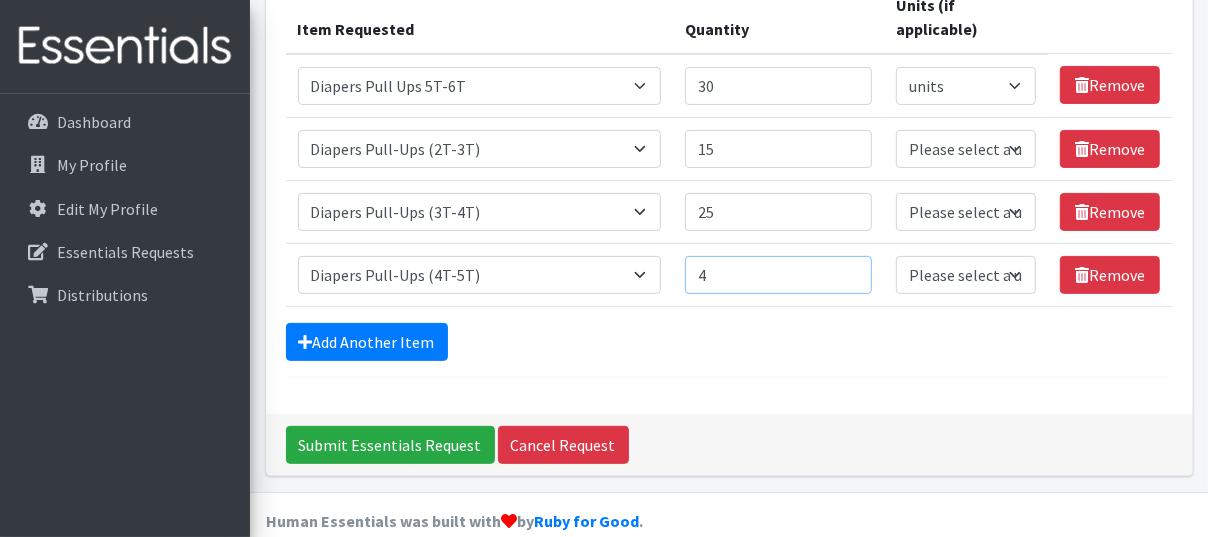 click on "4" at bounding box center (778, 275) 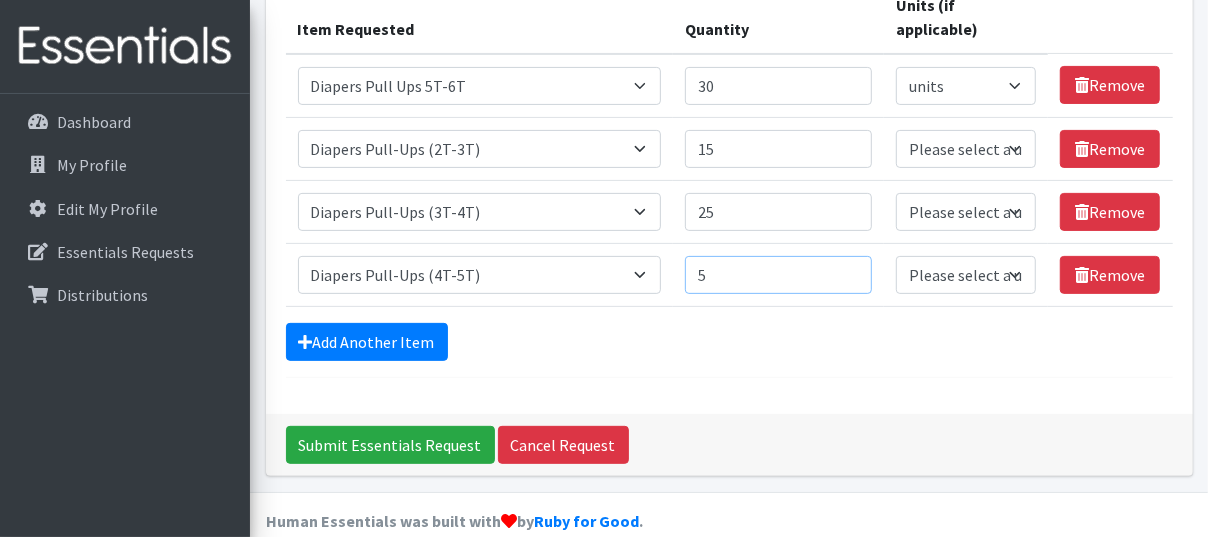 click on "5" at bounding box center [778, 275] 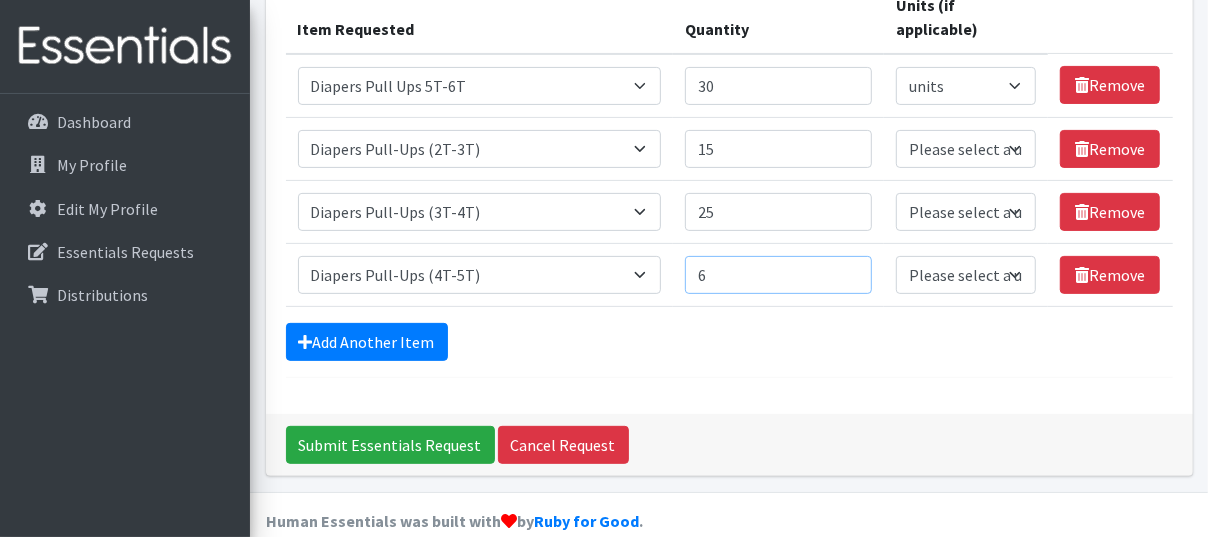 click on "6" at bounding box center (778, 275) 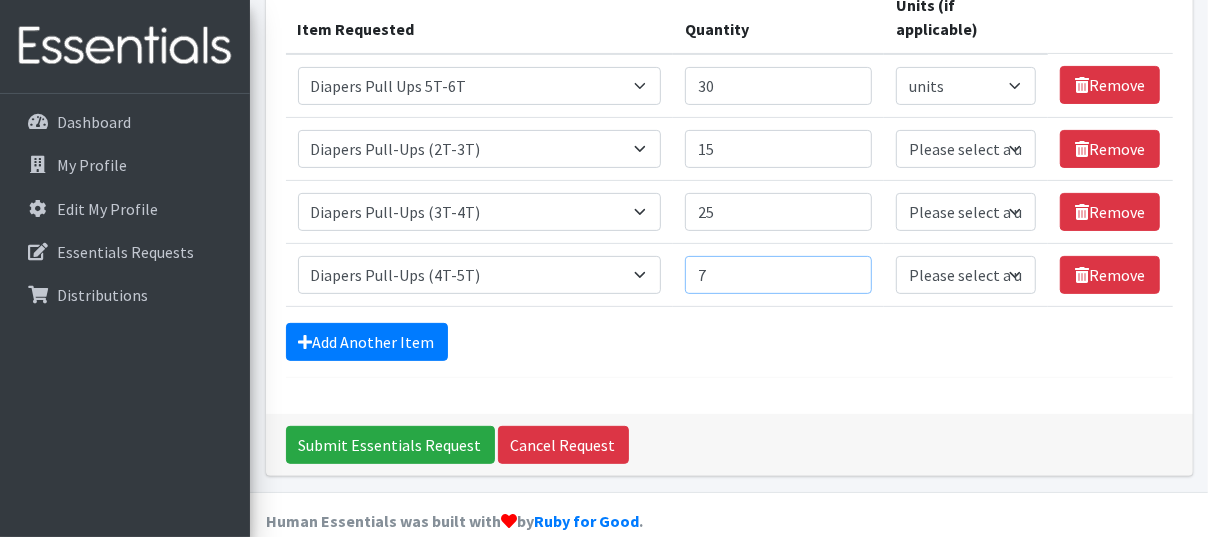 click on "7" at bounding box center [778, 275] 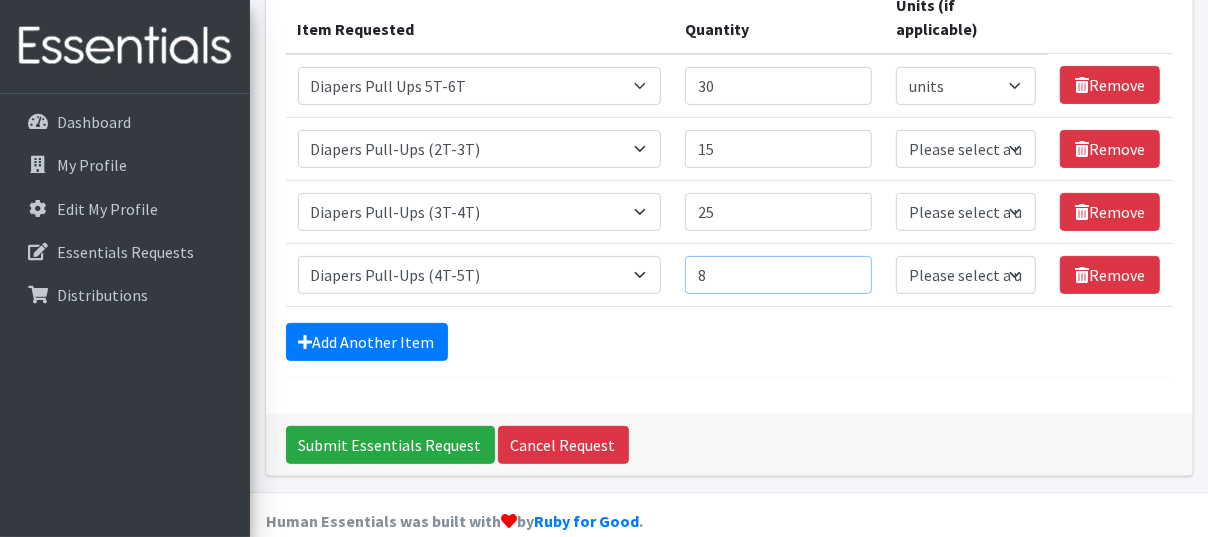 click on "8" at bounding box center [778, 275] 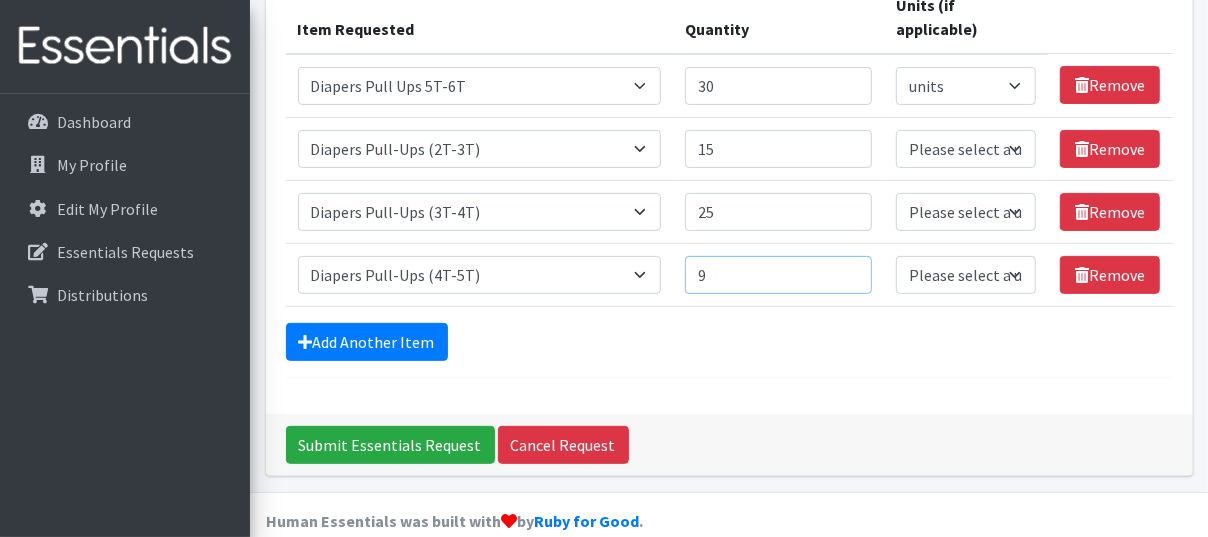 click on "9" at bounding box center [778, 275] 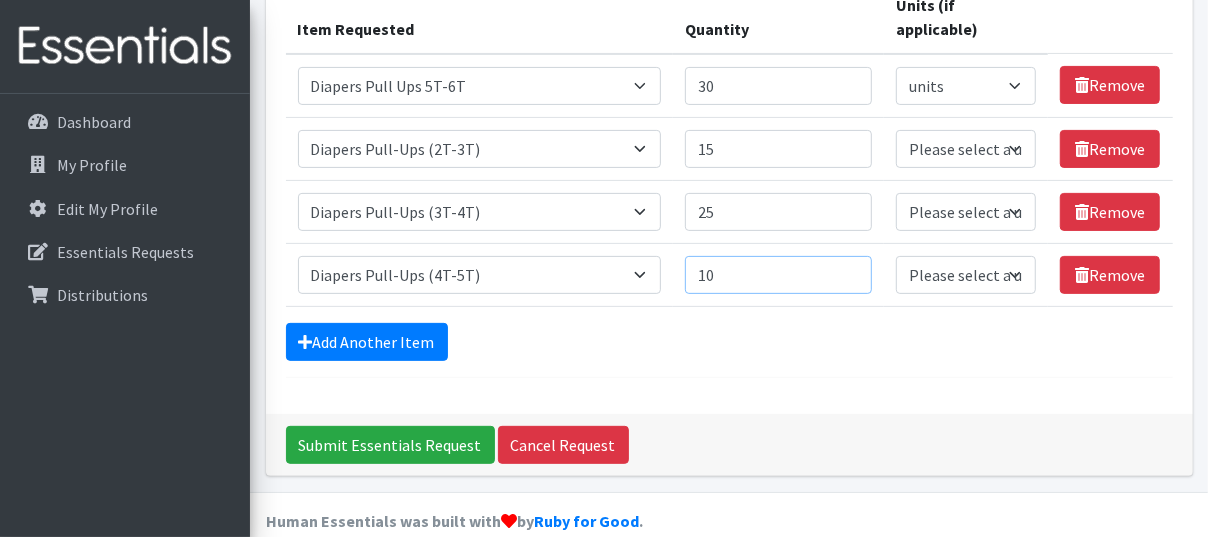 click on "10" at bounding box center [778, 275] 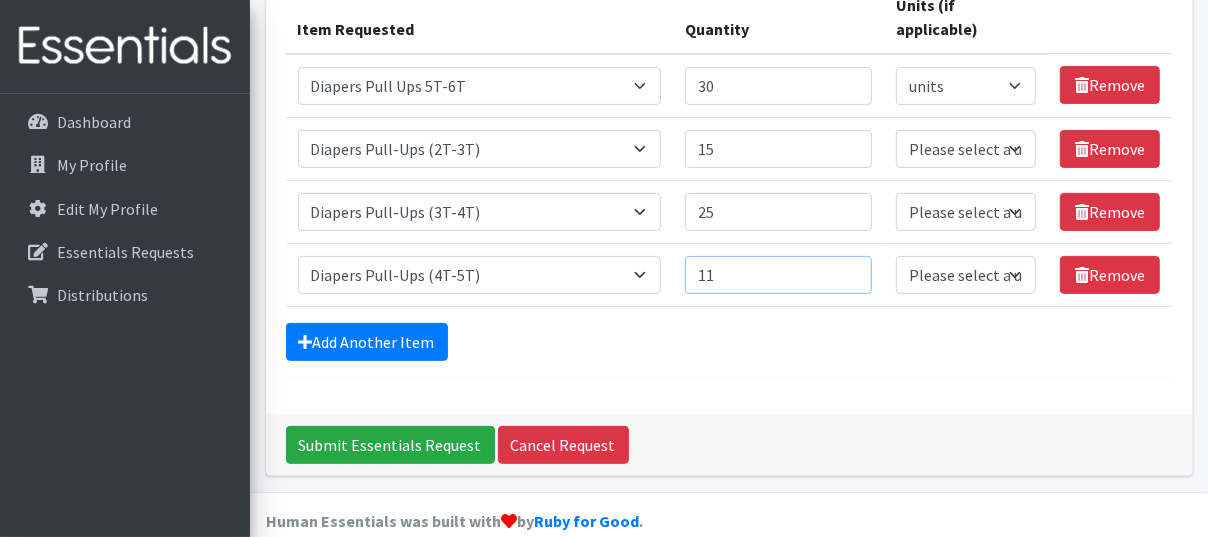click on "11" at bounding box center [778, 275] 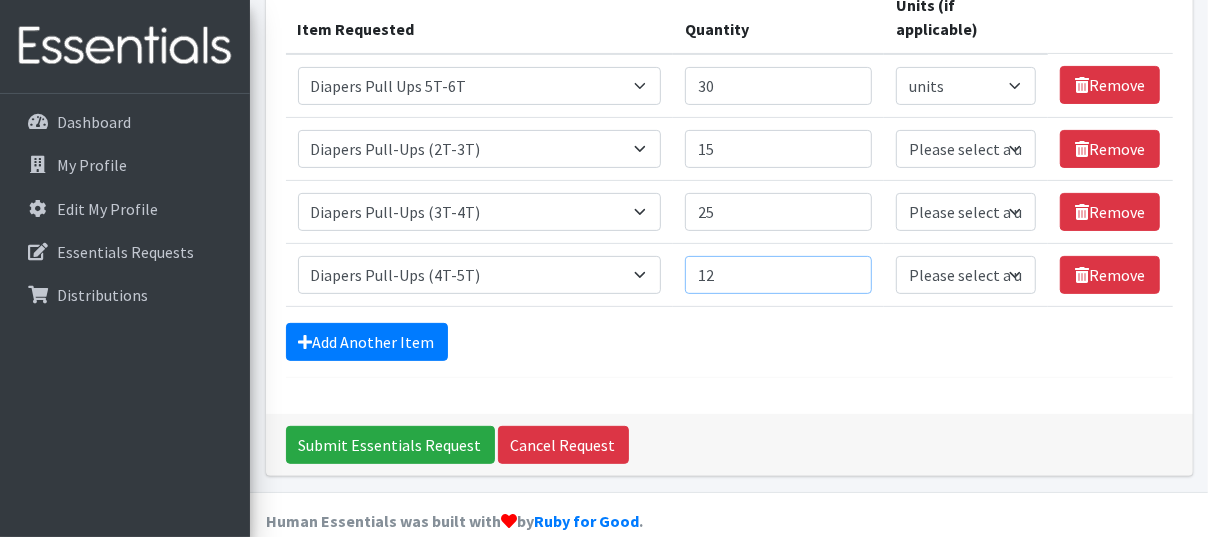 click on "12" at bounding box center (778, 275) 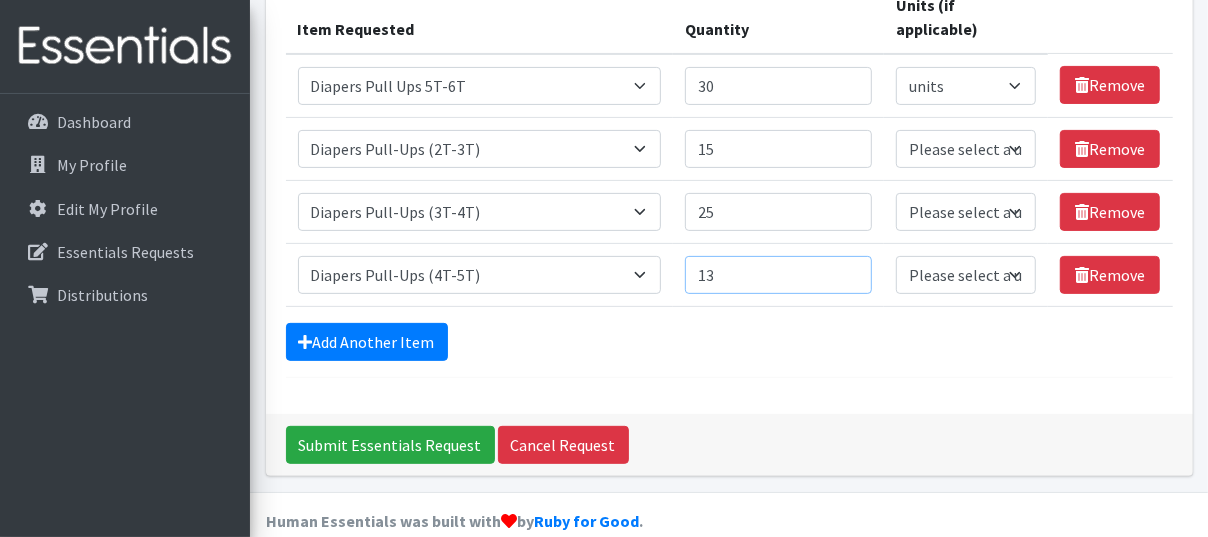 click on "13" at bounding box center (778, 275) 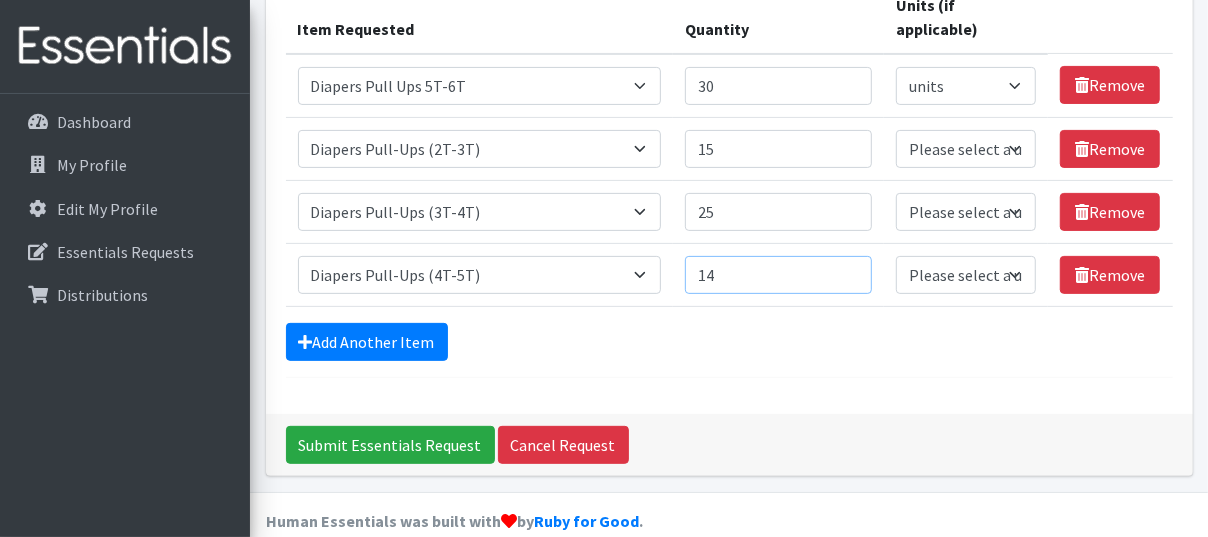 click on "14" at bounding box center (778, 275) 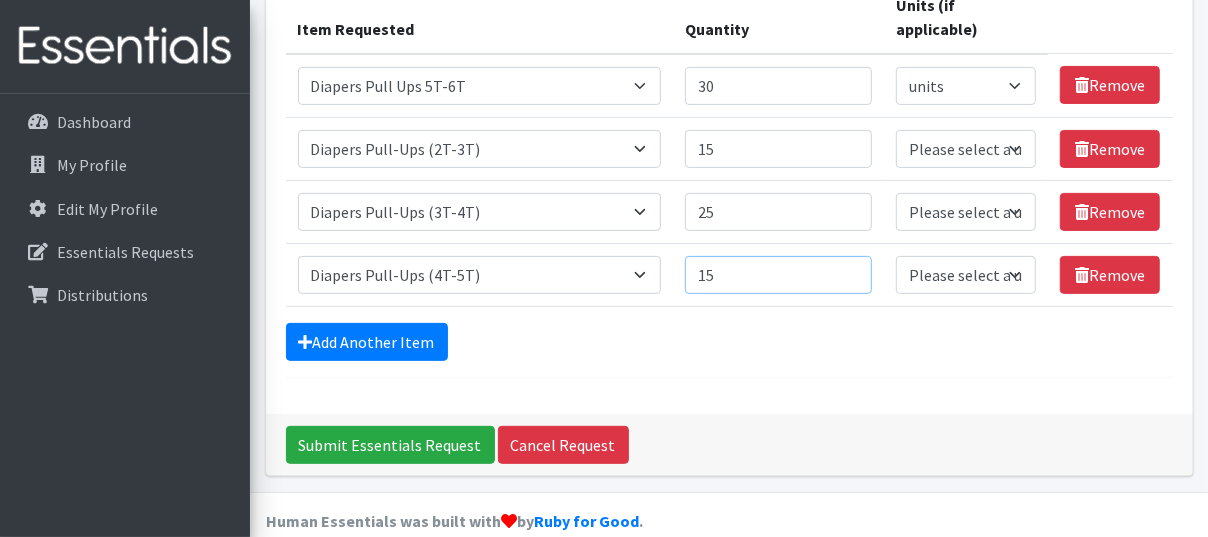 click on "15" at bounding box center (778, 275) 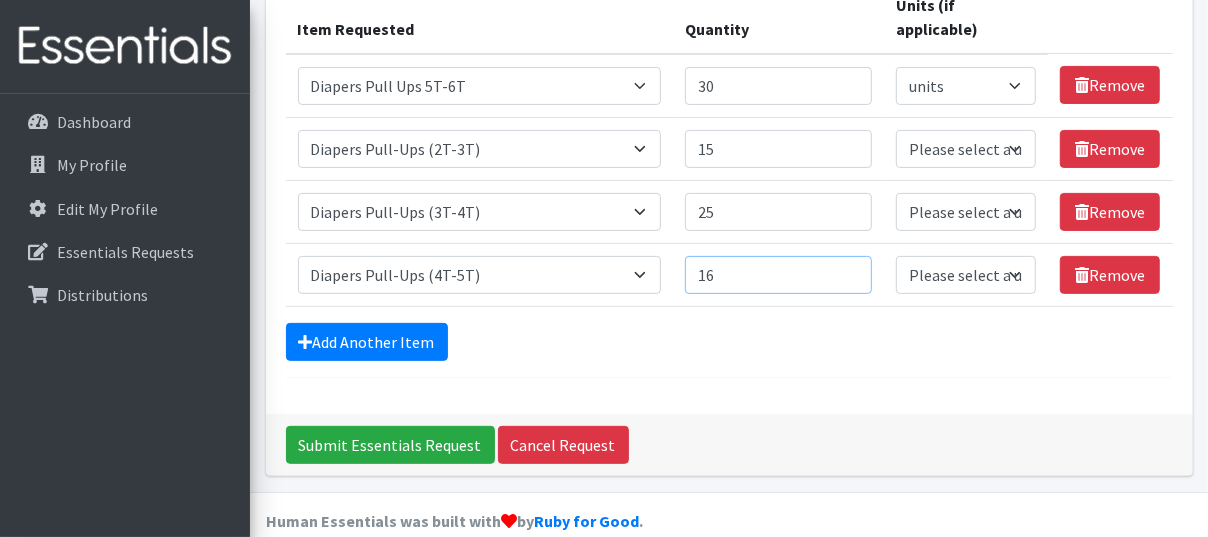 click on "16" at bounding box center [778, 275] 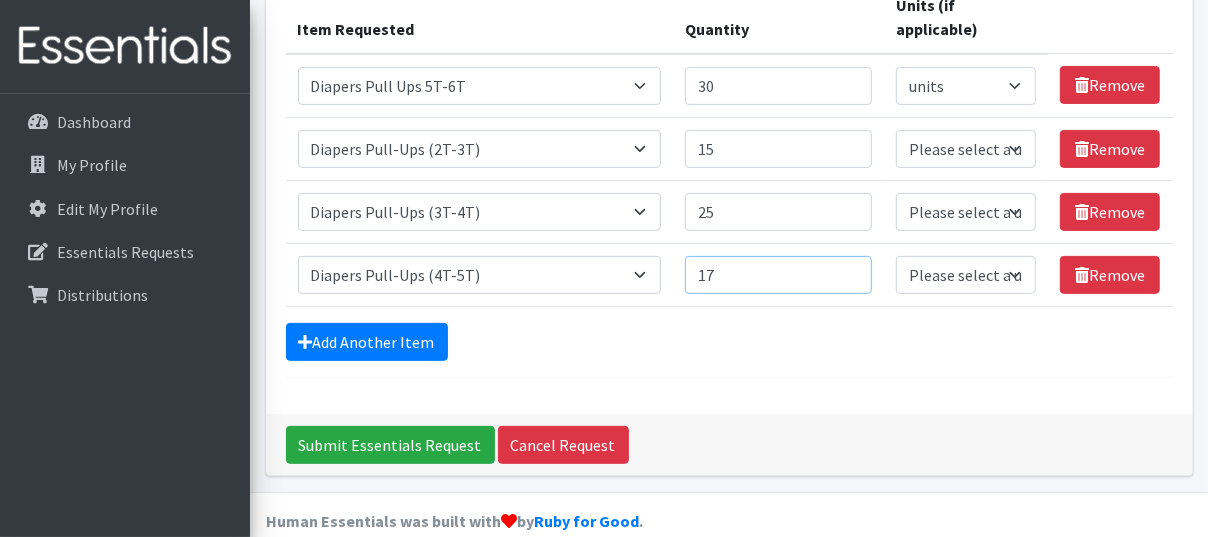 click on "17" at bounding box center (778, 275) 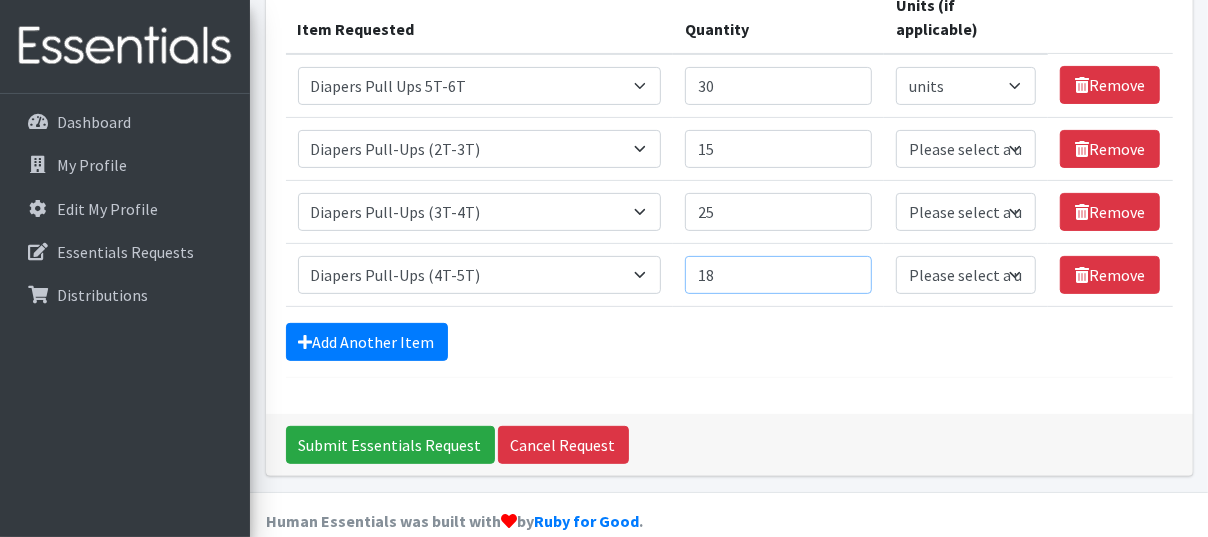 click on "18" at bounding box center [778, 275] 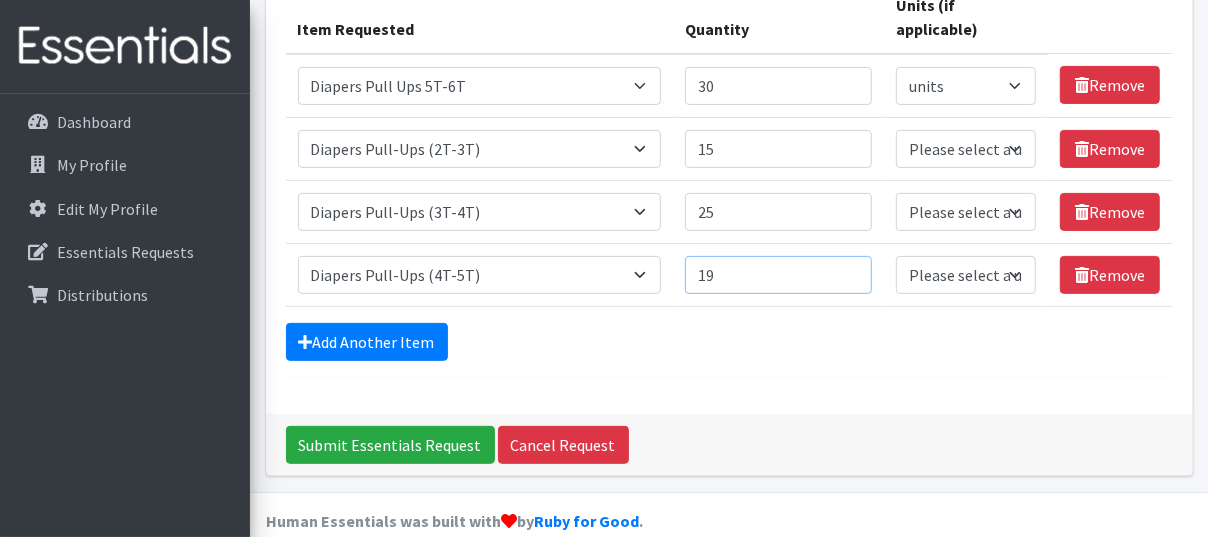 click on "19" at bounding box center (778, 275) 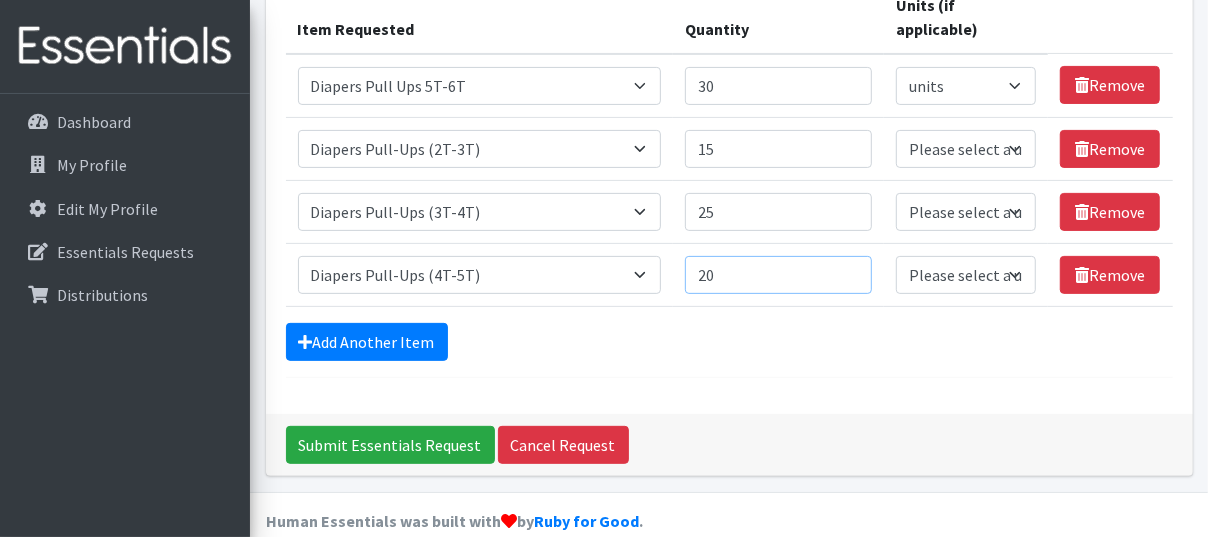 click on "20" at bounding box center [778, 275] 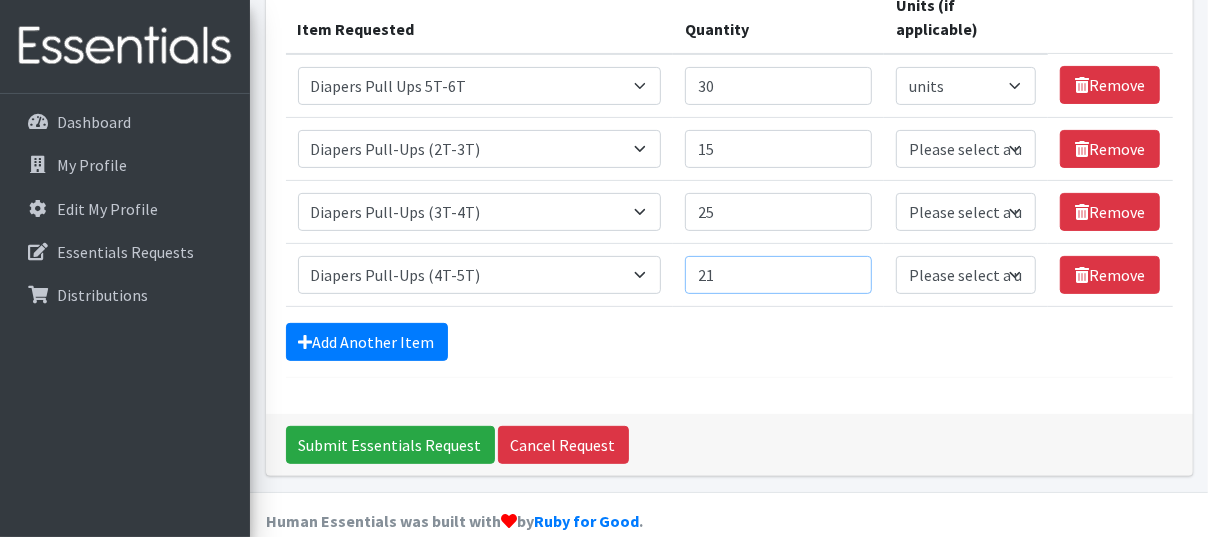 click on "21" at bounding box center [778, 275] 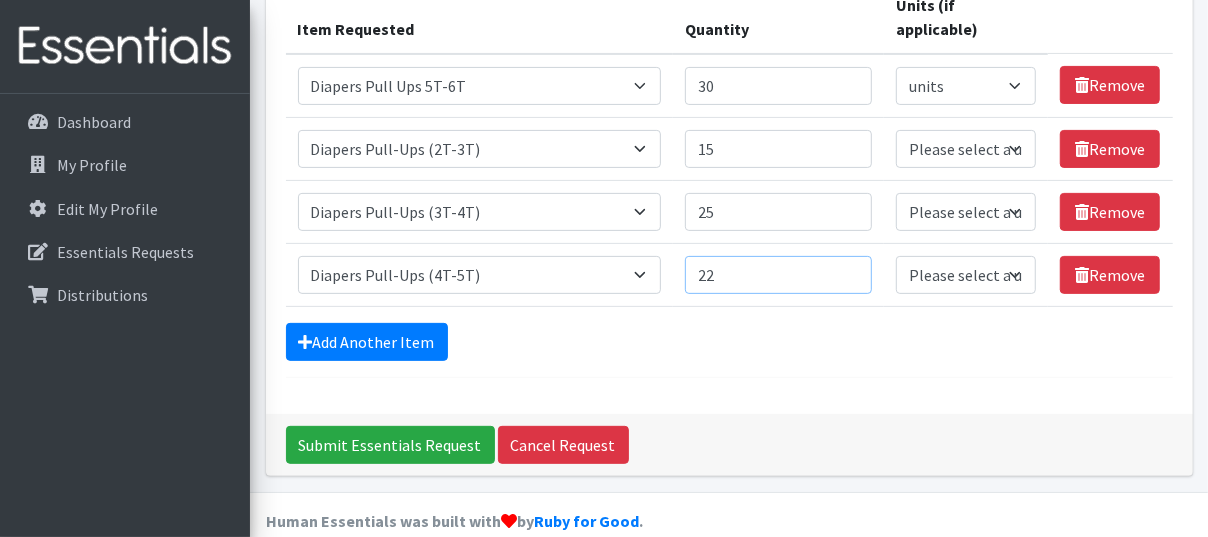 click on "22" at bounding box center (778, 275) 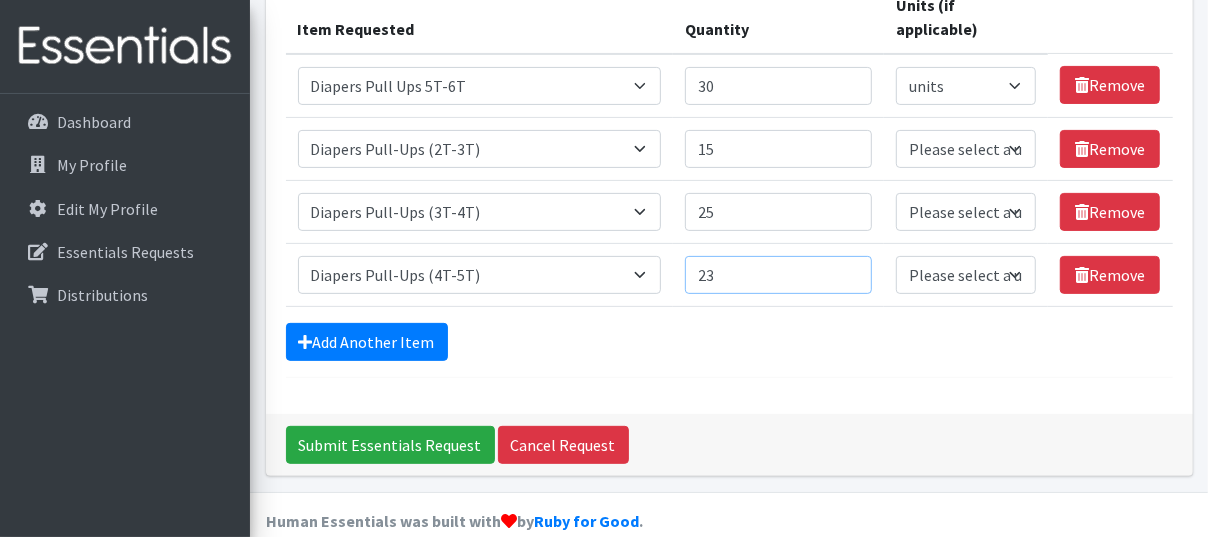 click on "23" at bounding box center (778, 275) 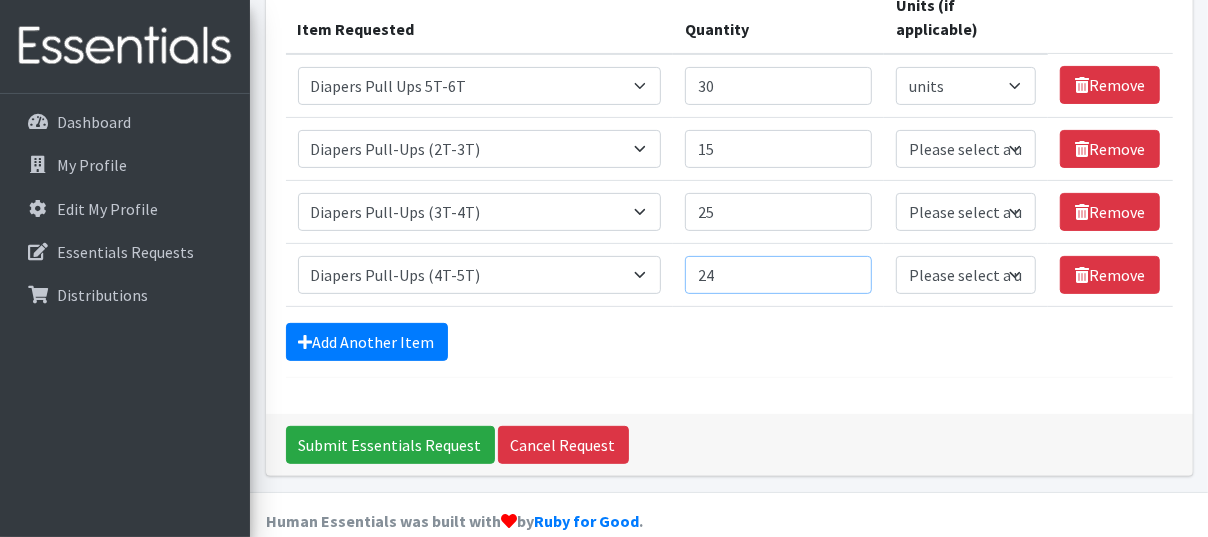 click on "24" at bounding box center [778, 275] 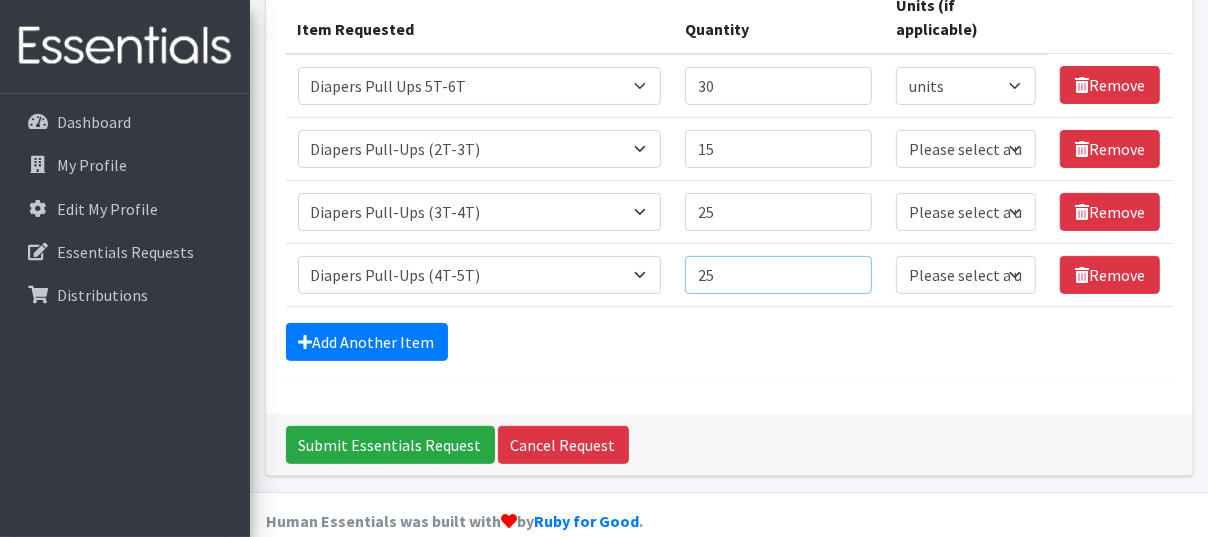 type on "25" 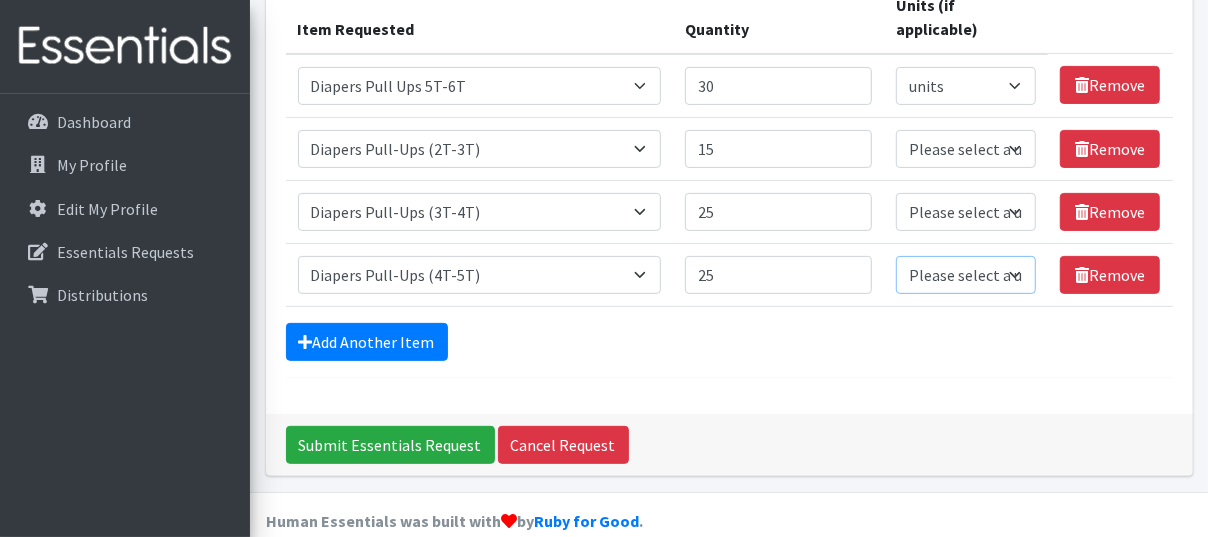 click on "Please select a unit units Packs" at bounding box center [966, 275] 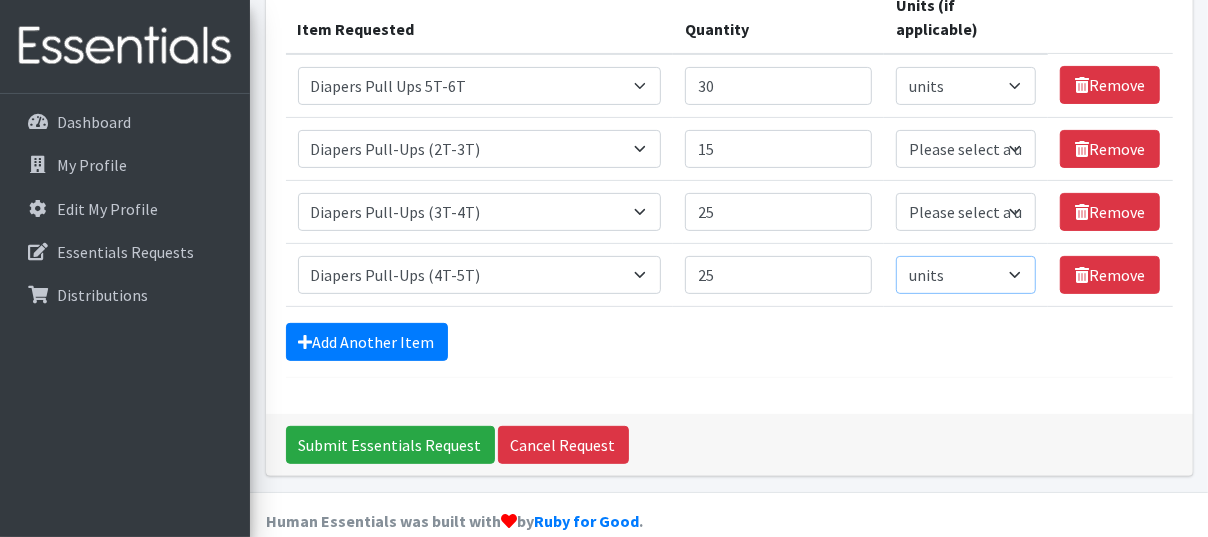 click on "Please select a unit units Packs" at bounding box center (966, 275) 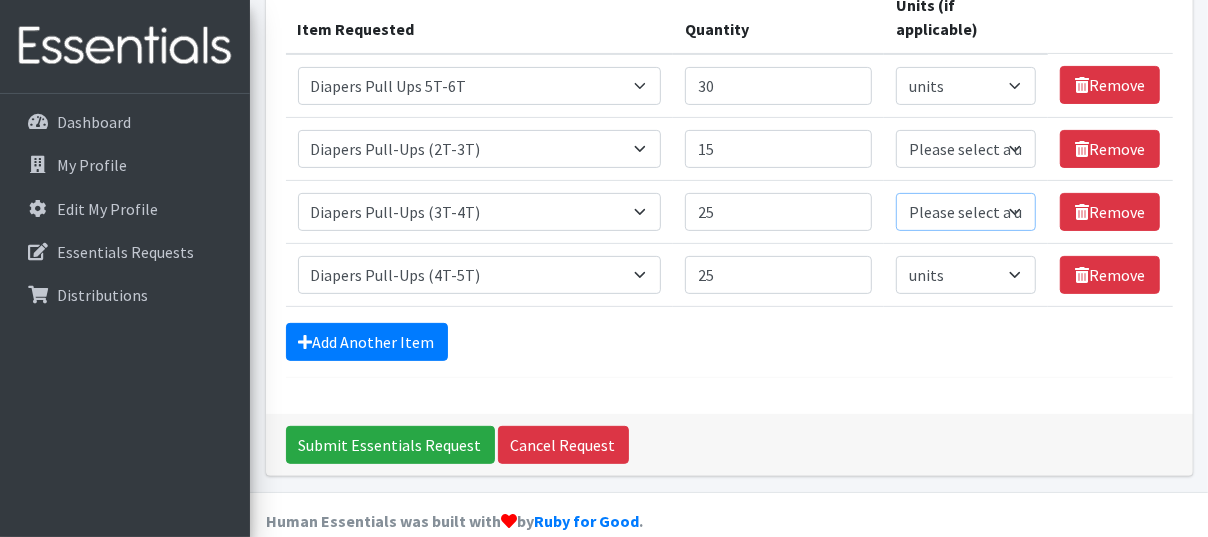 click on "Please select a unit units Packs" at bounding box center (966, 212) 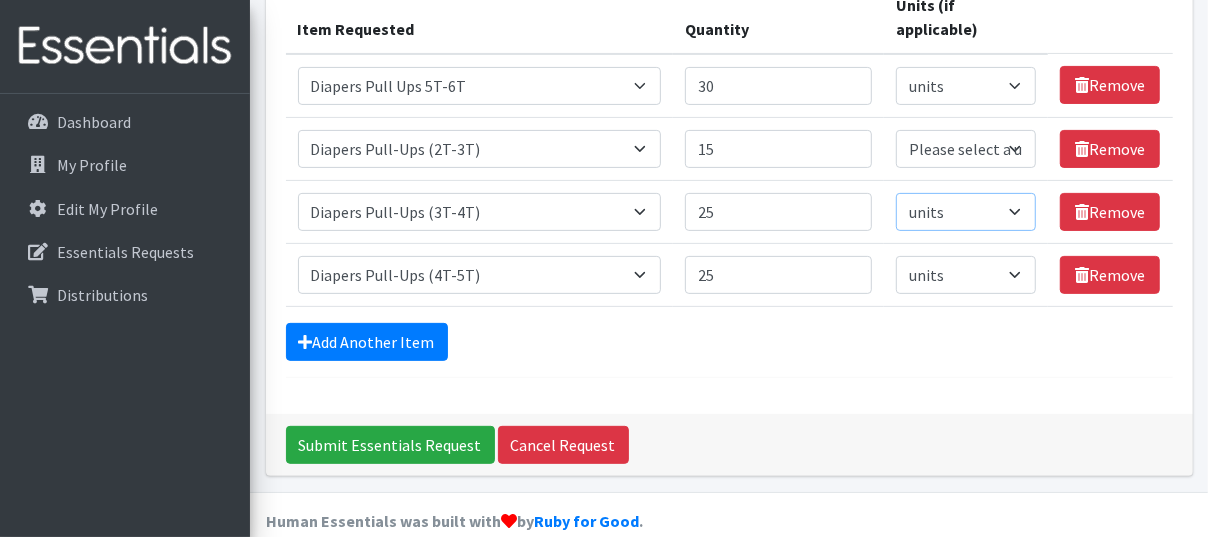 click on "Please select a unit units Packs" at bounding box center [966, 212] 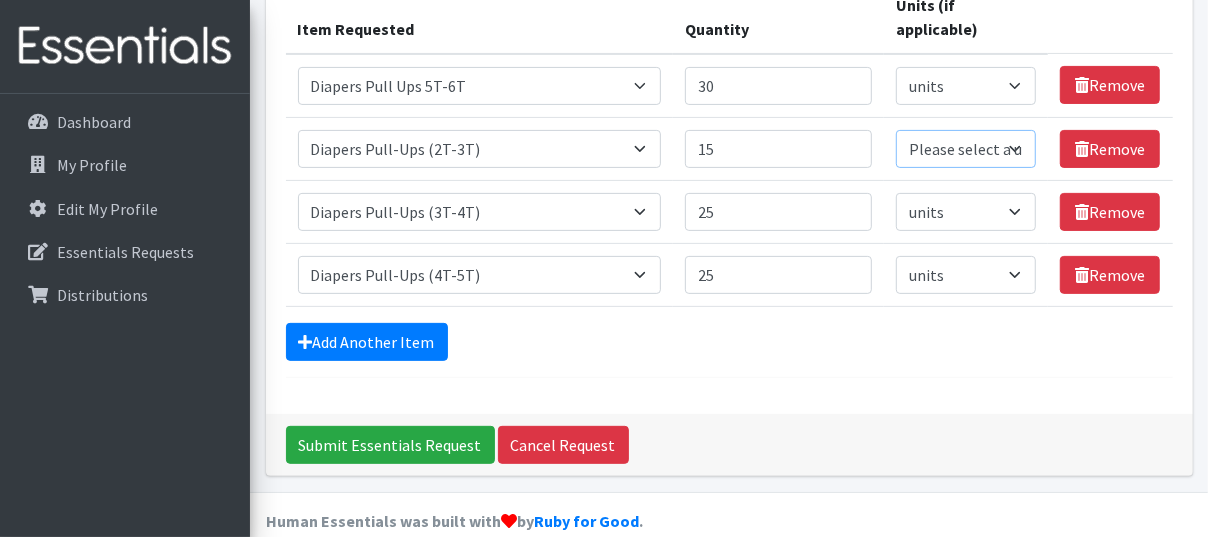 drag, startPoint x: 1014, startPoint y: 115, endPoint x: 1007, endPoint y: 139, distance: 25 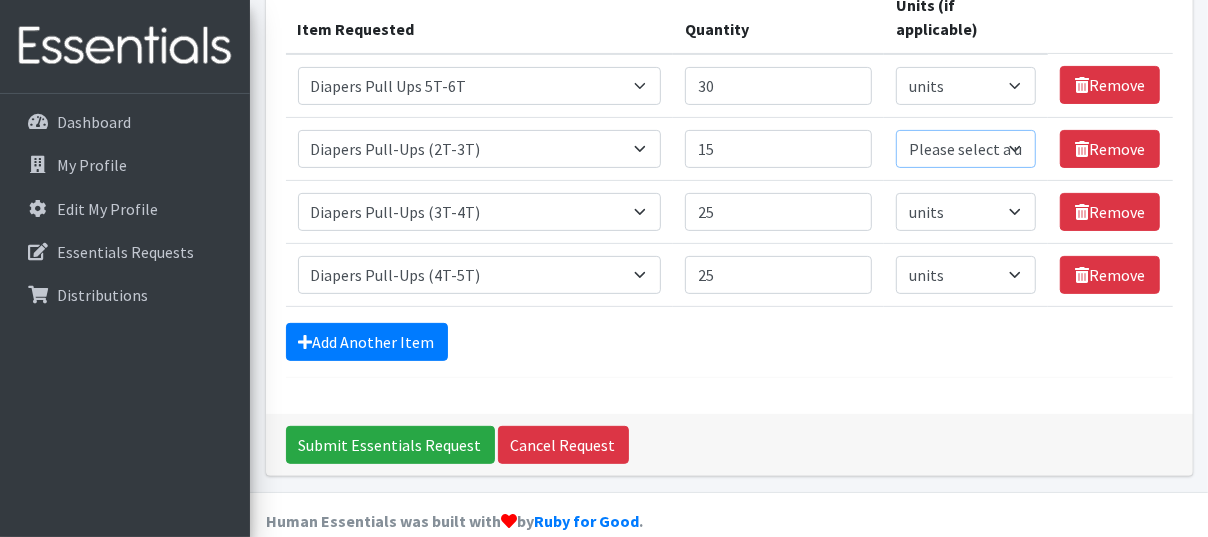 select 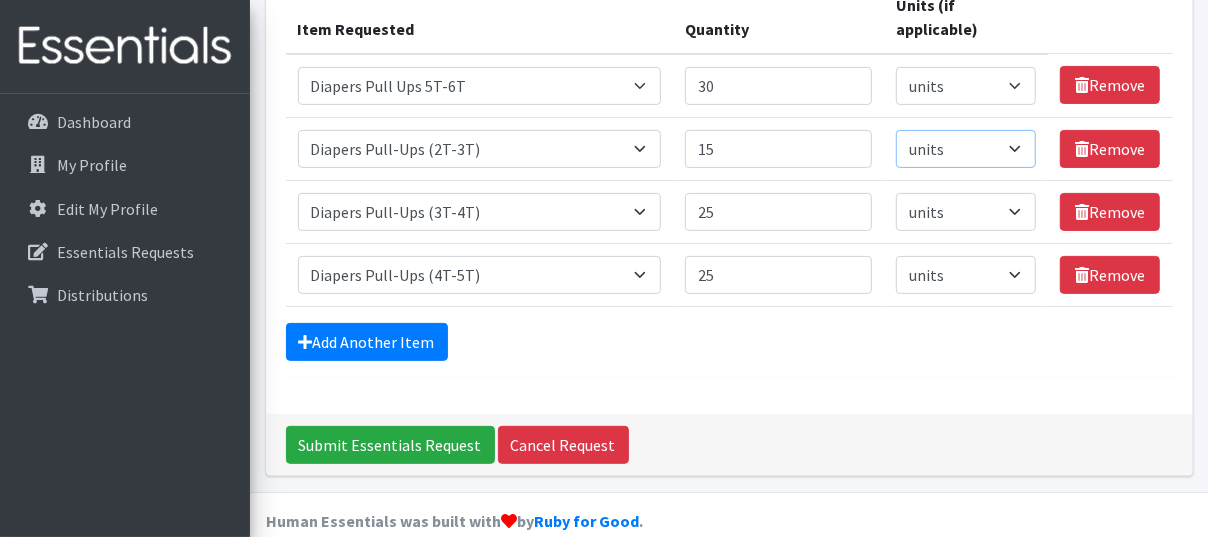 click on "Please select a unit units Packs" at bounding box center (966, 149) 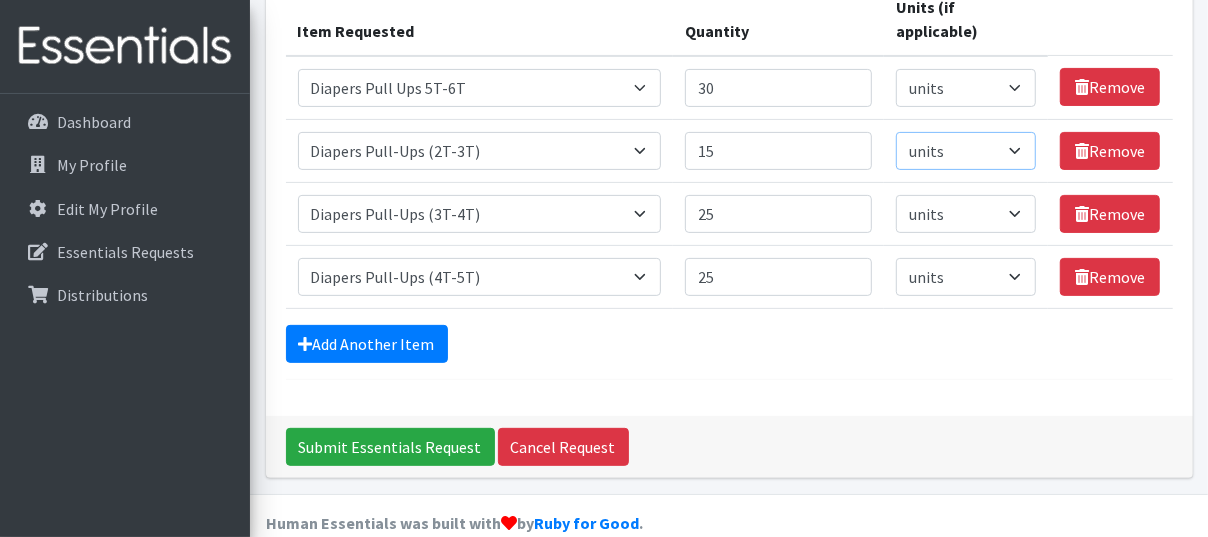 scroll, scrollTop: 280, scrollLeft: 0, axis: vertical 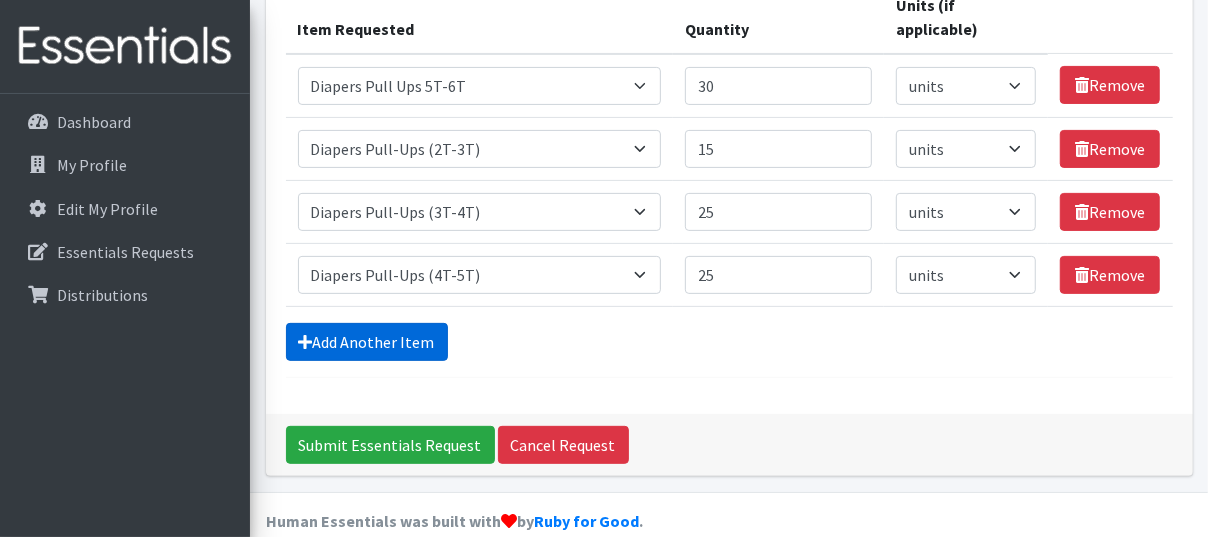 click on "Add Another Item" at bounding box center [367, 342] 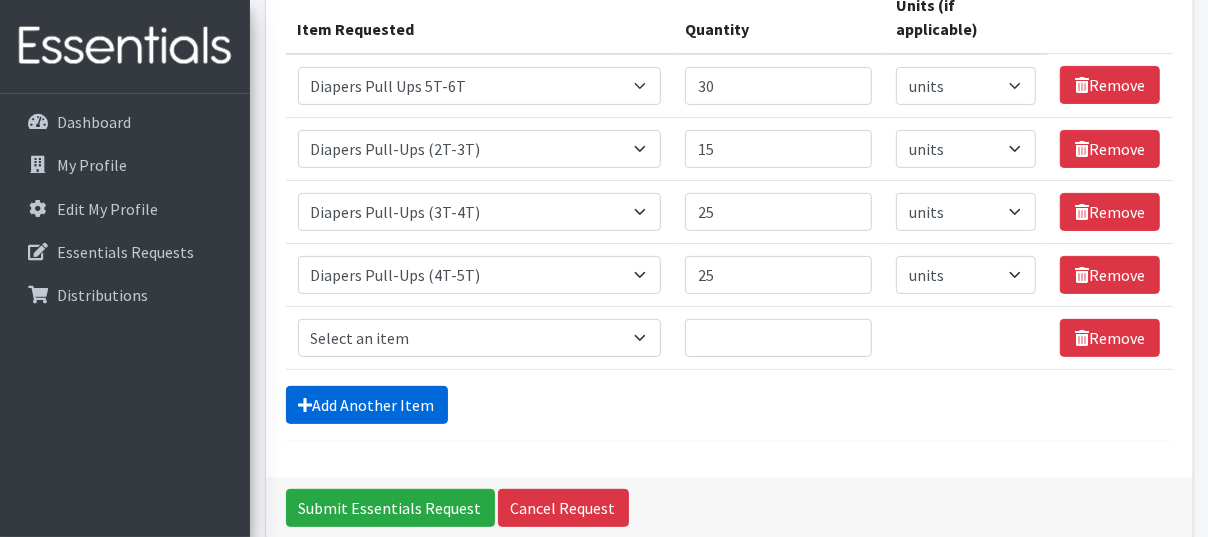 scroll, scrollTop: 342, scrollLeft: 0, axis: vertical 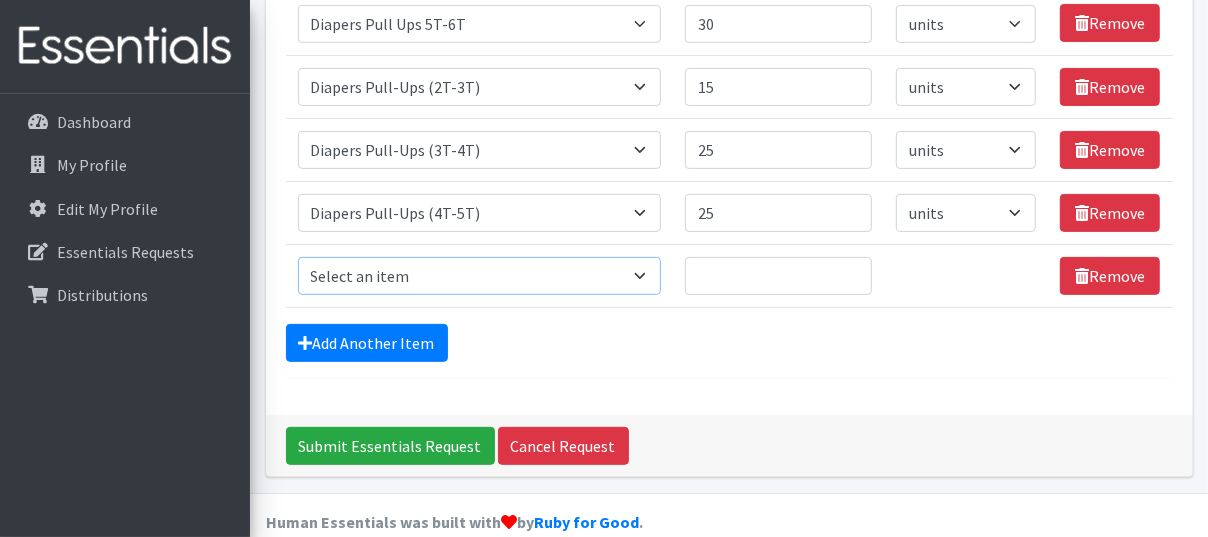 click on "Select an item
# of Children this order will serve
# of Individuals Living in Household
Activity Mat
Baby Carriers
Bath Tubs
Bed Pads
Bibs
Birthday Box - Boy
Birthday Box - Girl
Blankets/Swaddlers/Sleepsacks
Books
Bottles
Breast Pump
Bundle Me's
Car Seat - 3in1 up to 80 lbs.
Car Seat - Infant up to 22lbs. w/ handle
Clothing Boys Spring/Summer 0-6 Months
Clothing Boys Spring/Summer 12-18 Months
Clothing Boys Spring/Summer 18-24 Months
Clothing Boys Spring/Summer 2T
Clothing Boys Spring/Summer 3T
Clothing Boys Spring/Summer 4T
Clothing Boys Spring/Summer 5T
Clothing Boys Spring/Summer 6-12 Months
Clothing Boys Spring/Summer Premie/NB
Clothing Girls Fall/Winter 6-12 Months
Clothing Girls Spring/Summer 0-6 Months
Clothing Girls Spring/Summer 12-18 Months
Clothing Girls Spring/Summer 18-24 Months
Clothing Girls Spring/Summer 2T
Clothing Girls Spring/Summer 3T
Clothing Girls Spring/Summer 4T
Clothing Girls Spring/Summer 5T
Diaper Bags" at bounding box center (480, 276) 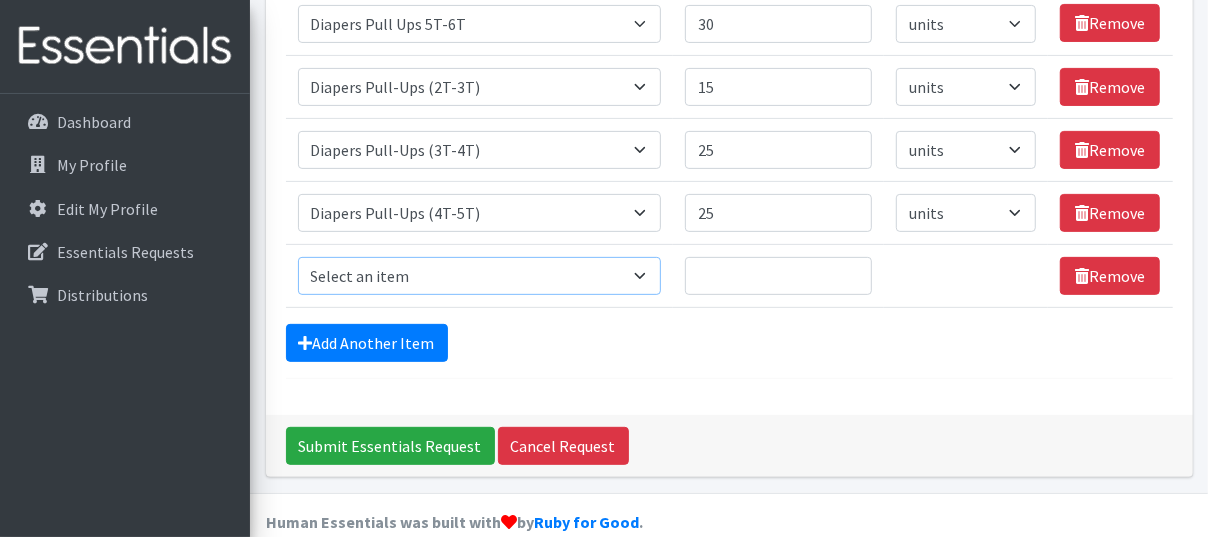 select on "1964" 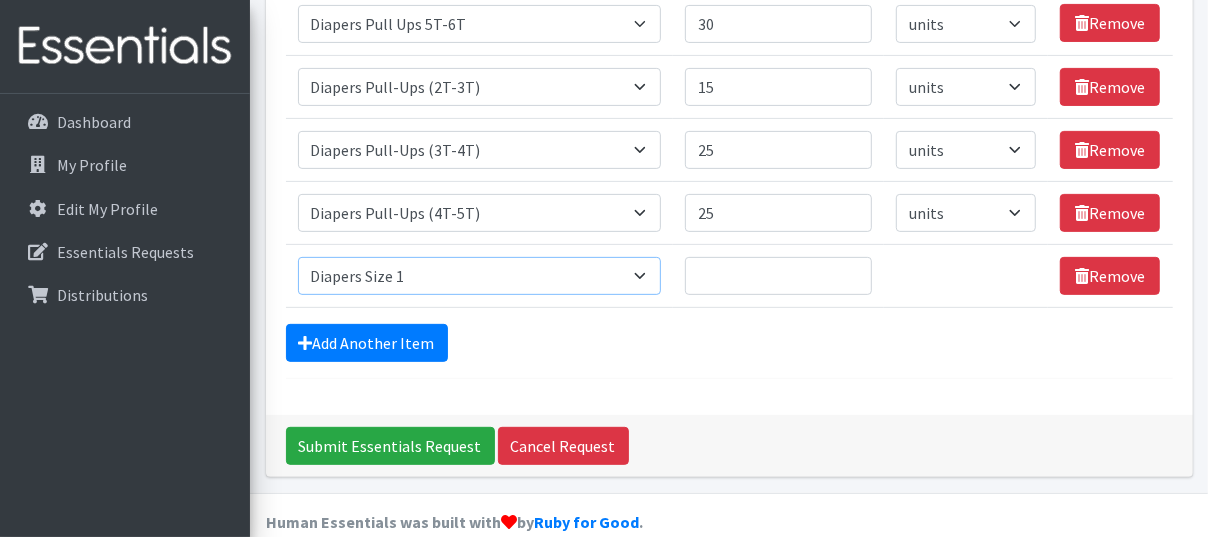 click on "Select an item
# of Children this order will serve
# of Individuals Living in Household
Activity Mat
Baby Carriers
Bath Tubs
Bed Pads
Bibs
Birthday Box - Boy
Birthday Box - Girl
Blankets/Swaddlers/Sleepsacks
Books
Bottles
Breast Pump
Bundle Me's
Car Seat - 3in1 up to 80 lbs.
Car Seat - Infant up to 22lbs. w/ handle
Clothing Boys Spring/Summer 0-6 Months
Clothing Boys Spring/Summer 12-18 Months
Clothing Boys Spring/Summer 18-24 Months
Clothing Boys Spring/Summer 2T
Clothing Boys Spring/Summer 3T
Clothing Boys Spring/Summer 4T
Clothing Boys Spring/Summer 5T
Clothing Boys Spring/Summer 6-12 Months
Clothing Boys Spring/Summer Premie/NB
Clothing Girls Fall/Winter 6-12 Months
Clothing Girls Spring/Summer 0-6 Months
Clothing Girls Spring/Summer 12-18 Months
Clothing Girls Spring/Summer 18-24 Months
Clothing Girls Spring/Summer 2T
Clothing Girls Spring/Summer 3T
Clothing Girls Spring/Summer 4T
Clothing Girls Spring/Summer 5T
Diaper Bags" at bounding box center (480, 276) 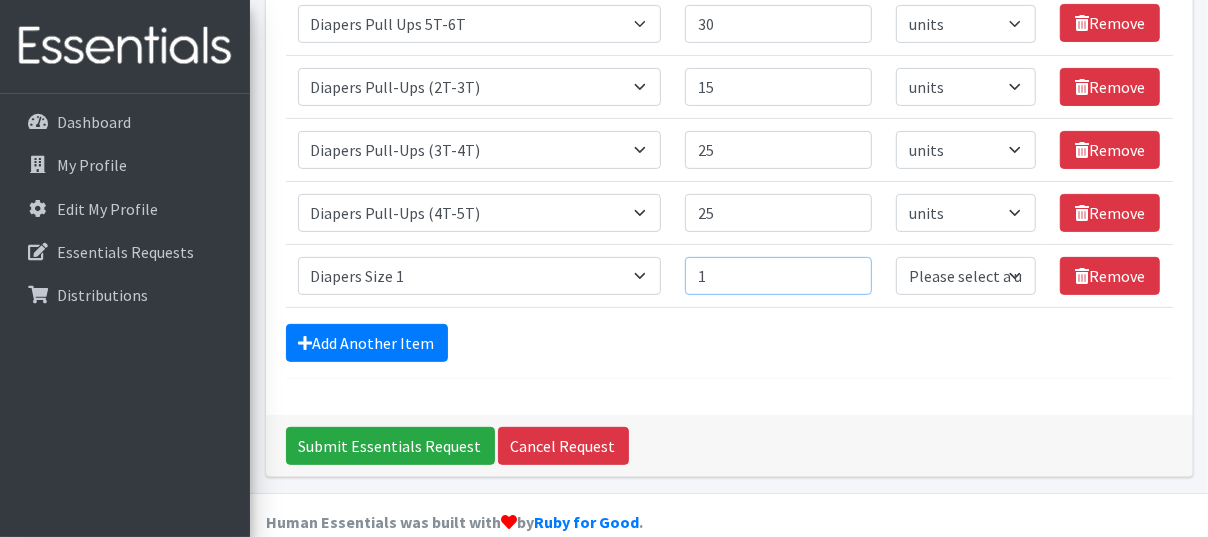 click on "1" at bounding box center (778, 276) 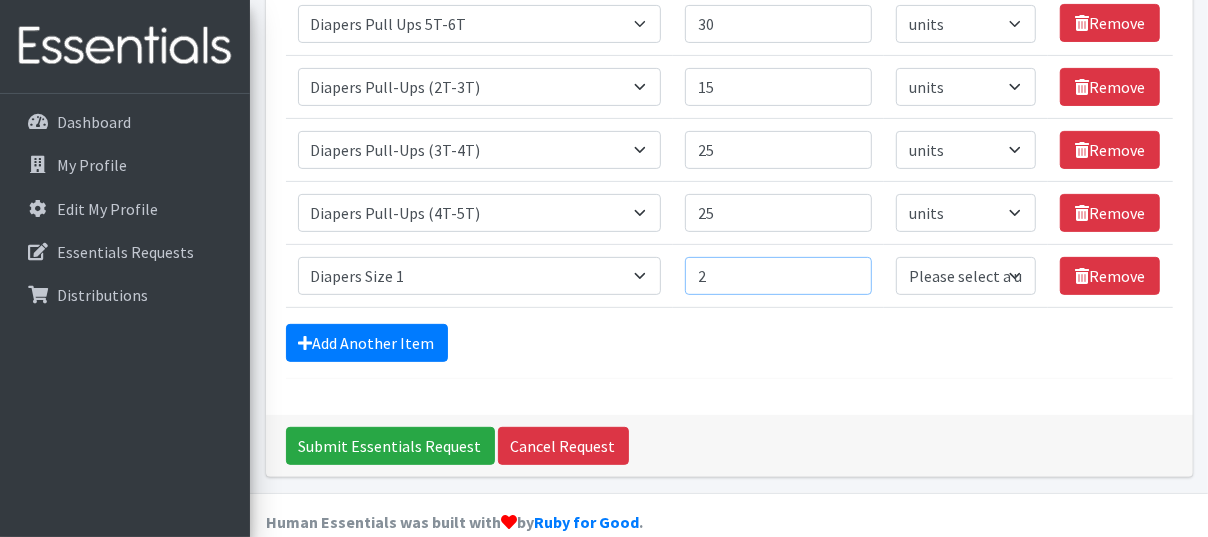 click on "2" at bounding box center (778, 276) 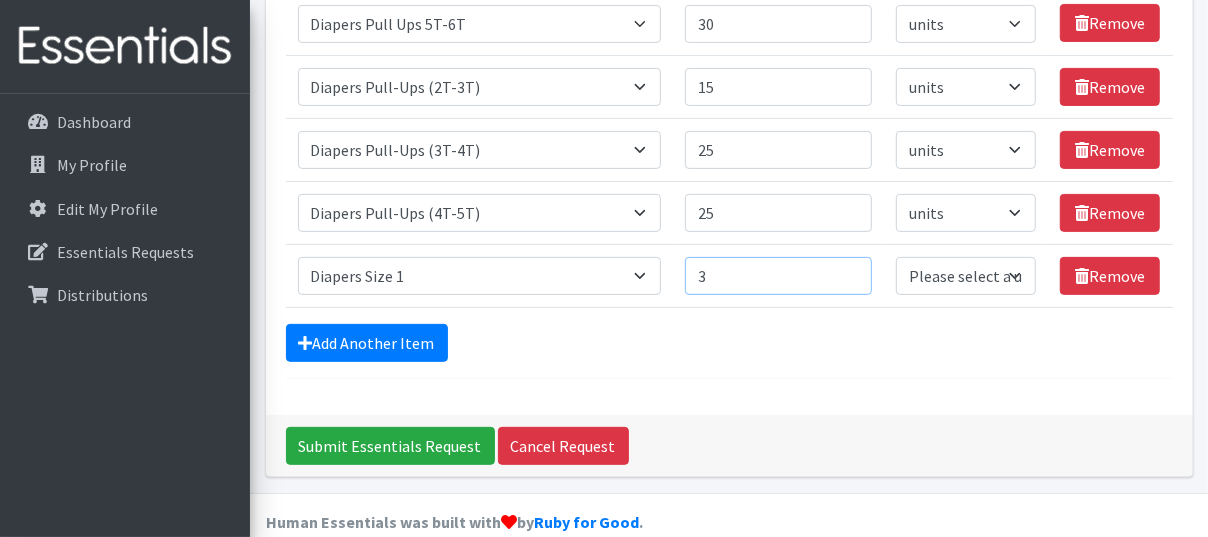 click on "3" at bounding box center [778, 276] 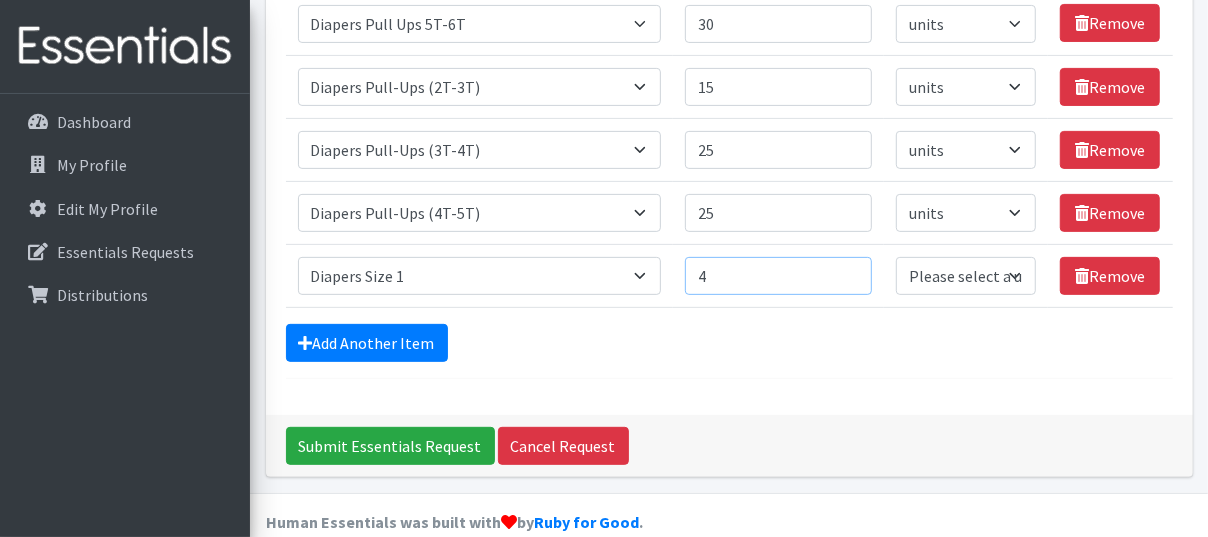 click on "4" at bounding box center [778, 276] 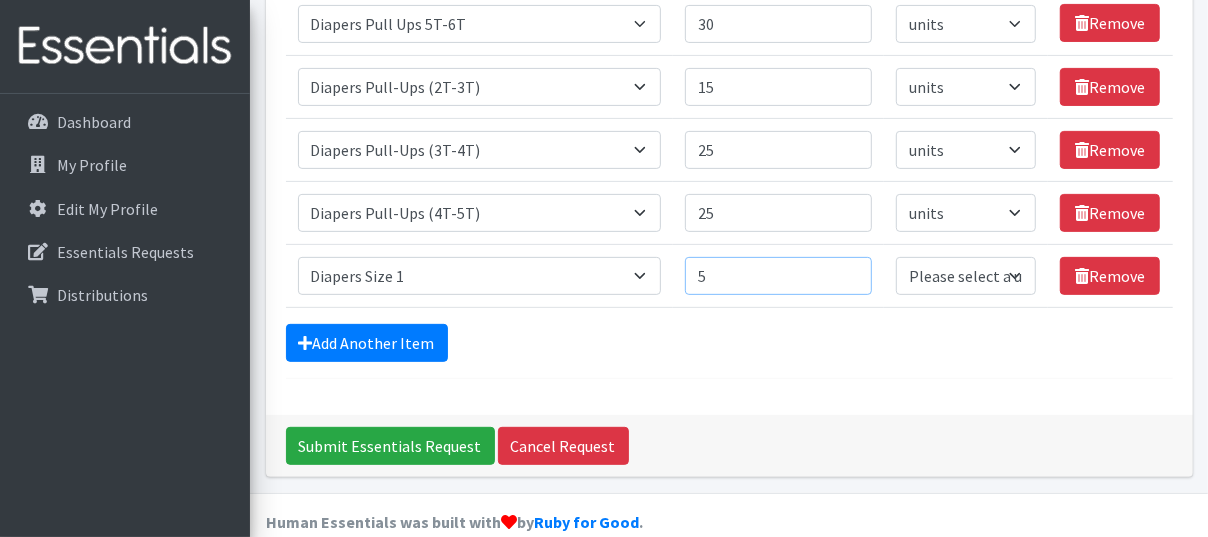 click on "5" at bounding box center (778, 276) 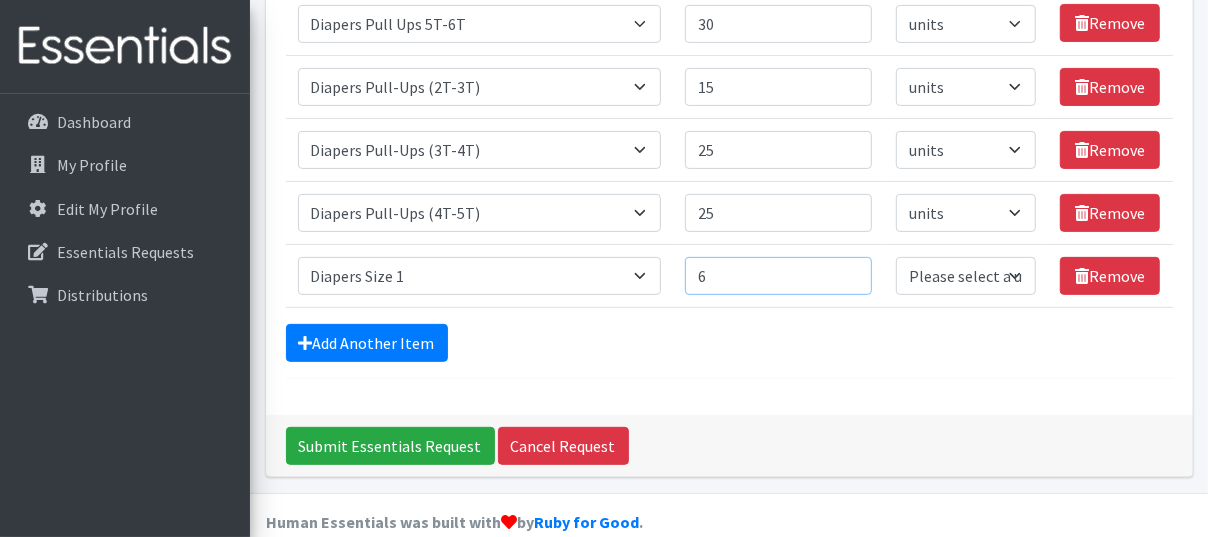 click on "6" at bounding box center [778, 276] 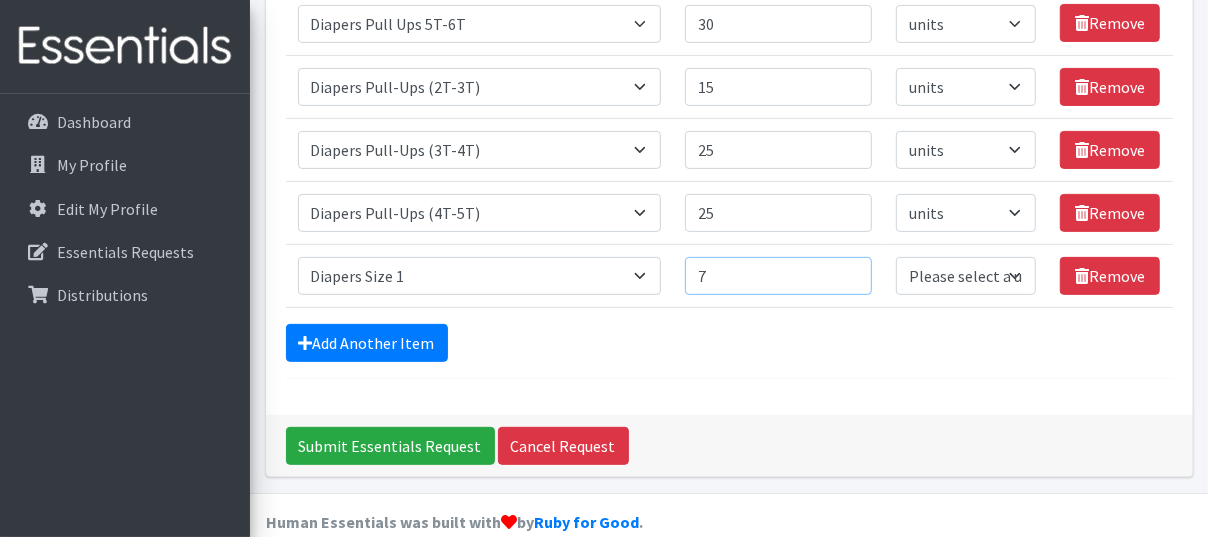click on "7" at bounding box center (778, 276) 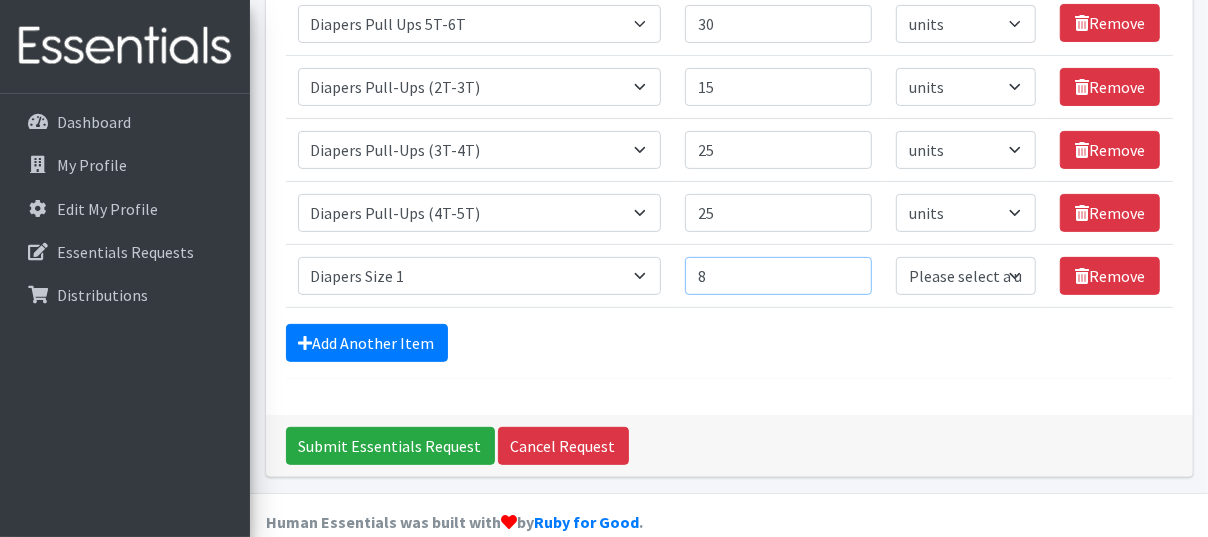 click on "8" at bounding box center (778, 276) 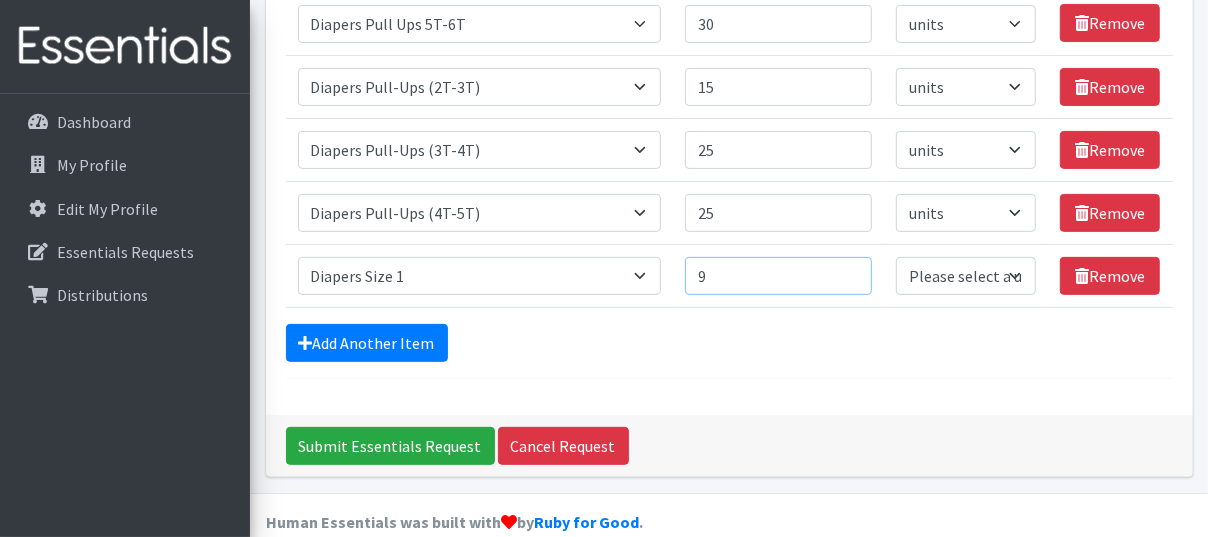 click on "9" at bounding box center [778, 276] 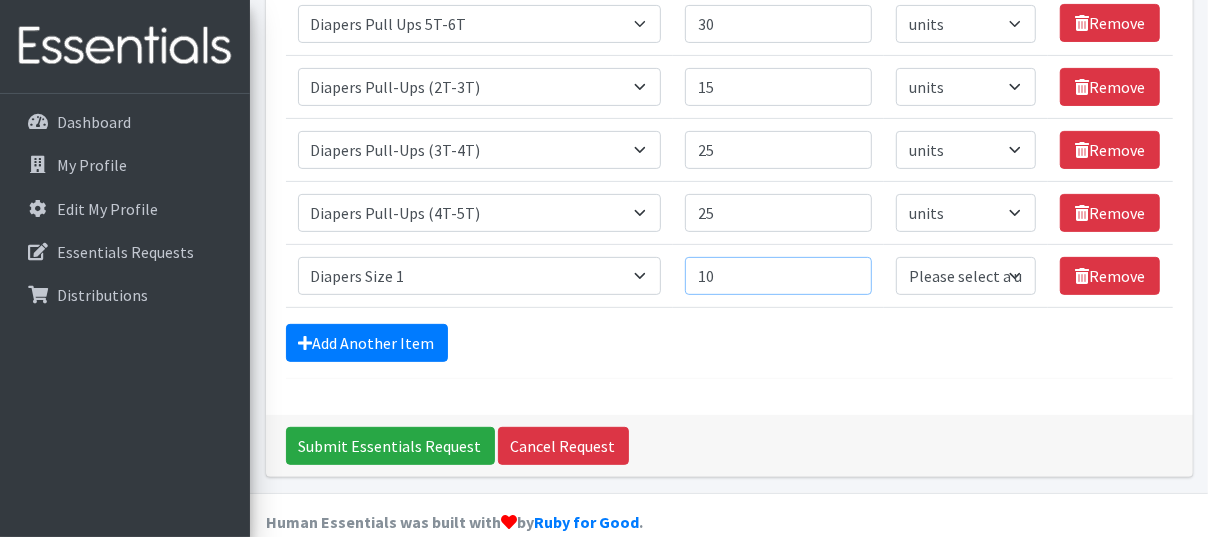 click on "10" at bounding box center [778, 276] 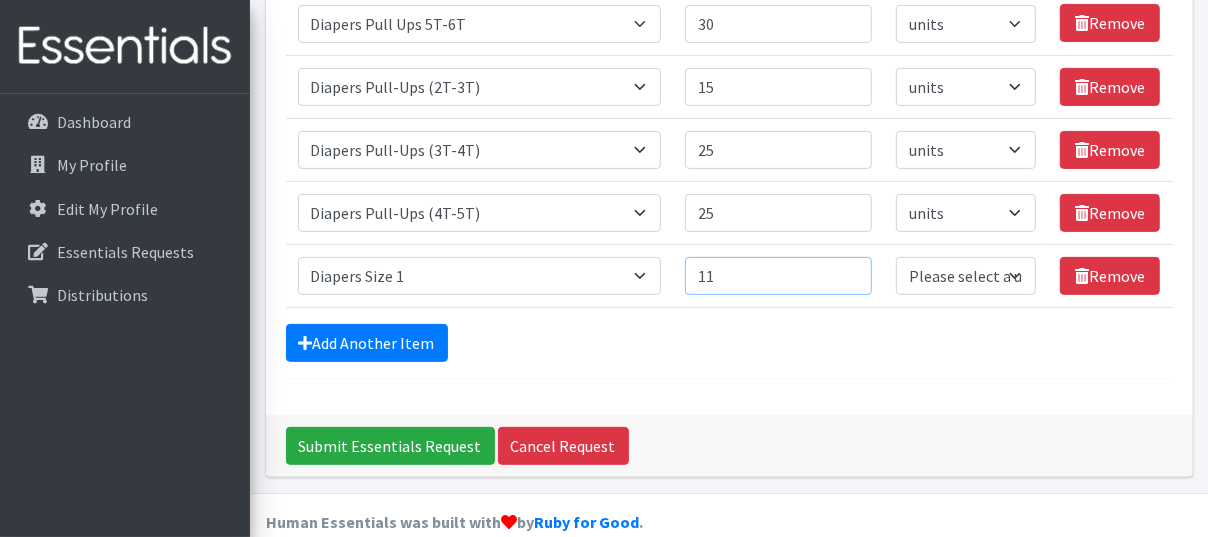 click on "11" at bounding box center (778, 276) 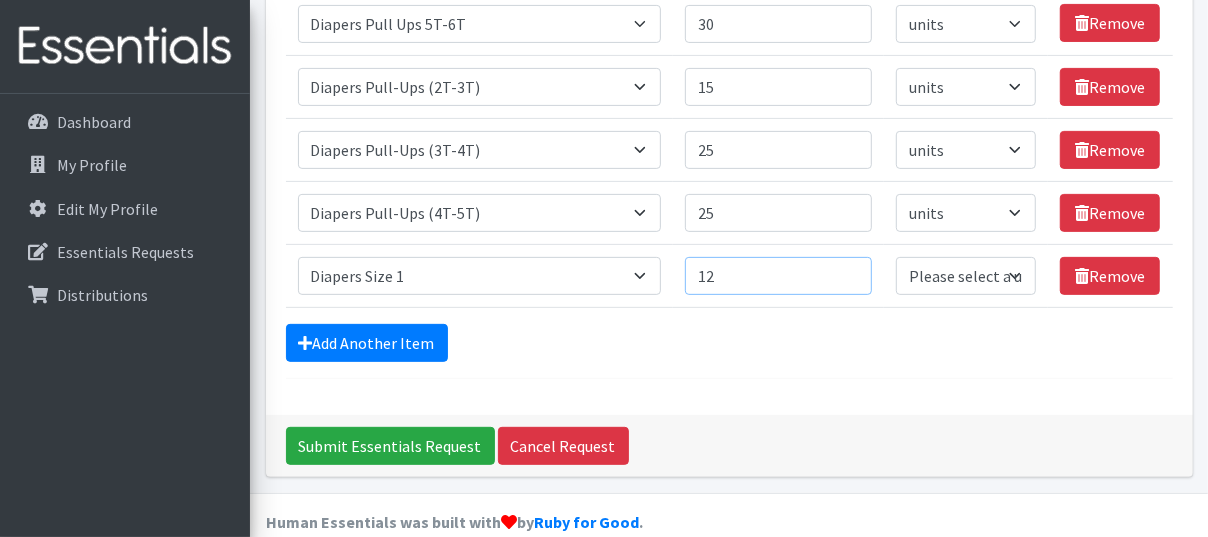 click on "12" at bounding box center [778, 276] 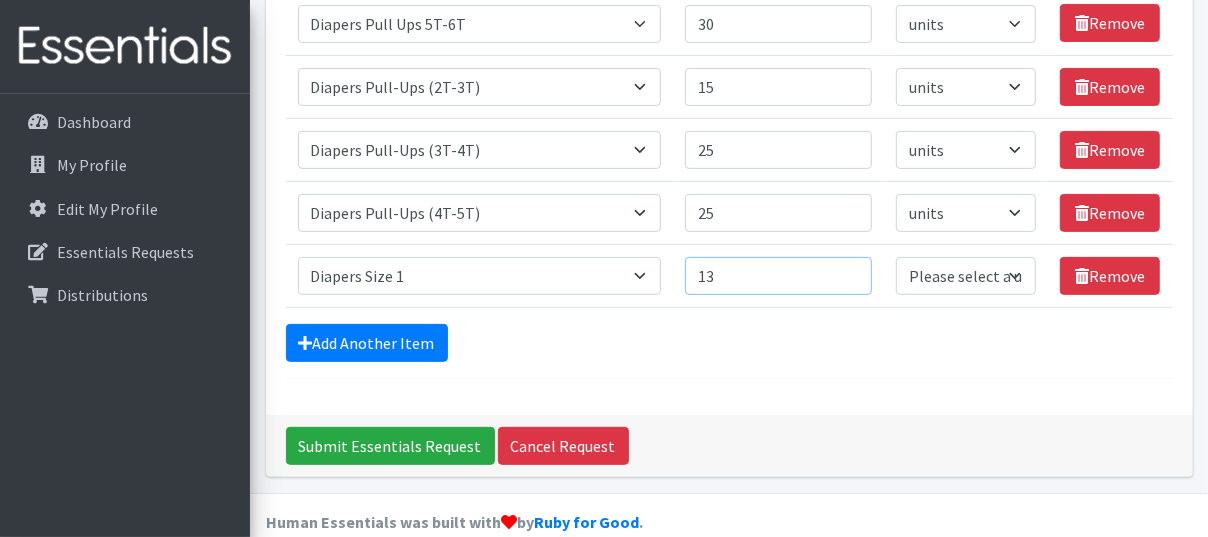 click on "13" at bounding box center (778, 276) 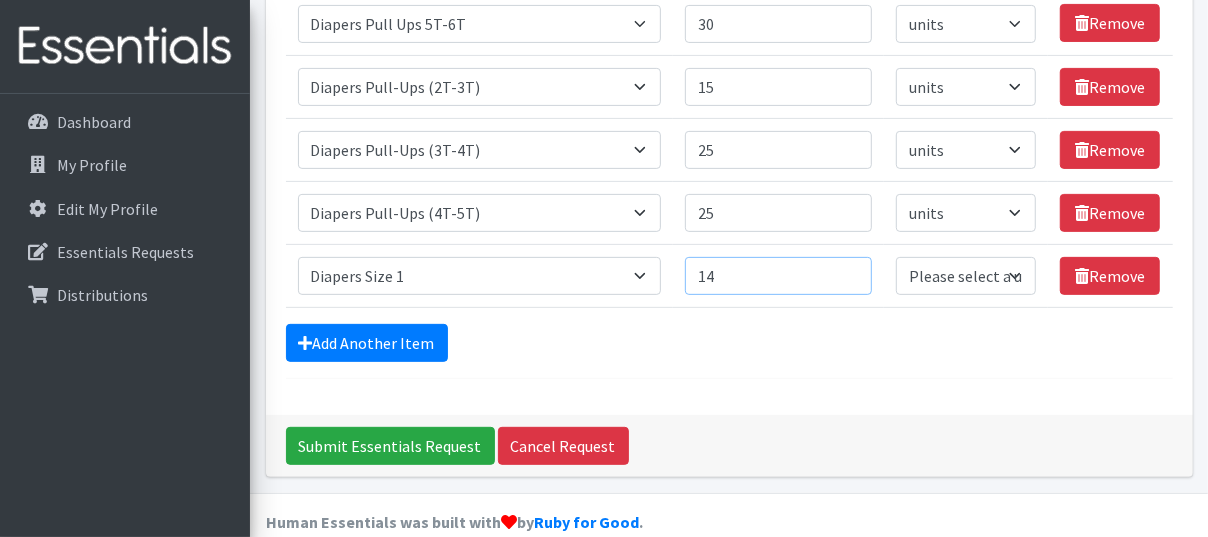 click on "14" at bounding box center (778, 276) 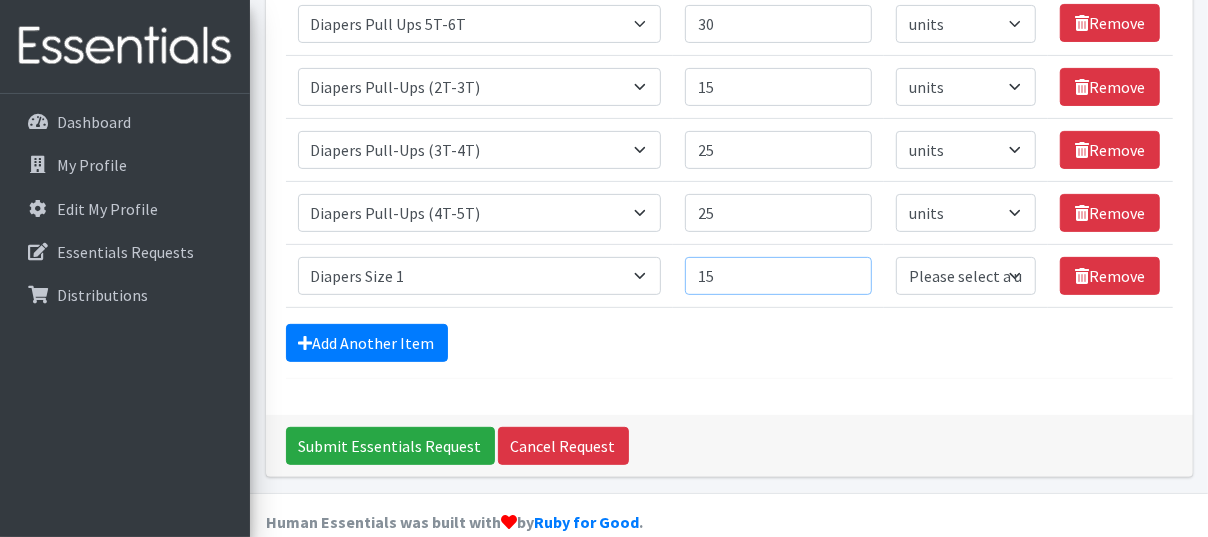 click on "15" at bounding box center [778, 276] 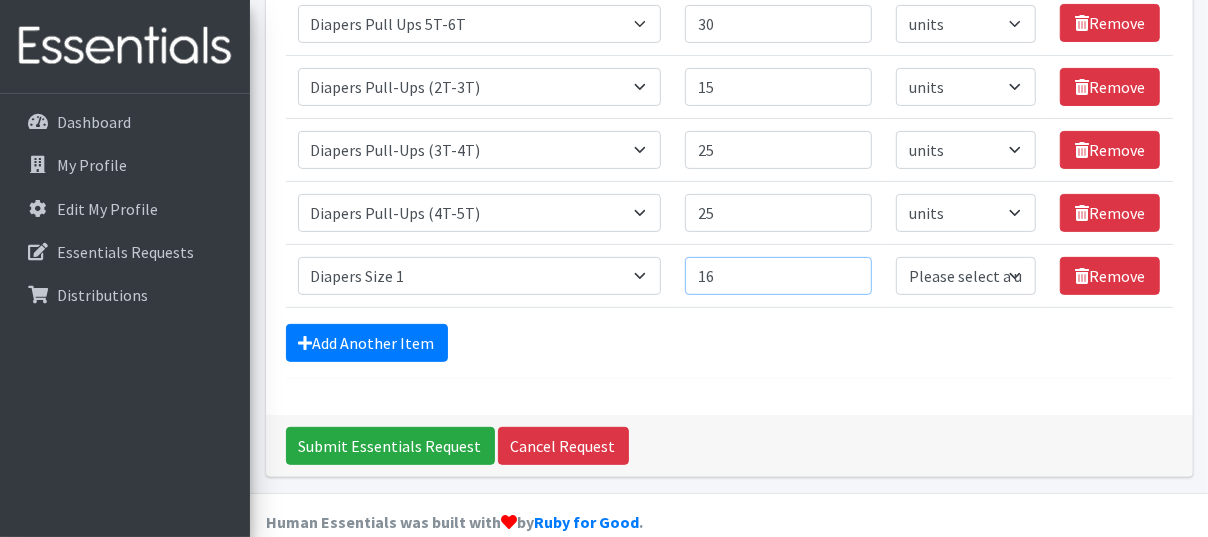 click on "16" at bounding box center [778, 276] 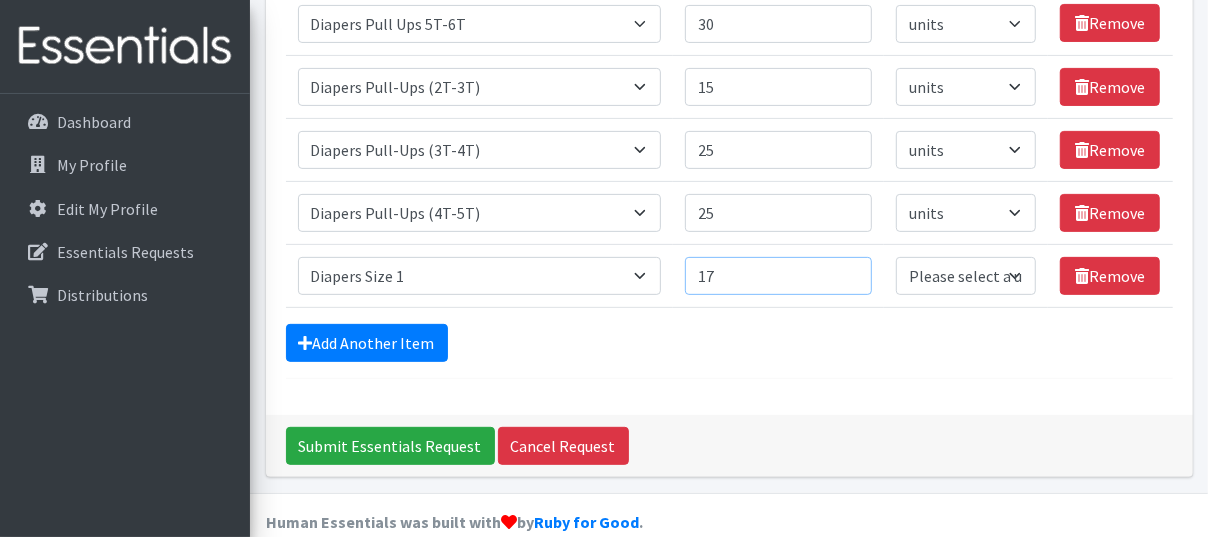 click on "17" at bounding box center [778, 276] 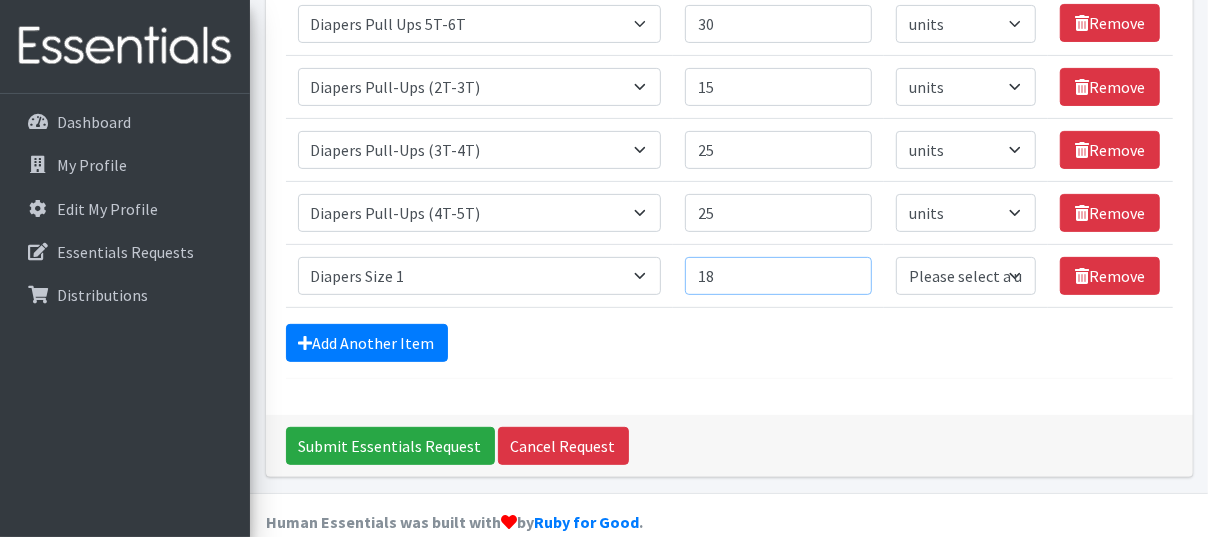 click on "18" at bounding box center (778, 276) 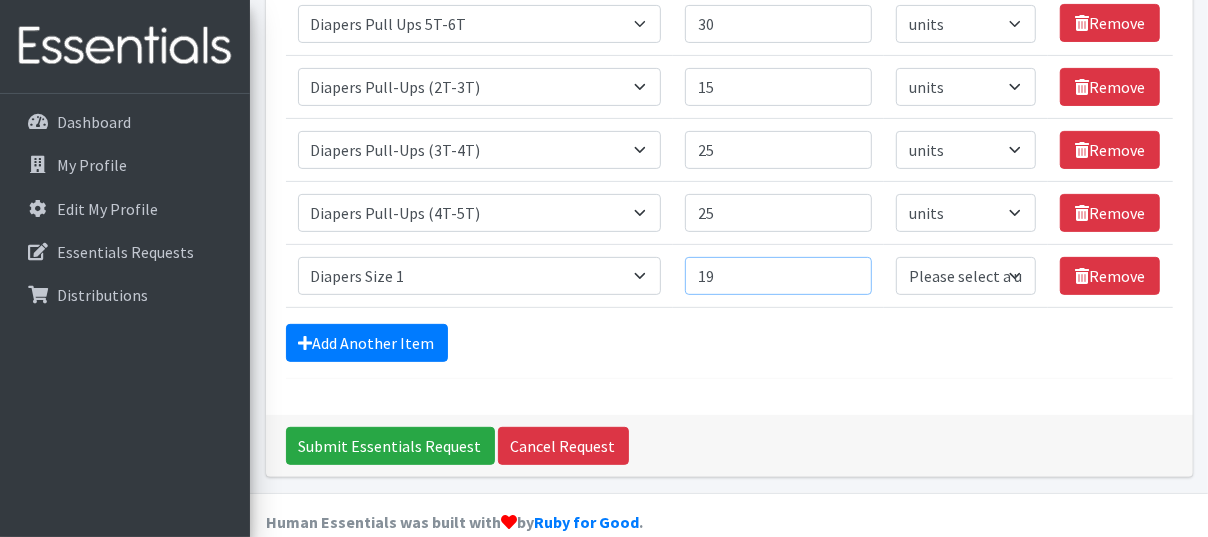 click on "19" at bounding box center [778, 276] 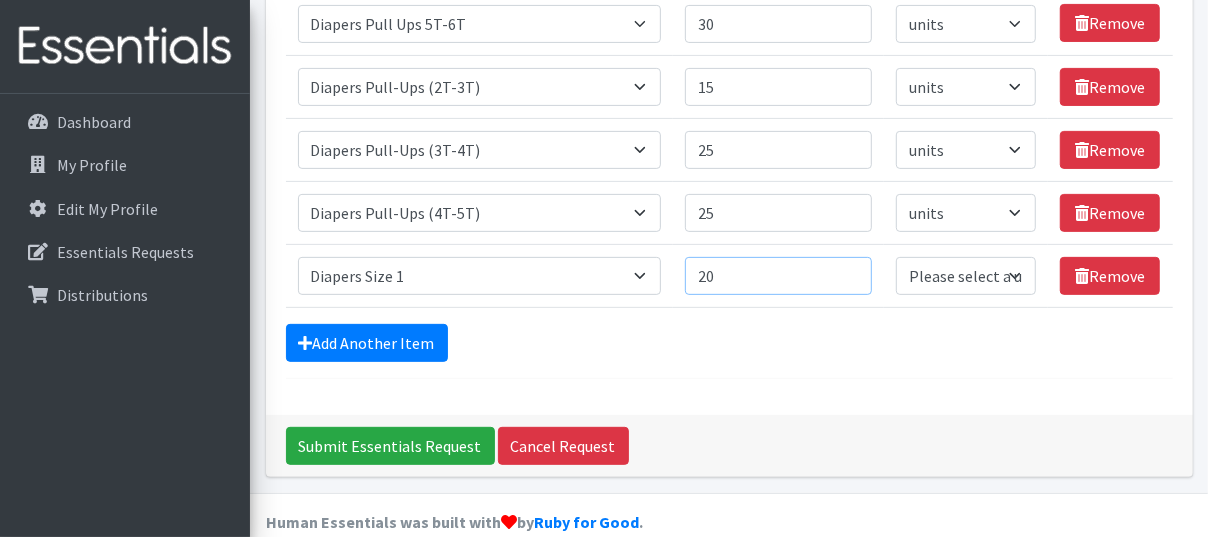 click on "20" at bounding box center (778, 276) 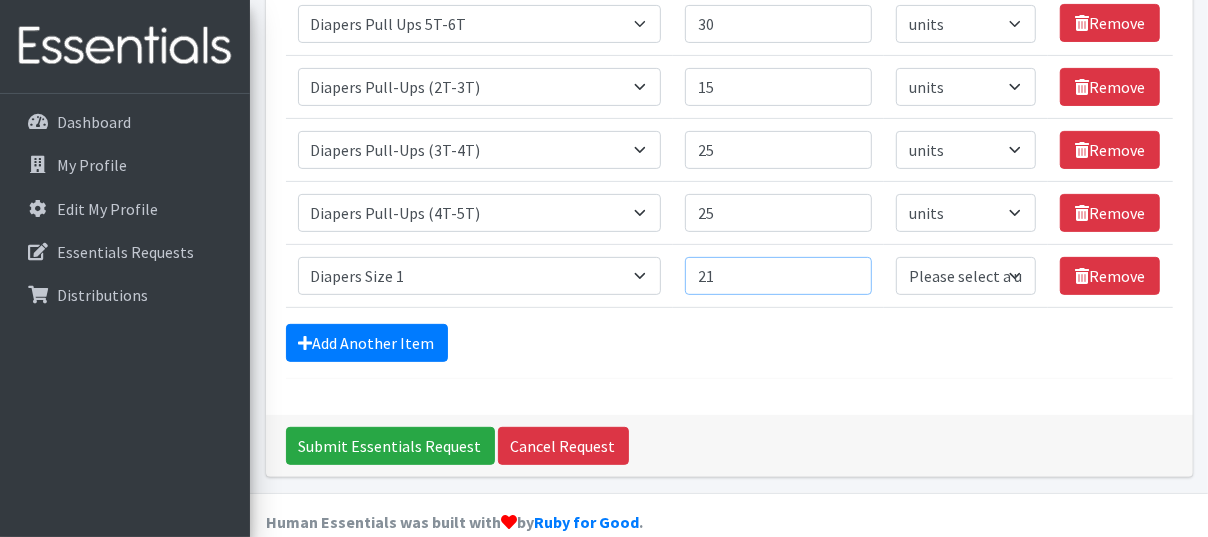 click on "21" at bounding box center (778, 276) 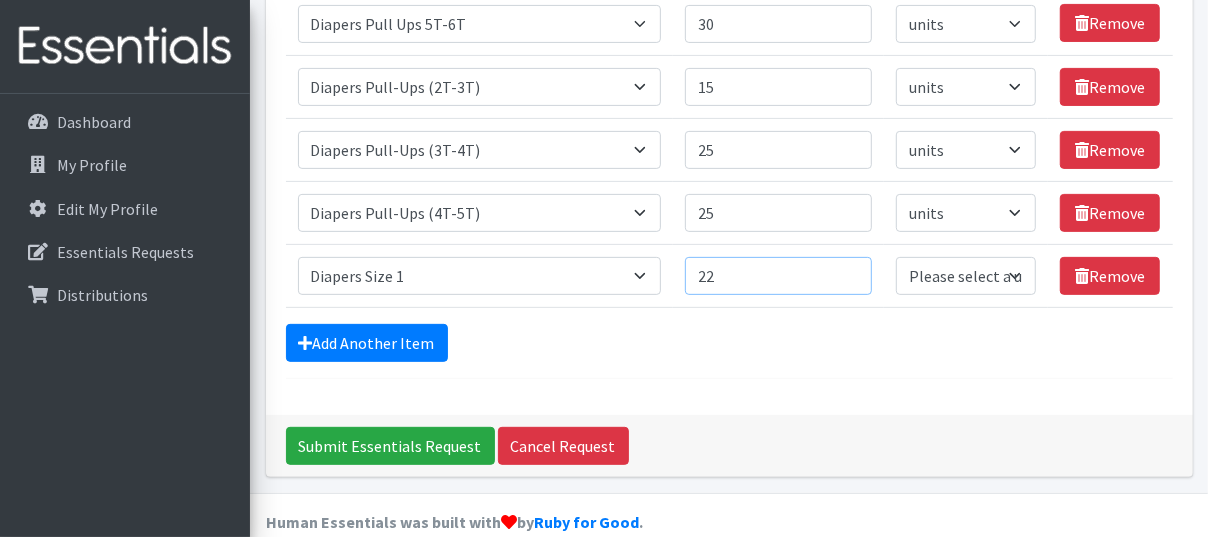 click on "22" at bounding box center (778, 276) 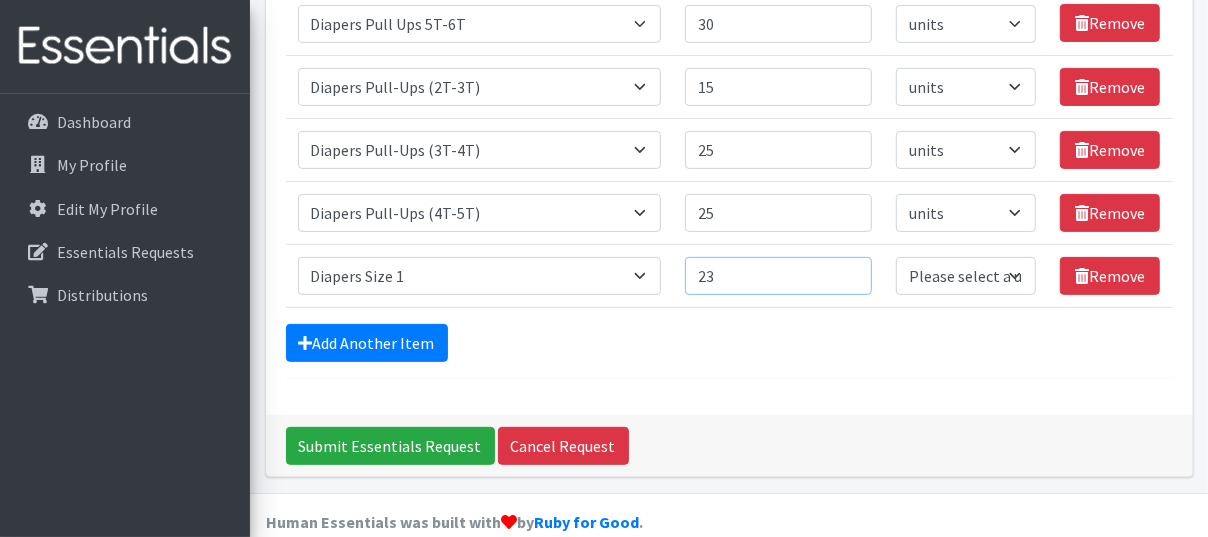 click on "23" at bounding box center (778, 276) 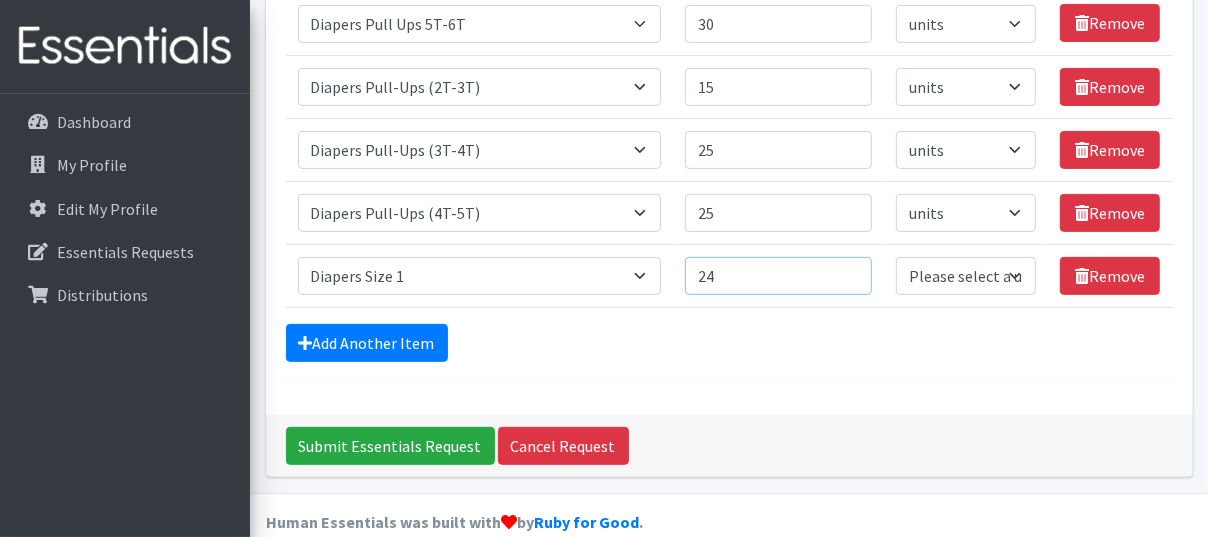 click on "24" at bounding box center [778, 276] 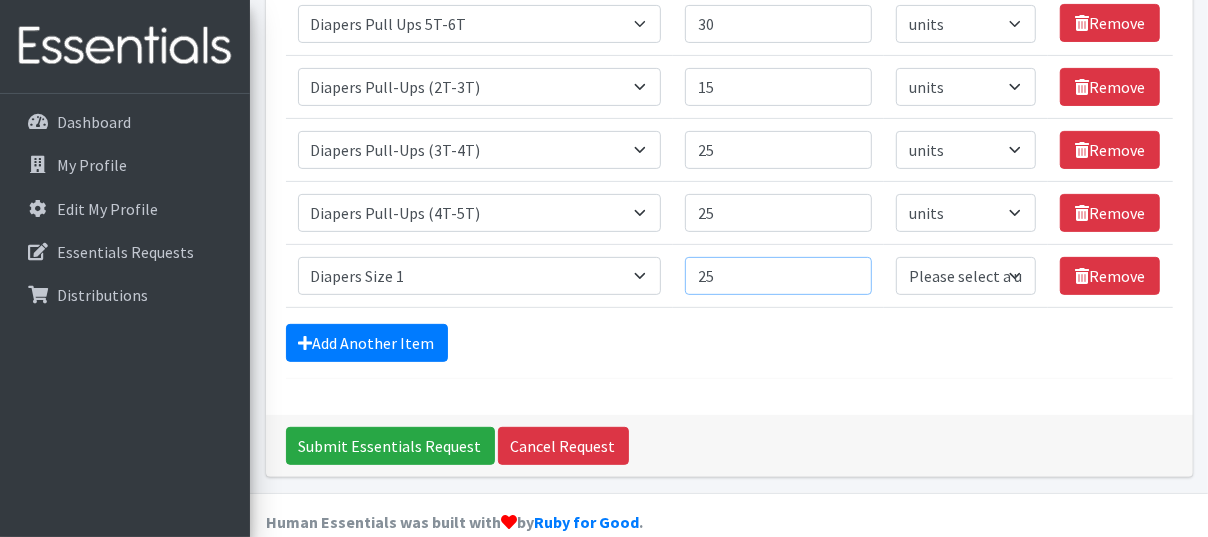 click on "25" at bounding box center [778, 276] 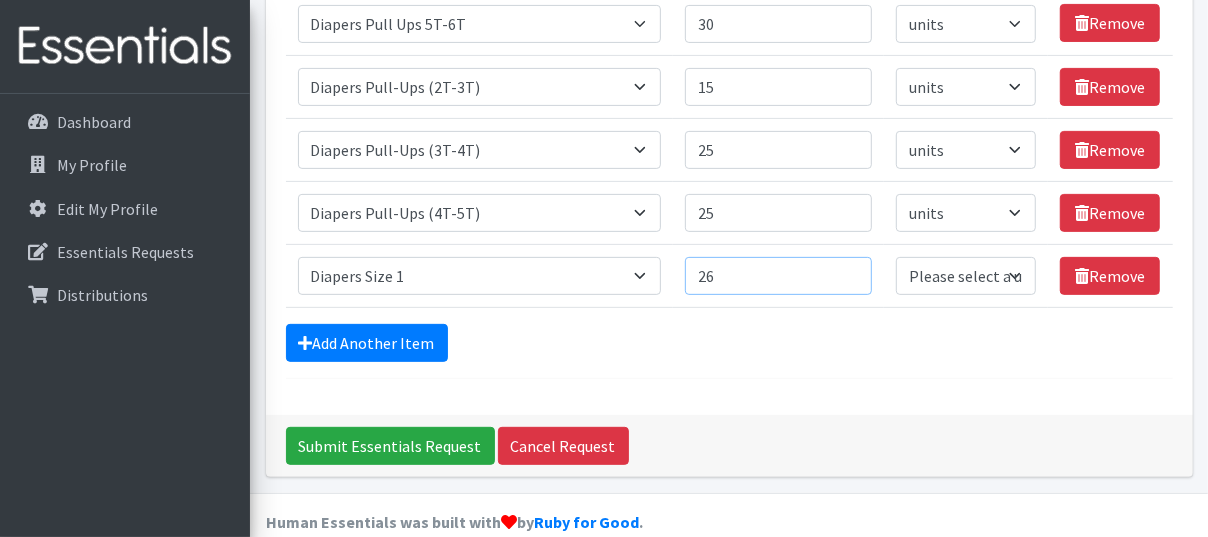 click on "26" at bounding box center [778, 276] 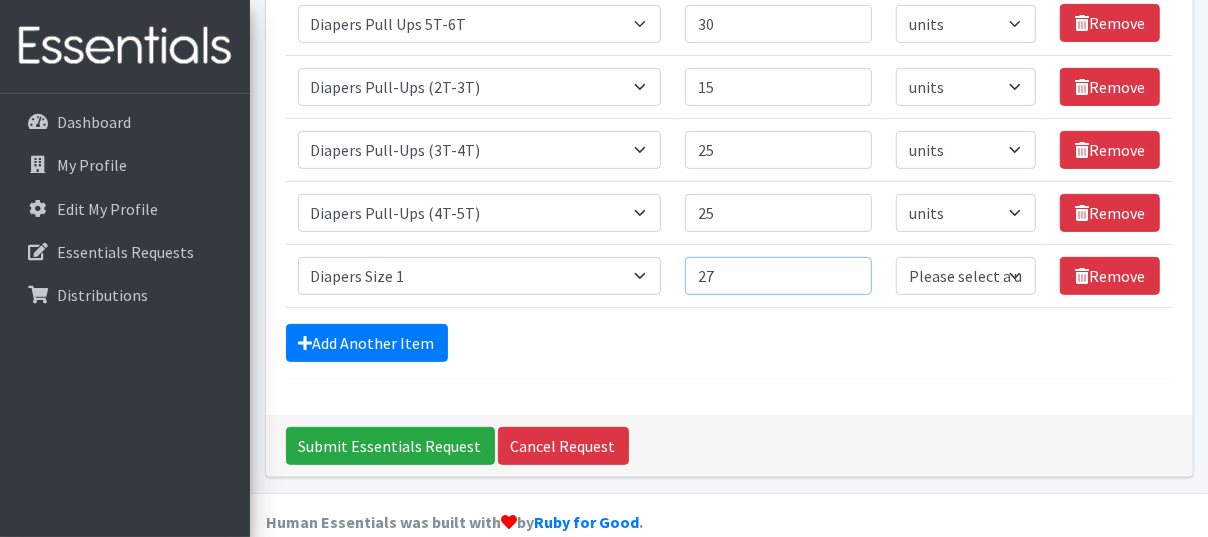 click on "27" at bounding box center (778, 276) 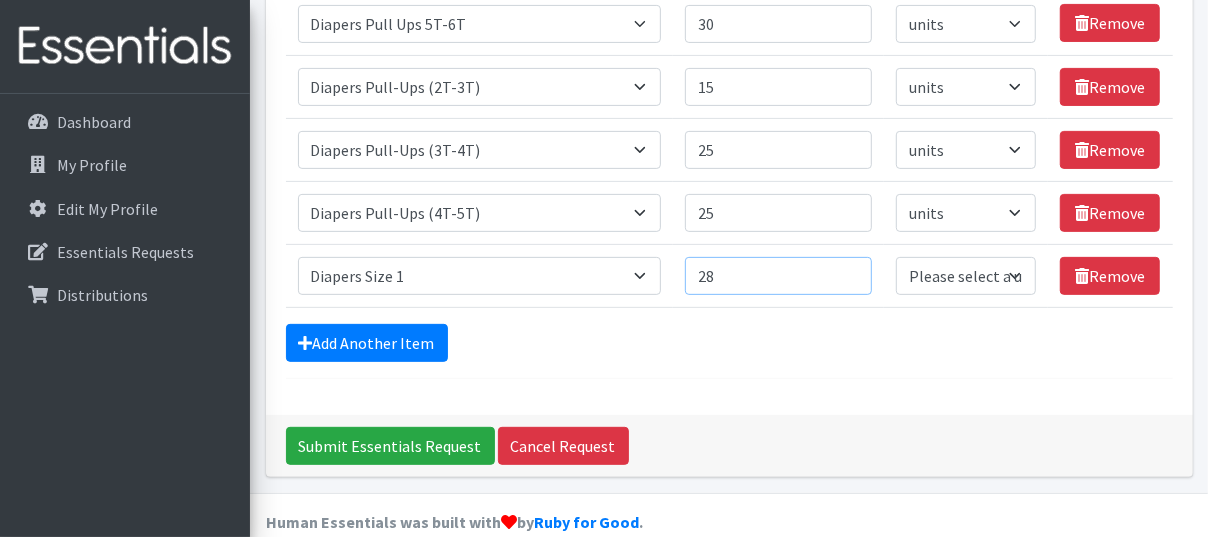 click on "28" at bounding box center [778, 276] 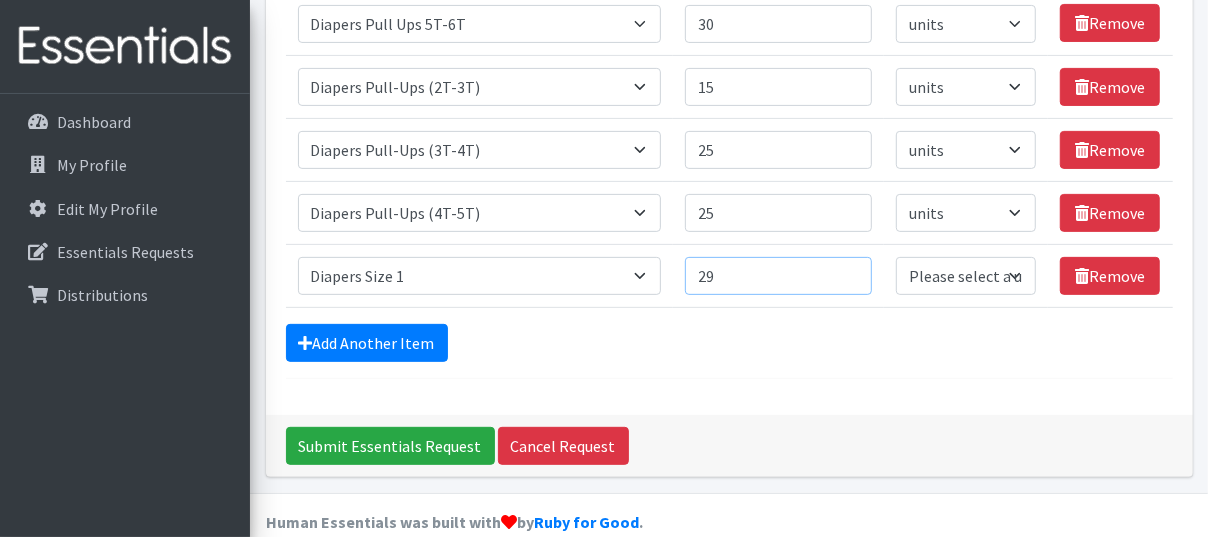 click on "29" at bounding box center (778, 276) 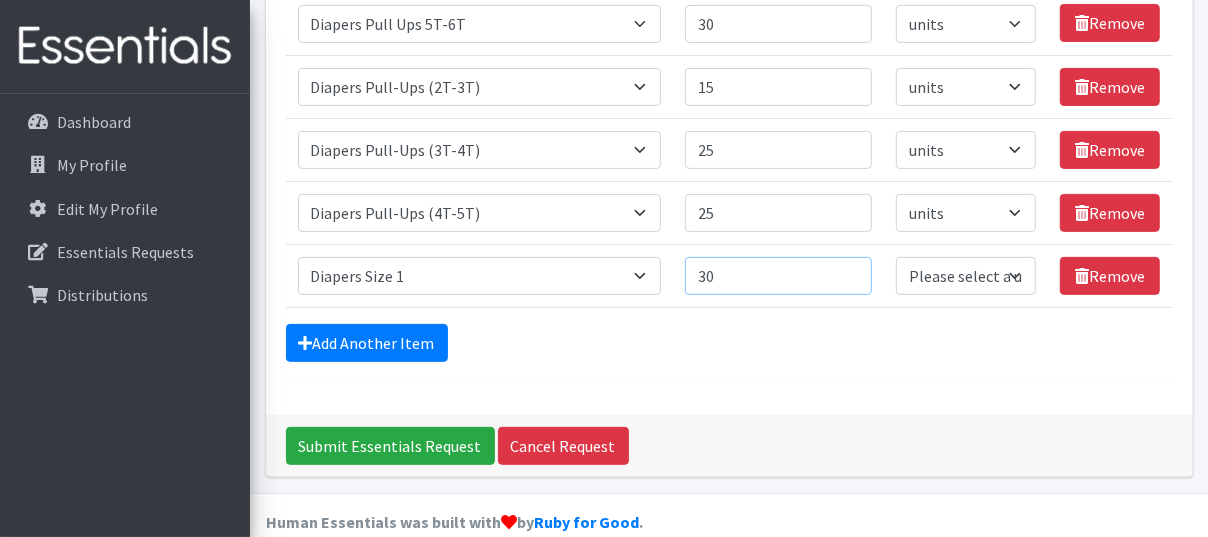 click on "30" at bounding box center [778, 276] 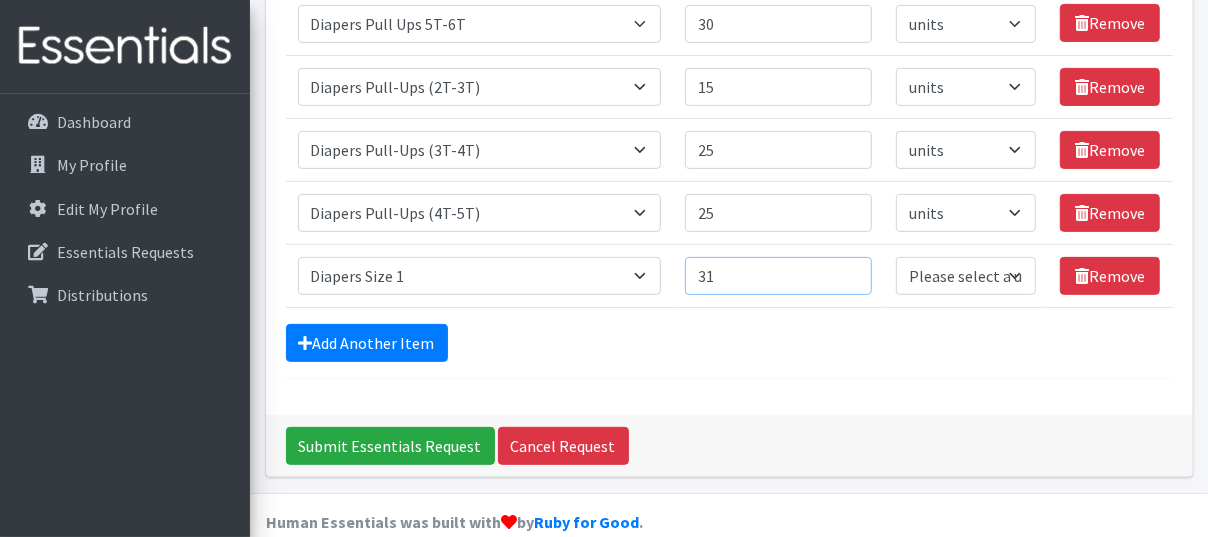 click on "31" at bounding box center [778, 276] 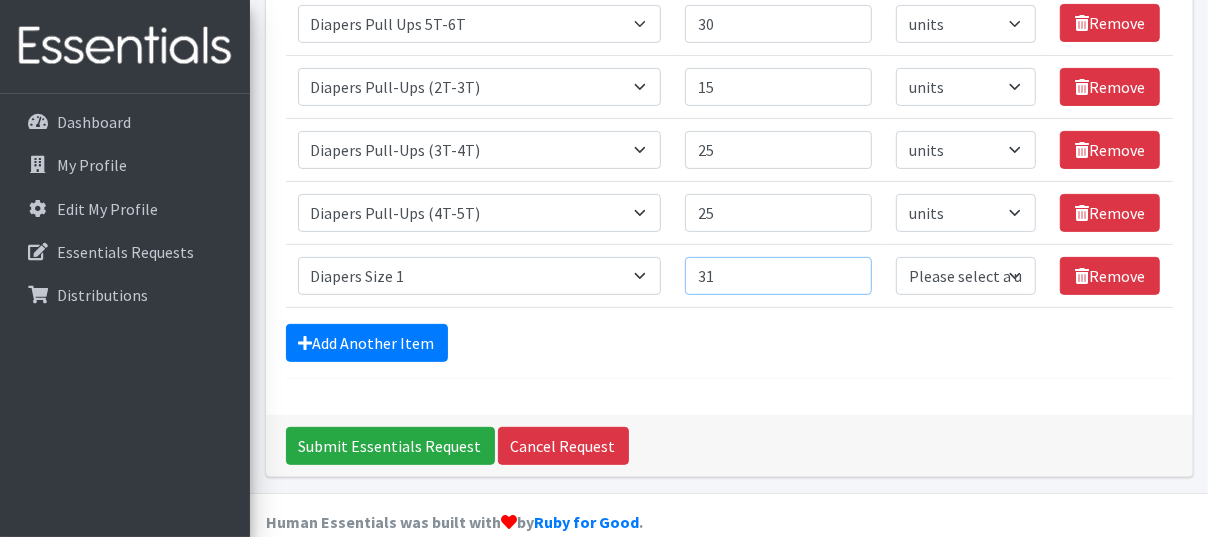 click on "31" at bounding box center [778, 276] 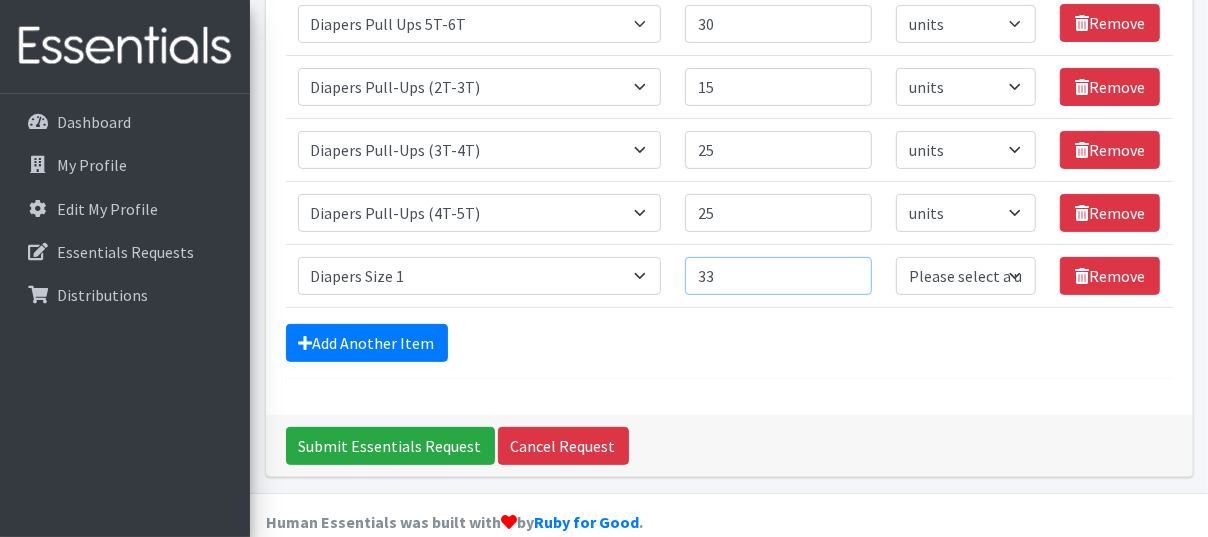 click on "33" at bounding box center (778, 276) 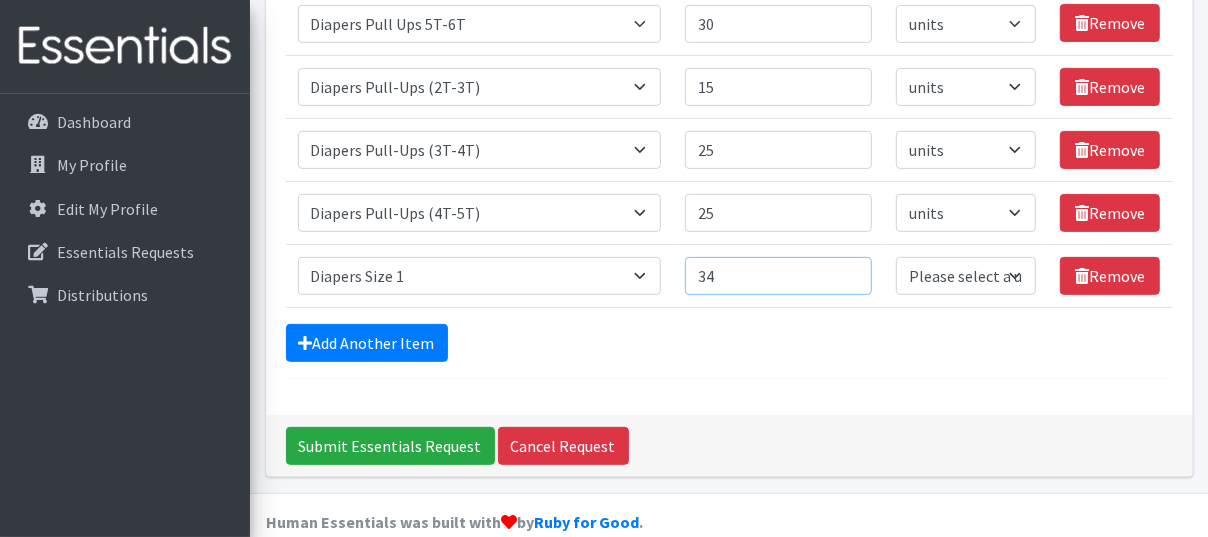 click on "34" at bounding box center (778, 276) 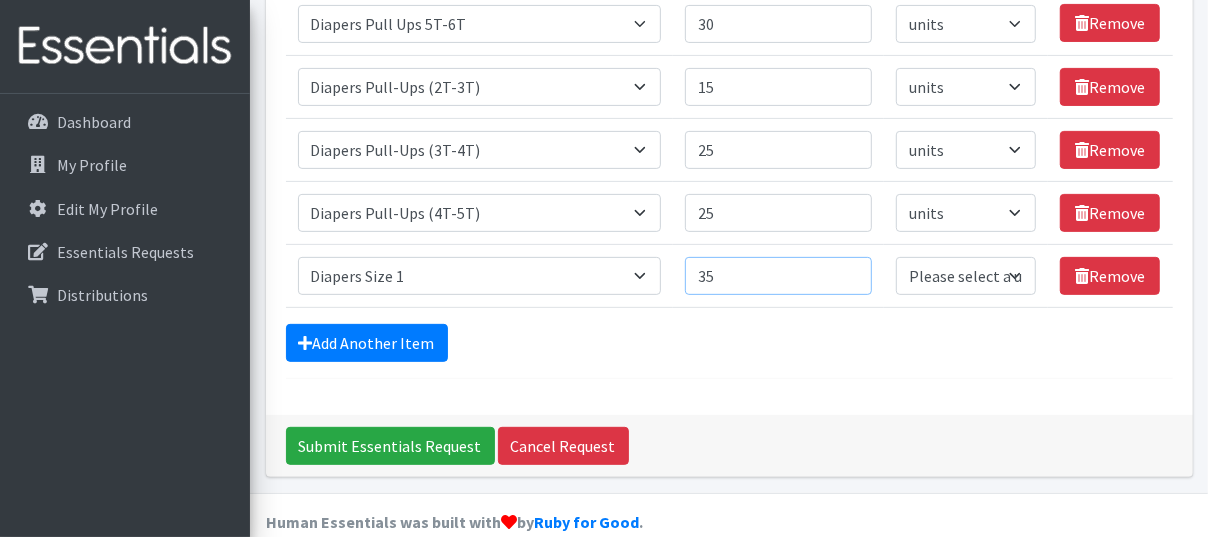 click on "35" at bounding box center [778, 276] 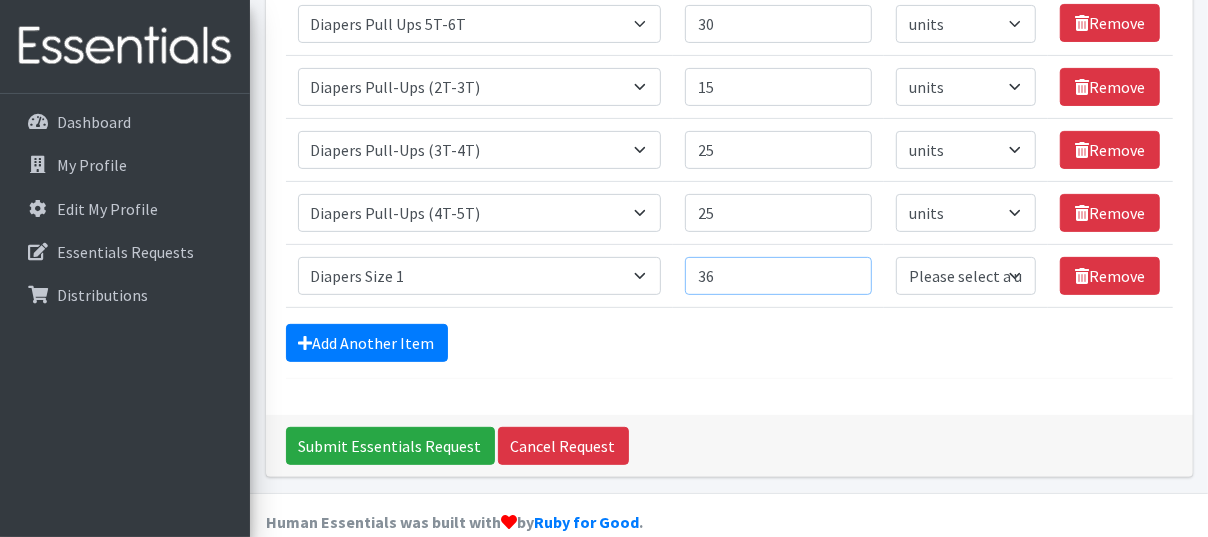 click on "36" at bounding box center [778, 276] 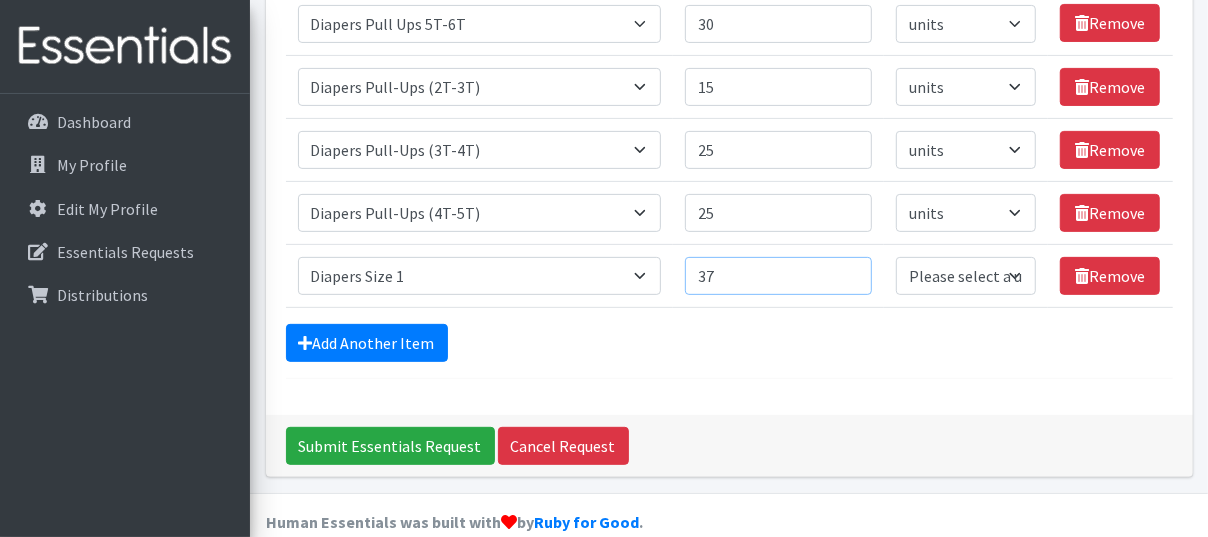 click on "37" at bounding box center (778, 276) 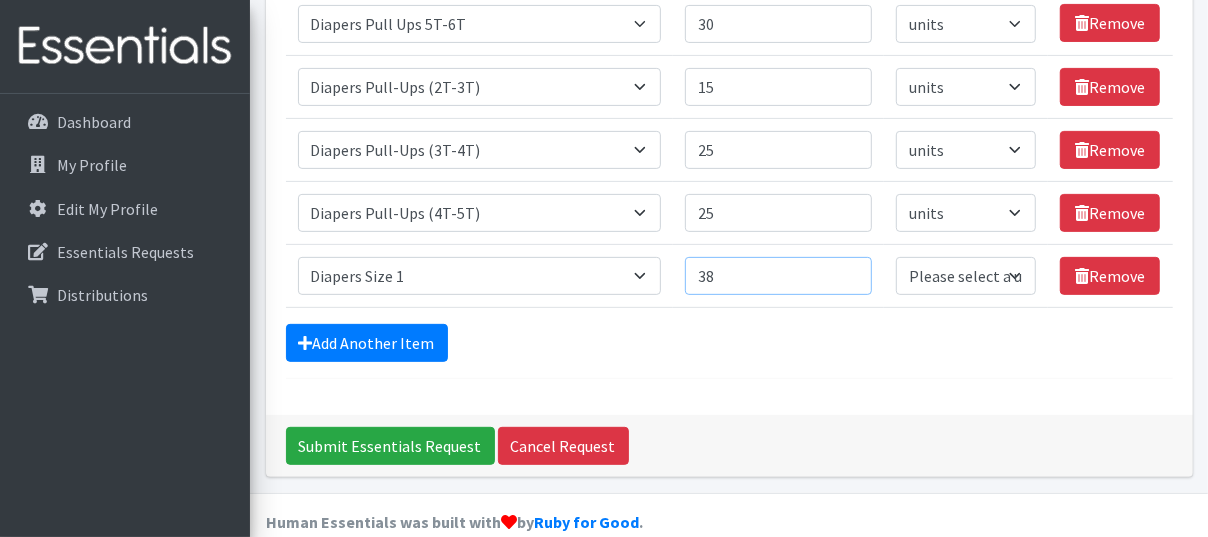 click on "38" at bounding box center (778, 276) 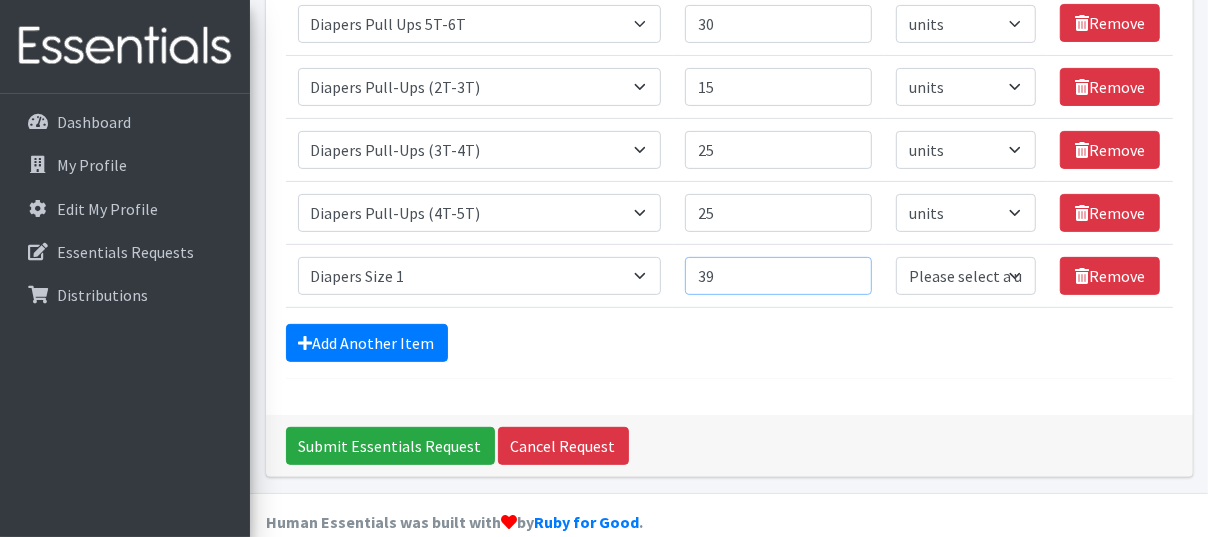 click on "39" at bounding box center (778, 276) 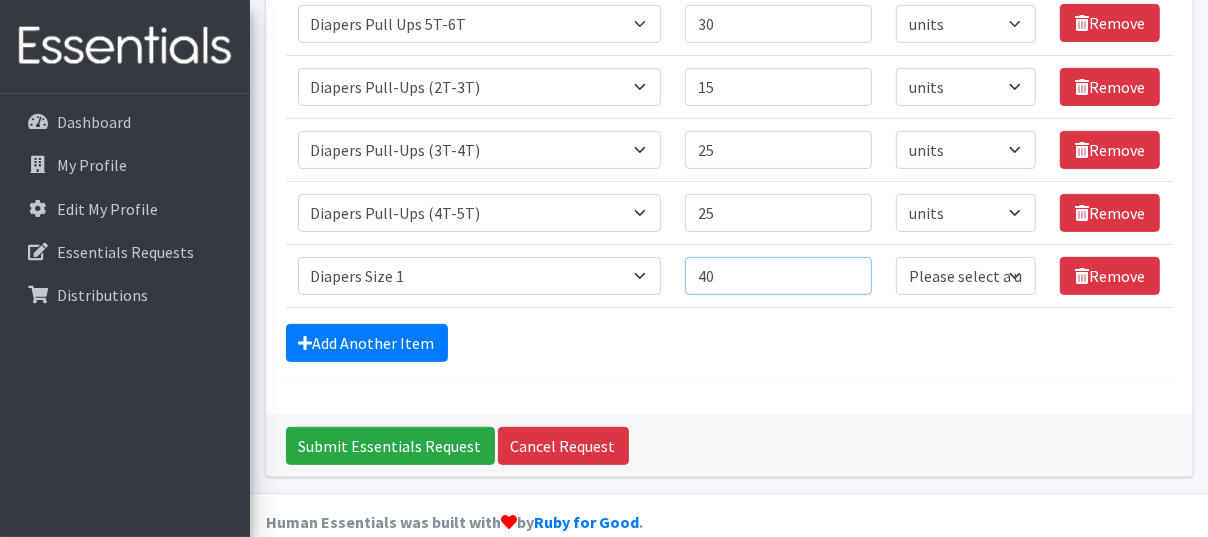 click on "40" at bounding box center (778, 276) 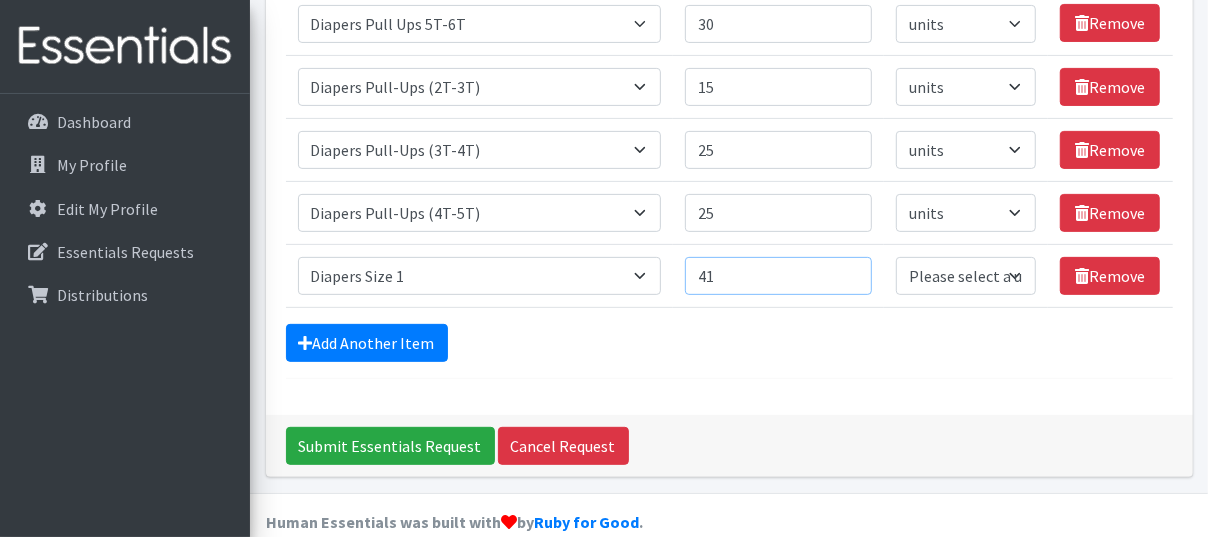 click on "41" at bounding box center [778, 276] 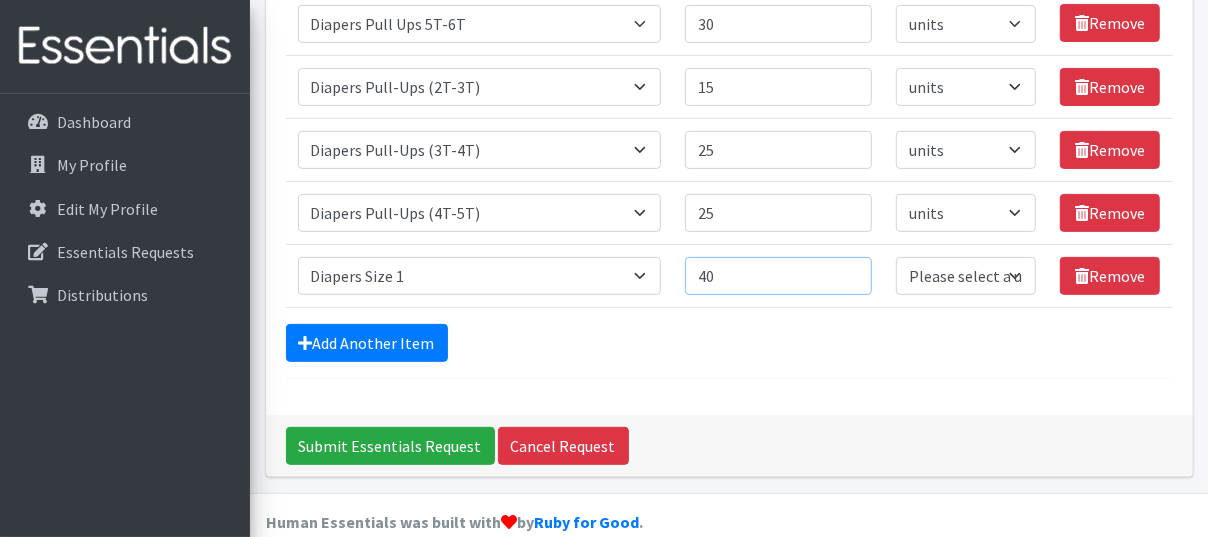 click on "40" at bounding box center (778, 276) 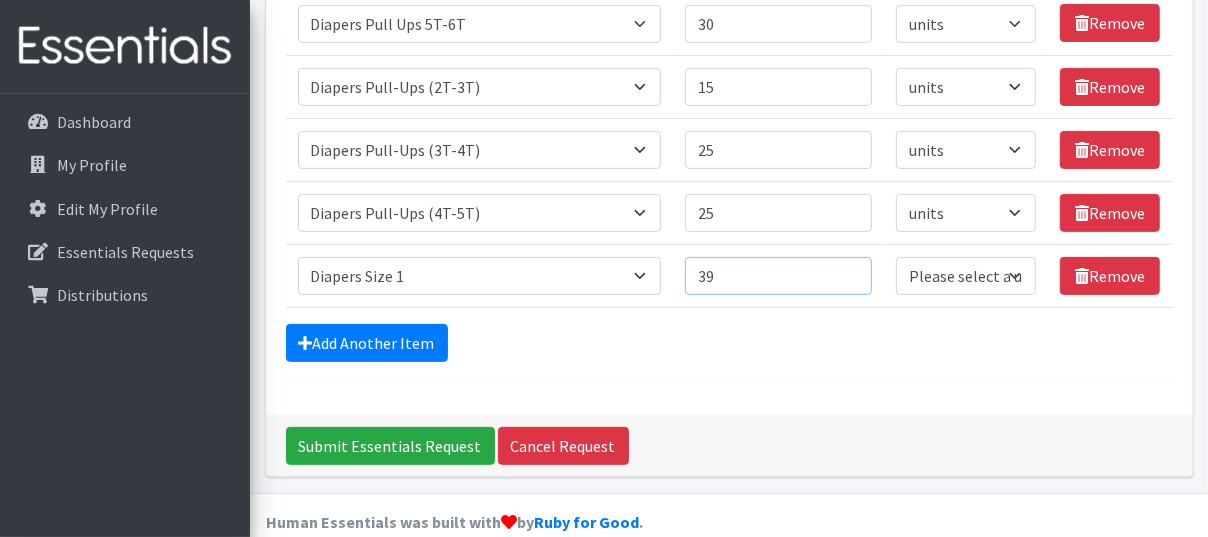 click on "39" at bounding box center (778, 276) 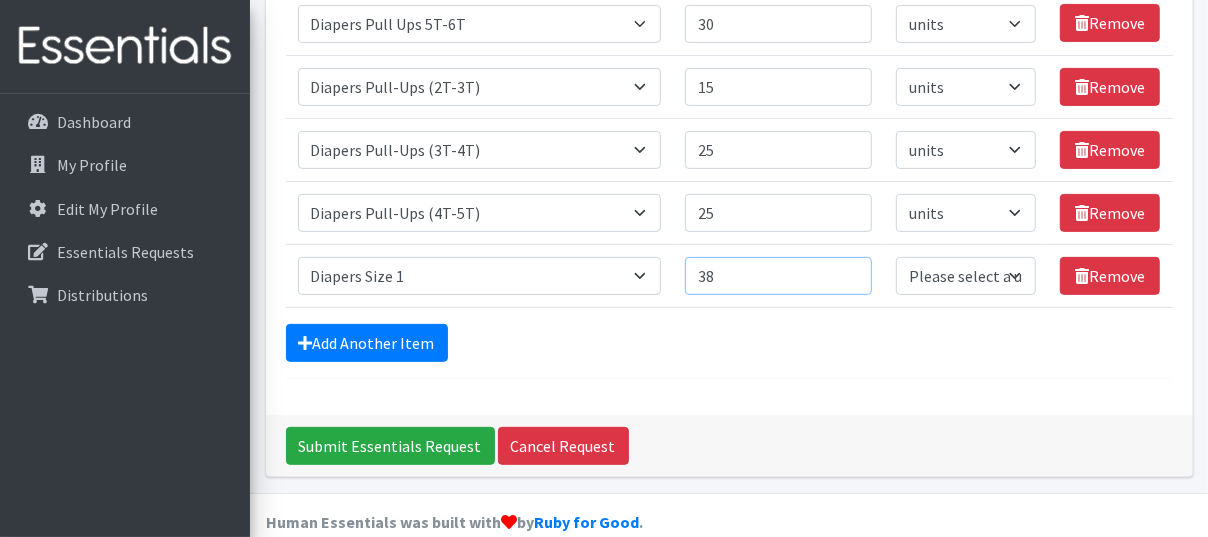 click on "38" at bounding box center (778, 276) 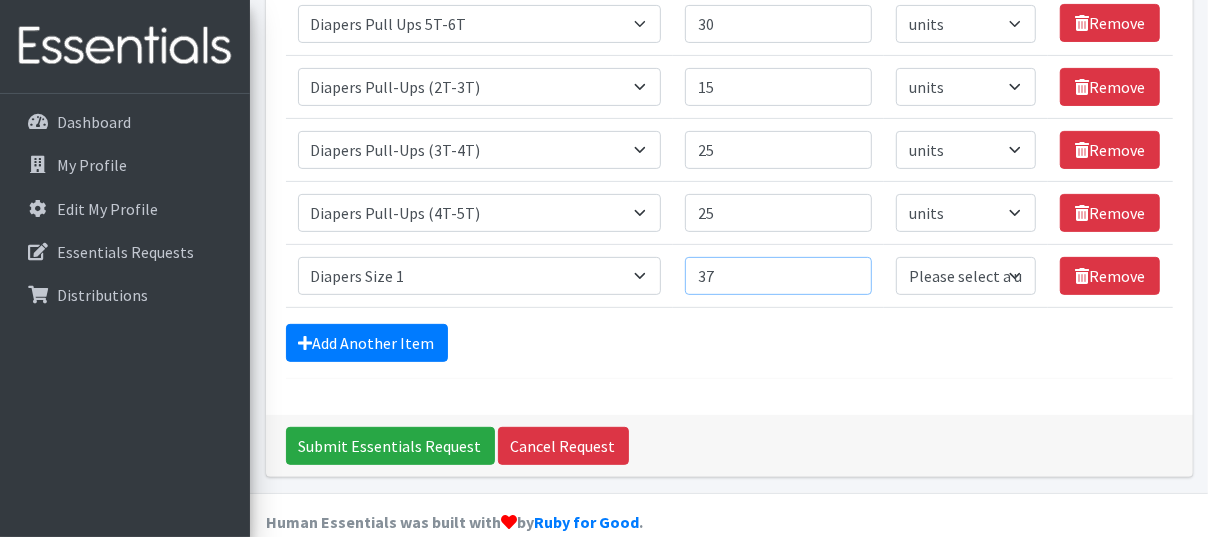 click on "37" at bounding box center [778, 276] 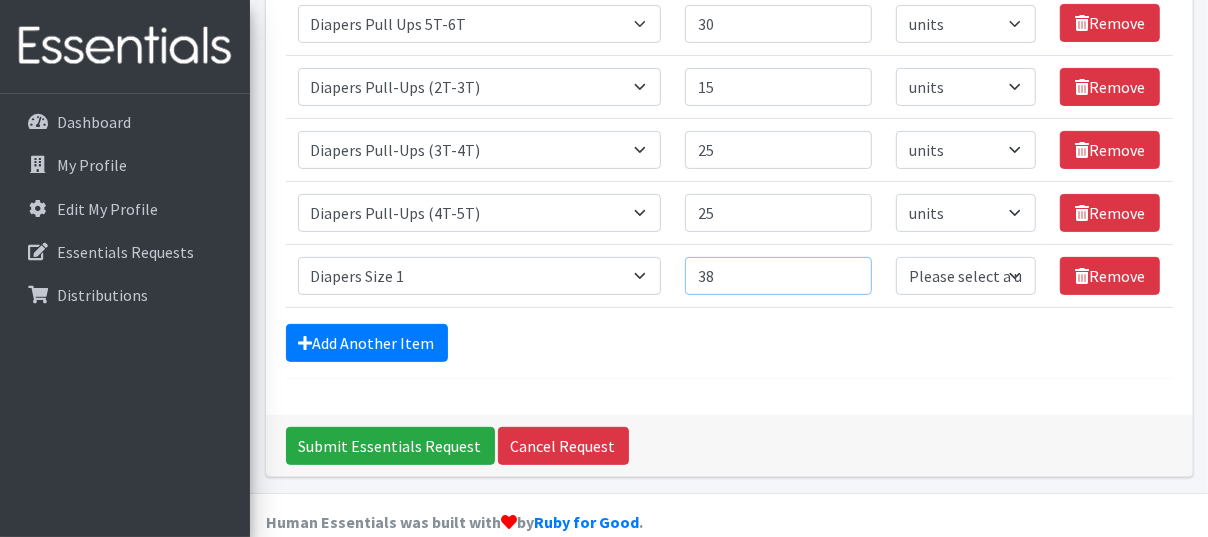 click on "38" at bounding box center [778, 276] 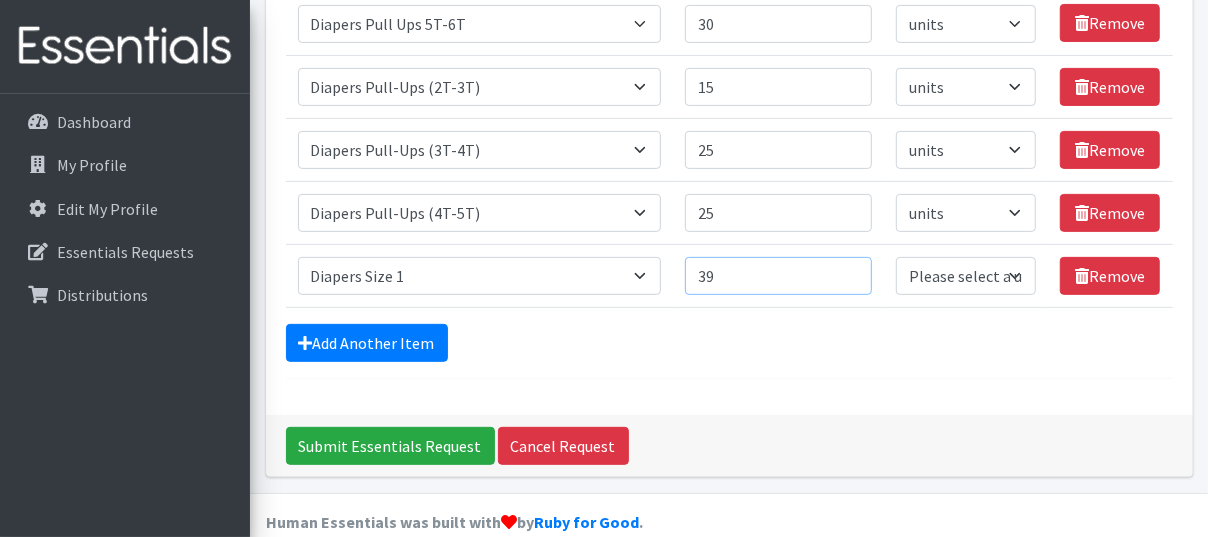 click on "39" at bounding box center [778, 276] 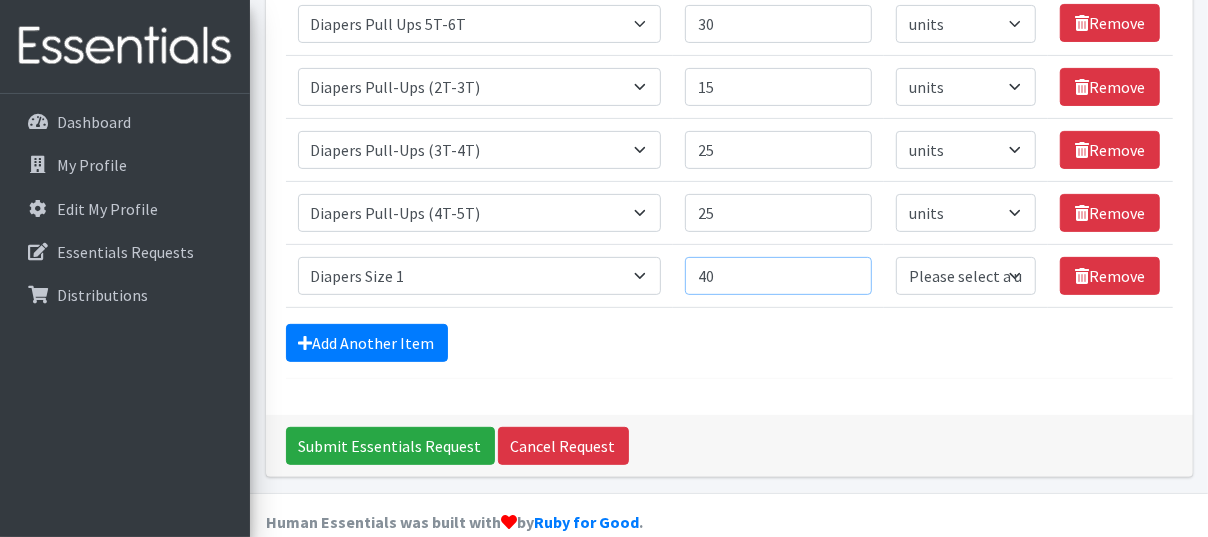 type on "40" 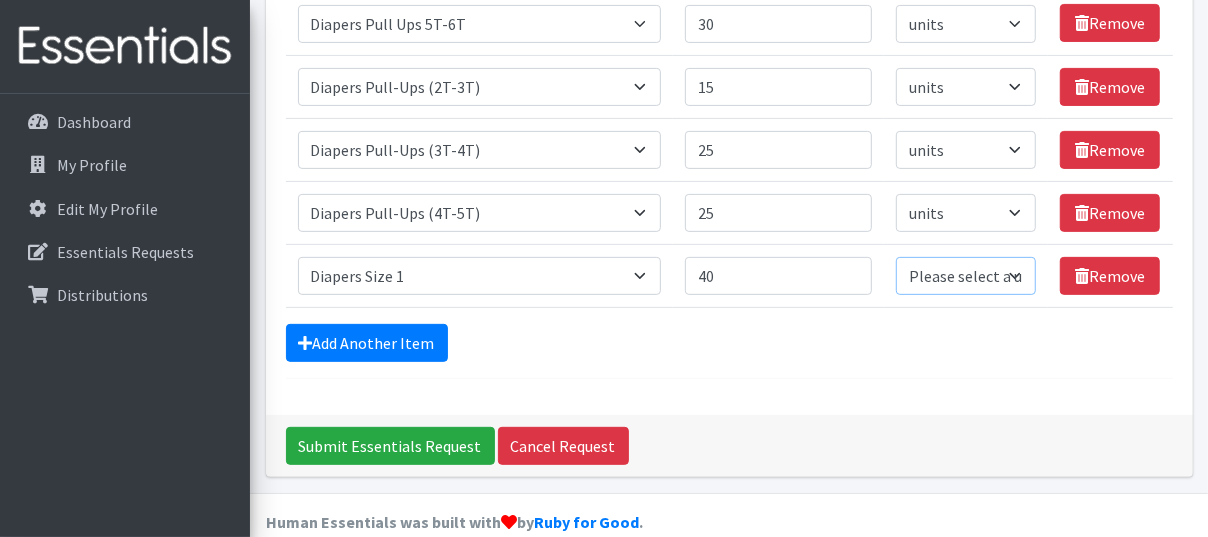 click on "Please select a unit units Packs" at bounding box center [966, 276] 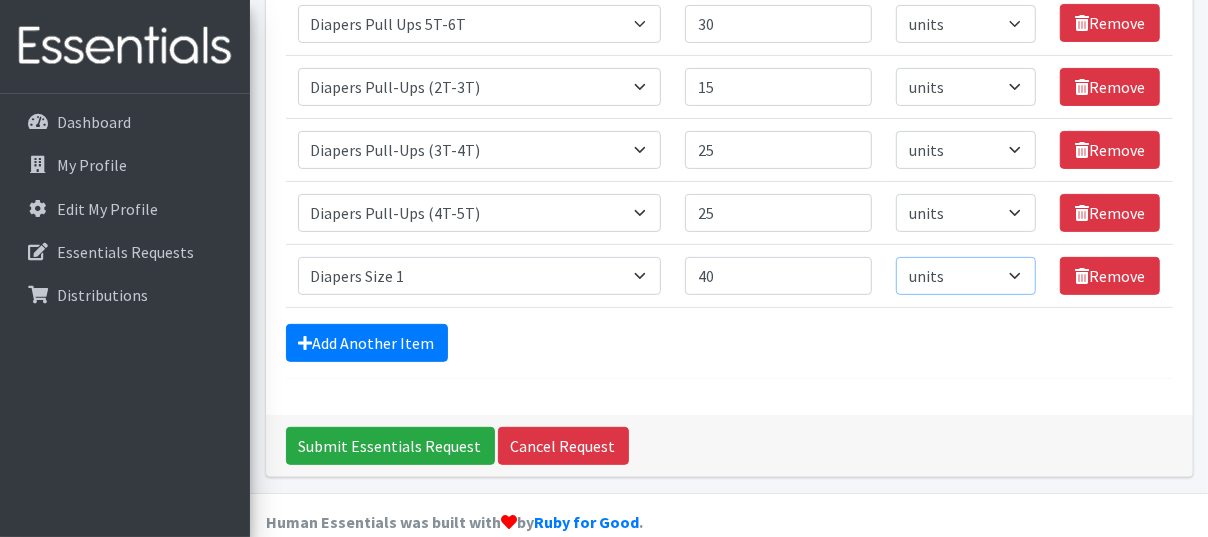 click on "Please select a unit units Packs" at bounding box center [966, 276] 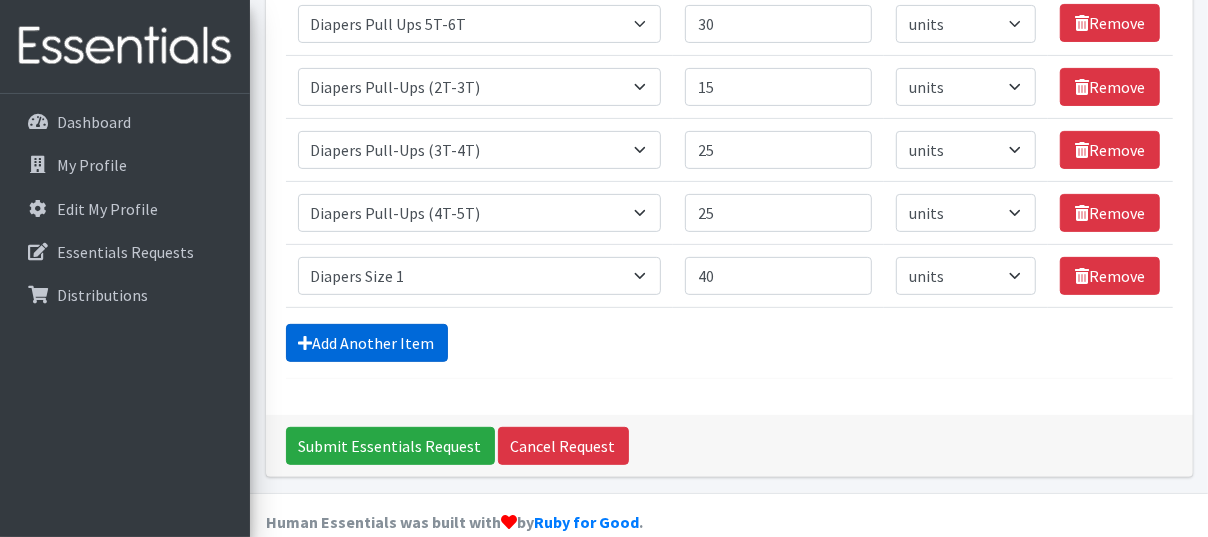 click on "Add Another Item" at bounding box center (367, 343) 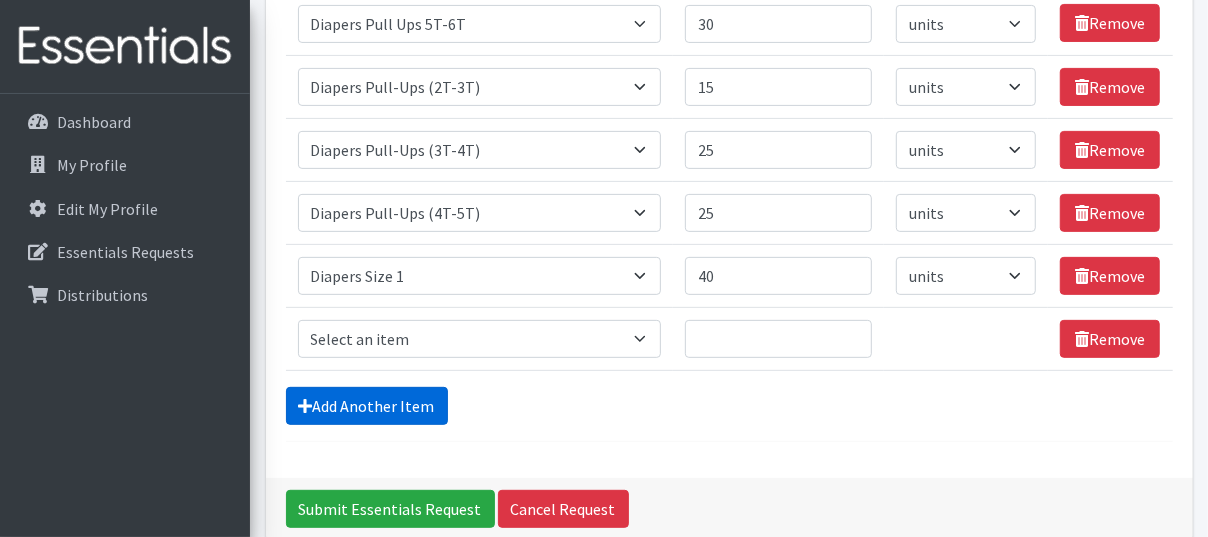 scroll, scrollTop: 405, scrollLeft: 0, axis: vertical 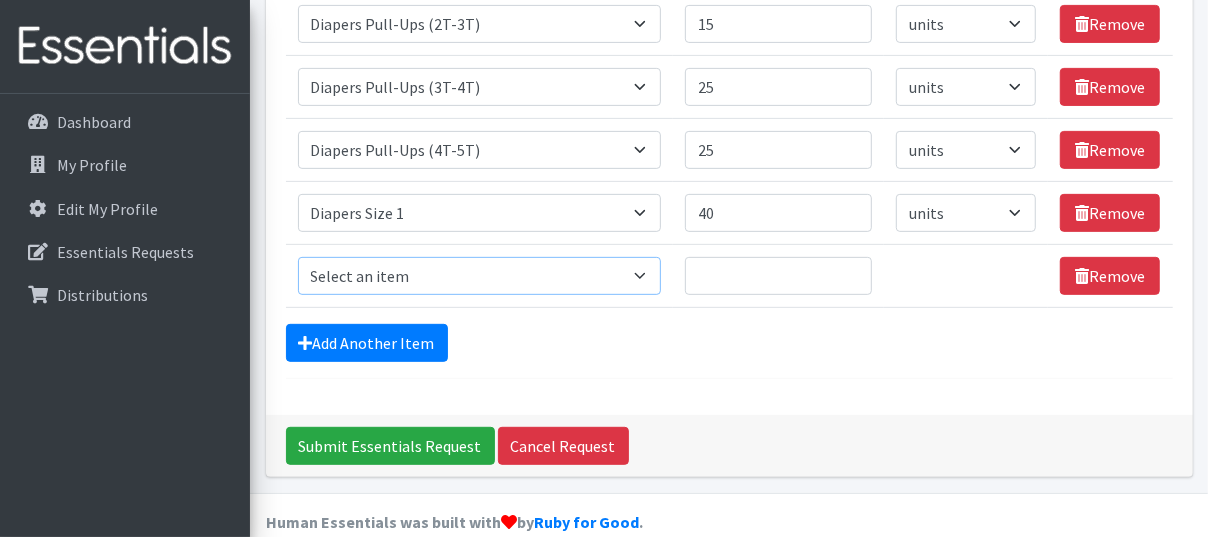 click on "Select an item
# of Children this order will serve
# of Individuals Living in Household
Activity Mat
Baby Carriers
Bath Tubs
Bed Pads
Bibs
Birthday Box - Boy
Birthday Box - Girl
Blankets/Swaddlers/Sleepsacks
Books
Bottles
Breast Pump
Bundle Me's
Car Seat - 3in1 up to 80 lbs.
Car Seat - Infant up to 22lbs. w/ handle
Clothing Boys Spring/Summer 0-6 Months
Clothing Boys Spring/Summer 12-18 Months
Clothing Boys Spring/Summer 18-24 Months
Clothing Boys Spring/Summer 2T
Clothing Boys Spring/Summer 3T
Clothing Boys Spring/Summer 4T
Clothing Boys Spring/Summer 5T
Clothing Boys Spring/Summer 6-12 Months
Clothing Boys Spring/Summer Premie/NB
Clothing Girls Fall/Winter 6-12 Months
Clothing Girls Spring/Summer 0-6 Months
Clothing Girls Spring/Summer 12-18 Months
Clothing Girls Spring/Summer 18-24 Months
Clothing Girls Spring/Summer 2T
Clothing Girls Spring/Summer 3T
Clothing Girls Spring/Summer 4T
Clothing Girls Spring/Summer 5T
Diaper Bags" at bounding box center [480, 276] 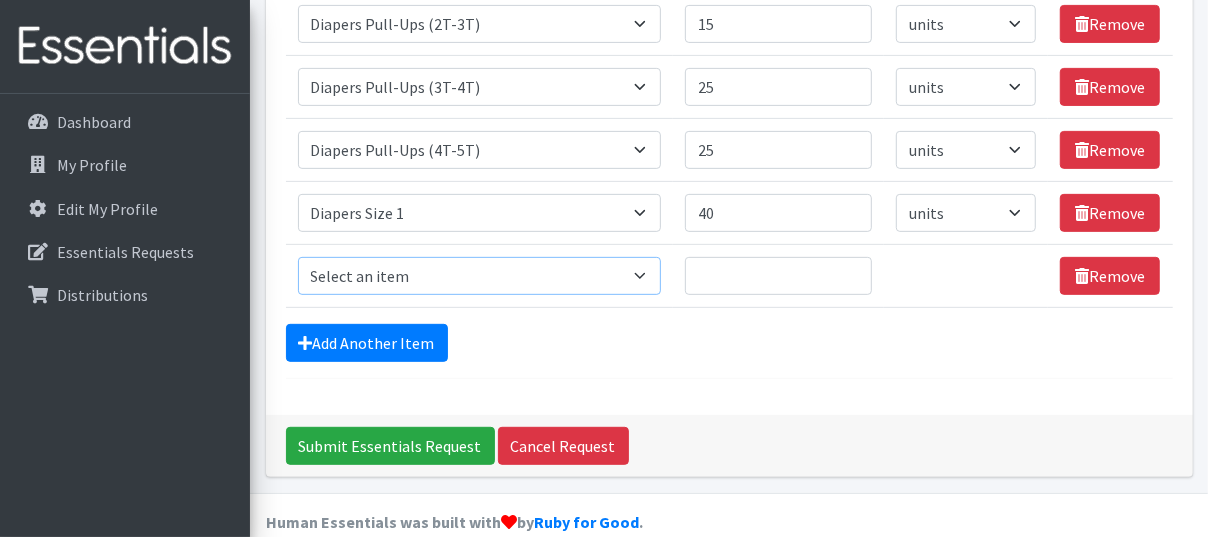 select on "1965" 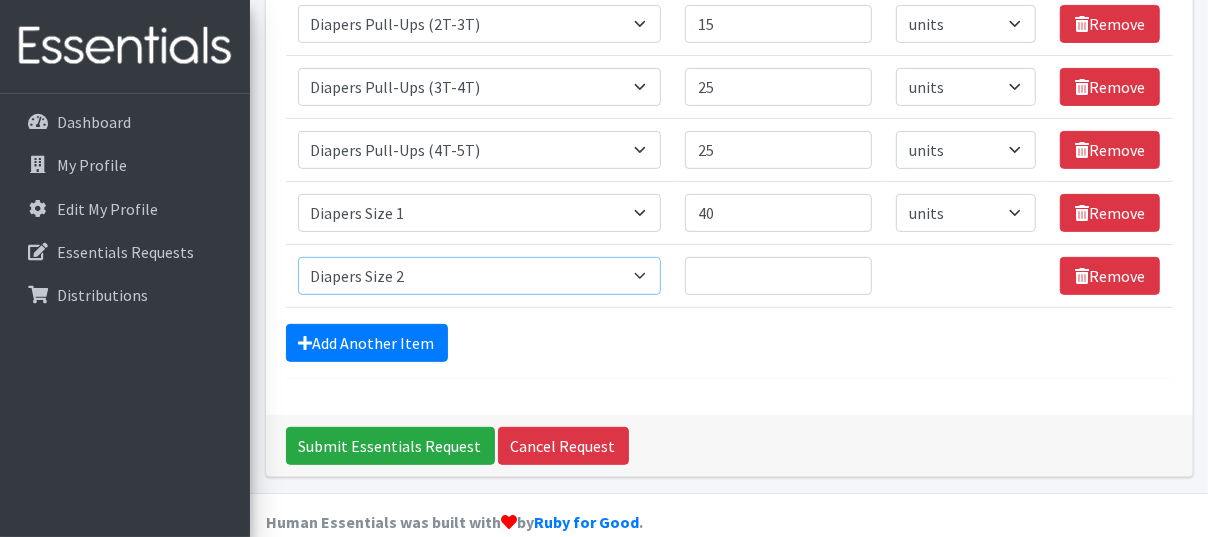 click on "Select an item
# of Children this order will serve
# of Individuals Living in Household
Activity Mat
Baby Carriers
Bath Tubs
Bed Pads
Bibs
Birthday Box - Boy
Birthday Box - Girl
Blankets/Swaddlers/Sleepsacks
Books
Bottles
Breast Pump
Bundle Me's
Car Seat - 3in1 up to 80 lbs.
Car Seat - Infant up to 22lbs. w/ handle
Clothing Boys Spring/Summer 0-6 Months
Clothing Boys Spring/Summer 12-18 Months
Clothing Boys Spring/Summer 18-24 Months
Clothing Boys Spring/Summer 2T
Clothing Boys Spring/Summer 3T
Clothing Boys Spring/Summer 4T
Clothing Boys Spring/Summer 5T
Clothing Boys Spring/Summer 6-12 Months
Clothing Boys Spring/Summer Premie/NB
Clothing Girls Fall/Winter 6-12 Months
Clothing Girls Spring/Summer 0-6 Months
Clothing Girls Spring/Summer 12-18 Months
Clothing Girls Spring/Summer 18-24 Months
Clothing Girls Spring/Summer 2T
Clothing Girls Spring/Summer 3T
Clothing Girls Spring/Summer 4T
Clothing Girls Spring/Summer 5T
Diaper Bags" at bounding box center (480, 276) 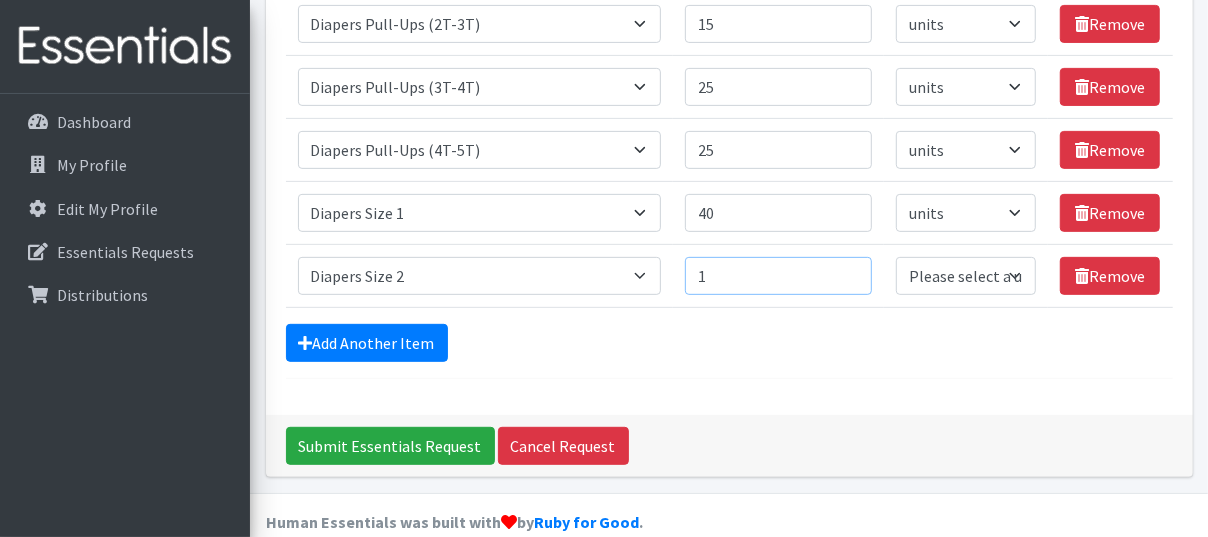click on "1" at bounding box center (778, 276) 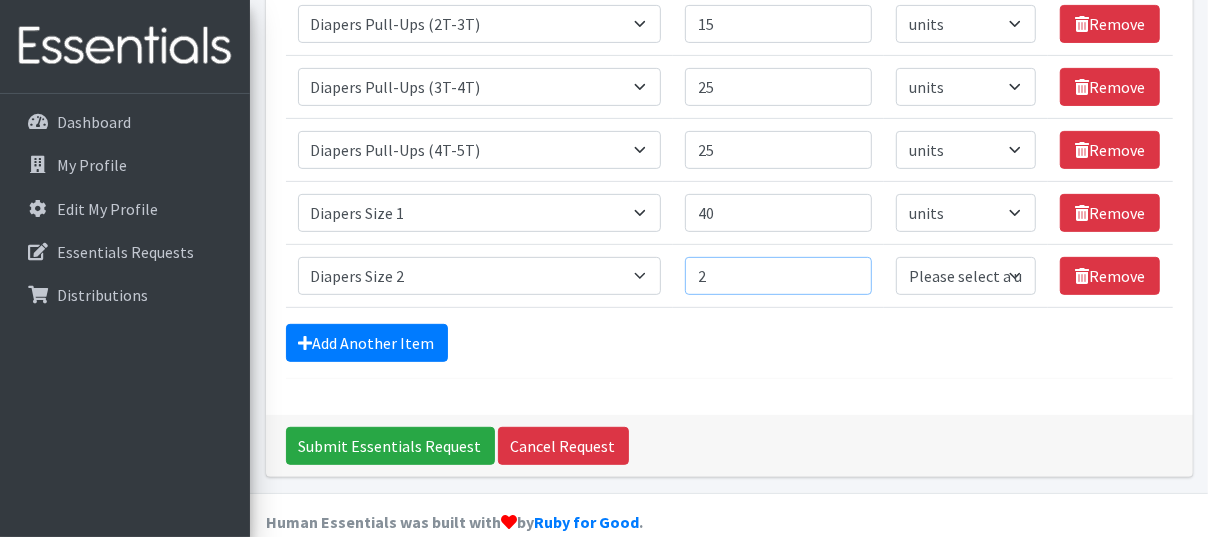 click on "2" at bounding box center (778, 276) 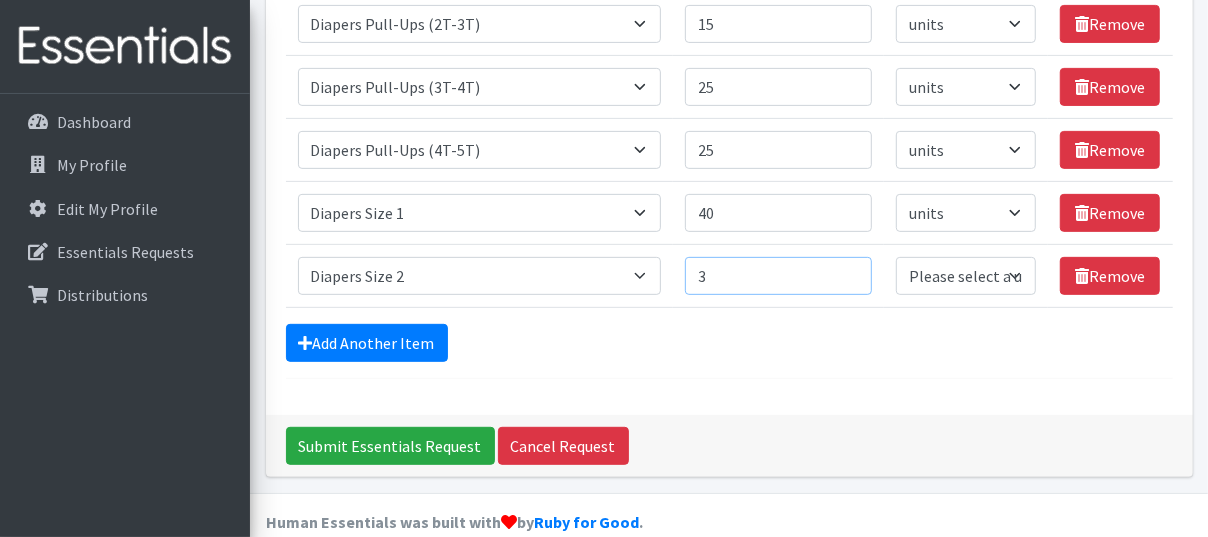 click on "3" at bounding box center (778, 276) 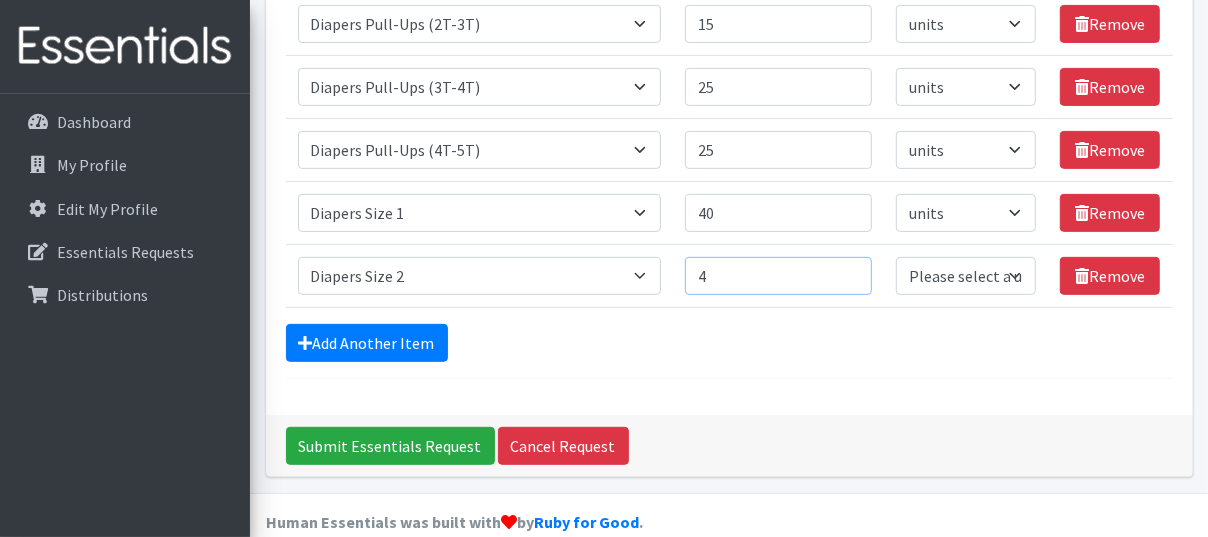 click on "4" at bounding box center [778, 276] 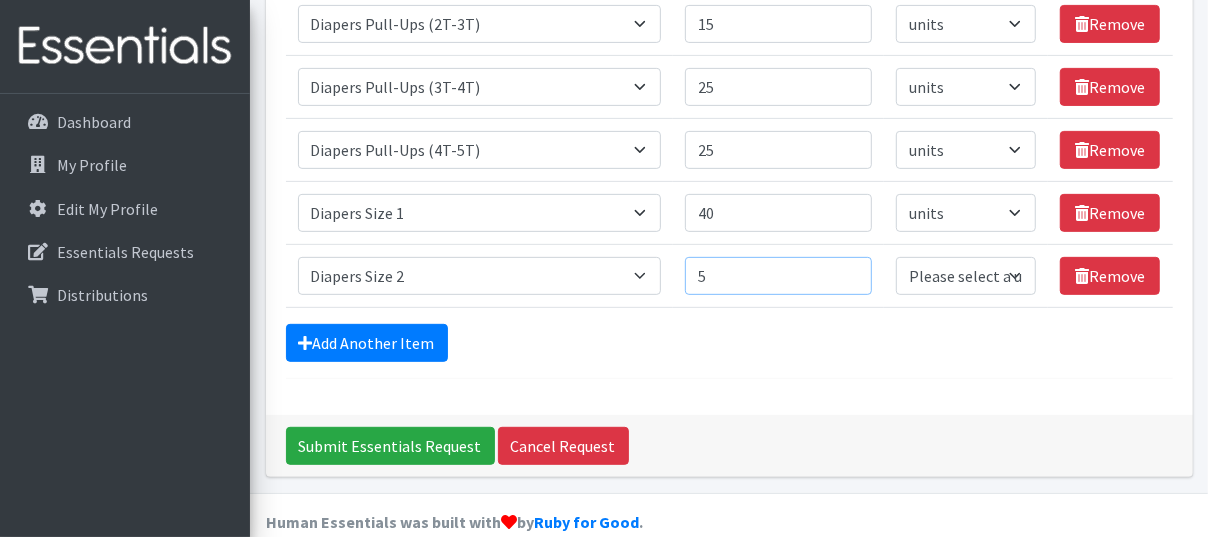 click on "5" at bounding box center (778, 276) 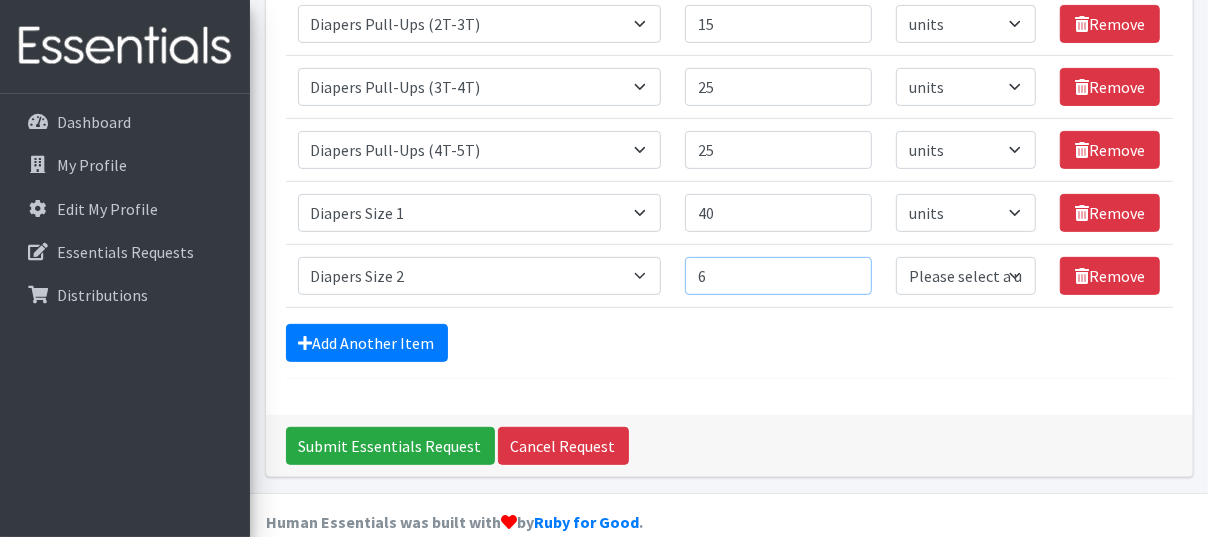 click on "6" at bounding box center [778, 276] 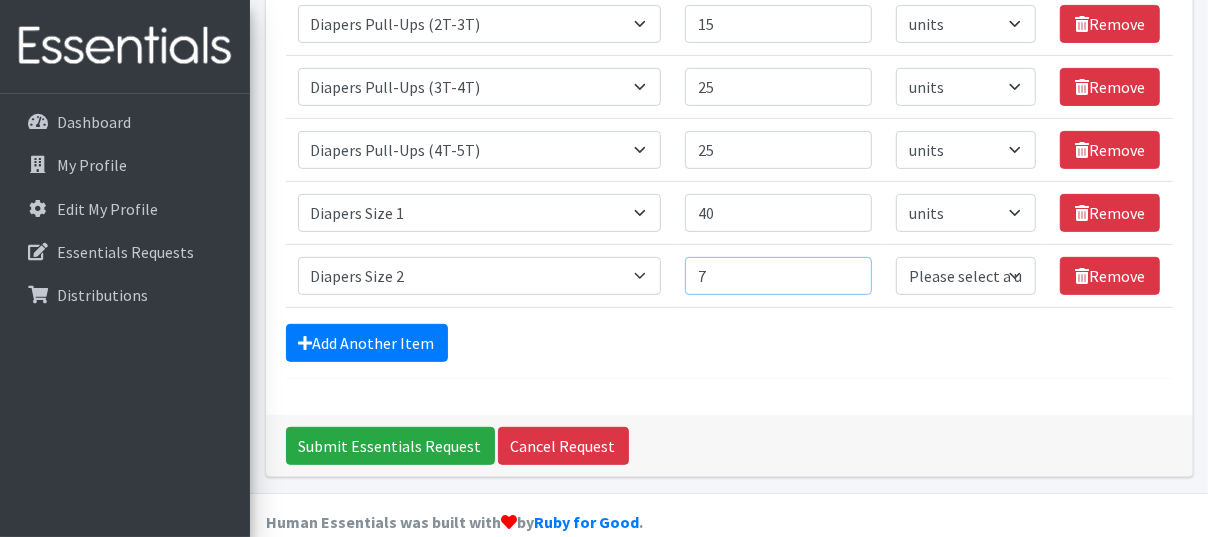 click on "7" at bounding box center [778, 276] 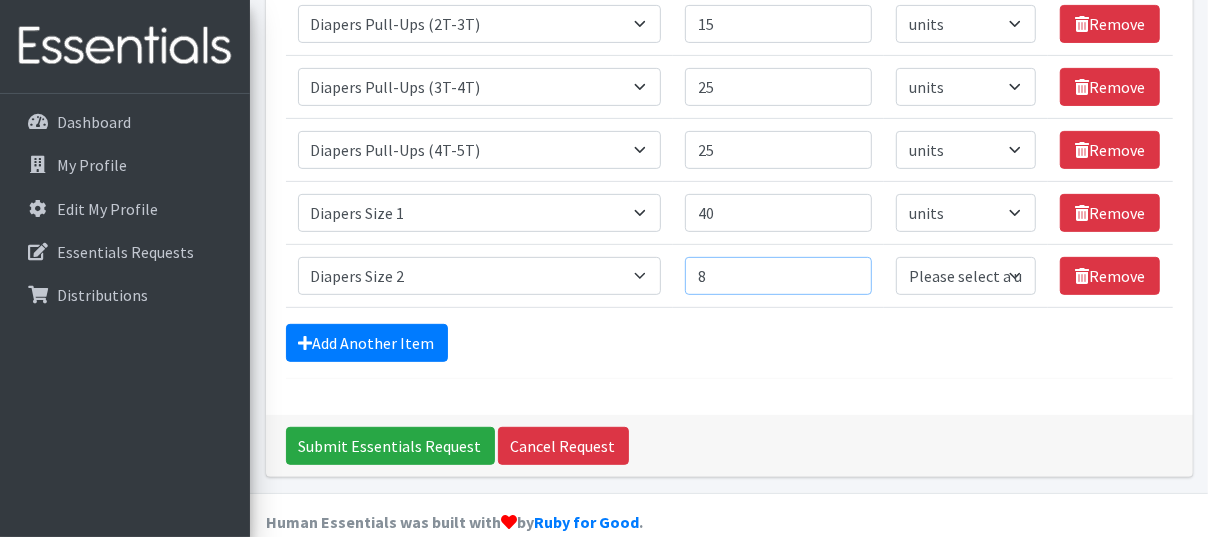 click on "8" at bounding box center [778, 276] 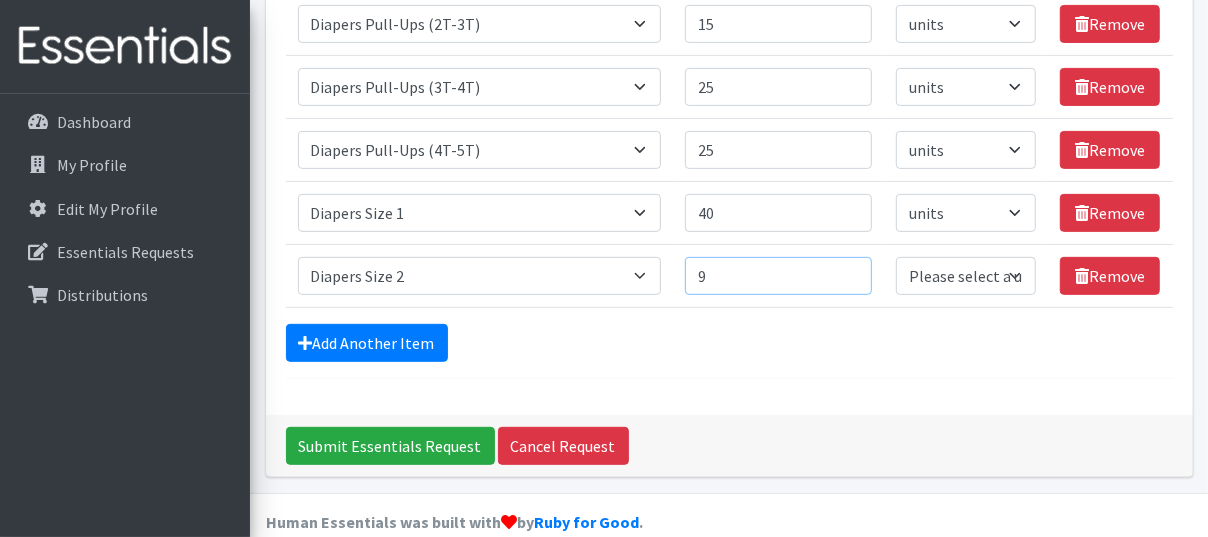 click on "9" at bounding box center (778, 276) 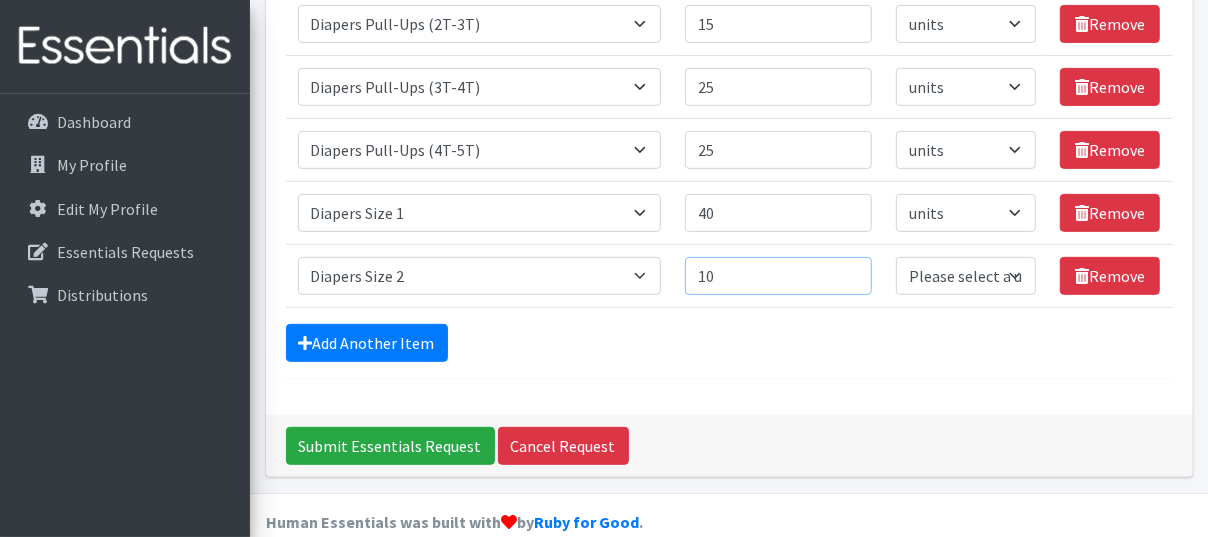 click on "10" at bounding box center [778, 276] 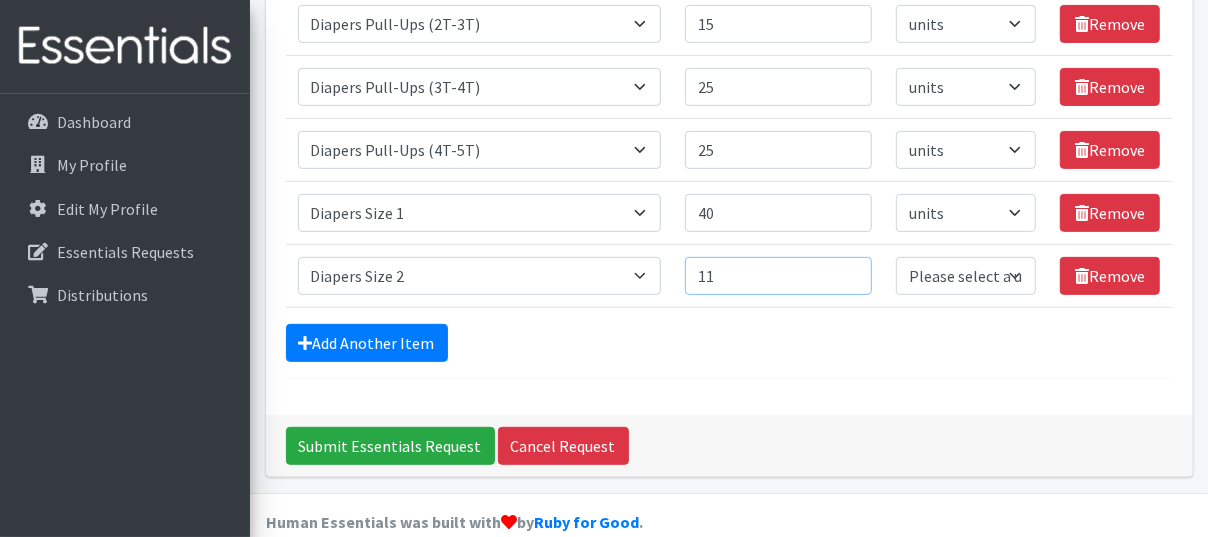 click on "11" at bounding box center (778, 276) 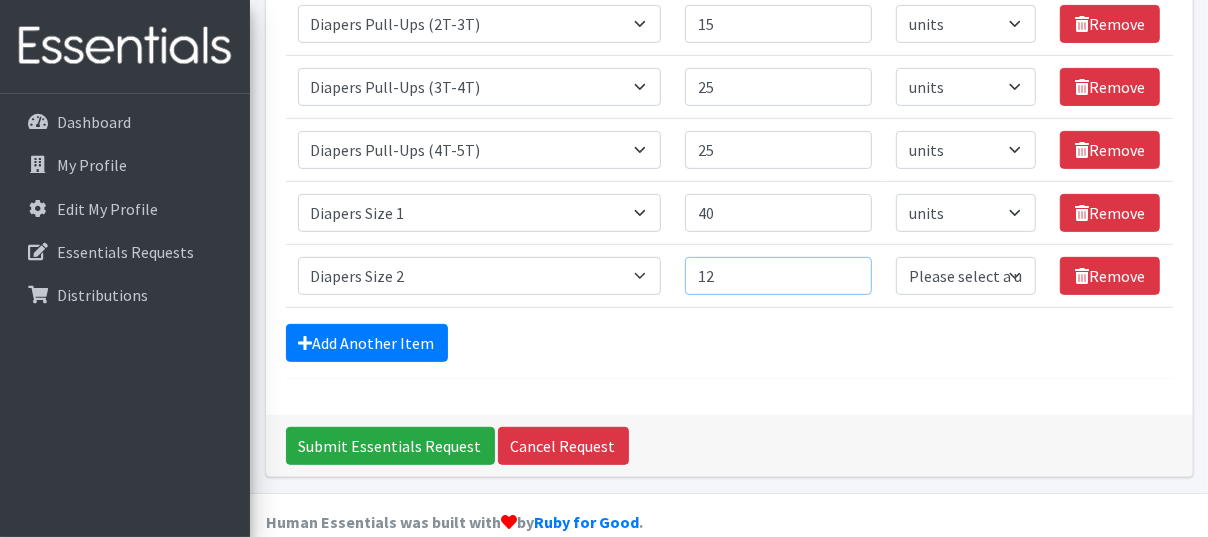 click on "12" at bounding box center [778, 276] 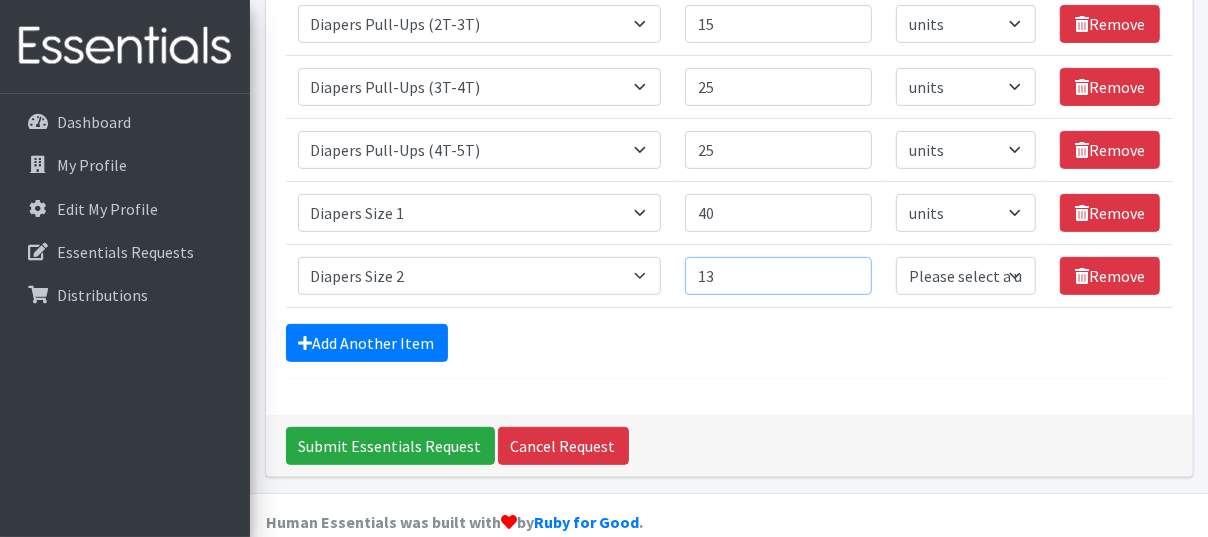 click on "13" at bounding box center (778, 276) 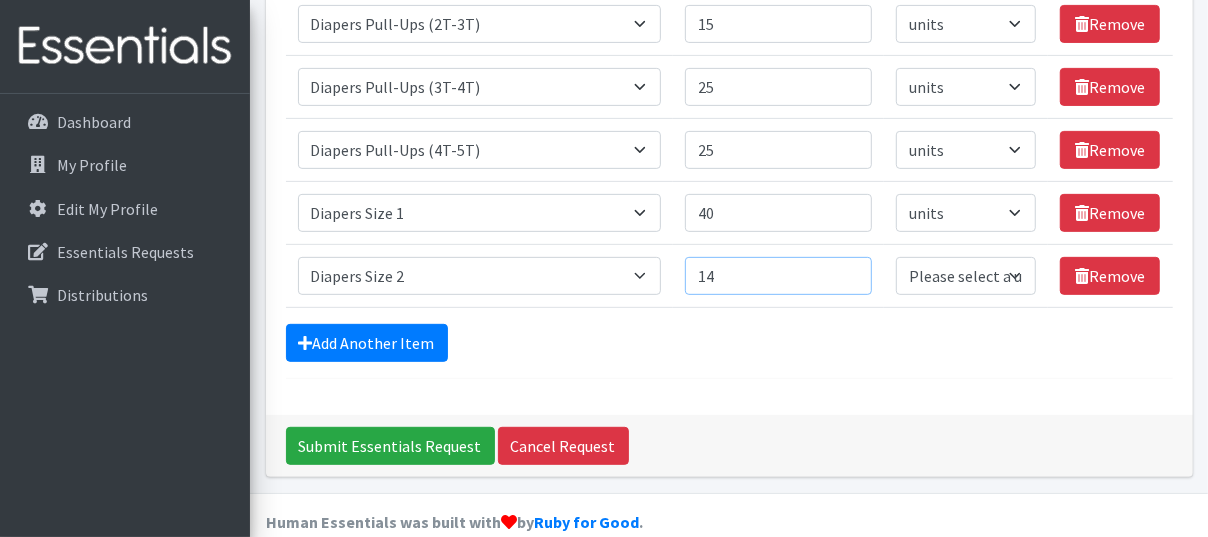 click on "14" at bounding box center (778, 276) 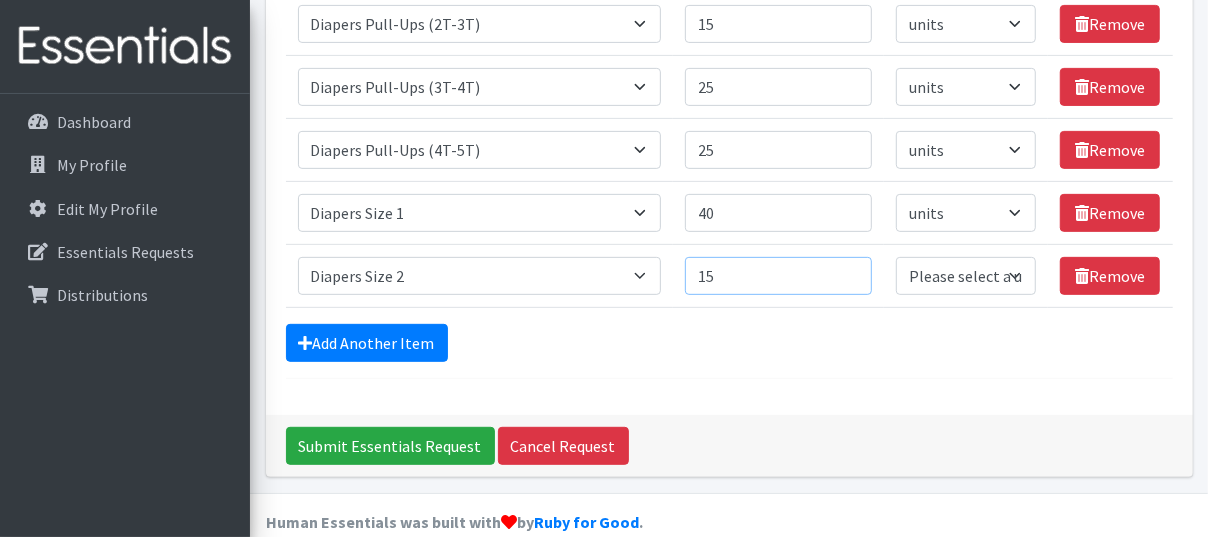 click on "15" at bounding box center [778, 276] 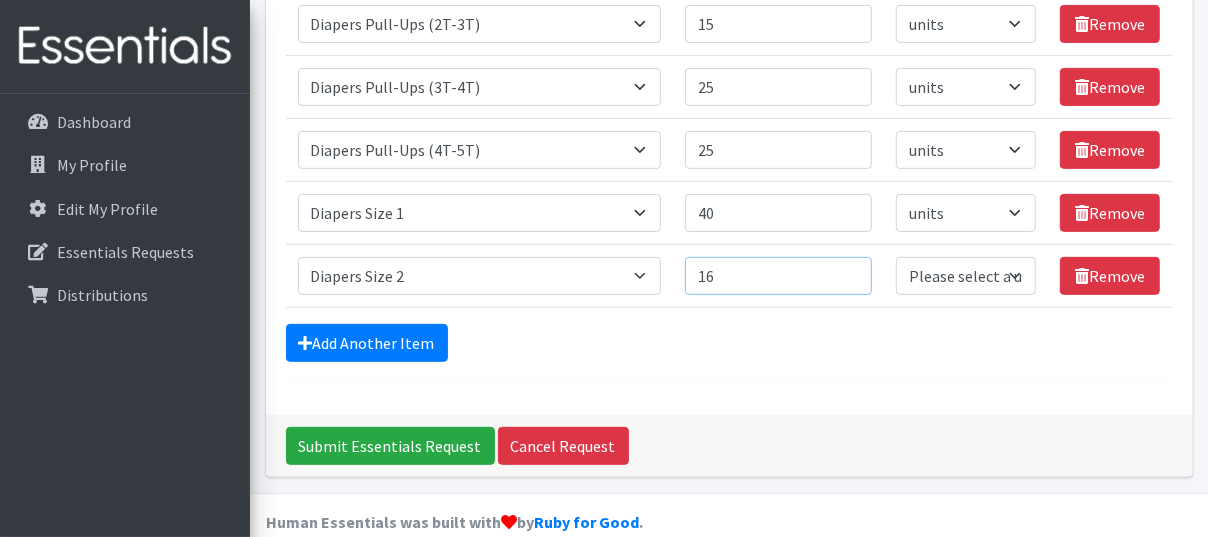 click on "16" at bounding box center (778, 276) 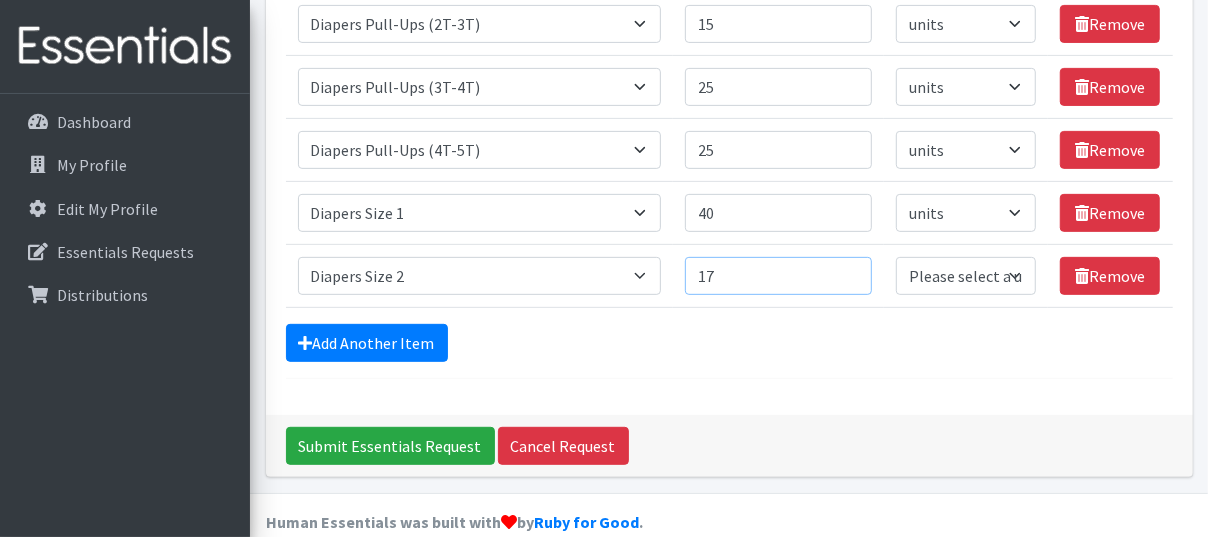 click on "17" at bounding box center (778, 276) 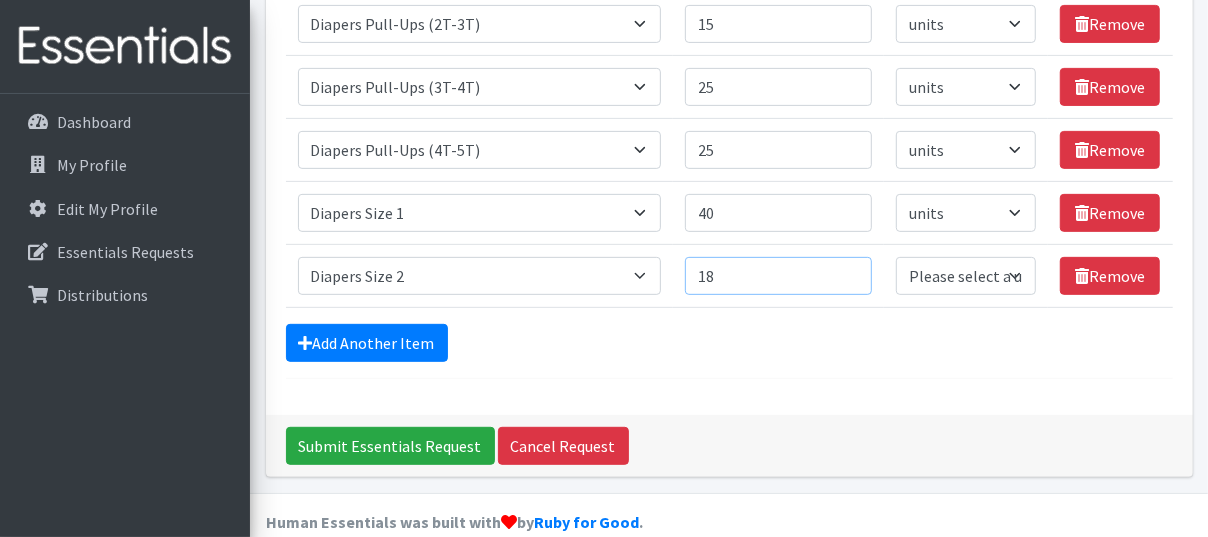 click on "18" at bounding box center [778, 276] 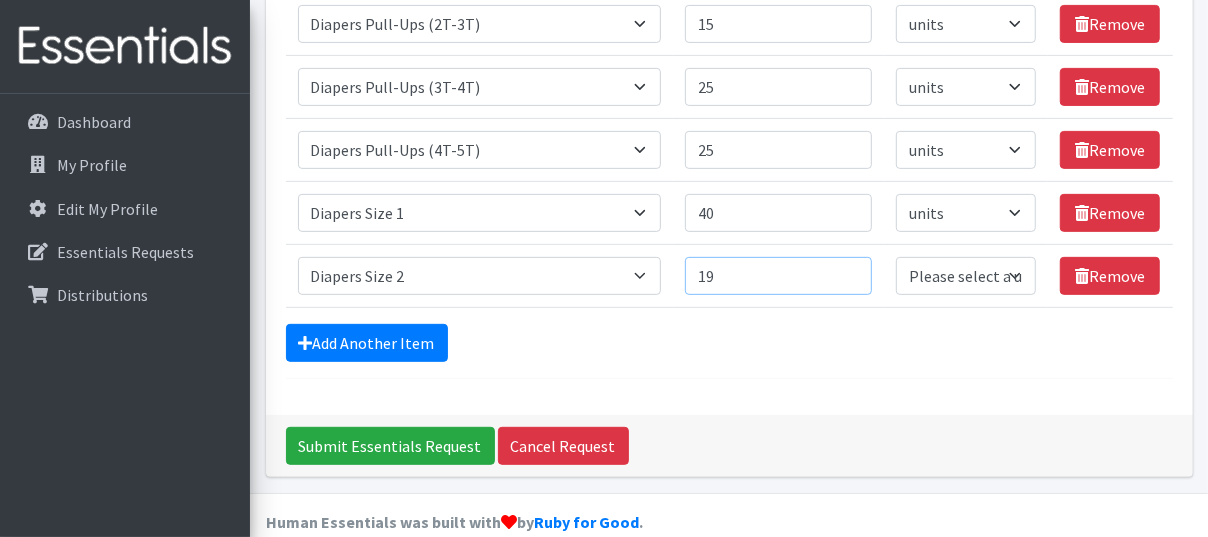 click on "19" at bounding box center [778, 276] 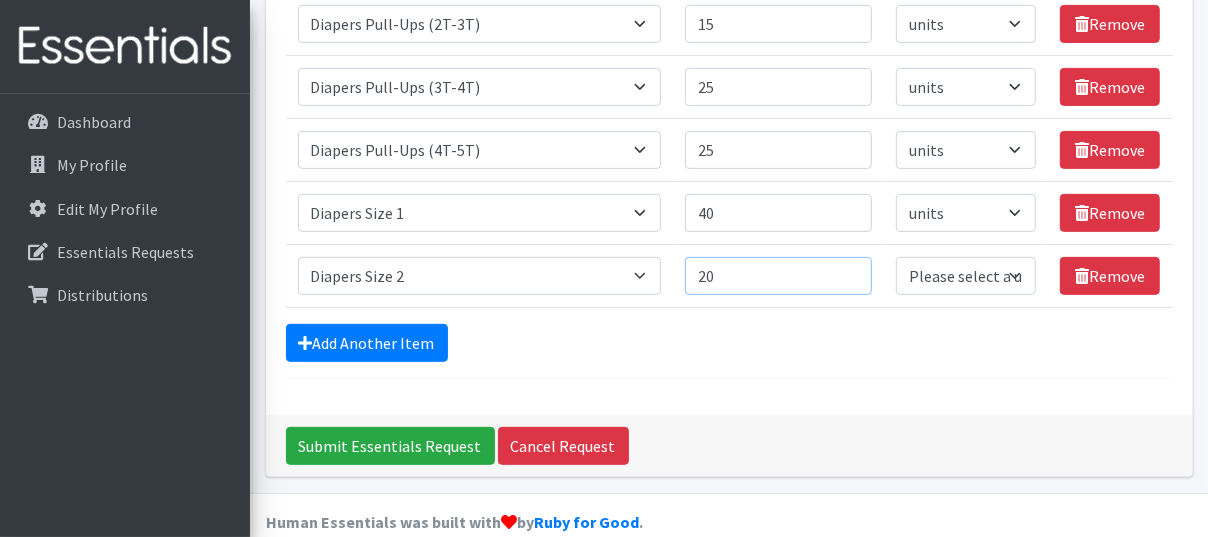 click on "20" at bounding box center [778, 276] 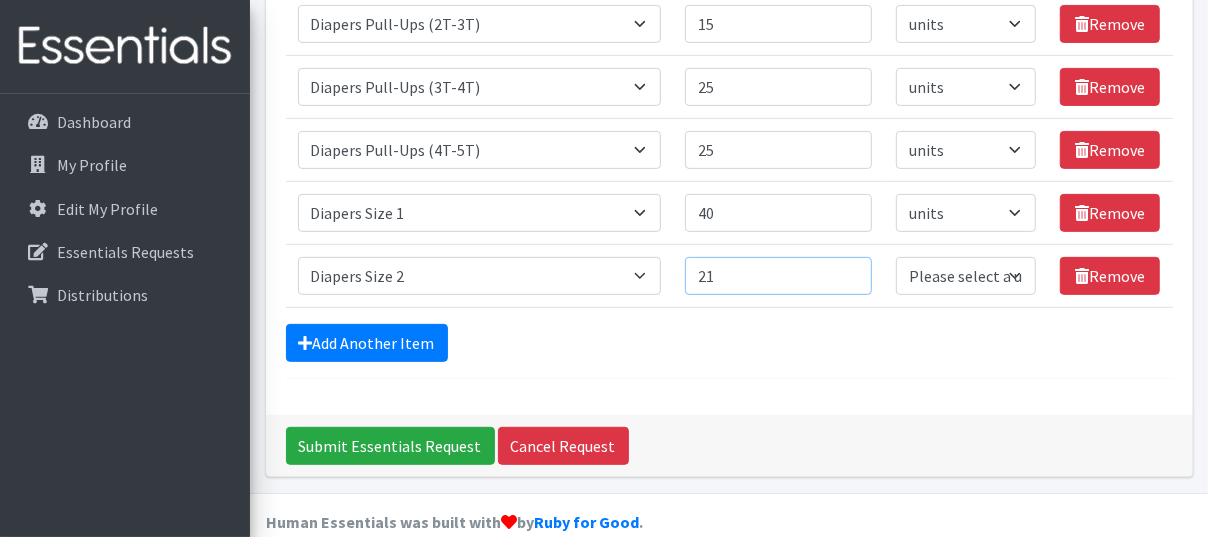 click on "21" at bounding box center (778, 276) 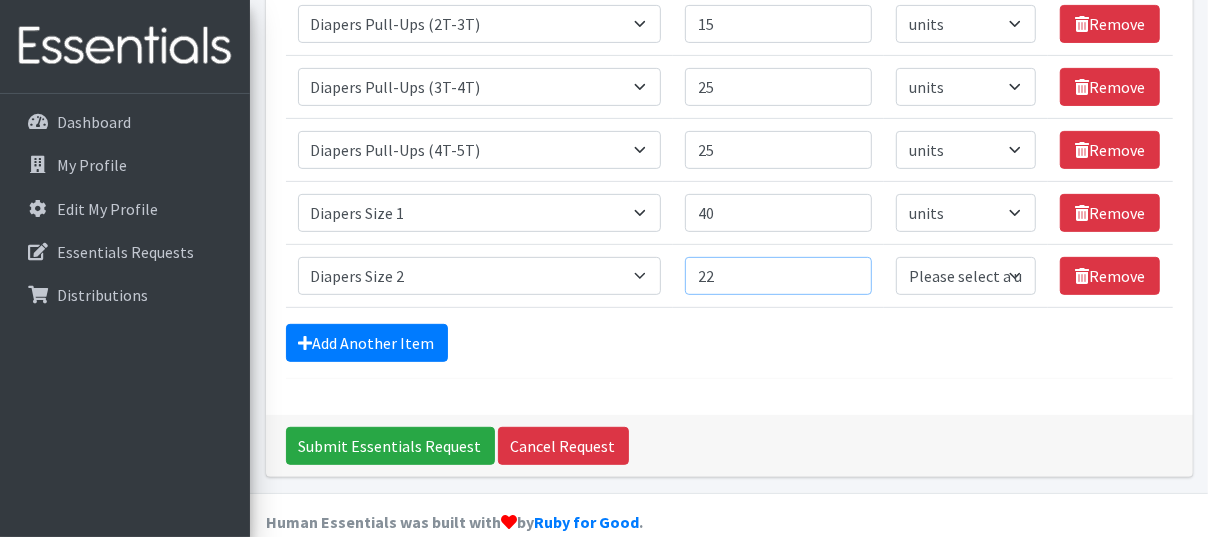 click on "22" at bounding box center [778, 276] 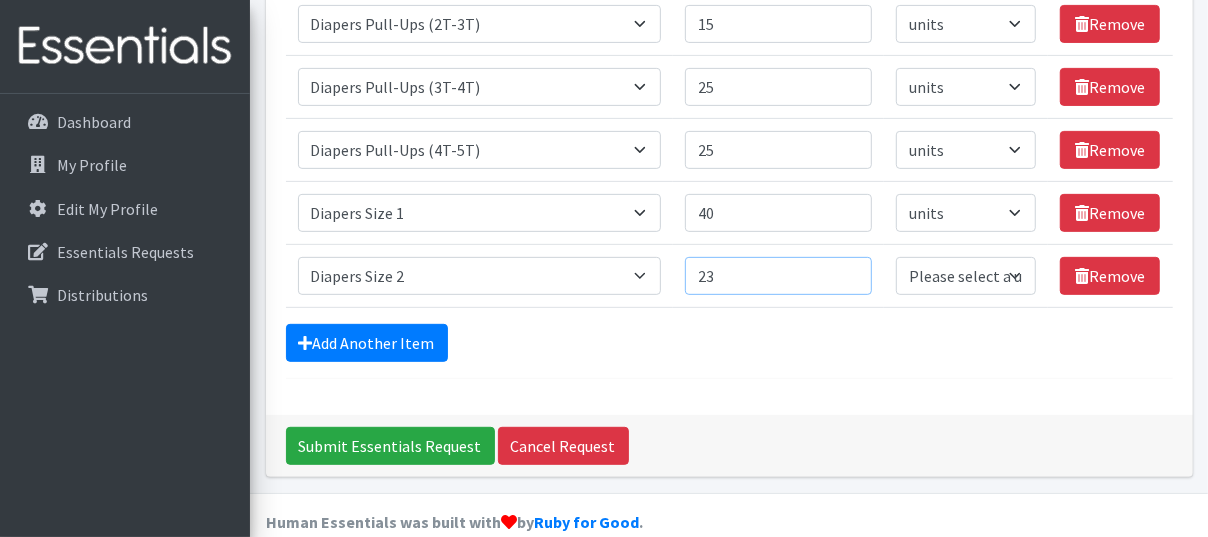click on "23" at bounding box center [778, 276] 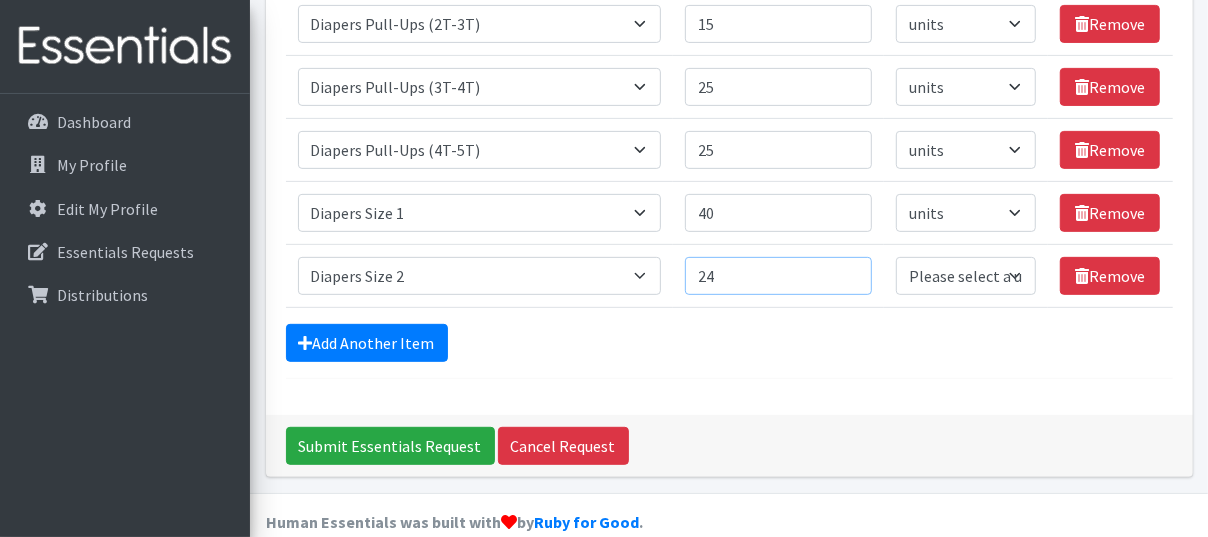 click on "24" at bounding box center (778, 276) 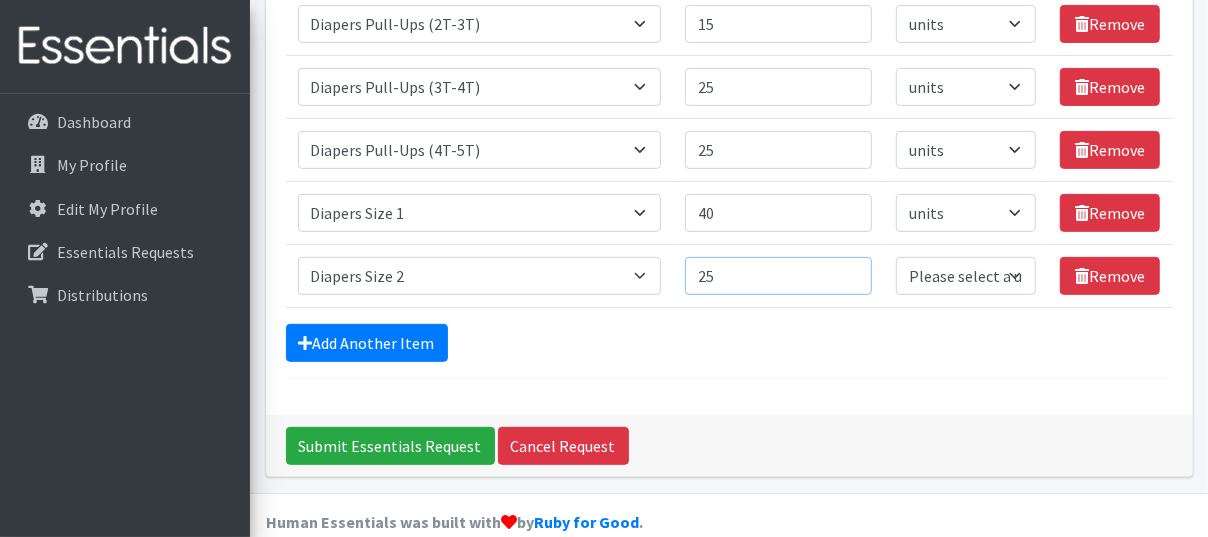 click on "25" at bounding box center [778, 276] 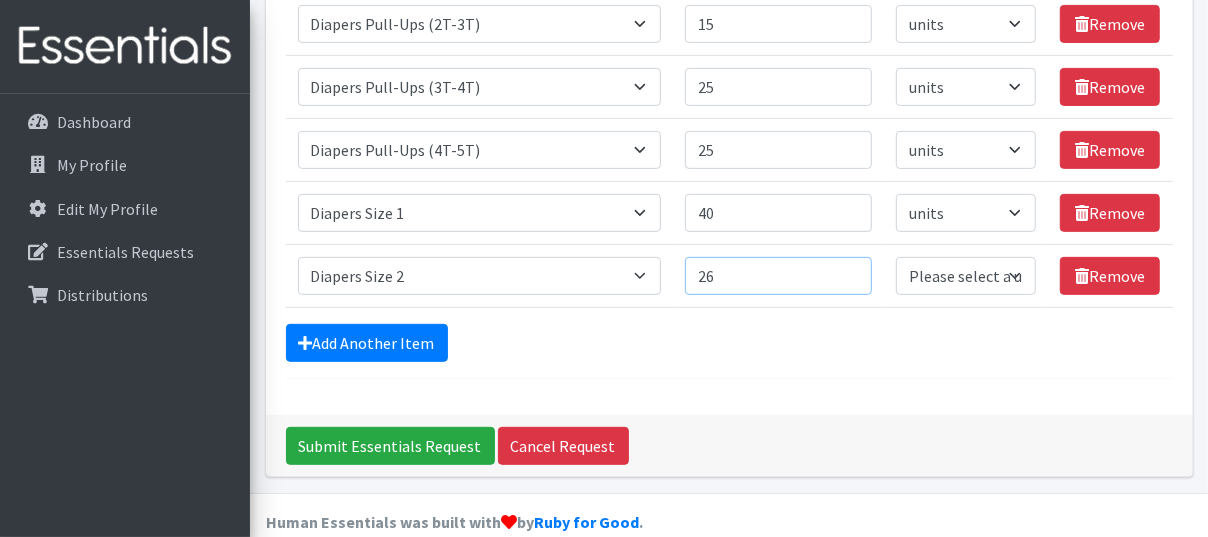 click on "26" at bounding box center (778, 276) 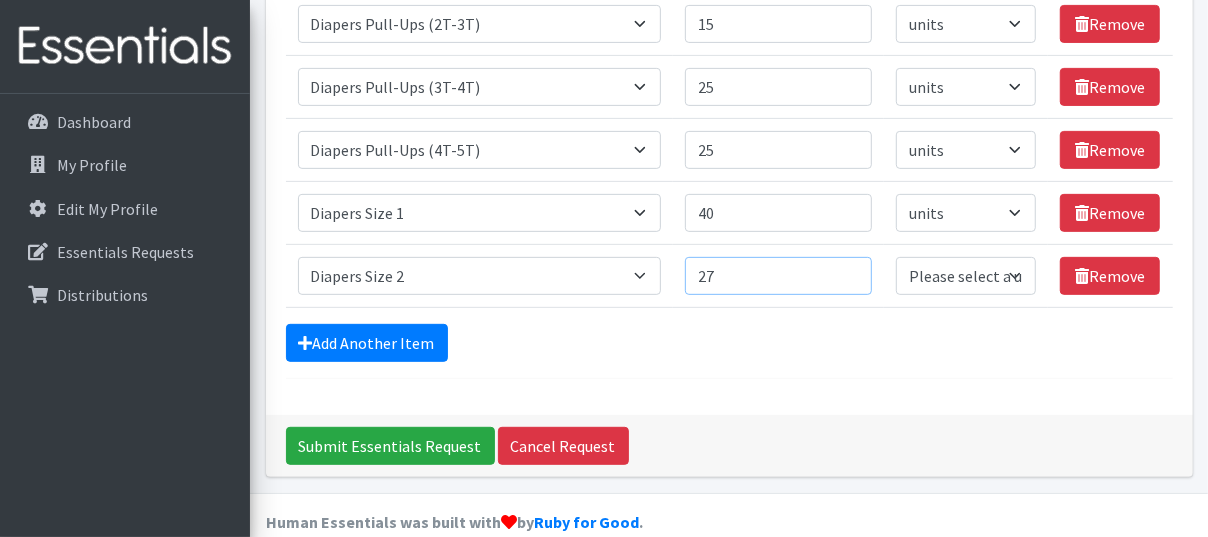click on "27" at bounding box center (778, 276) 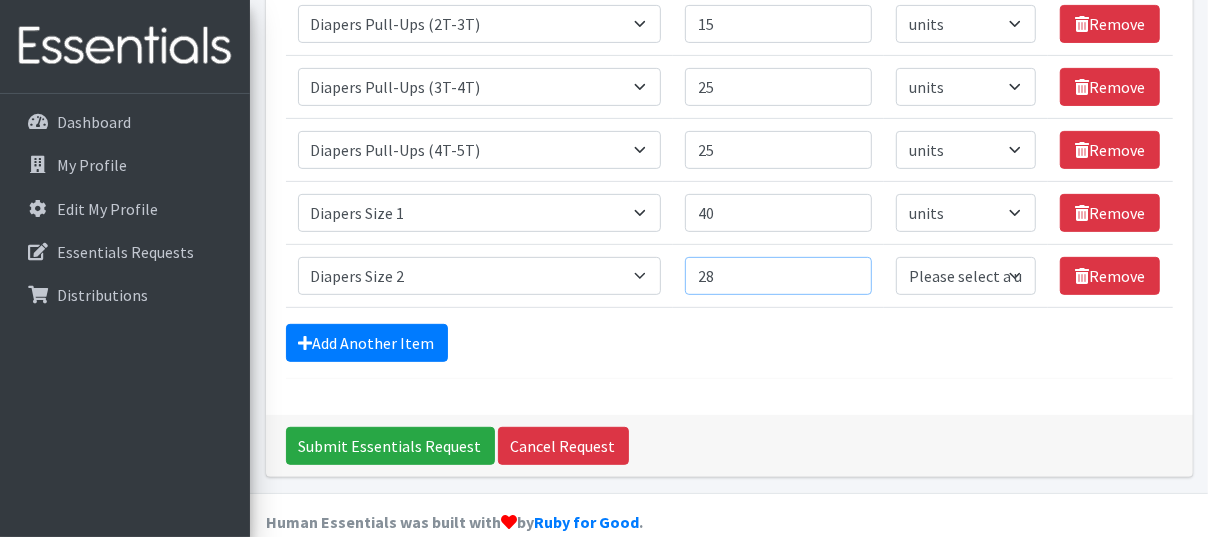 click on "28" at bounding box center (778, 276) 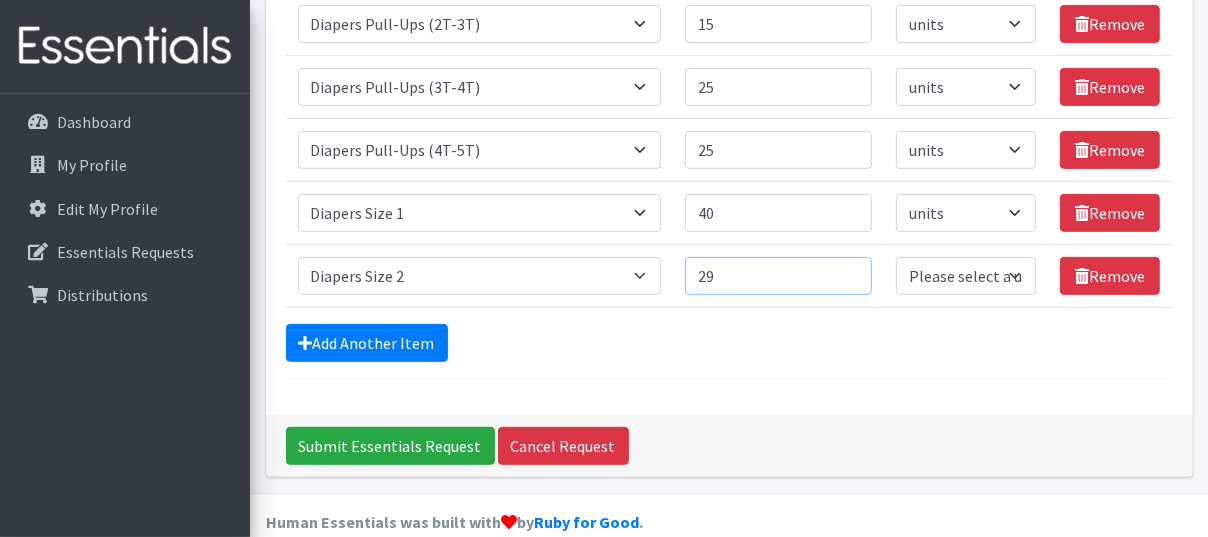 click on "29" at bounding box center (778, 276) 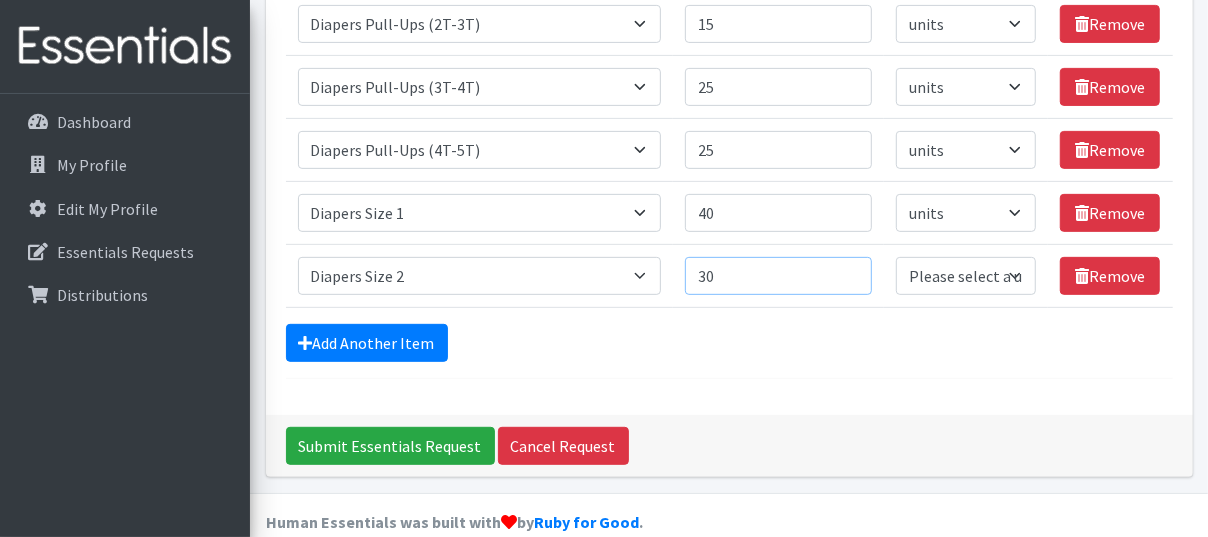 click on "30" at bounding box center (778, 276) 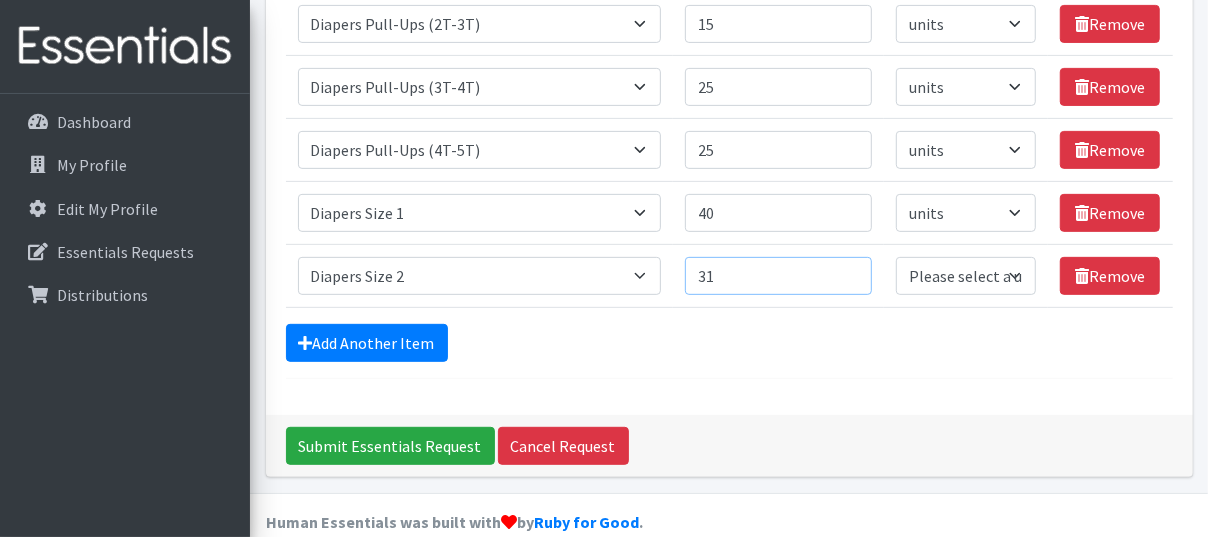 click on "31" at bounding box center (778, 276) 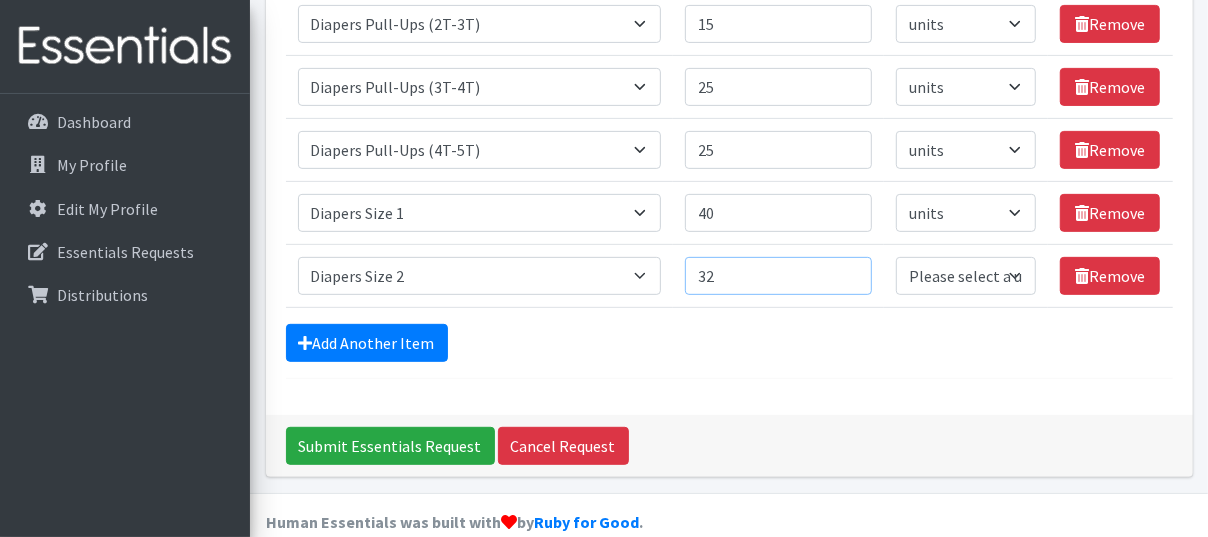 click on "32" at bounding box center (778, 276) 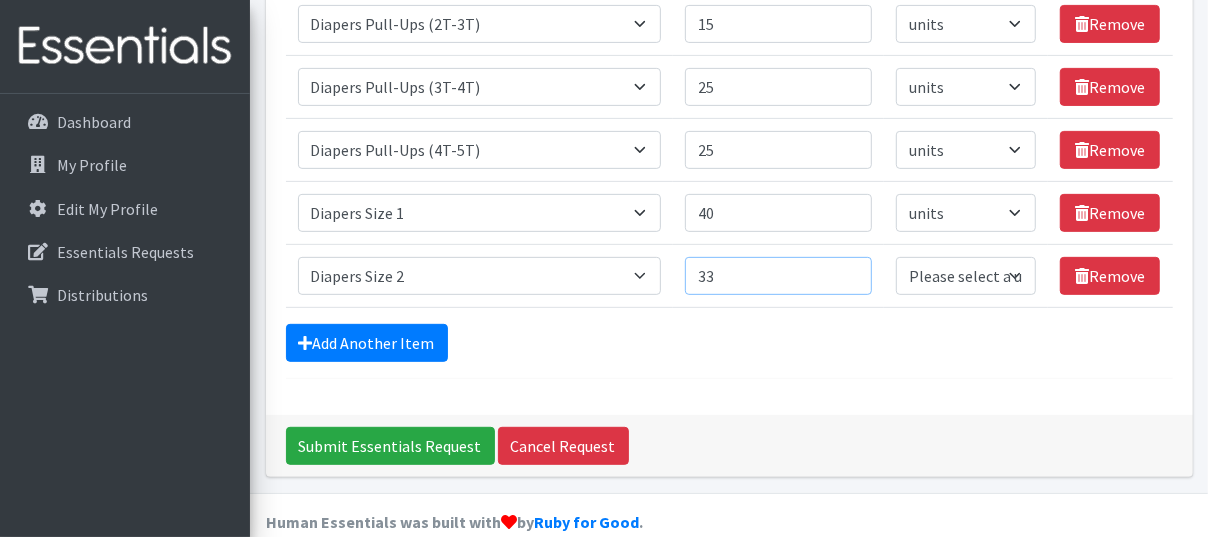 click on "33" at bounding box center (778, 276) 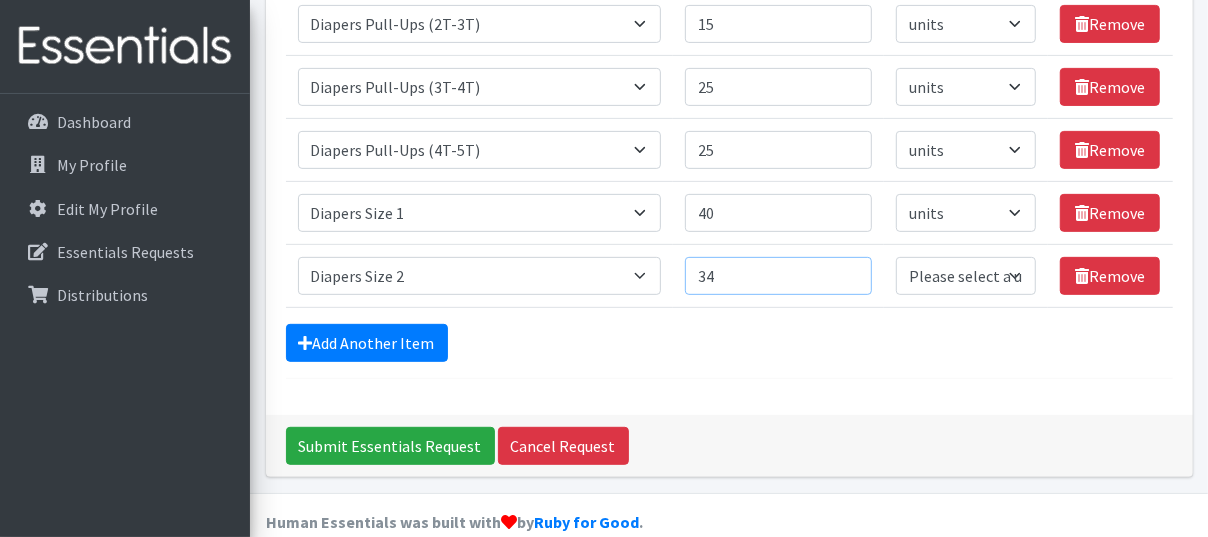 click on "34" at bounding box center [778, 276] 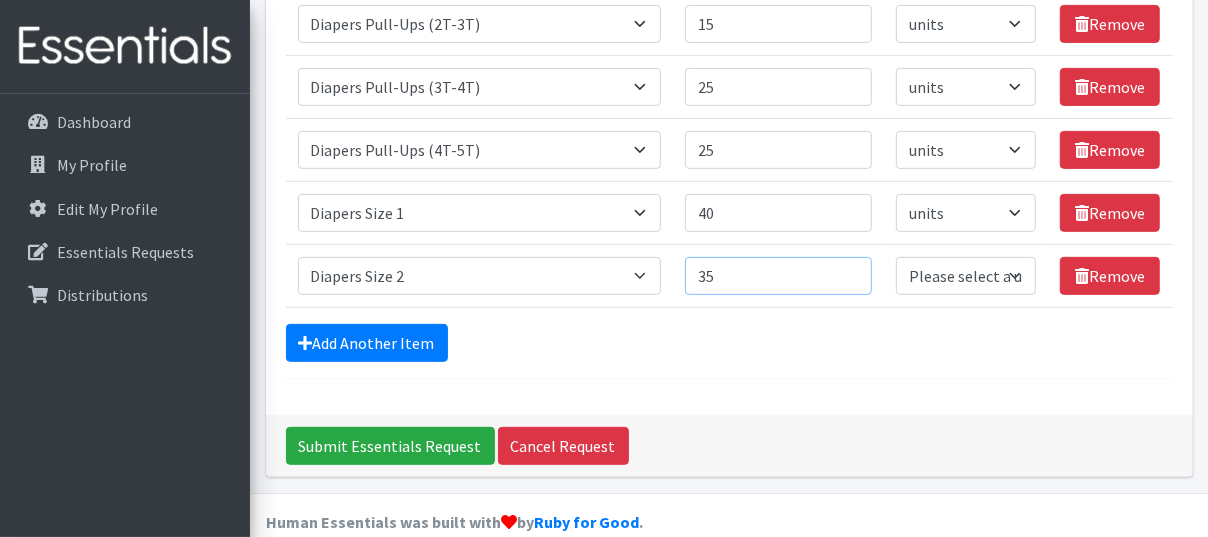 type on "35" 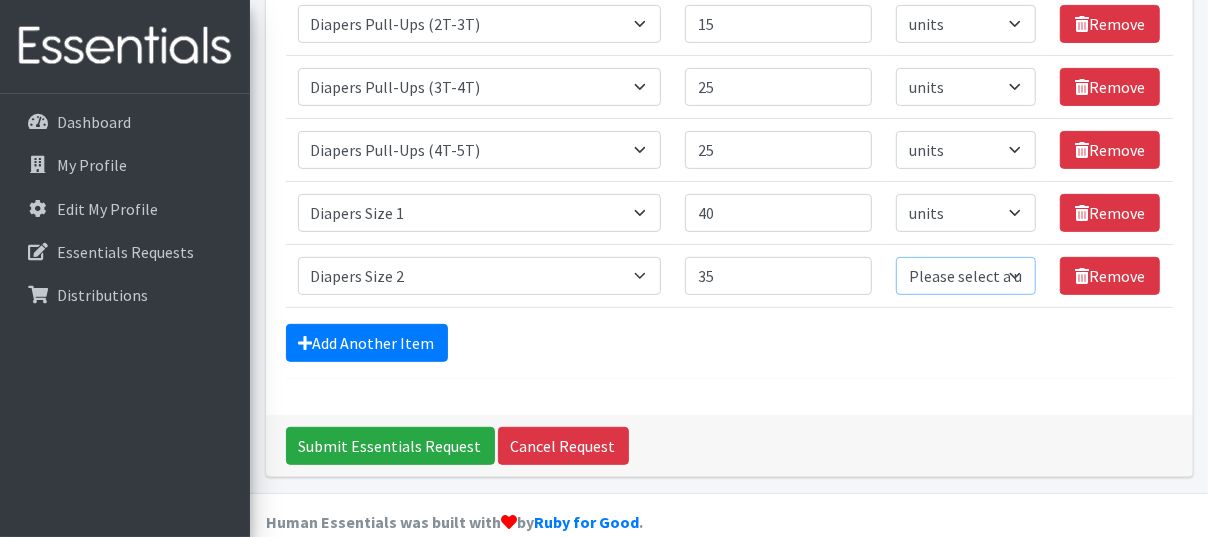 click on "Please select a unit units Packs" at bounding box center (966, 276) 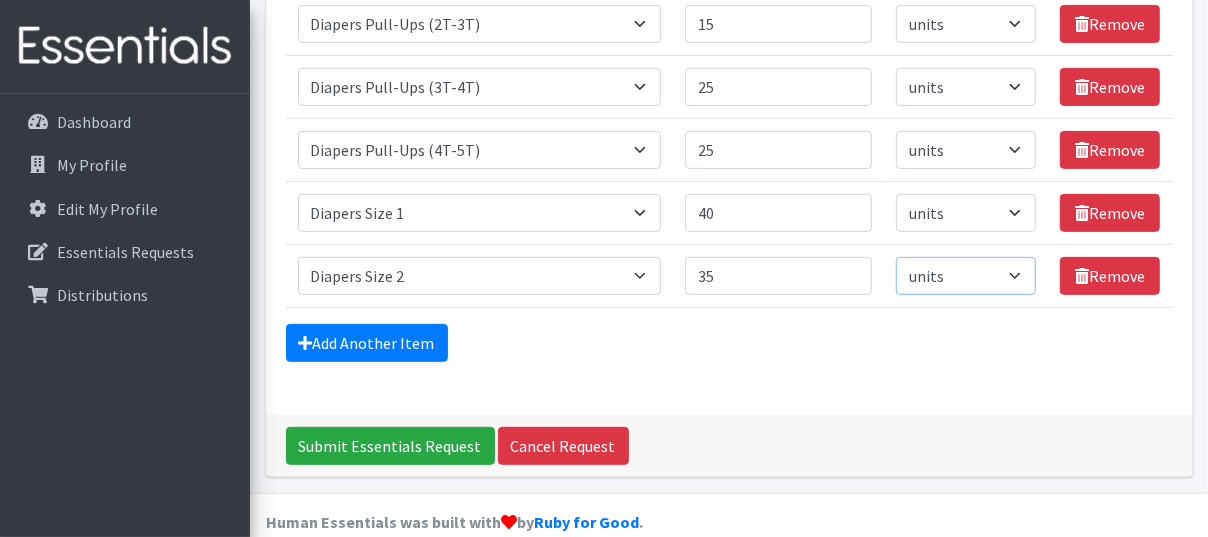 click on "Please select a unit units Packs" at bounding box center (966, 276) 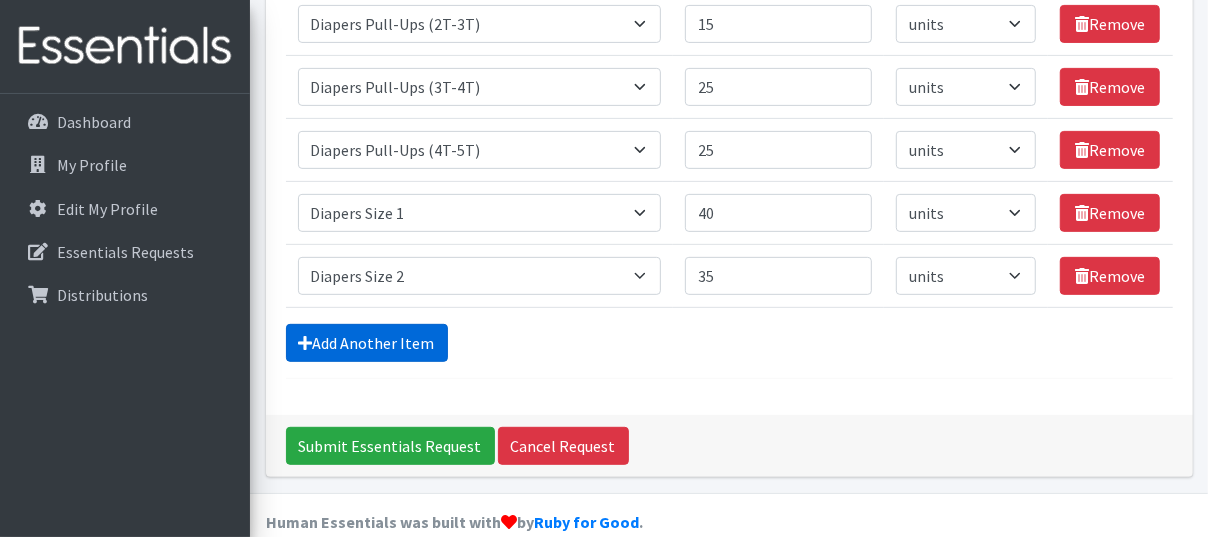 click on "Add Another Item" at bounding box center [367, 343] 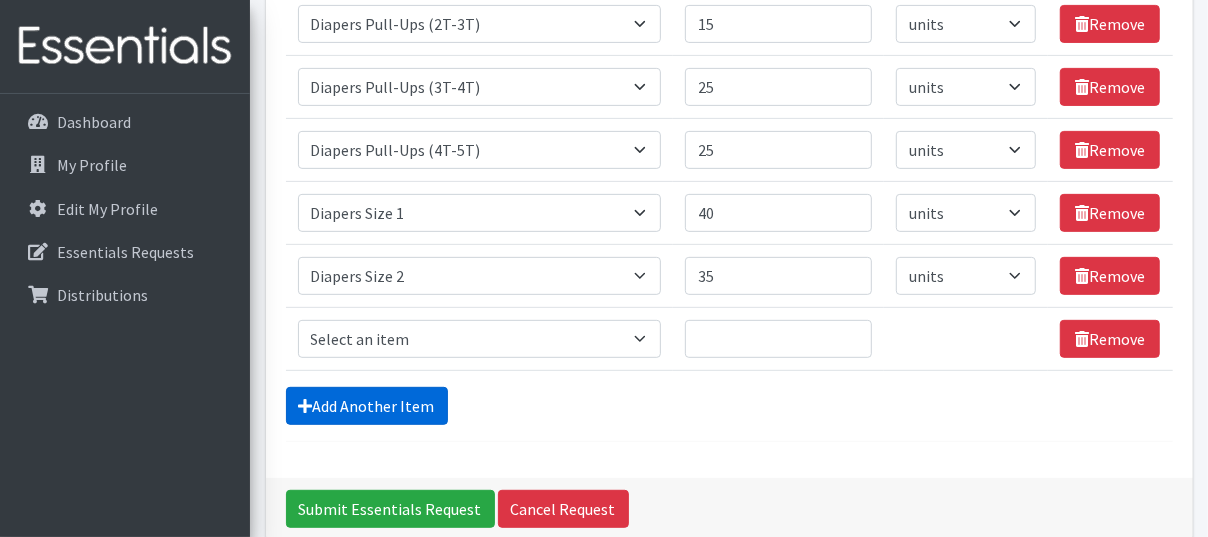 scroll, scrollTop: 468, scrollLeft: 0, axis: vertical 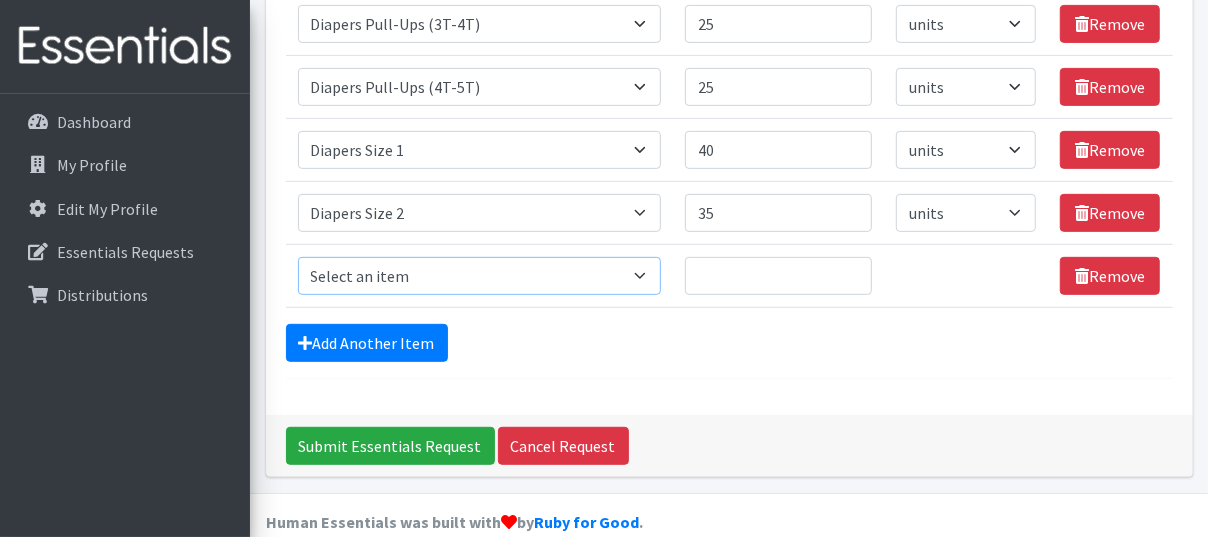 click on "Select an item
# of Children this order will serve
# of Individuals Living in Household
Activity Mat
Baby Carriers
Bath Tubs
Bed Pads
Bibs
Birthday Box - Boy
Birthday Box - Girl
Blankets/Swaddlers/Sleepsacks
Books
Bottles
Breast Pump
Bundle Me's
Car Seat - 3in1 up to 80 lbs.
Car Seat - Infant up to 22lbs. w/ handle
Clothing Boys Spring/Summer 0-6 Months
Clothing Boys Spring/Summer 12-18 Months
Clothing Boys Spring/Summer 18-24 Months
Clothing Boys Spring/Summer 2T
Clothing Boys Spring/Summer 3T
Clothing Boys Spring/Summer 4T
Clothing Boys Spring/Summer 5T
Clothing Boys Spring/Summer 6-12 Months
Clothing Boys Spring/Summer Premie/NB
Clothing Girls Fall/Winter 6-12 Months
Clothing Girls Spring/Summer 0-6 Months
Clothing Girls Spring/Summer 12-18 Months
Clothing Girls Spring/Summer 18-24 Months
Clothing Girls Spring/Summer 2T
Clothing Girls Spring/Summer 3T
Clothing Girls Spring/Summer 4T
Clothing Girls Spring/Summer 5T
Diaper Bags" at bounding box center [480, 276] 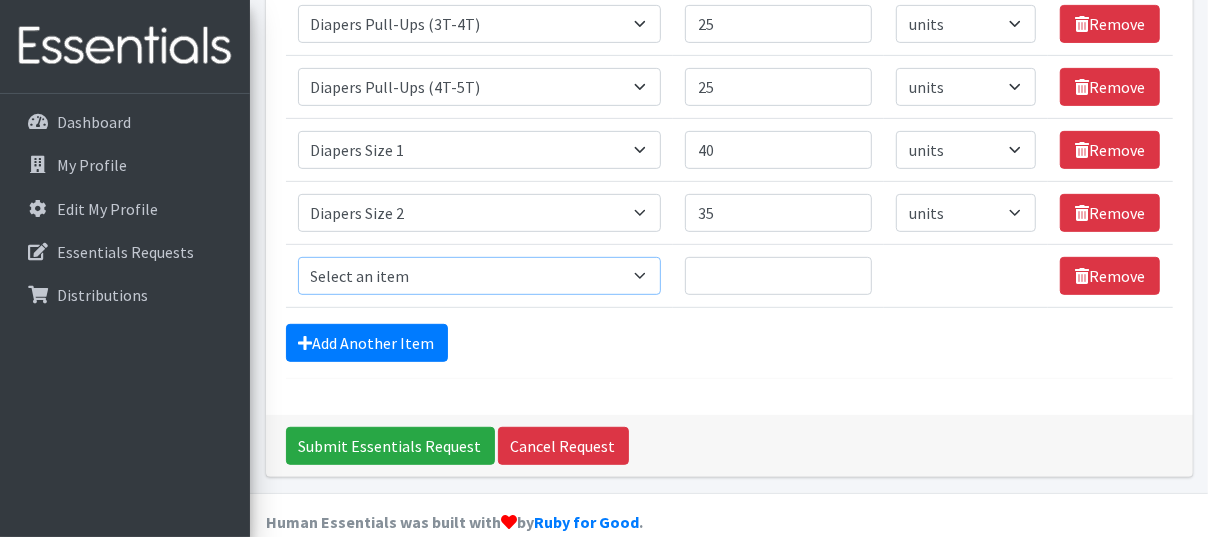 select on "1966" 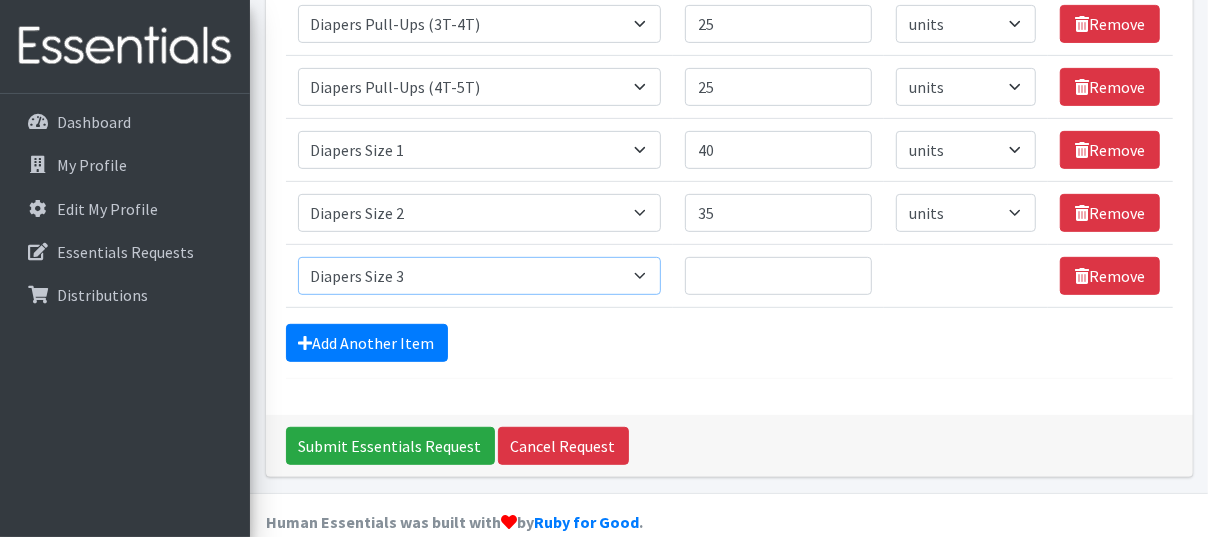 click on "Select an item
# of Children this order will serve
# of Individuals Living in Household
Activity Mat
Baby Carriers
Bath Tubs
Bed Pads
Bibs
Birthday Box - Boy
Birthday Box - Girl
Blankets/Swaddlers/Sleepsacks
Books
Bottles
Breast Pump
Bundle Me's
Car Seat - 3in1 up to 80 lbs.
Car Seat - Infant up to 22lbs. w/ handle
Clothing Boys Spring/Summer 0-6 Months
Clothing Boys Spring/Summer 12-18 Months
Clothing Boys Spring/Summer 18-24 Months
Clothing Boys Spring/Summer 2T
Clothing Boys Spring/Summer 3T
Clothing Boys Spring/Summer 4T
Clothing Boys Spring/Summer 5T
Clothing Boys Spring/Summer 6-12 Months
Clothing Boys Spring/Summer Premie/NB
Clothing Girls Fall/Winter 6-12 Months
Clothing Girls Spring/Summer 0-6 Months
Clothing Girls Spring/Summer 12-18 Months
Clothing Girls Spring/Summer 18-24 Months
Clothing Girls Spring/Summer 2T
Clothing Girls Spring/Summer 3T
Clothing Girls Spring/Summer 4T
Clothing Girls Spring/Summer 5T
Diaper Bags" at bounding box center [480, 276] 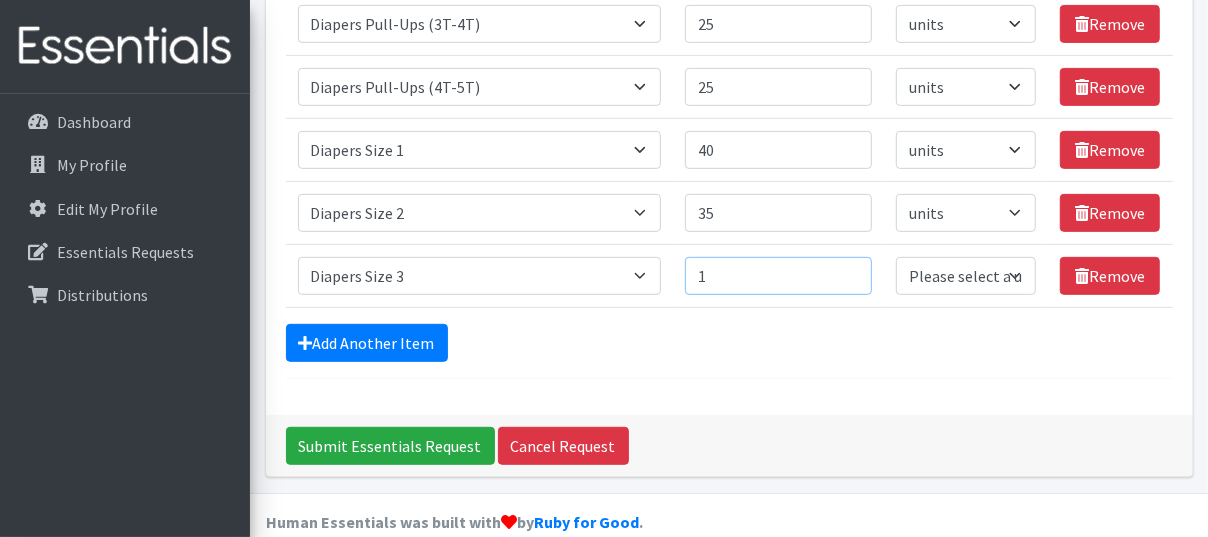 click on "1" at bounding box center (778, 276) 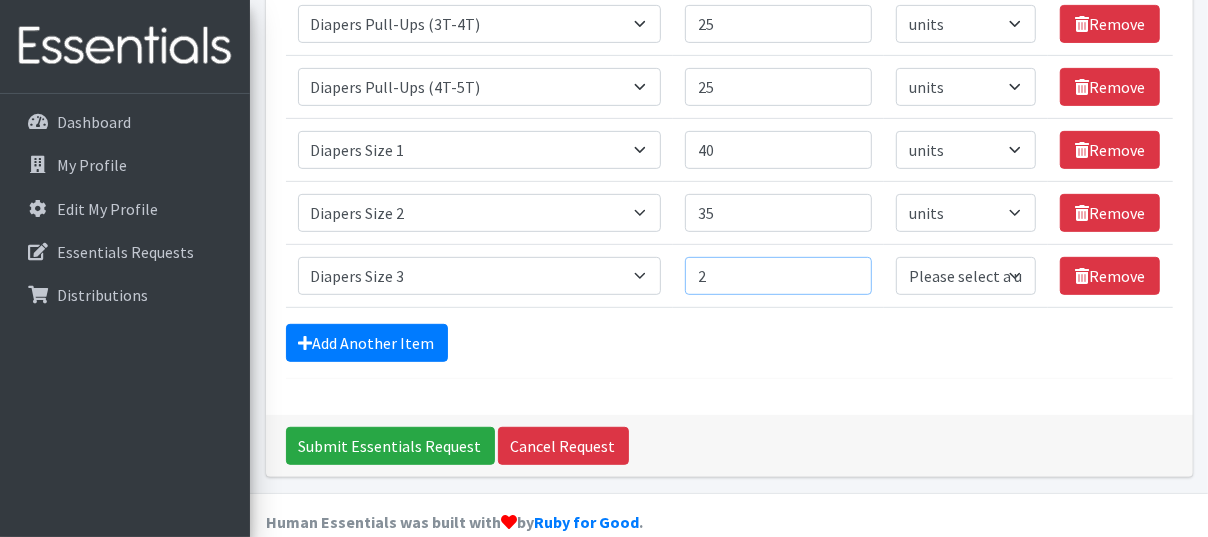 click on "2" at bounding box center [778, 276] 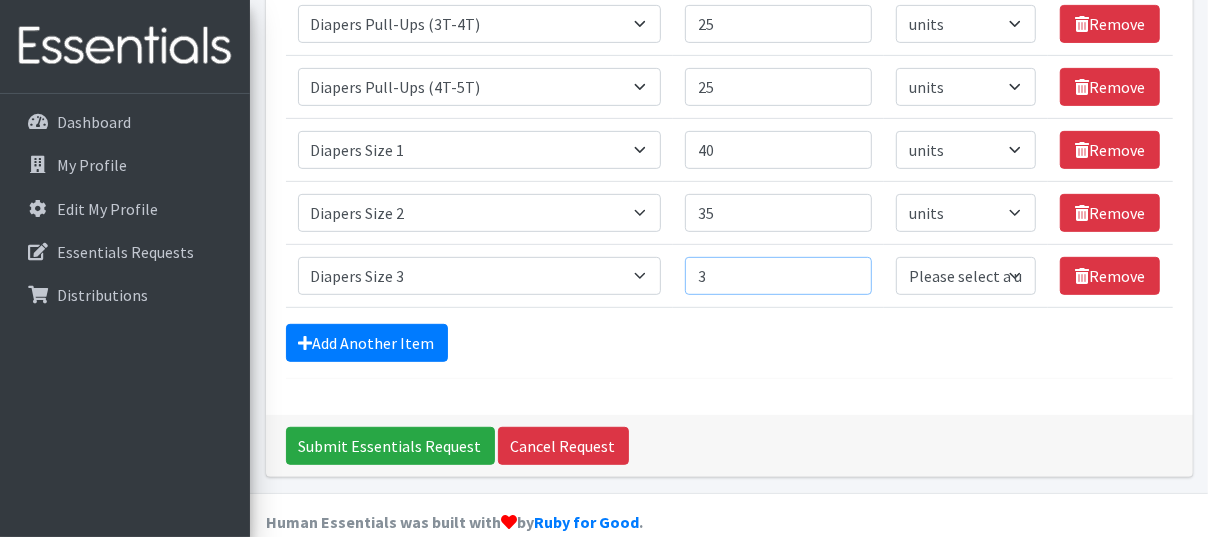 click on "3" at bounding box center (778, 276) 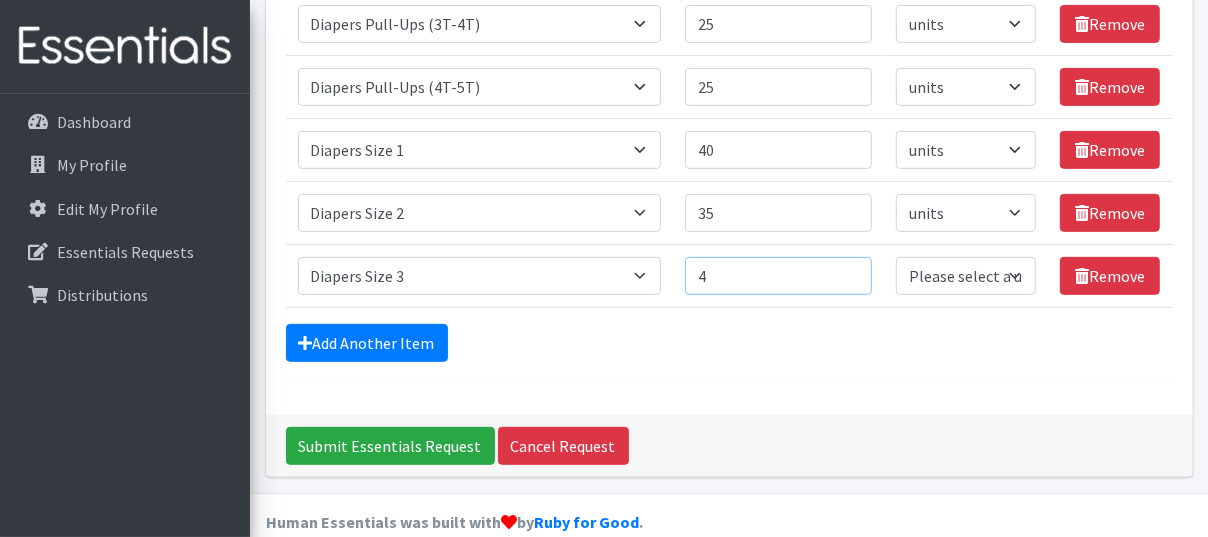 click on "4" at bounding box center (778, 276) 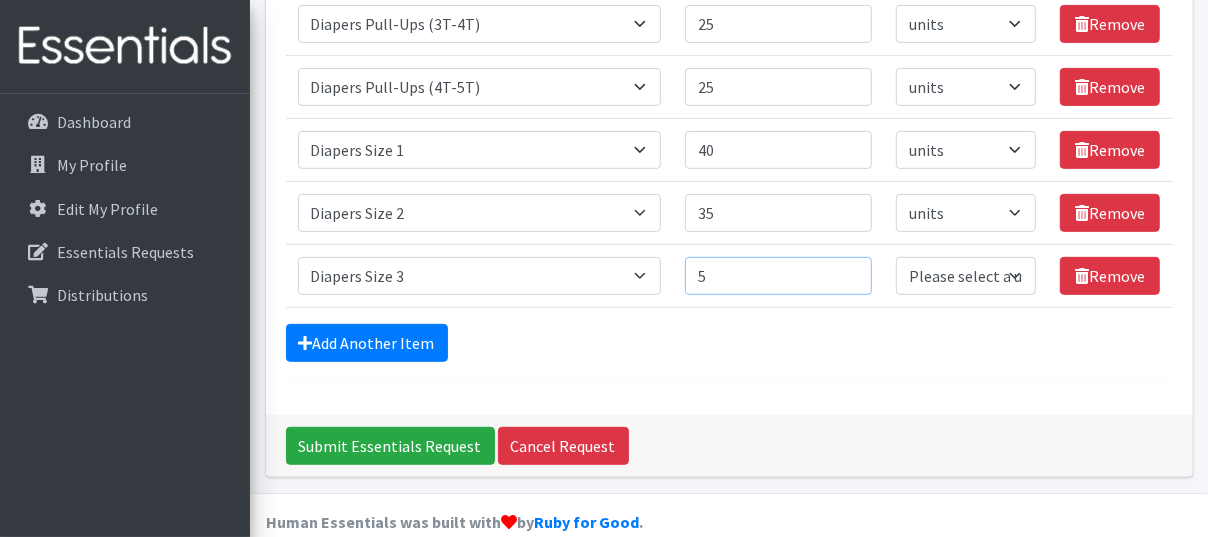 click on "5" at bounding box center (778, 276) 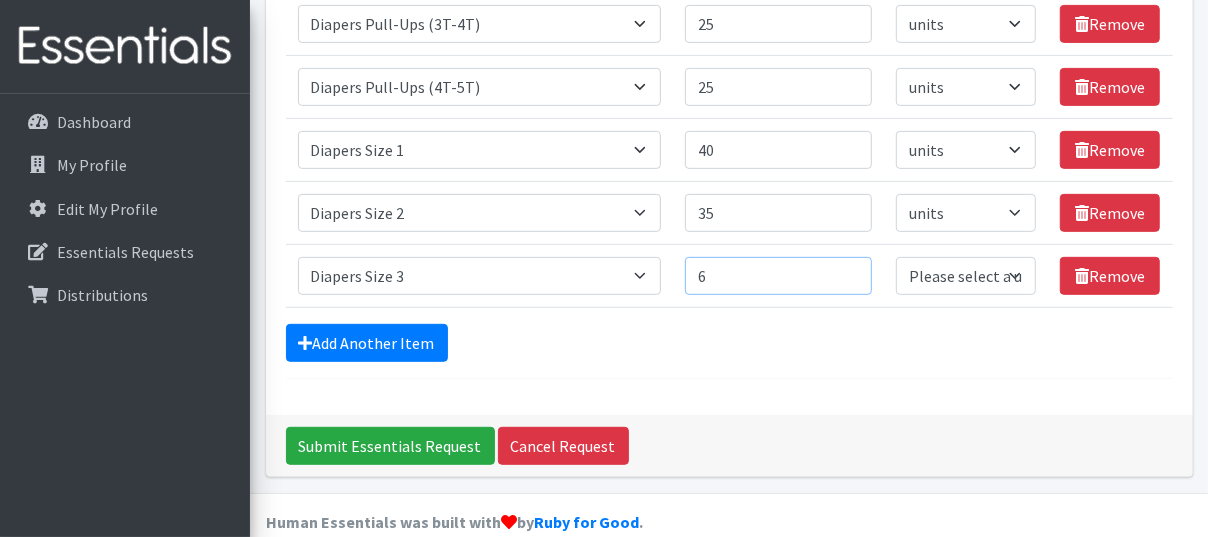 click on "6" at bounding box center (778, 276) 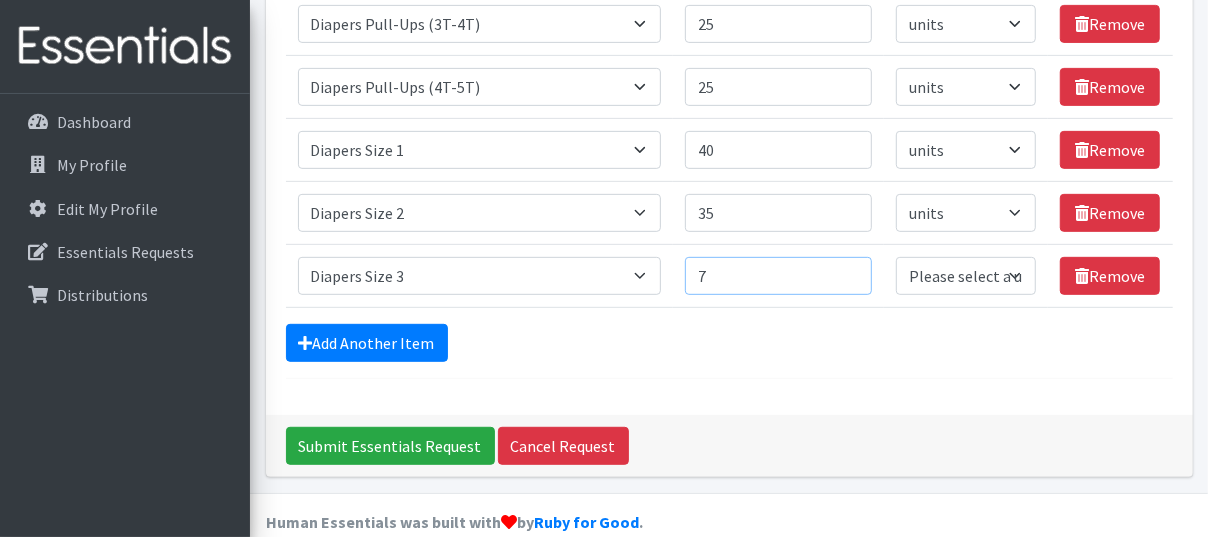 click on "7" at bounding box center [778, 276] 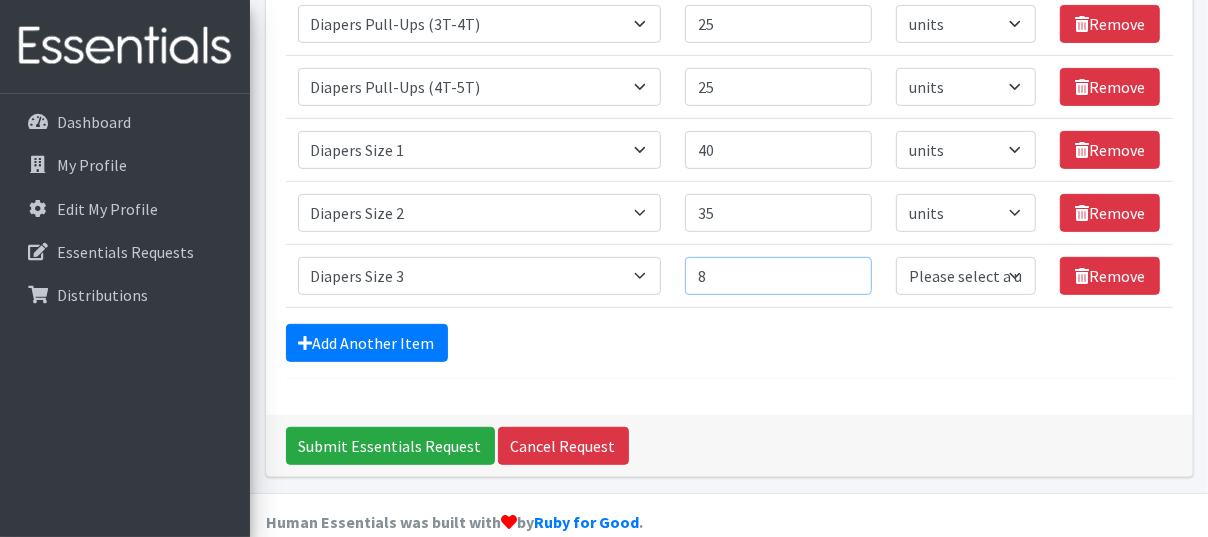 click on "8" at bounding box center (778, 276) 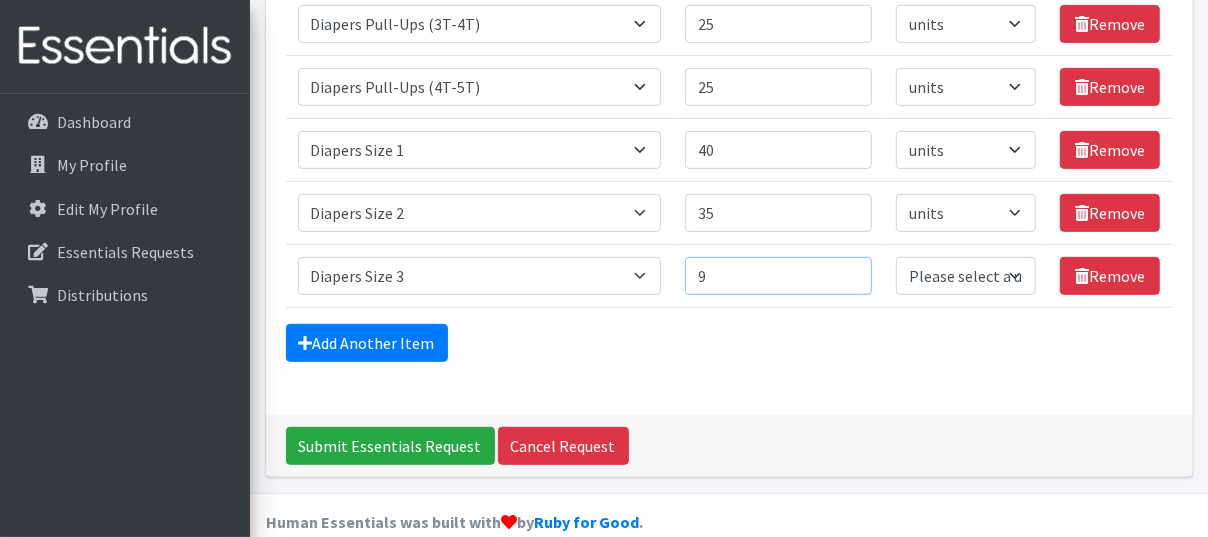click on "9" at bounding box center [778, 276] 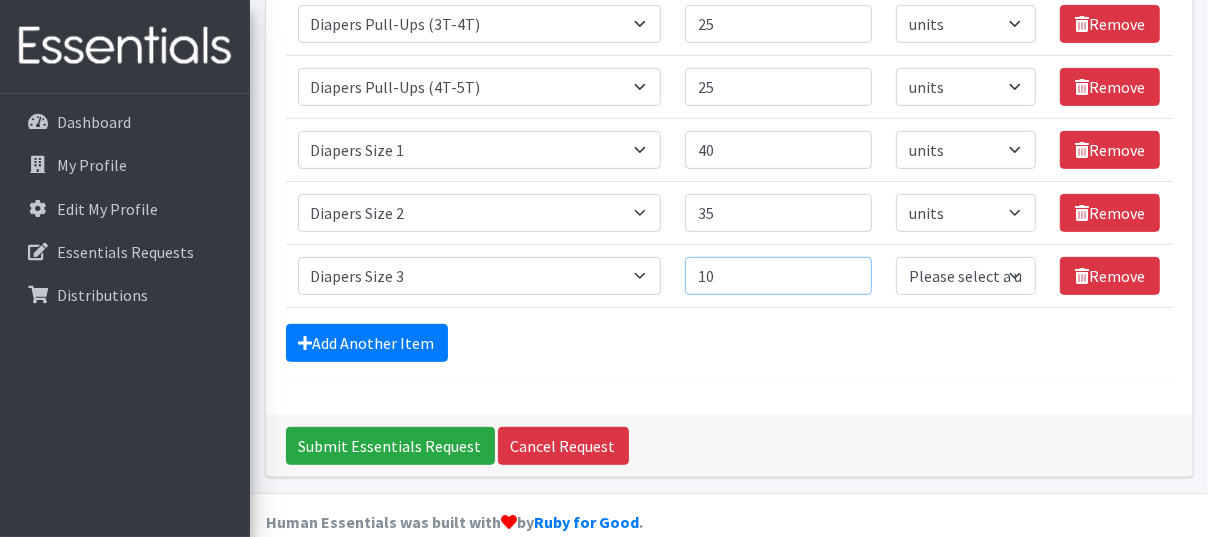 click on "10" at bounding box center (778, 276) 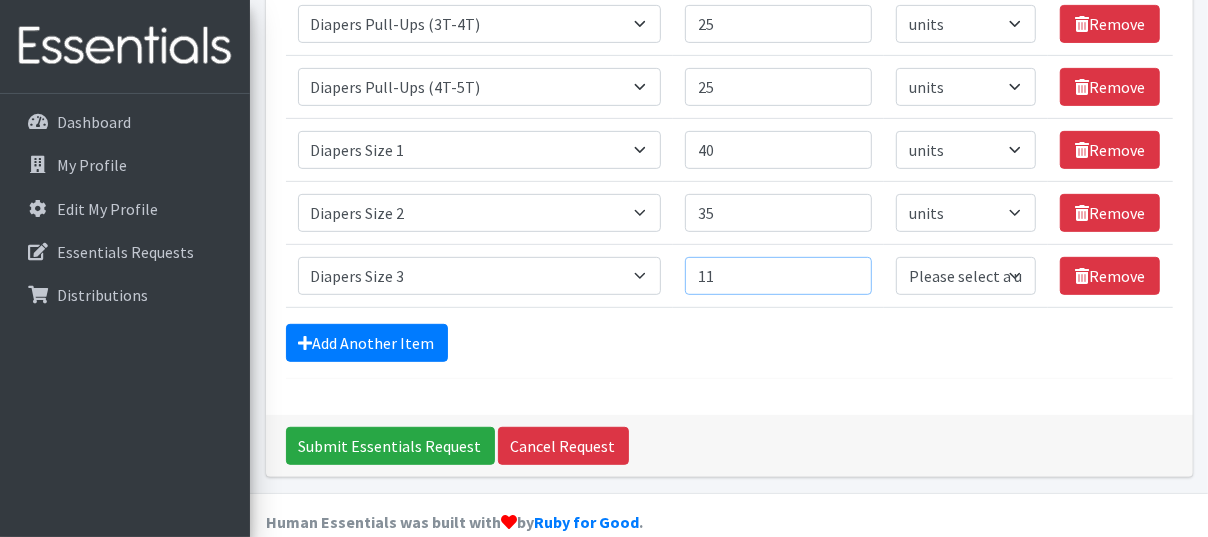 click on "11" at bounding box center [778, 276] 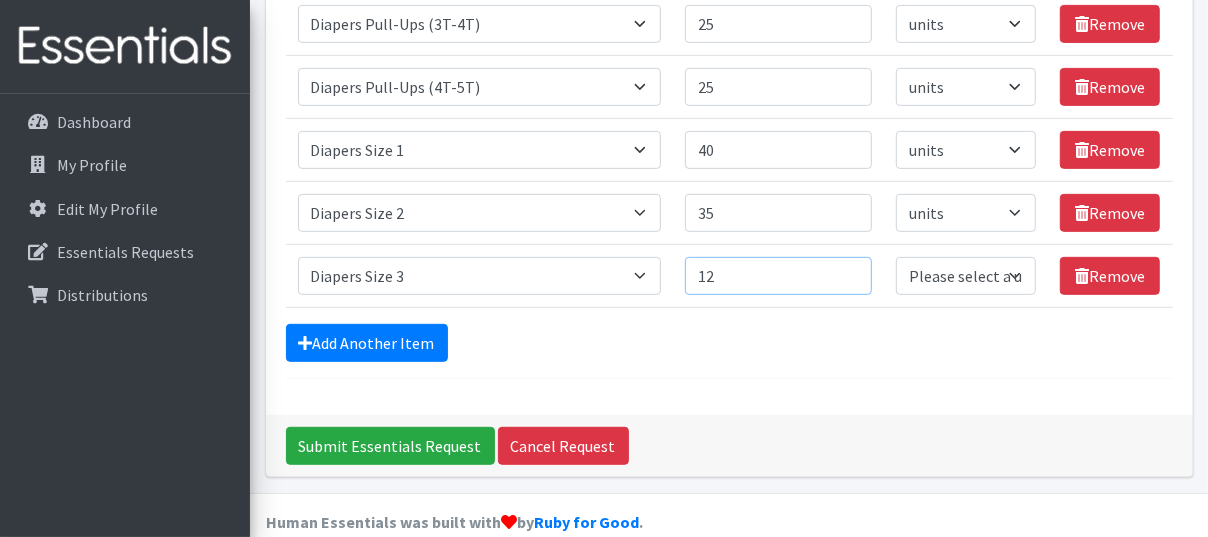 click on "12" at bounding box center [778, 276] 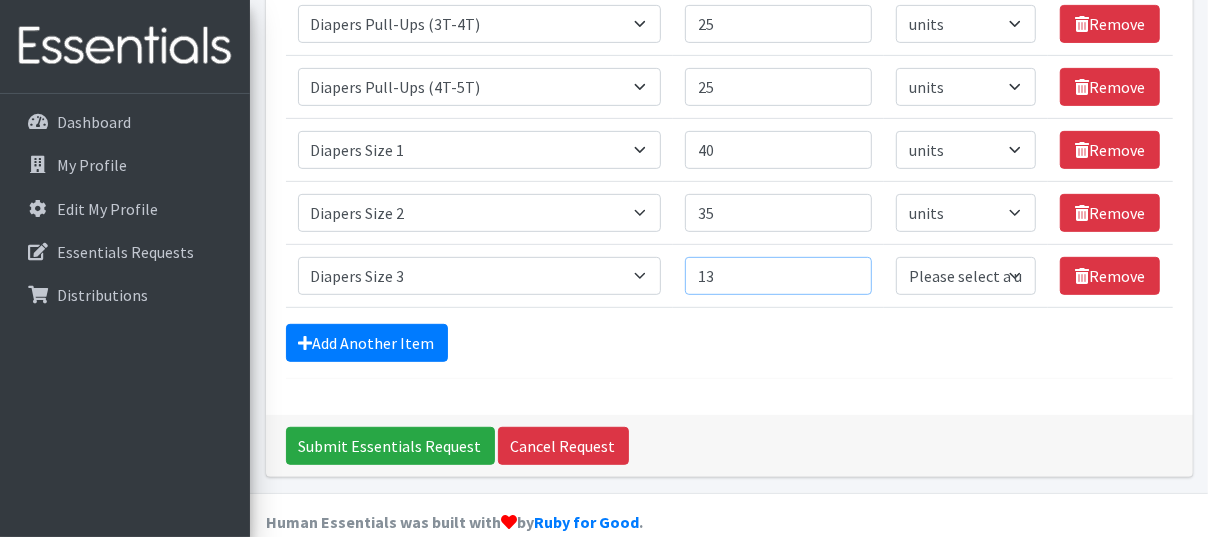 click on "13" at bounding box center (778, 276) 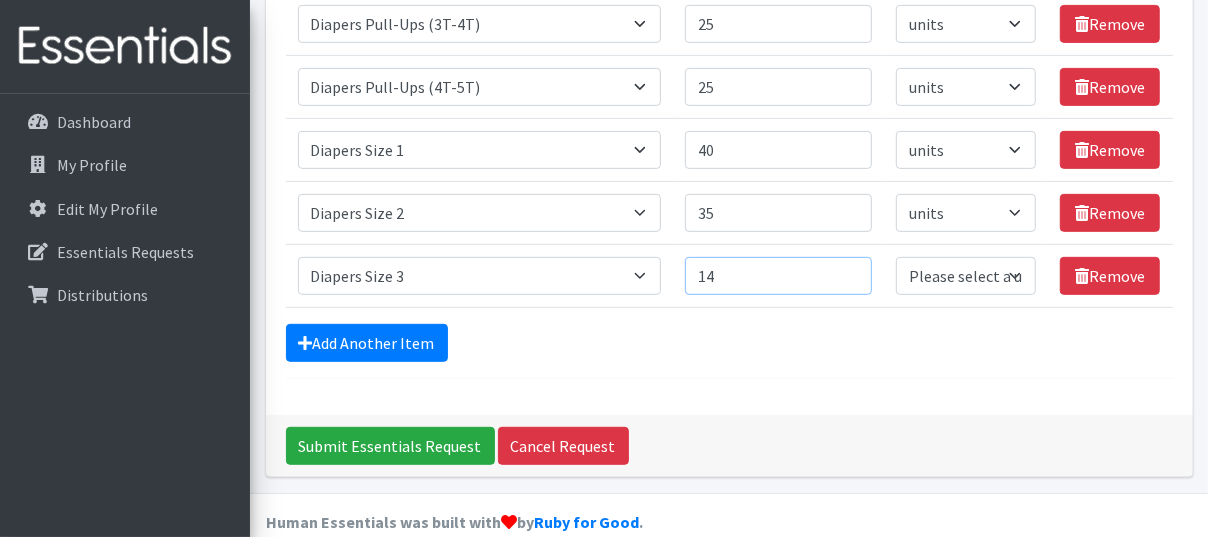 click on "14" at bounding box center (778, 276) 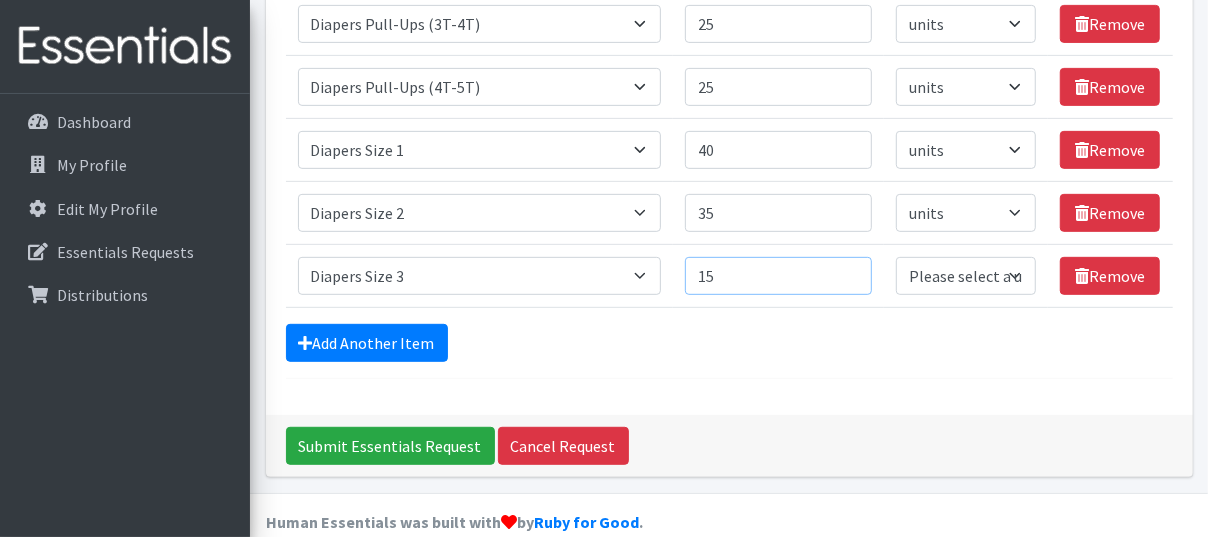 click on "15" at bounding box center [778, 276] 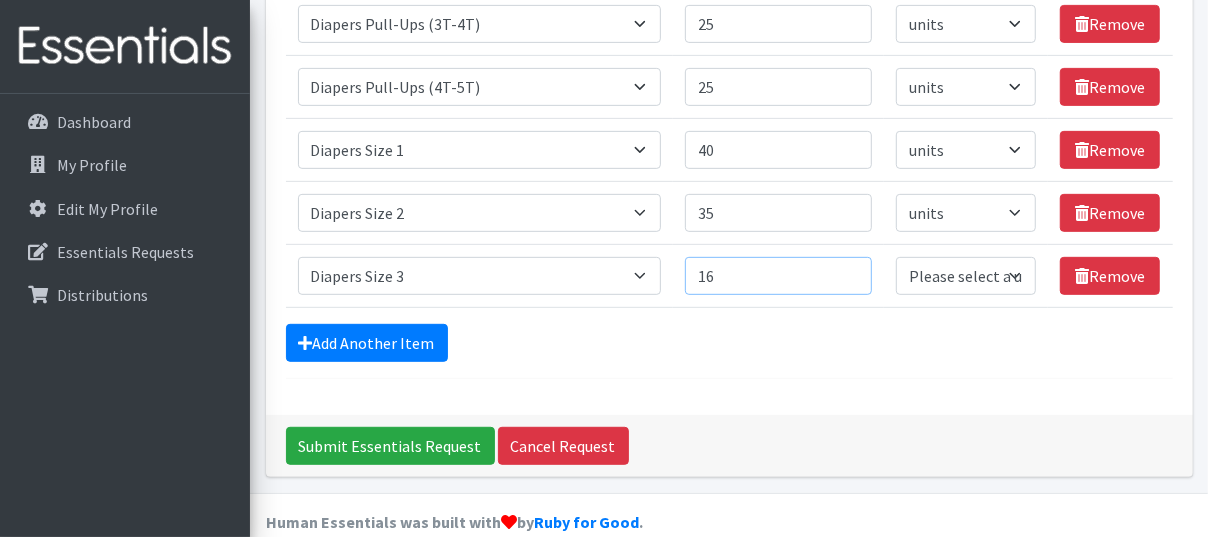 click on "16" at bounding box center (778, 276) 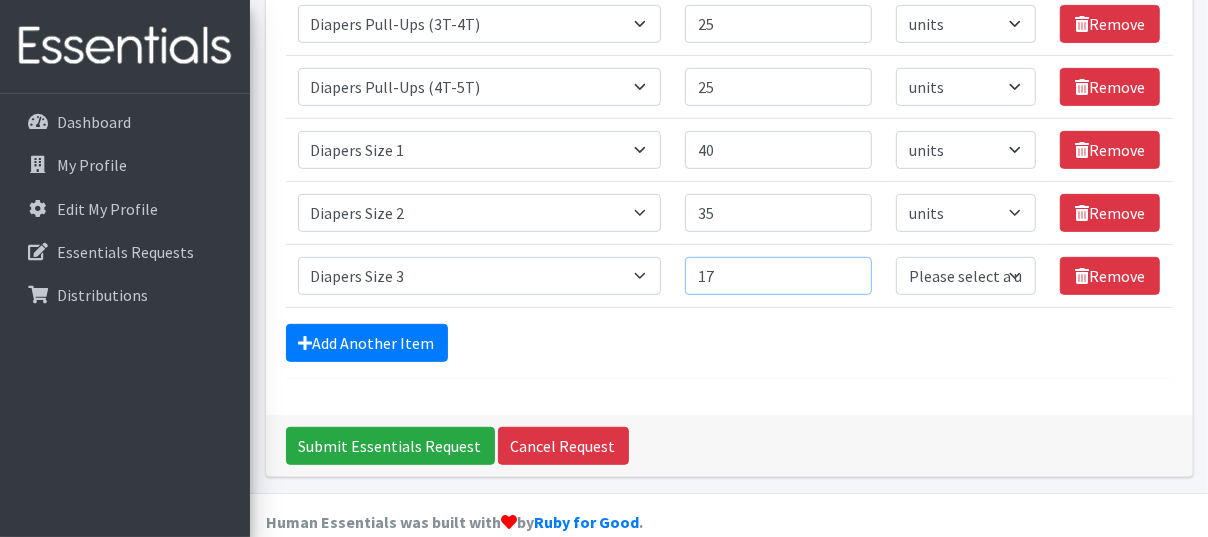 click on "17" at bounding box center (778, 276) 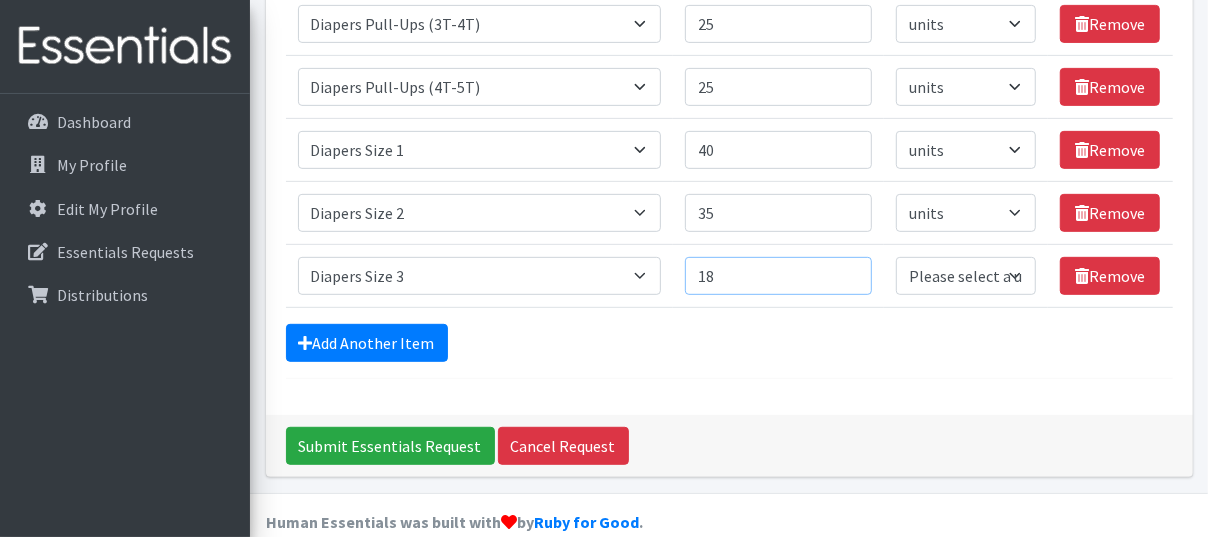 click on "18" at bounding box center [778, 276] 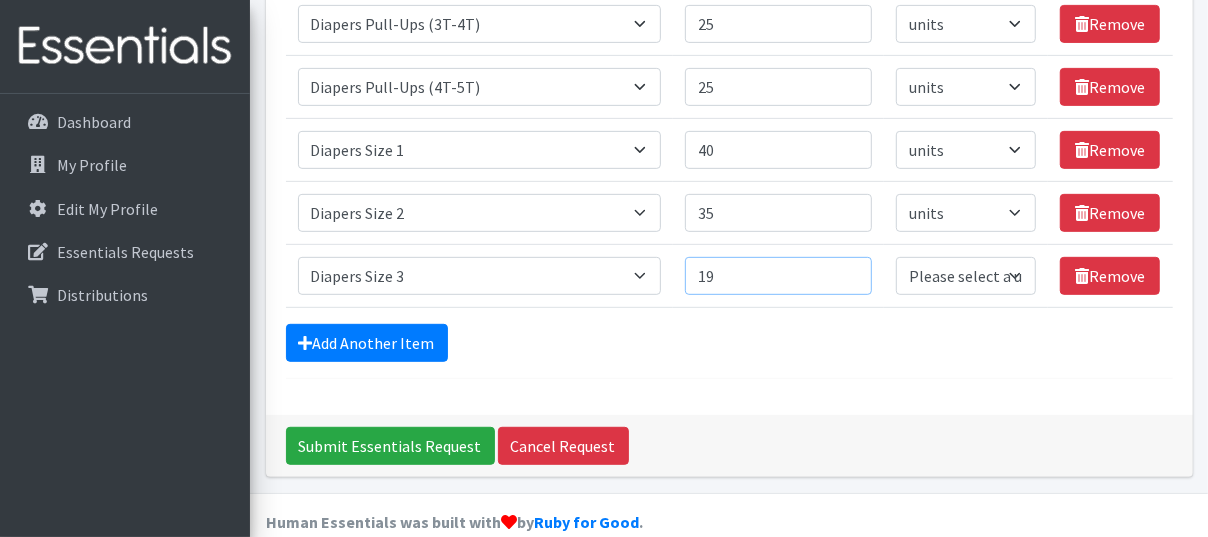 click on "19" at bounding box center (778, 276) 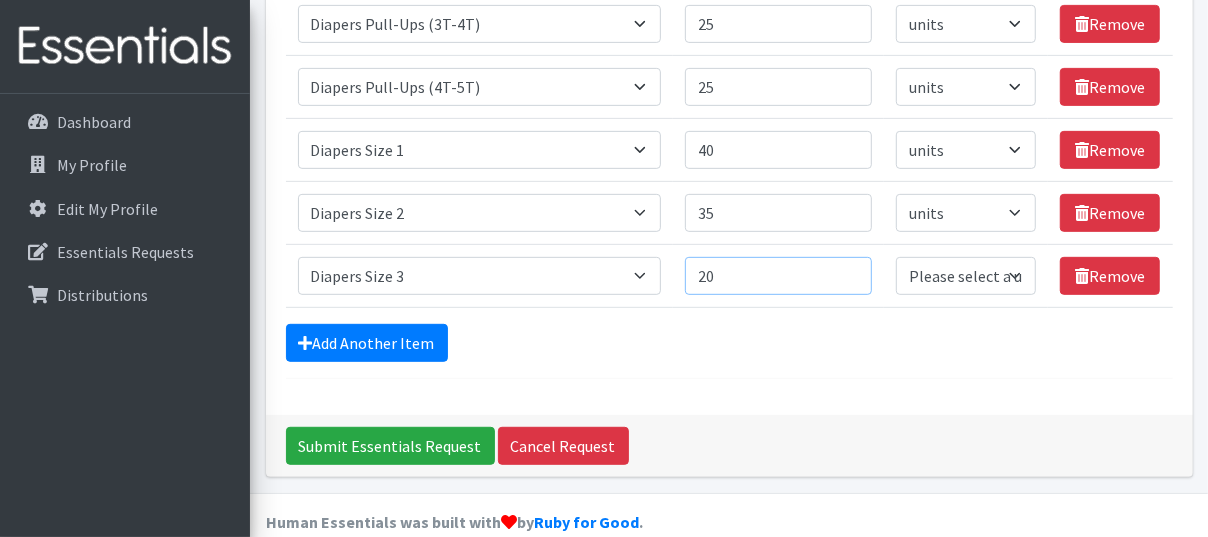 click on "20" at bounding box center [778, 276] 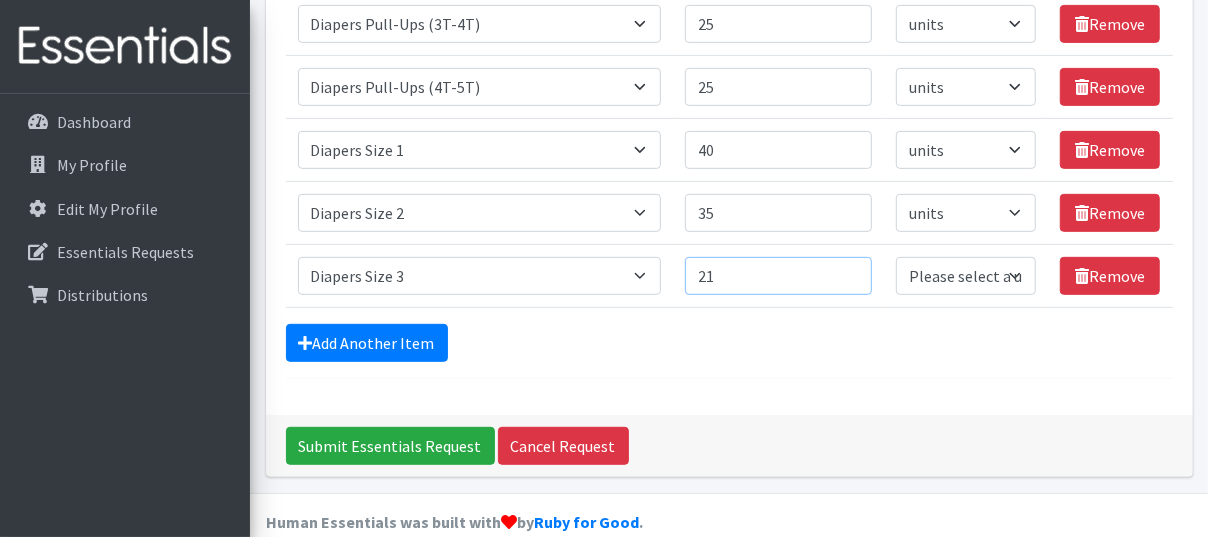 click on "21" at bounding box center (778, 276) 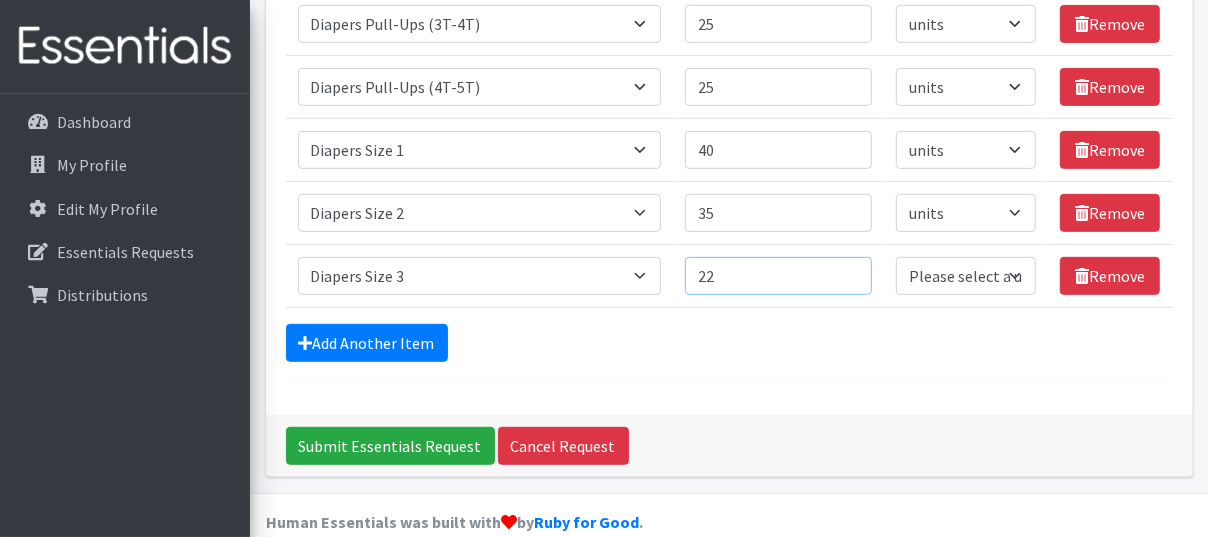 click on "22" at bounding box center [778, 276] 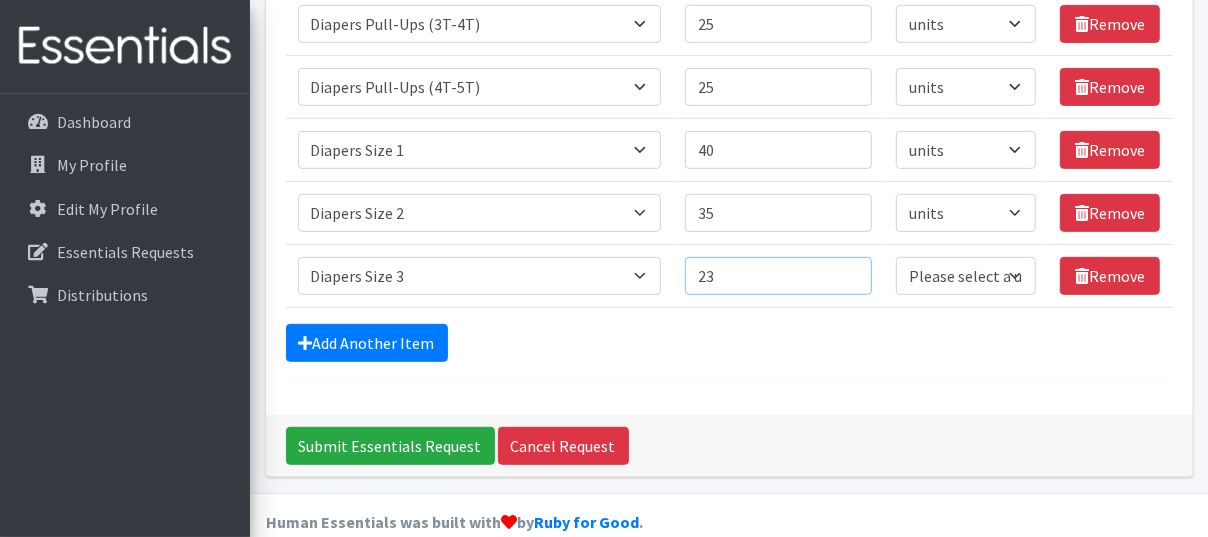 click on "23" at bounding box center [778, 276] 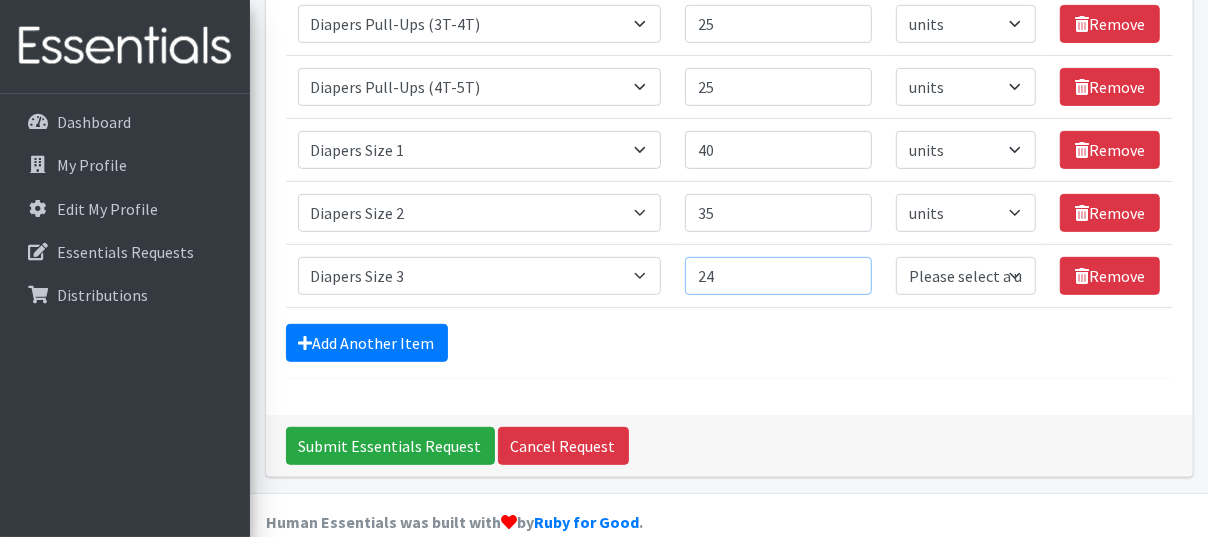 click on "24" at bounding box center (778, 276) 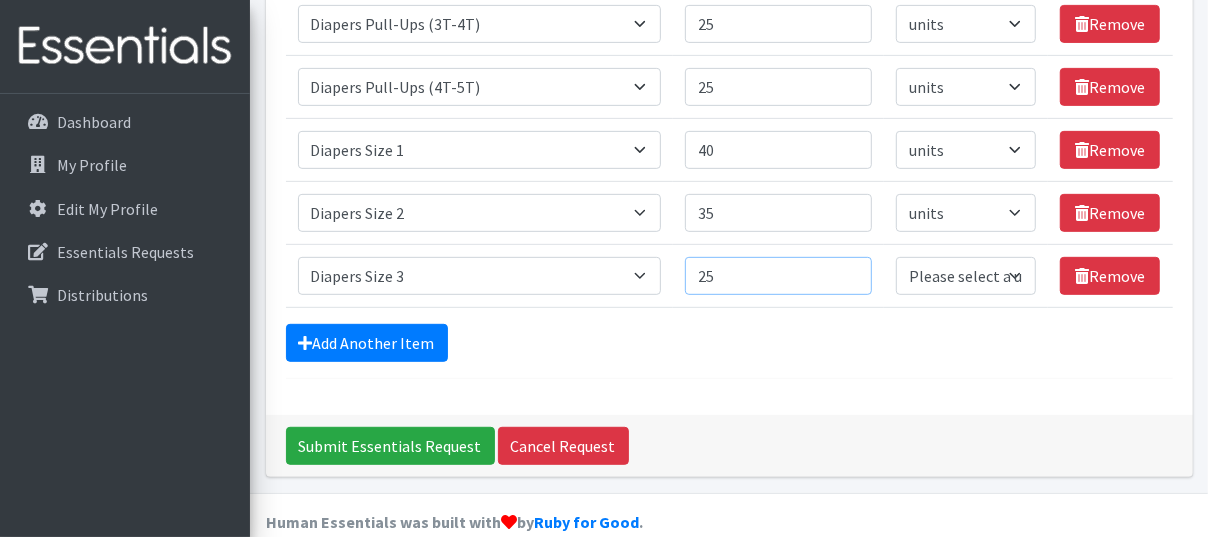 type on "25" 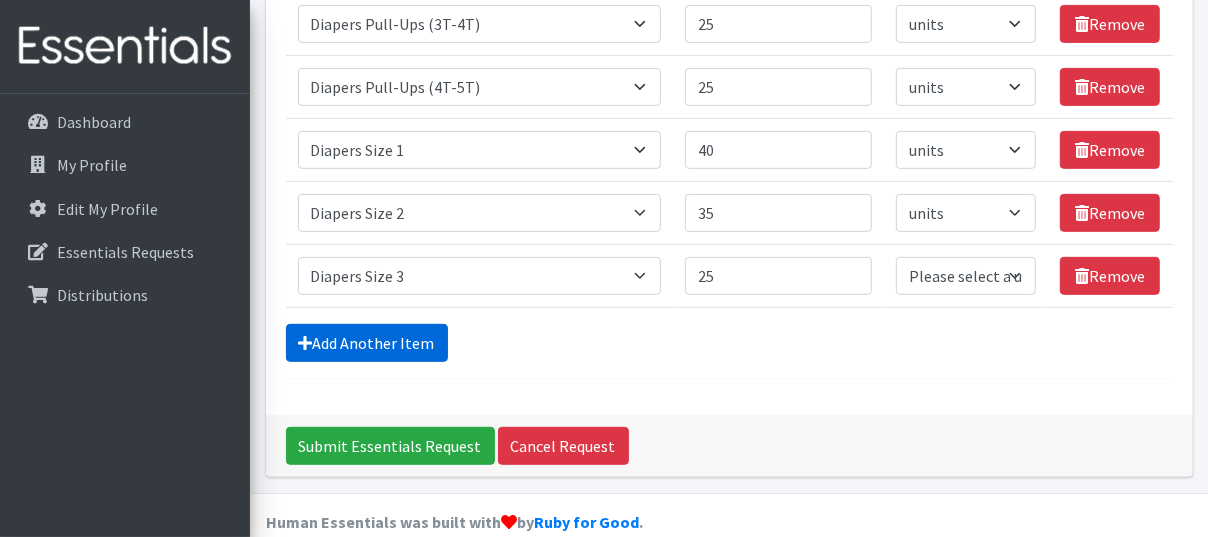 click on "Add Another Item" at bounding box center [367, 343] 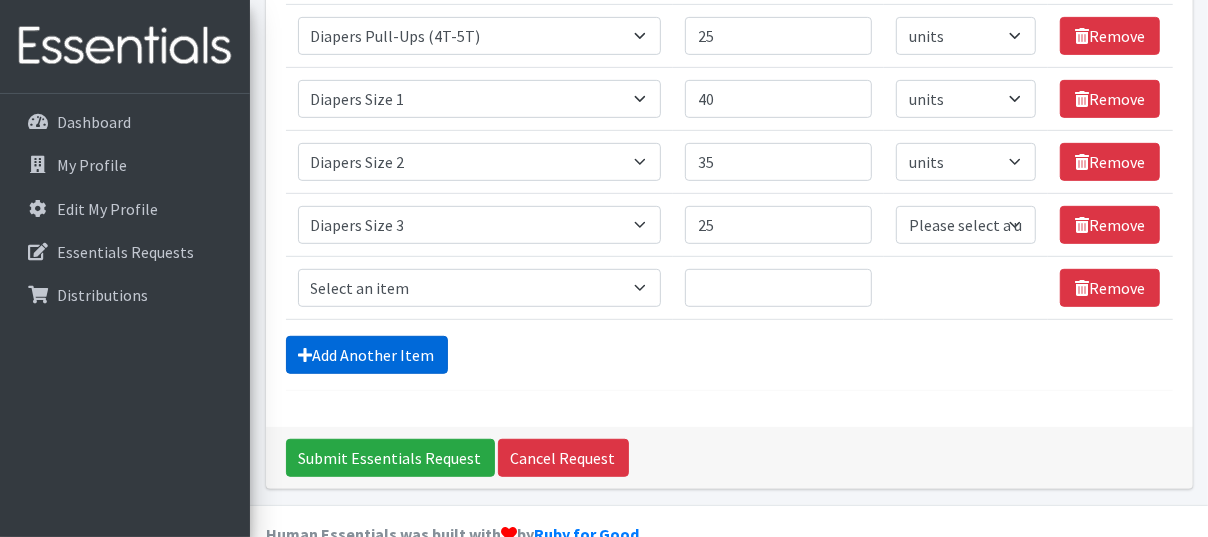 scroll, scrollTop: 530, scrollLeft: 0, axis: vertical 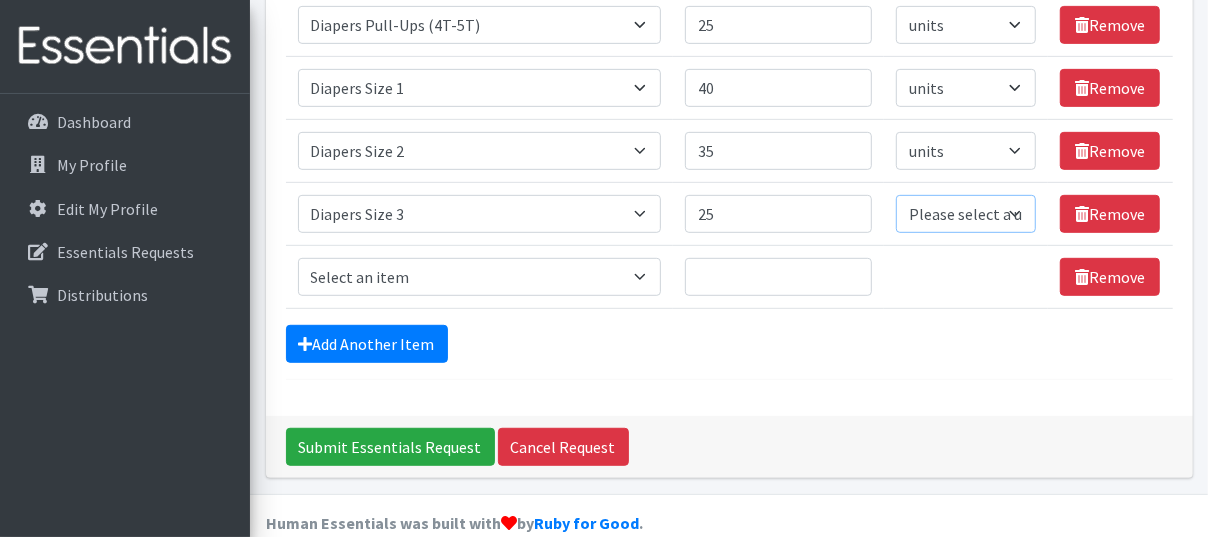 click on "Please select a unit units Packs" at bounding box center [966, 214] 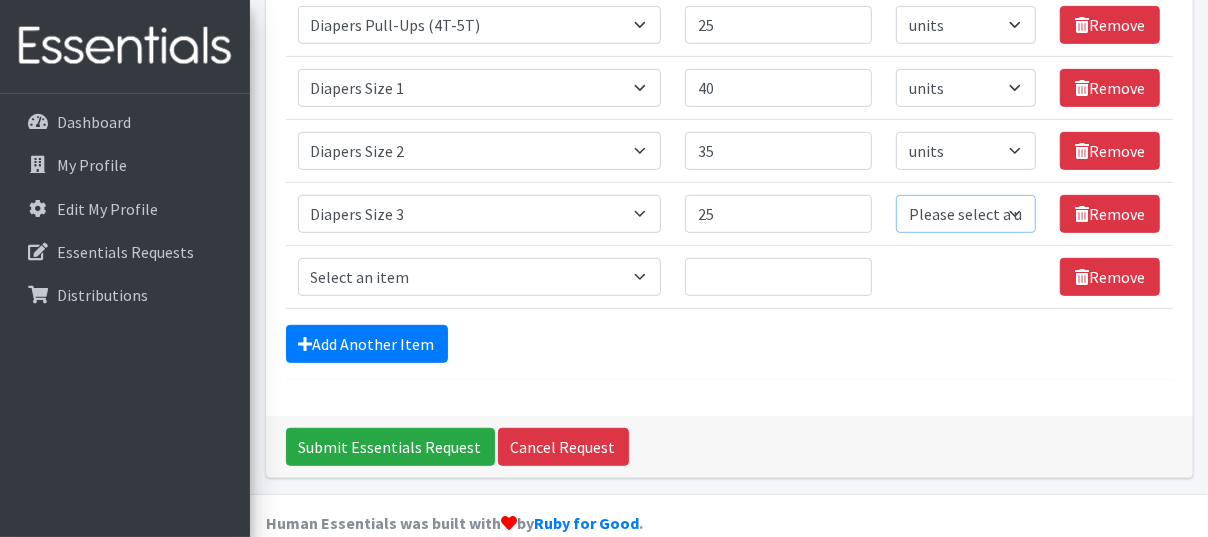 select 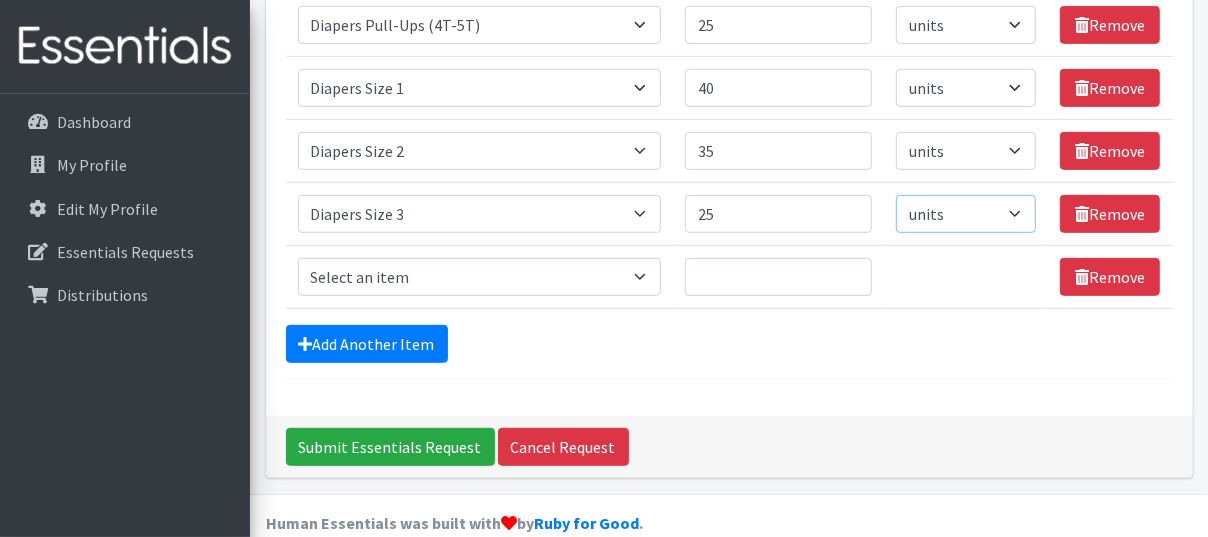 click on "Please select a unit units Packs" at bounding box center (966, 214) 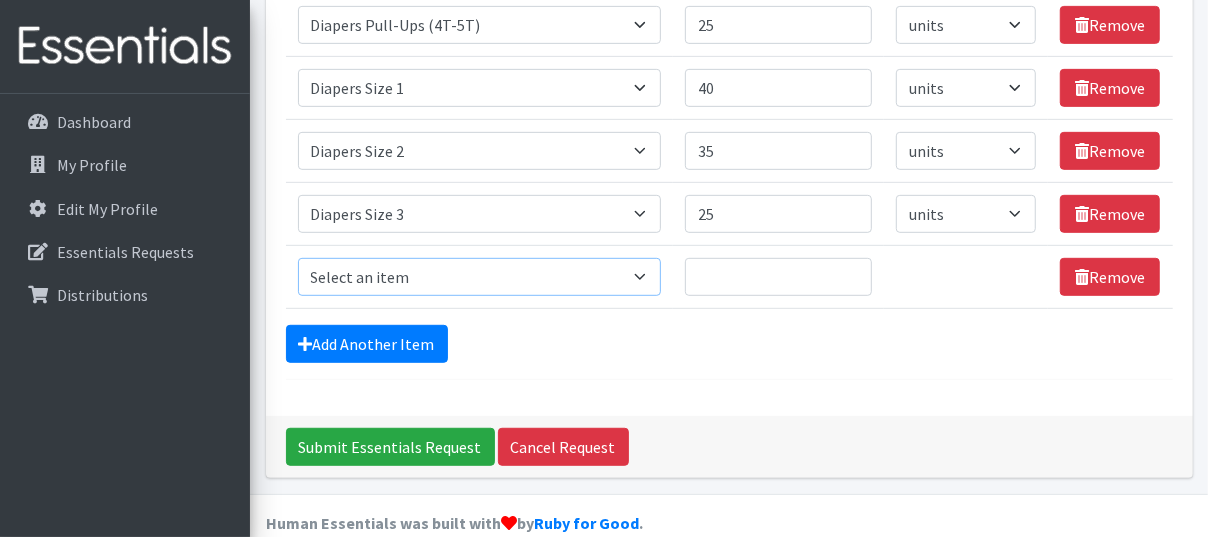 click on "Select an item
# of Children this order will serve
# of Individuals Living in Household
Activity Mat
Baby Carriers
Bath Tubs
Bed Pads
Bibs
Birthday Box - Boy
Birthday Box - Girl
Blankets/Swaddlers/Sleepsacks
Books
Bottles
Breast Pump
Bundle Me's
Car Seat - 3in1 up to 80 lbs.
Car Seat - Infant up to 22lbs. w/ handle
Clothing Boys Spring/Summer 0-6 Months
Clothing Boys Spring/Summer 12-18 Months
Clothing Boys Spring/Summer 18-24 Months
Clothing Boys Spring/Summer 2T
Clothing Boys Spring/Summer 3T
Clothing Boys Spring/Summer 4T
Clothing Boys Spring/Summer 5T
Clothing Boys Spring/Summer 6-12 Months
Clothing Boys Spring/Summer Premie/NB
Clothing Girls Fall/Winter 6-12 Months
Clothing Girls Spring/Summer 0-6 Months
Clothing Girls Spring/Summer 12-18 Months
Clothing Girls Spring/Summer 18-24 Months
Clothing Girls Spring/Summer 2T
Clothing Girls Spring/Summer 3T
Clothing Girls Spring/Summer 4T
Clothing Girls Spring/Summer 5T
Diaper Bags" at bounding box center (480, 277) 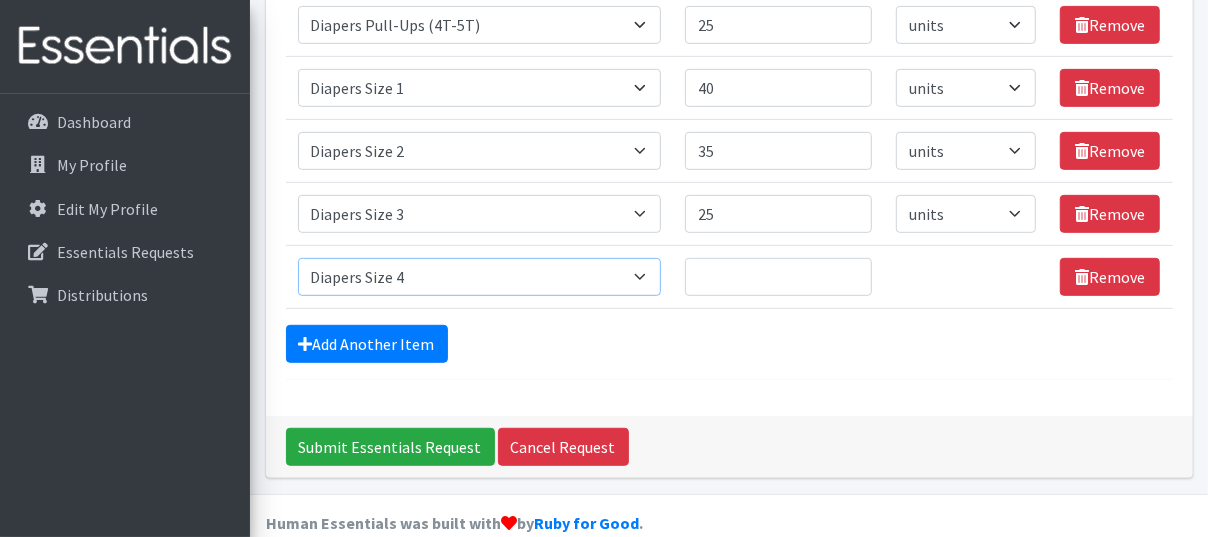 click on "Select an item
# of Children this order will serve
# of Individuals Living in Household
Activity Mat
Baby Carriers
Bath Tubs
Bed Pads
Bibs
Birthday Box - Boy
Birthday Box - Girl
Blankets/Swaddlers/Sleepsacks
Books
Bottles
Breast Pump
Bundle Me's
Car Seat - 3in1 up to 80 lbs.
Car Seat - Infant up to 22lbs. w/ handle
Clothing Boys Spring/Summer 0-6 Months
Clothing Boys Spring/Summer 12-18 Months
Clothing Boys Spring/Summer 18-24 Months
Clothing Boys Spring/Summer 2T
Clothing Boys Spring/Summer 3T
Clothing Boys Spring/Summer 4T
Clothing Boys Spring/Summer 5T
Clothing Boys Spring/Summer 6-12 Months
Clothing Boys Spring/Summer Premie/NB
Clothing Girls Fall/Winter 6-12 Months
Clothing Girls Spring/Summer 0-6 Months
Clothing Girls Spring/Summer 12-18 Months
Clothing Girls Spring/Summer 18-24 Months
Clothing Girls Spring/Summer 2T
Clothing Girls Spring/Summer 3T
Clothing Girls Spring/Summer 4T
Clothing Girls Spring/Summer 5T
Diaper Bags" at bounding box center (480, 277) 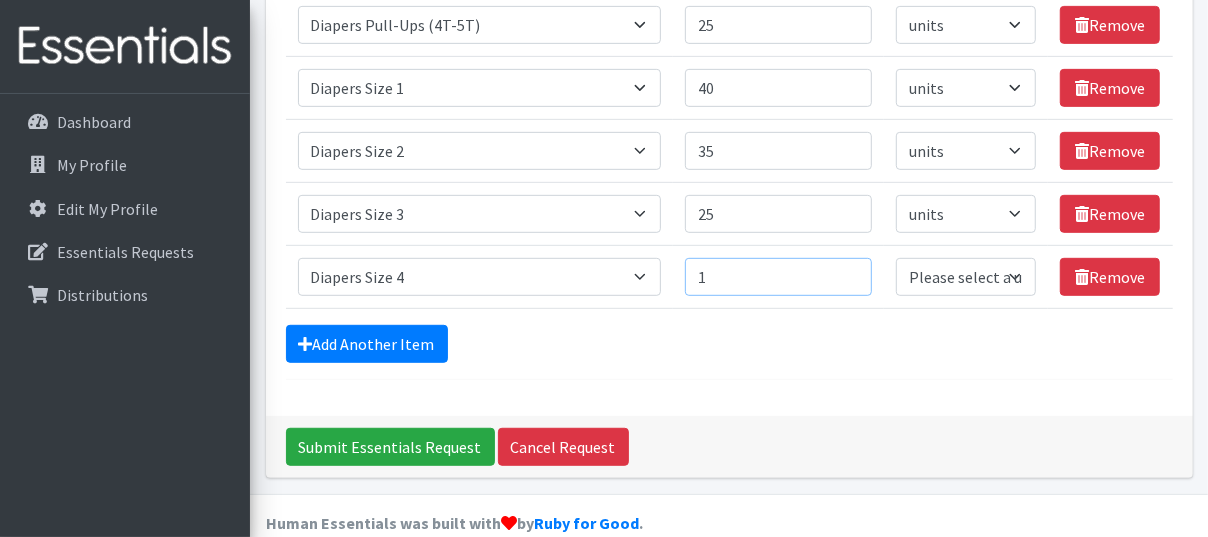 click on "1" at bounding box center [778, 277] 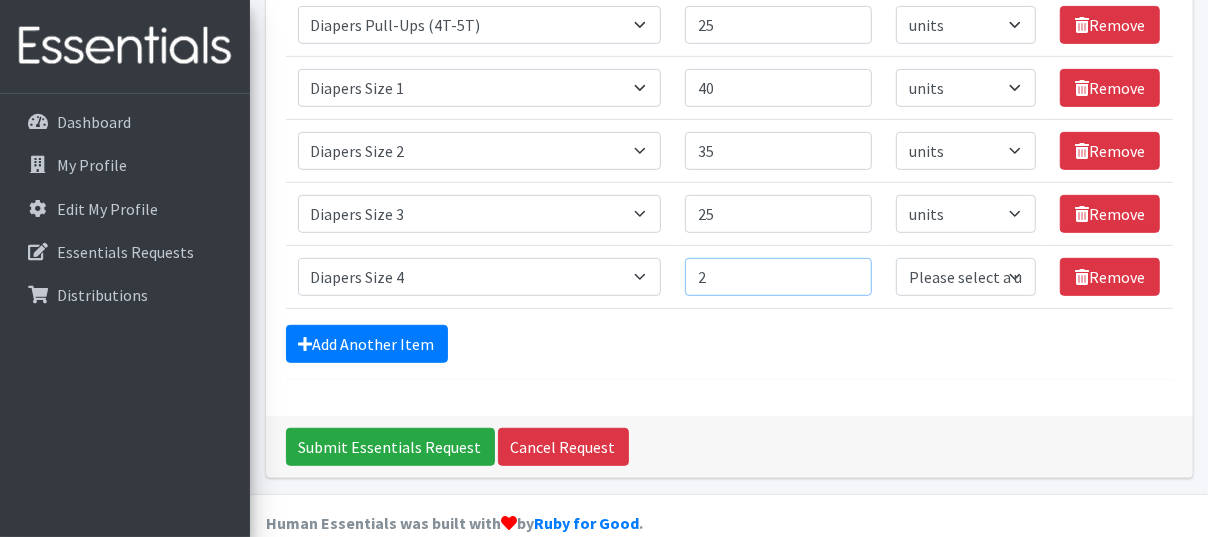 click on "2" at bounding box center [778, 277] 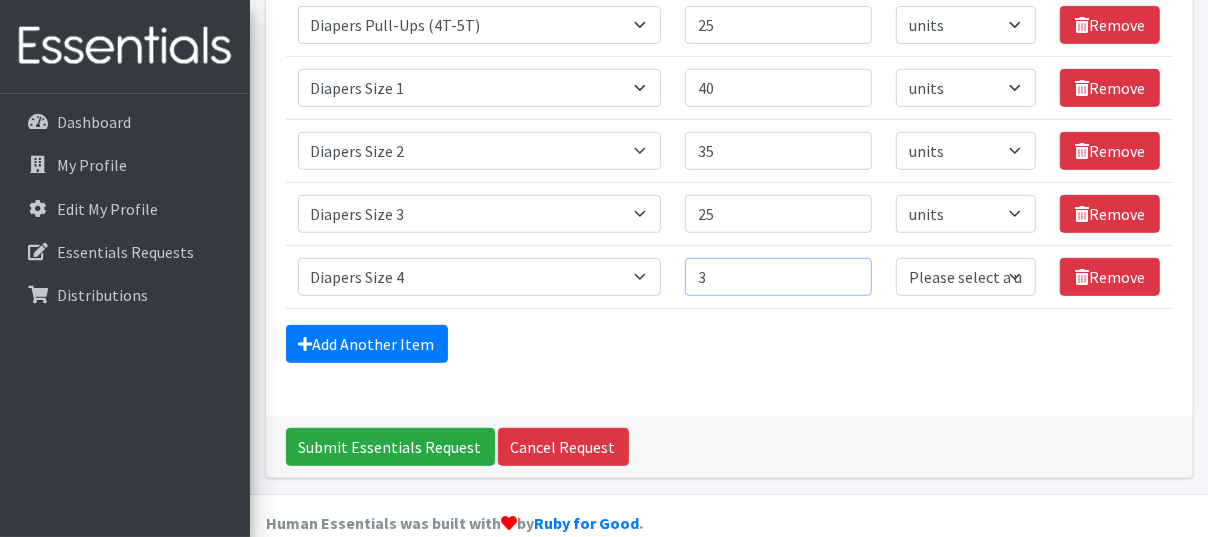 click on "3" at bounding box center (778, 277) 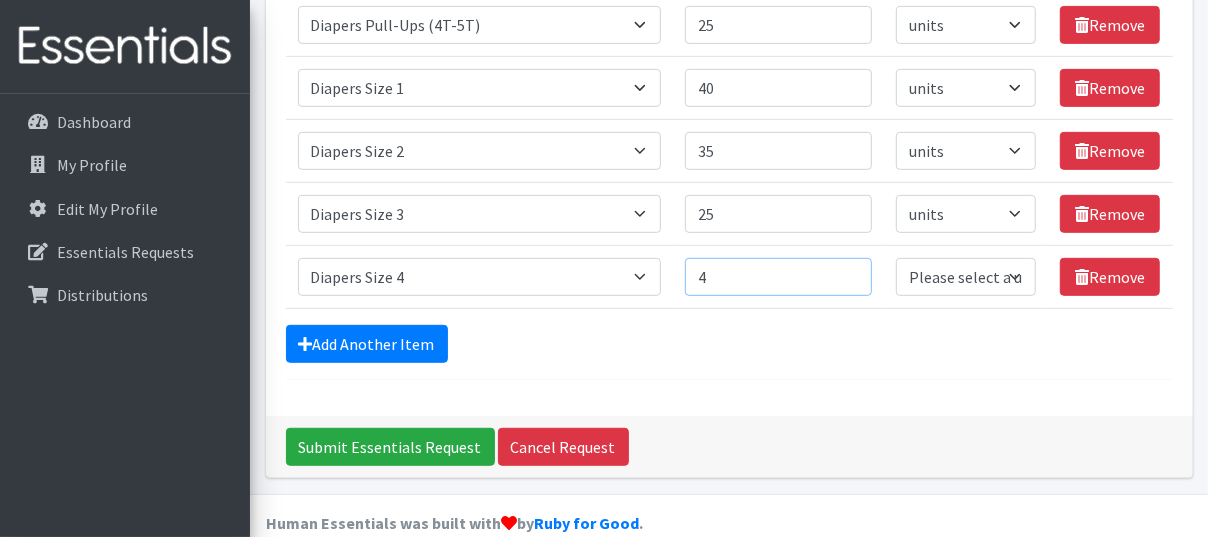 click on "4" at bounding box center (778, 277) 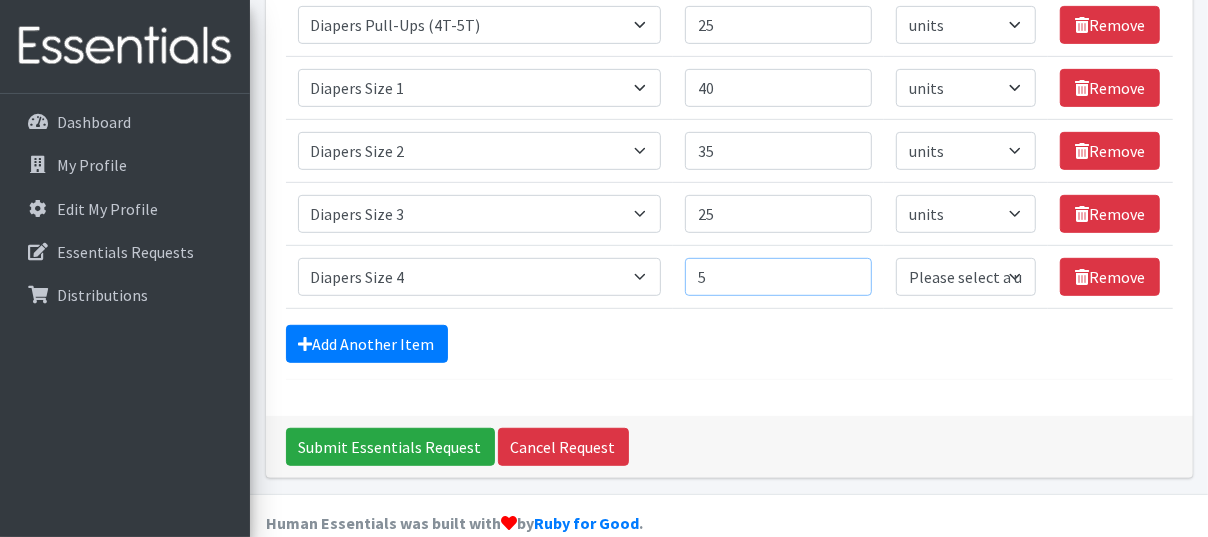 click on "5" at bounding box center (778, 277) 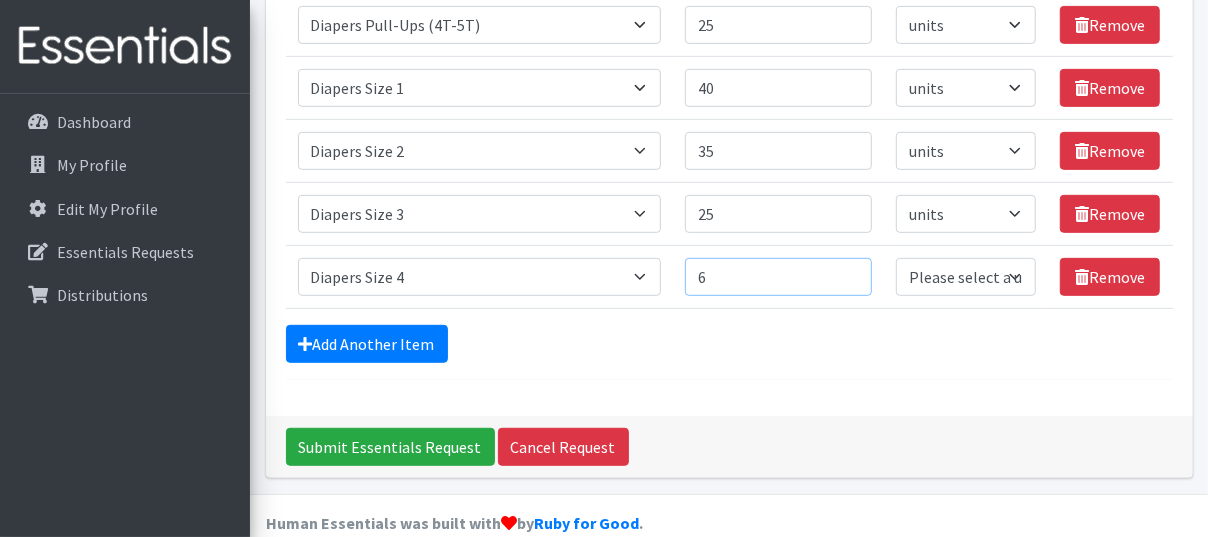 click on "6" at bounding box center [778, 277] 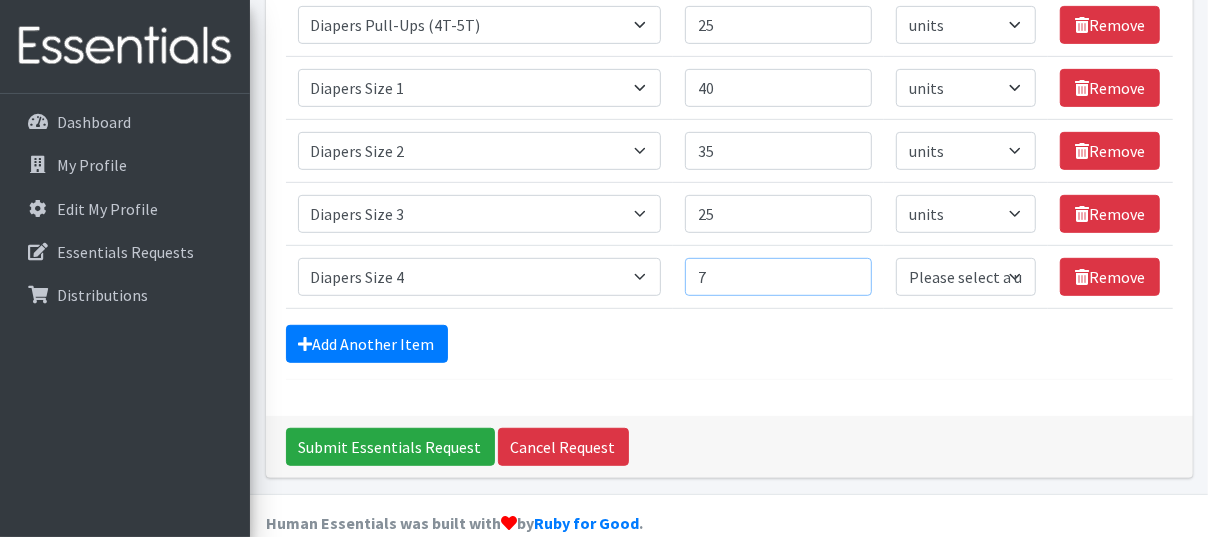 click on "7" at bounding box center [778, 277] 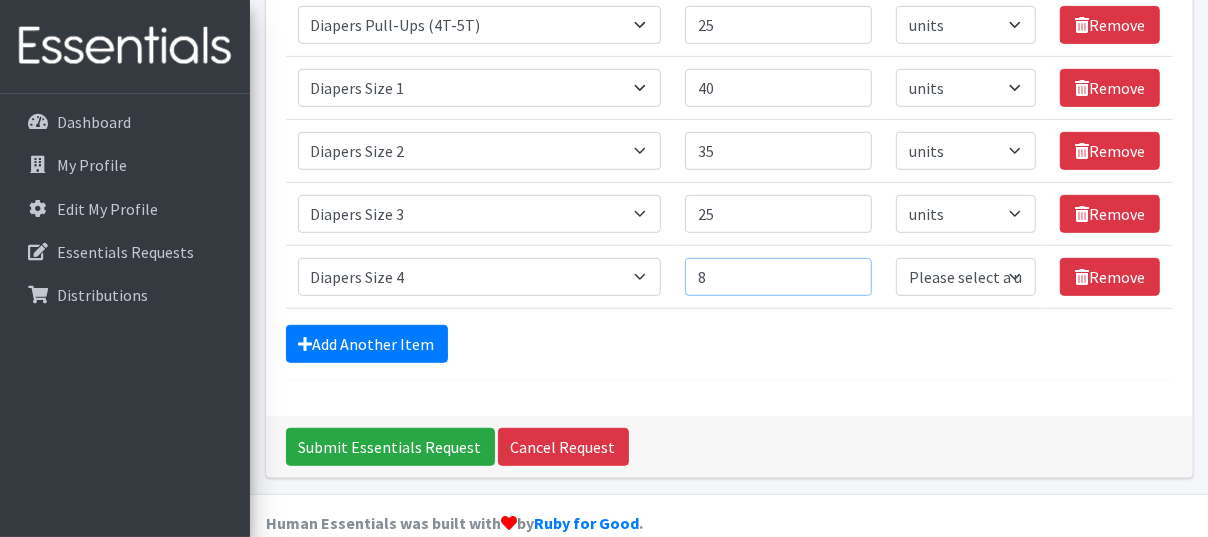 click on "8" at bounding box center (778, 277) 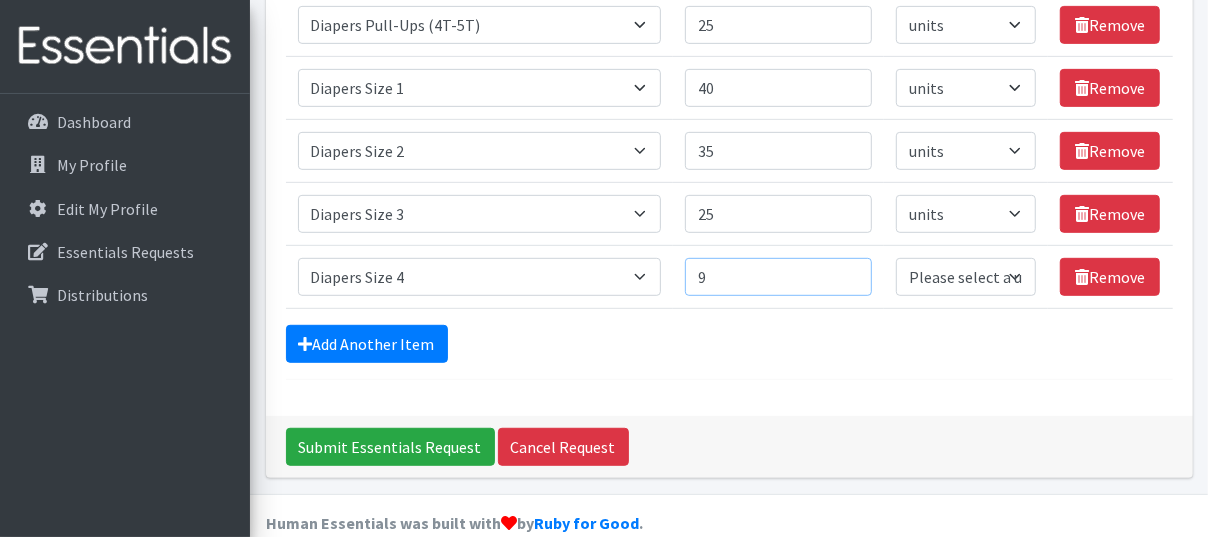 click on "9" at bounding box center [778, 277] 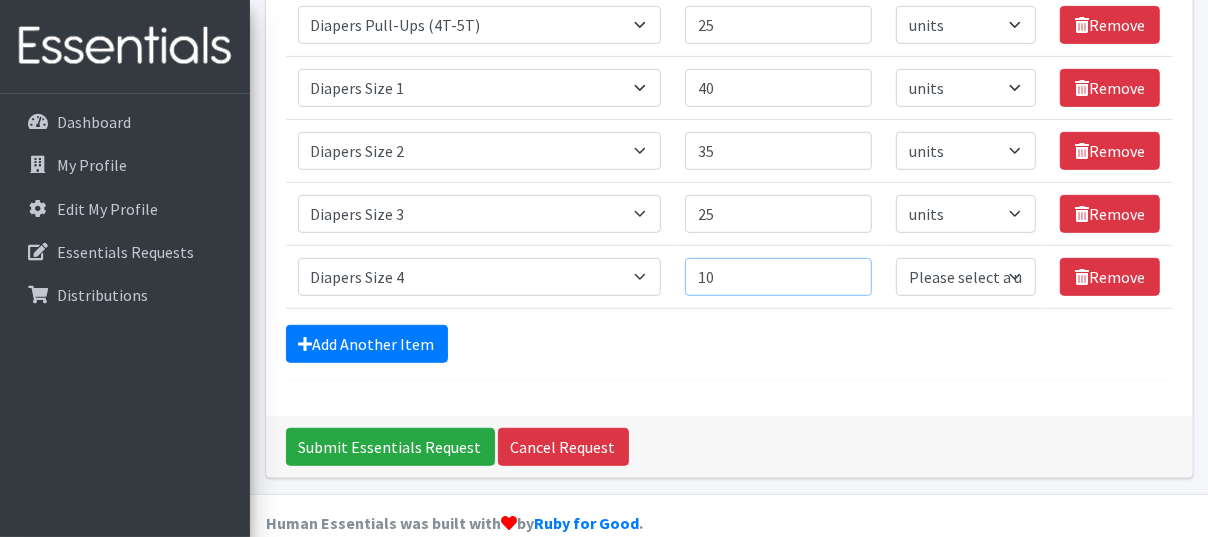 click on "10" at bounding box center (778, 277) 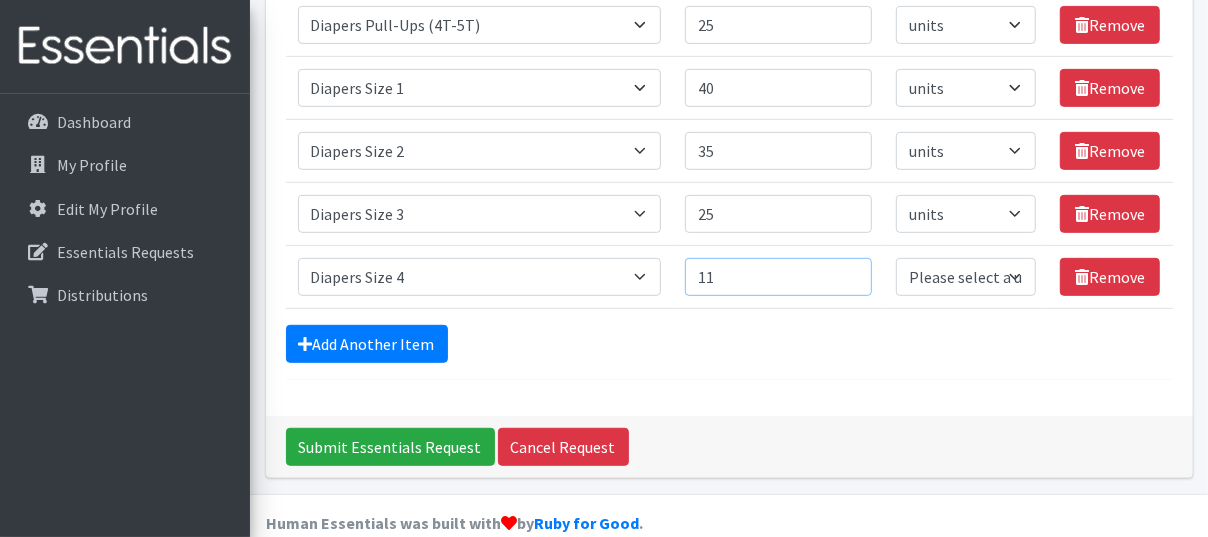 click on "11" at bounding box center [778, 277] 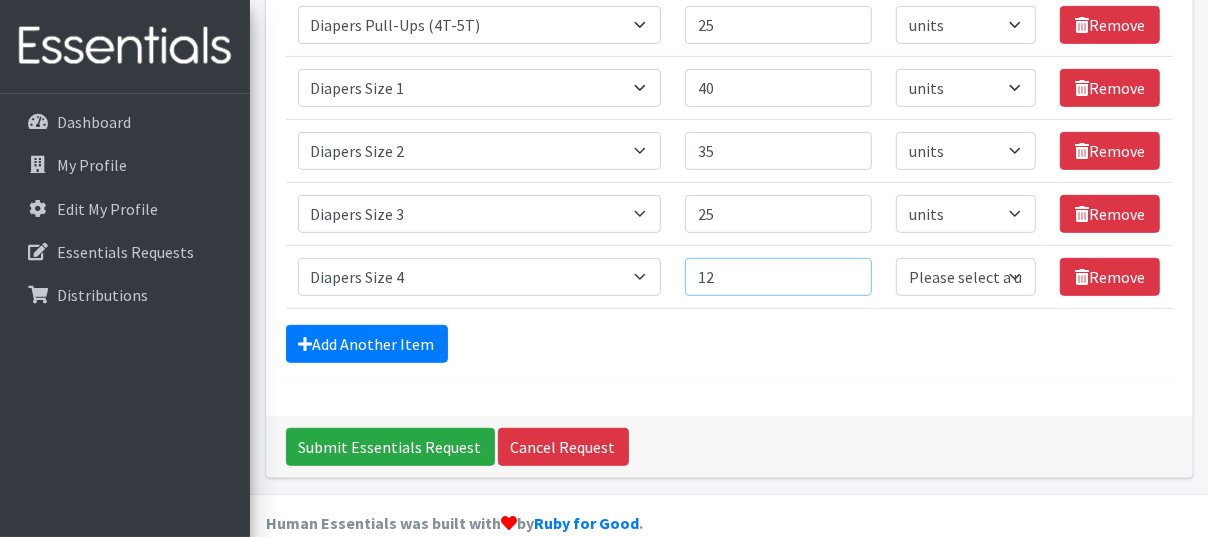 click on "12" at bounding box center [778, 277] 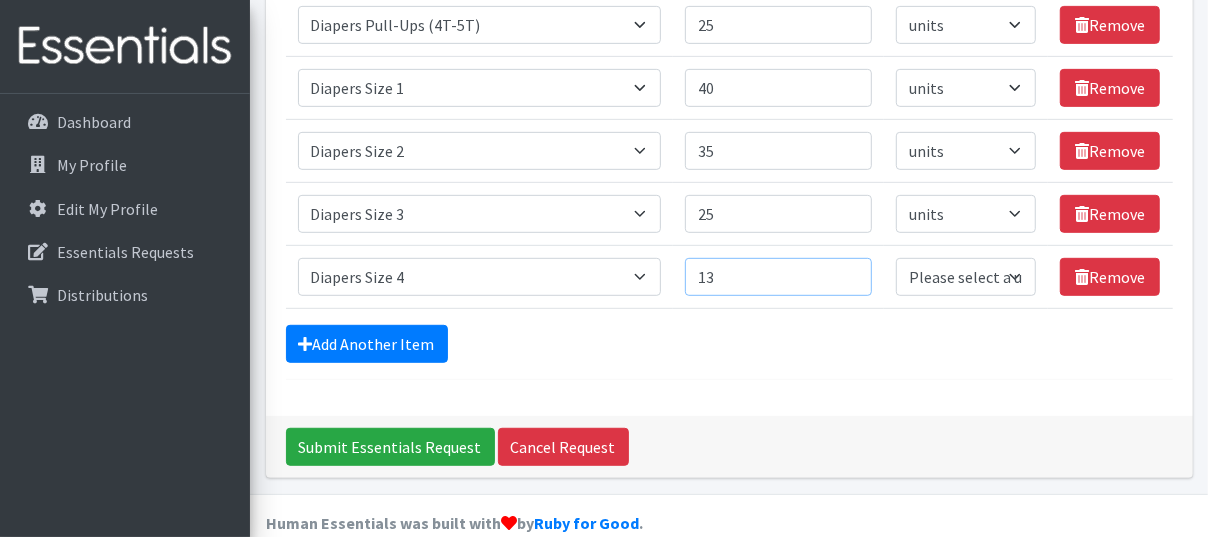 click on "13" at bounding box center (778, 277) 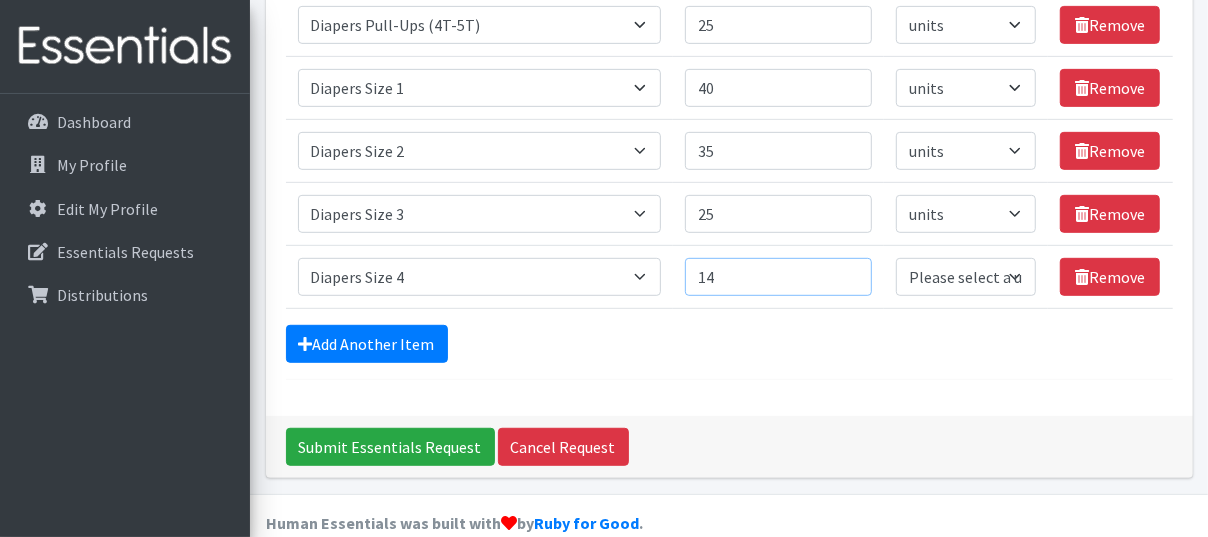 click on "14" at bounding box center [778, 277] 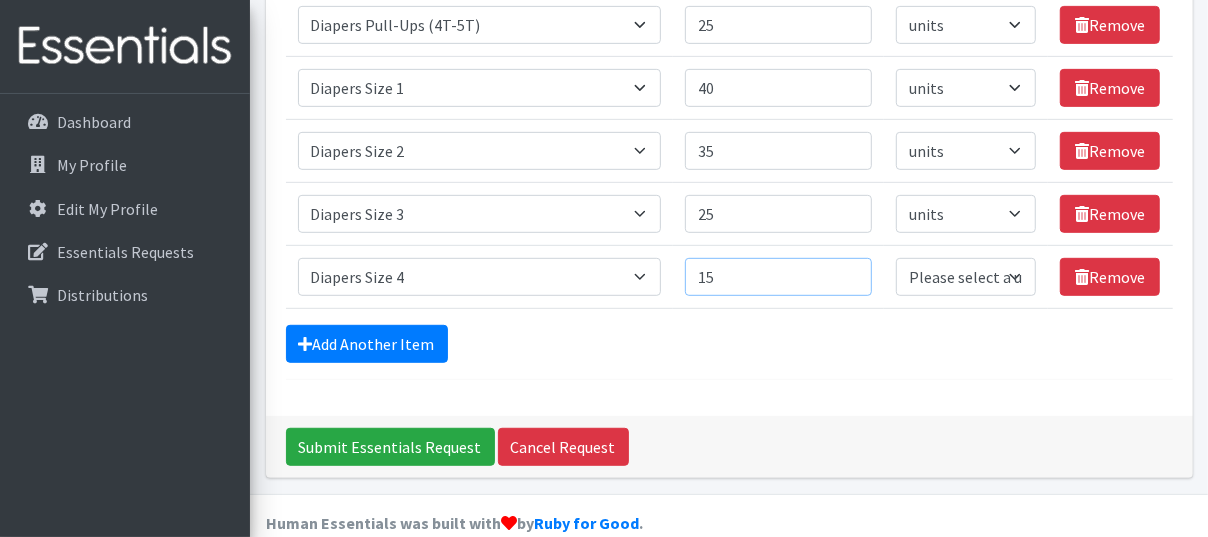 click on "15" at bounding box center (778, 277) 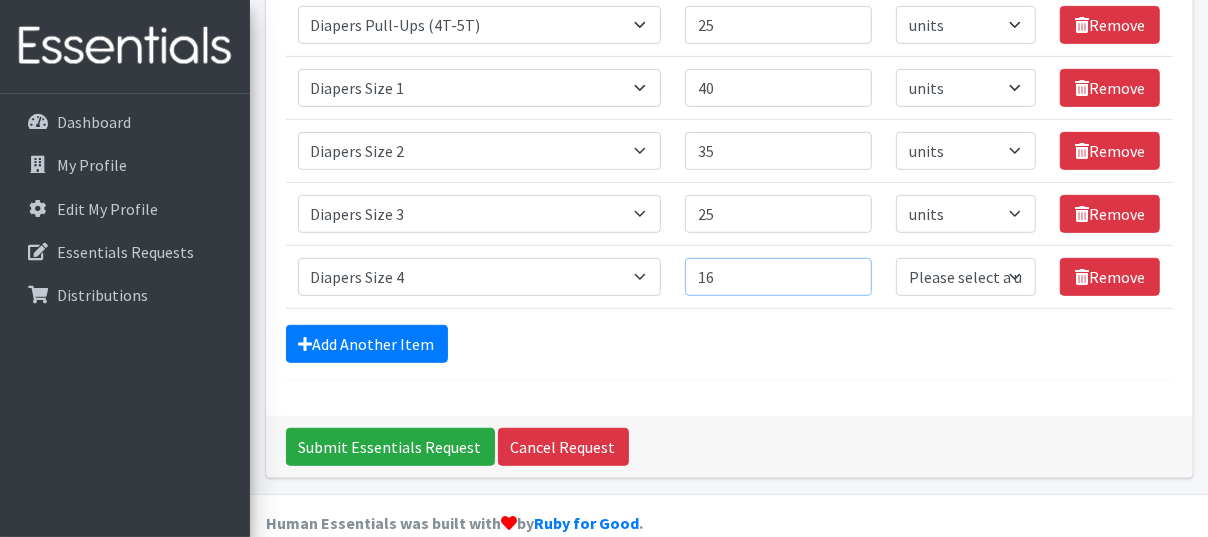 click on "16" at bounding box center [778, 277] 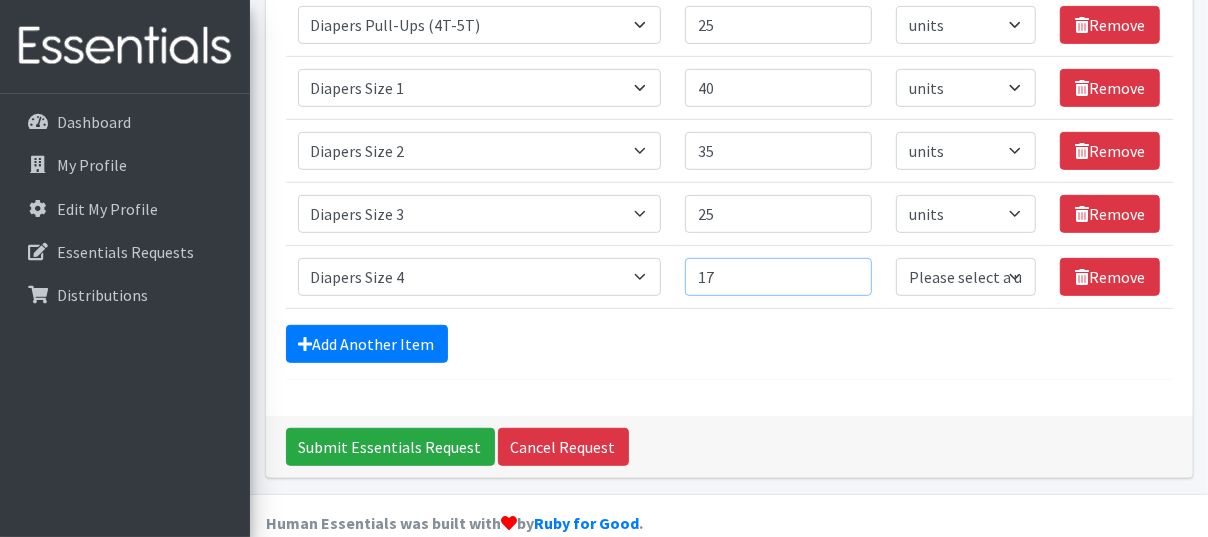 click on "17" at bounding box center (778, 277) 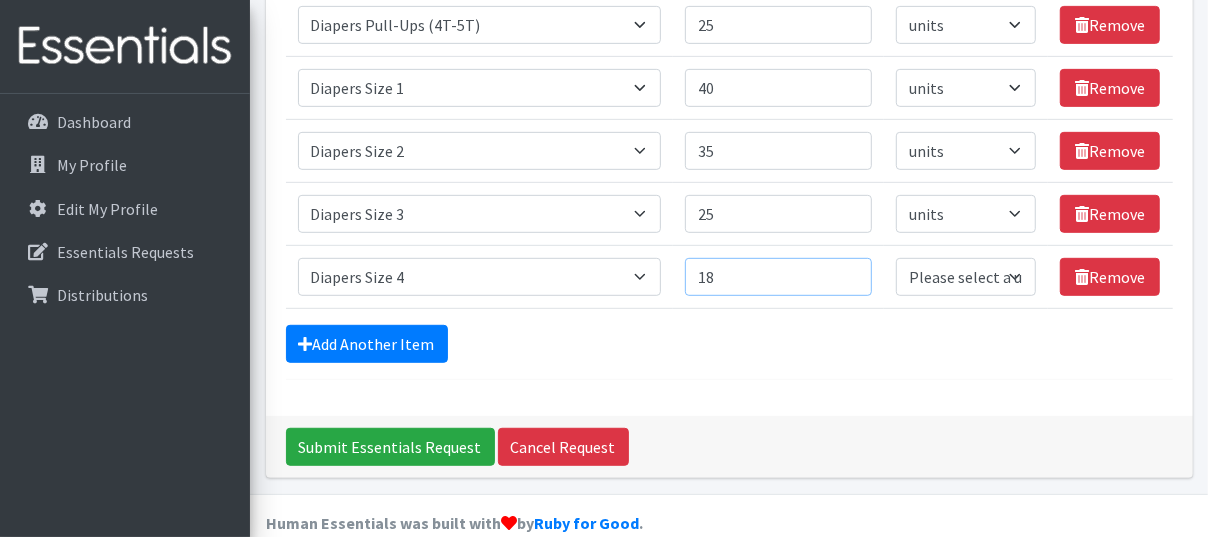 click on "18" at bounding box center (778, 277) 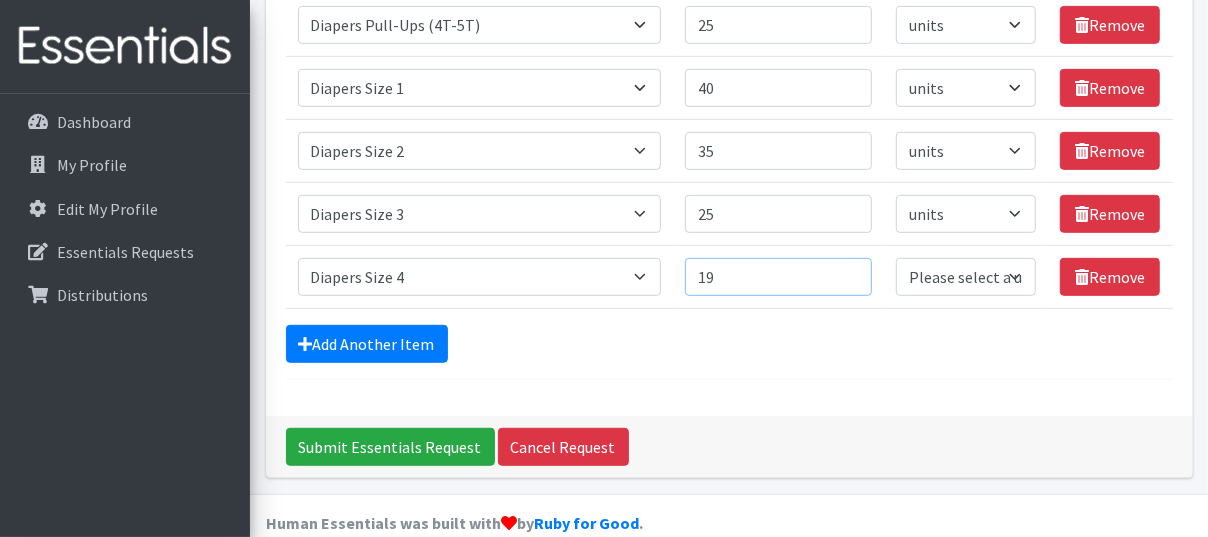 click on "19" at bounding box center [778, 277] 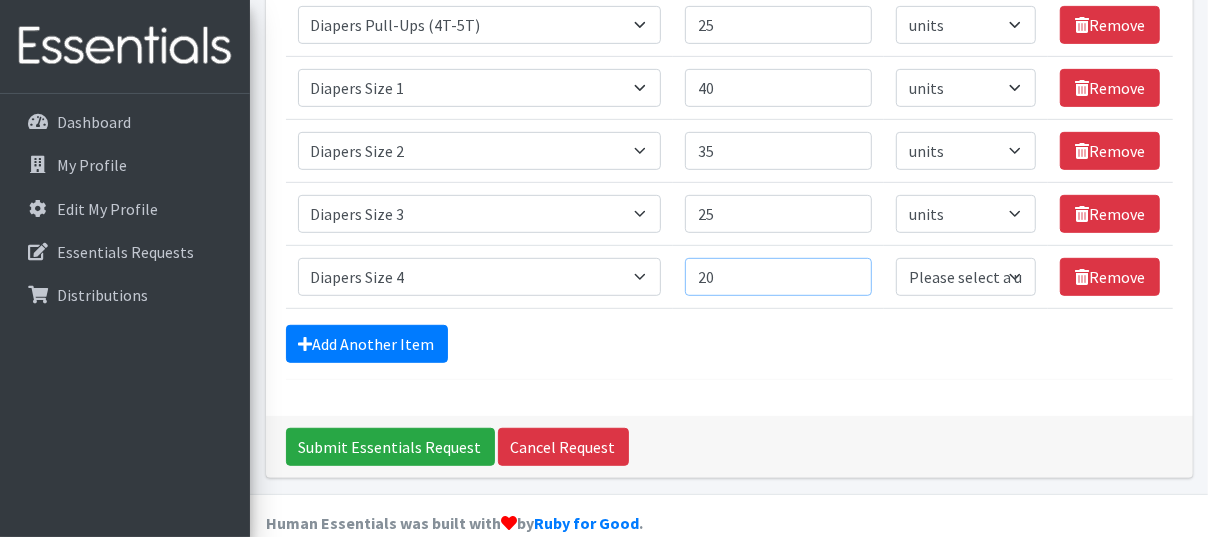 click on "20" at bounding box center [778, 277] 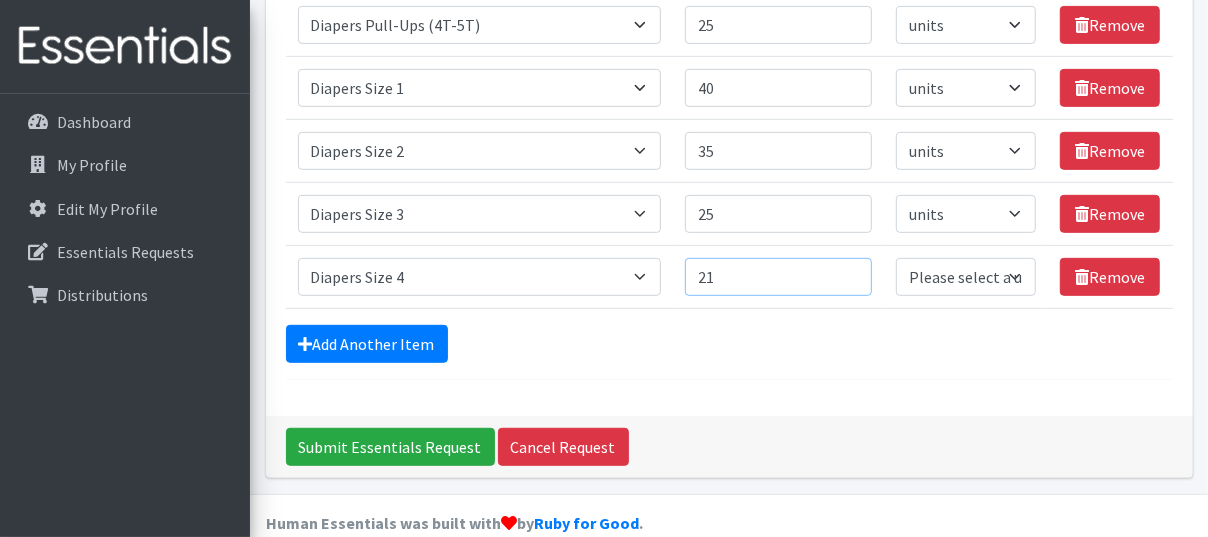 click on "21" at bounding box center [778, 277] 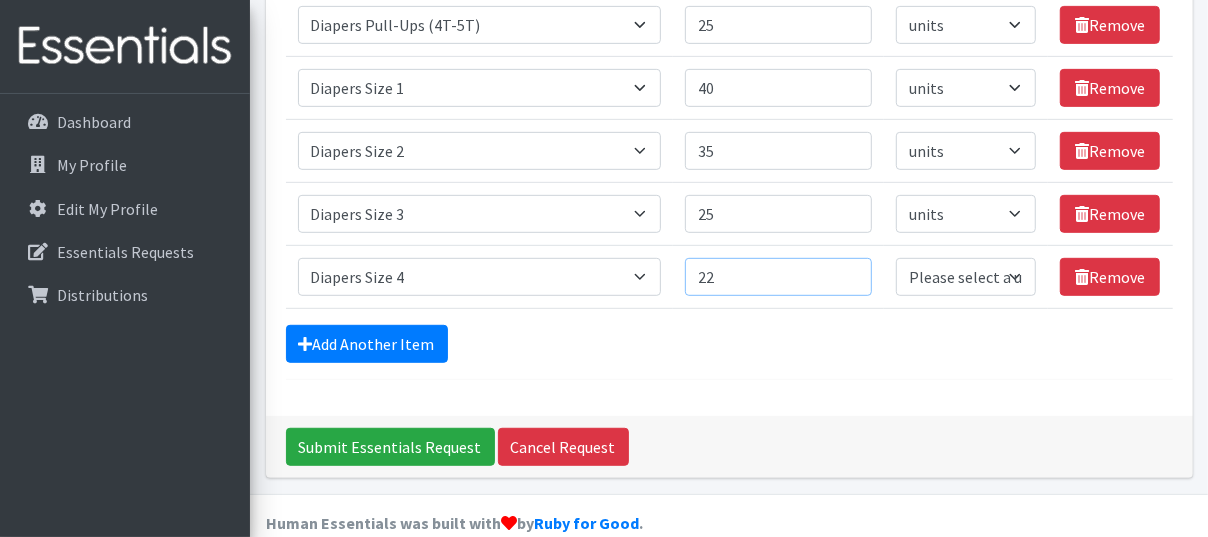 click on "22" at bounding box center [778, 277] 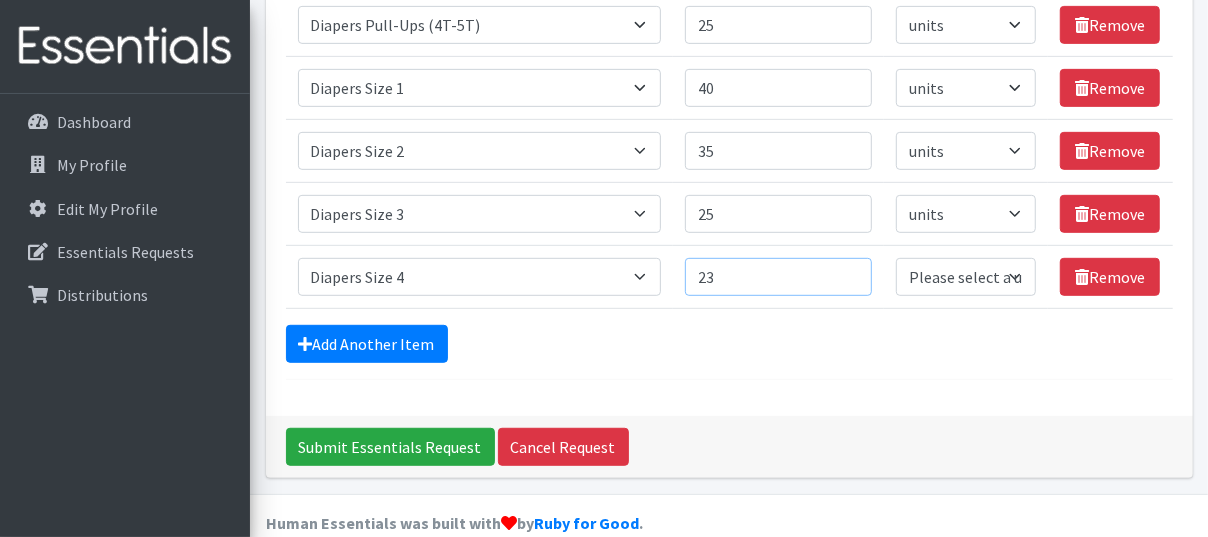click on "23" at bounding box center [778, 277] 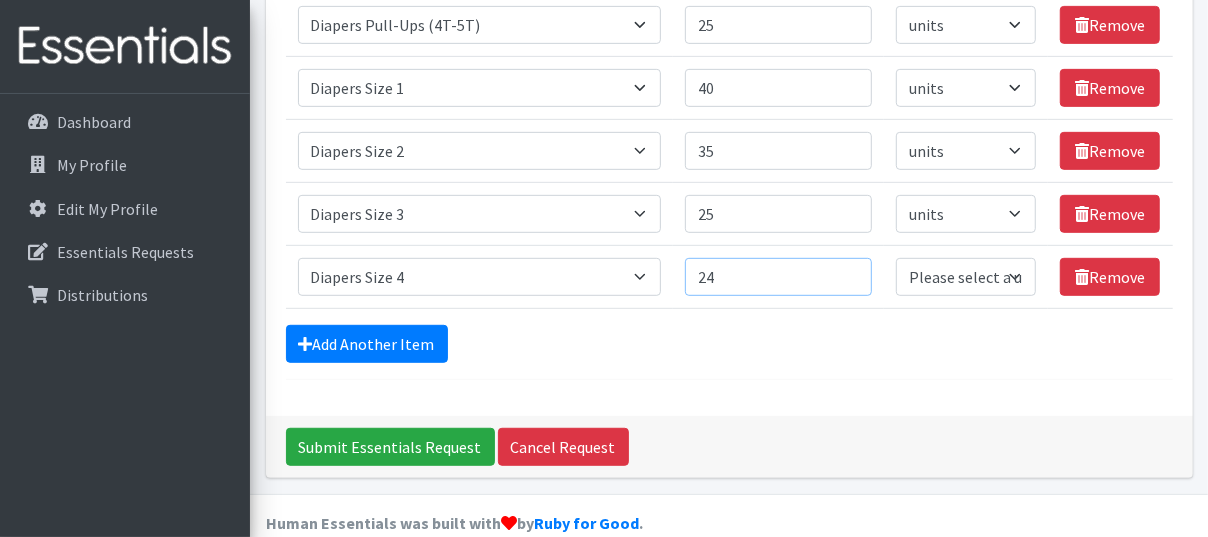 click on "24" at bounding box center (778, 277) 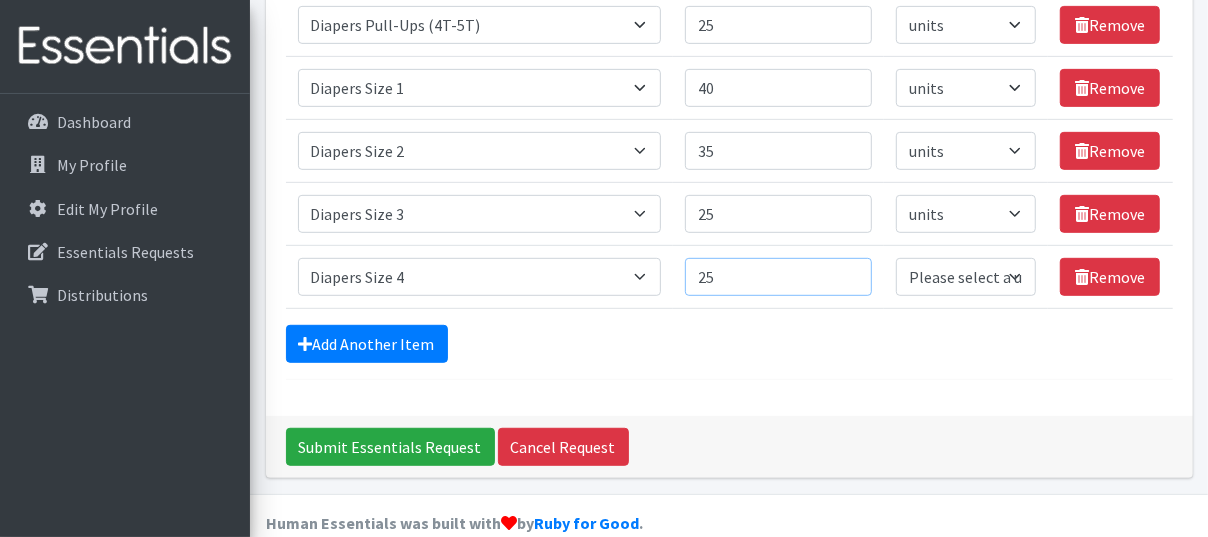 click on "25" at bounding box center [778, 277] 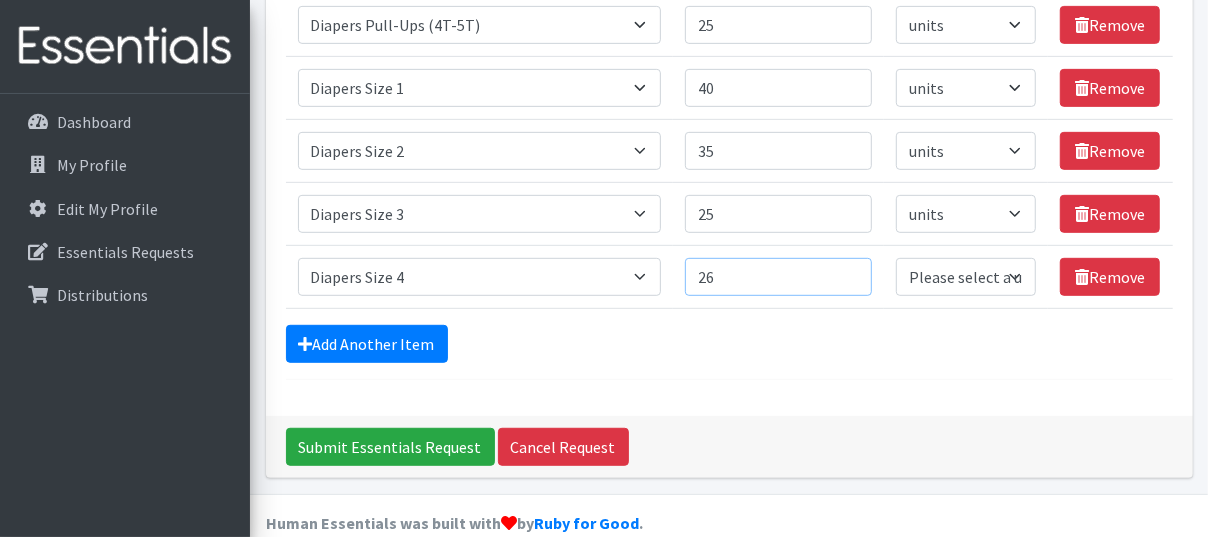 click on "26" at bounding box center [778, 277] 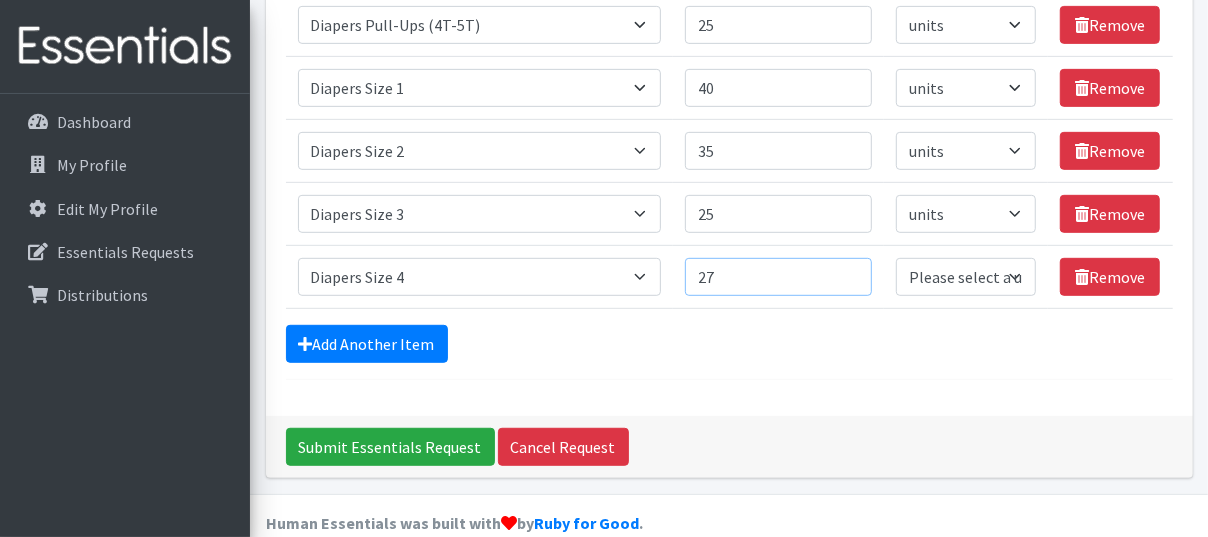 click on "27" at bounding box center (778, 277) 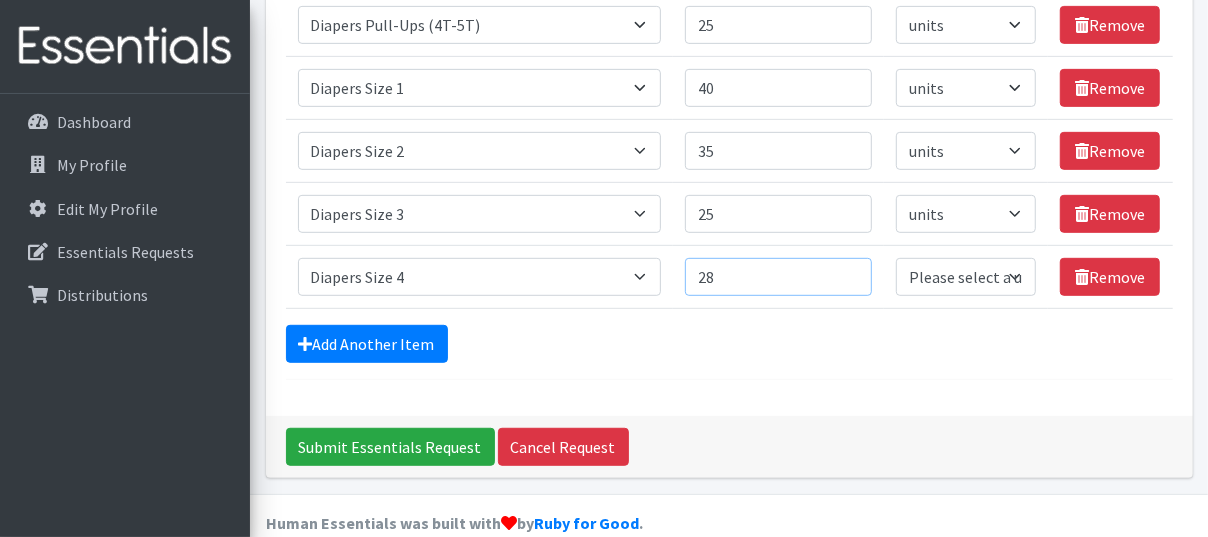 click on "28" at bounding box center [778, 277] 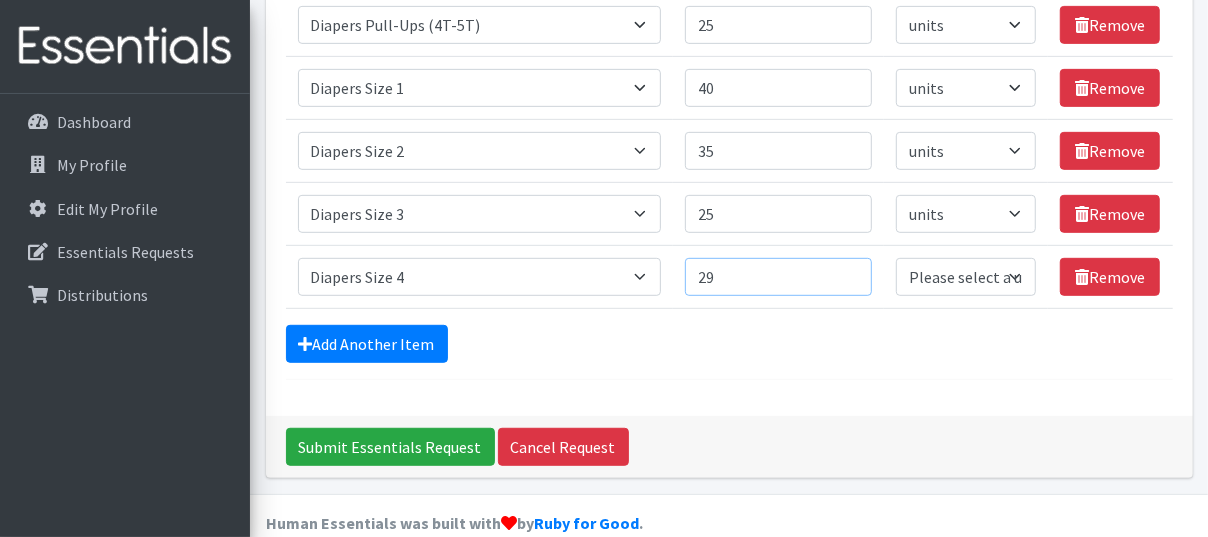 click on "29" at bounding box center (778, 277) 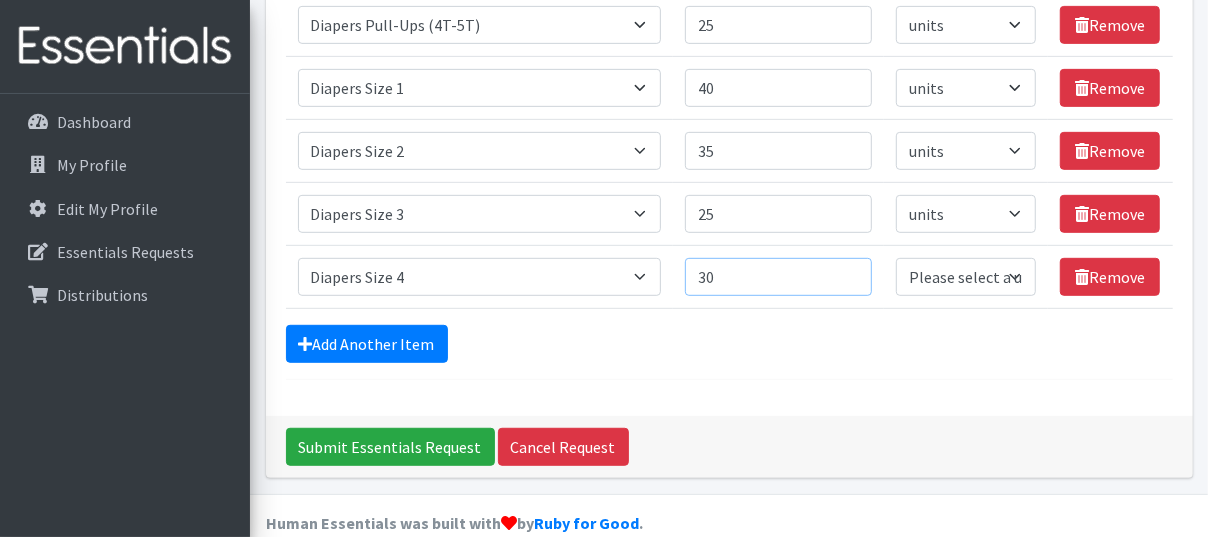 click on "30" at bounding box center (778, 277) 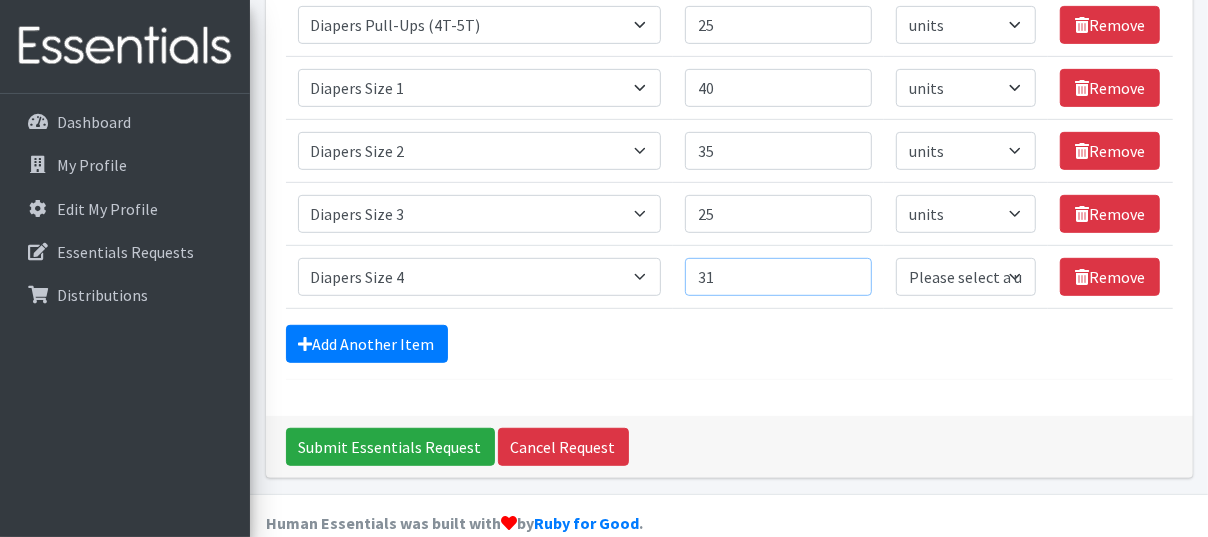 click on "31" at bounding box center [778, 277] 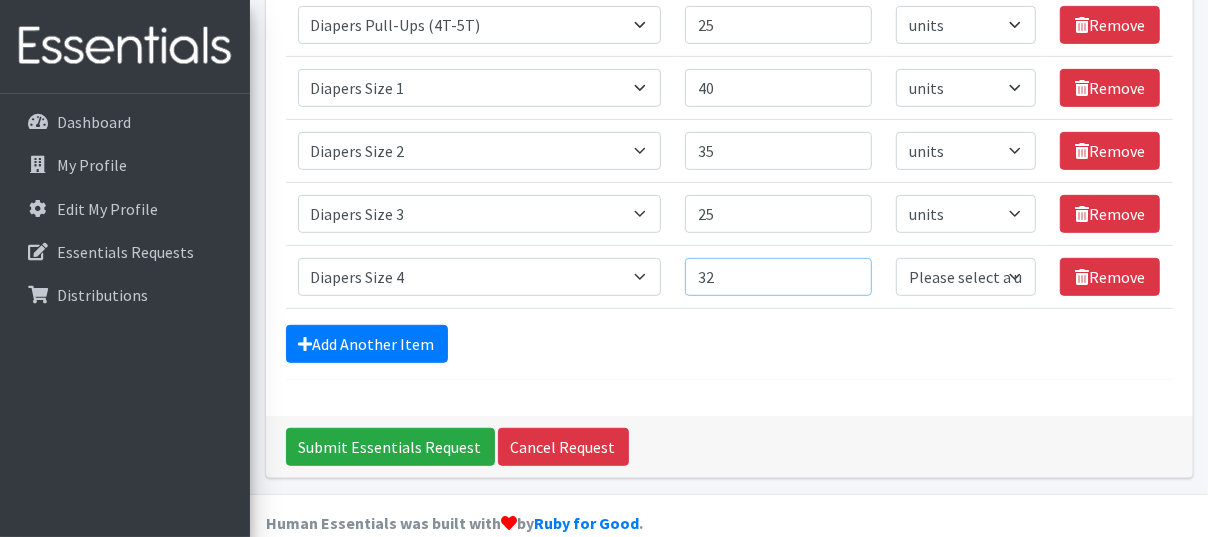 click on "32" at bounding box center (778, 277) 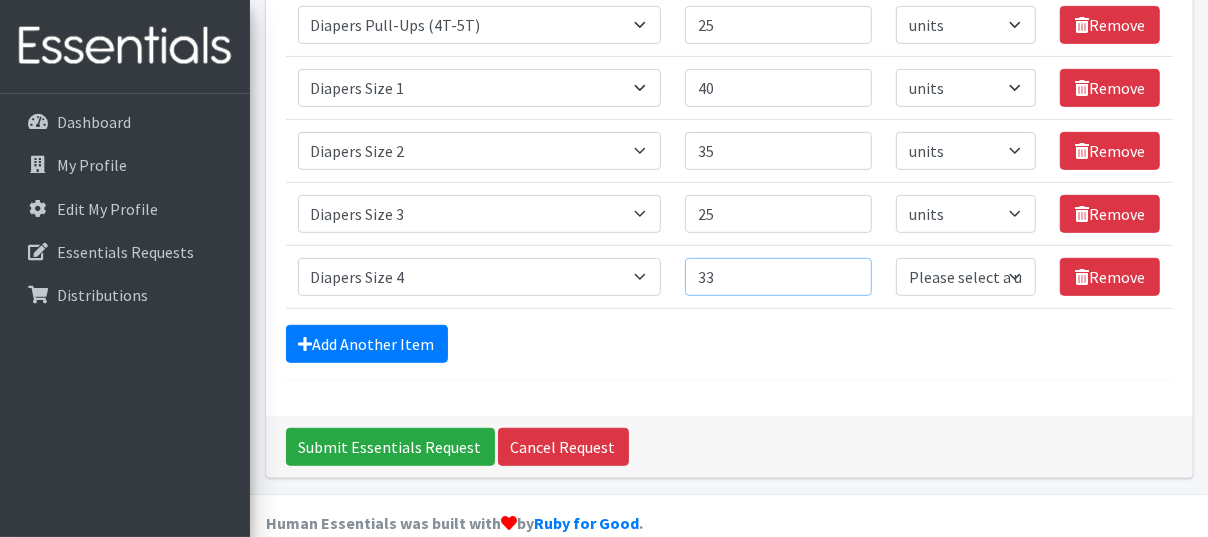 click on "33" at bounding box center [778, 277] 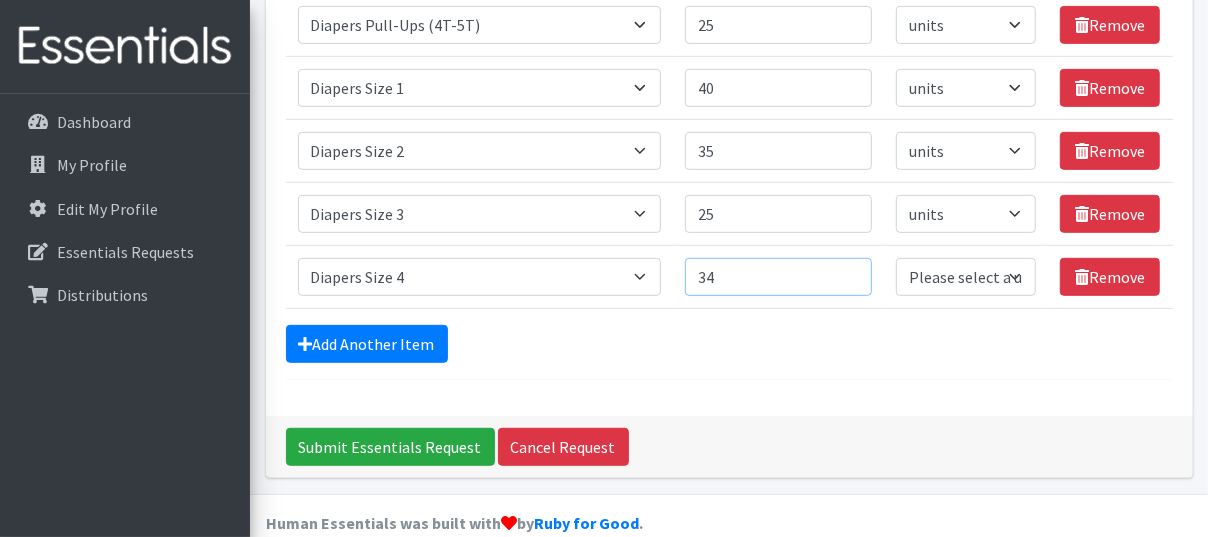 click on "34" at bounding box center (778, 277) 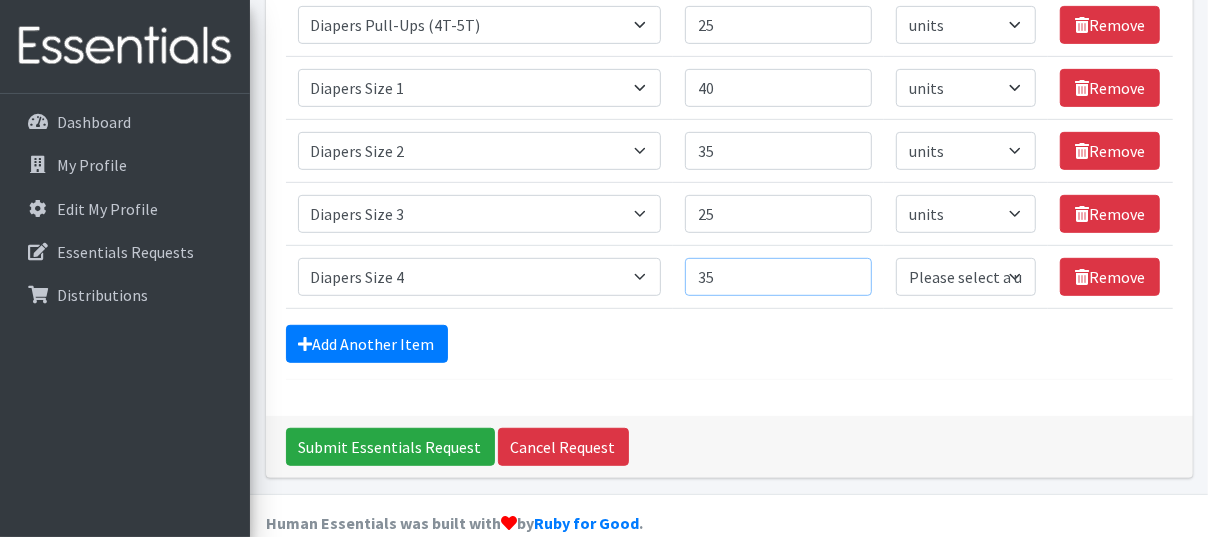 click on "35" at bounding box center (778, 277) 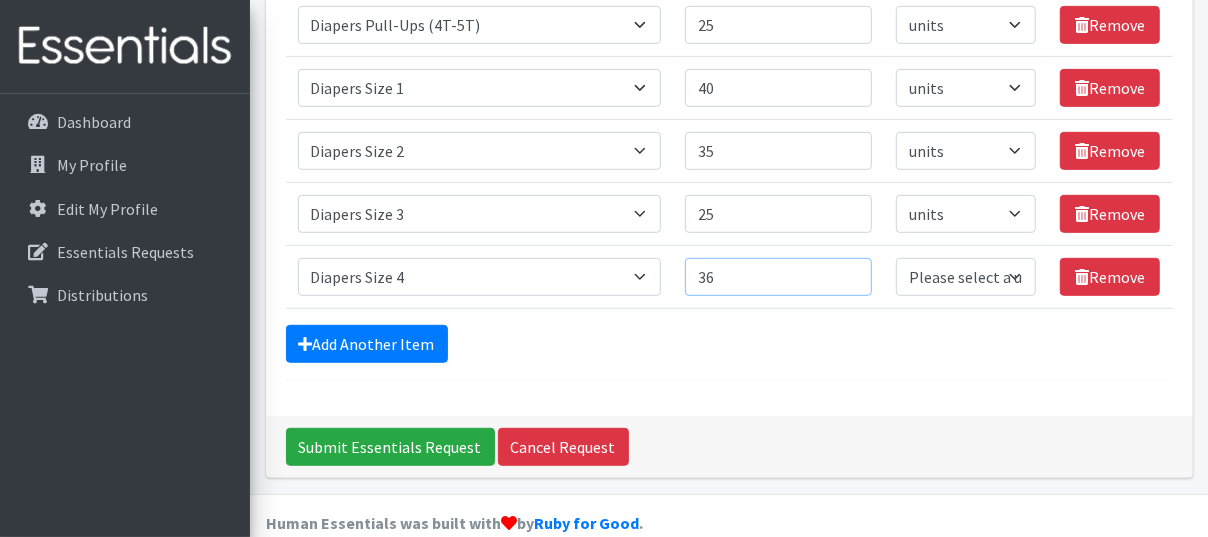click on "36" at bounding box center (778, 277) 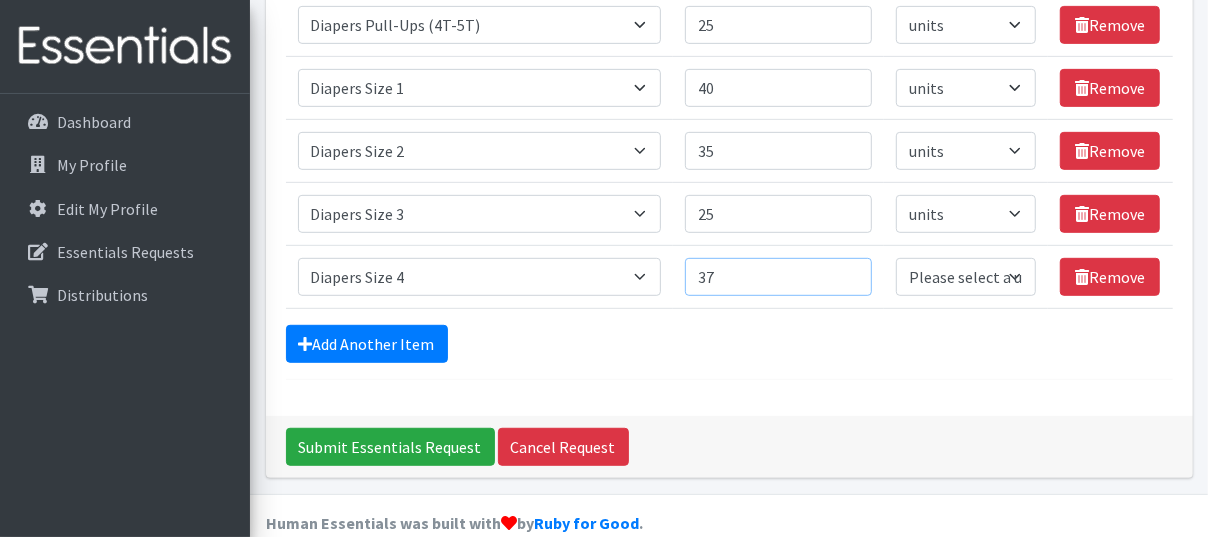 click on "37" at bounding box center [778, 277] 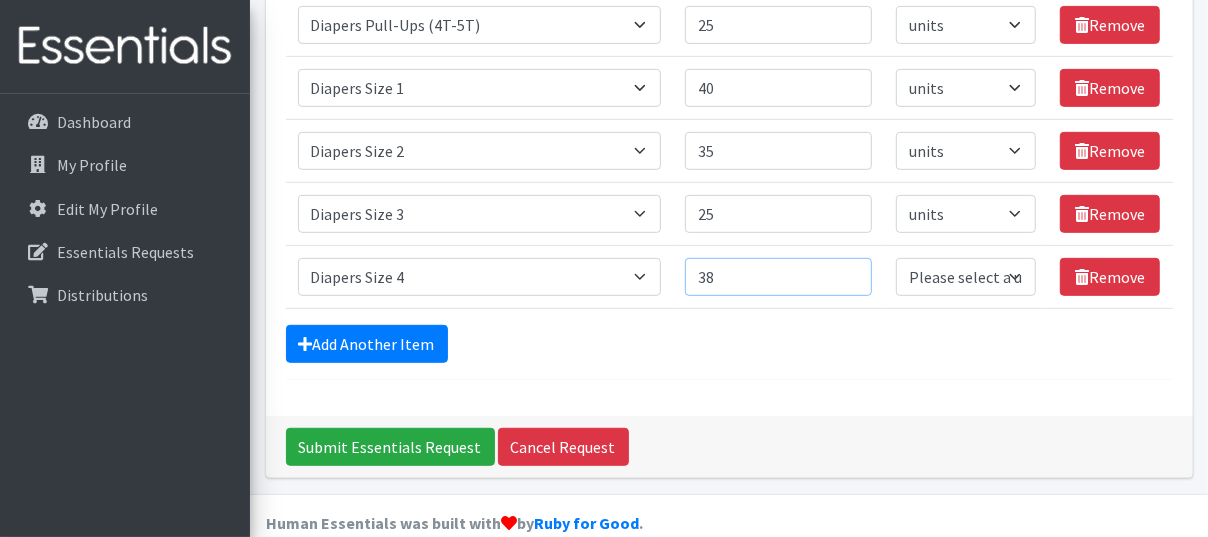 click on "38" at bounding box center (778, 277) 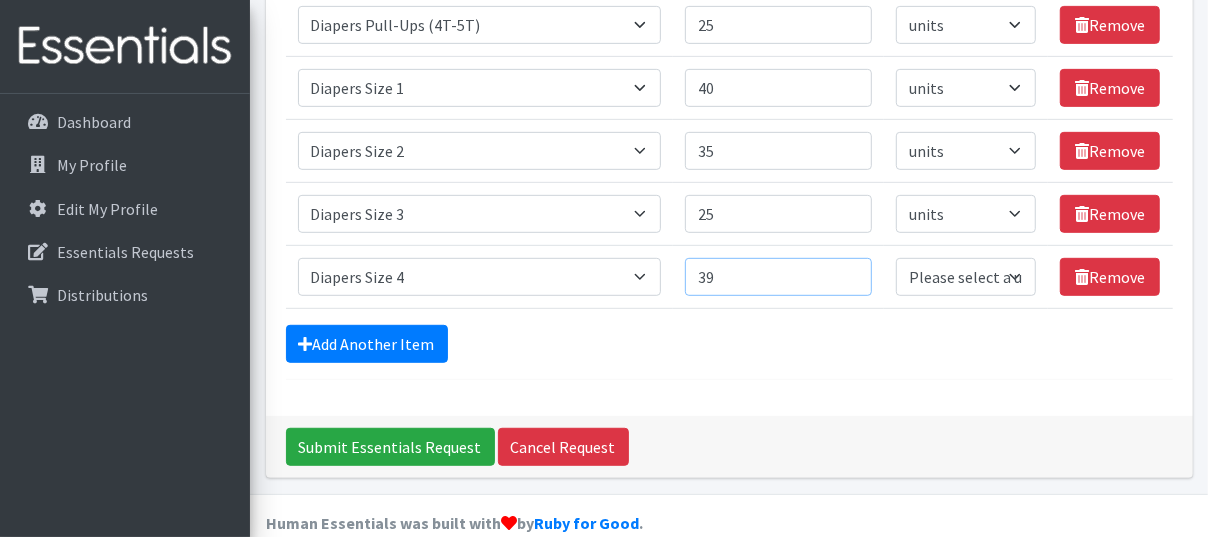click on "39" at bounding box center (778, 277) 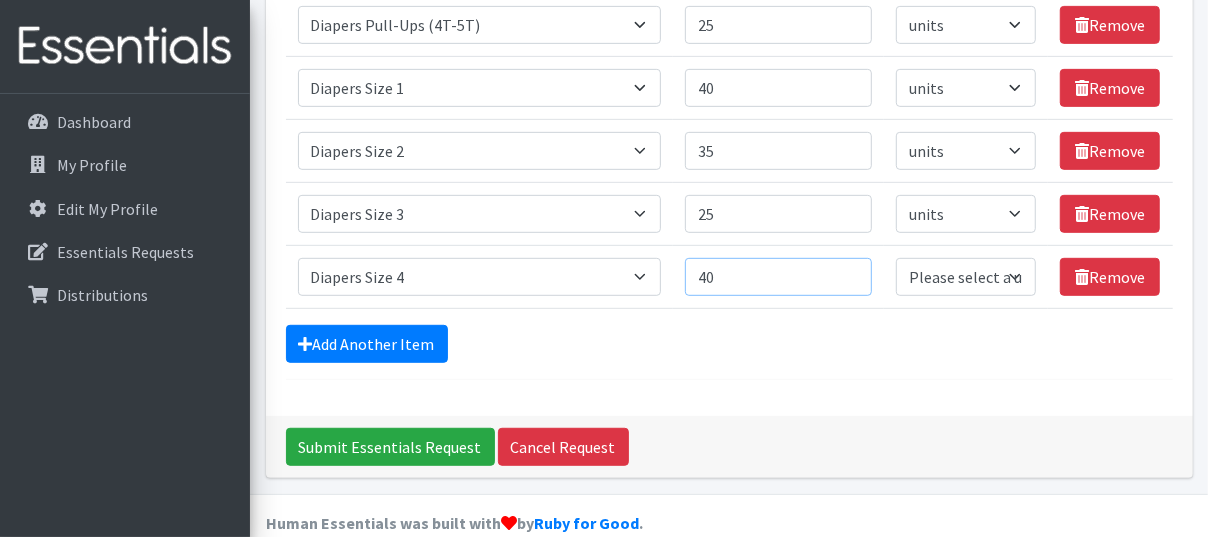 type on "40" 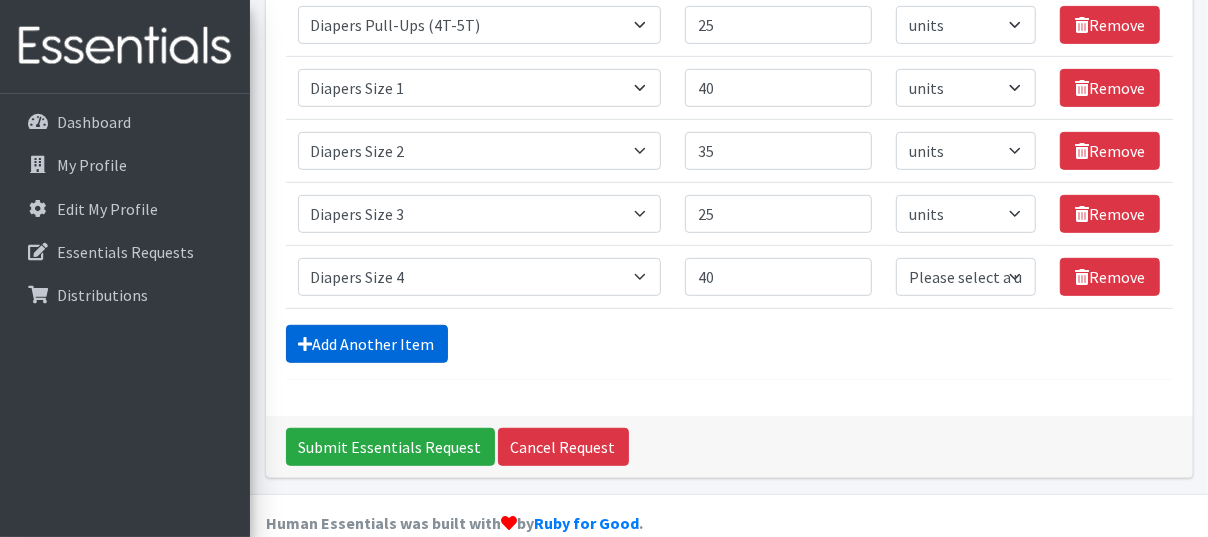click on "Add Another Item" at bounding box center [367, 344] 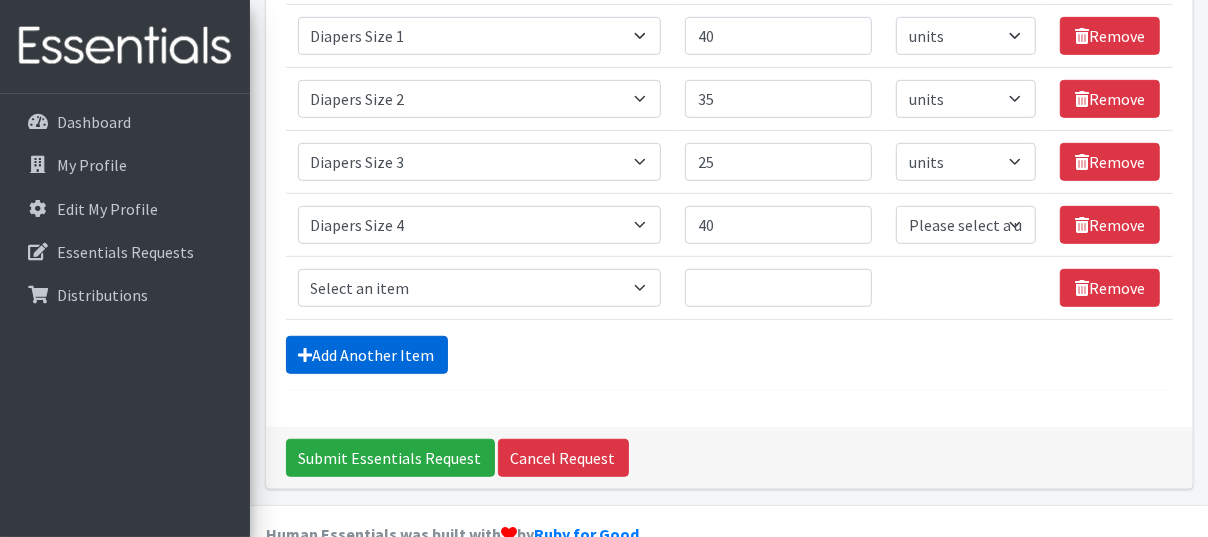scroll, scrollTop: 593, scrollLeft: 0, axis: vertical 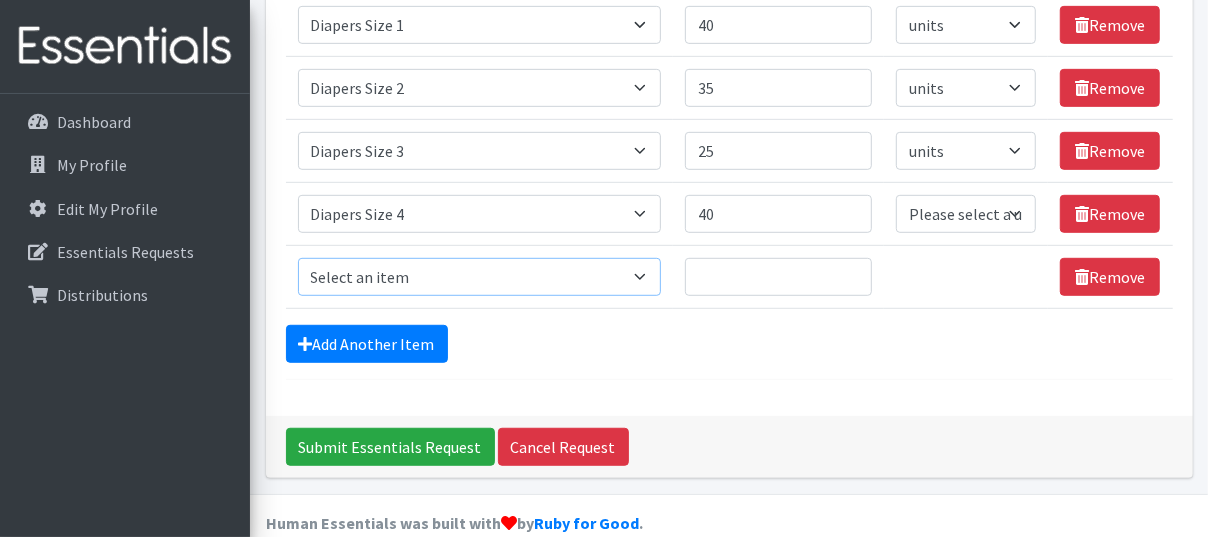 click on "Select an item
# of Children this order will serve
# of Individuals Living in Household
Activity Mat
Baby Carriers
Bath Tubs
Bed Pads
Bibs
Birthday Box - Boy
Birthday Box - Girl
Blankets/Swaddlers/Sleepsacks
Books
Bottles
Breast Pump
Bundle Me's
Car Seat - 3in1 up to 80 lbs.
Car Seat - Infant up to 22lbs. w/ handle
Clothing Boys Spring/Summer 0-6 Months
Clothing Boys Spring/Summer 12-18 Months
Clothing Boys Spring/Summer 18-24 Months
Clothing Boys Spring/Summer 2T
Clothing Boys Spring/Summer 3T
Clothing Boys Spring/Summer 4T
Clothing Boys Spring/Summer 5T
Clothing Boys Spring/Summer 6-12 Months
Clothing Boys Spring/Summer Premie/NB
Clothing Girls Fall/Winter 6-12 Months
Clothing Girls Spring/Summer 0-6 Months
Clothing Girls Spring/Summer 12-18 Months
Clothing Girls Spring/Summer 18-24 Months
Clothing Girls Spring/Summer 2T
Clothing Girls Spring/Summer 3T
Clothing Girls Spring/Summer 4T
Clothing Girls Spring/Summer 5T
Diaper Bags" at bounding box center (480, 277) 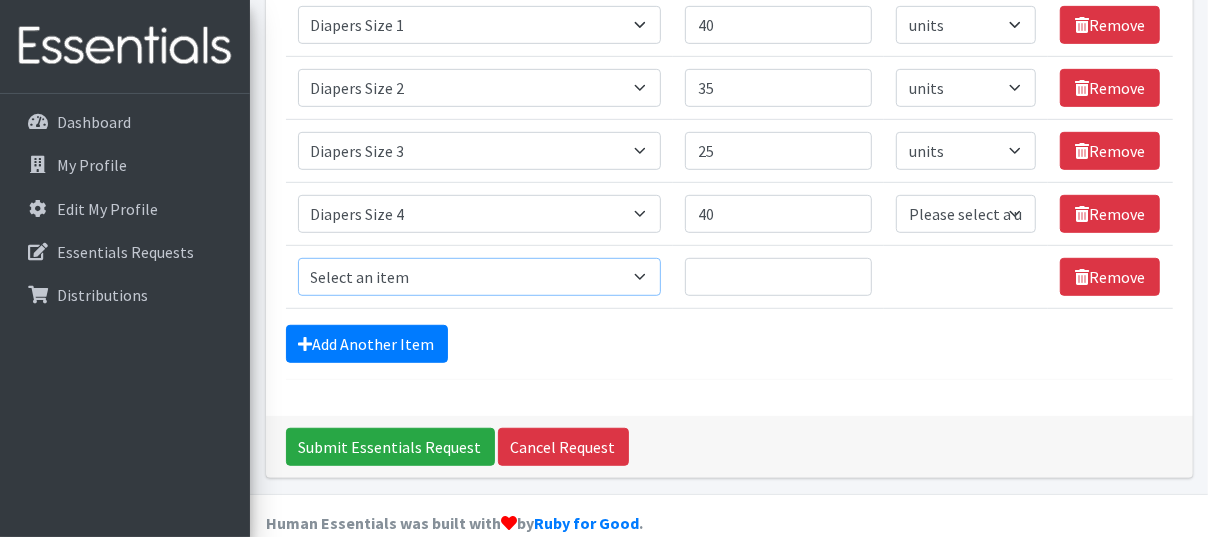 select on "1968" 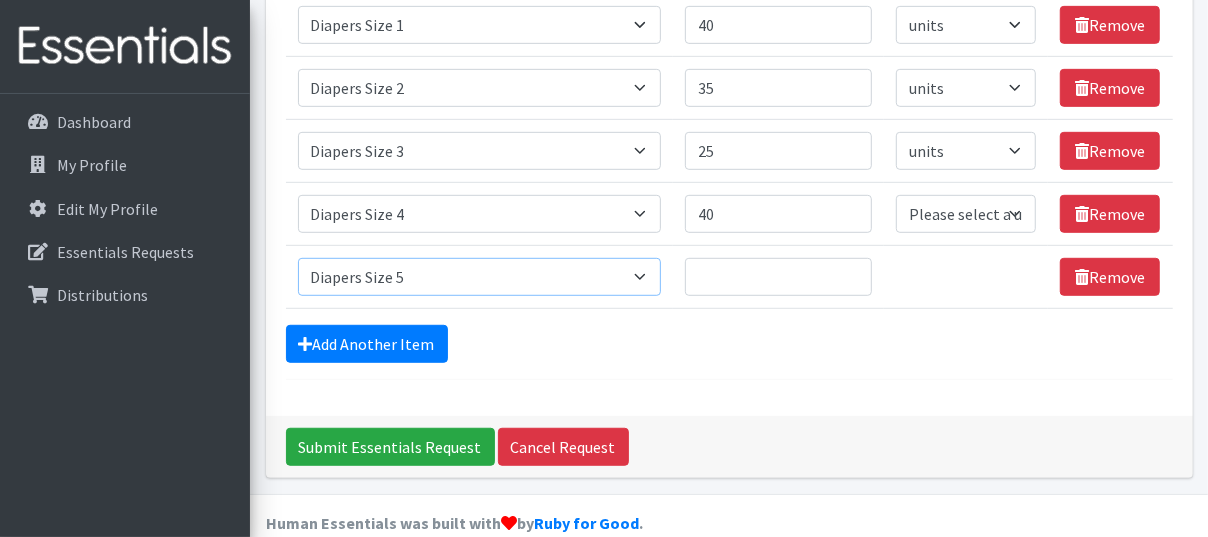 click on "Select an item
# of Children this order will serve
# of Individuals Living in Household
Activity Mat
Baby Carriers
Bath Tubs
Bed Pads
Bibs
Birthday Box - Boy
Birthday Box - Girl
Blankets/Swaddlers/Sleepsacks
Books
Bottles
Breast Pump
Bundle Me's
Car Seat - 3in1 up to 80 lbs.
Car Seat - Infant up to 22lbs. w/ handle
Clothing Boys Spring/Summer 0-6 Months
Clothing Boys Spring/Summer 12-18 Months
Clothing Boys Spring/Summer 18-24 Months
Clothing Boys Spring/Summer 2T
Clothing Boys Spring/Summer 3T
Clothing Boys Spring/Summer 4T
Clothing Boys Spring/Summer 5T
Clothing Boys Spring/Summer 6-12 Months
Clothing Boys Spring/Summer Premie/NB
Clothing Girls Fall/Winter 6-12 Months
Clothing Girls Spring/Summer 0-6 Months
Clothing Girls Spring/Summer 12-18 Months
Clothing Girls Spring/Summer 18-24 Months
Clothing Girls Spring/Summer 2T
Clothing Girls Spring/Summer 3T
Clothing Girls Spring/Summer 4T
Clothing Girls Spring/Summer 5T
Diaper Bags" at bounding box center (480, 277) 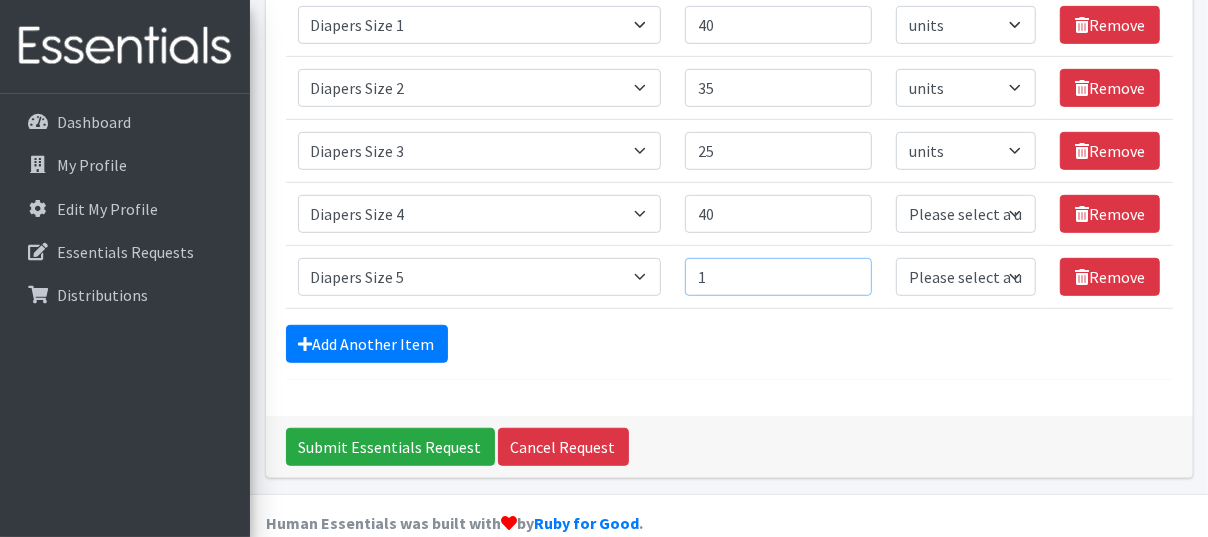 click on "1" at bounding box center (778, 277) 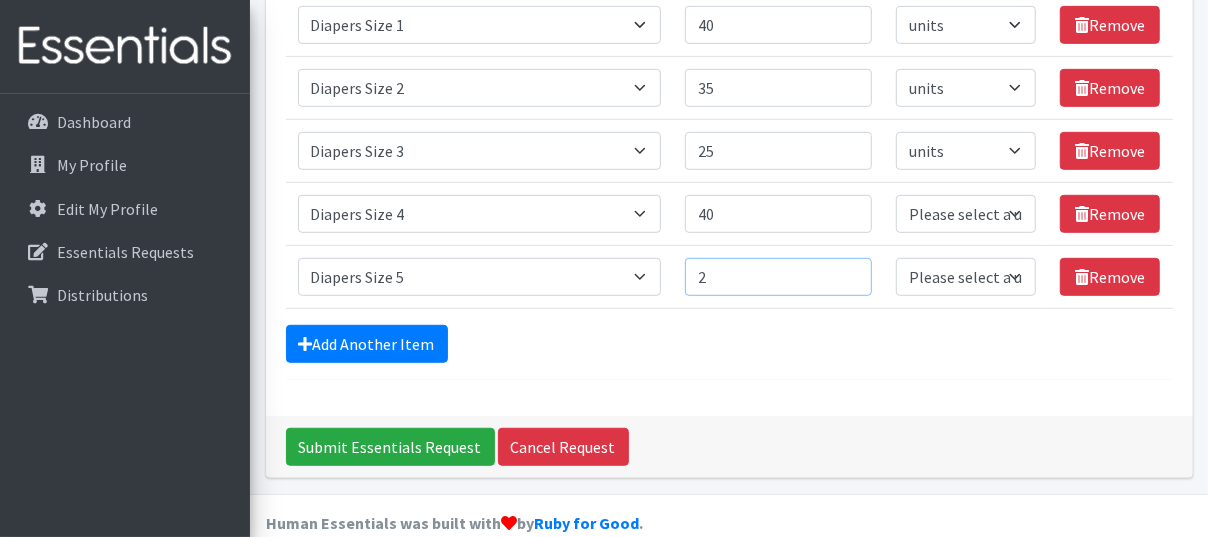 click on "2" at bounding box center [778, 277] 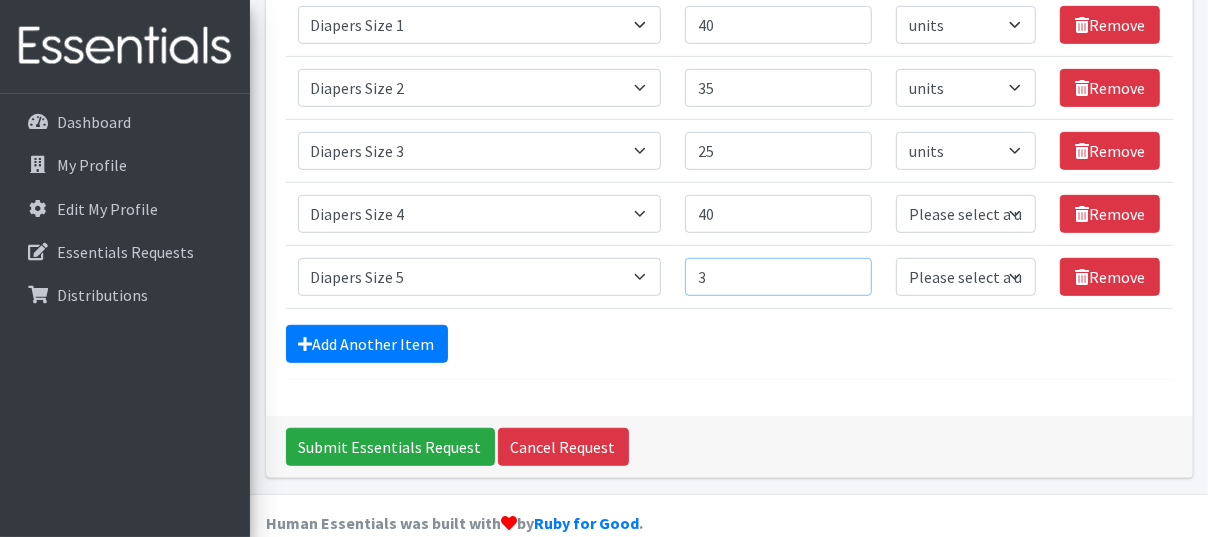 click on "3" at bounding box center [778, 277] 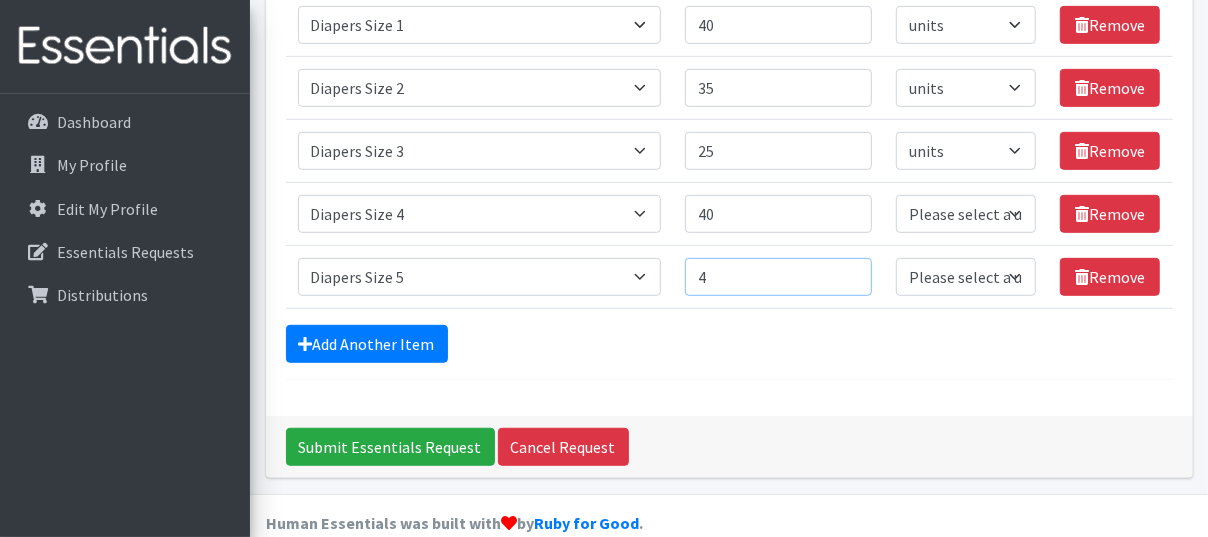 click on "4" at bounding box center (778, 277) 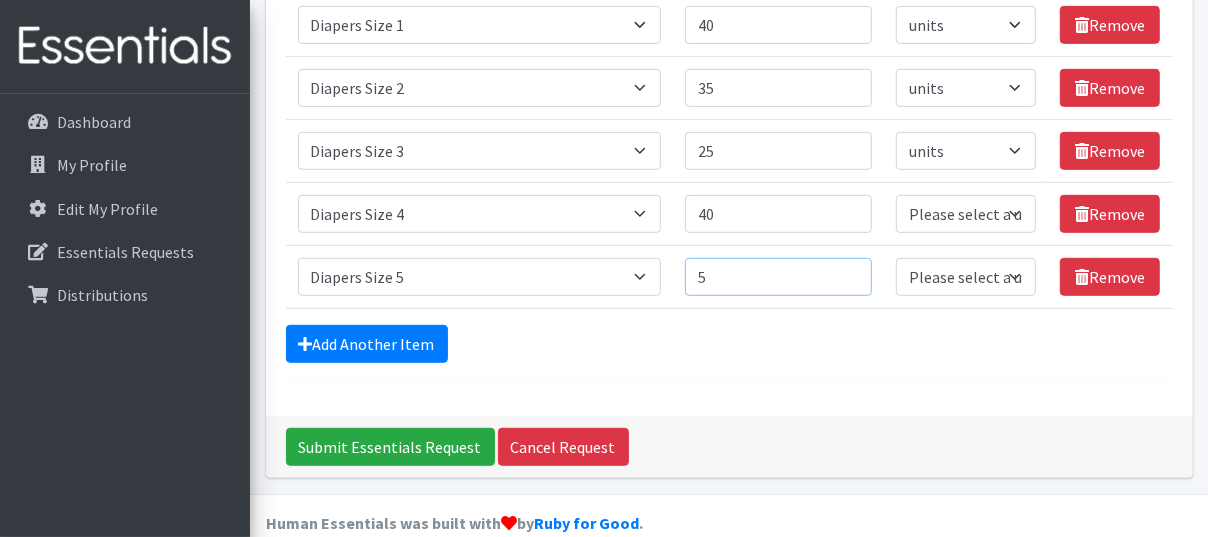 click on "5" at bounding box center [778, 277] 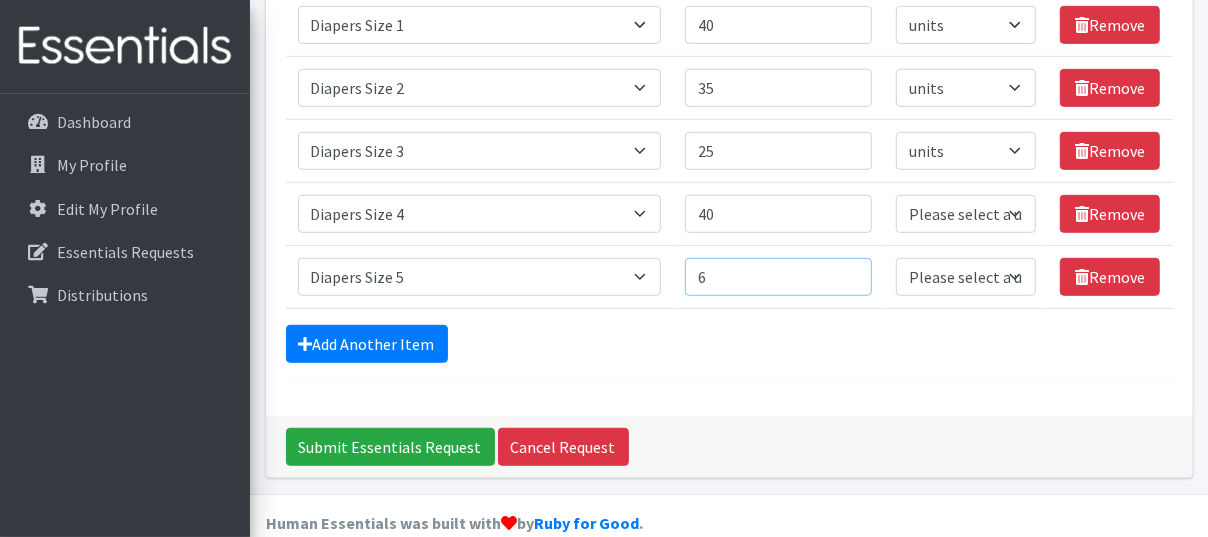click on "6" at bounding box center [778, 277] 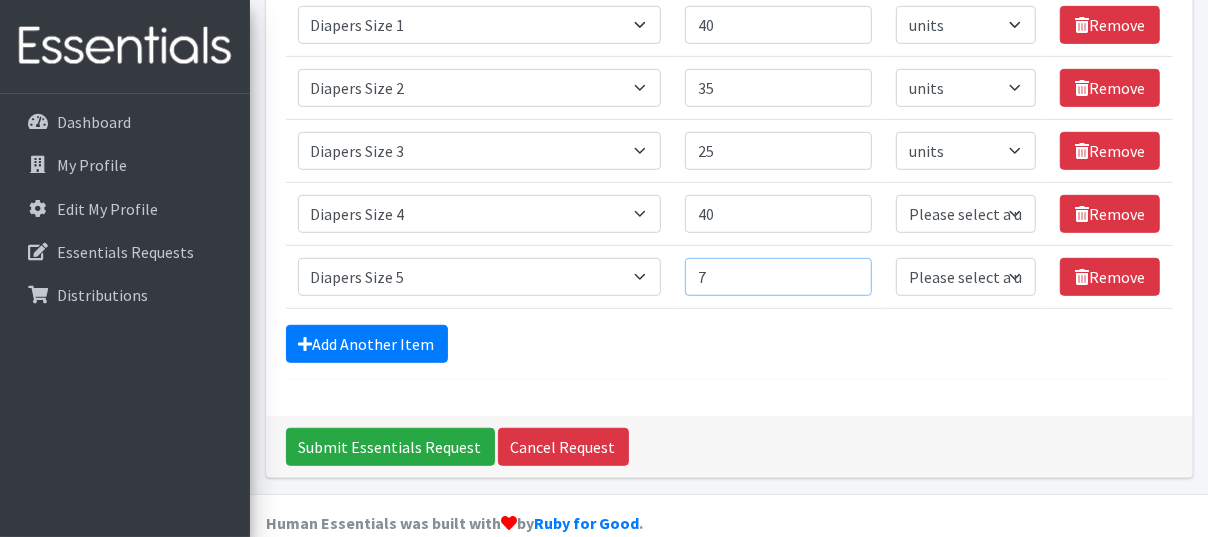 click on "7" at bounding box center (778, 277) 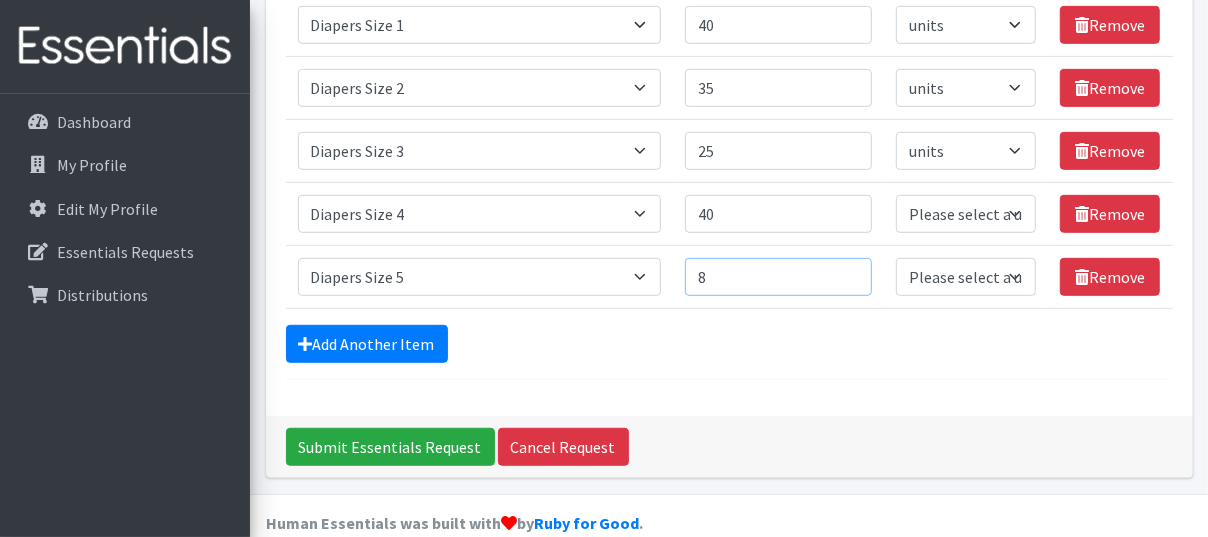 click on "8" at bounding box center (778, 277) 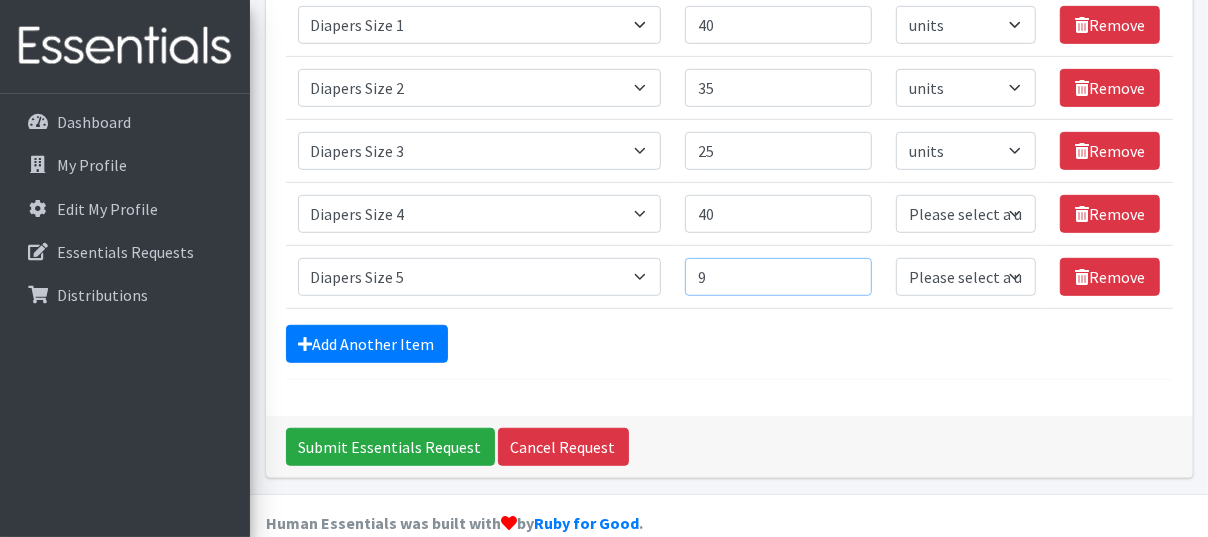 click on "9" at bounding box center (778, 277) 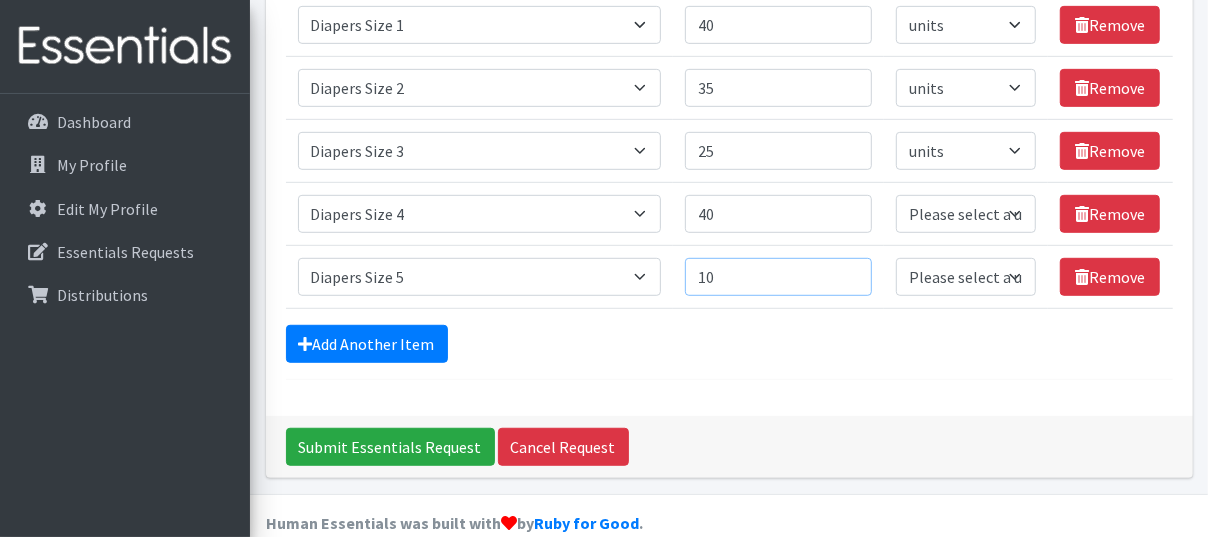 click on "10" at bounding box center [778, 277] 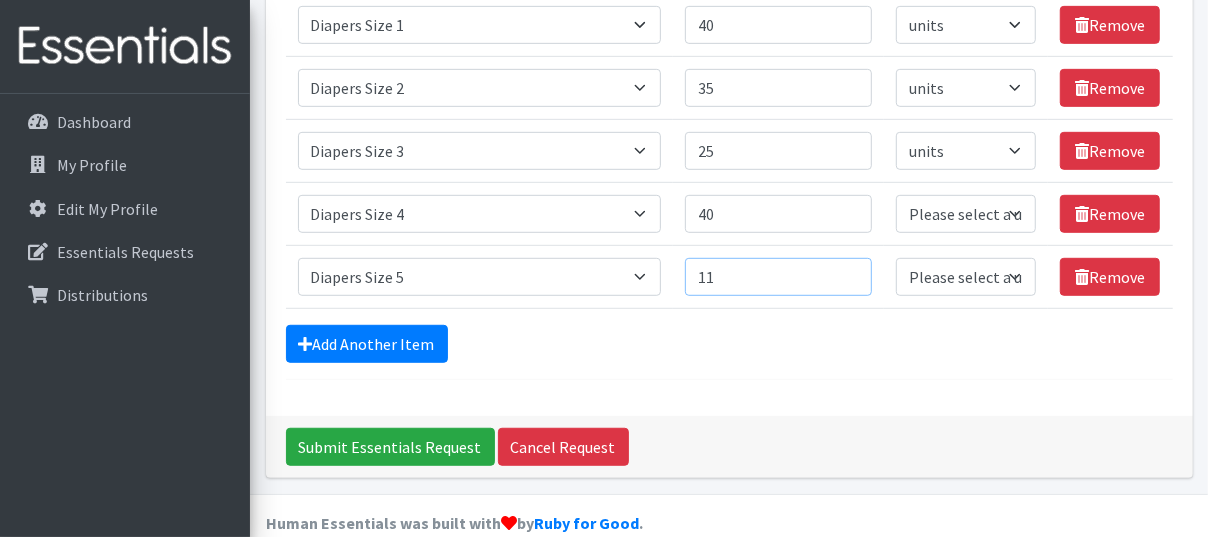 click on "11" at bounding box center (778, 277) 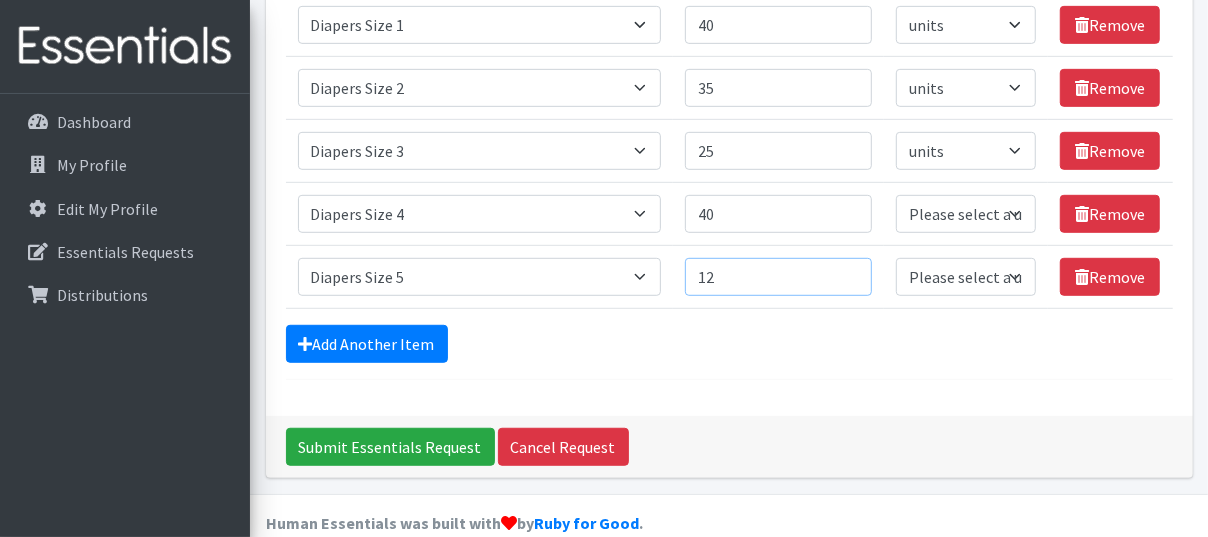 click on "12" at bounding box center [778, 277] 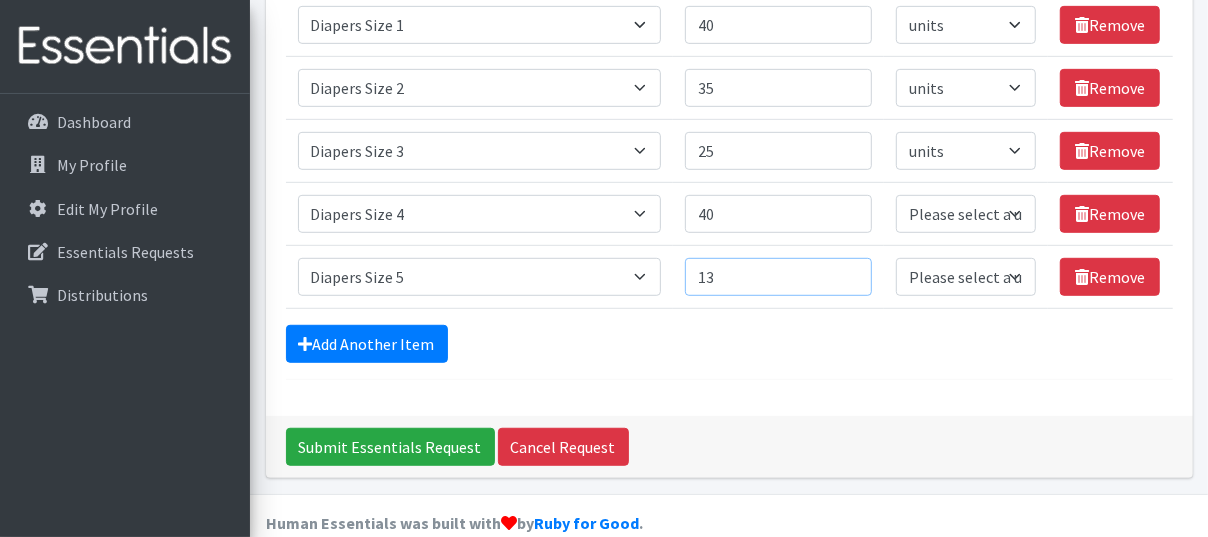click on "13" at bounding box center [778, 277] 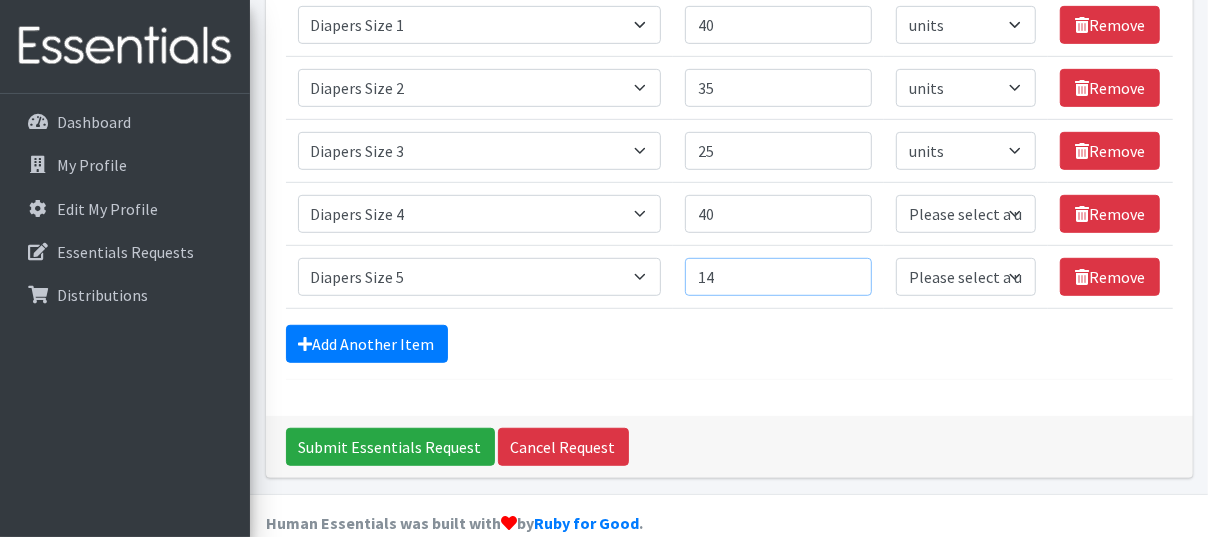 click on "14" at bounding box center [778, 277] 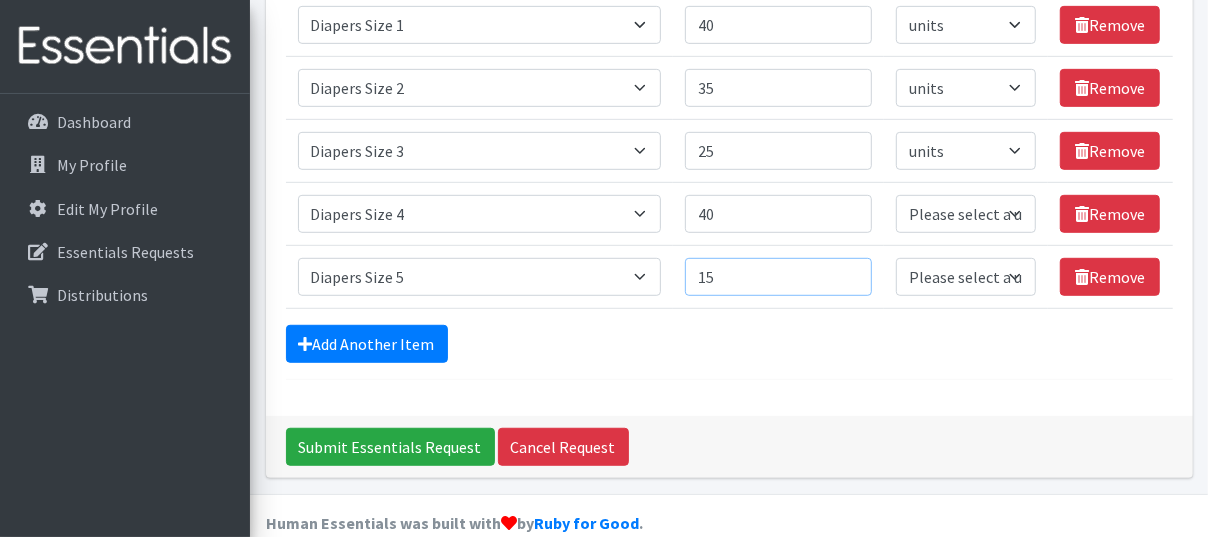 click on "15" at bounding box center (778, 277) 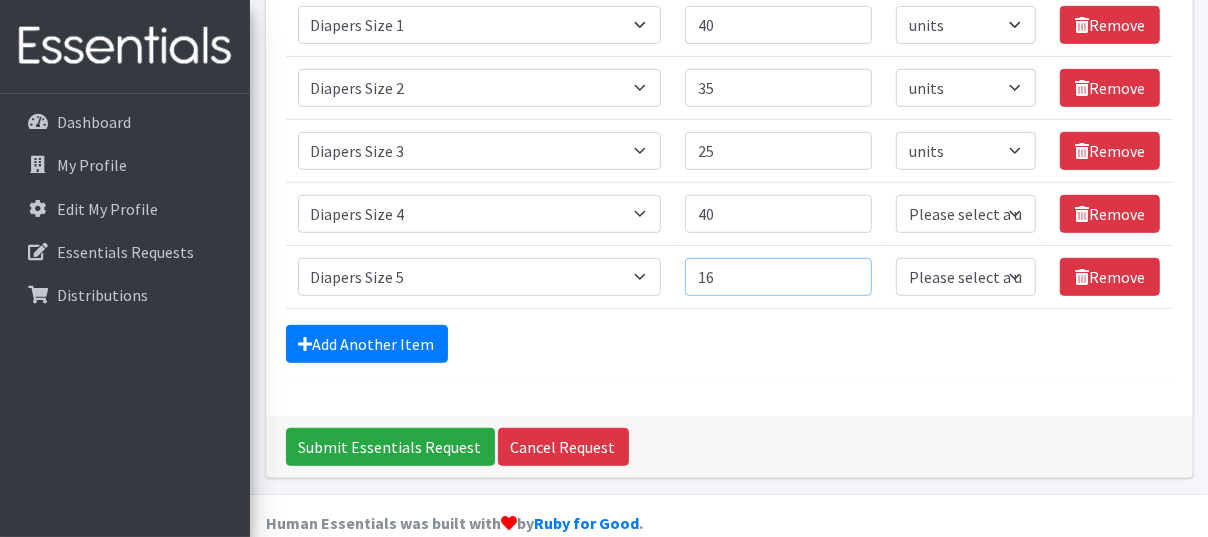 click on "16" at bounding box center (778, 277) 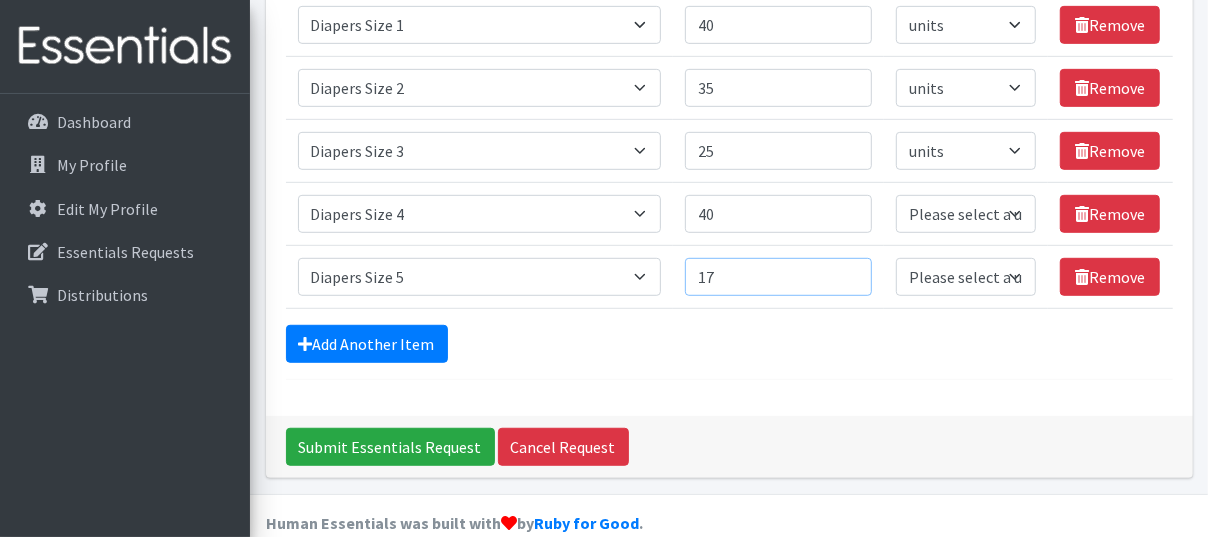 click on "17" at bounding box center (778, 277) 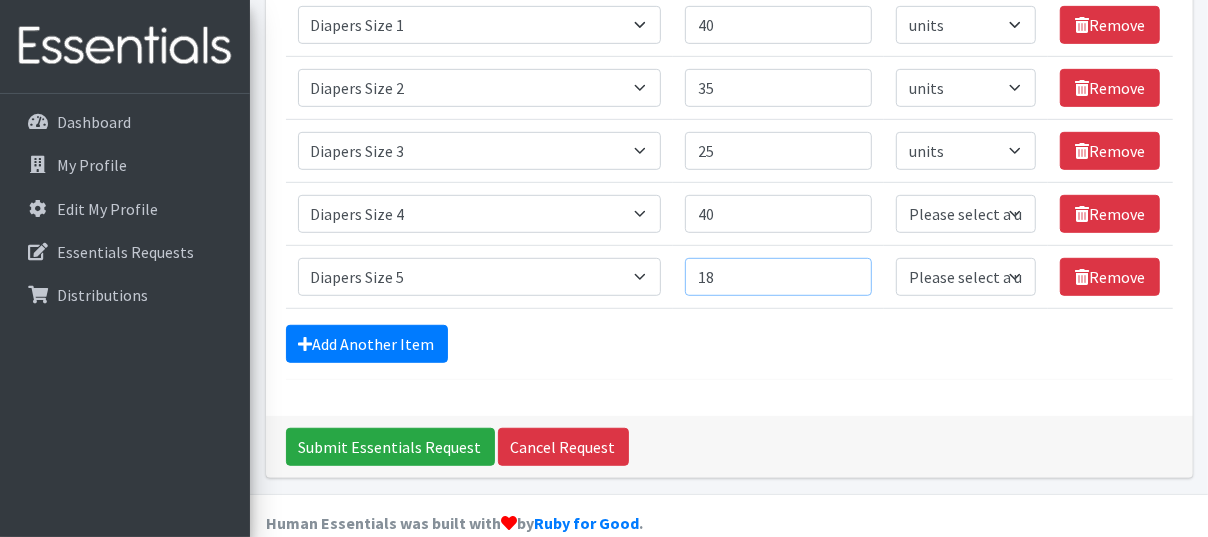 click on "18" at bounding box center [778, 277] 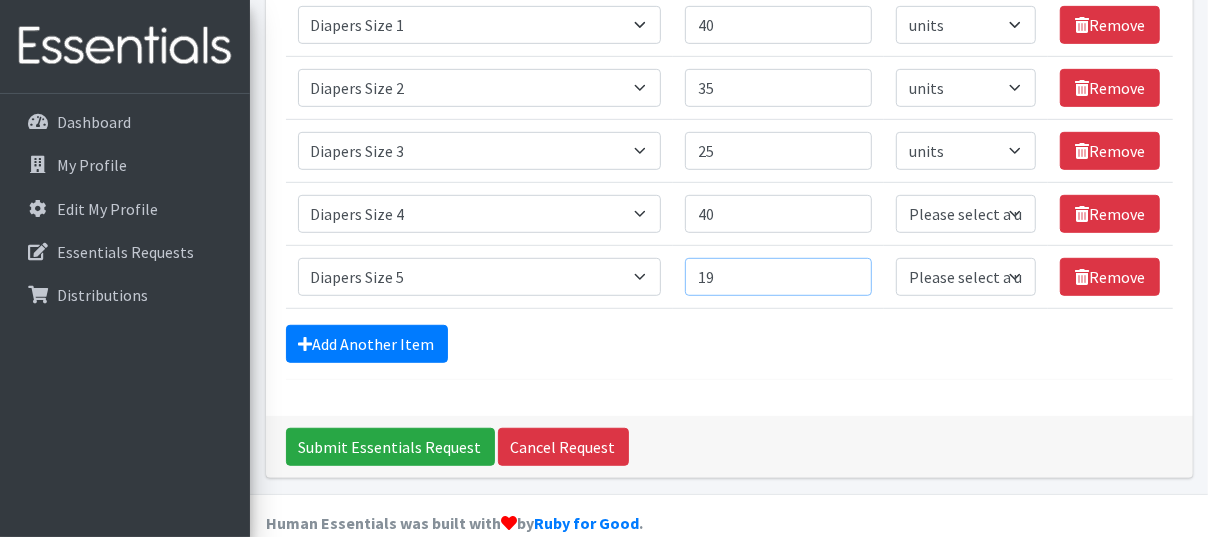 click on "19" at bounding box center [778, 277] 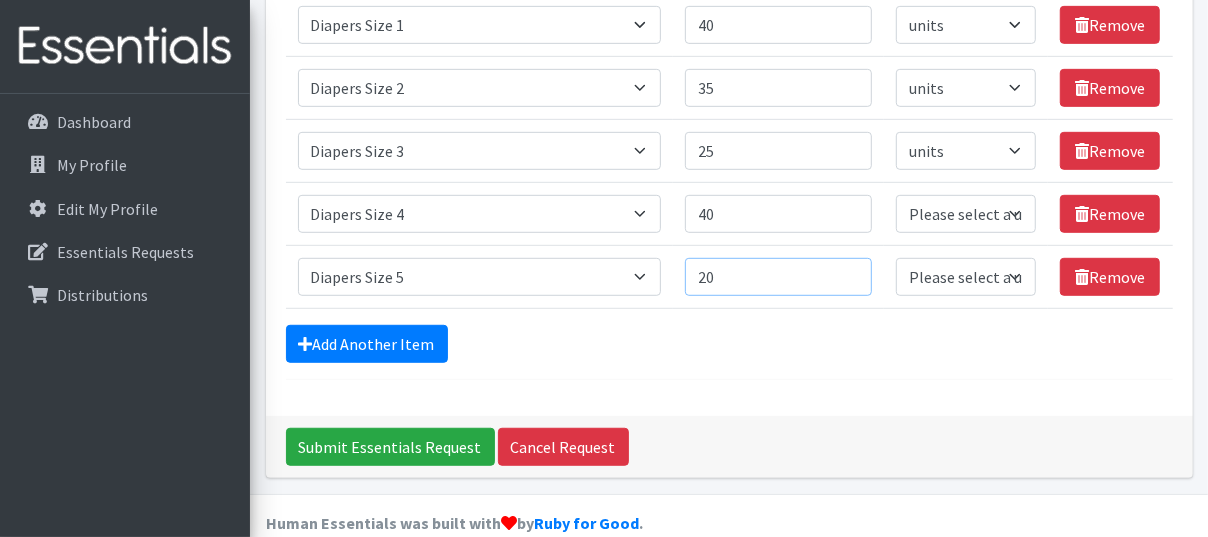 click on "20" at bounding box center [778, 277] 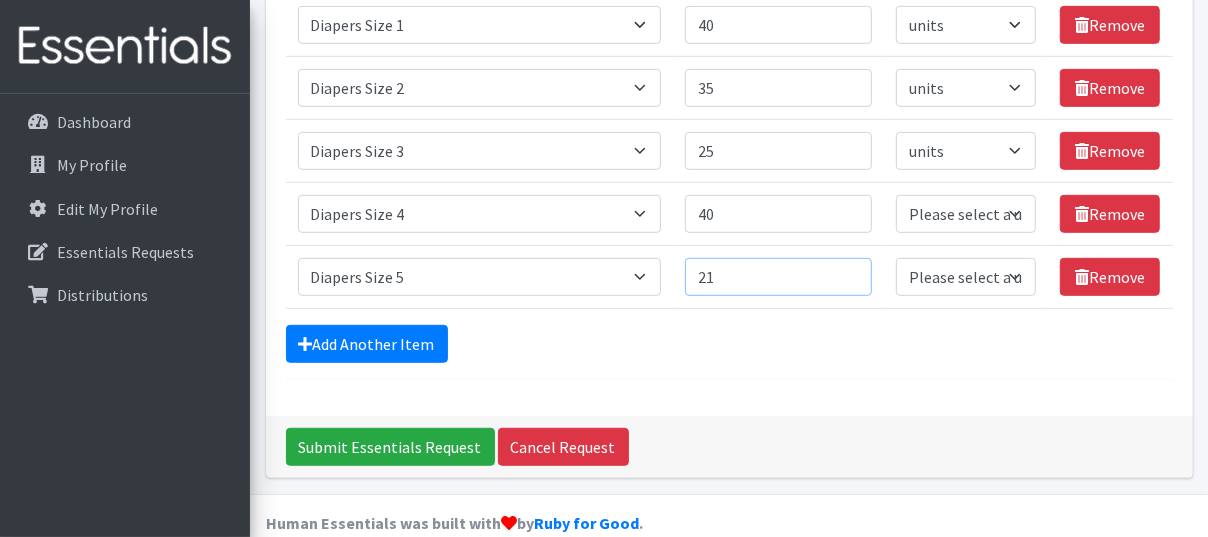 click on "21" at bounding box center [778, 277] 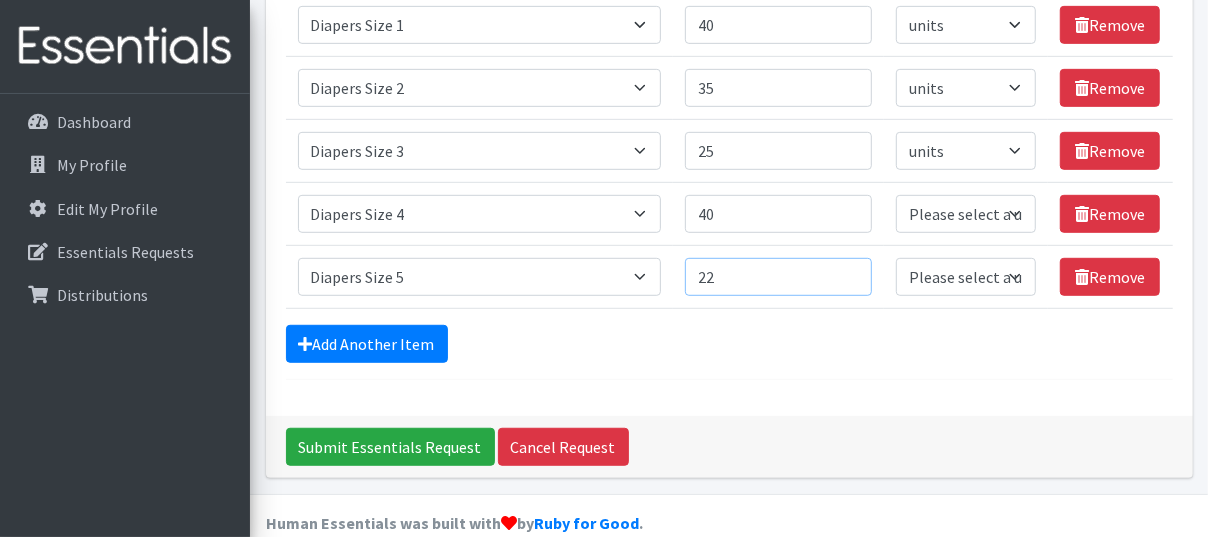 click on "22" at bounding box center [778, 277] 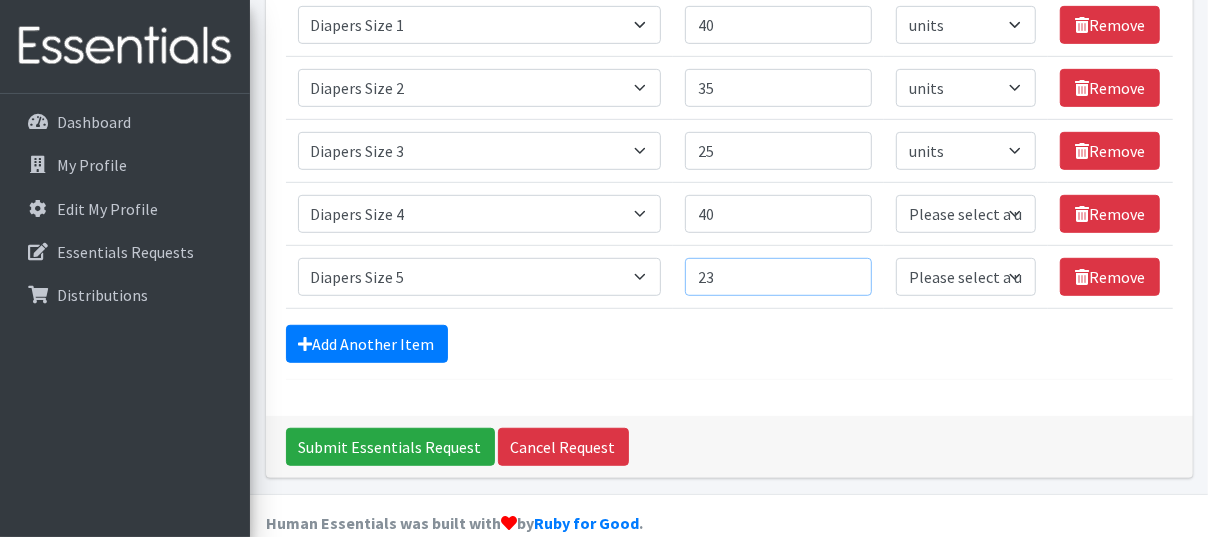 click on "23" at bounding box center (778, 277) 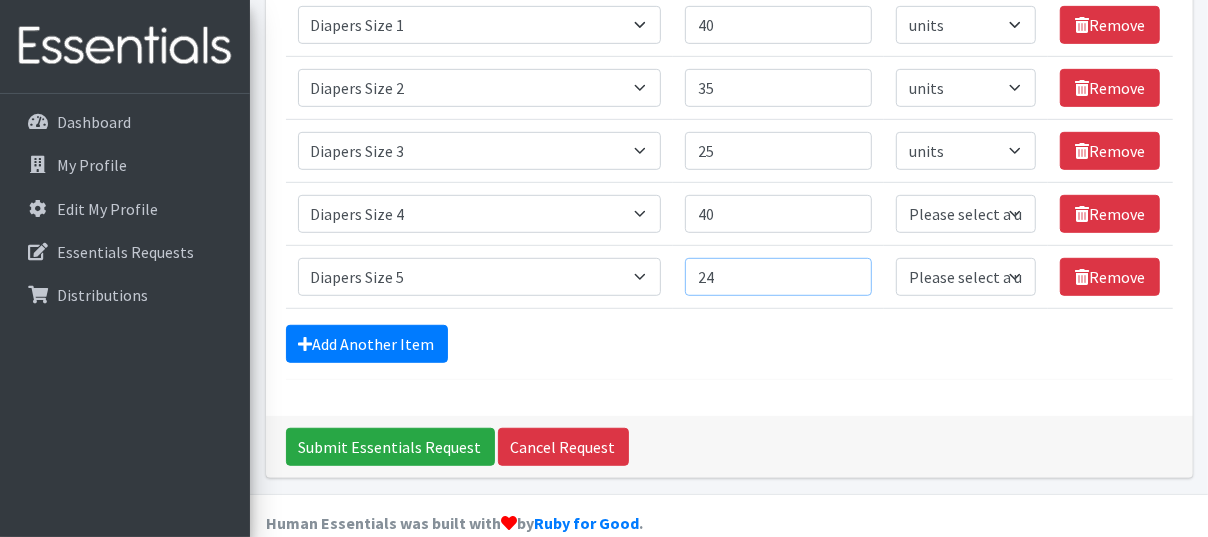 click on "24" at bounding box center [778, 277] 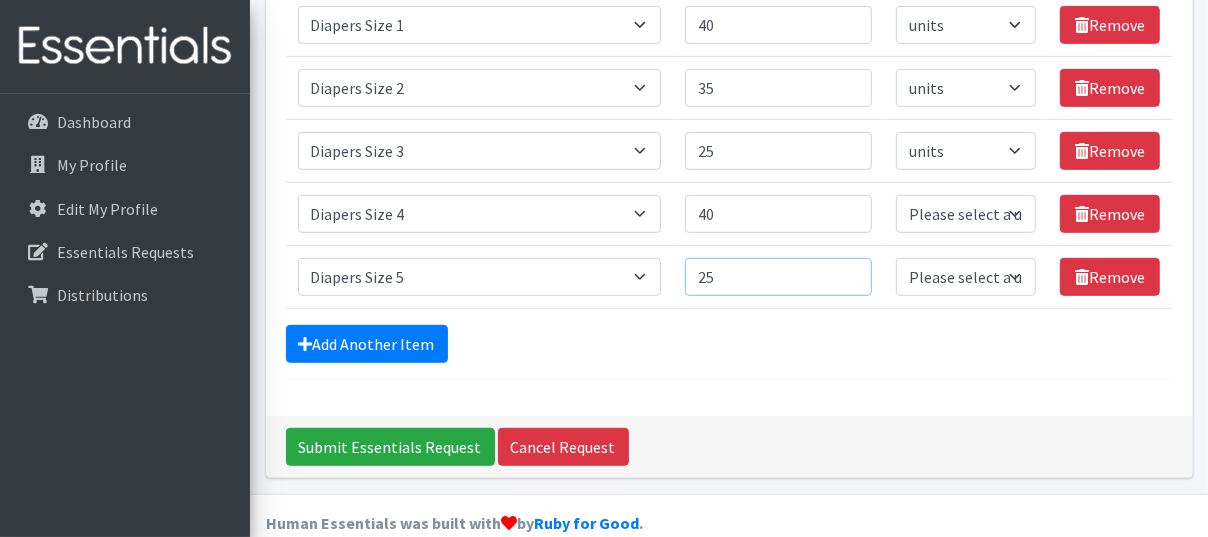 click on "25" at bounding box center [778, 277] 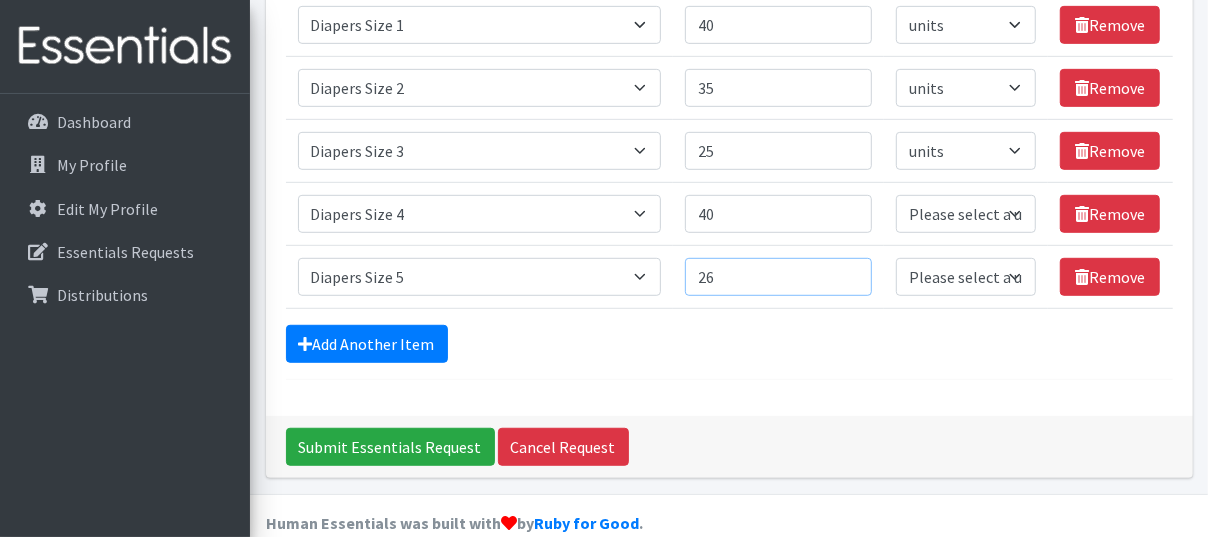 click on "26" at bounding box center [778, 277] 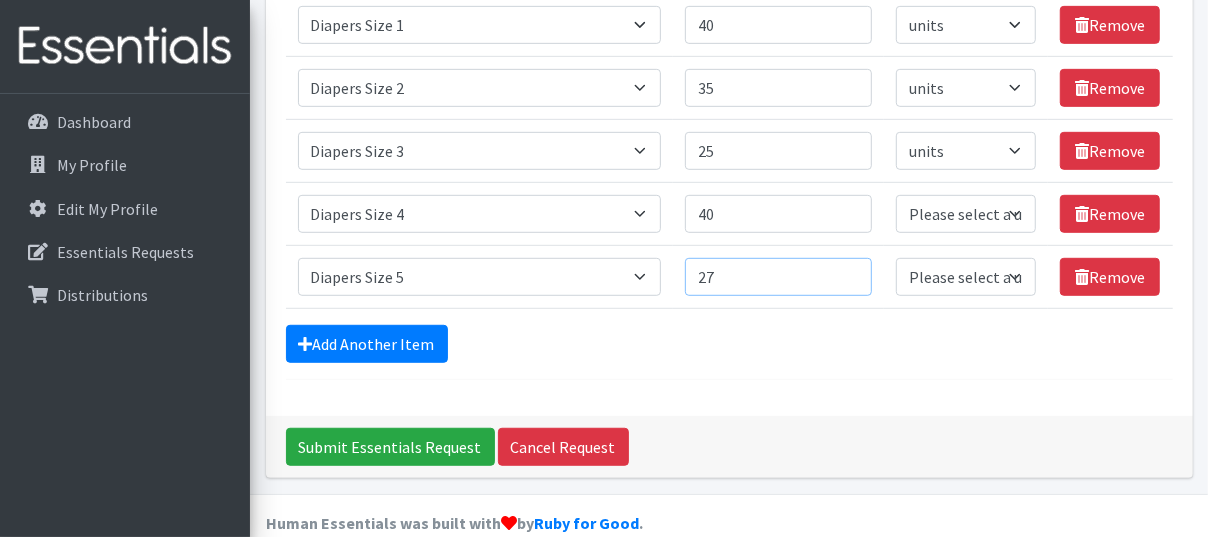 click on "27" at bounding box center (778, 277) 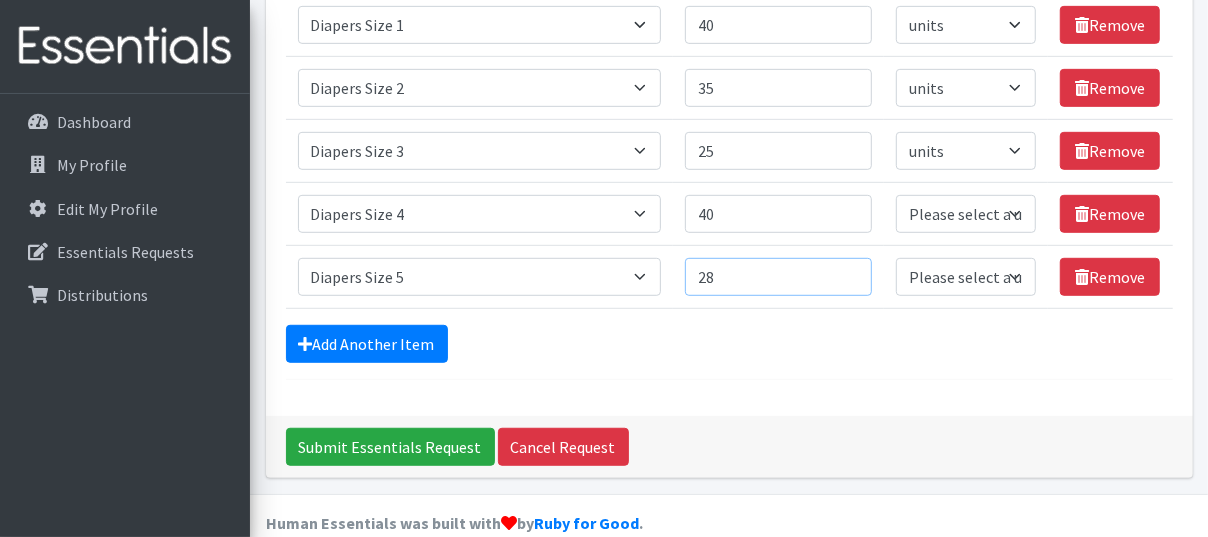click on "28" at bounding box center [778, 277] 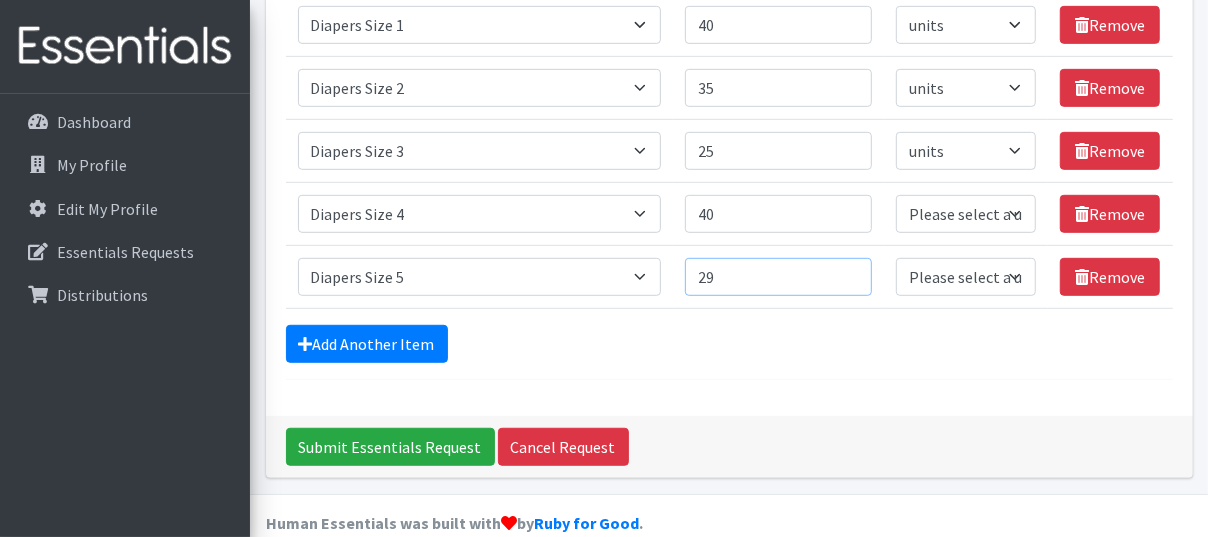 click on "29" at bounding box center [778, 277] 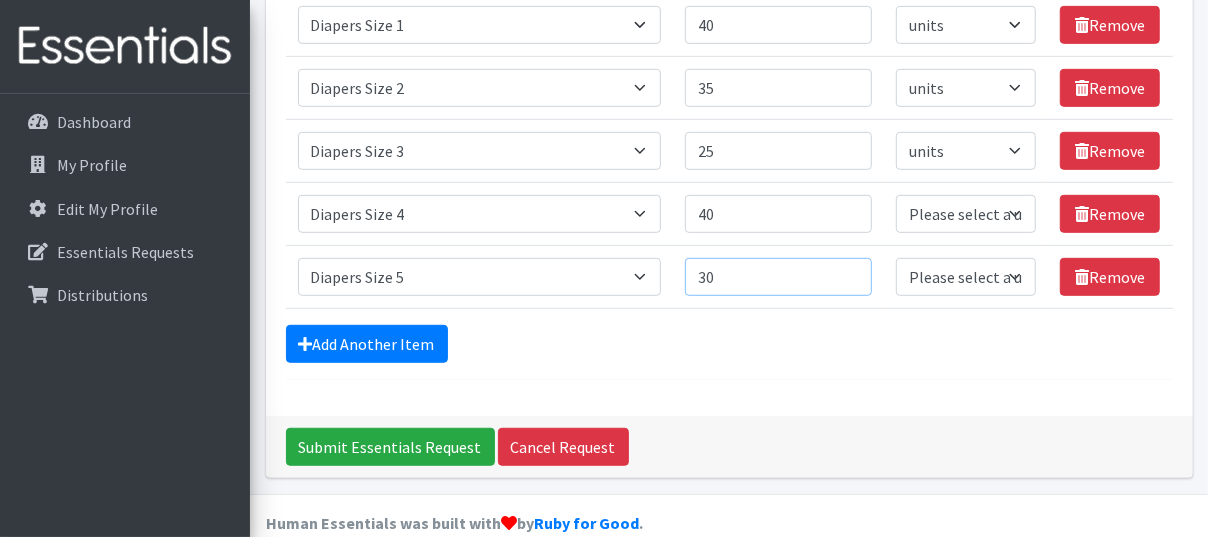 click on "30" at bounding box center [778, 277] 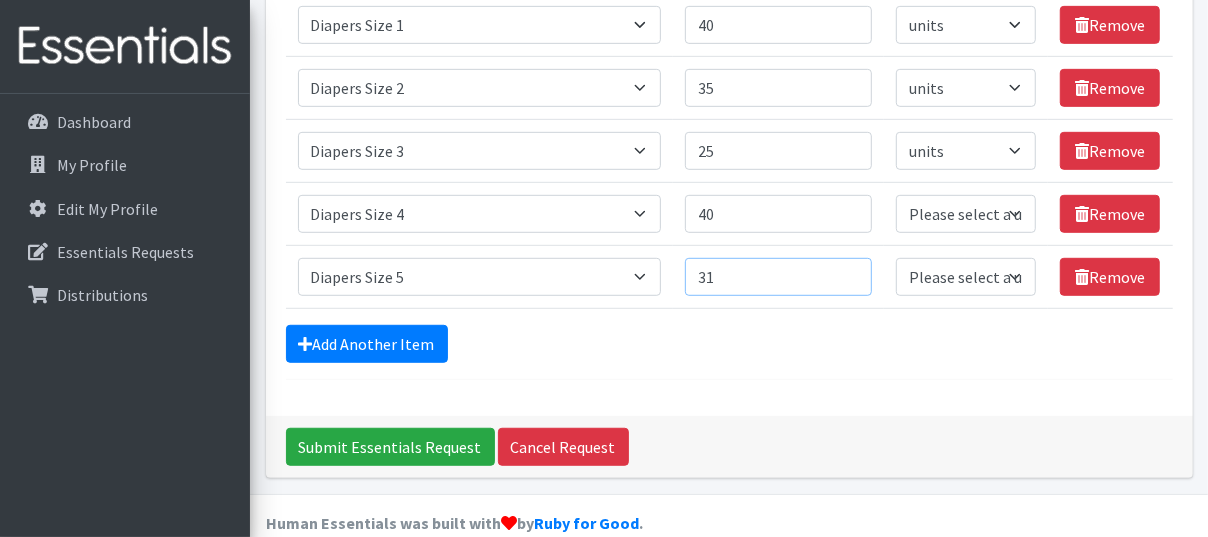 click on "31" at bounding box center (778, 277) 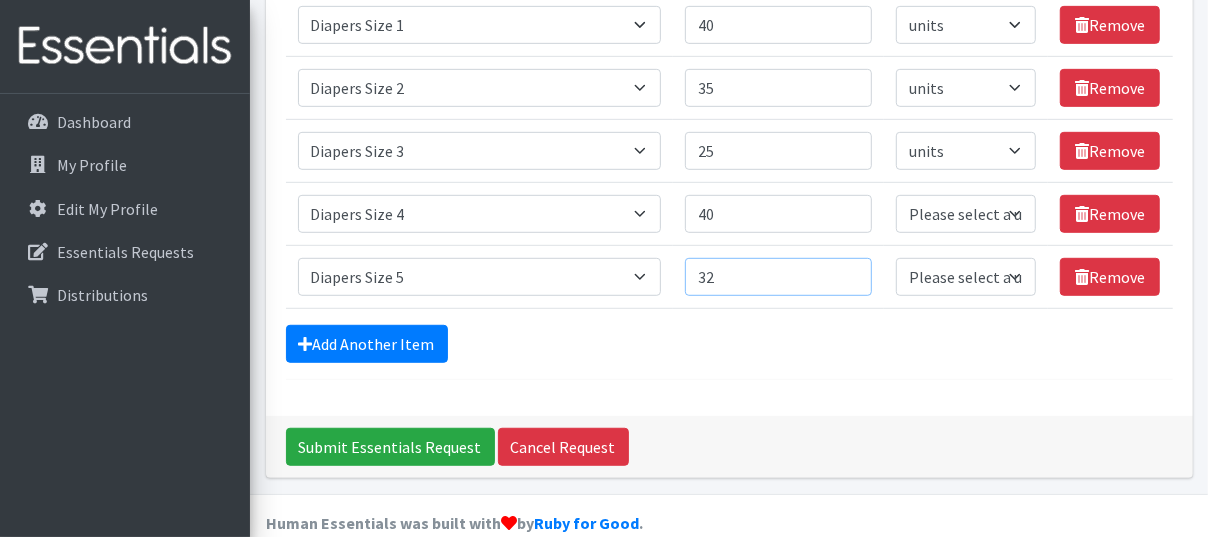 click on "32" at bounding box center [778, 277] 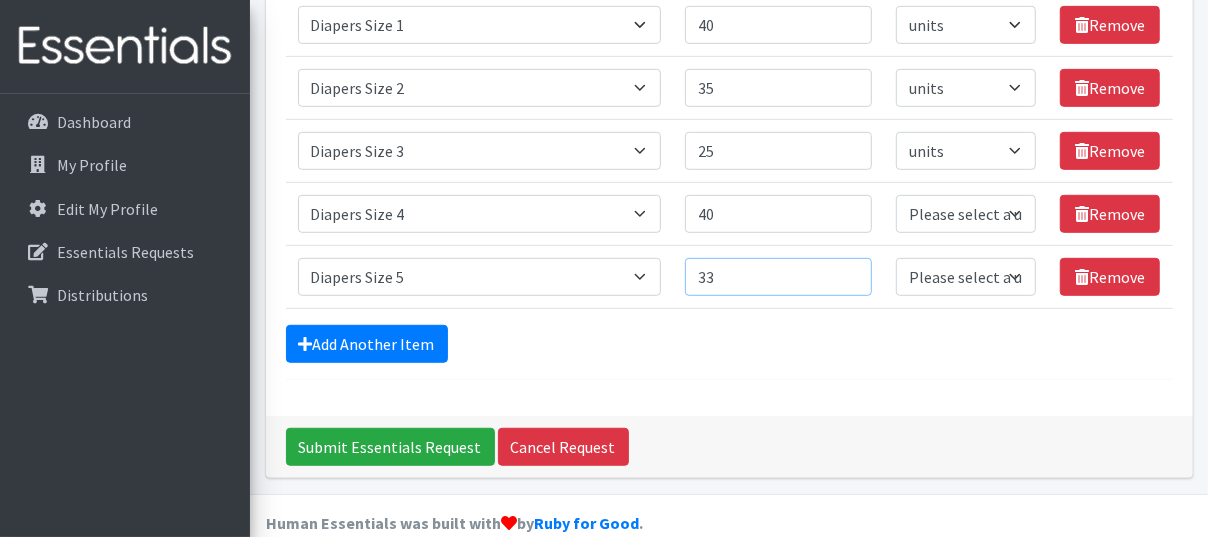 click on "33" at bounding box center [778, 277] 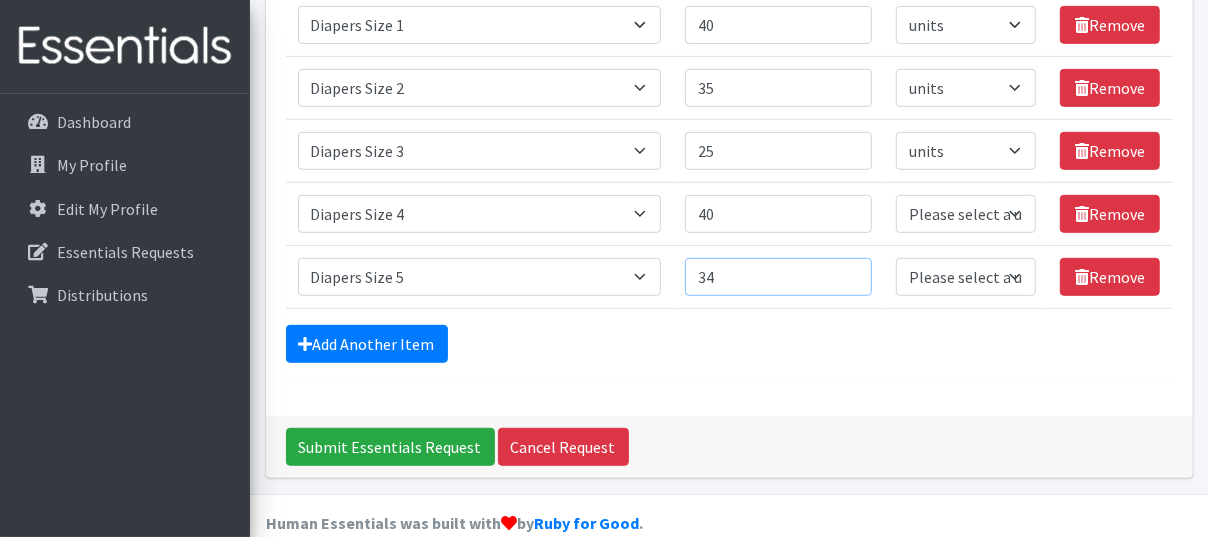 click on "34" at bounding box center [778, 277] 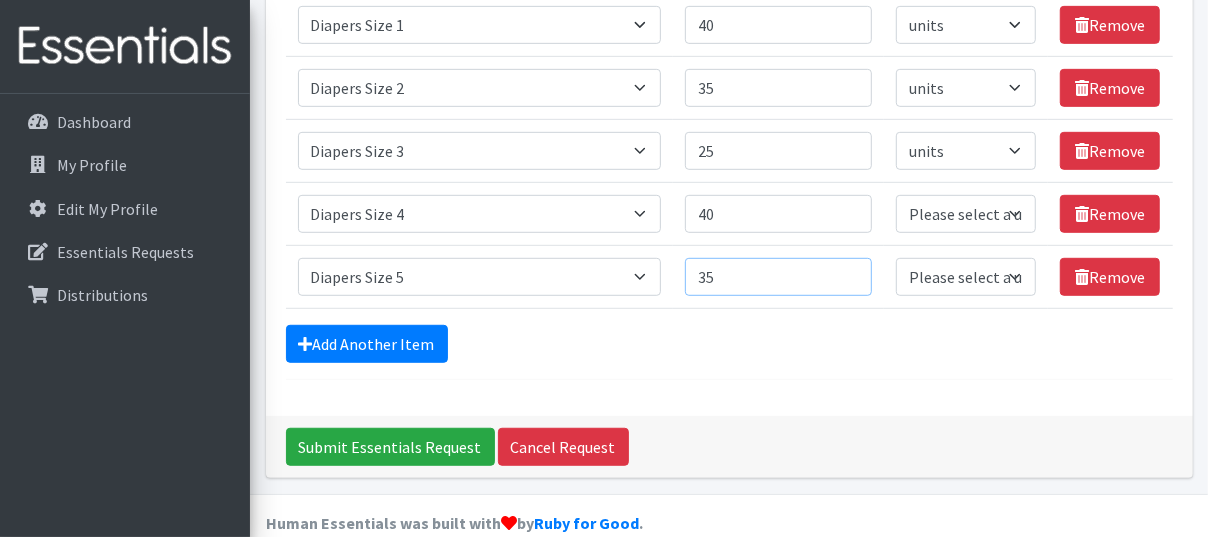 click on "35" at bounding box center [778, 277] 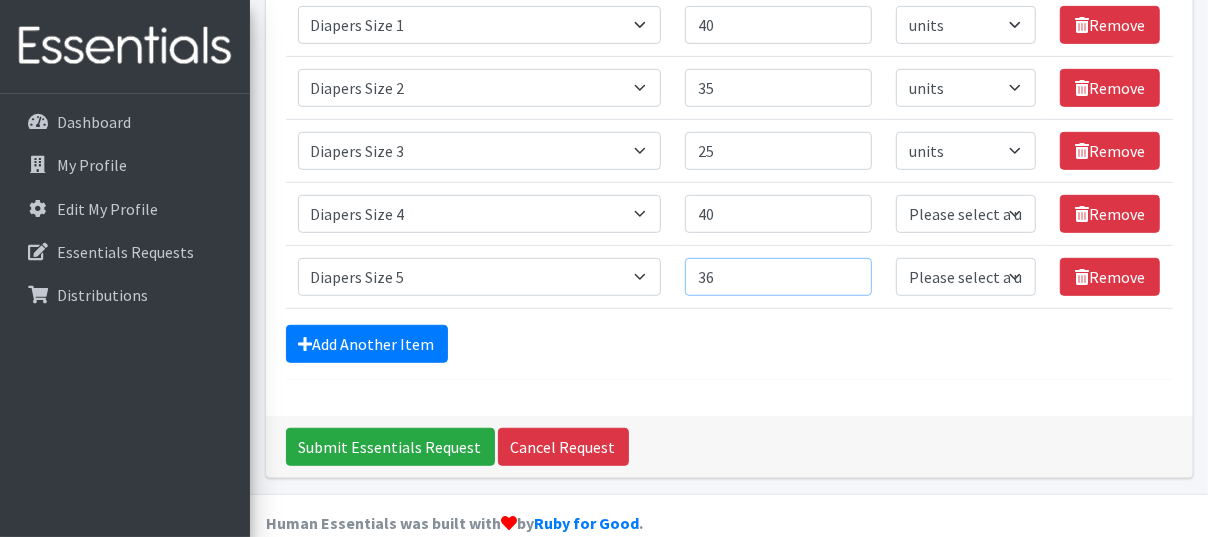 click on "36" at bounding box center (778, 277) 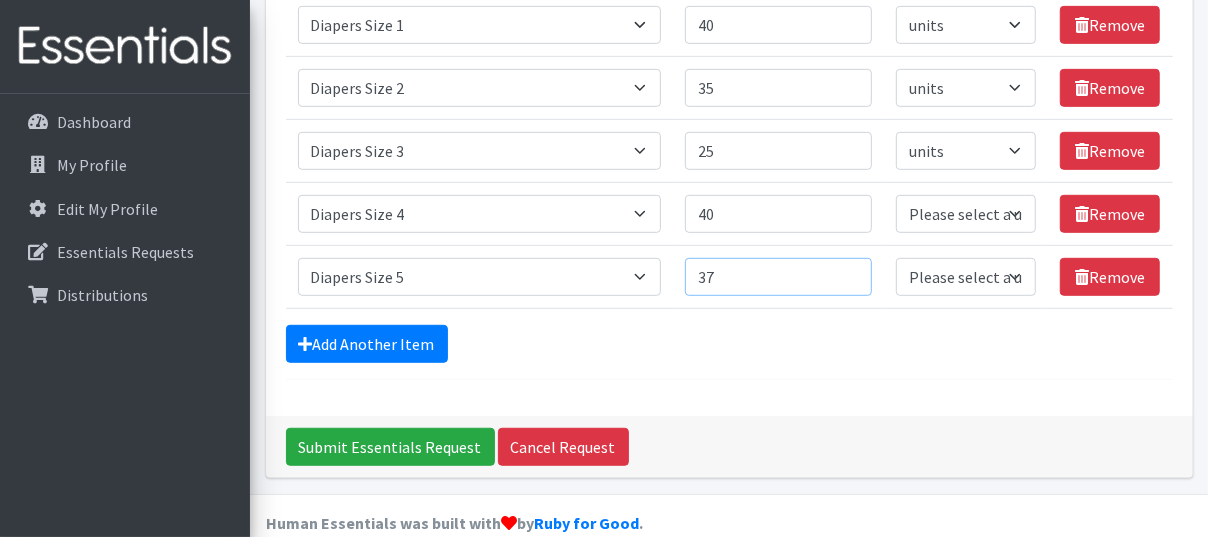click on "37" at bounding box center [778, 277] 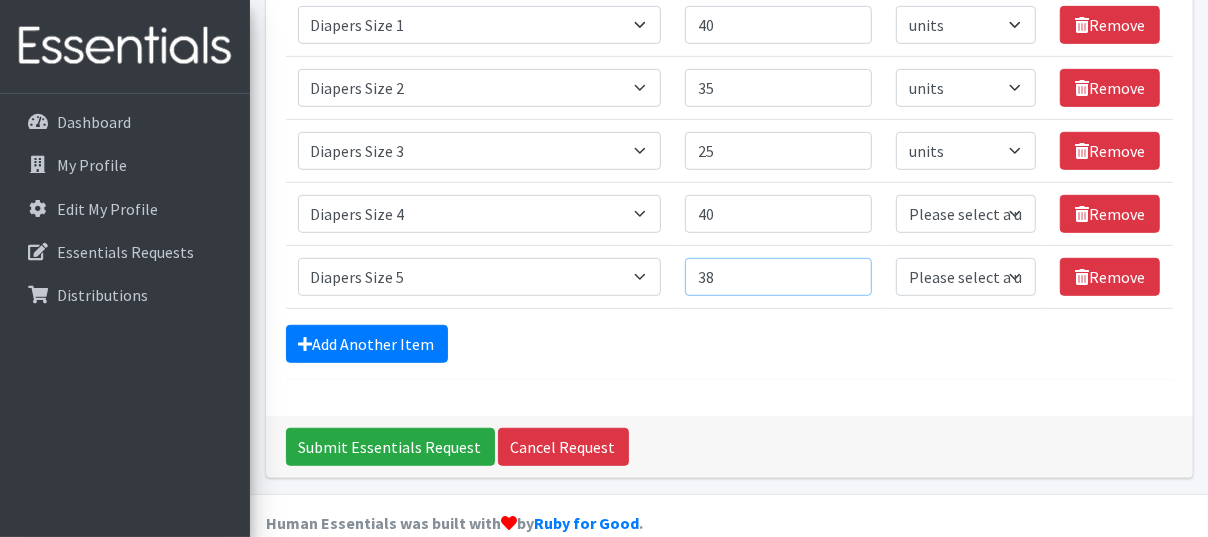 click on "38" at bounding box center [778, 277] 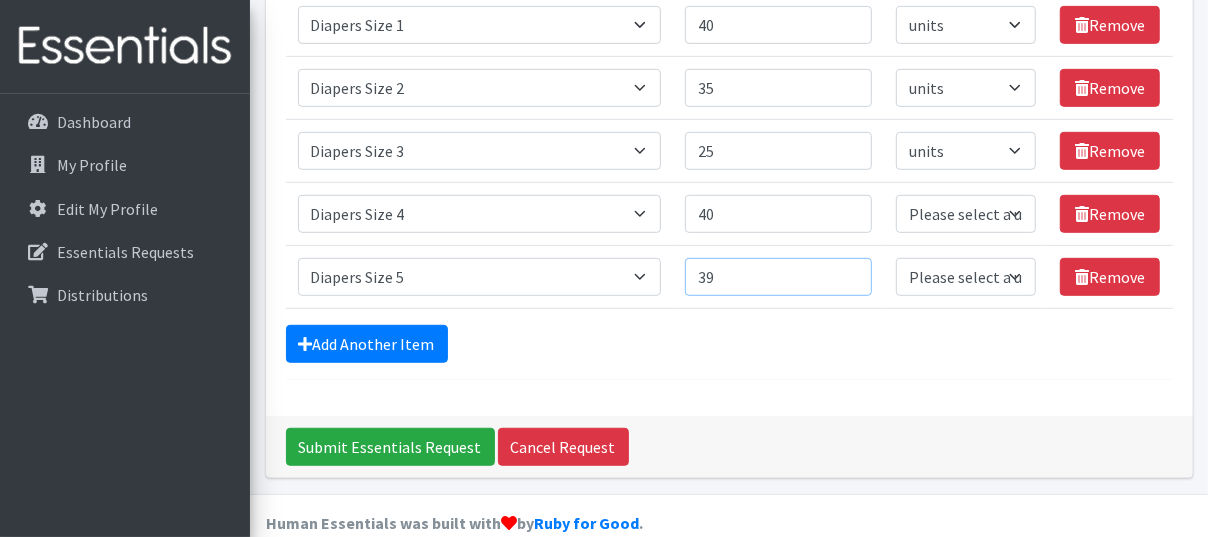 click on "39" at bounding box center (778, 277) 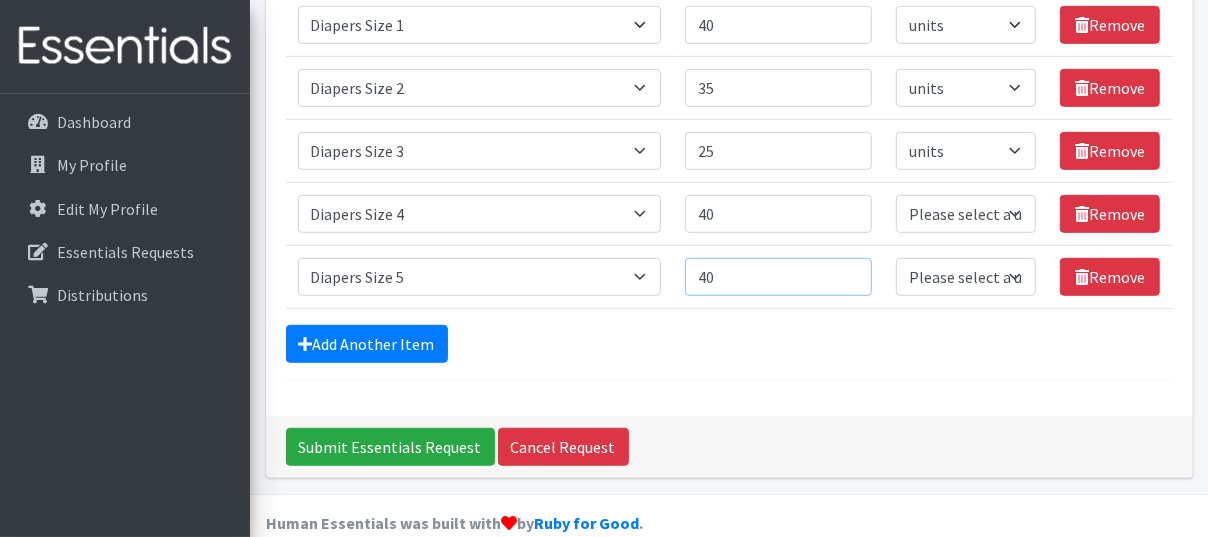 type on "40" 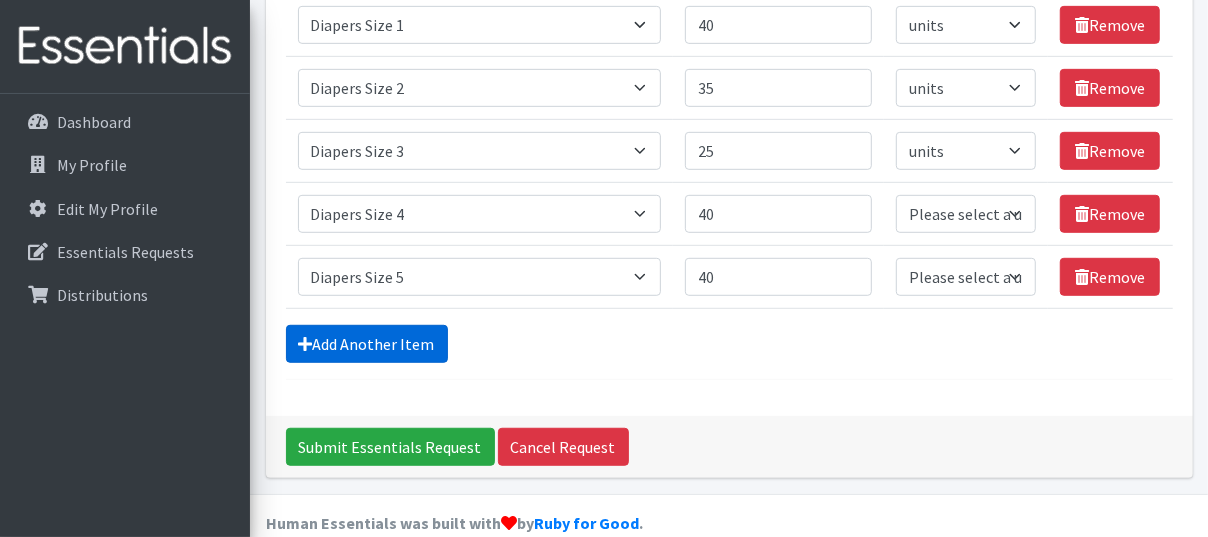 click on "Add Another Item" at bounding box center [367, 344] 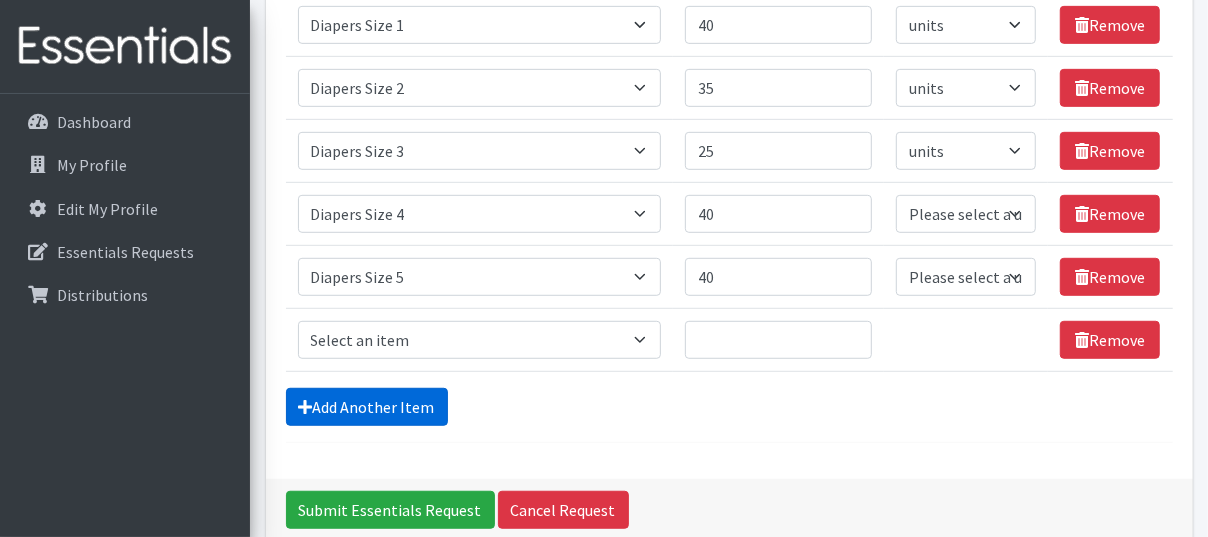 scroll, scrollTop: 656, scrollLeft: 0, axis: vertical 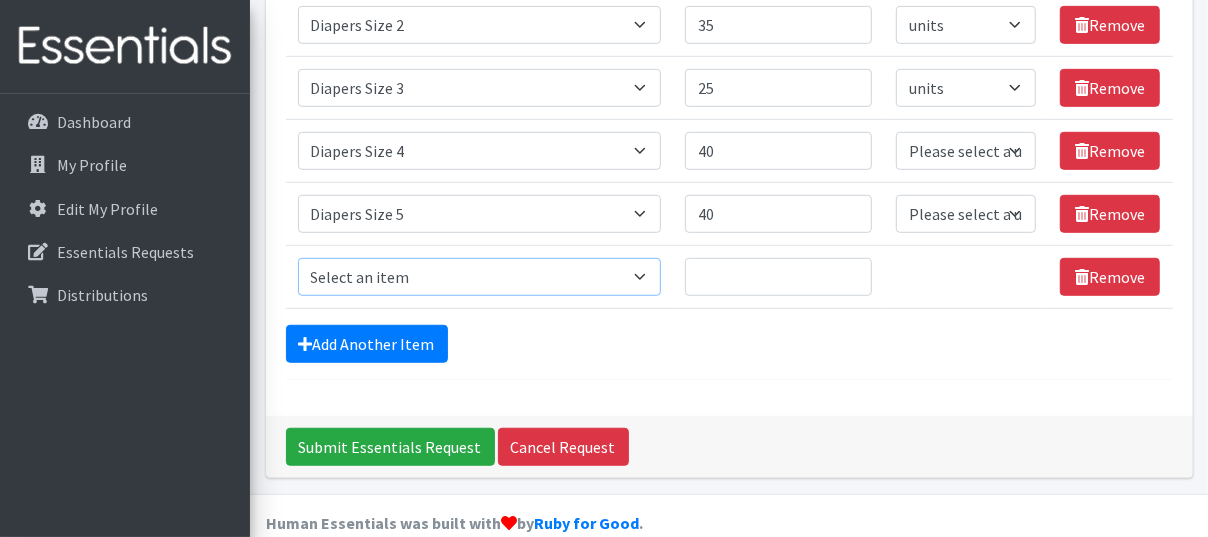 click on "Select an item
# of Children this order will serve
# of Individuals Living in Household
Activity Mat
Baby Carriers
Bath Tubs
Bed Pads
Bibs
Birthday Box - Boy
Birthday Box - Girl
Blankets/Swaddlers/Sleepsacks
Books
Bottles
Breast Pump
Bundle Me's
Car Seat - 3in1 up to 80 lbs.
Car Seat - Infant up to 22lbs. w/ handle
Clothing Boys Spring/Summer 0-6 Months
Clothing Boys Spring/Summer 12-18 Months
Clothing Boys Spring/Summer 18-24 Months
Clothing Boys Spring/Summer 2T
Clothing Boys Spring/Summer 3T
Clothing Boys Spring/Summer 4T
Clothing Boys Spring/Summer 5T
Clothing Boys Spring/Summer 6-12 Months
Clothing Boys Spring/Summer Premie/NB
Clothing Girls Fall/Winter 6-12 Months
Clothing Girls Spring/Summer 0-6 Months
Clothing Girls Spring/Summer 12-18 Months
Clothing Girls Spring/Summer 18-24 Months
Clothing Girls Spring/Summer 2T
Clothing Girls Spring/Summer 3T
Clothing Girls Spring/Summer 4T
Clothing Girls Spring/Summer 5T
Diaper Bags" at bounding box center [480, 277] 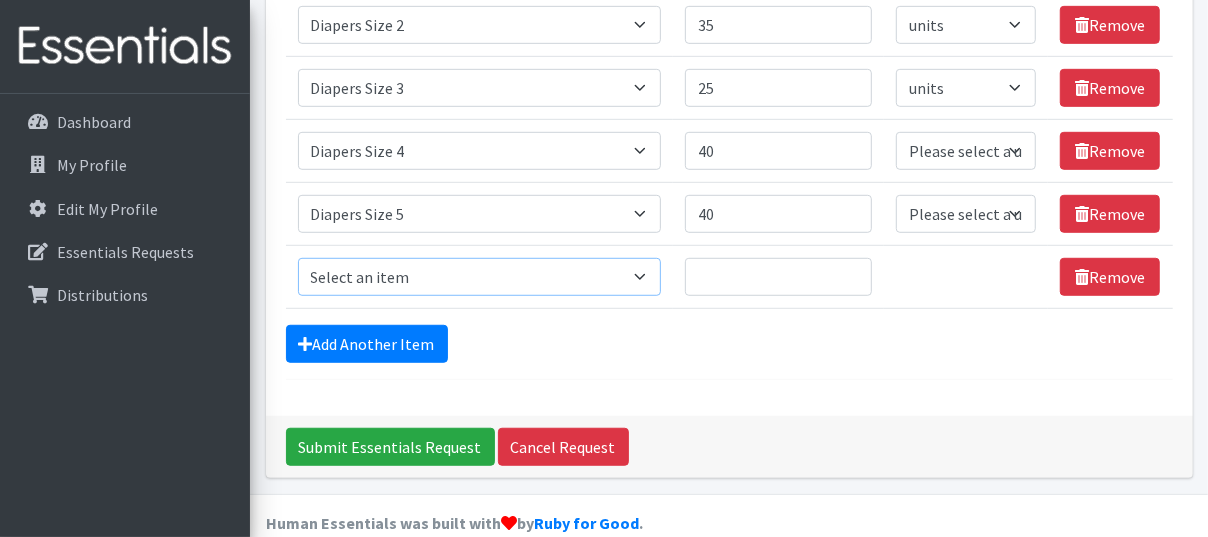 select on "1969" 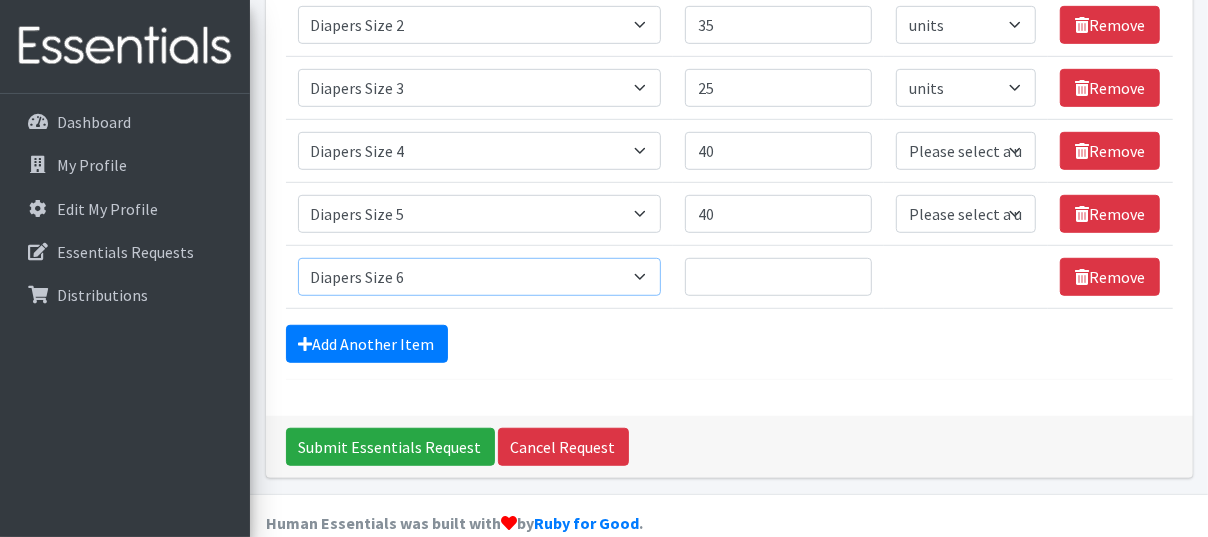 click on "Select an item
# of Children this order will serve
# of Individuals Living in Household
Activity Mat
Baby Carriers
Bath Tubs
Bed Pads
Bibs
Birthday Box - Boy
Birthday Box - Girl
Blankets/Swaddlers/Sleepsacks
Books
Bottles
Breast Pump
Bundle Me's
Car Seat - 3in1 up to 80 lbs.
Car Seat - Infant up to 22lbs. w/ handle
Clothing Boys Spring/Summer 0-6 Months
Clothing Boys Spring/Summer 12-18 Months
Clothing Boys Spring/Summer 18-24 Months
Clothing Boys Spring/Summer 2T
Clothing Boys Spring/Summer 3T
Clothing Boys Spring/Summer 4T
Clothing Boys Spring/Summer 5T
Clothing Boys Spring/Summer 6-12 Months
Clothing Boys Spring/Summer Premie/NB
Clothing Girls Fall/Winter 6-12 Months
Clothing Girls Spring/Summer 0-6 Months
Clothing Girls Spring/Summer 12-18 Months
Clothing Girls Spring/Summer 18-24 Months
Clothing Girls Spring/Summer 2T
Clothing Girls Spring/Summer 3T
Clothing Girls Spring/Summer 4T
Clothing Girls Spring/Summer 5T
Diaper Bags" at bounding box center [480, 277] 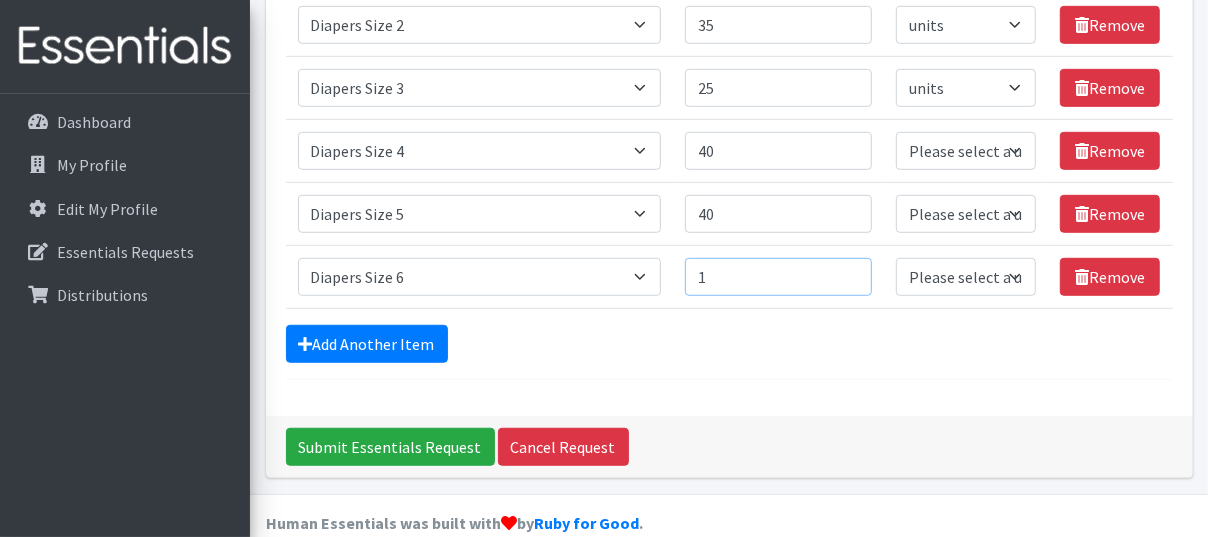 click on "1" at bounding box center (778, 277) 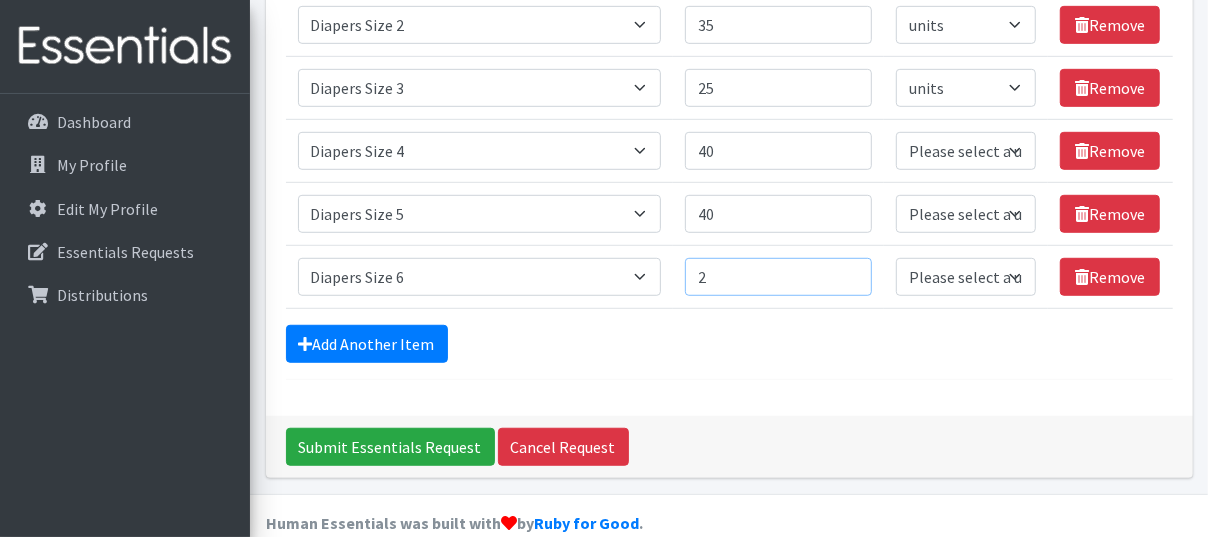 click on "2" at bounding box center [778, 277] 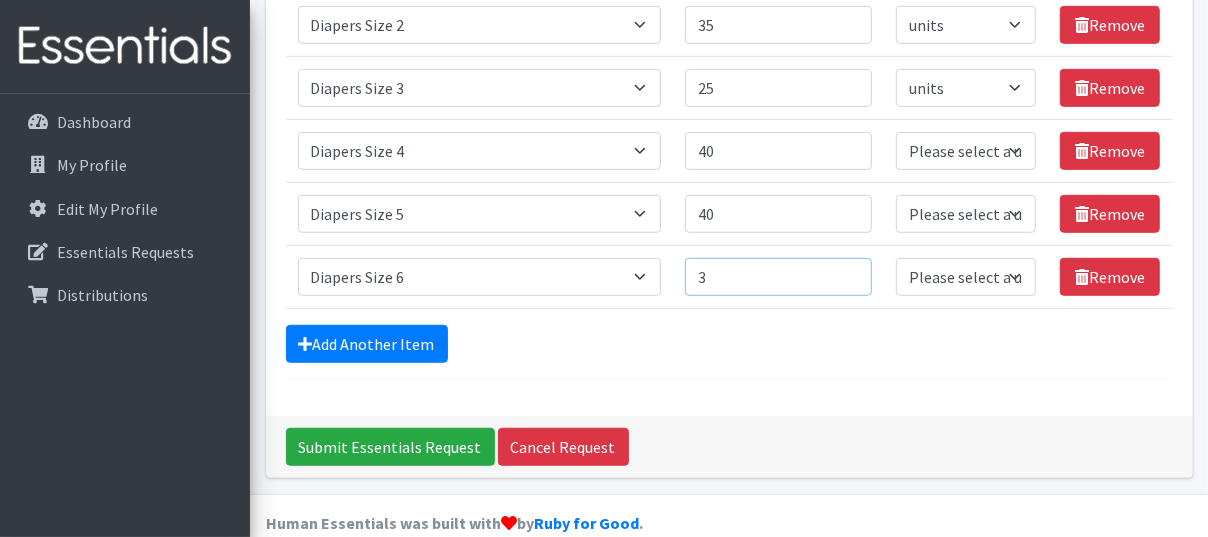 click on "3" at bounding box center [778, 277] 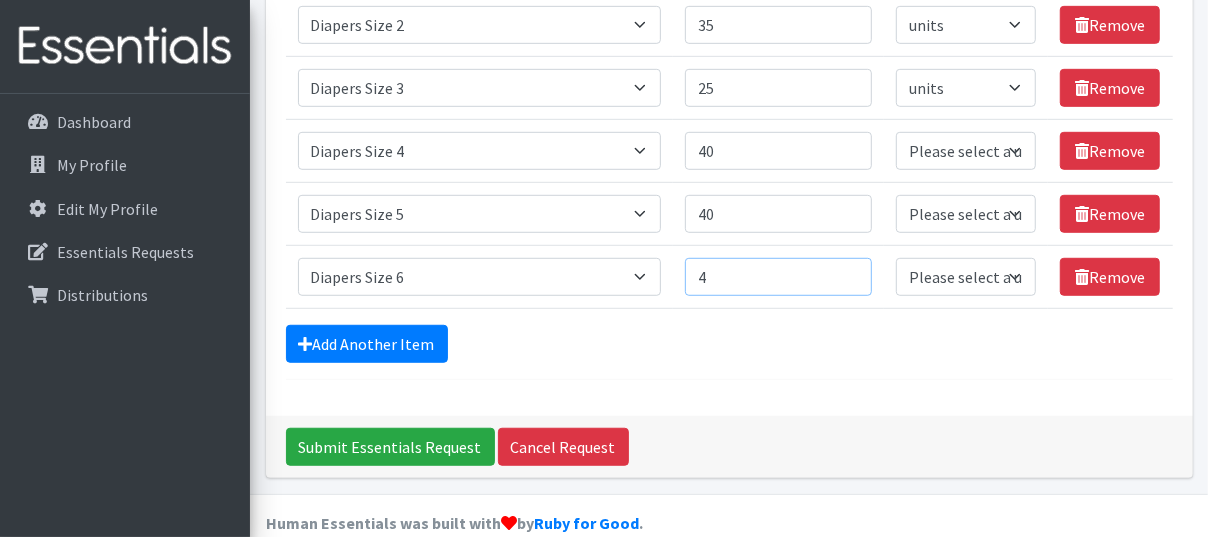 click on "4" at bounding box center (778, 277) 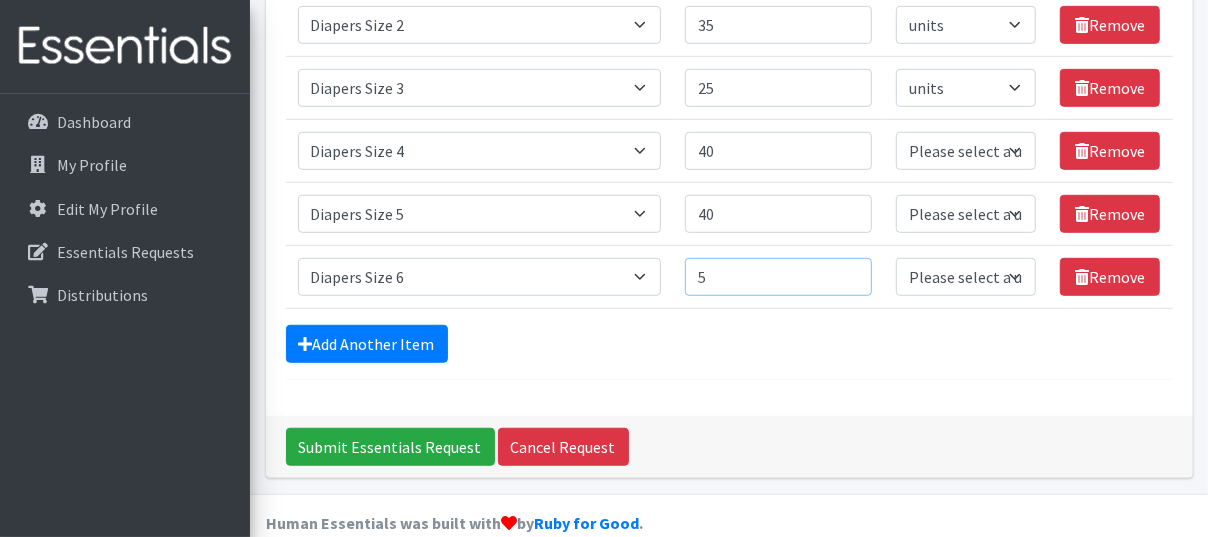 click on "5" at bounding box center (778, 277) 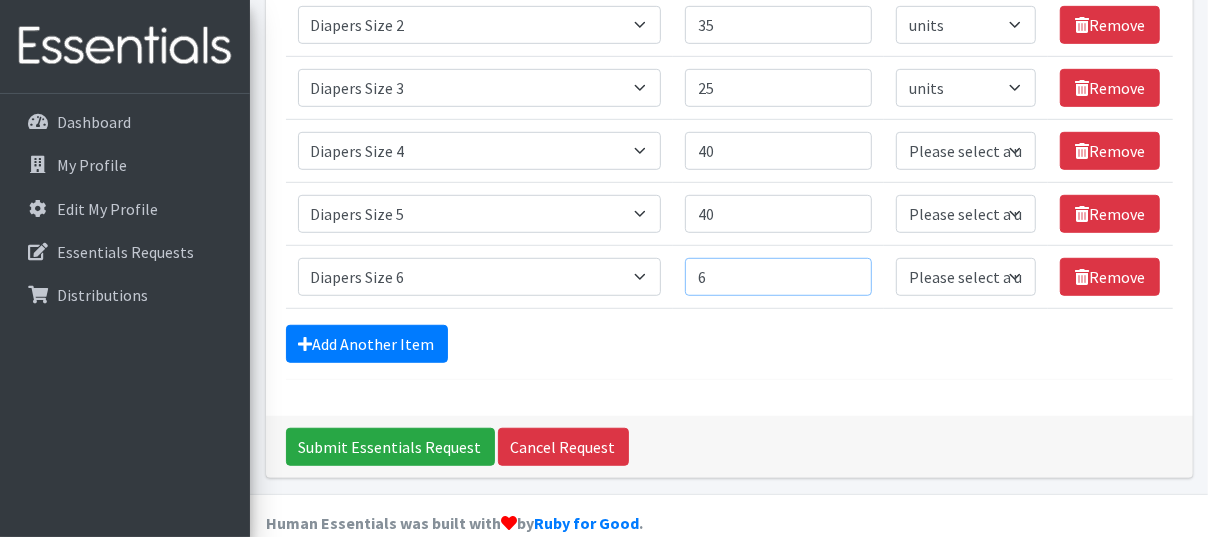 click on "6" at bounding box center (778, 277) 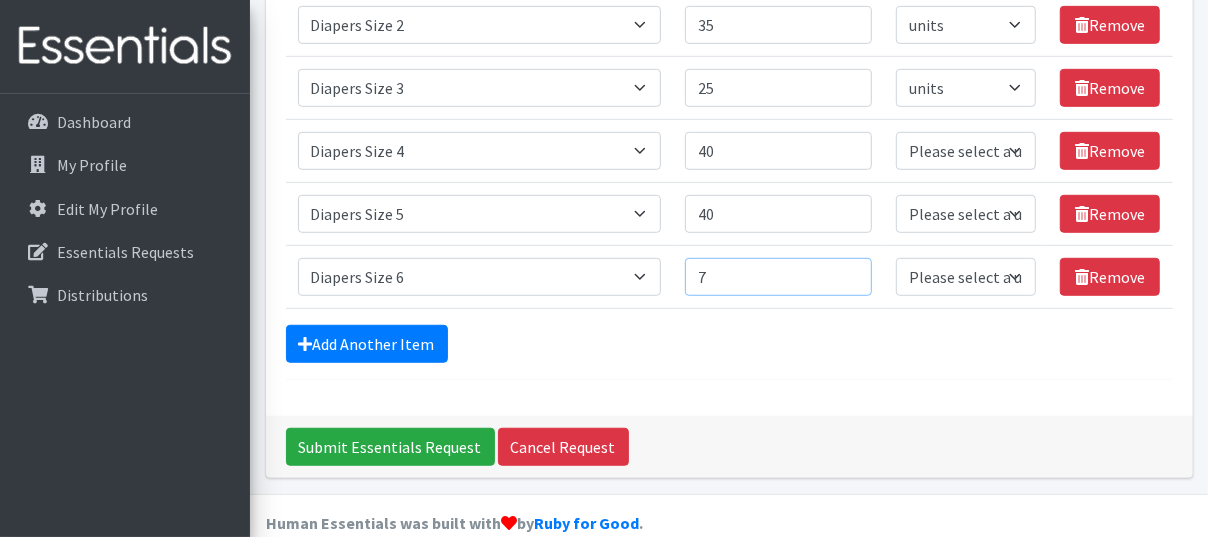 click on "7" at bounding box center [778, 277] 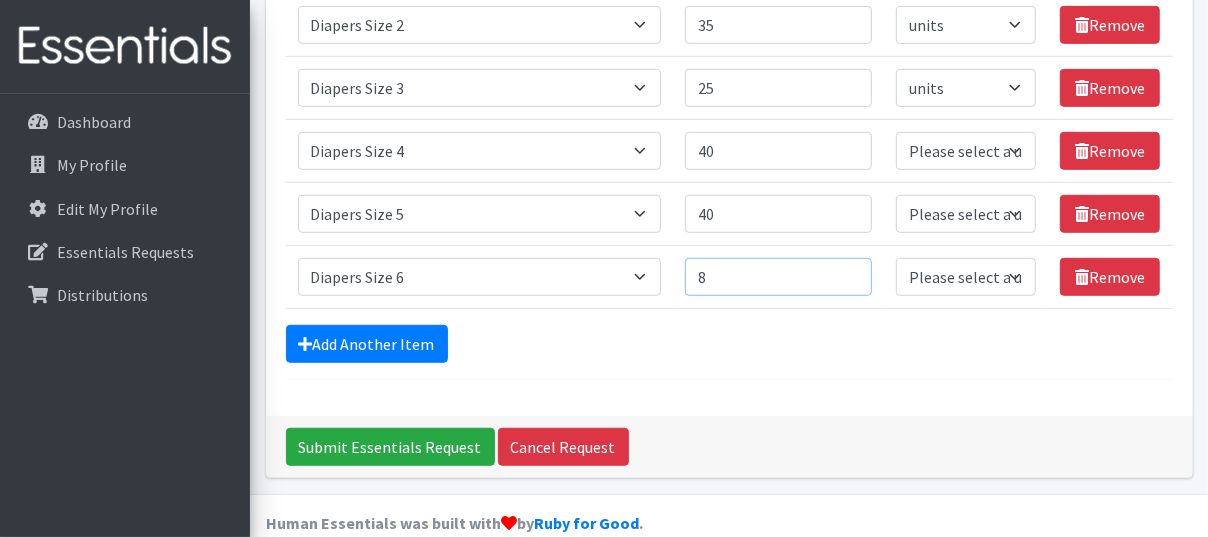 click on "8" at bounding box center (778, 277) 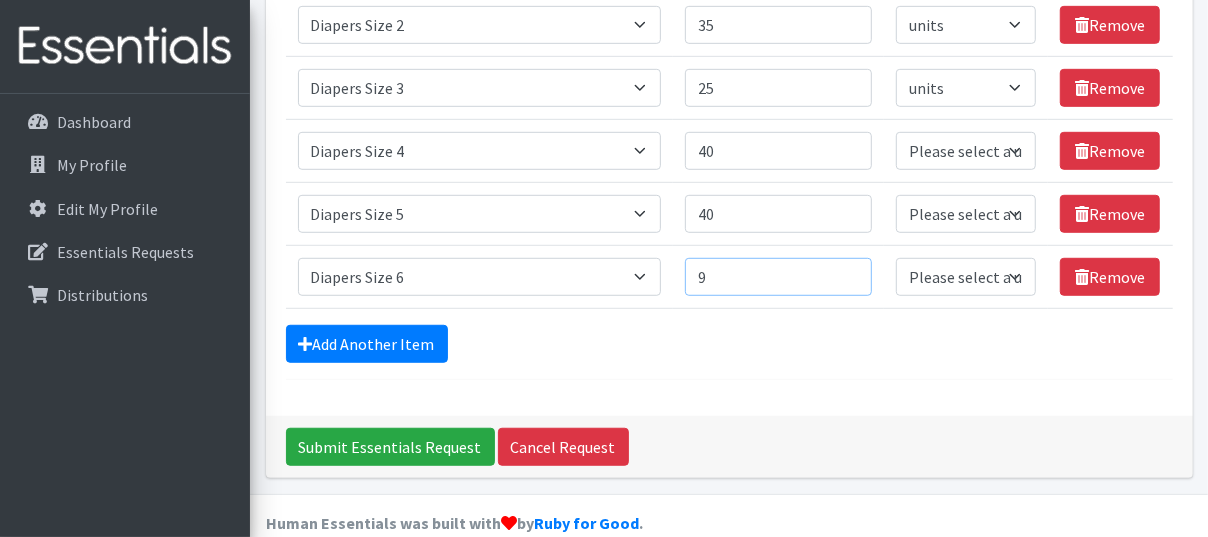 click on "9" at bounding box center [778, 277] 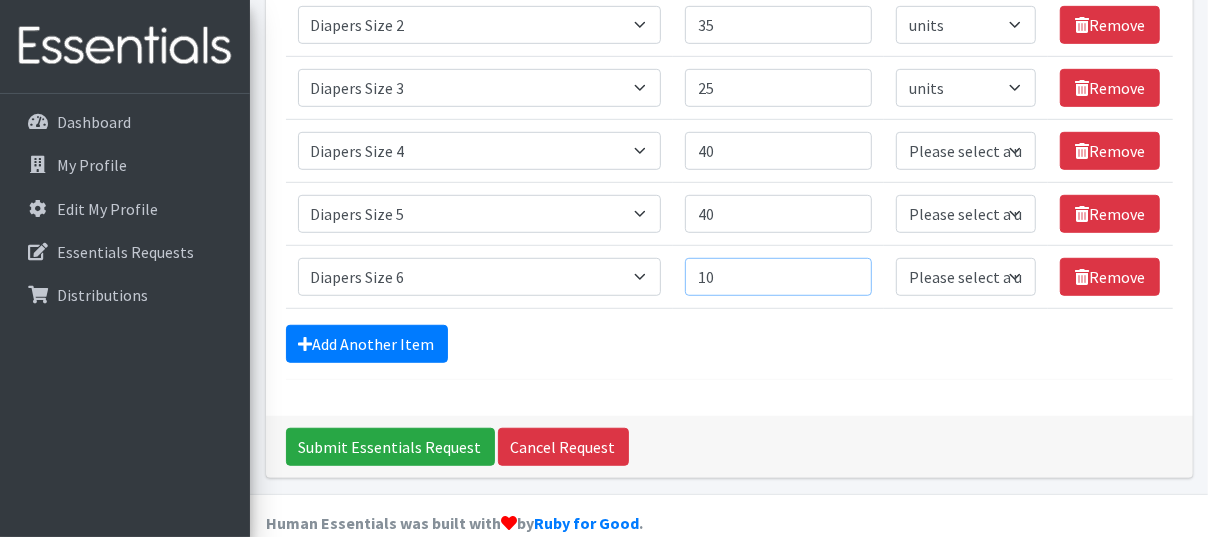 click on "10" at bounding box center [778, 277] 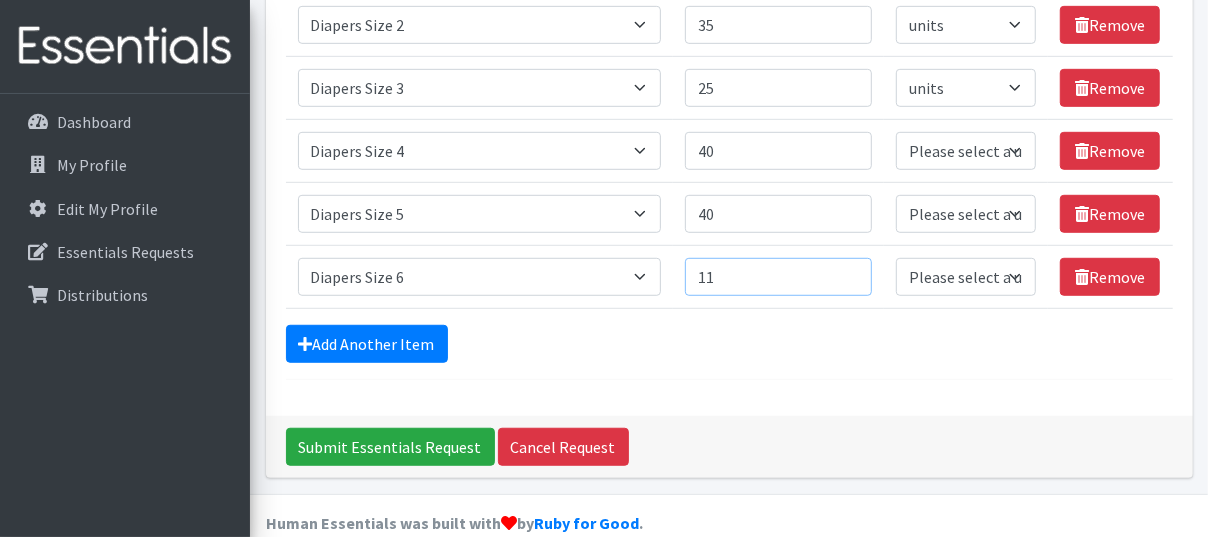 click on "11" at bounding box center (778, 277) 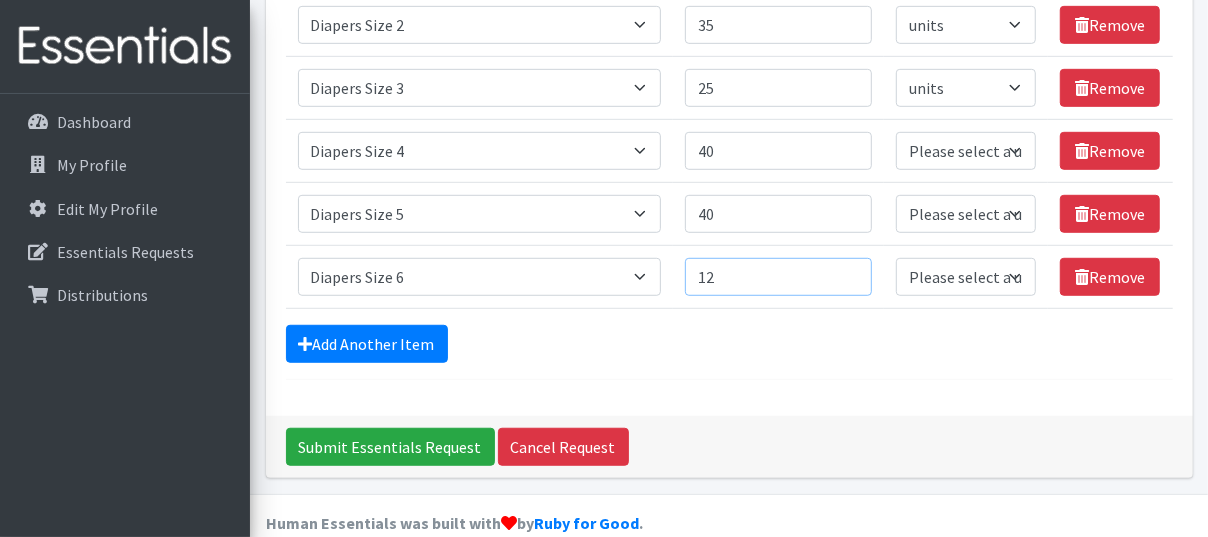 click on "12" at bounding box center (778, 277) 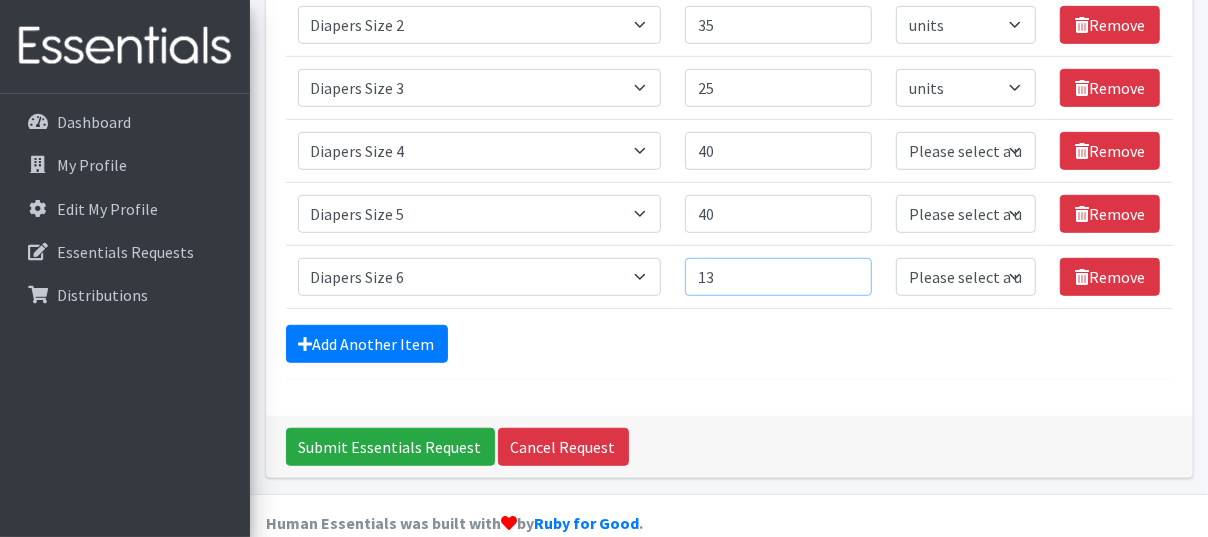 click on "13" at bounding box center (778, 277) 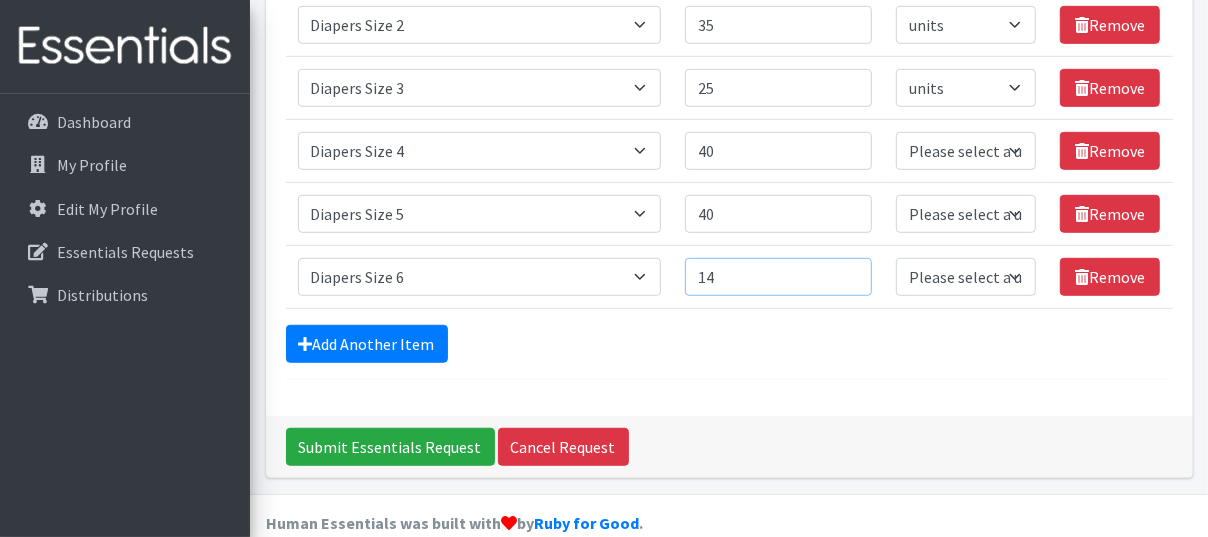 click on "14" at bounding box center [778, 277] 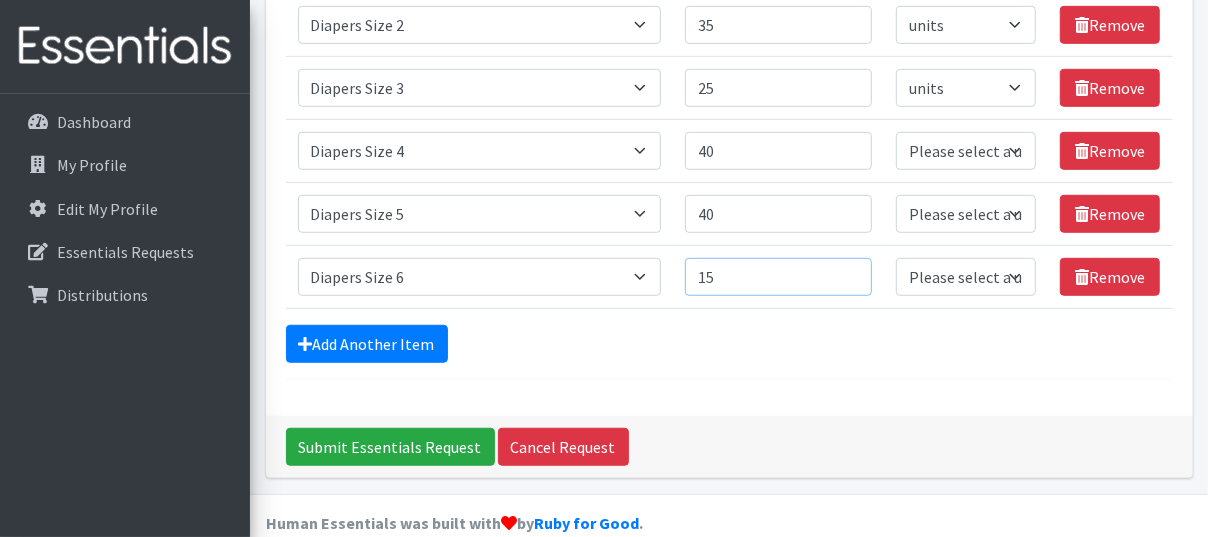 click on "15" at bounding box center [778, 277] 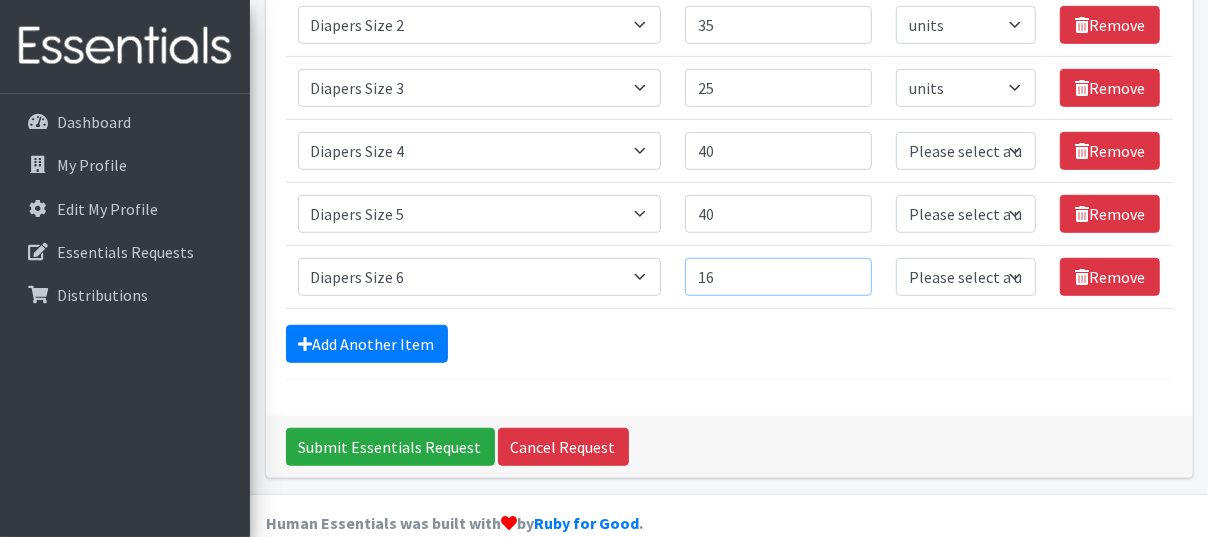 click on "16" at bounding box center [778, 277] 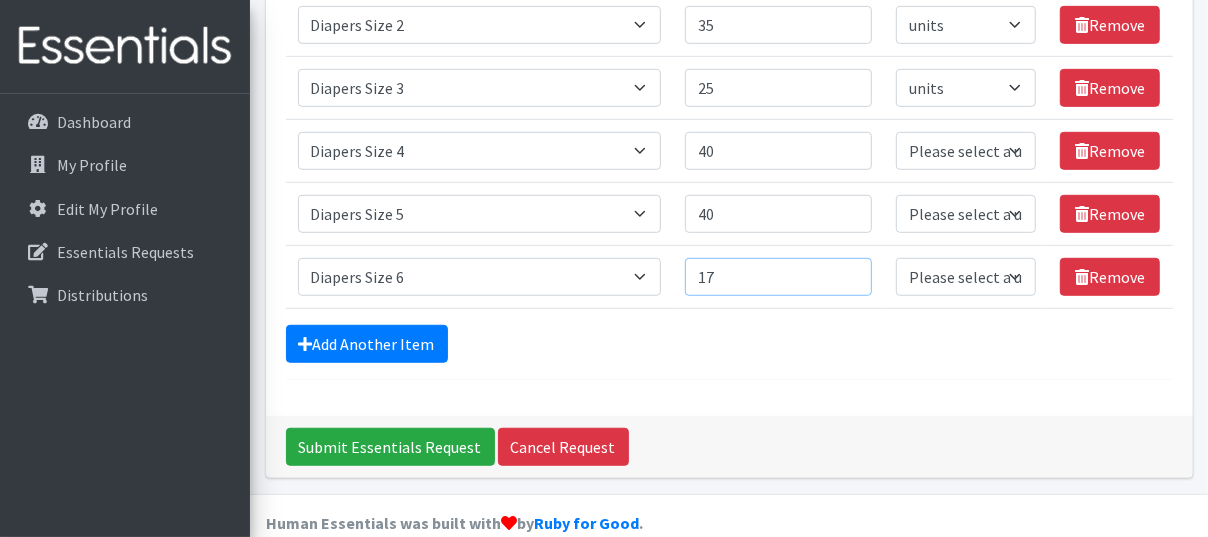 click on "17" at bounding box center [778, 277] 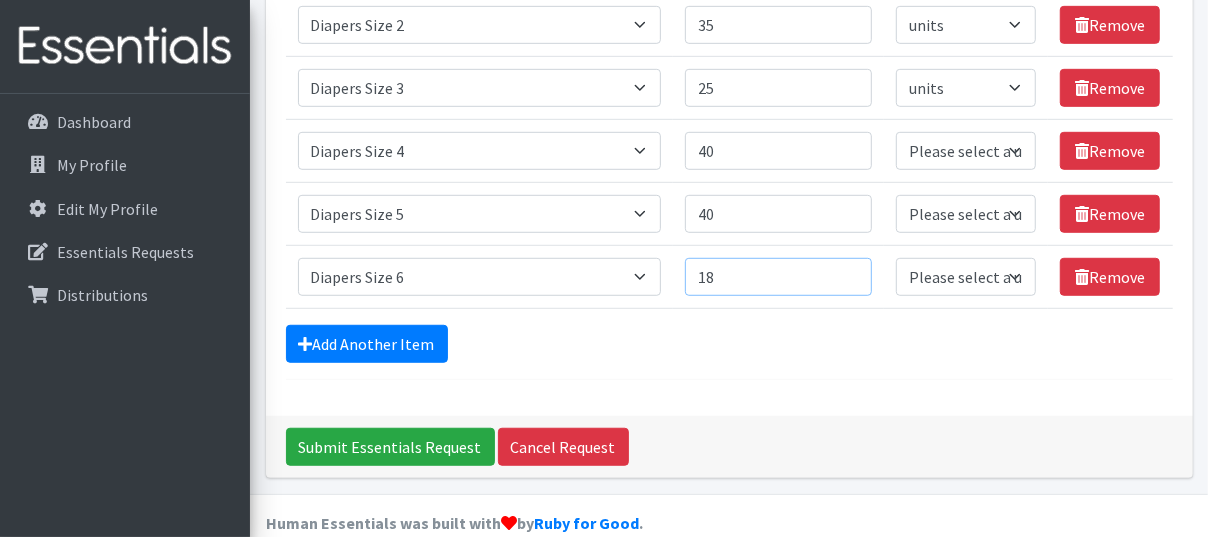 click on "18" at bounding box center (778, 277) 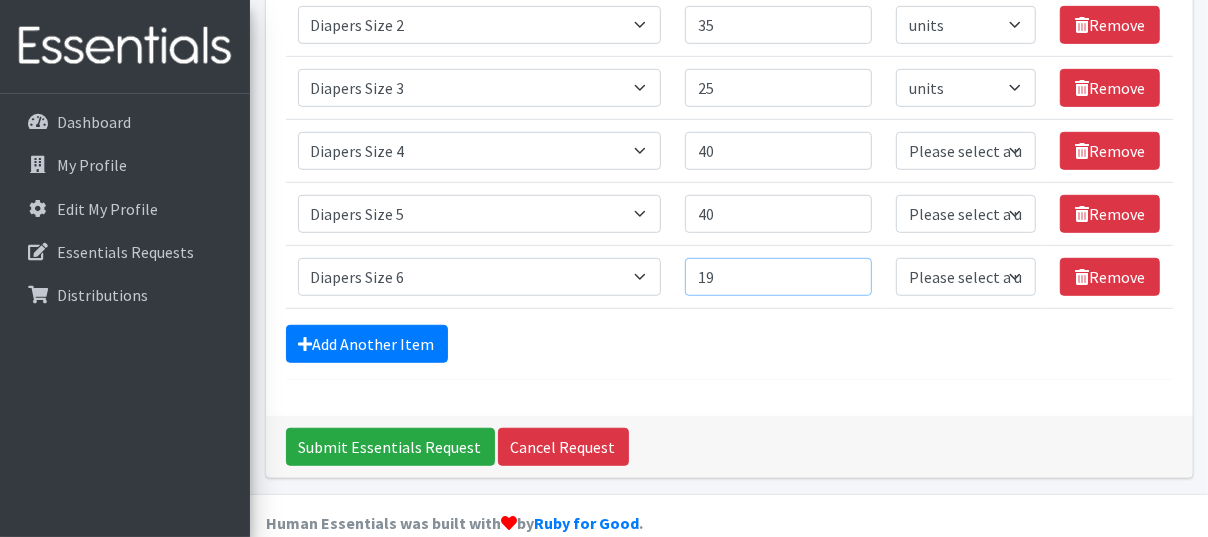 click on "19" at bounding box center [778, 277] 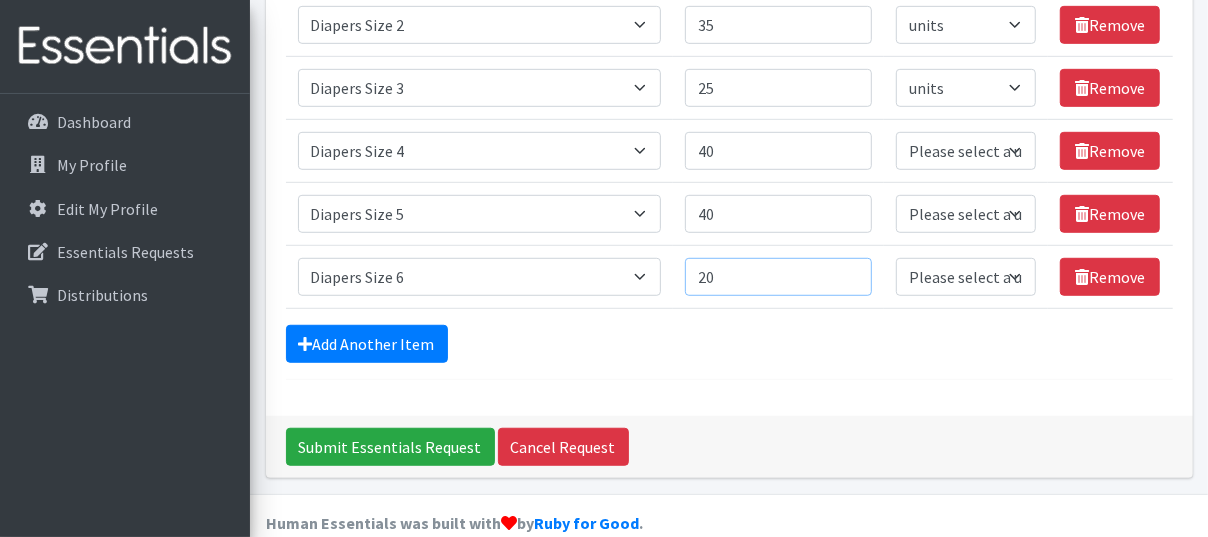 click on "20" at bounding box center (778, 277) 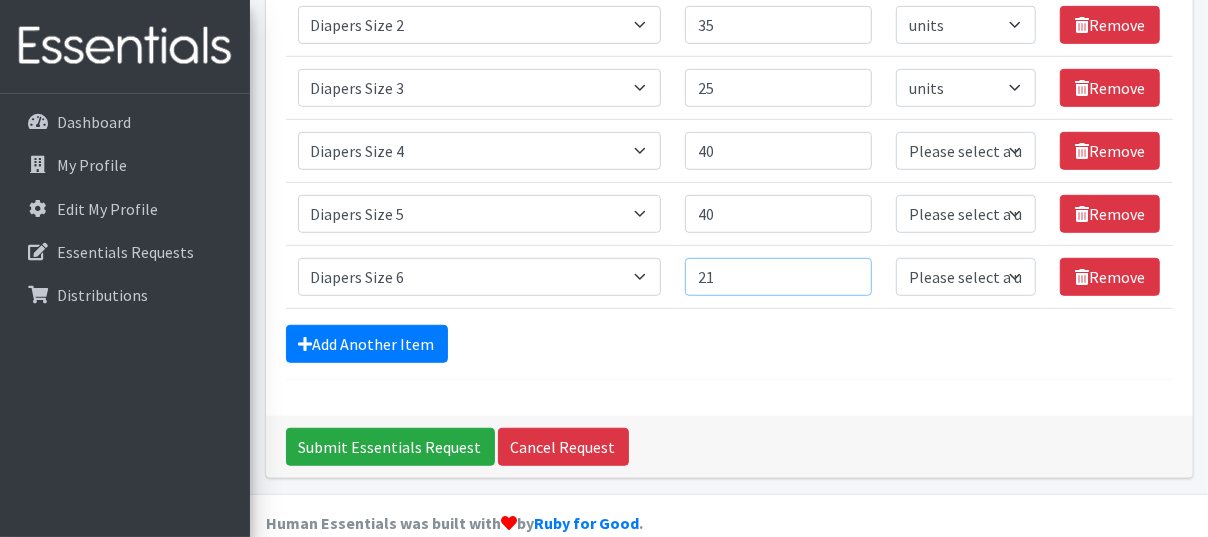 click on "21" at bounding box center [778, 277] 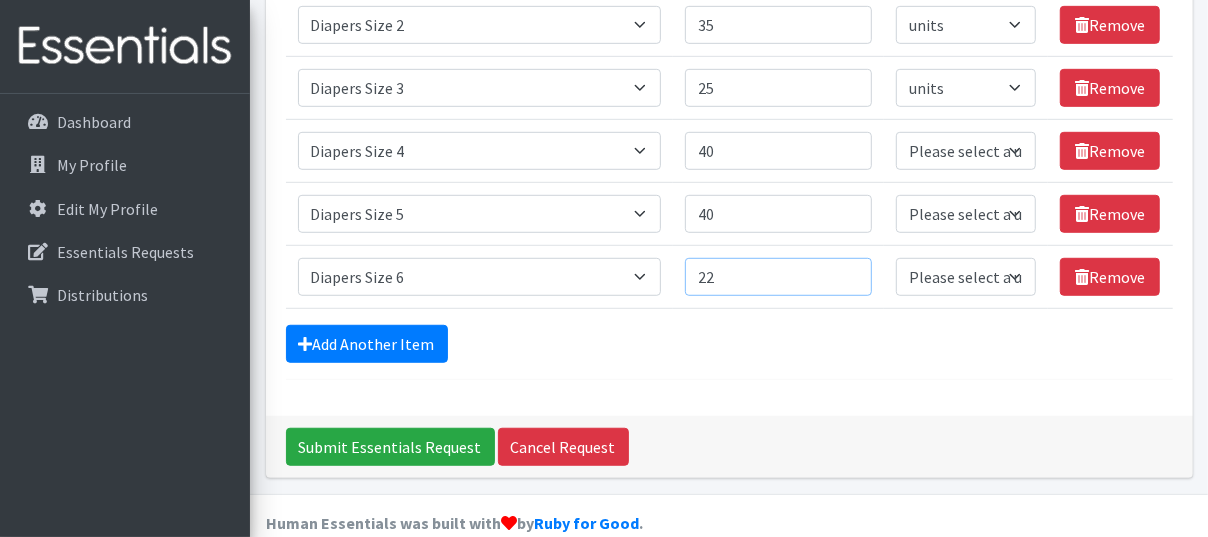 click on "22" at bounding box center (778, 277) 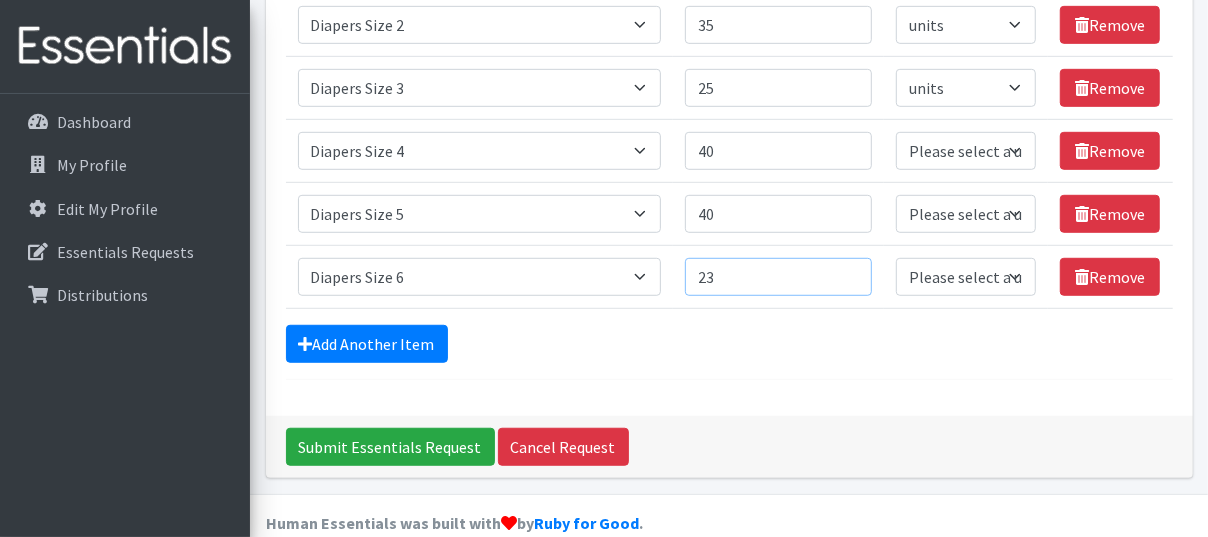 click on "23" at bounding box center (778, 277) 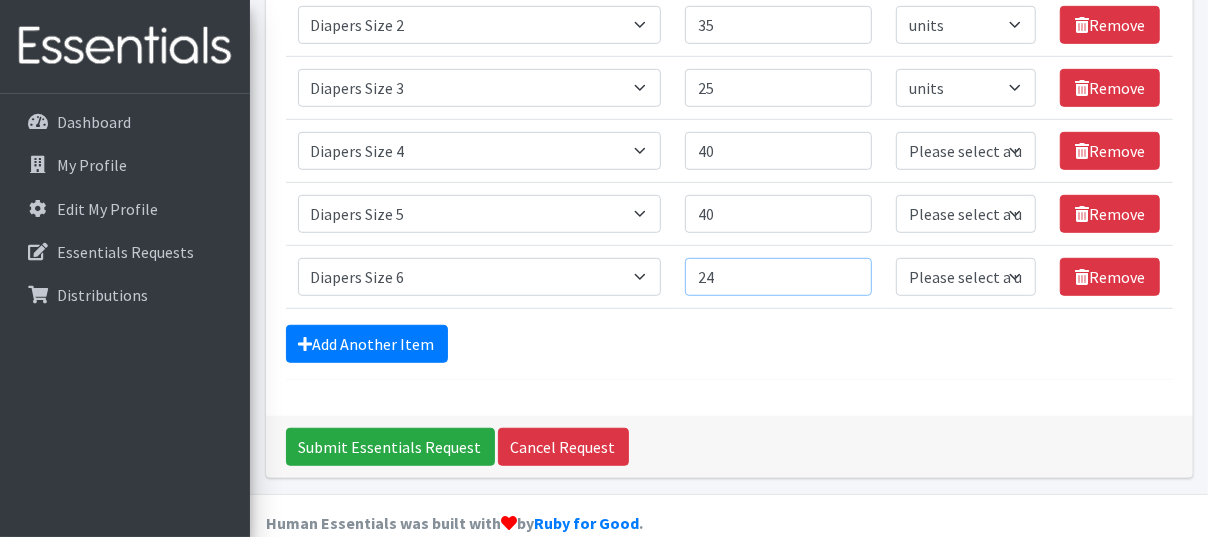 click on "24" at bounding box center [778, 277] 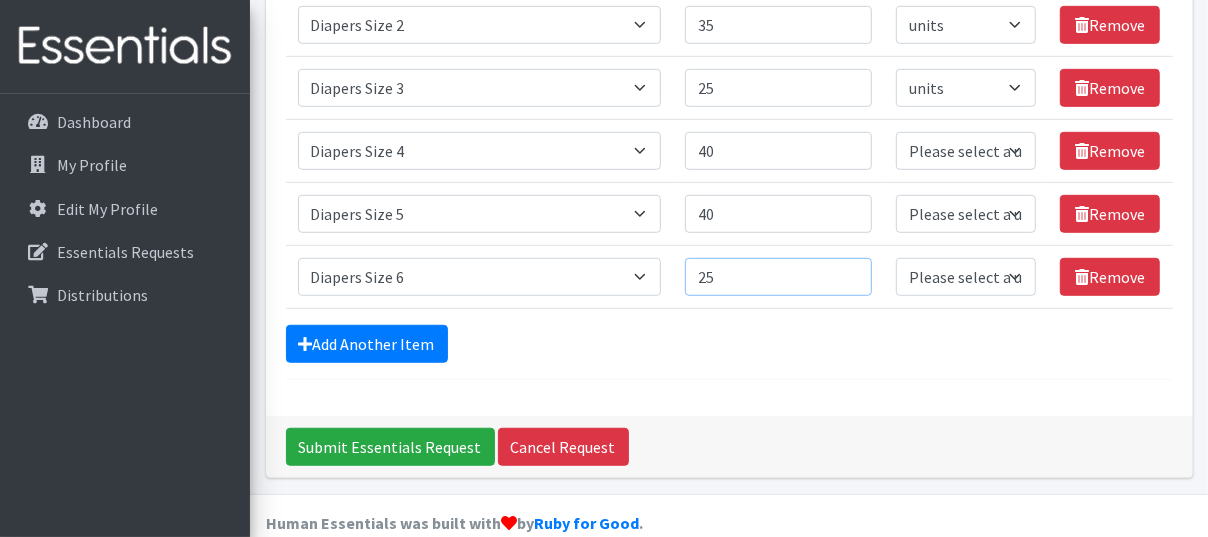 click on "25" at bounding box center (778, 277) 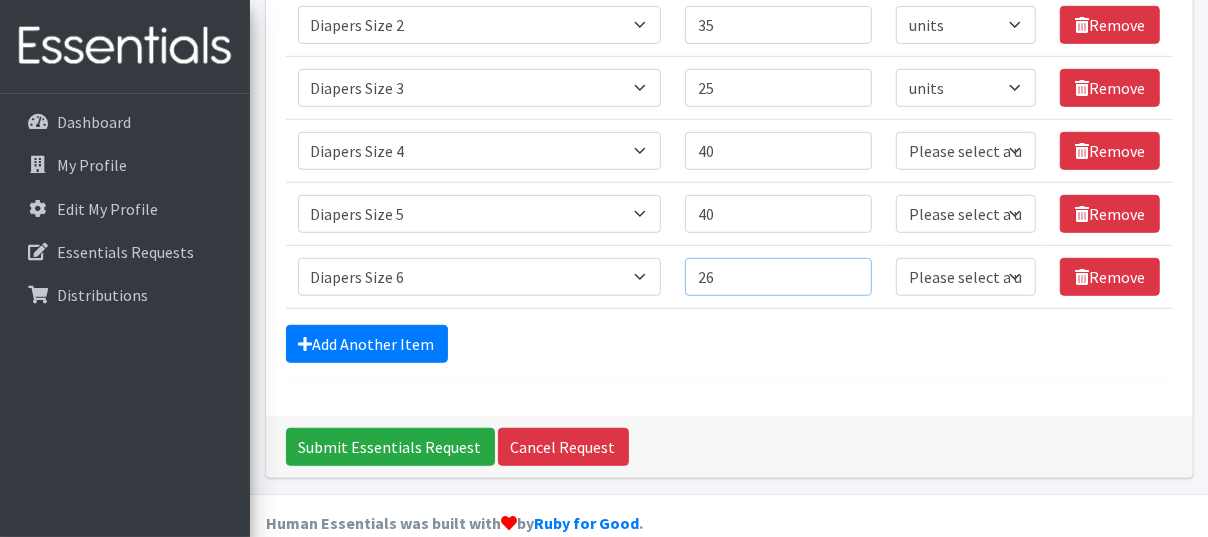 click on "26" at bounding box center (778, 277) 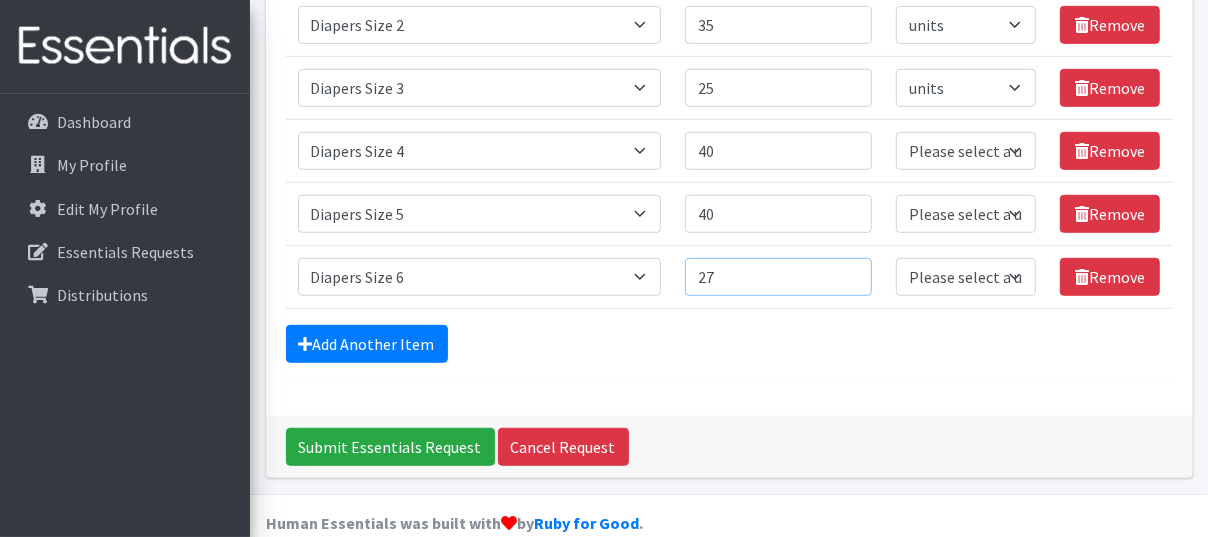 click on "27" at bounding box center (778, 277) 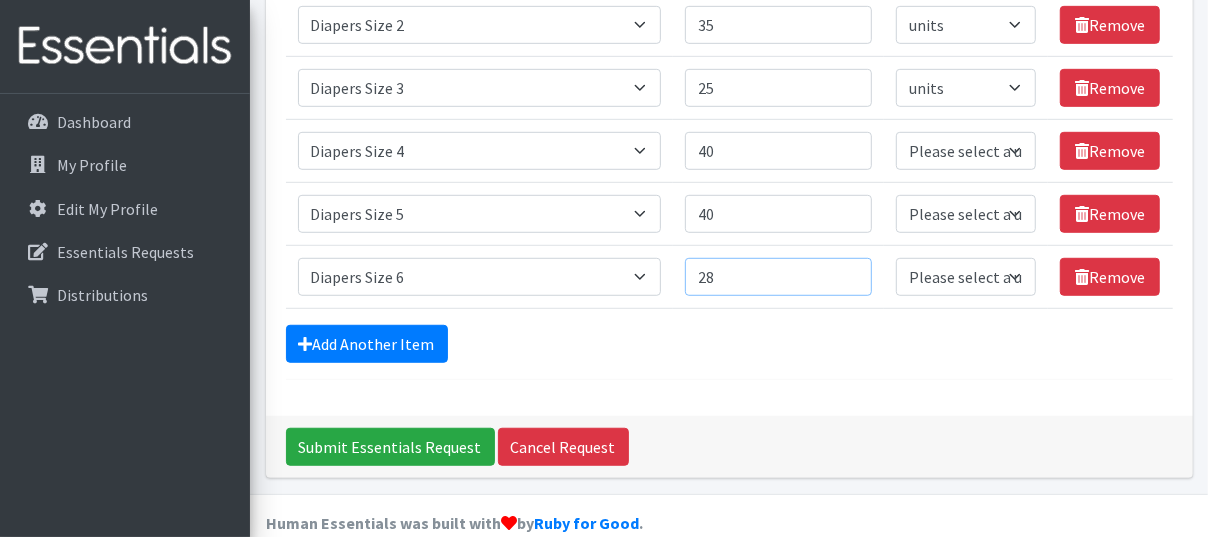 click on "28" at bounding box center (778, 277) 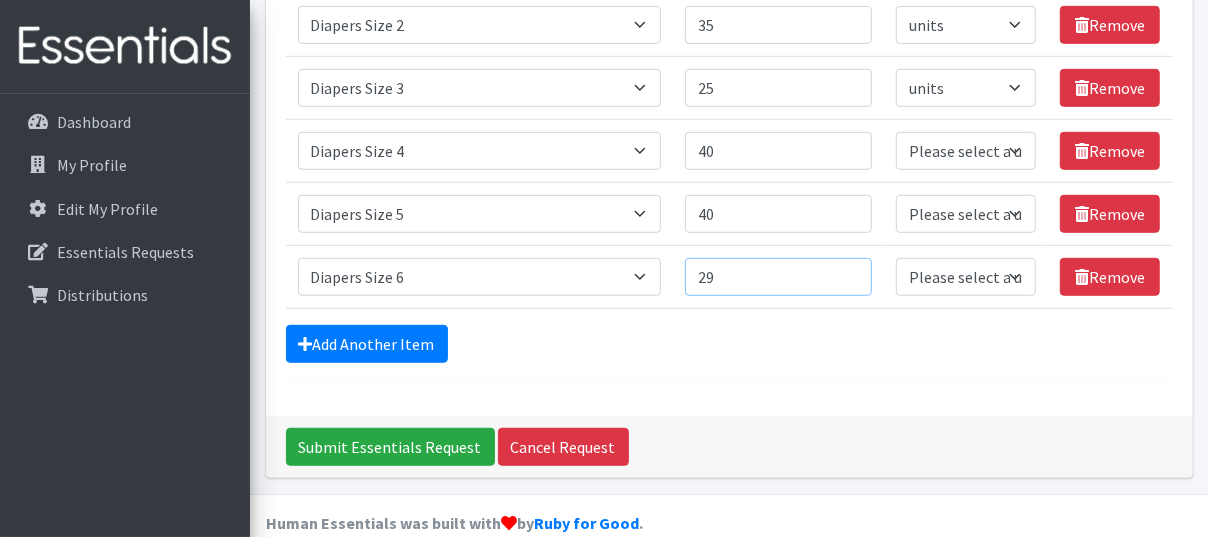 click on "29" at bounding box center [778, 277] 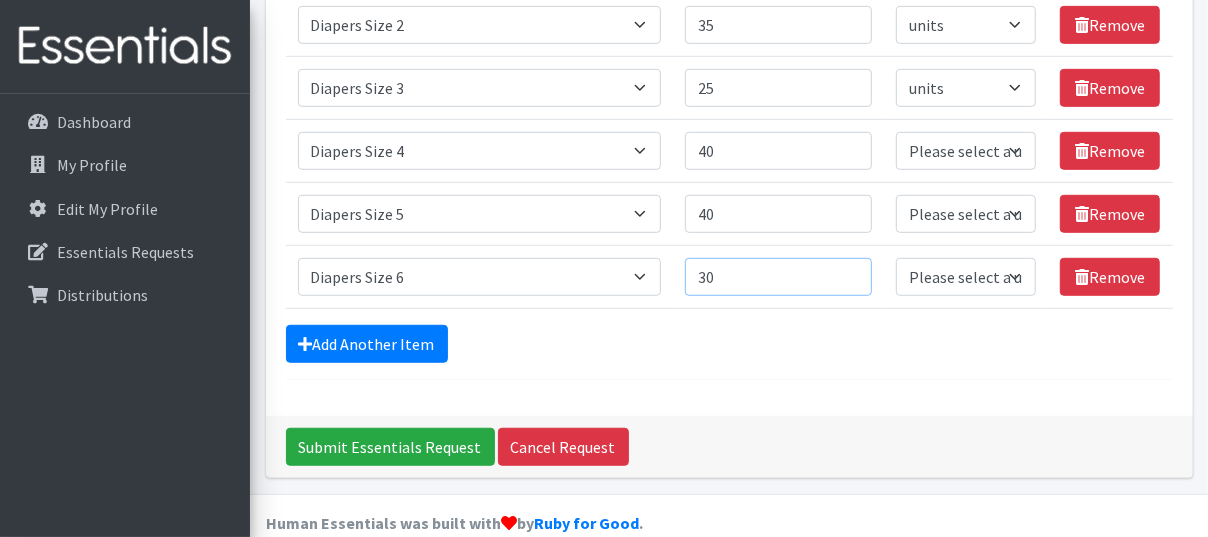 click on "30" at bounding box center (778, 277) 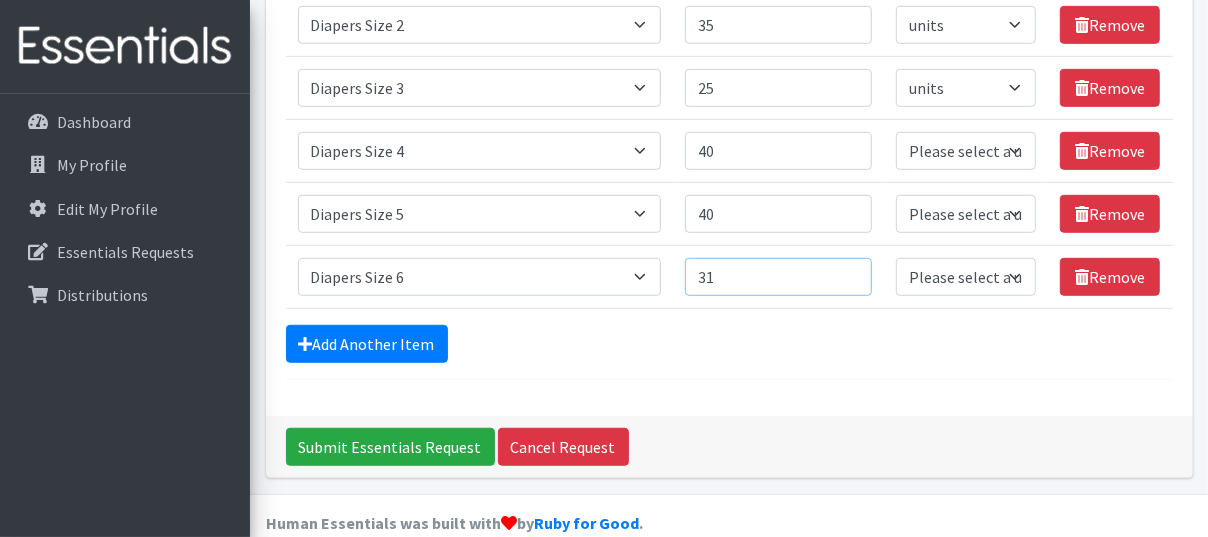click on "31" at bounding box center (778, 277) 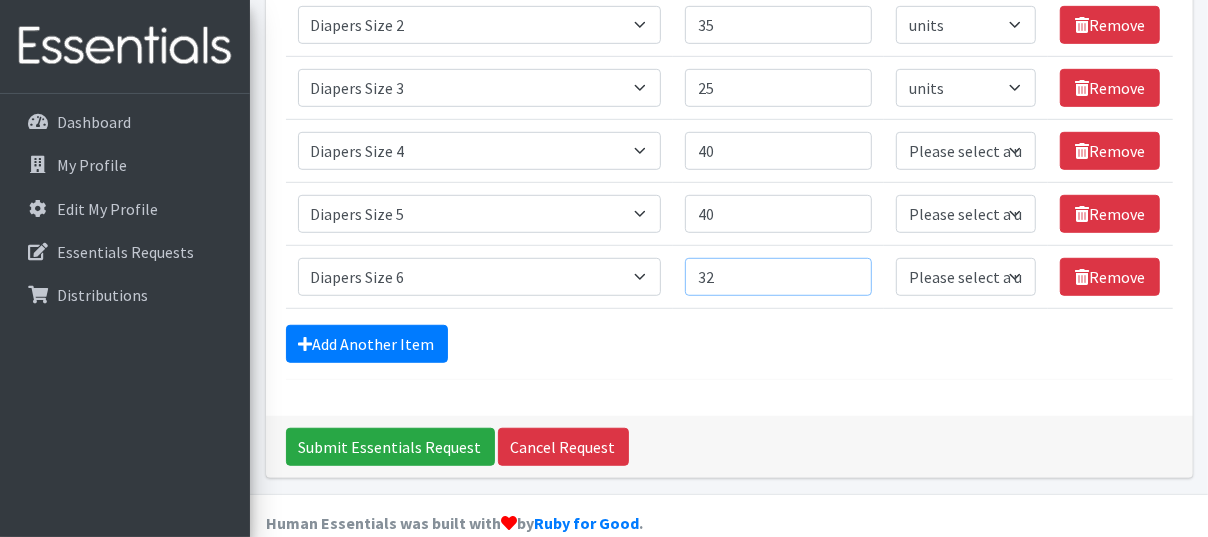 click on "32" at bounding box center (778, 277) 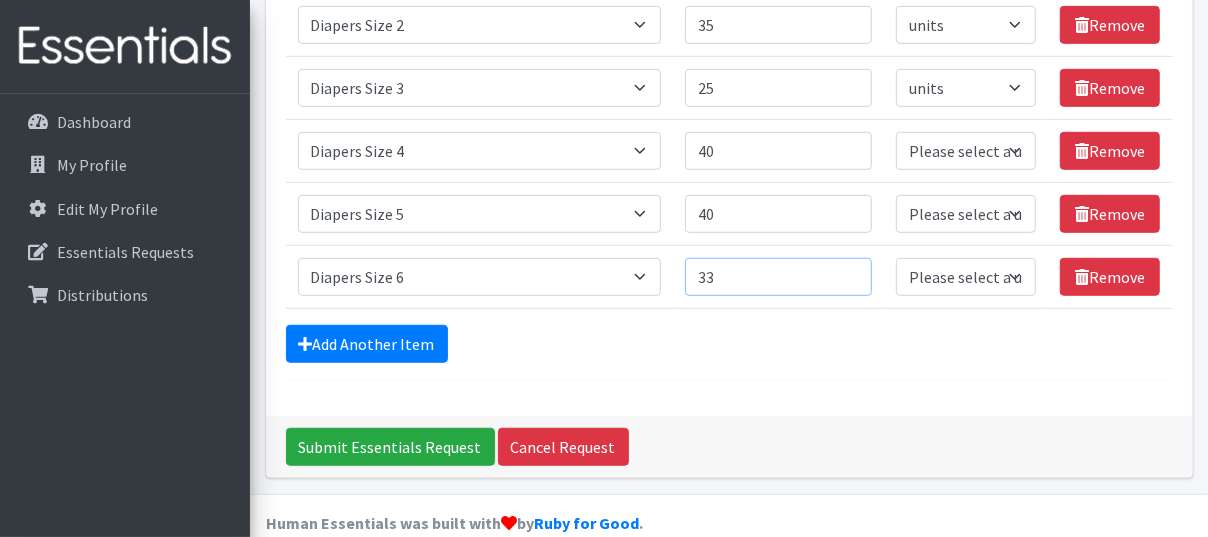 click on "33" at bounding box center (778, 277) 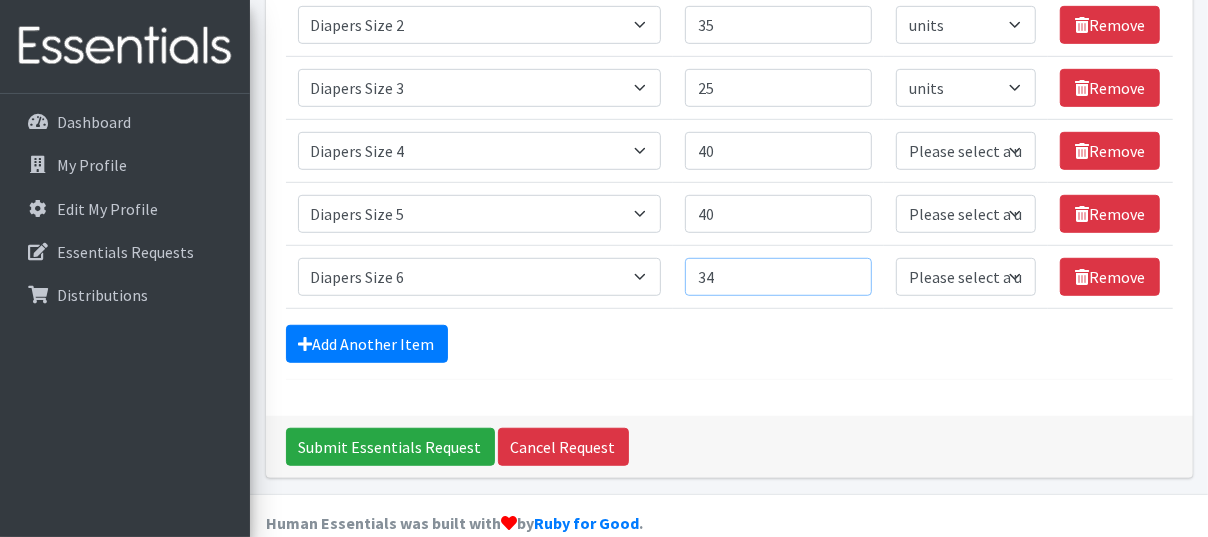 click on "34" at bounding box center [778, 277] 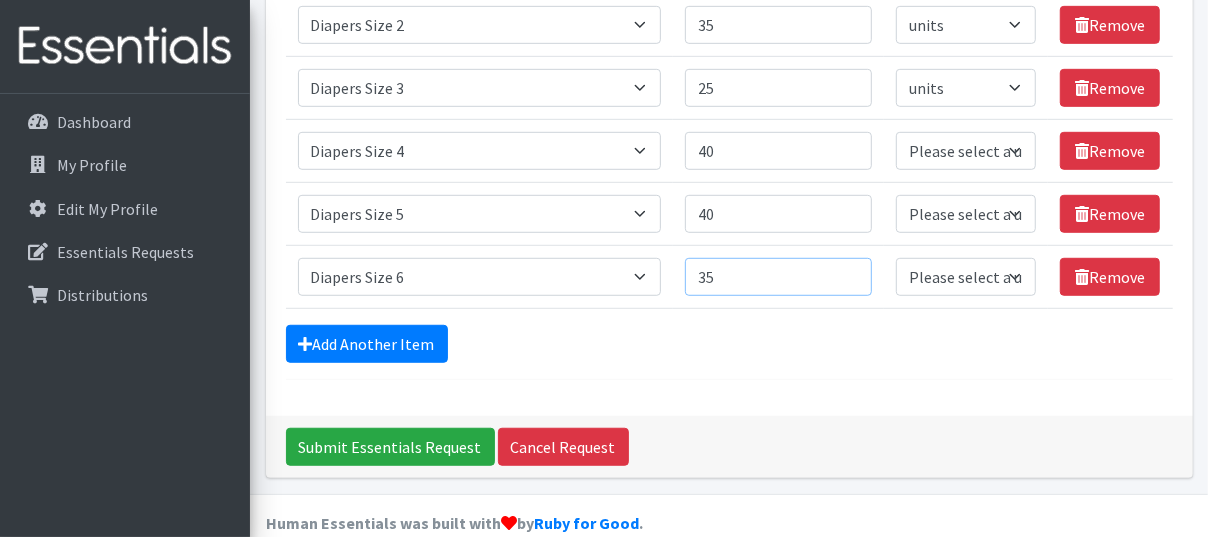 type on "35" 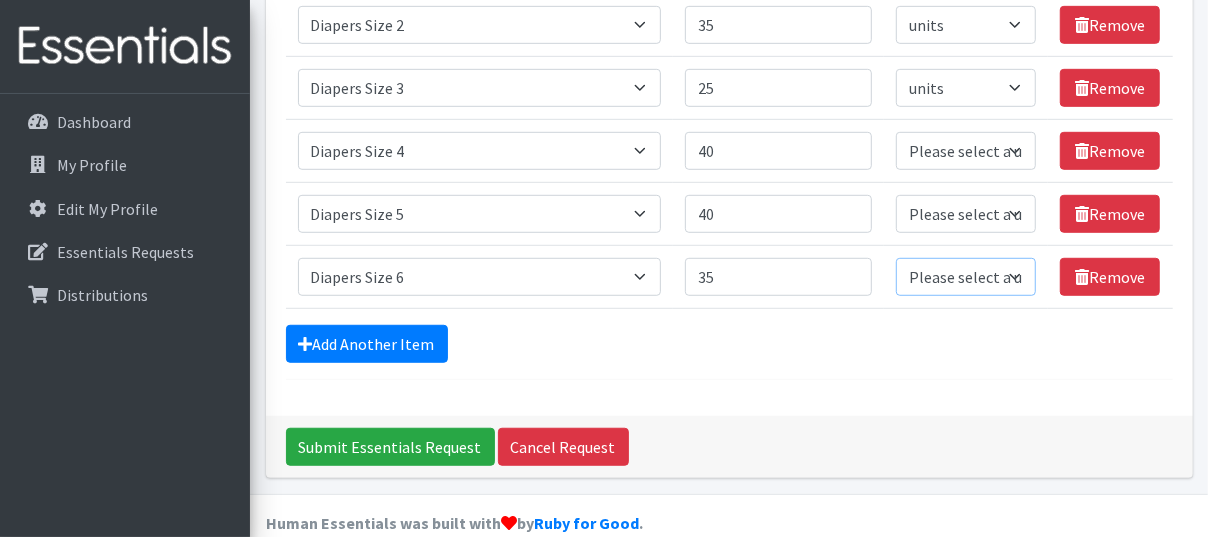 click on "Please select a unit units Packs" at bounding box center (966, 277) 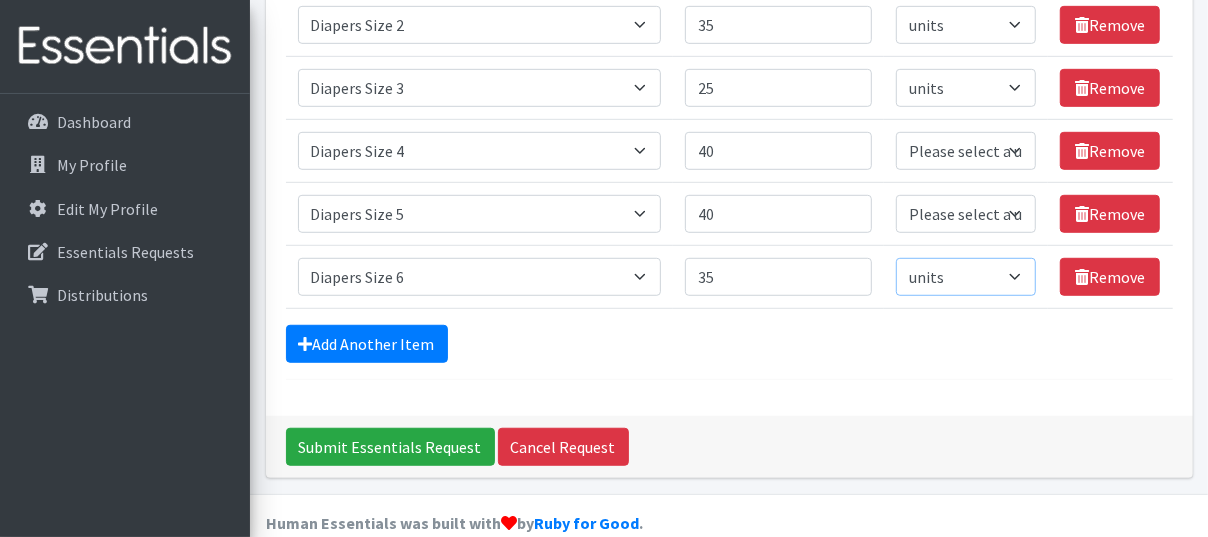 click on "Please select a unit units Packs" at bounding box center [966, 277] 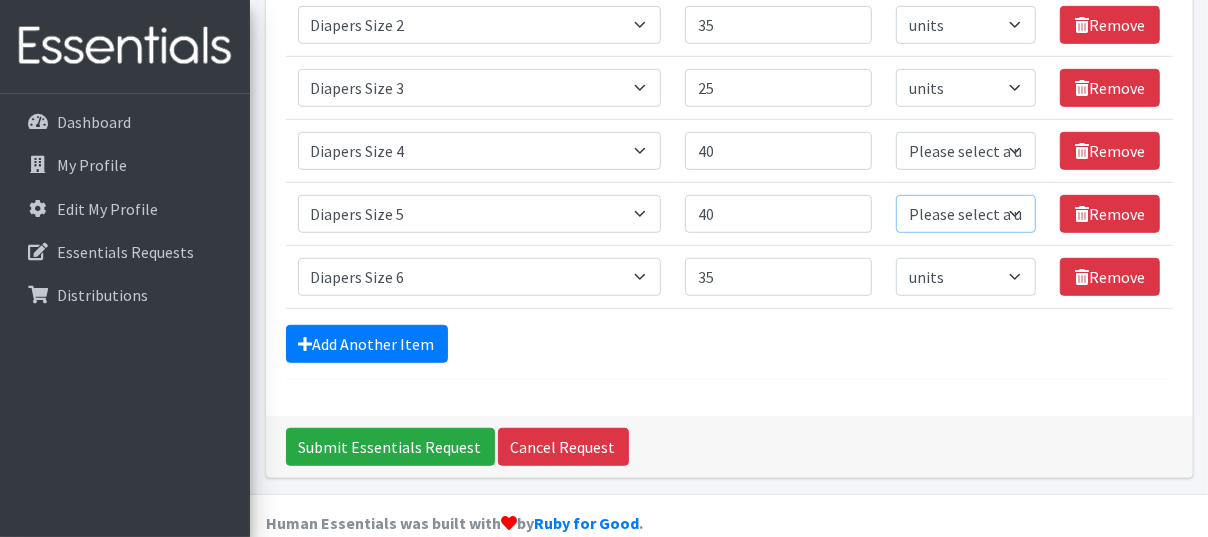 click on "Please select a unit units Packs" at bounding box center [966, 214] 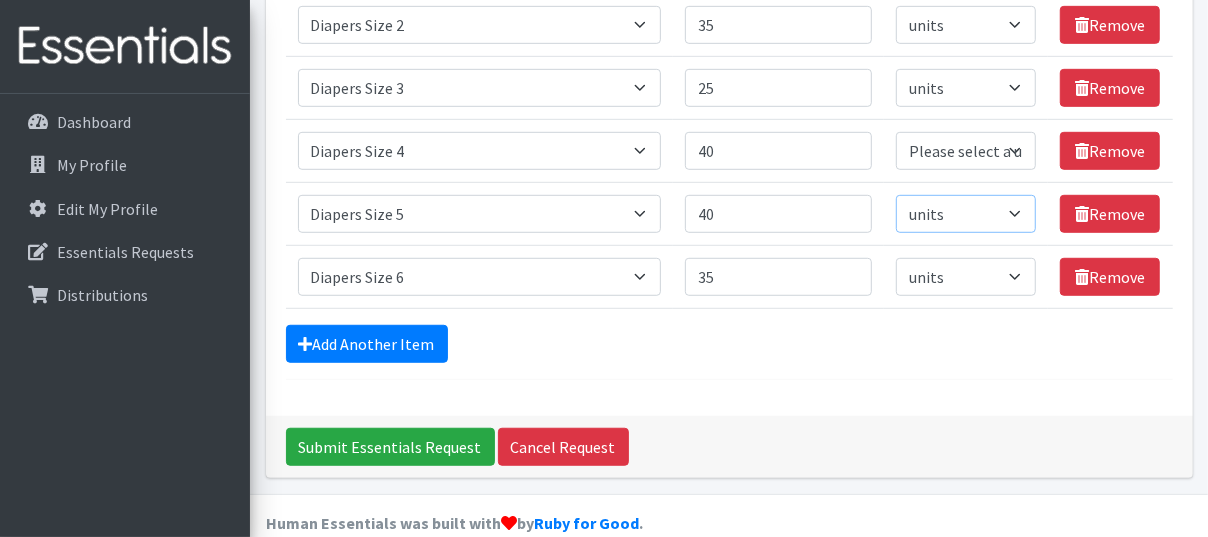 click on "Please select a unit units Packs" at bounding box center [966, 214] 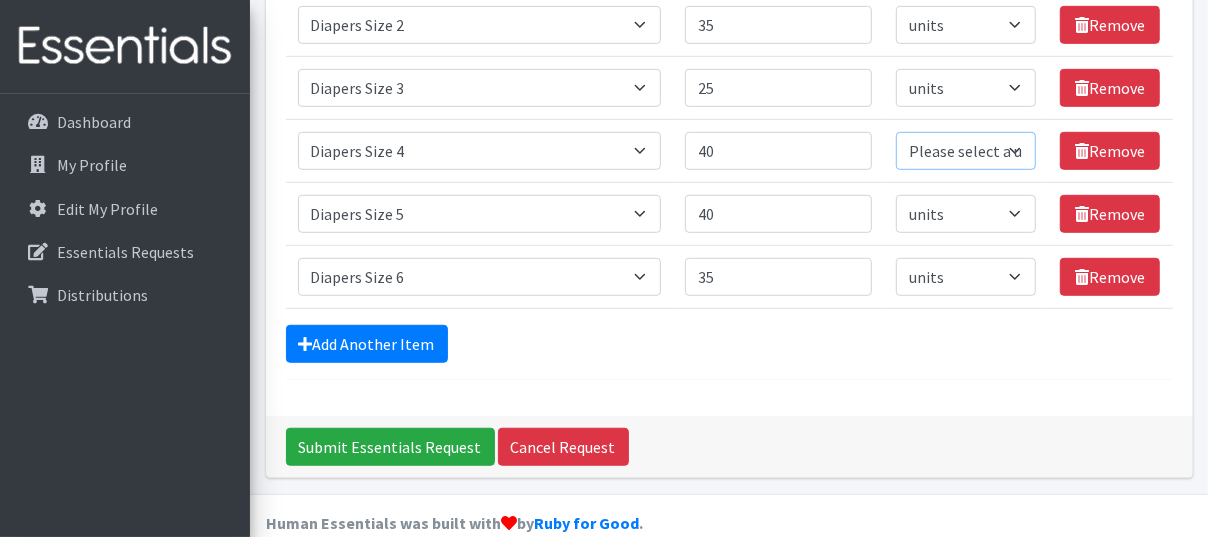 drag, startPoint x: 1015, startPoint y: 124, endPoint x: 1010, endPoint y: 140, distance: 16.763054 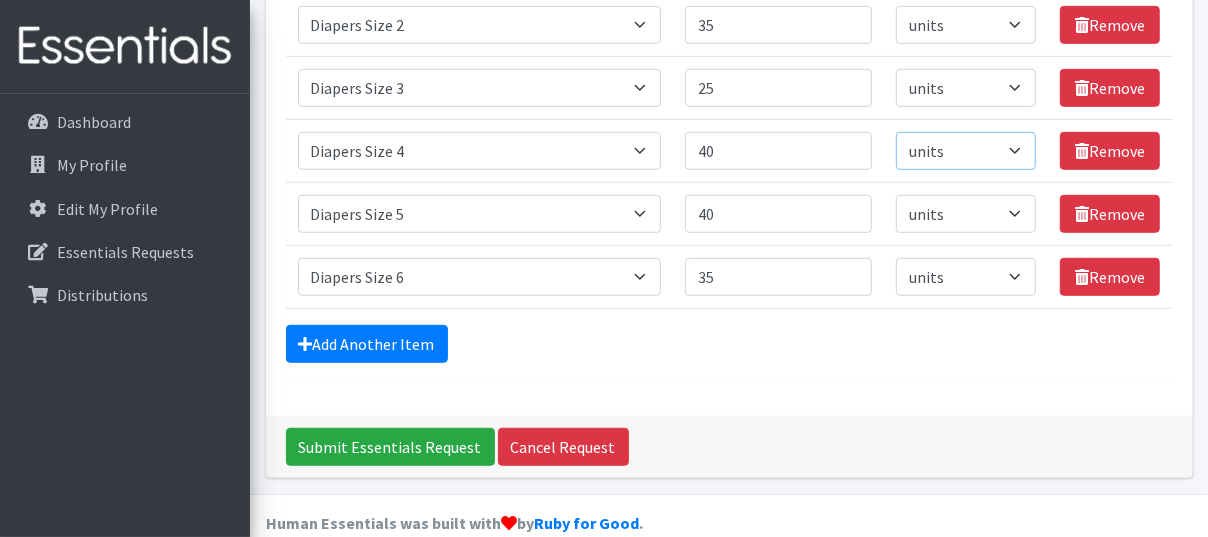 click on "Please select a unit units Packs" at bounding box center (966, 151) 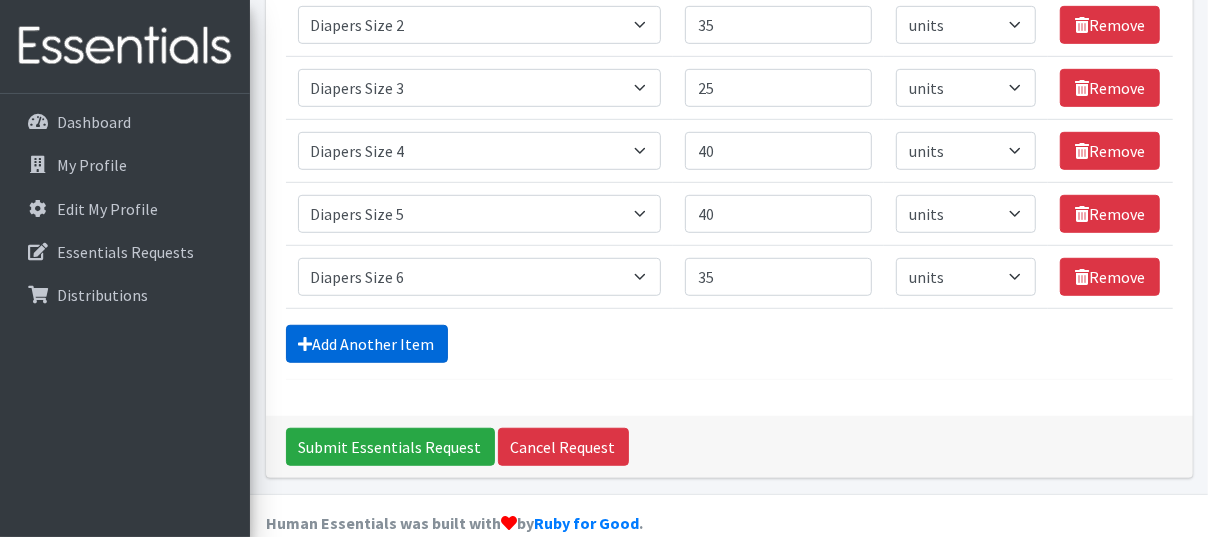 click on "Add Another Item" at bounding box center (367, 344) 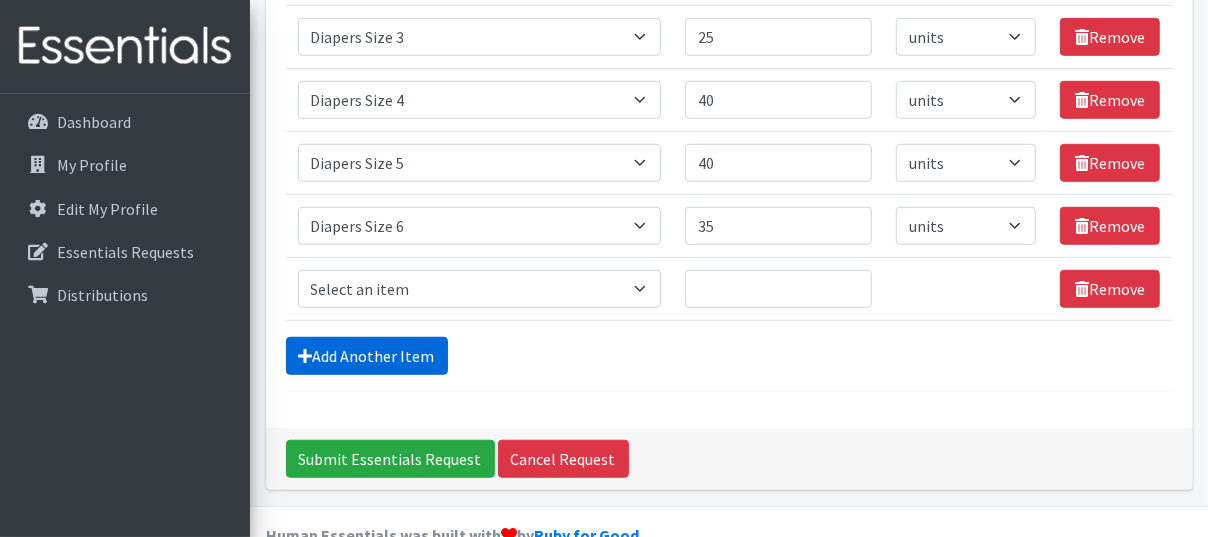 scroll, scrollTop: 718, scrollLeft: 0, axis: vertical 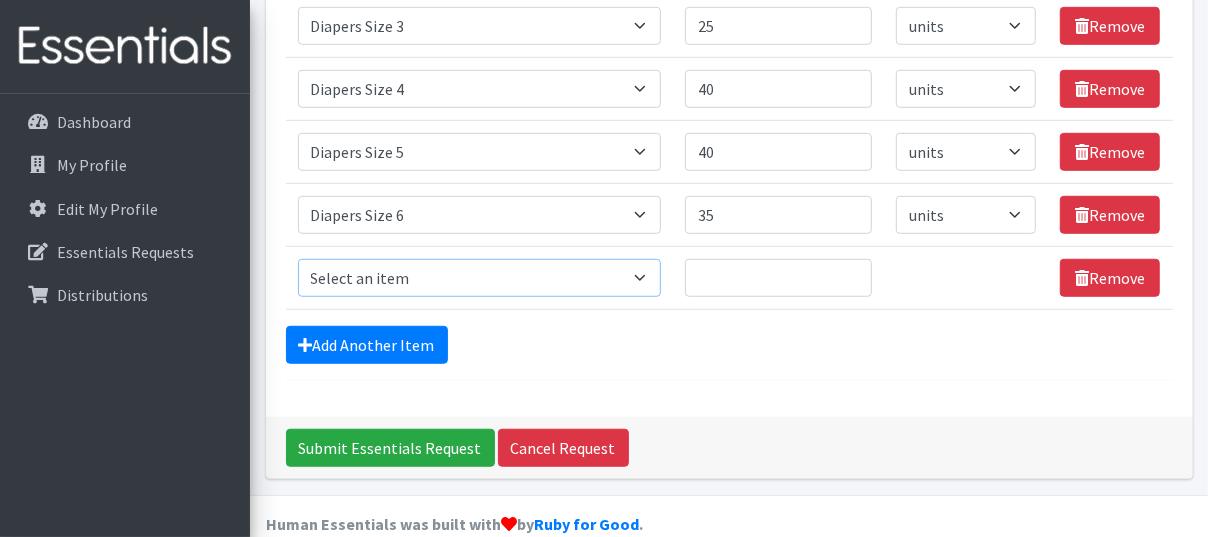 click on "Select an item
# of Children this order will serve
# of Individuals Living in Household
Activity Mat
Baby Carriers
Bath Tubs
Bed Pads
Bibs
Birthday Box - Boy
Birthday Box - Girl
Blankets/Swaddlers/Sleepsacks
Books
Bottles
Breast Pump
Bundle Me's
Car Seat - 3in1 up to 80 lbs.
Car Seat - Infant up to 22lbs. w/ handle
Clothing Boys Spring/Summer 0-6 Months
Clothing Boys Spring/Summer 12-18 Months
Clothing Boys Spring/Summer 18-24 Months
Clothing Boys Spring/Summer 2T
Clothing Boys Spring/Summer 3T
Clothing Boys Spring/Summer 4T
Clothing Boys Spring/Summer 5T
Clothing Boys Spring/Summer 6-12 Months
Clothing Boys Spring/Summer Premie/NB
Clothing Girls Fall/Winter 6-12 Months
Clothing Girls Spring/Summer 0-6 Months
Clothing Girls Spring/Summer 12-18 Months
Clothing Girls Spring/Summer 18-24 Months
Clothing Girls Spring/Summer 2T
Clothing Girls Spring/Summer 3T
Clothing Girls Spring/Summer 4T
Clothing Girls Spring/Summer 5T
Diaper Bags" at bounding box center [480, 278] 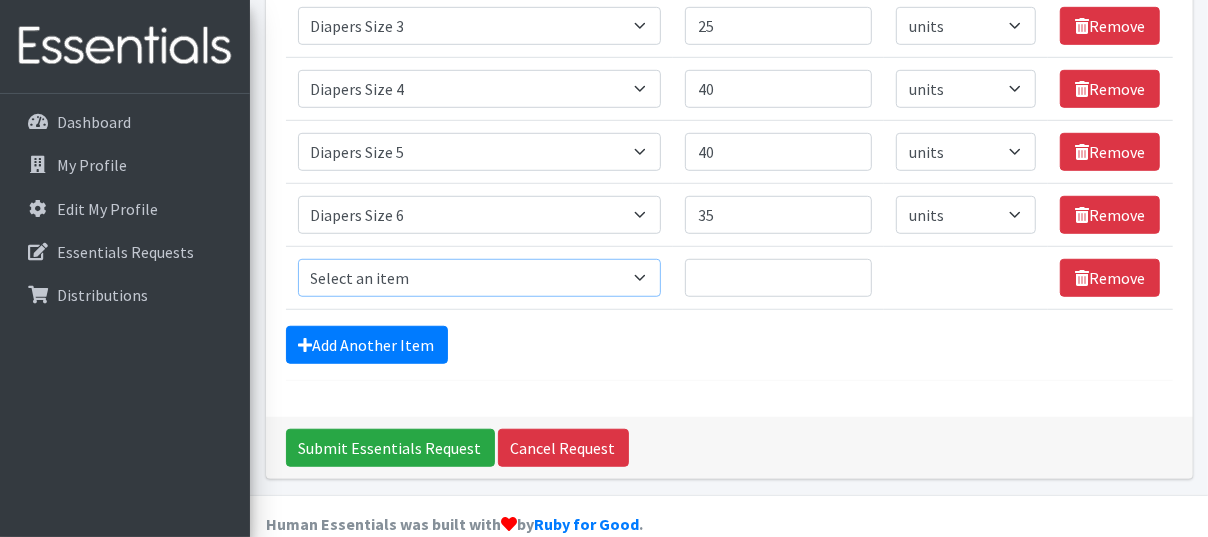 select on "1970" 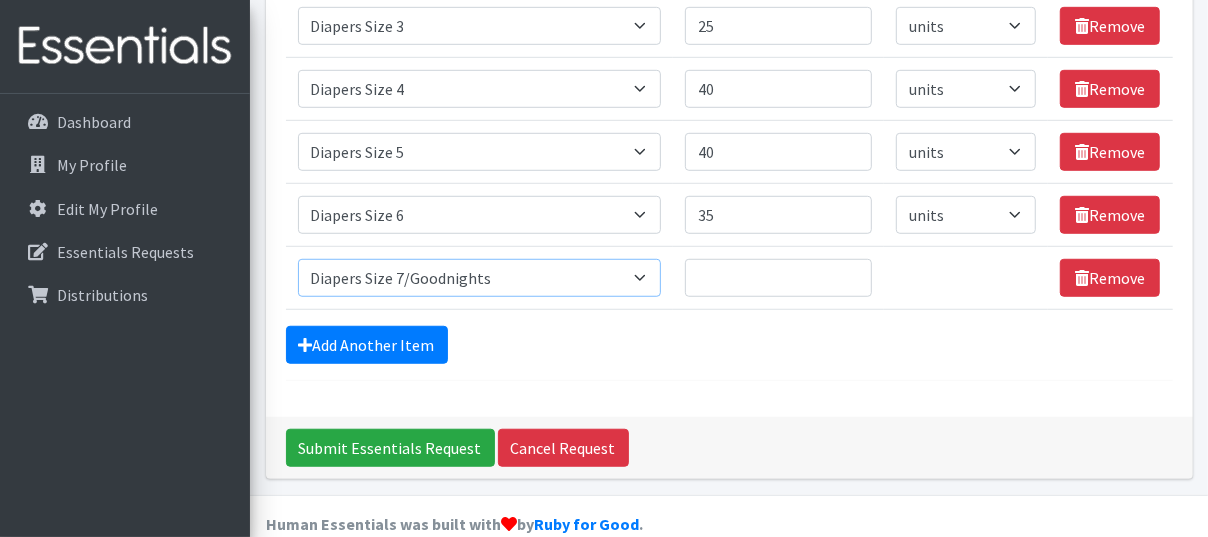 click on "Select an item
# of Children this order will serve
# of Individuals Living in Household
Activity Mat
Baby Carriers
Bath Tubs
Bed Pads
Bibs
Birthday Box - Boy
Birthday Box - Girl
Blankets/Swaddlers/Sleepsacks
Books
Bottles
Breast Pump
Bundle Me's
Car Seat - 3in1 up to 80 lbs.
Car Seat - Infant up to 22lbs. w/ handle
Clothing Boys Spring/Summer 0-6 Months
Clothing Boys Spring/Summer 12-18 Months
Clothing Boys Spring/Summer 18-24 Months
Clothing Boys Spring/Summer 2T
Clothing Boys Spring/Summer 3T
Clothing Boys Spring/Summer 4T
Clothing Boys Spring/Summer 5T
Clothing Boys Spring/Summer 6-12 Months
Clothing Boys Spring/Summer Premie/NB
Clothing Girls Fall/Winter 6-12 Months
Clothing Girls Spring/Summer 0-6 Months
Clothing Girls Spring/Summer 12-18 Months
Clothing Girls Spring/Summer 18-24 Months
Clothing Girls Spring/Summer 2T
Clothing Girls Spring/Summer 3T
Clothing Girls Spring/Summer 4T
Clothing Girls Spring/Summer 5T
Diaper Bags" at bounding box center (480, 278) 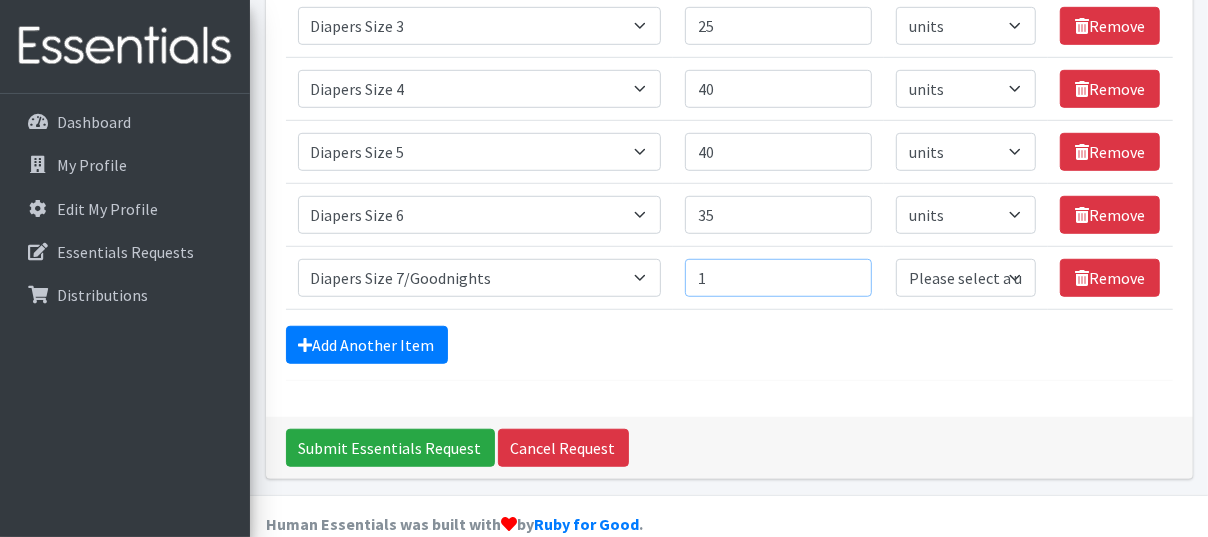 click on "1" at bounding box center [778, 278] 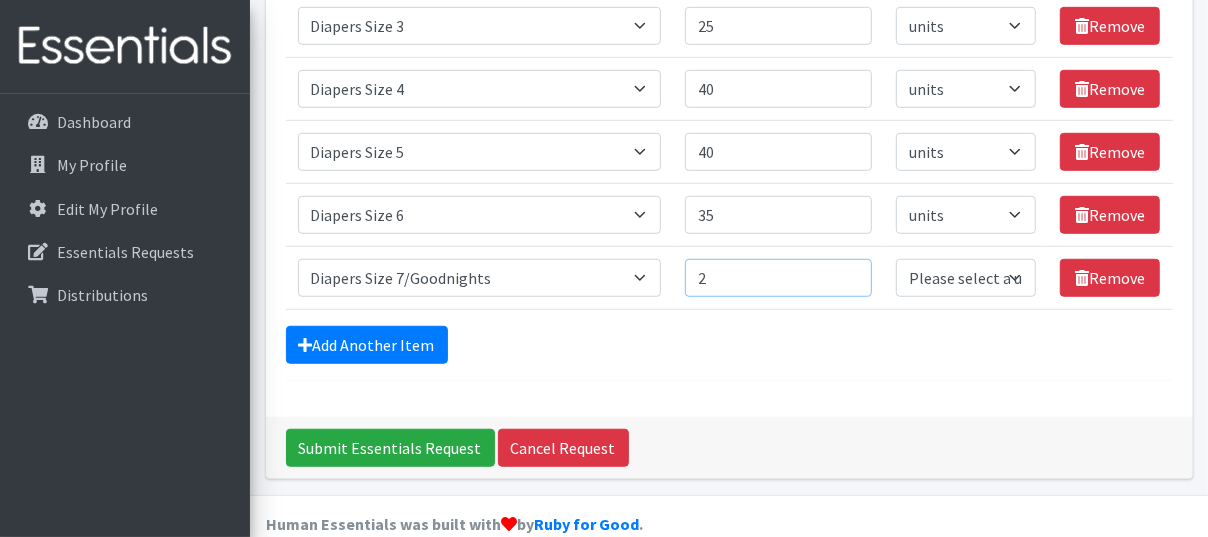 click on "2" at bounding box center [778, 278] 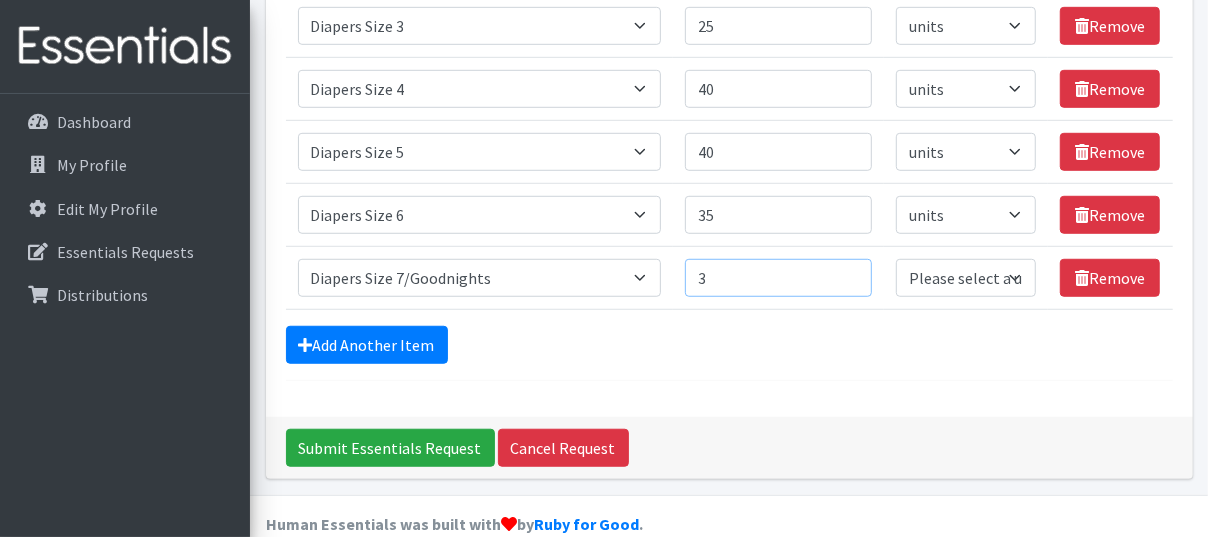 click on "3" at bounding box center (778, 278) 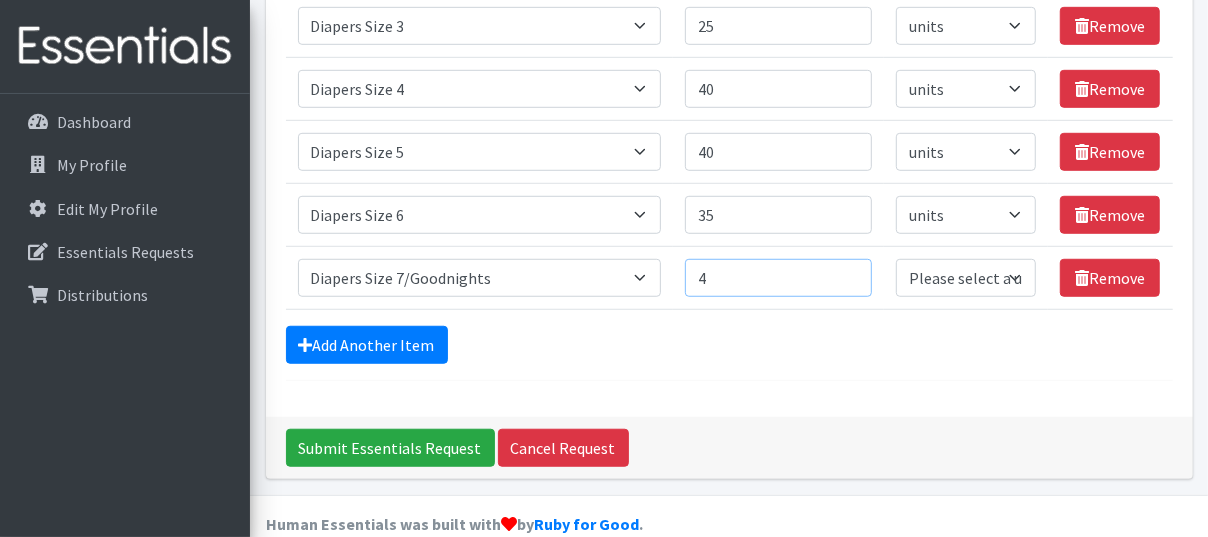 click on "4" at bounding box center (778, 278) 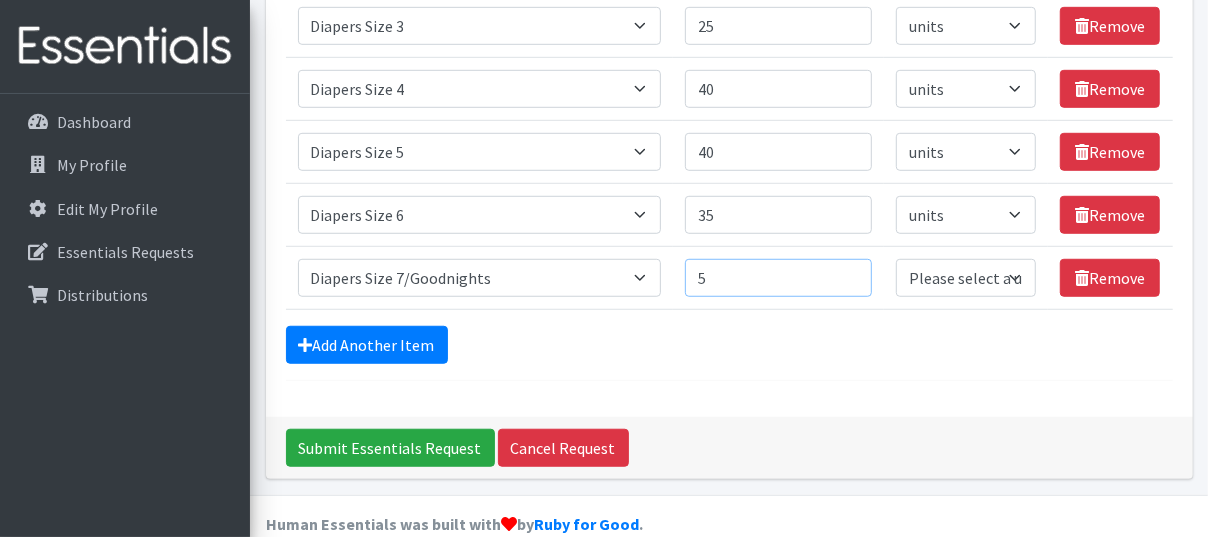 click on "5" at bounding box center [778, 278] 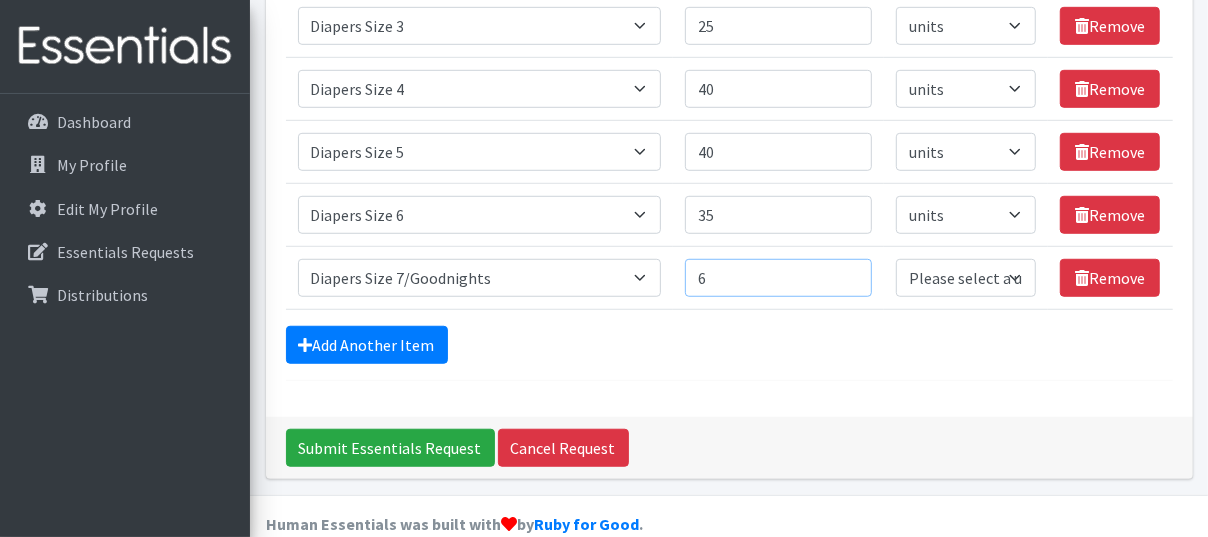 click on "6" at bounding box center [778, 278] 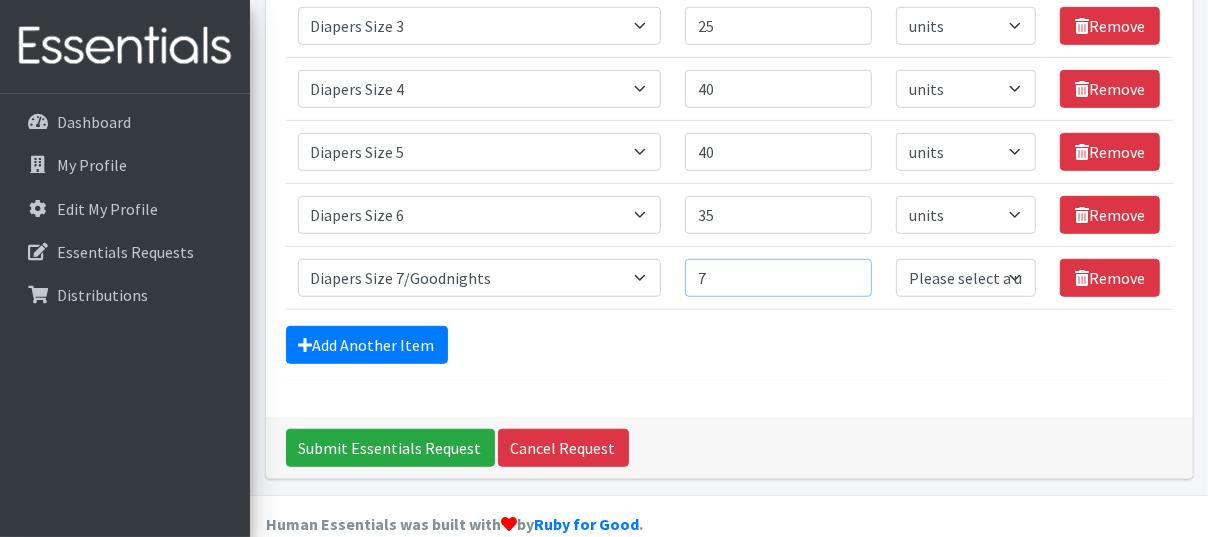 click on "7" at bounding box center [778, 278] 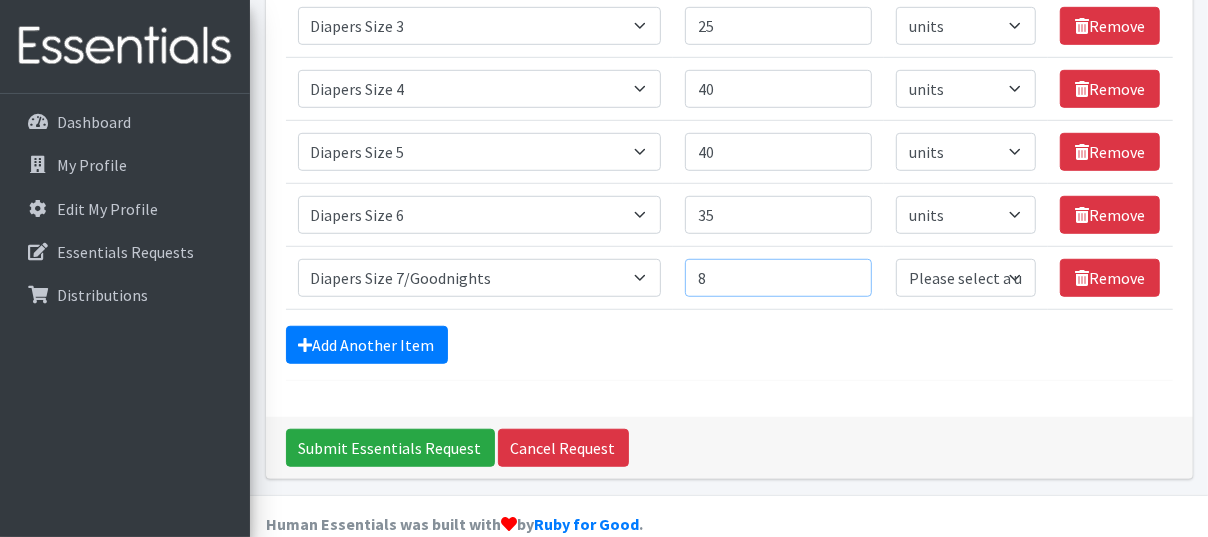 click on "8" at bounding box center [778, 278] 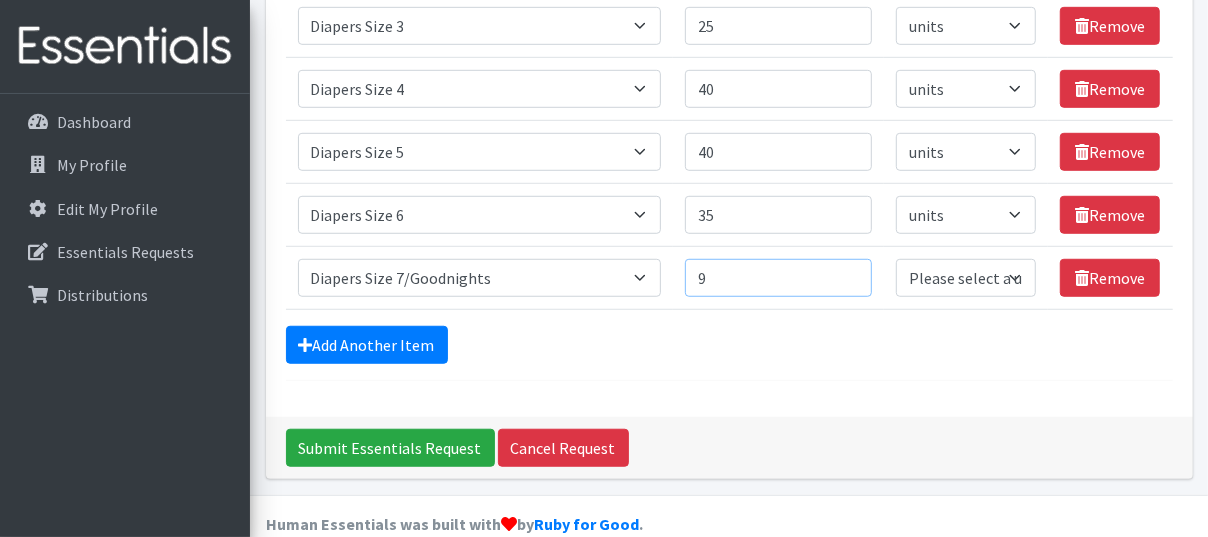 click on "9" at bounding box center [778, 278] 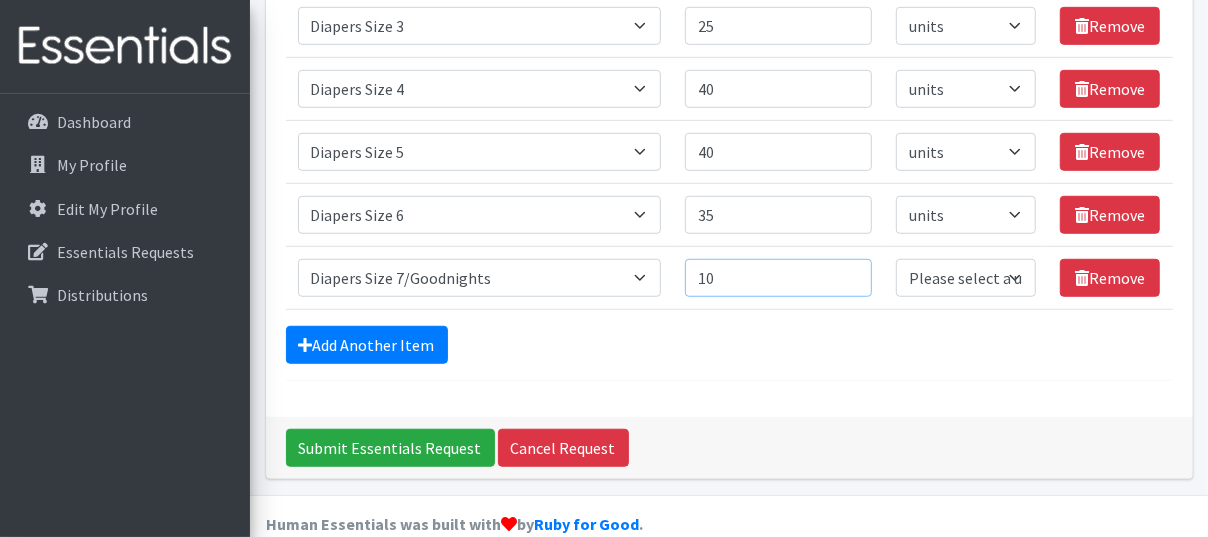 click on "10" at bounding box center (778, 278) 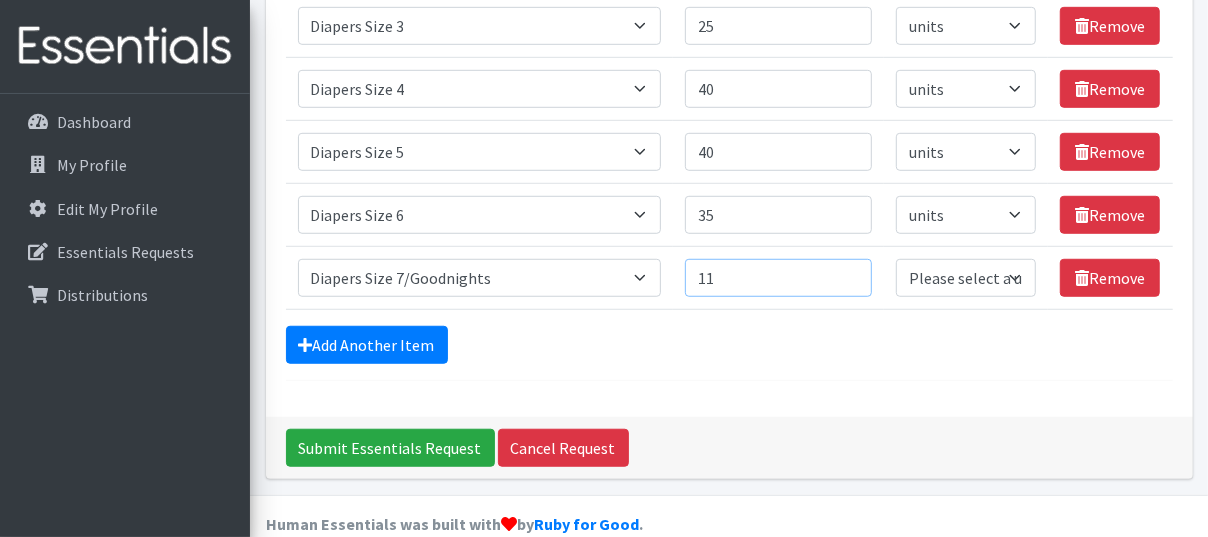 click on "11" at bounding box center [778, 278] 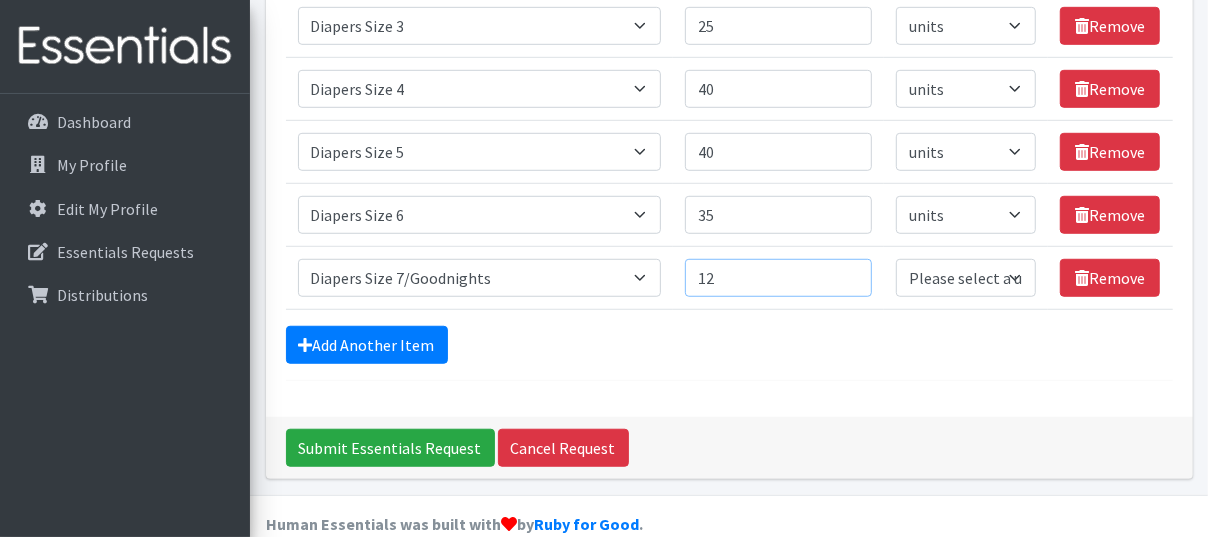 click on "12" at bounding box center [778, 278] 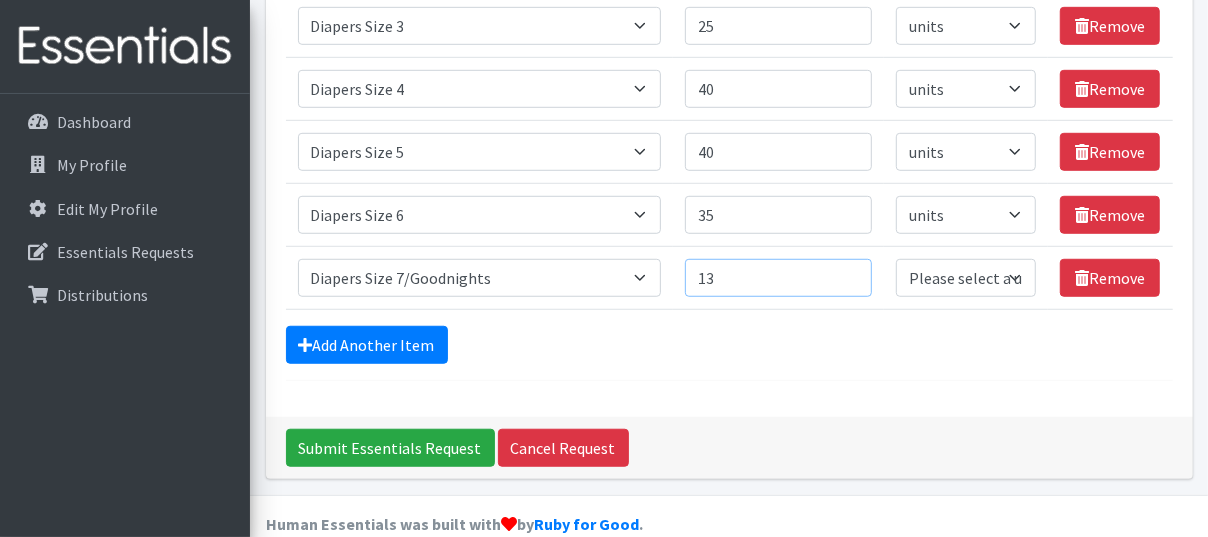 click on "13" at bounding box center [778, 278] 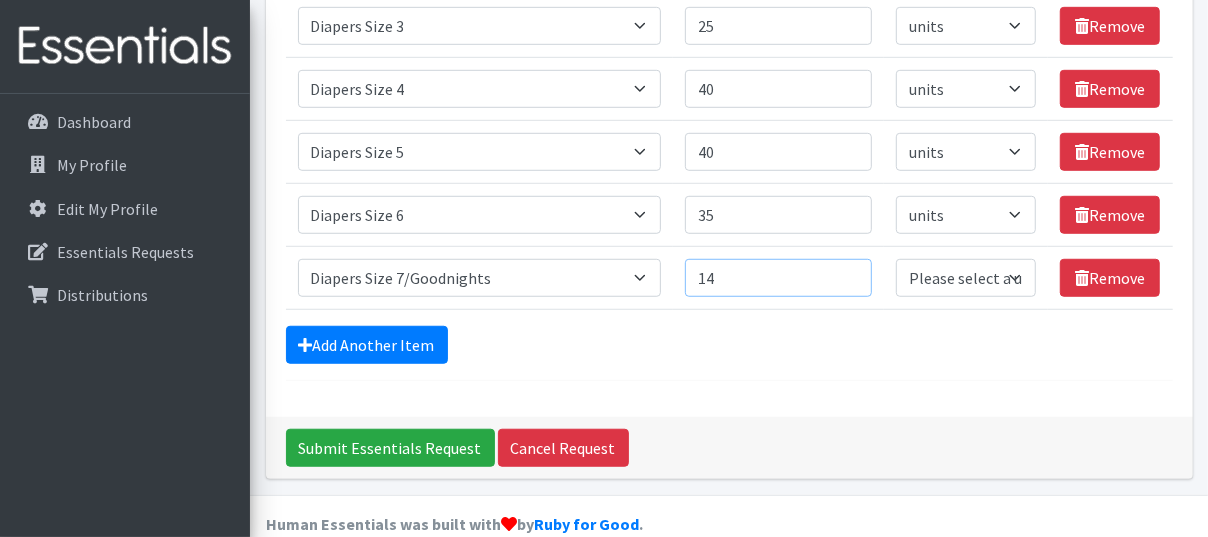 click on "14" at bounding box center (778, 278) 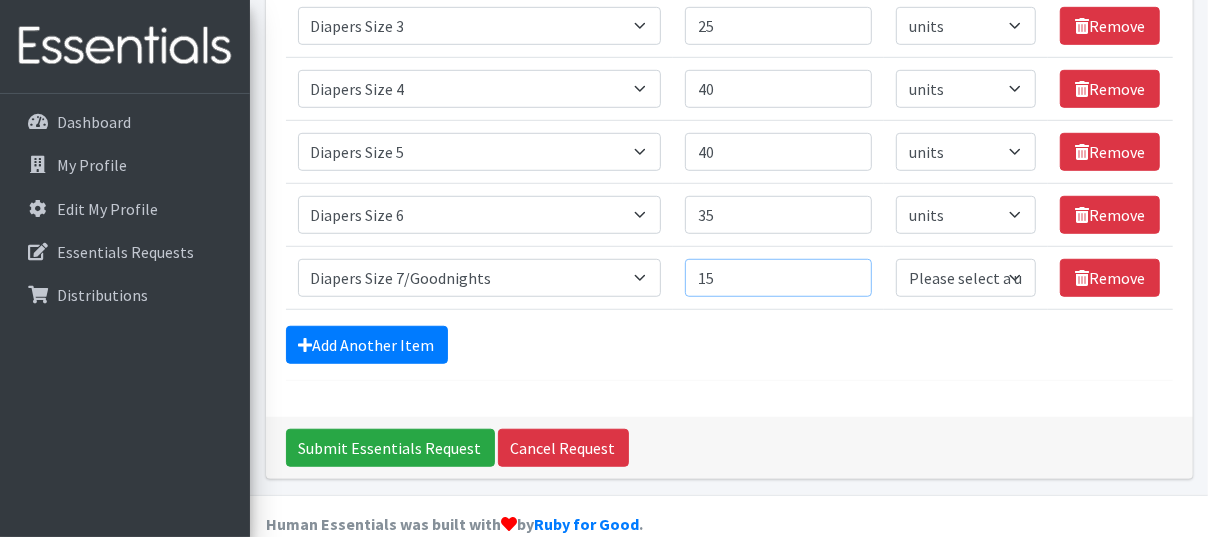 click on "15" at bounding box center [778, 278] 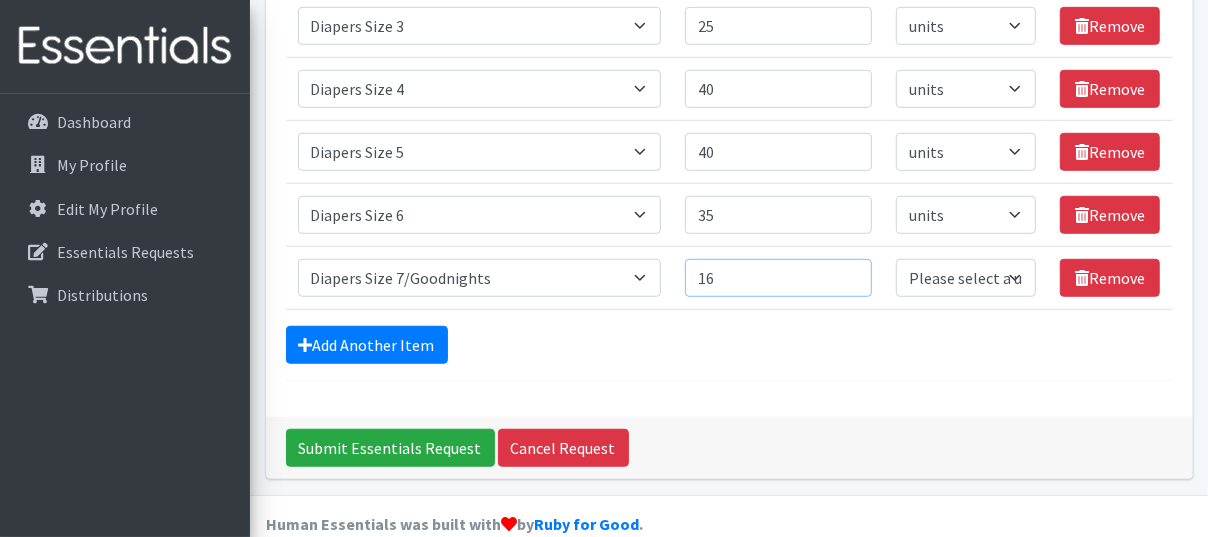 click on "16" at bounding box center [778, 278] 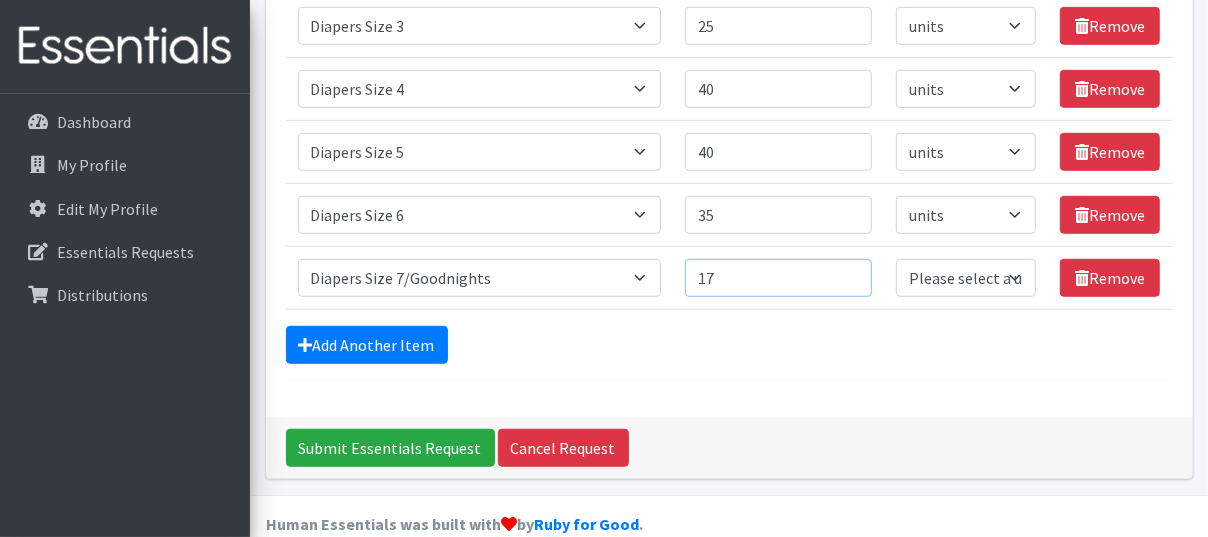 click on "17" at bounding box center [778, 278] 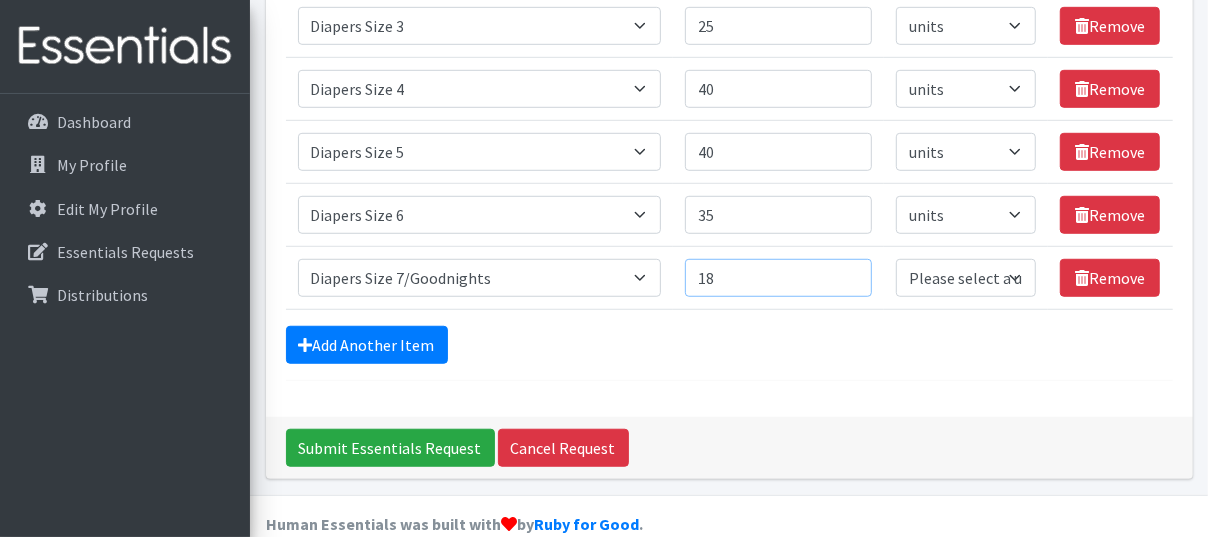 click on "18" at bounding box center [778, 278] 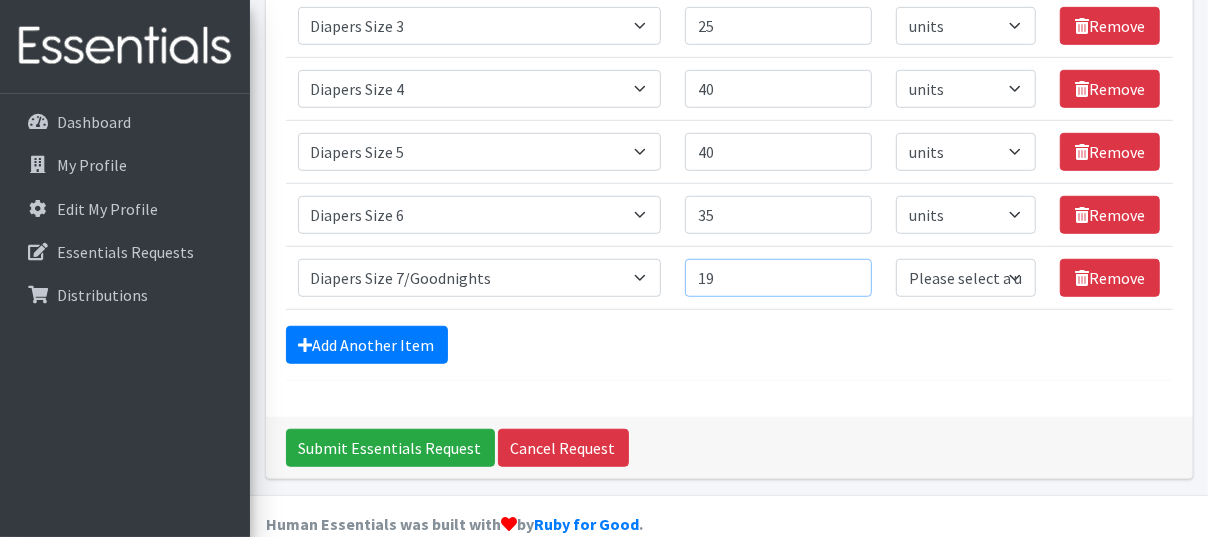 click on "19" at bounding box center (778, 278) 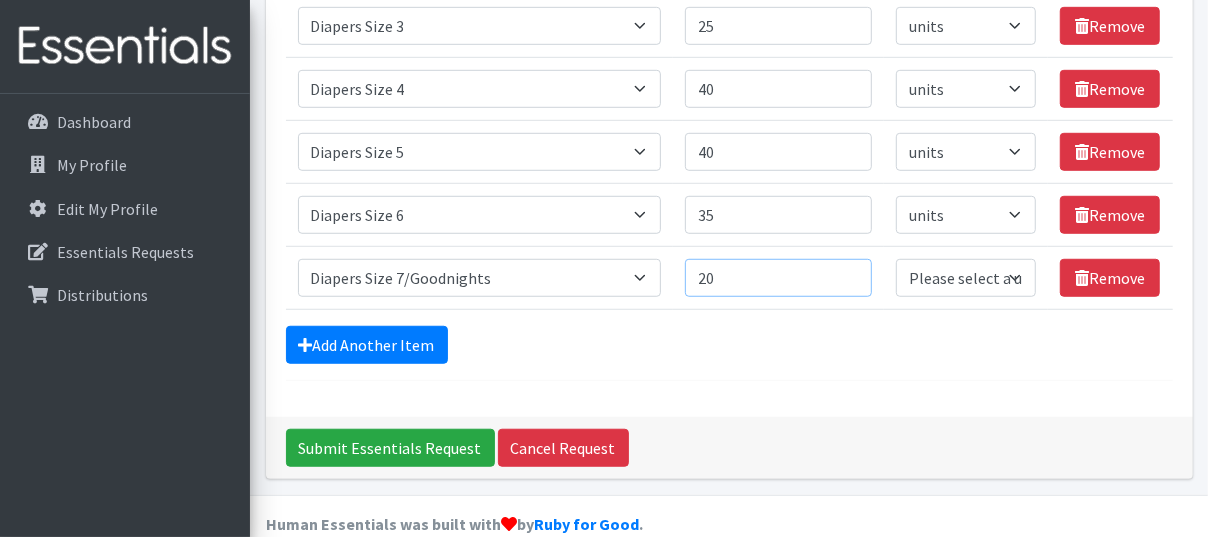 click on "20" at bounding box center [778, 278] 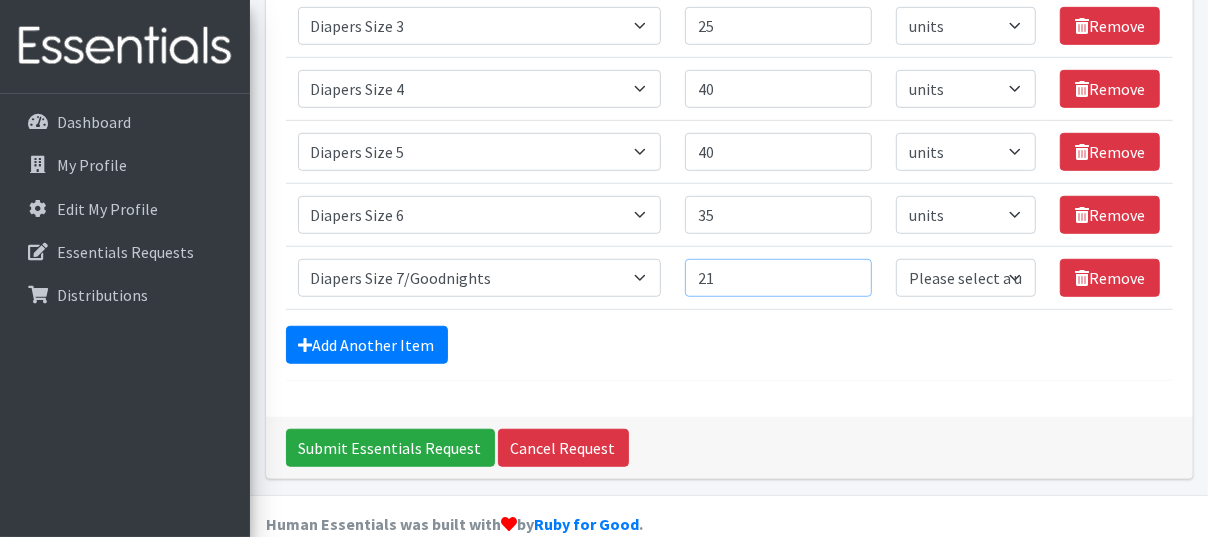 click on "21" at bounding box center [778, 278] 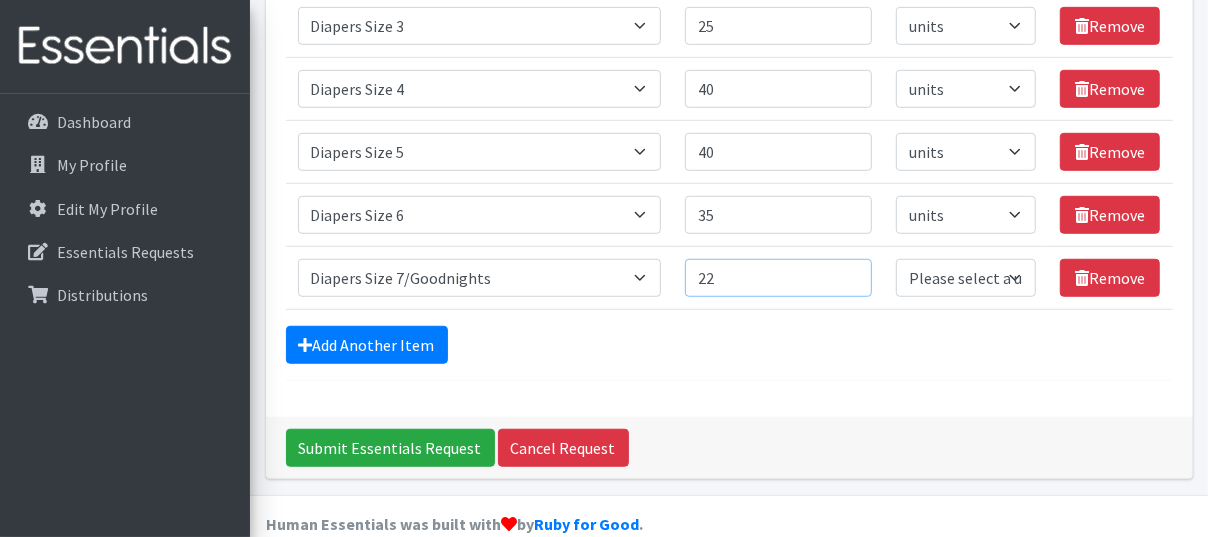 click on "22" at bounding box center (778, 278) 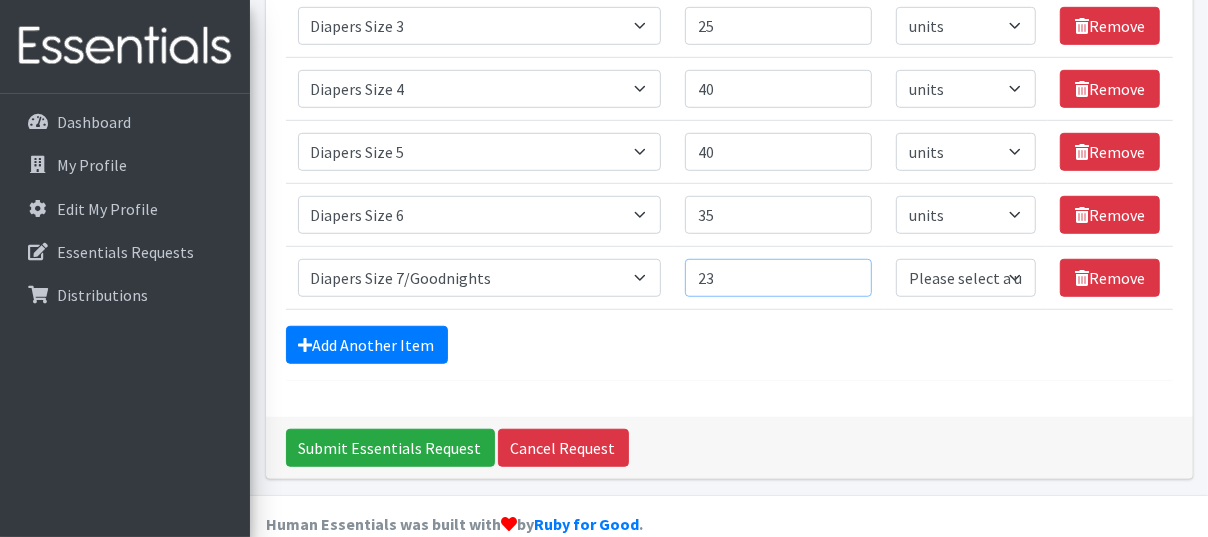 click on "23" at bounding box center (778, 278) 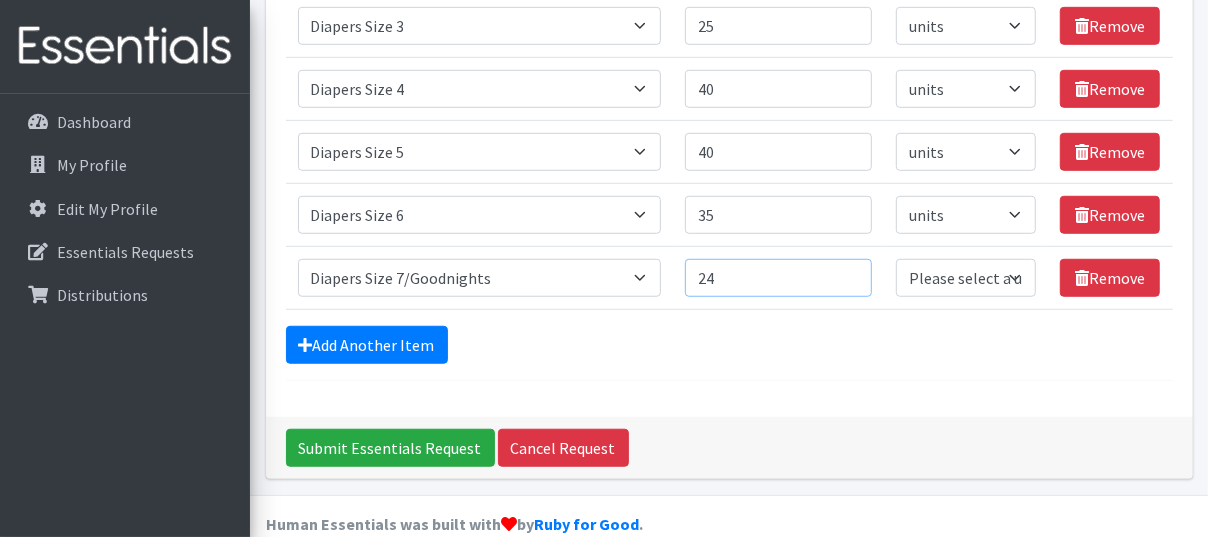 click on "24" at bounding box center [778, 278] 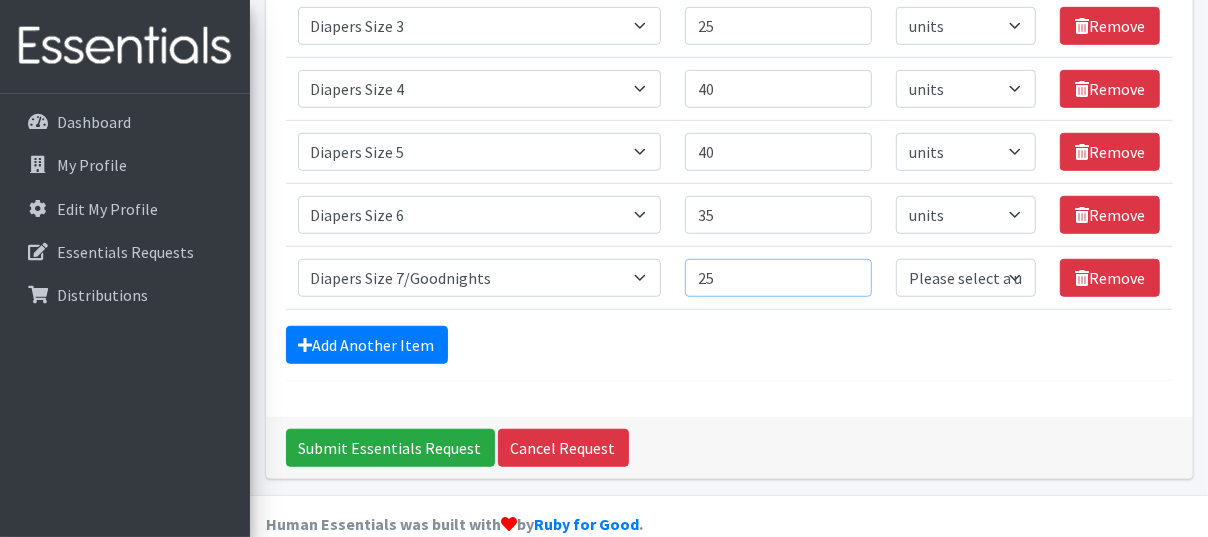 click on "25" at bounding box center (778, 278) 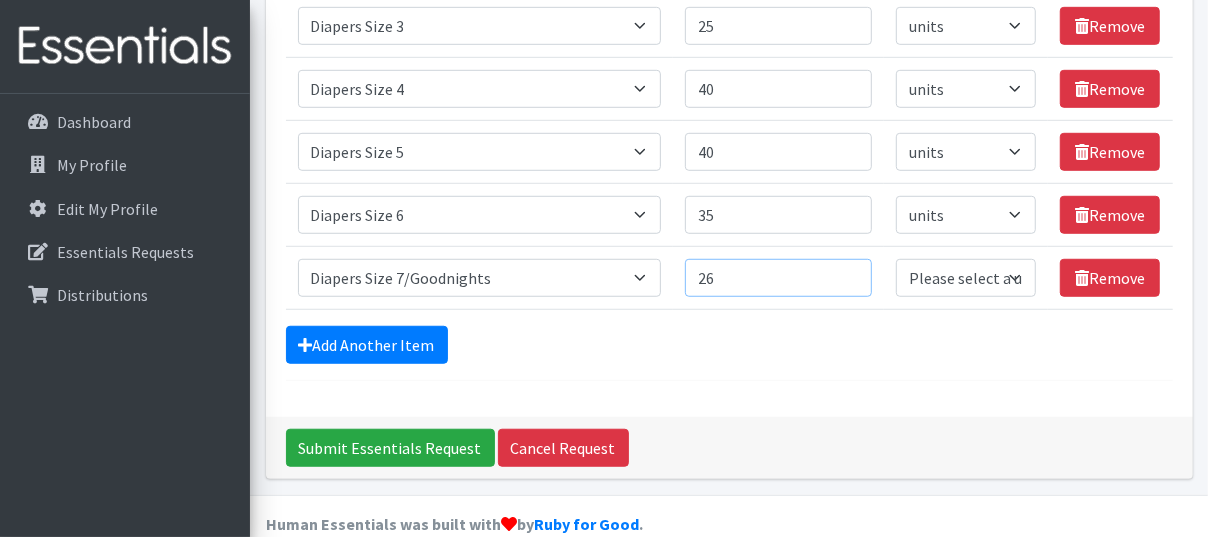 click on "26" at bounding box center (778, 278) 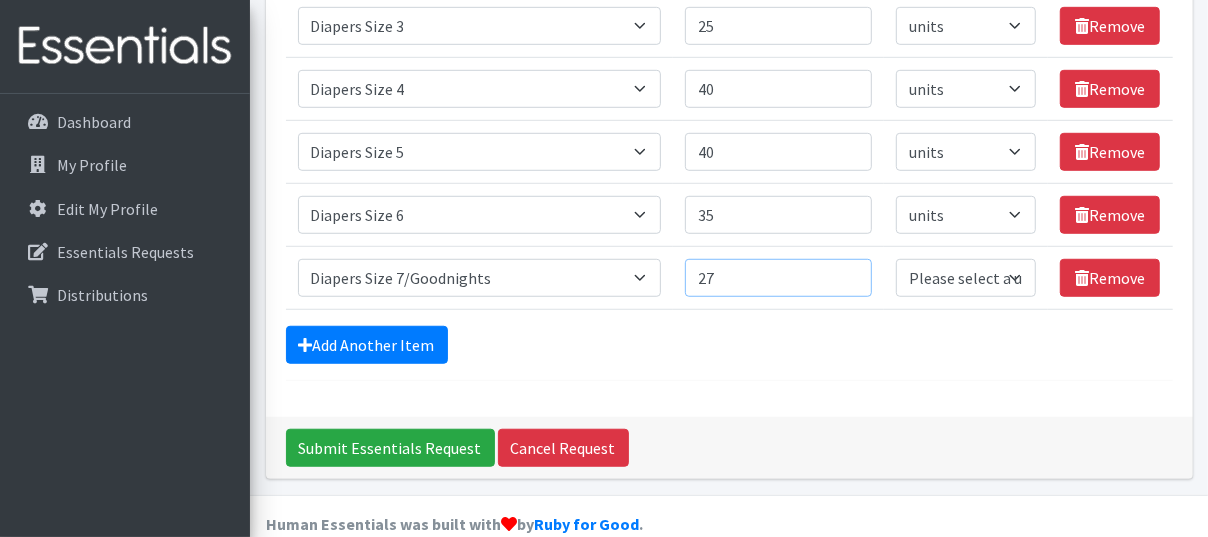 click on "27" at bounding box center (778, 278) 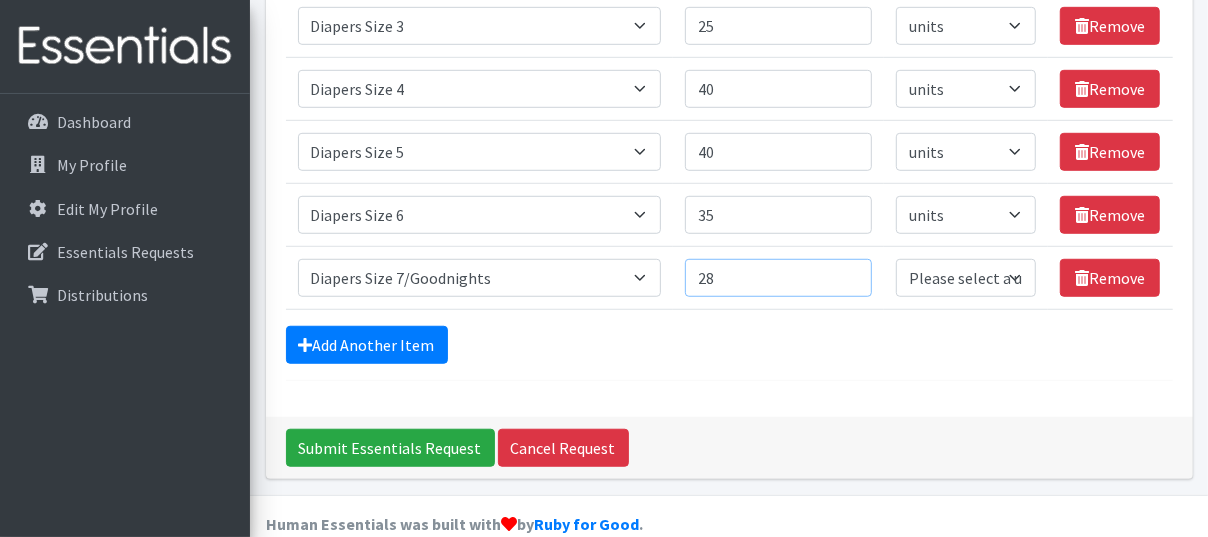 click on "28" at bounding box center (778, 278) 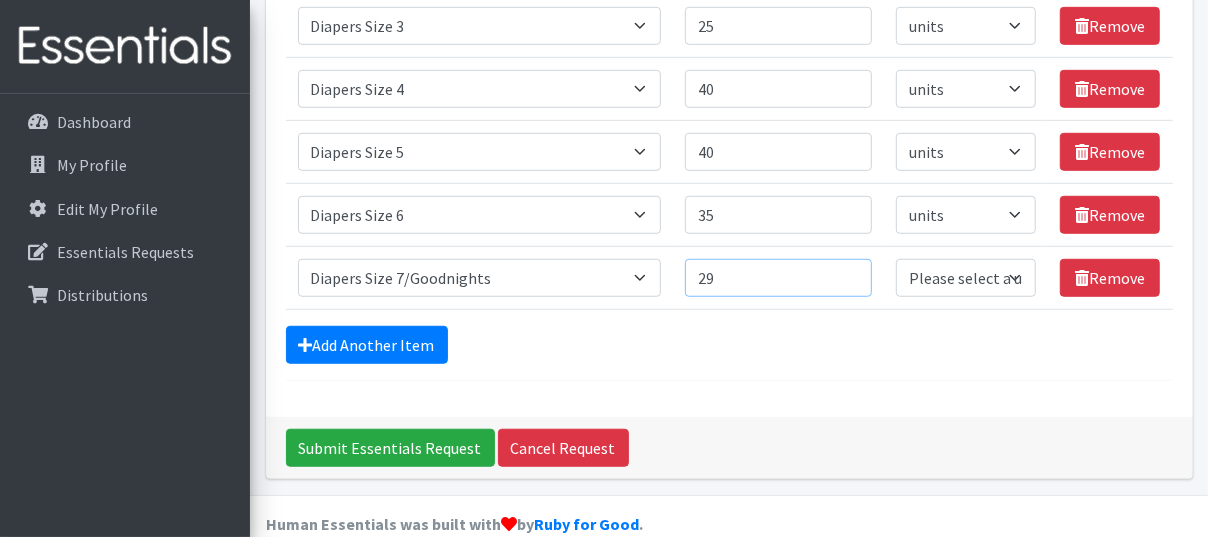 click on "29" at bounding box center (778, 278) 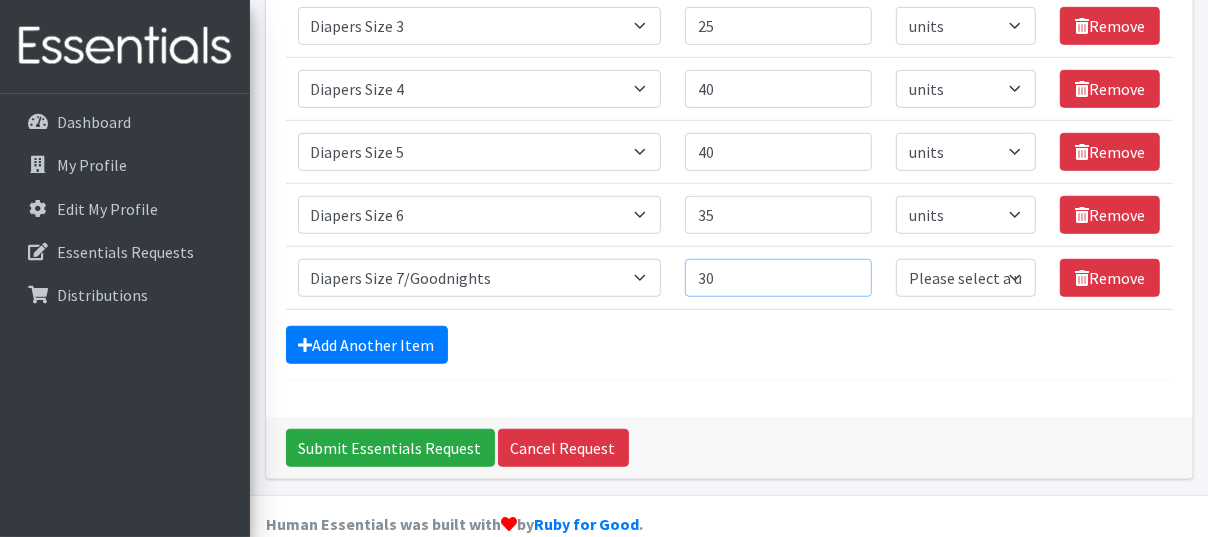 click on "30" at bounding box center [778, 278] 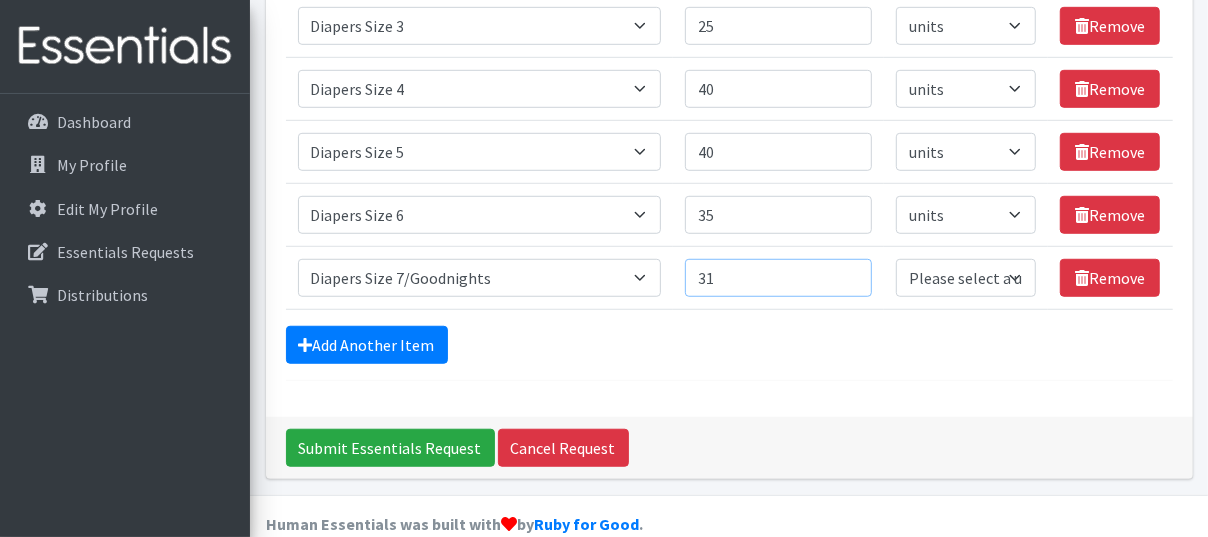 click on "31" at bounding box center (778, 278) 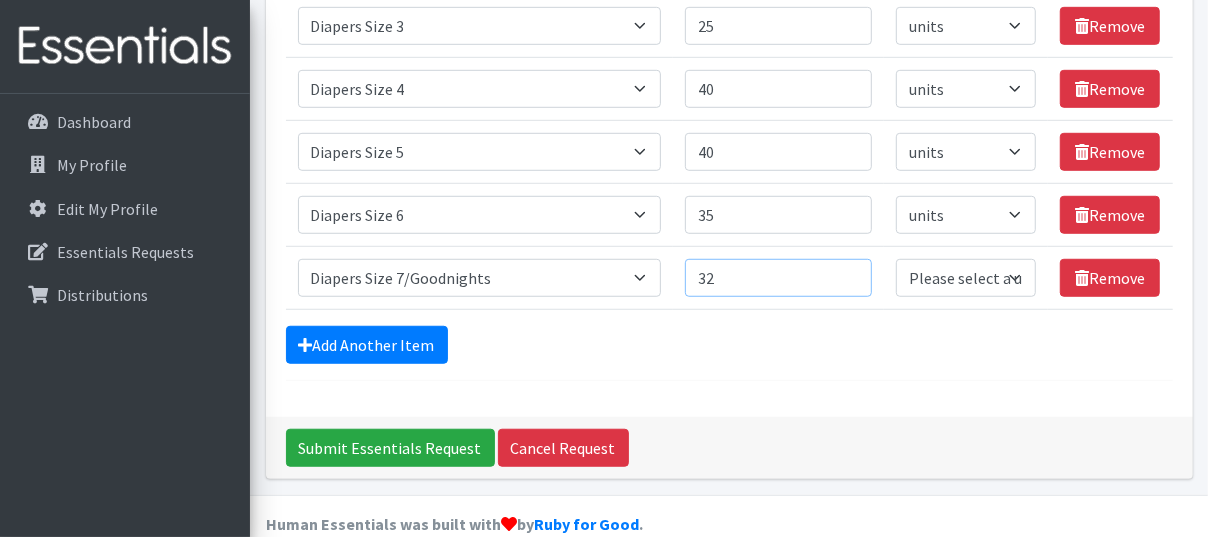 click on "32" at bounding box center [778, 278] 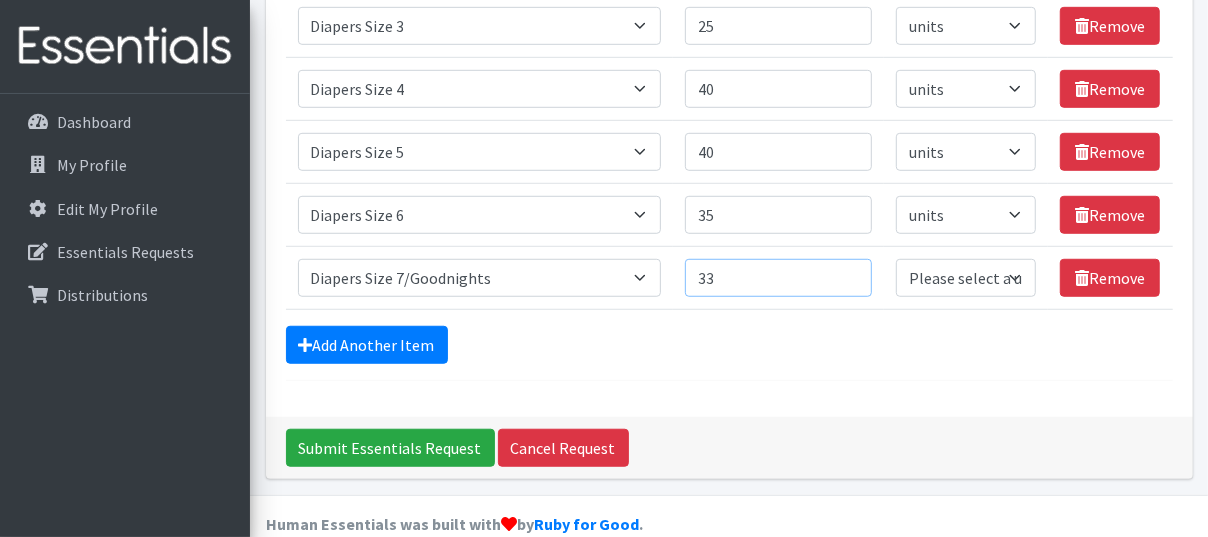 click on "33" at bounding box center [778, 278] 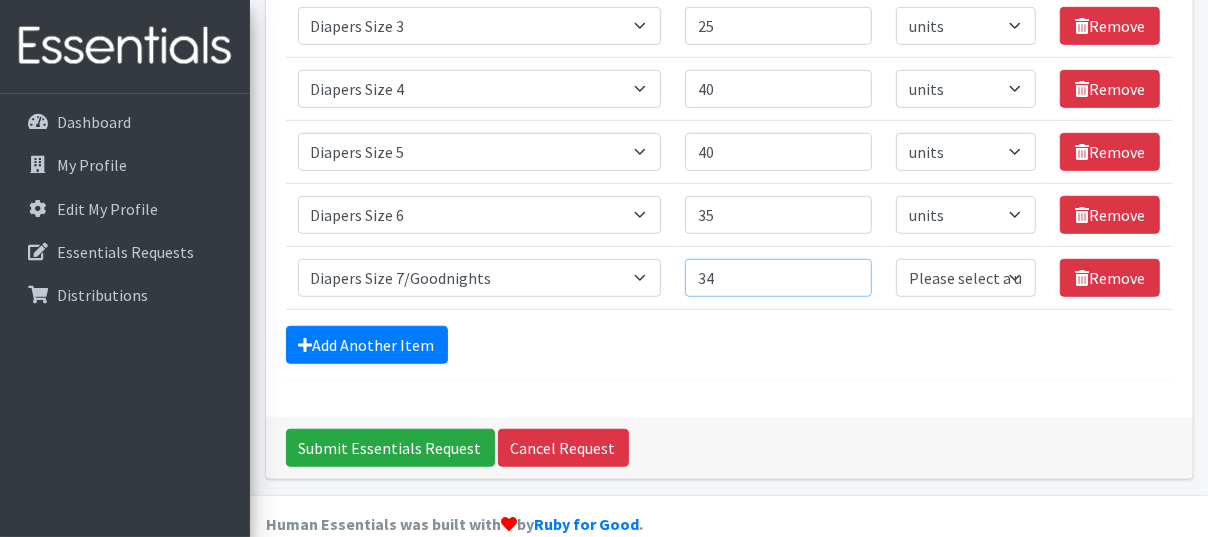 click on "34" at bounding box center [778, 278] 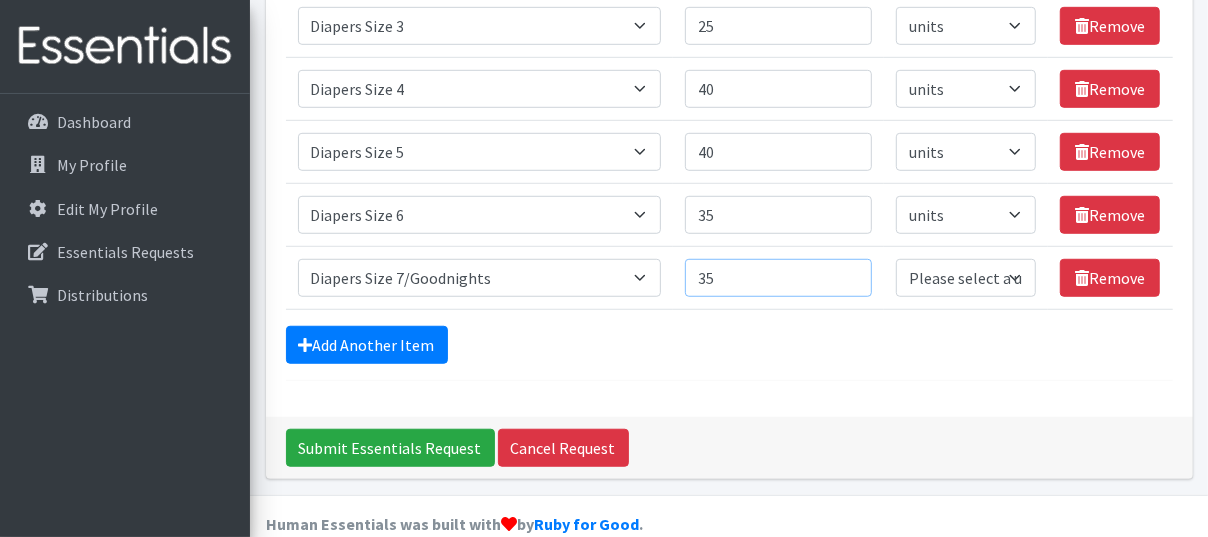 click on "35" at bounding box center (778, 278) 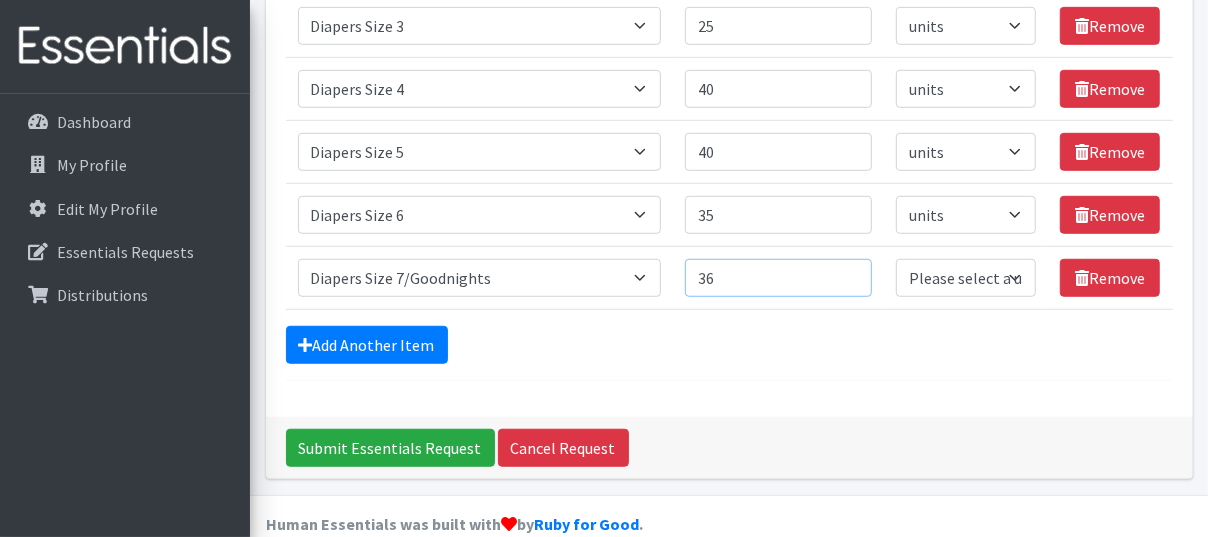 click on "36" at bounding box center [778, 278] 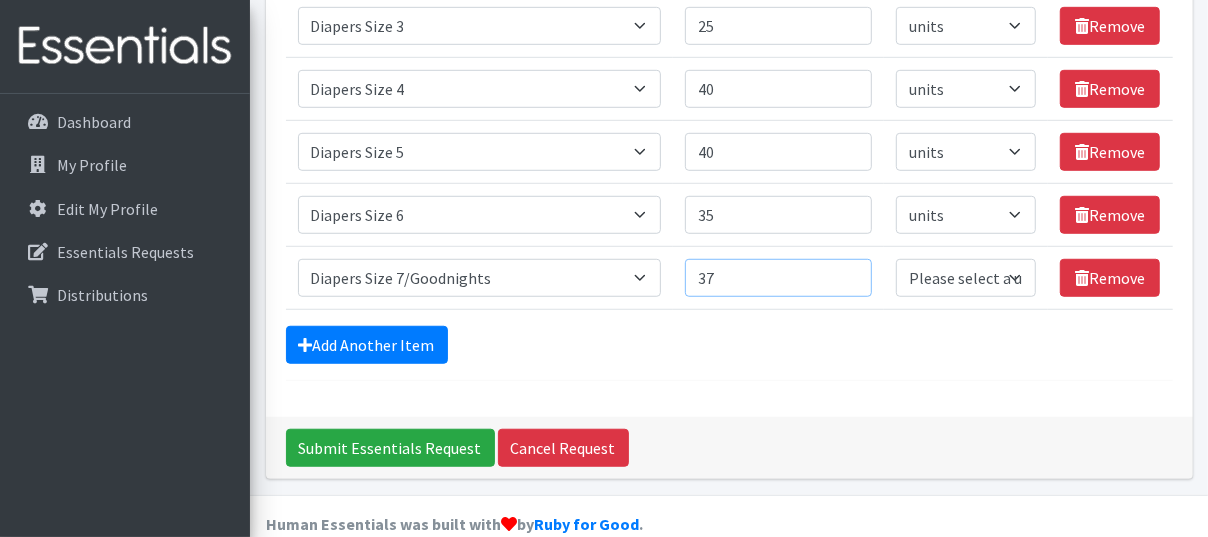 click on "37" at bounding box center (778, 278) 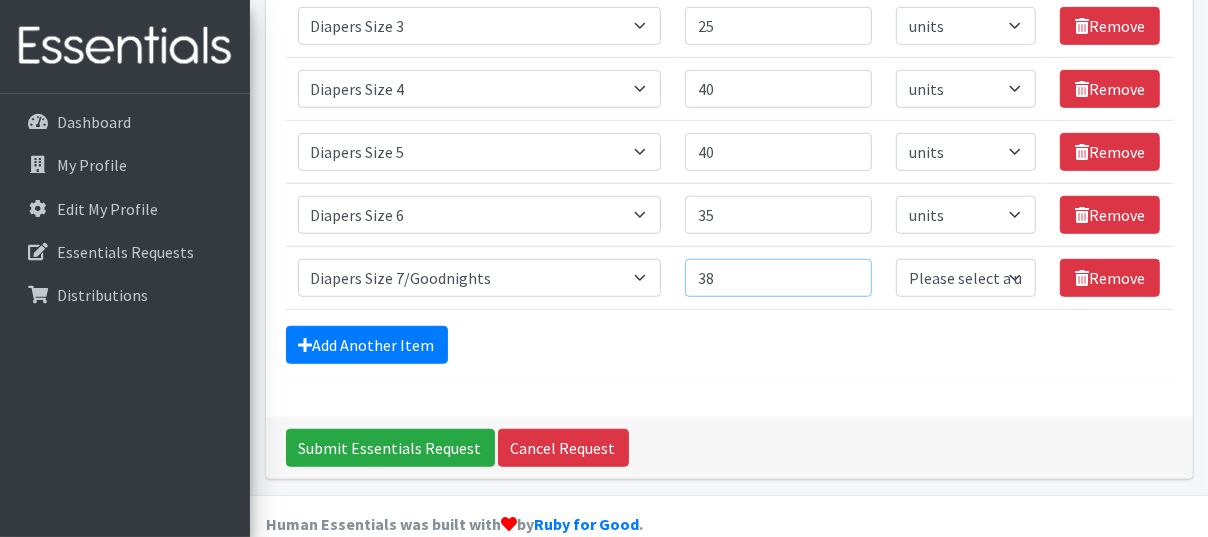 click on "38" at bounding box center [778, 278] 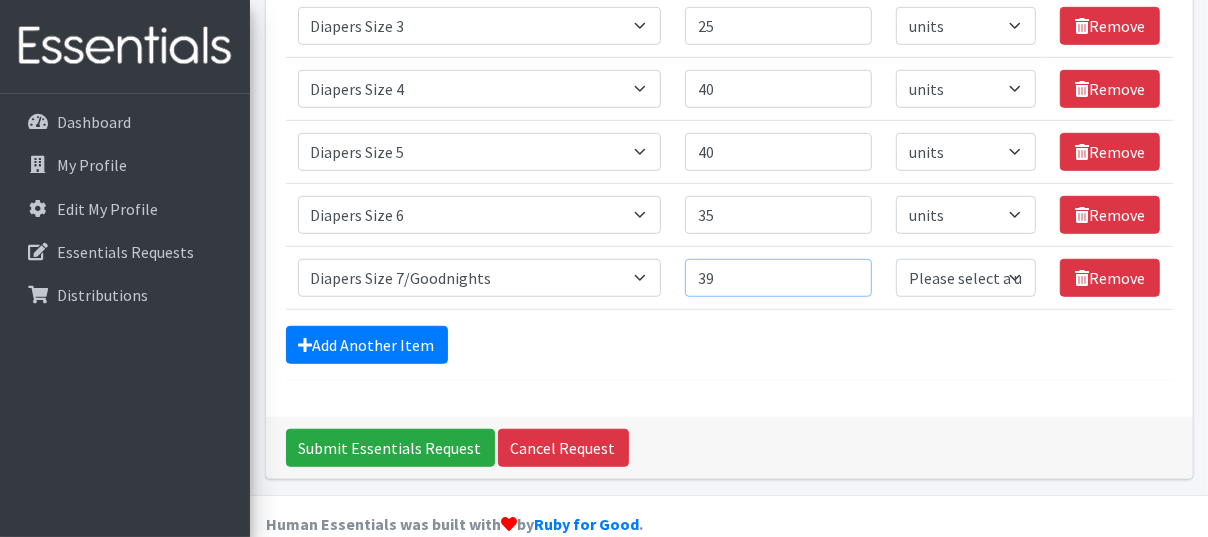 click on "39" at bounding box center [778, 278] 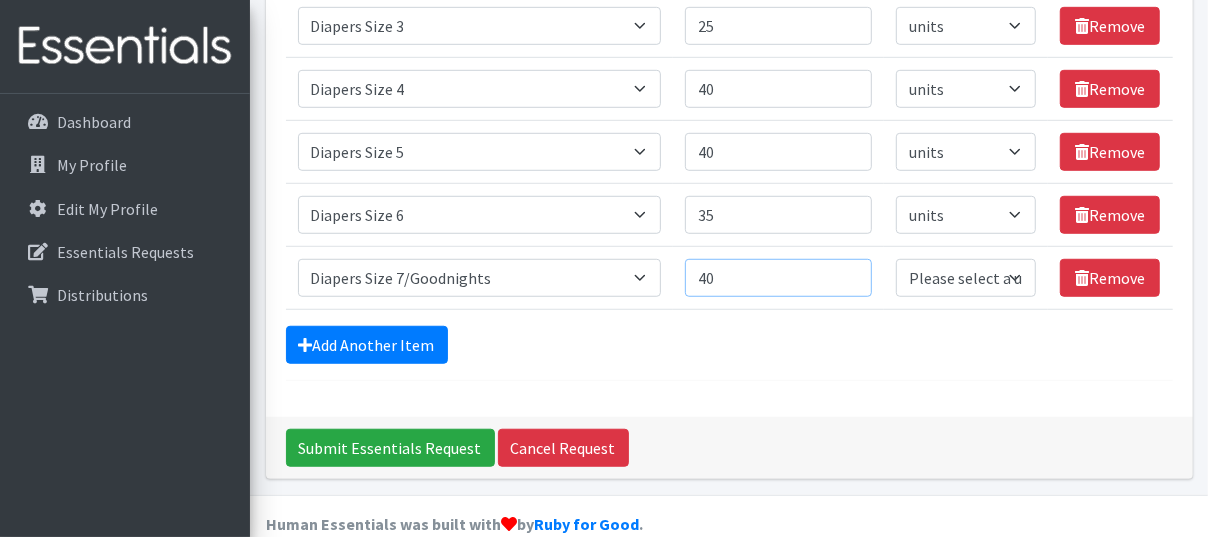 type on "40" 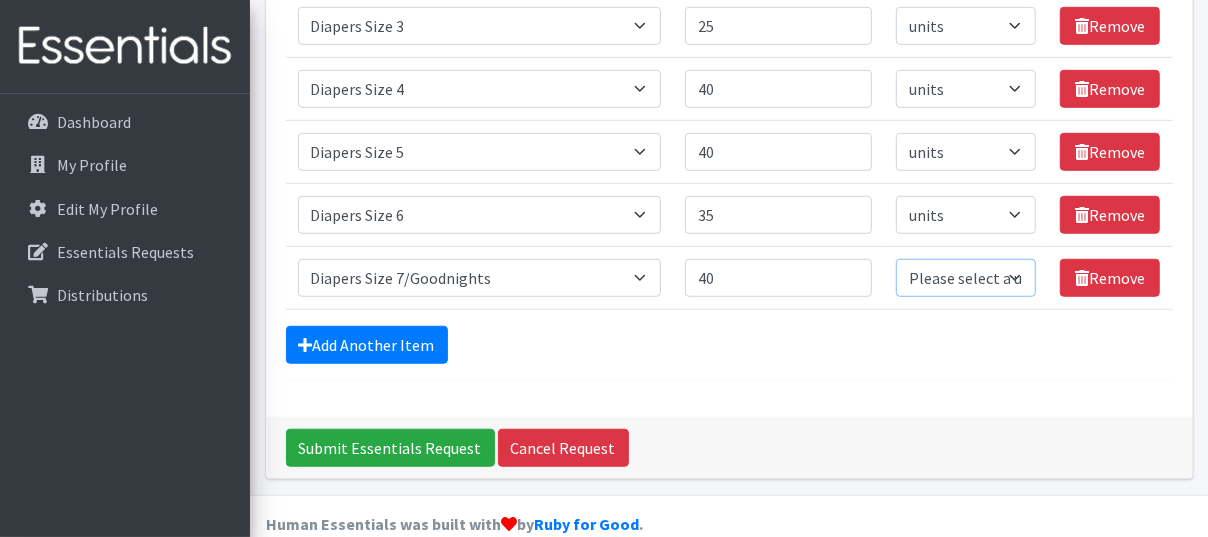 click on "Please select a unit units Packs" at bounding box center (966, 278) 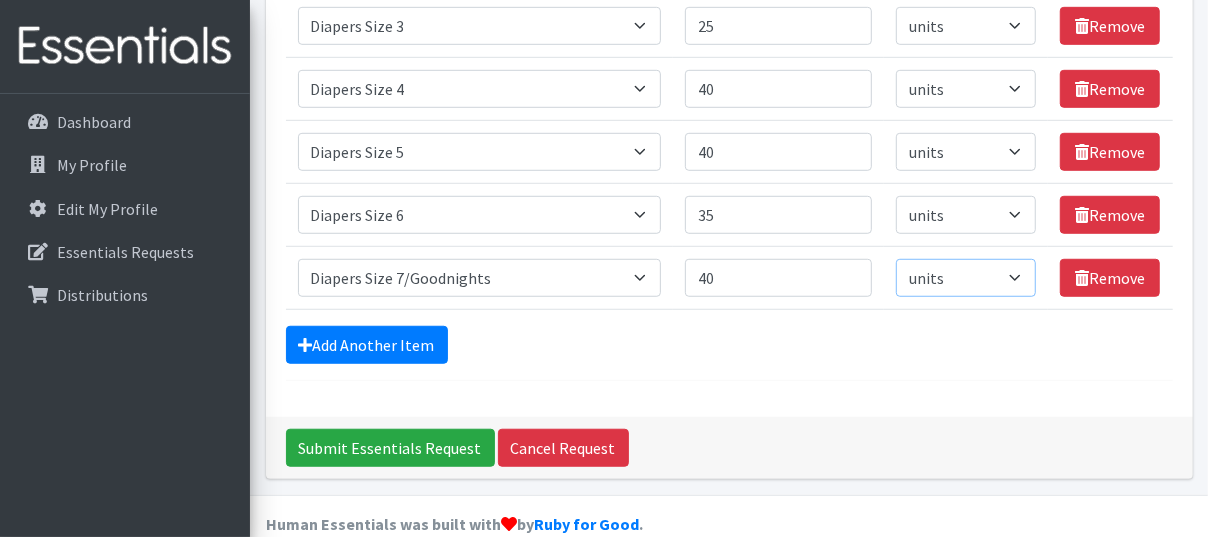 click on "Please select a unit units Packs" at bounding box center [966, 278] 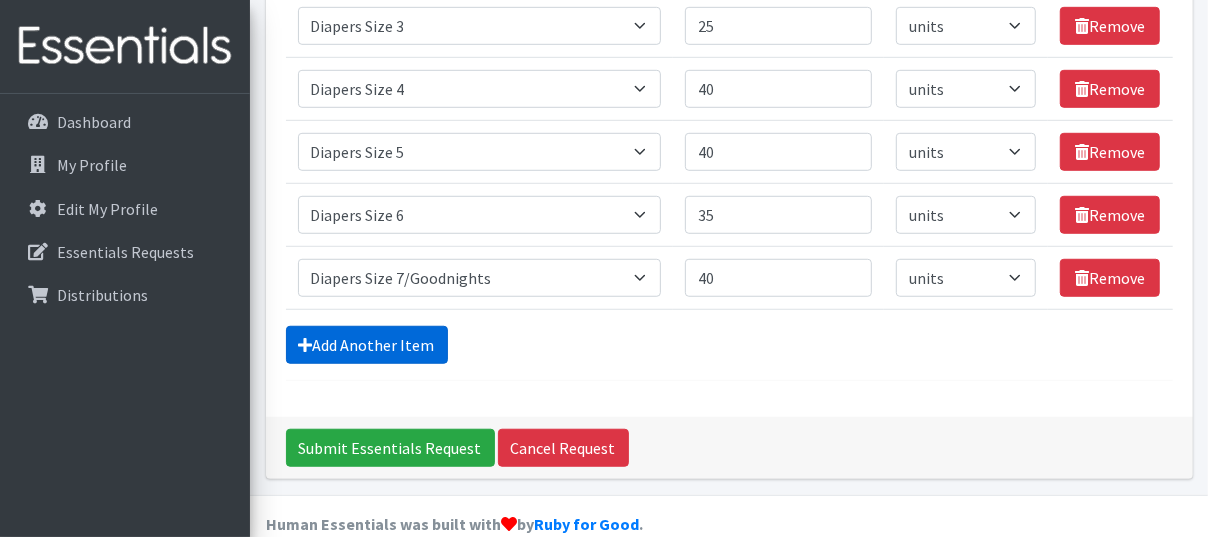 click on "Add Another Item" at bounding box center (367, 345) 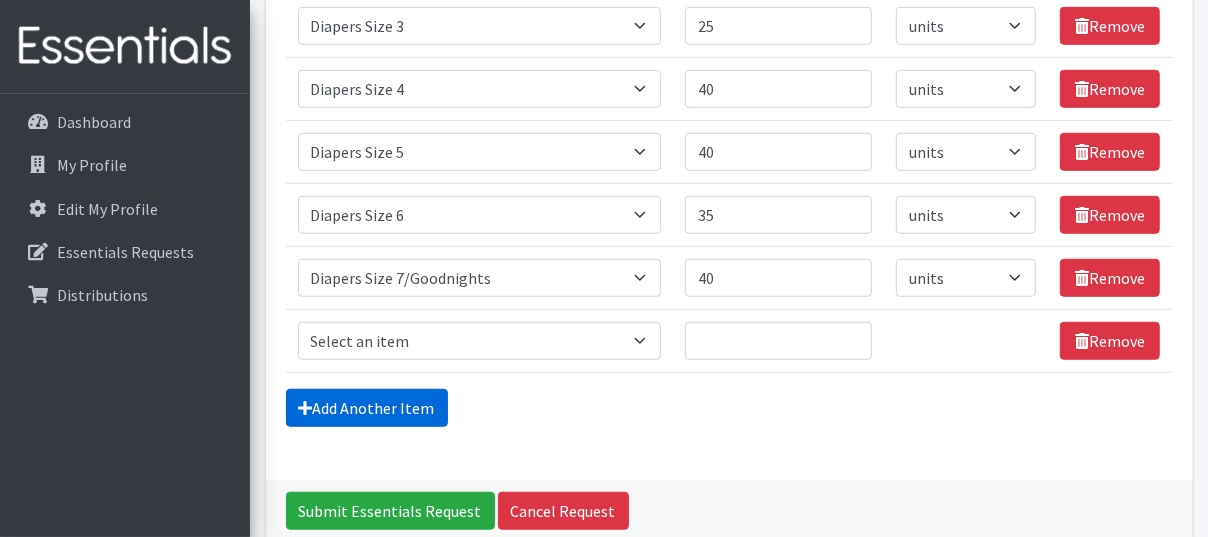 scroll, scrollTop: 781, scrollLeft: 0, axis: vertical 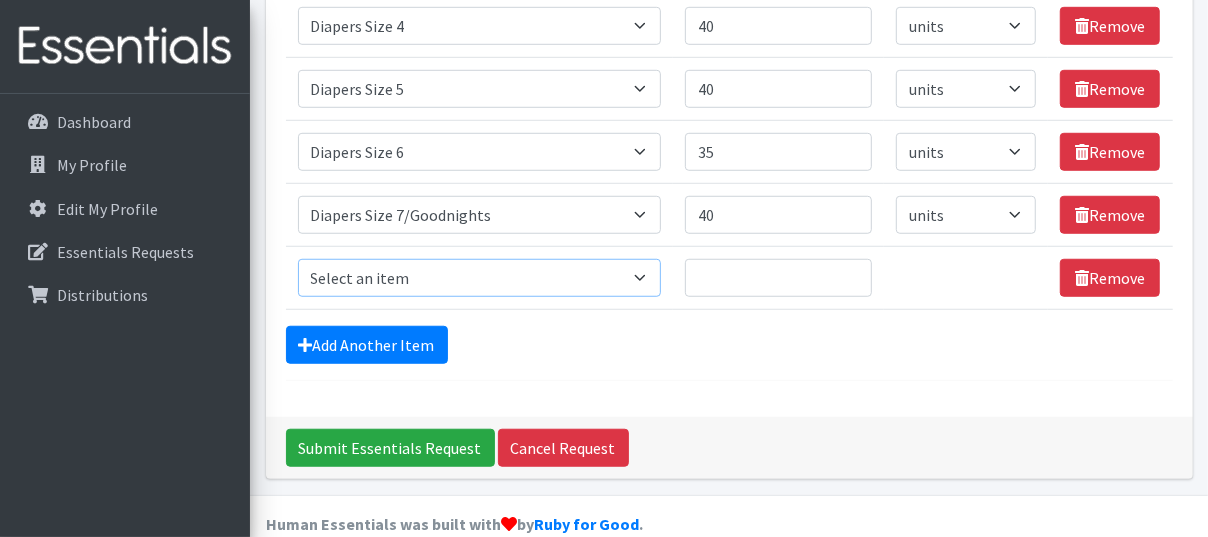 click on "Select an item
# of Children this order will serve
# of Individuals Living in Household
Activity Mat
Baby Carriers
Bath Tubs
Bed Pads
Bibs
Birthday Box - Boy
Birthday Box - Girl
Blankets/Swaddlers/Sleepsacks
Books
Bottles
Breast Pump
Bundle Me's
Car Seat - 3in1 up to 80 lbs.
Car Seat - Infant up to 22lbs. w/ handle
Clothing Boys Spring/Summer 0-6 Months
Clothing Boys Spring/Summer 12-18 Months
Clothing Boys Spring/Summer 18-24 Months
Clothing Boys Spring/Summer 2T
Clothing Boys Spring/Summer 3T
Clothing Boys Spring/Summer 4T
Clothing Boys Spring/Summer 5T
Clothing Boys Spring/Summer 6-12 Months
Clothing Boys Spring/Summer Premie/NB
Clothing Girls Fall/Winter 6-12 Months
Clothing Girls Spring/Summer 0-6 Months
Clothing Girls Spring/Summer 12-18 Months
Clothing Girls Spring/Summer 18-24 Months
Clothing Girls Spring/Summer 2T
Clothing Girls Spring/Summer 3T
Clothing Girls Spring/Summer 4T
Clothing Girls Spring/Summer 5T
Diaper Bags" at bounding box center (480, 278) 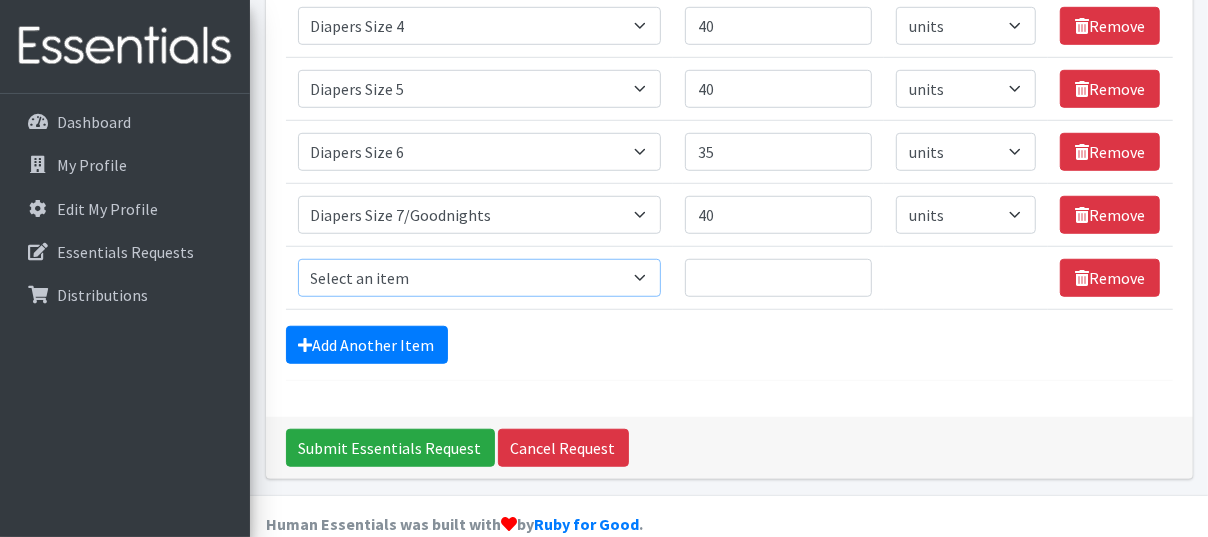 select on "2005" 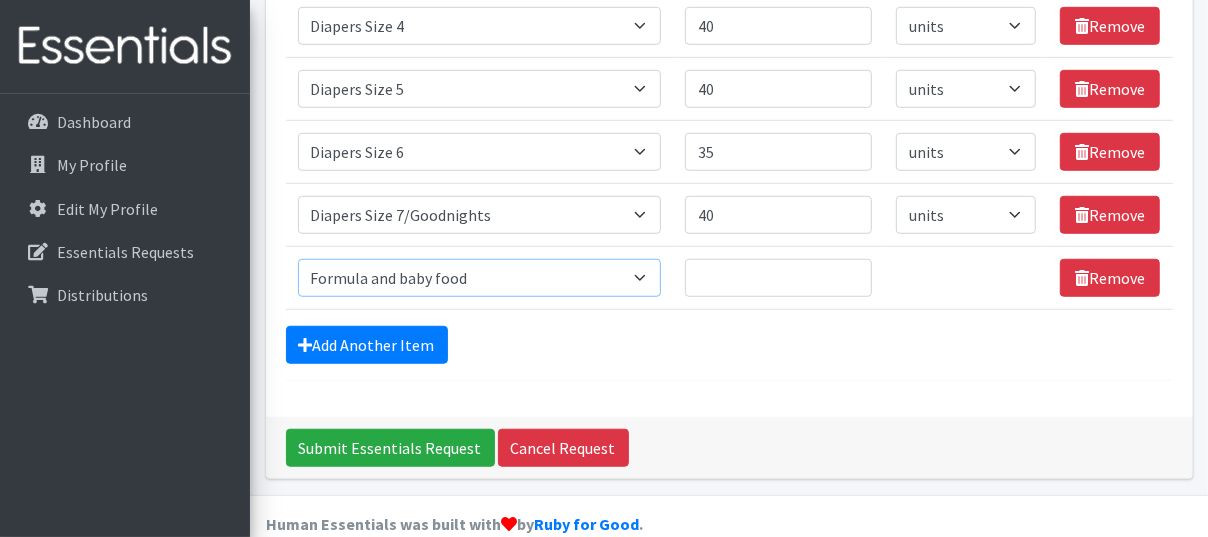 click on "Select an item
# of Children this order will serve
# of Individuals Living in Household
Activity Mat
Baby Carriers
Bath Tubs
Bed Pads
Bibs
Birthday Box - Boy
Birthday Box - Girl
Blankets/Swaddlers/Sleepsacks
Books
Bottles
Breast Pump
Bundle Me's
Car Seat - 3in1 up to 80 lbs.
Car Seat - Infant up to 22lbs. w/ handle
Clothing Boys Spring/Summer 0-6 Months
Clothing Boys Spring/Summer 12-18 Months
Clothing Boys Spring/Summer 18-24 Months
Clothing Boys Spring/Summer 2T
Clothing Boys Spring/Summer 3T
Clothing Boys Spring/Summer 4T
Clothing Boys Spring/Summer 5T
Clothing Boys Spring/Summer 6-12 Months
Clothing Boys Spring/Summer Premie/NB
Clothing Girls Fall/Winter 6-12 Months
Clothing Girls Spring/Summer 0-6 Months
Clothing Girls Spring/Summer 12-18 Months
Clothing Girls Spring/Summer 18-24 Months
Clothing Girls Spring/Summer 2T
Clothing Girls Spring/Summer 3T
Clothing Girls Spring/Summer 4T
Clothing Girls Spring/Summer 5T
Diaper Bags" at bounding box center [480, 278] 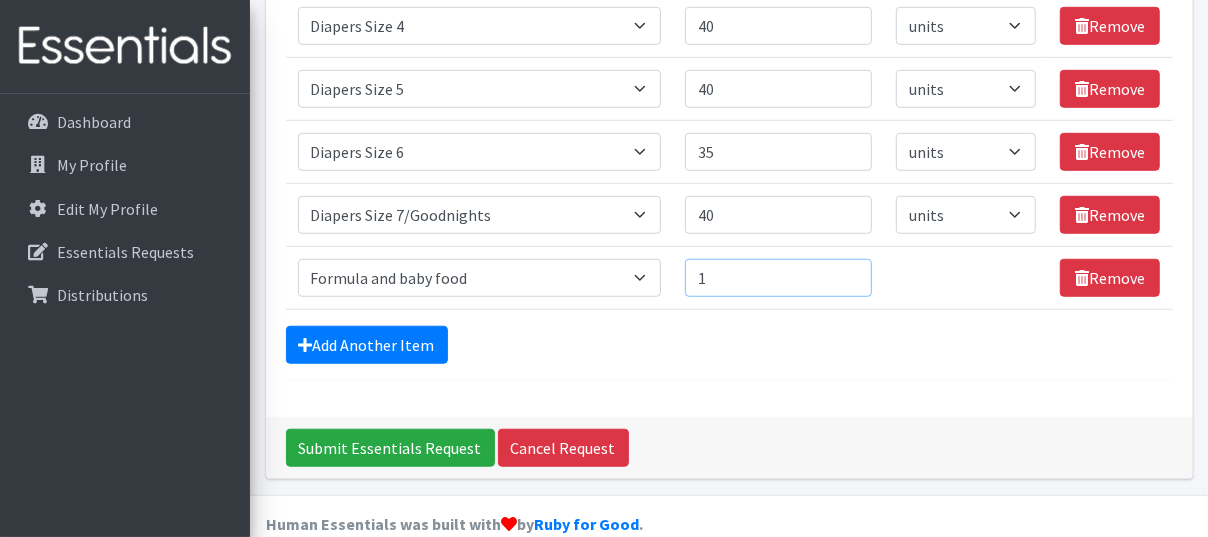 click on "1" at bounding box center (778, 278) 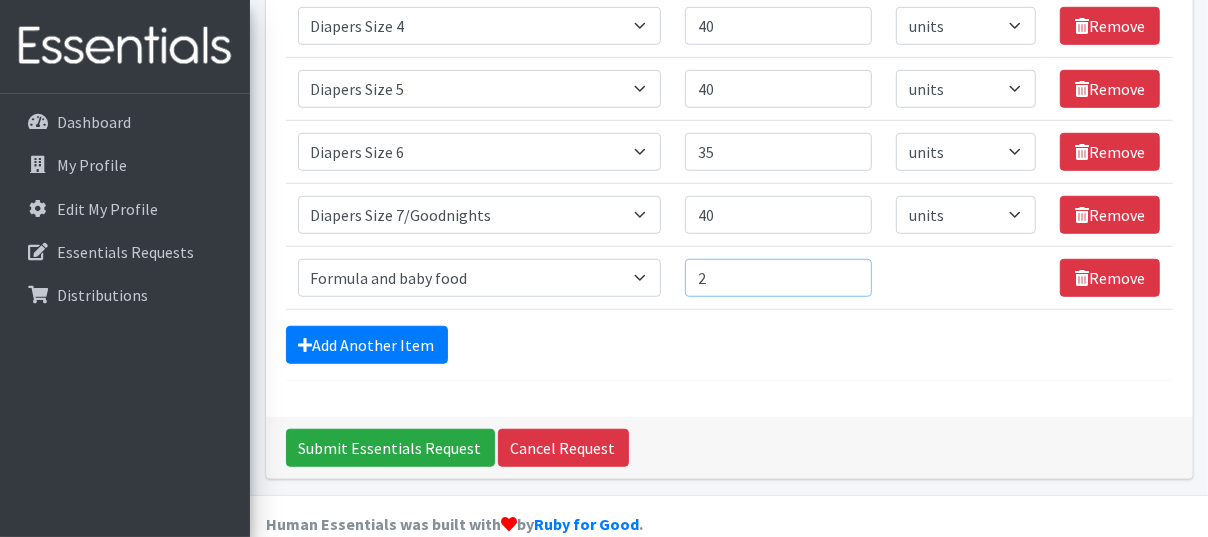 click on "2" at bounding box center [778, 278] 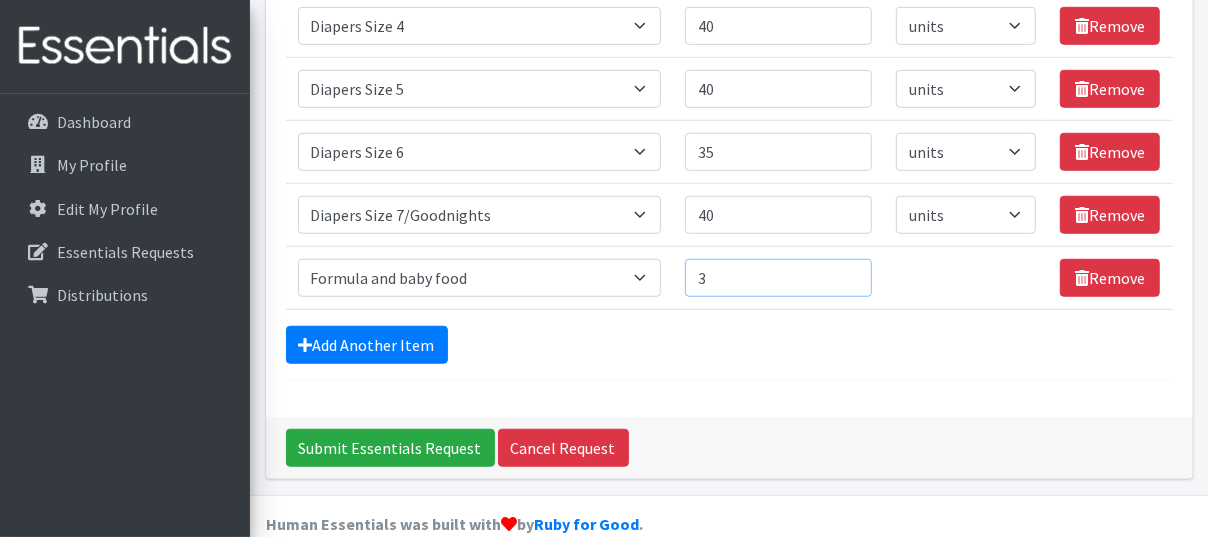click on "3" at bounding box center (778, 278) 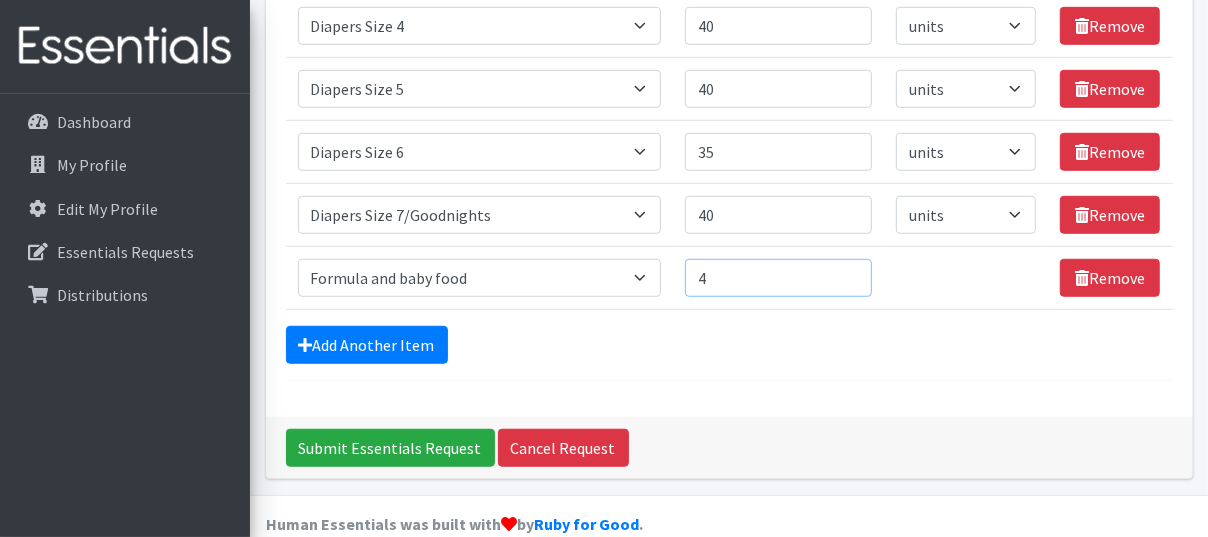 click on "4" at bounding box center (778, 278) 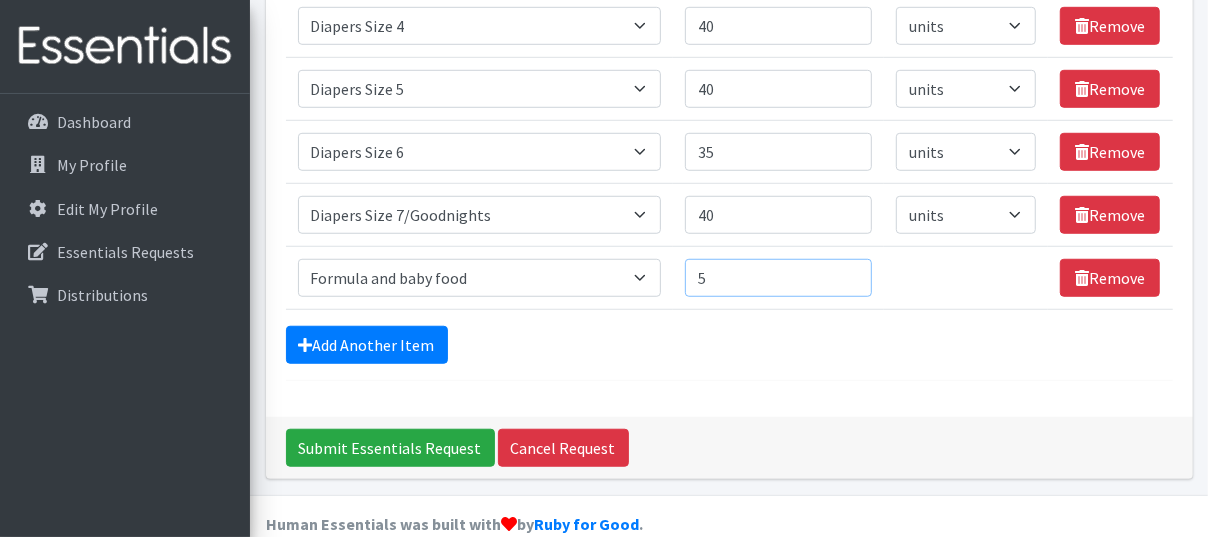 click on "5" at bounding box center (778, 278) 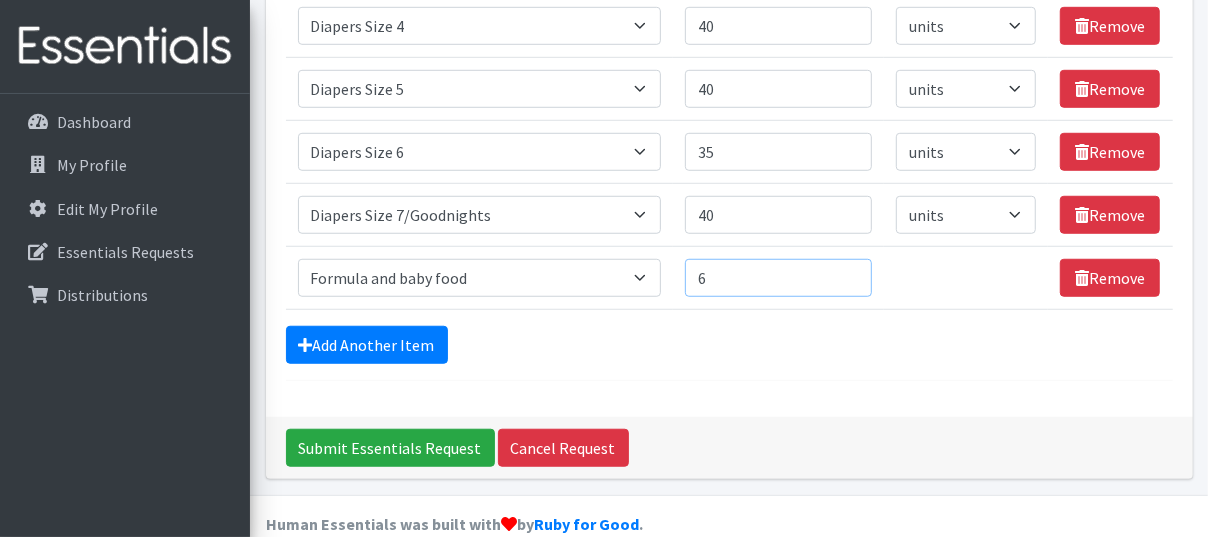 click on "6" at bounding box center (778, 278) 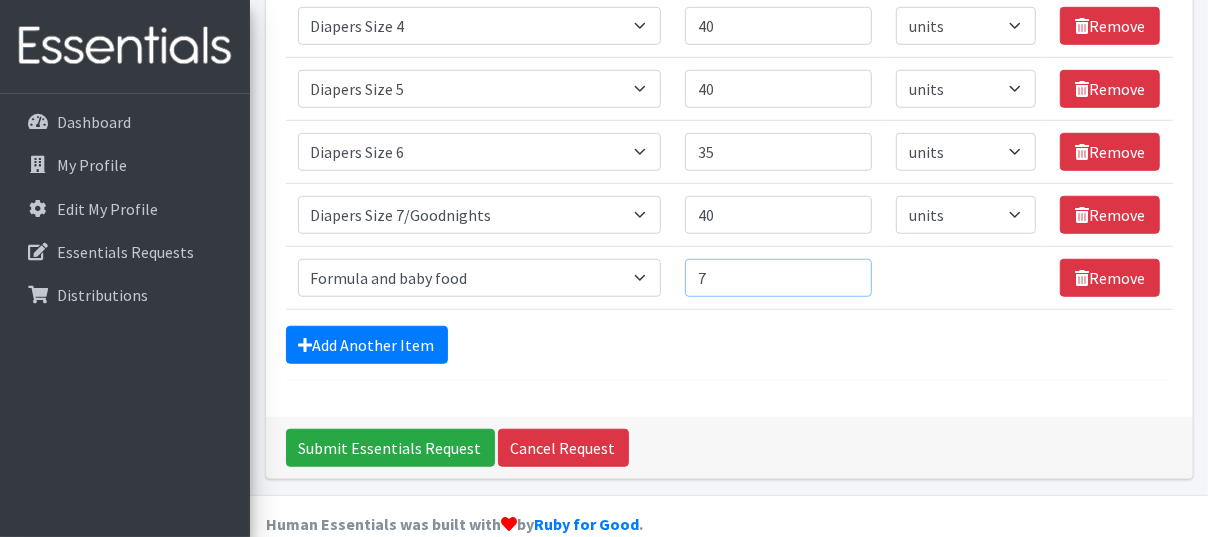 click on "7" at bounding box center [778, 278] 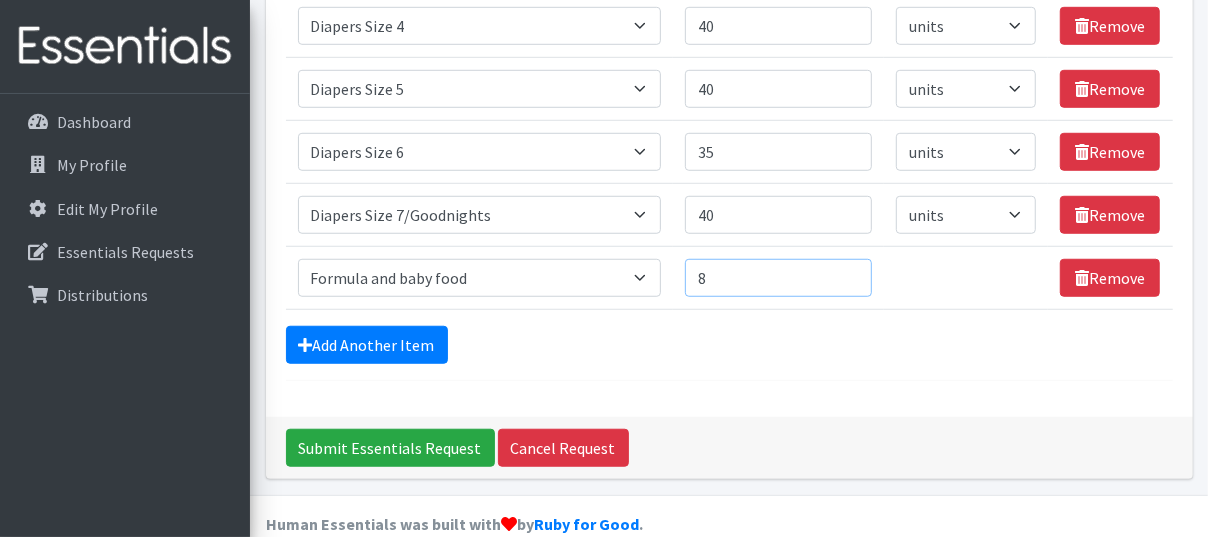 click on "8" at bounding box center [778, 278] 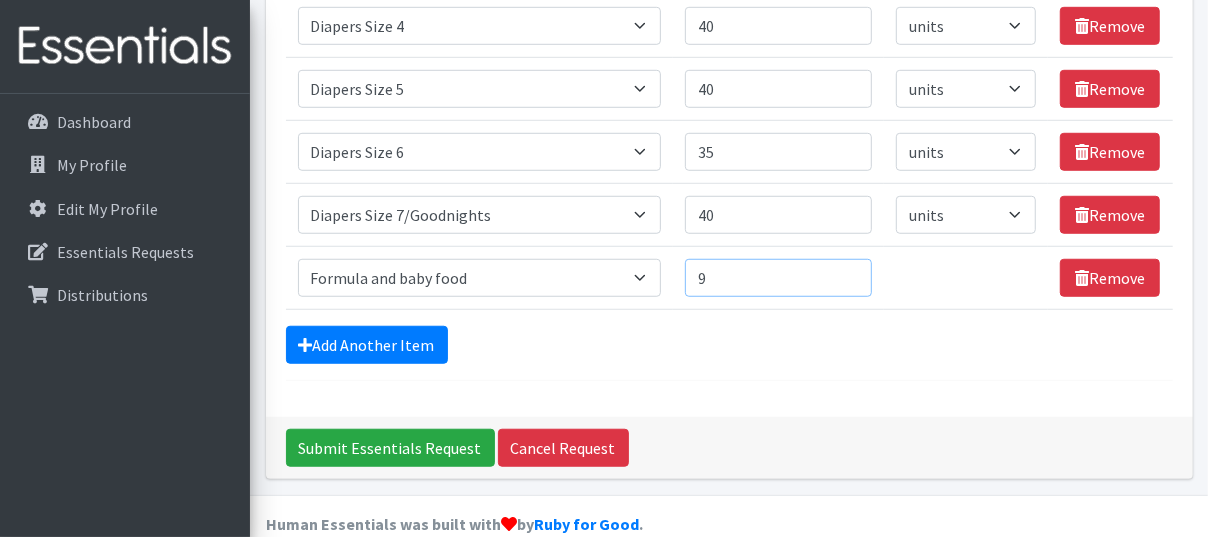 click on "9" at bounding box center [778, 278] 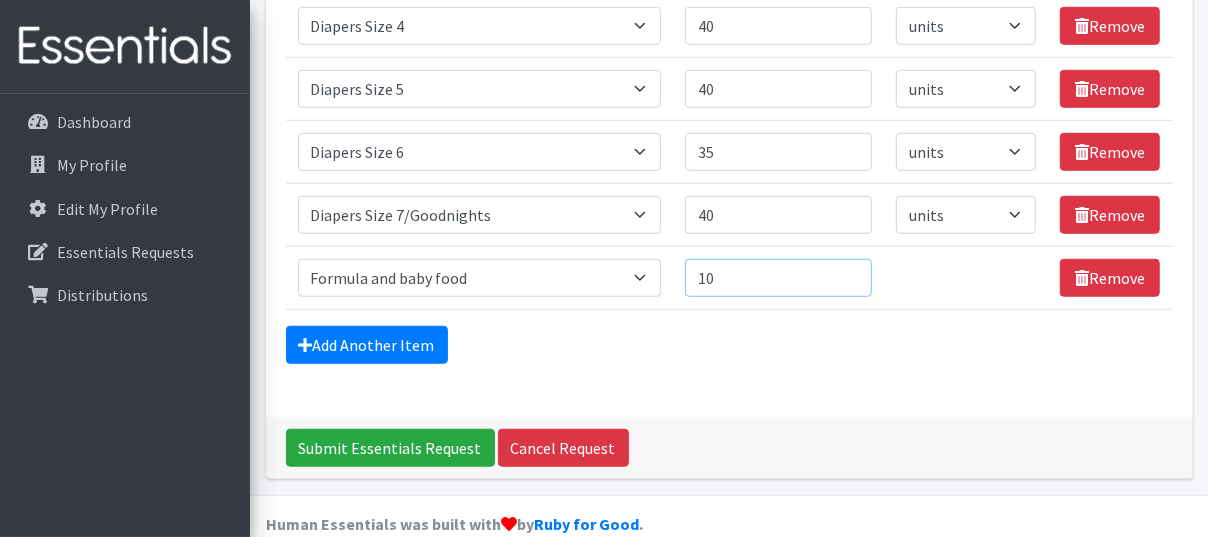 click on "10" at bounding box center (778, 278) 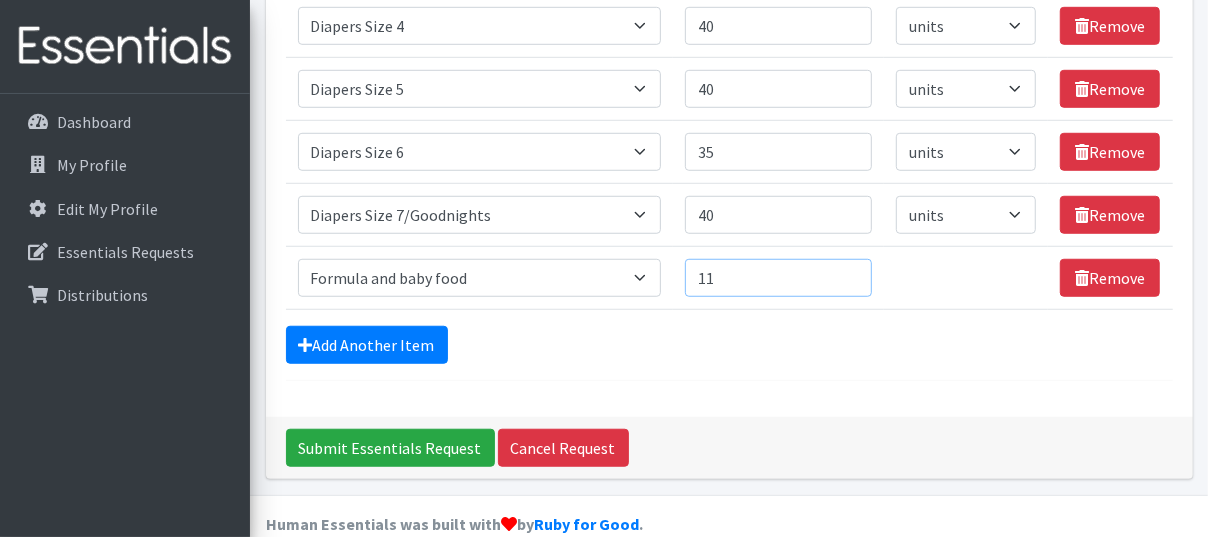click on "11" at bounding box center (778, 278) 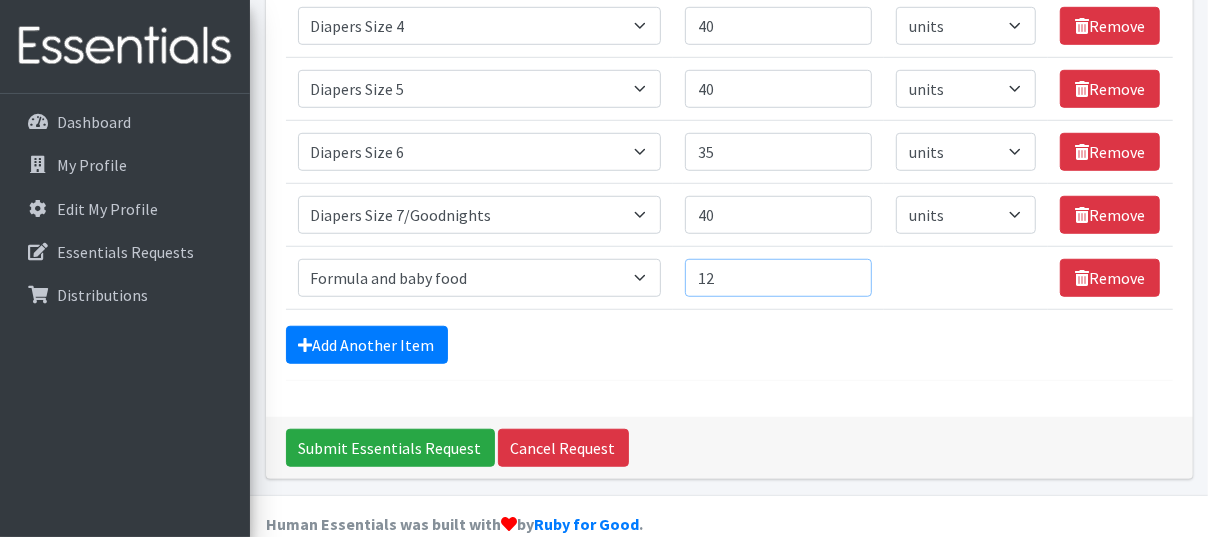 click on "12" at bounding box center (778, 278) 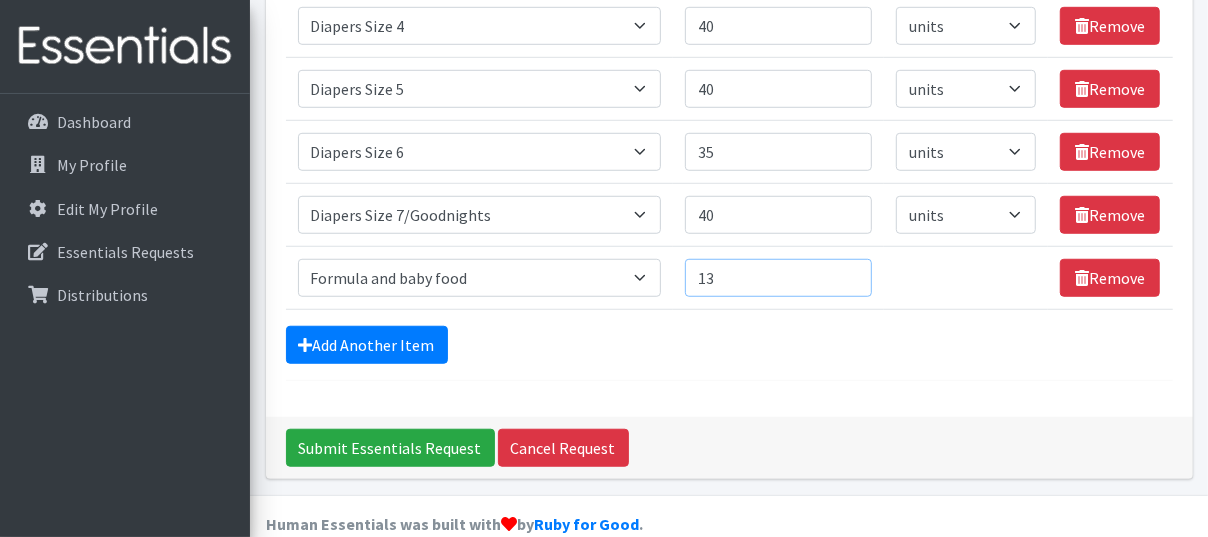 click on "13" at bounding box center (778, 278) 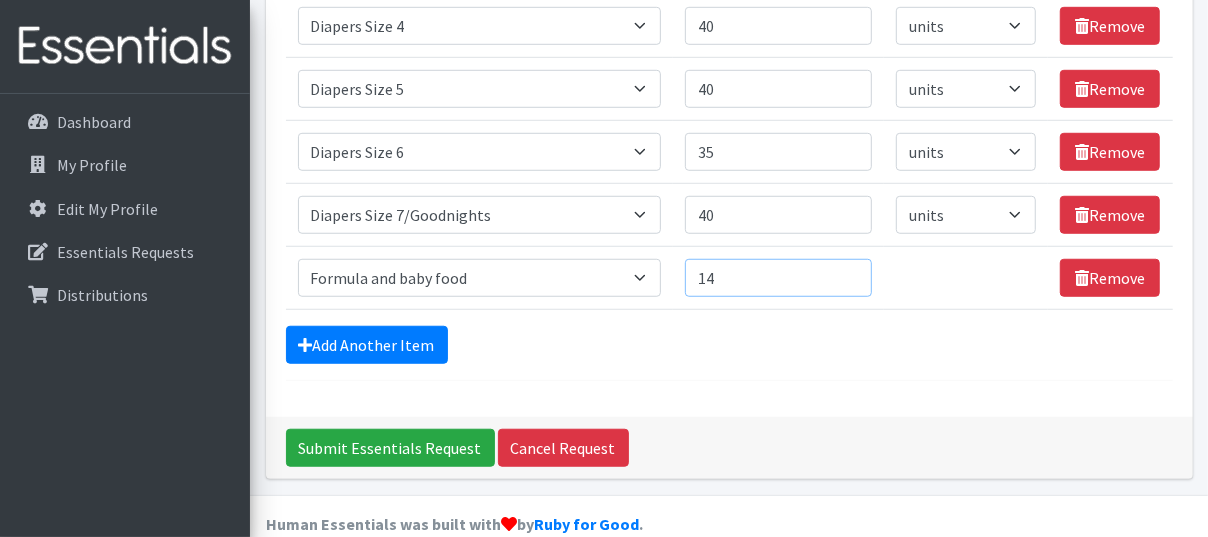 click on "14" at bounding box center [778, 278] 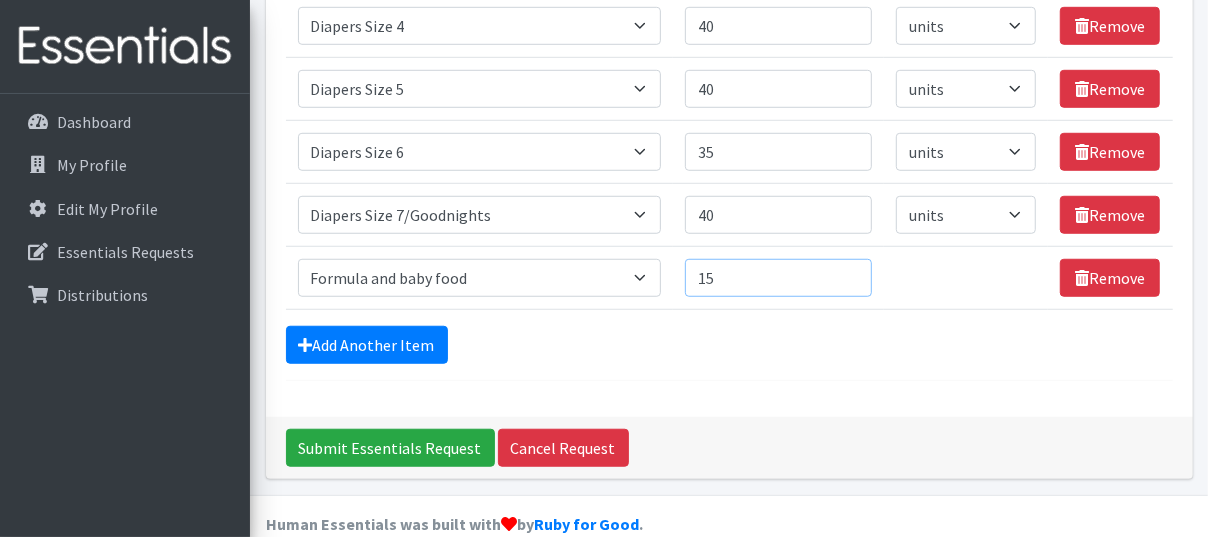 click on "15" at bounding box center (778, 278) 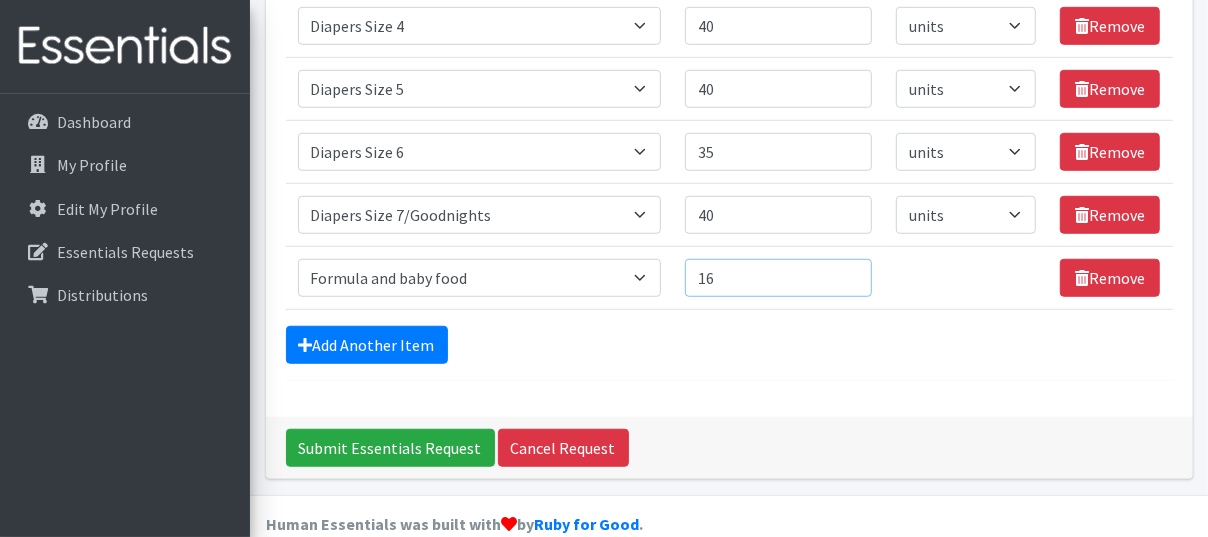click on "16" at bounding box center (778, 278) 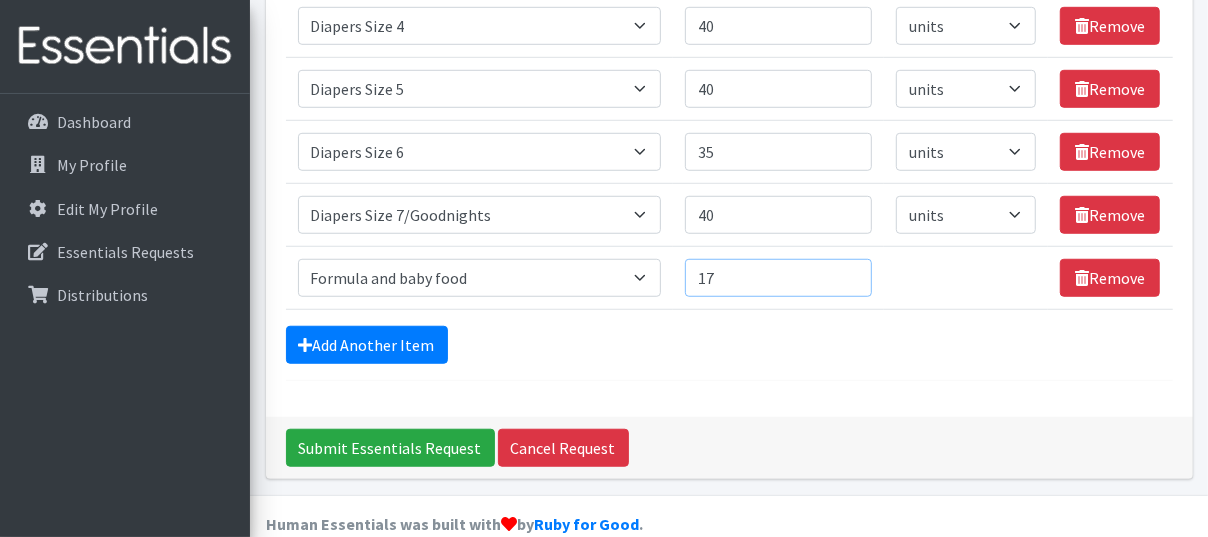 click on "17" at bounding box center (778, 278) 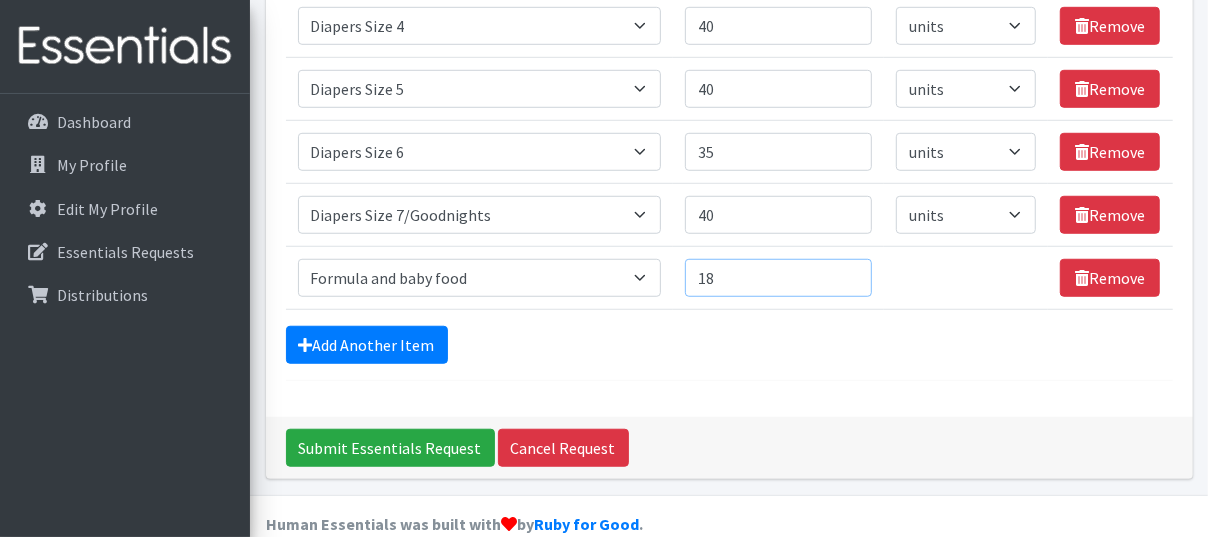 click on "18" at bounding box center [778, 278] 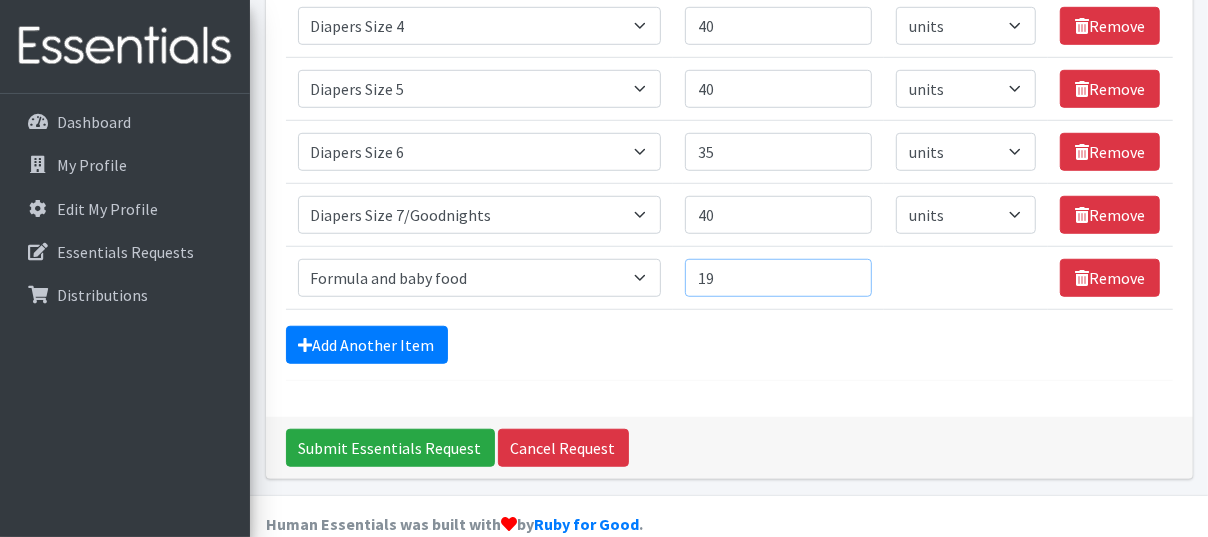 click on "19" at bounding box center [778, 278] 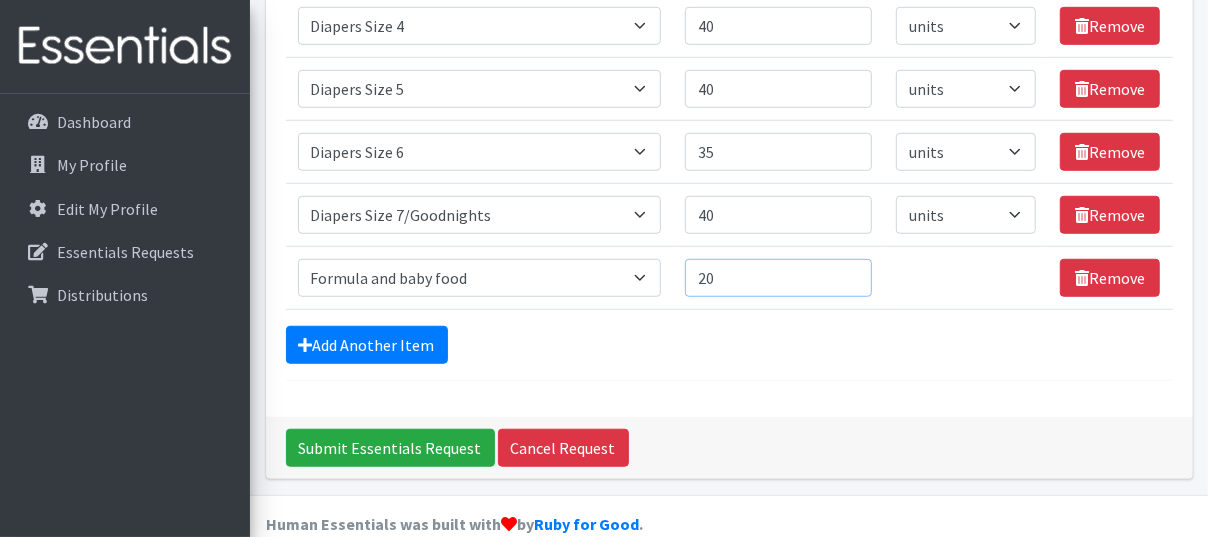 click on "20" at bounding box center [778, 278] 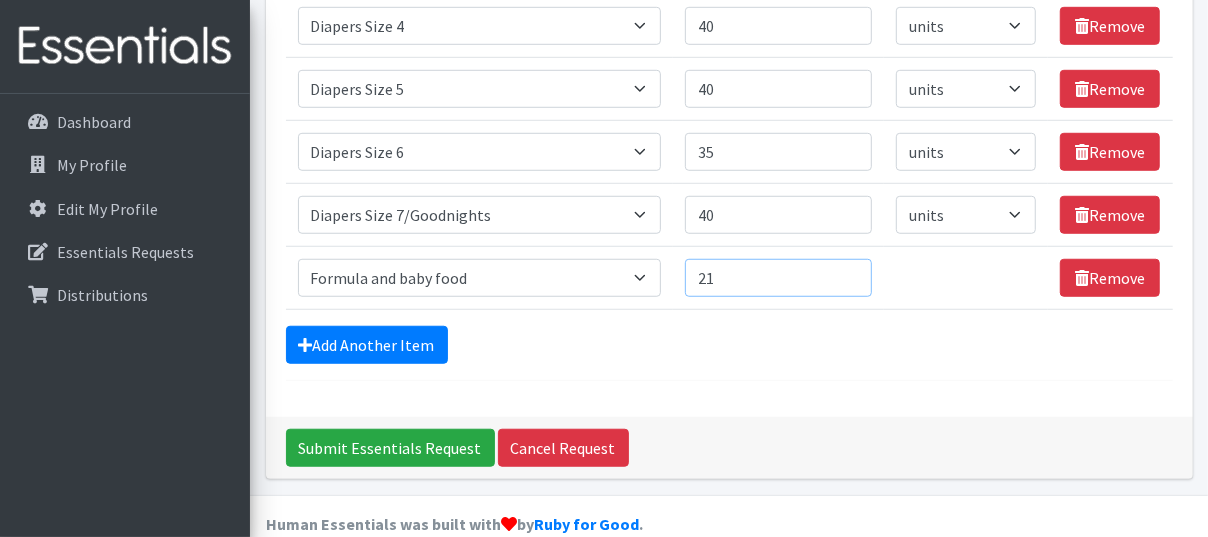 click on "21" at bounding box center (778, 278) 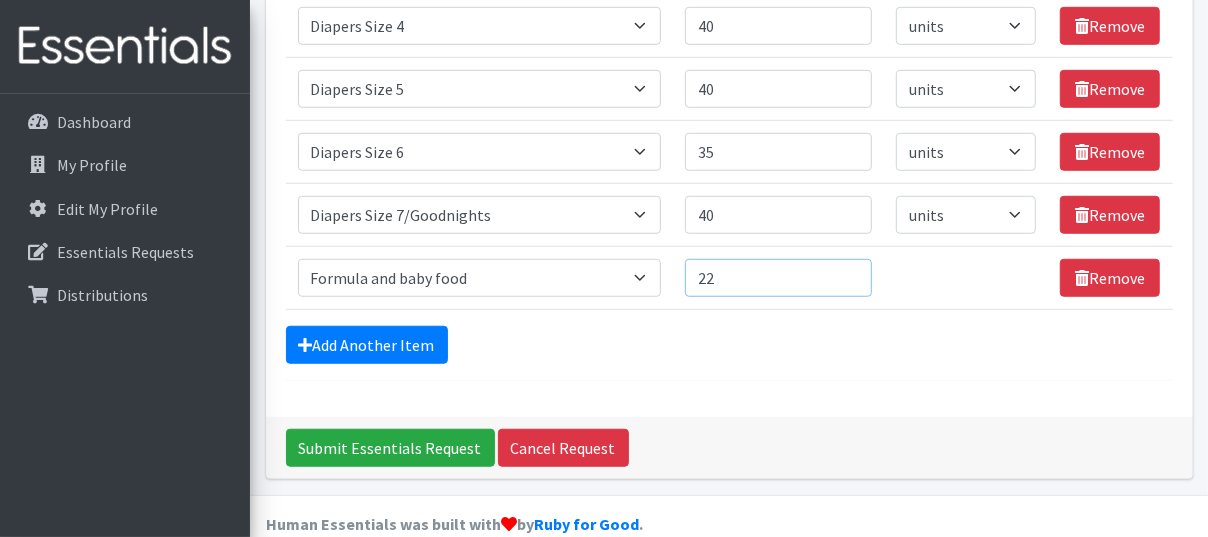 click on "22" at bounding box center (778, 278) 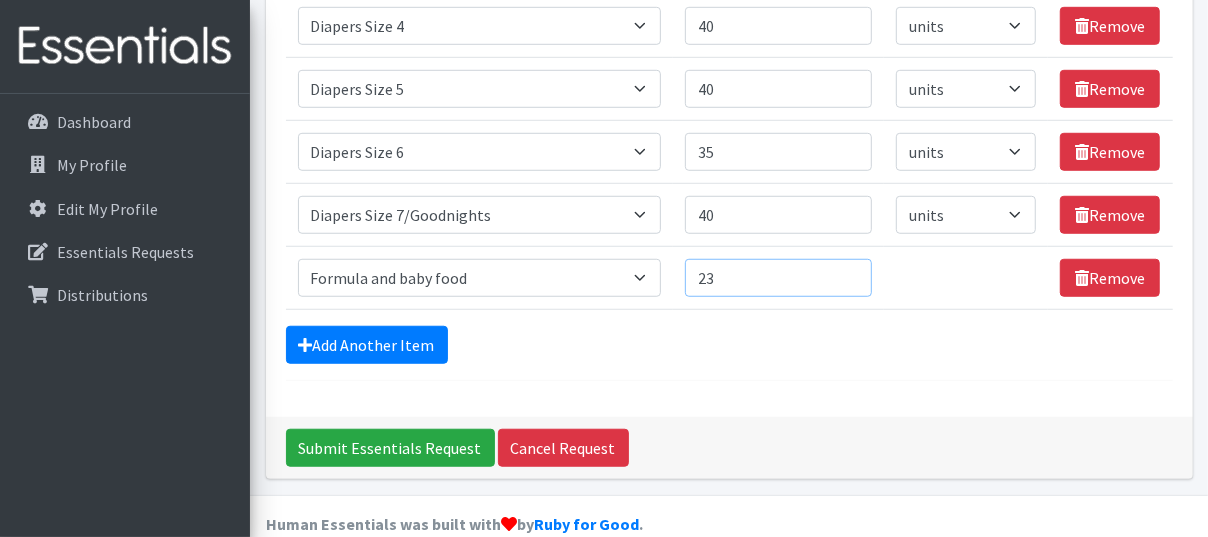 click on "23" at bounding box center (778, 278) 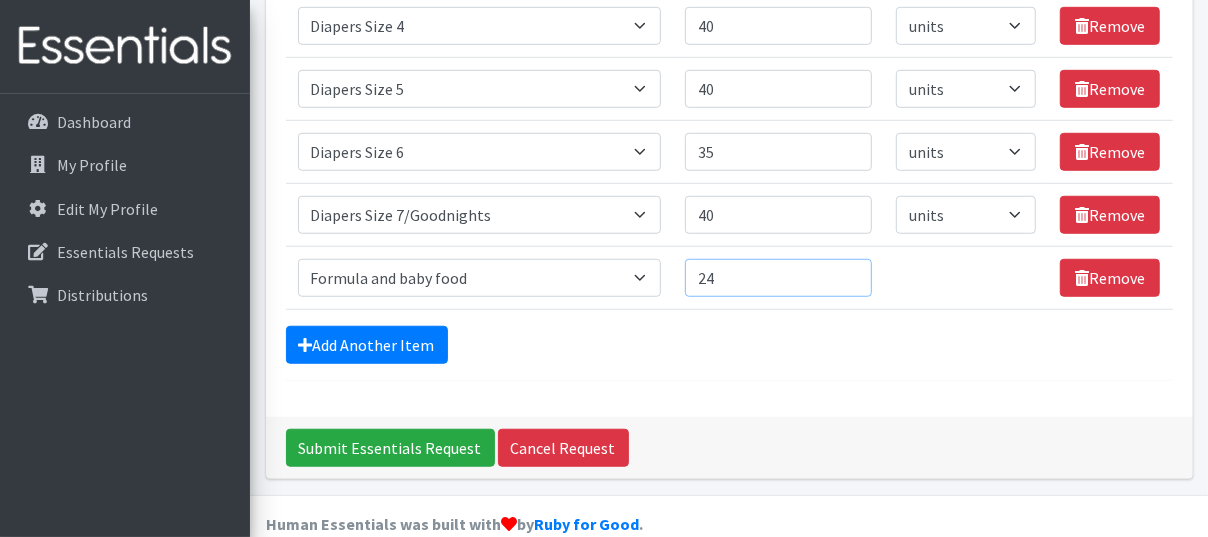 click on "24" at bounding box center [778, 278] 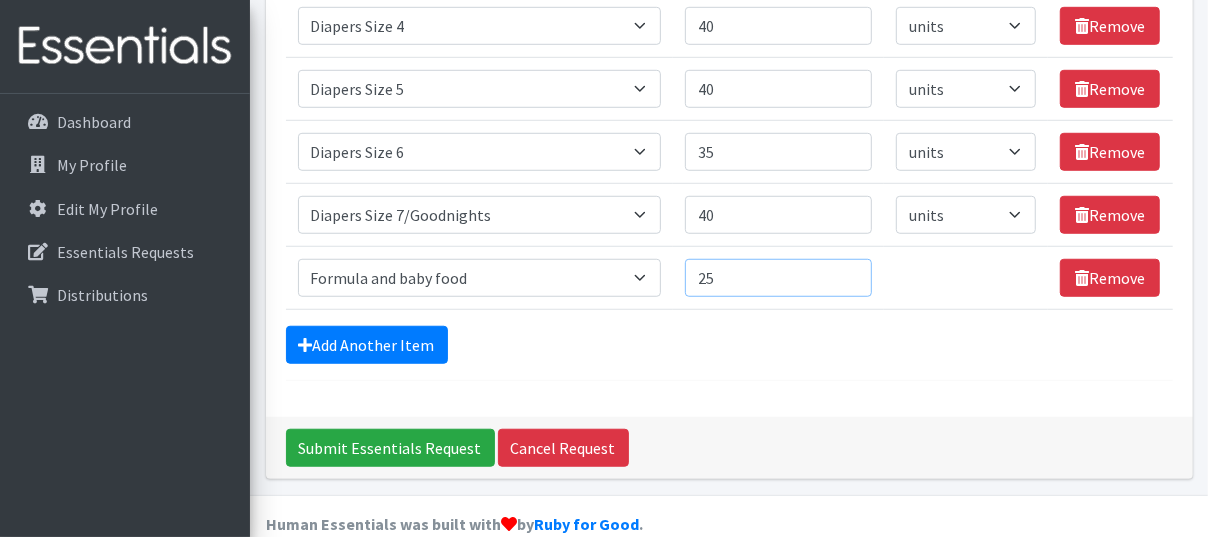 click on "25" at bounding box center [778, 278] 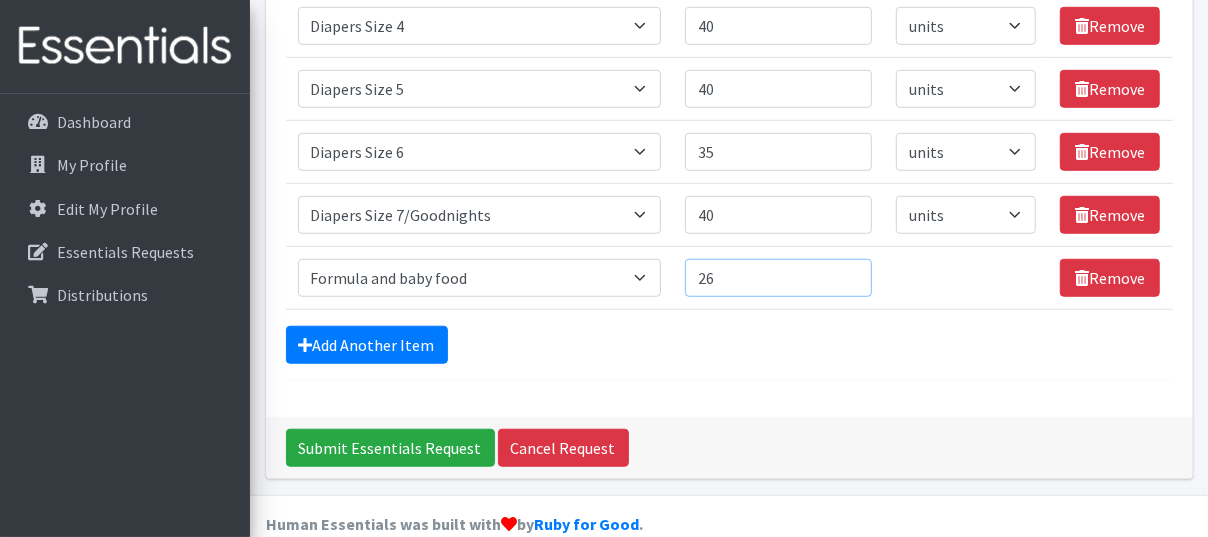 click on "26" at bounding box center (778, 278) 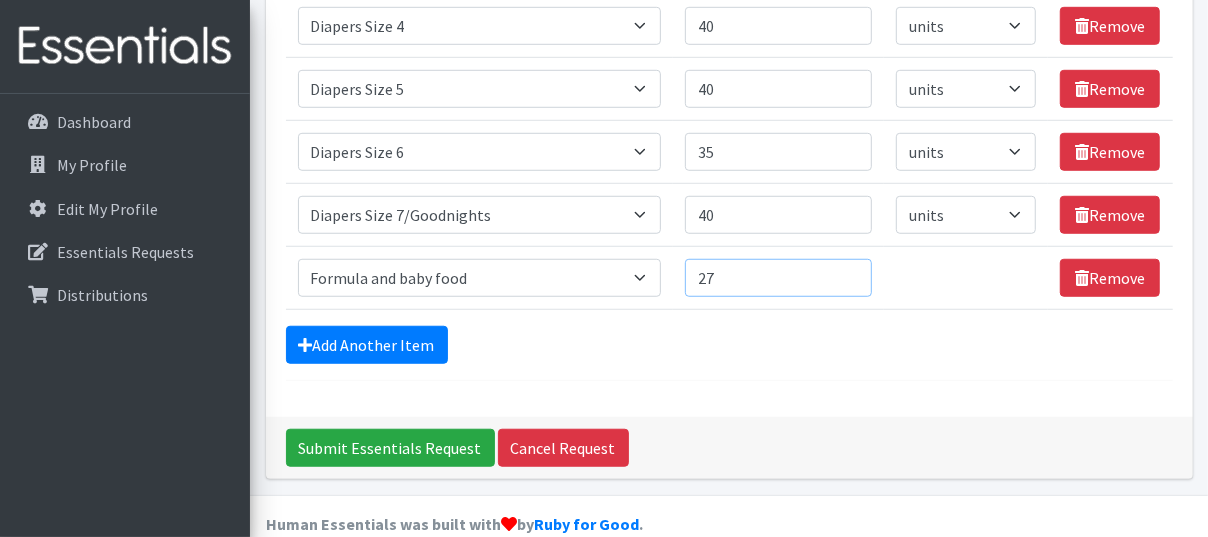 click on "27" at bounding box center (778, 278) 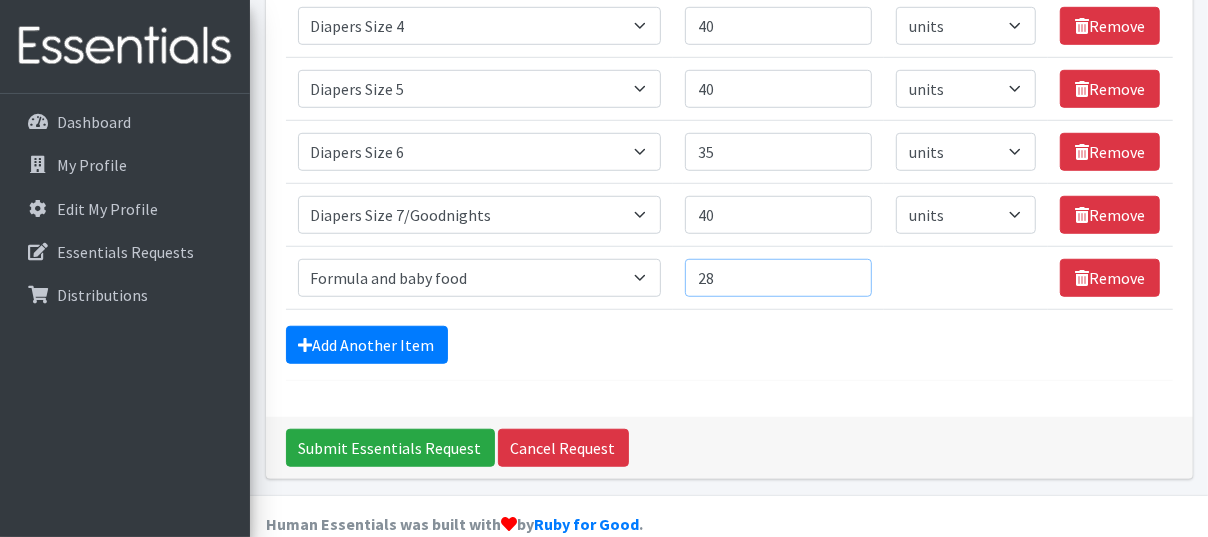 click on "28" at bounding box center (778, 278) 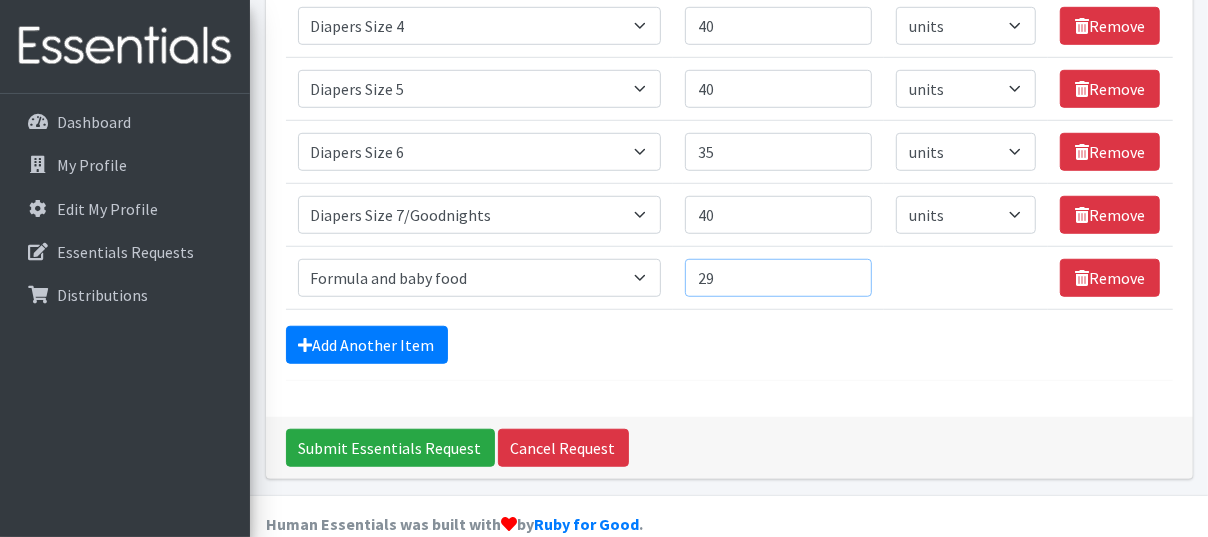 click on "29" at bounding box center [778, 278] 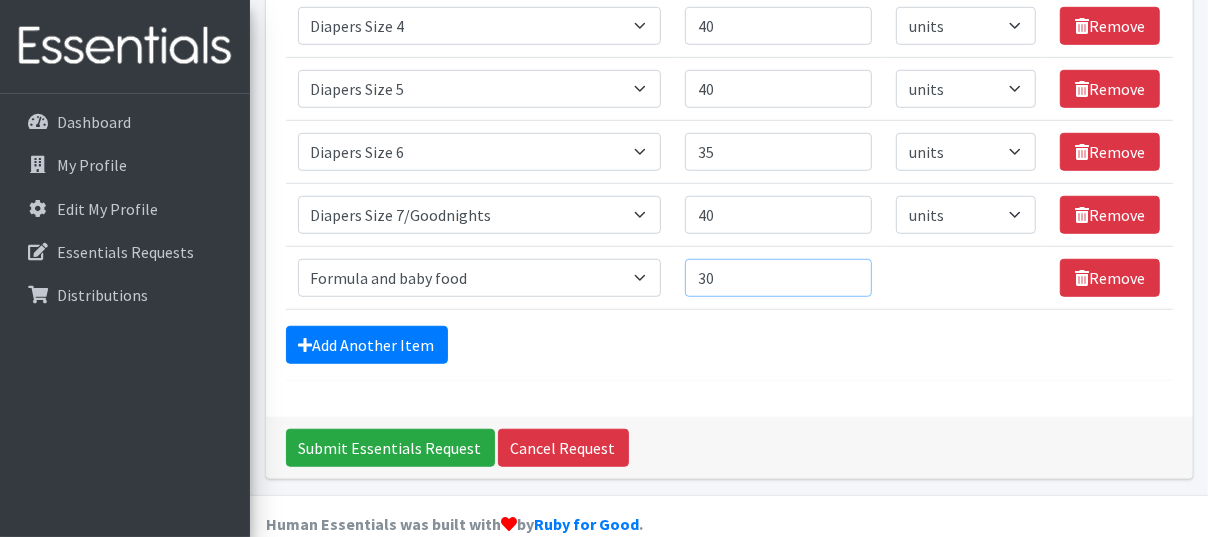click on "30" at bounding box center (778, 278) 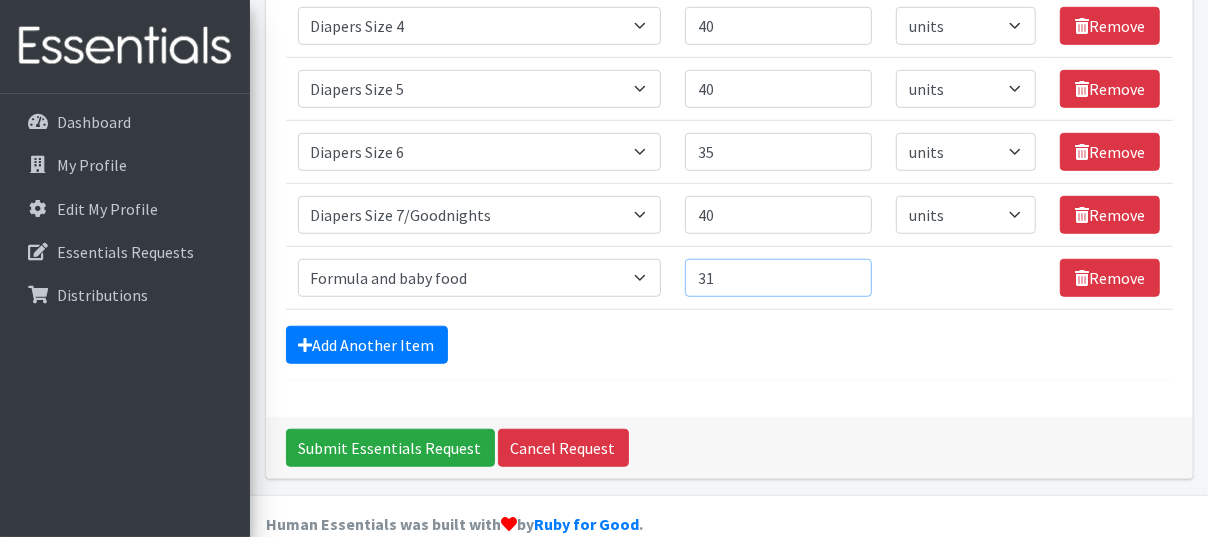 click on "31" at bounding box center [778, 278] 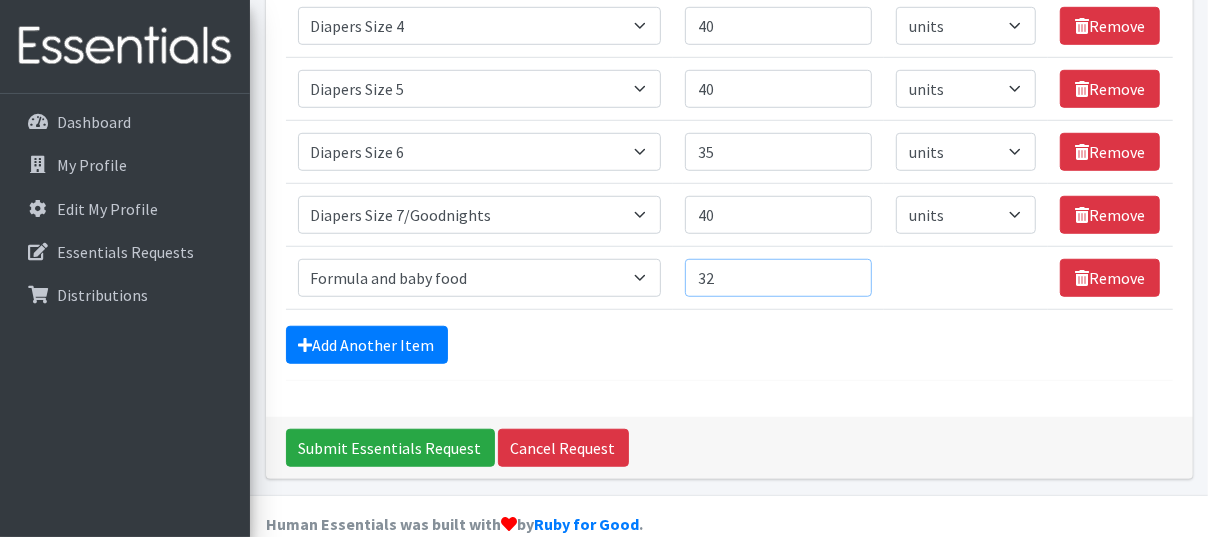 click on "32" at bounding box center (778, 278) 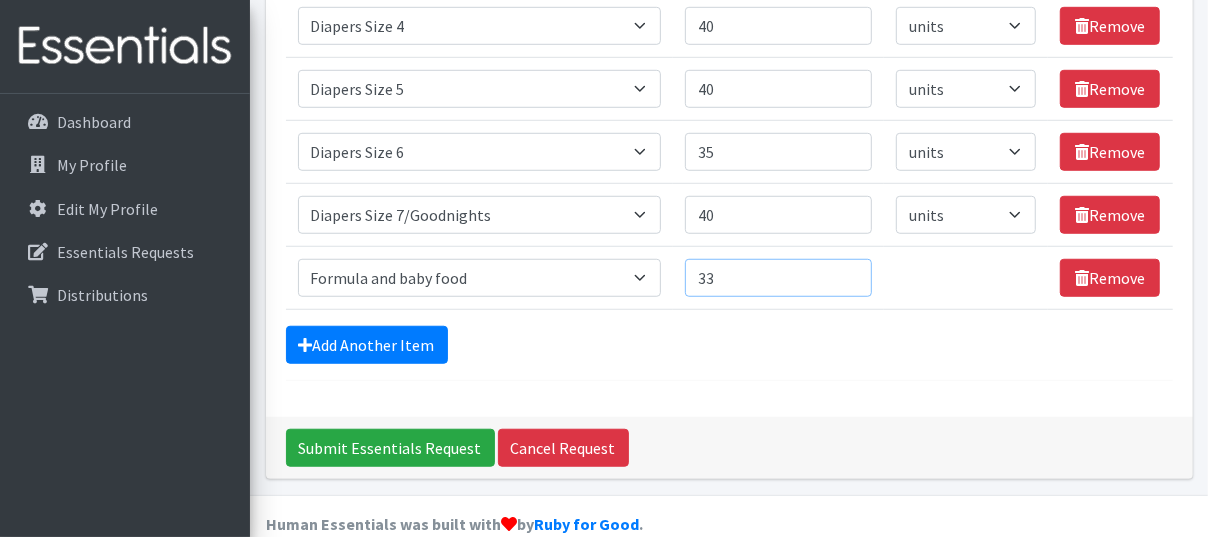 click on "33" at bounding box center (778, 278) 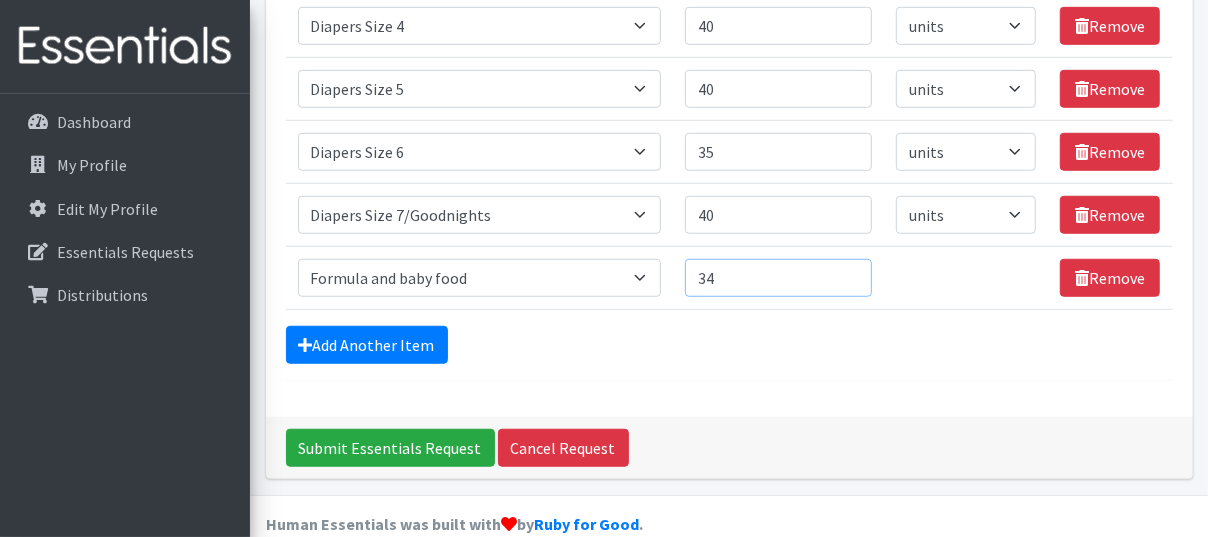 click on "34" at bounding box center (778, 278) 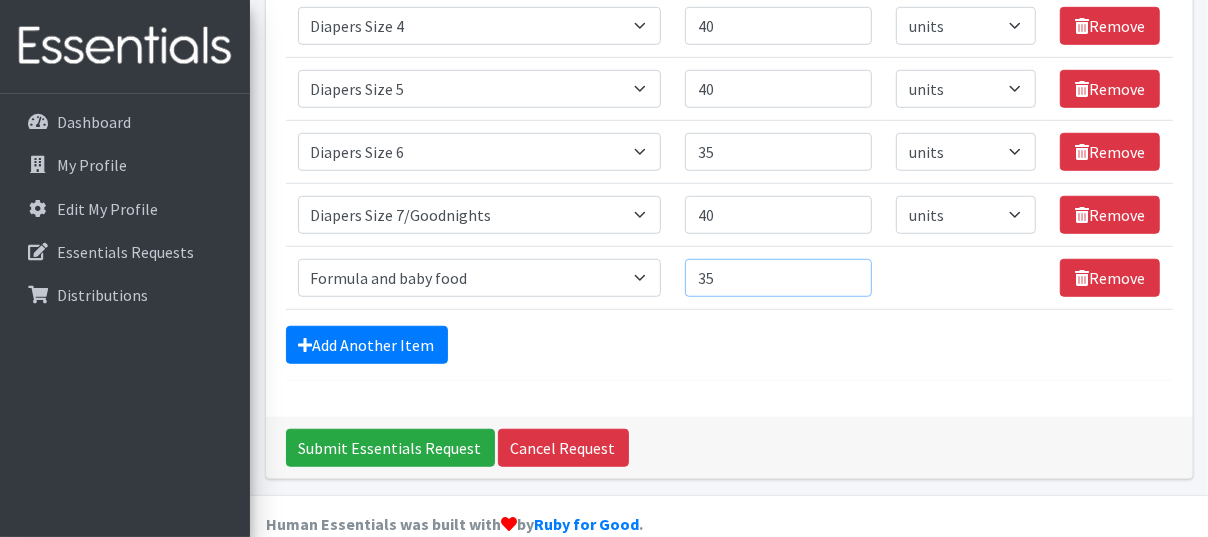 click on "35" at bounding box center (778, 278) 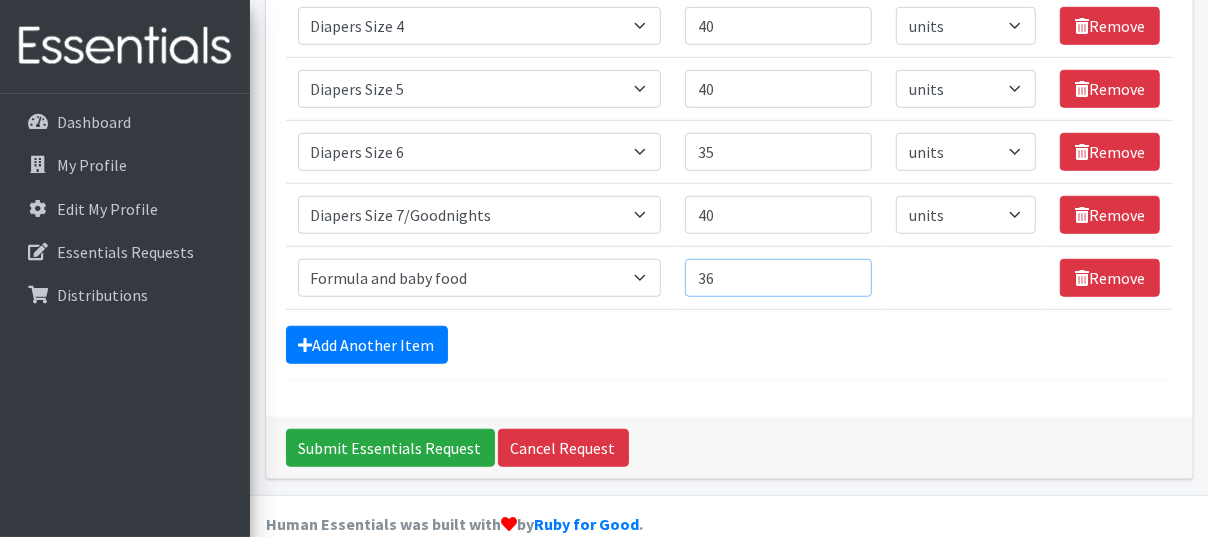 click on "36" at bounding box center (778, 278) 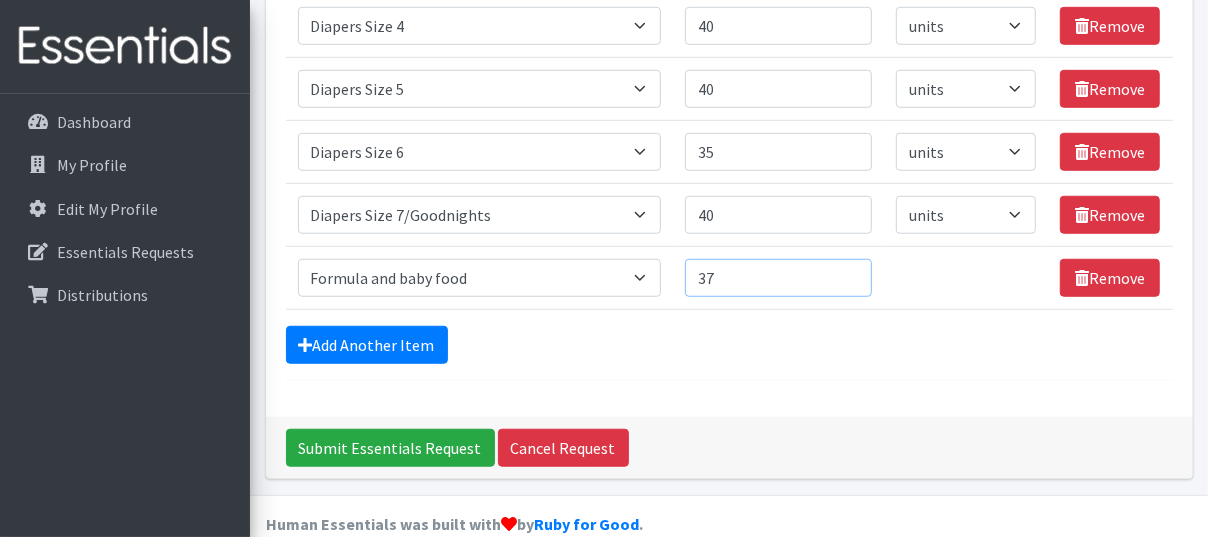 click on "37" at bounding box center (778, 278) 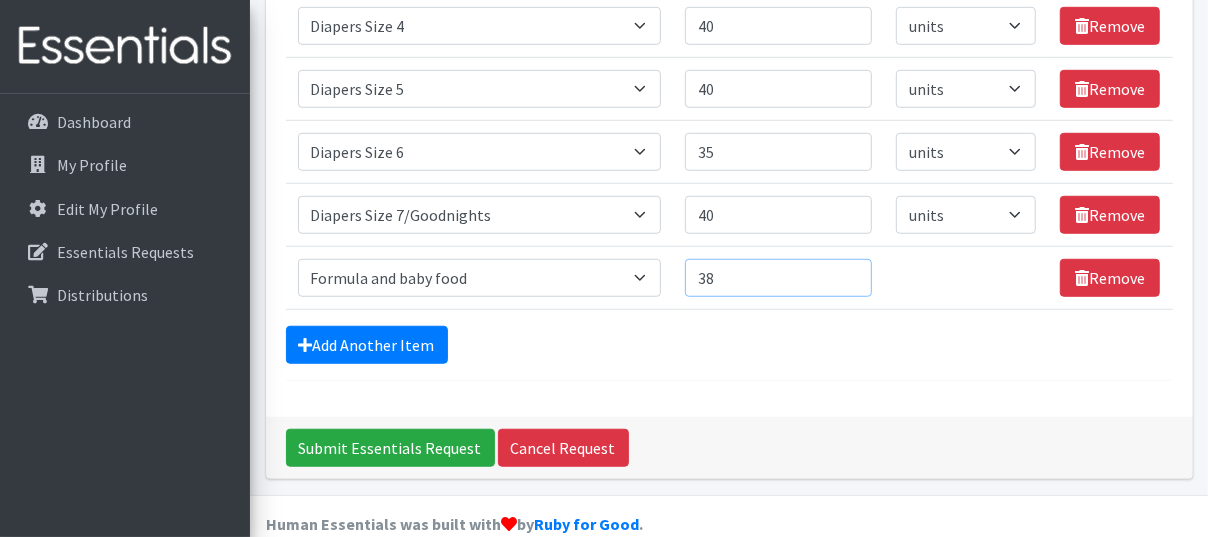 click on "38" at bounding box center [778, 278] 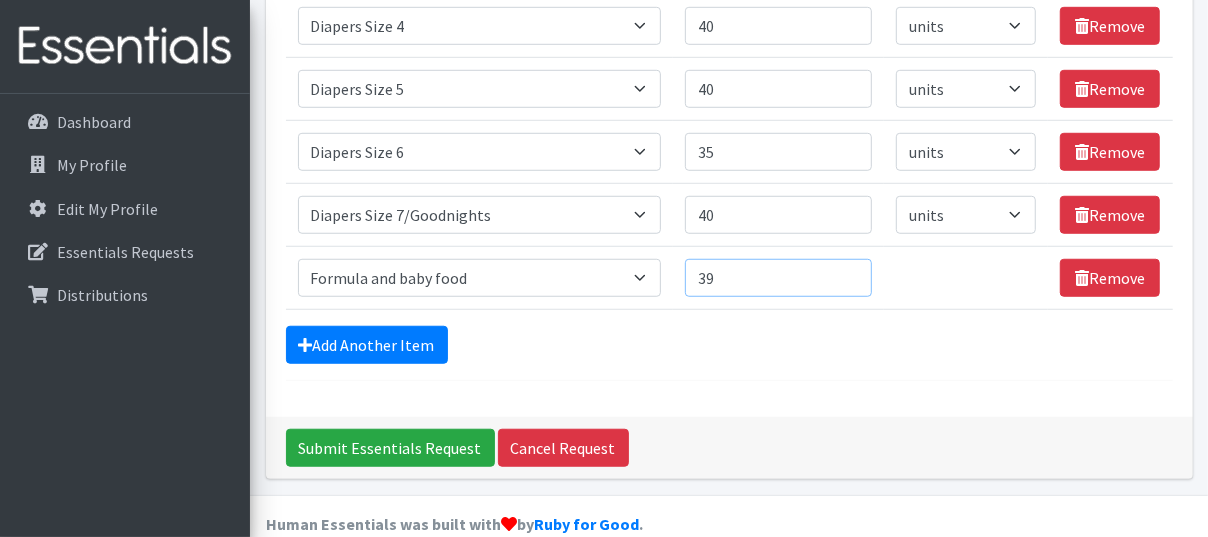click on "39" at bounding box center (778, 278) 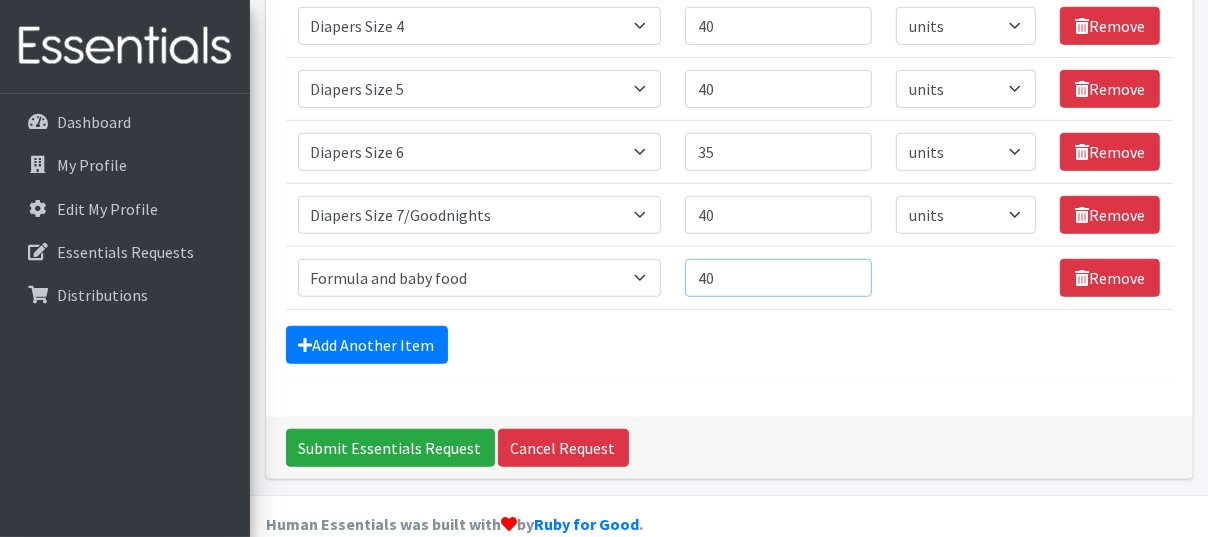 click on "40" at bounding box center [778, 278] 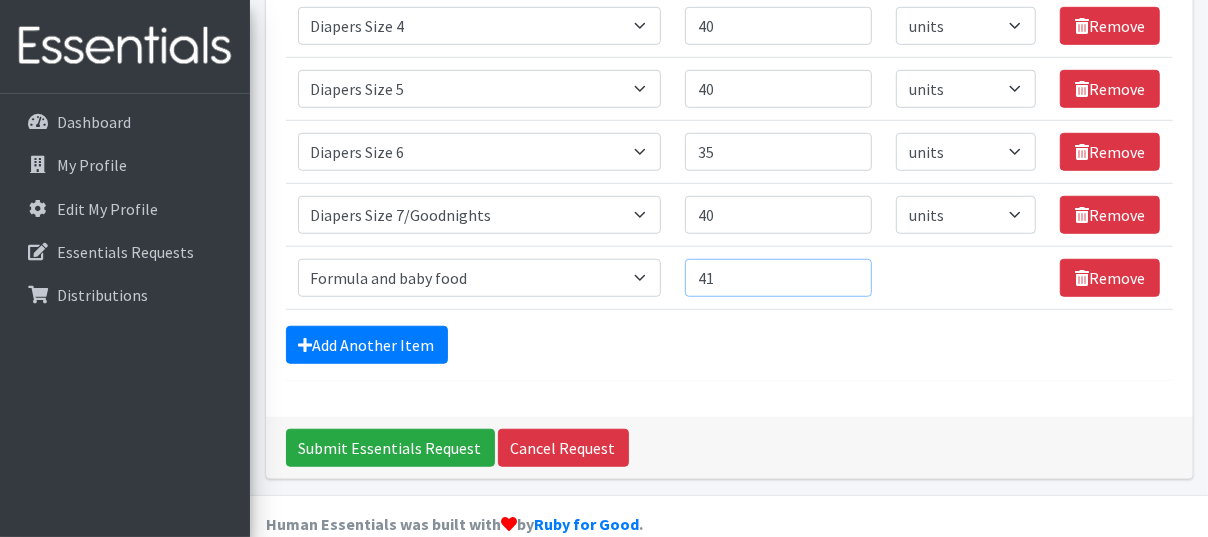 click on "41" at bounding box center [778, 278] 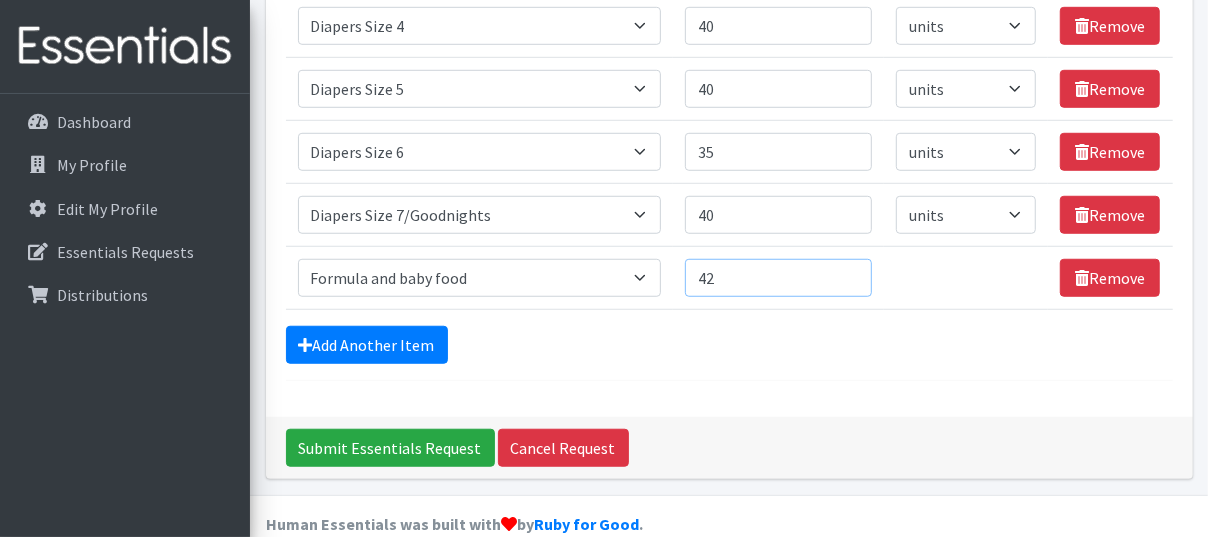 click on "42" at bounding box center (778, 278) 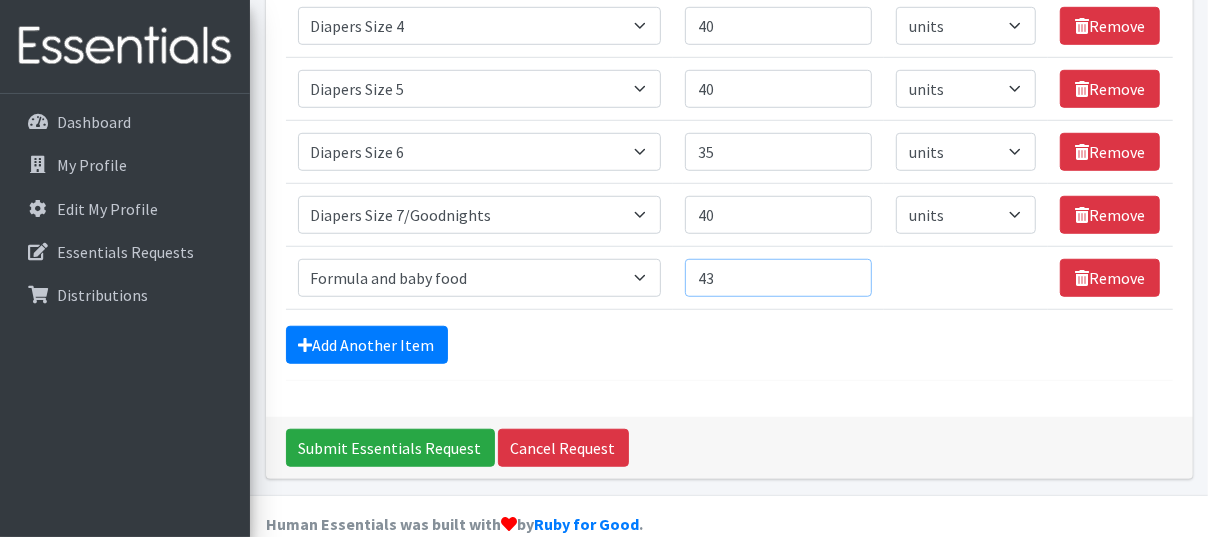click on "43" at bounding box center (778, 278) 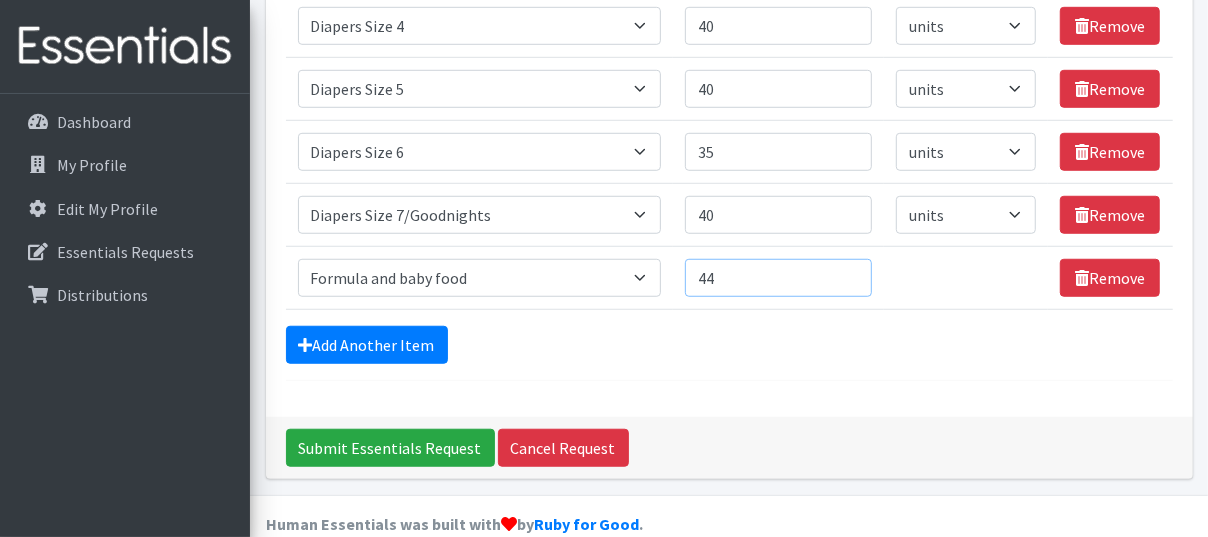 click on "44" at bounding box center (778, 278) 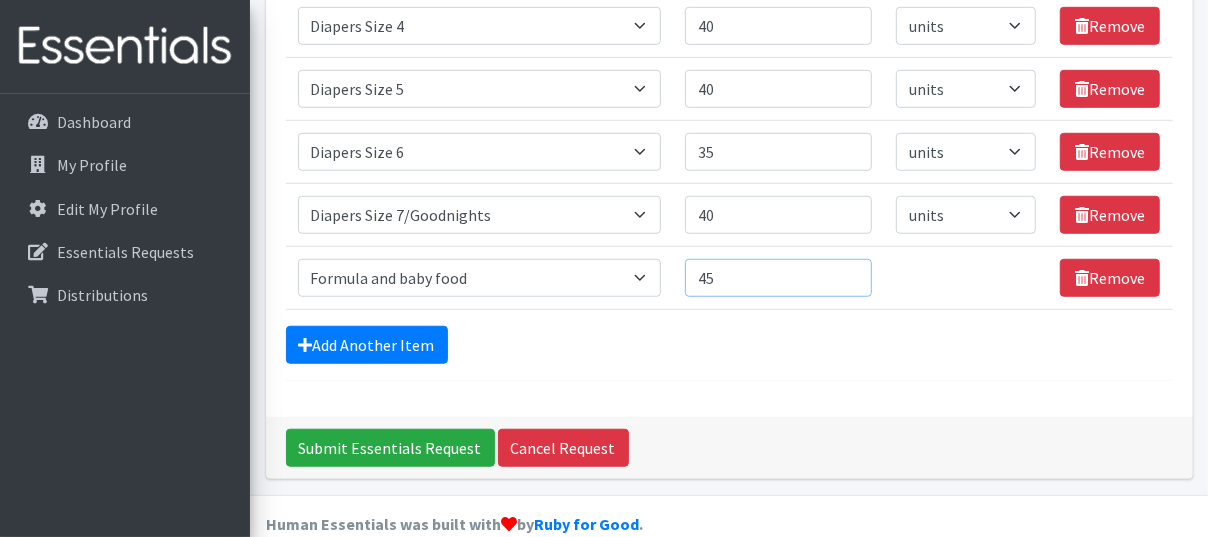 click on "45" at bounding box center (778, 278) 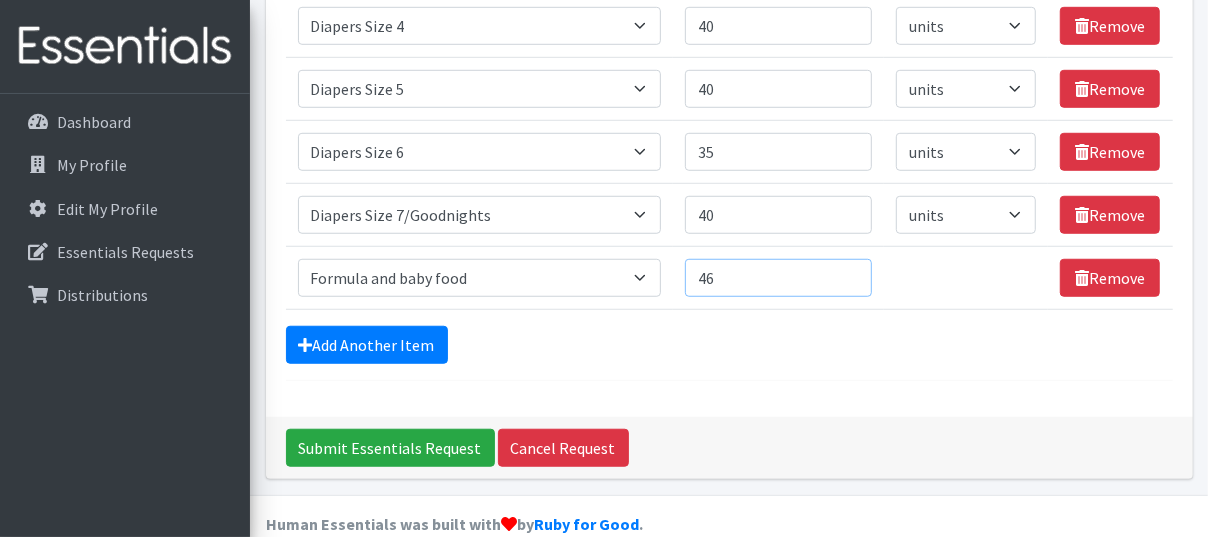 click on "46" at bounding box center (778, 278) 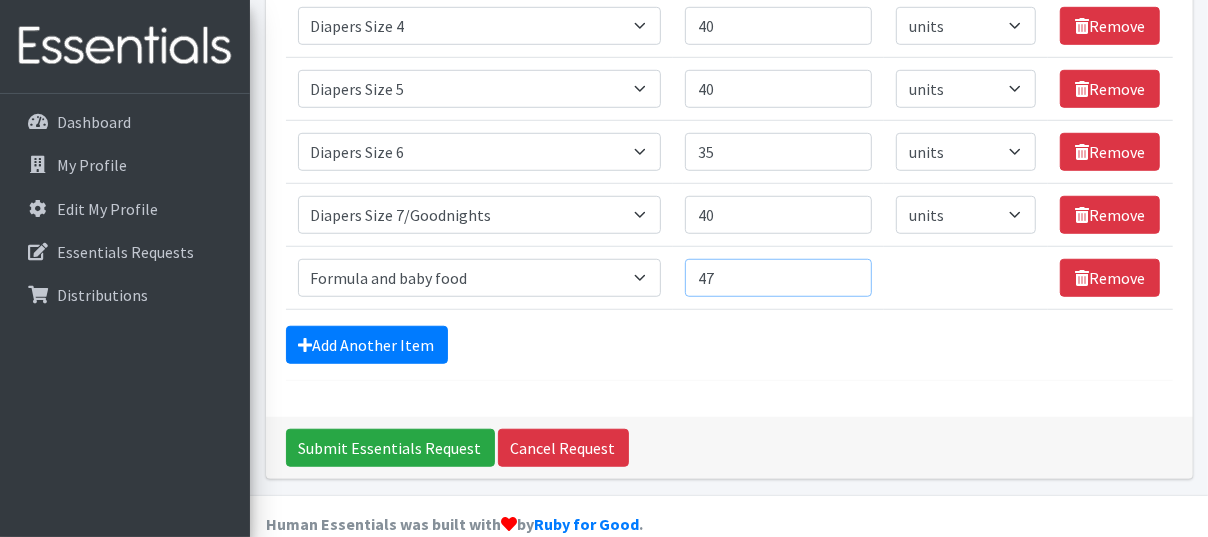 click on "47" at bounding box center [778, 278] 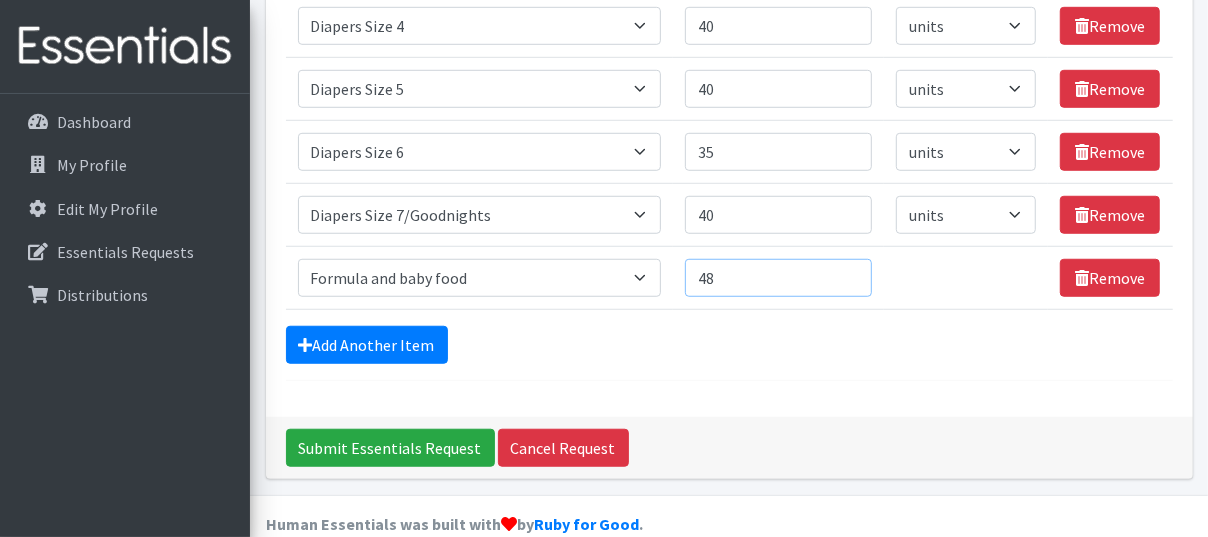 click on "48" at bounding box center (778, 278) 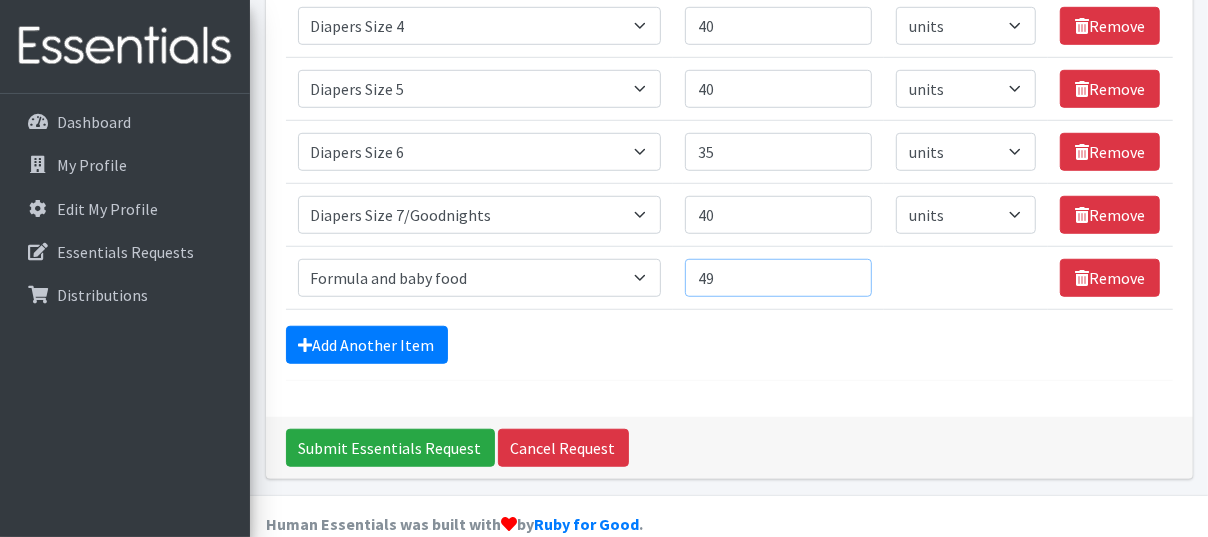 click on "49" at bounding box center (778, 278) 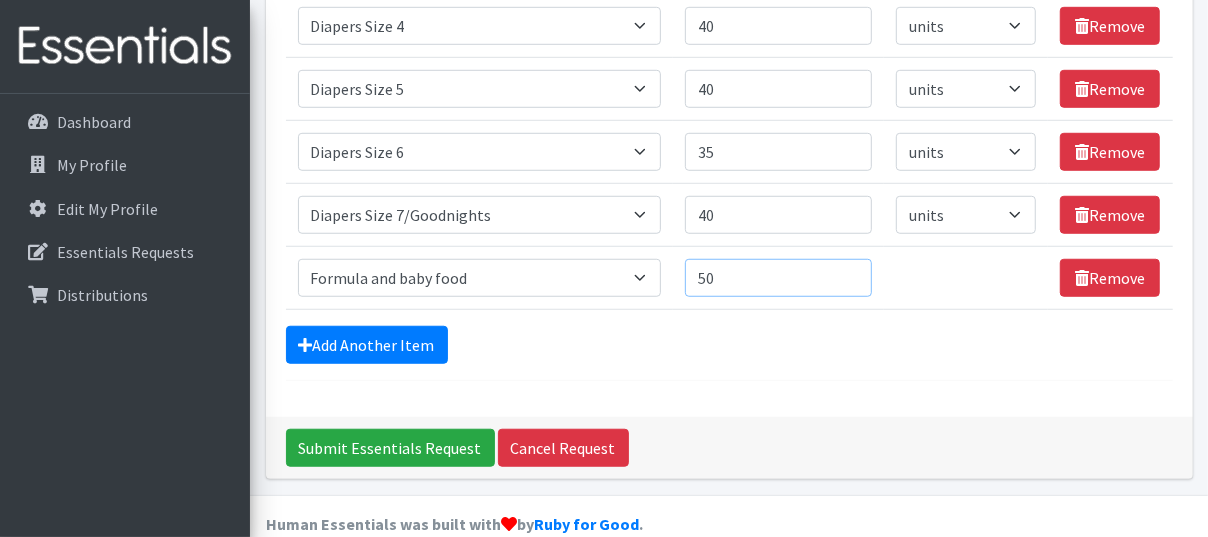 click on "50" at bounding box center [778, 278] 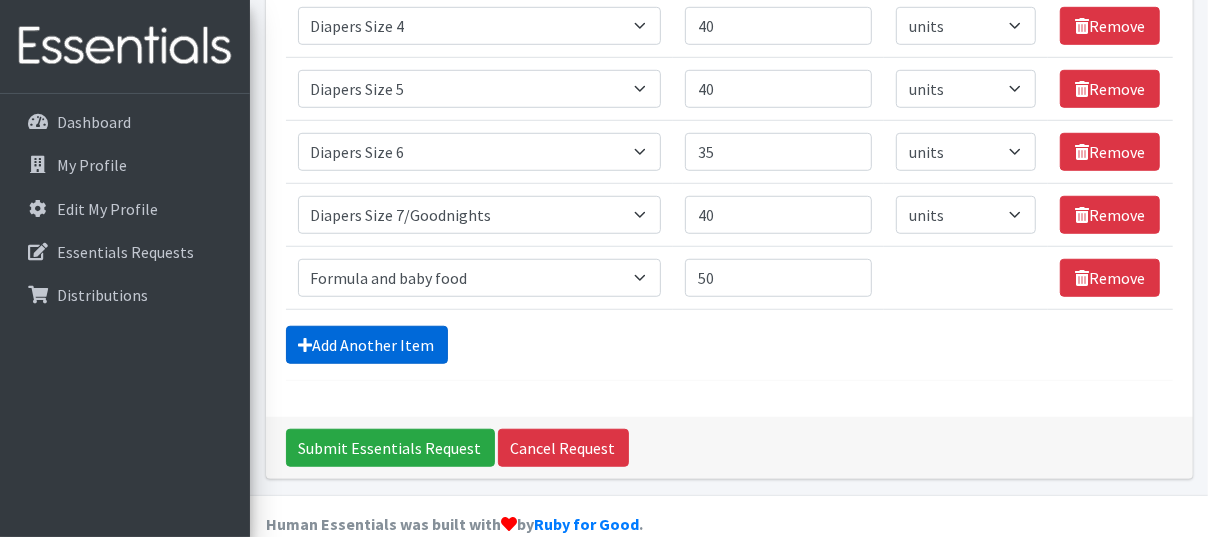 click on "Add Another Item" at bounding box center (367, 345) 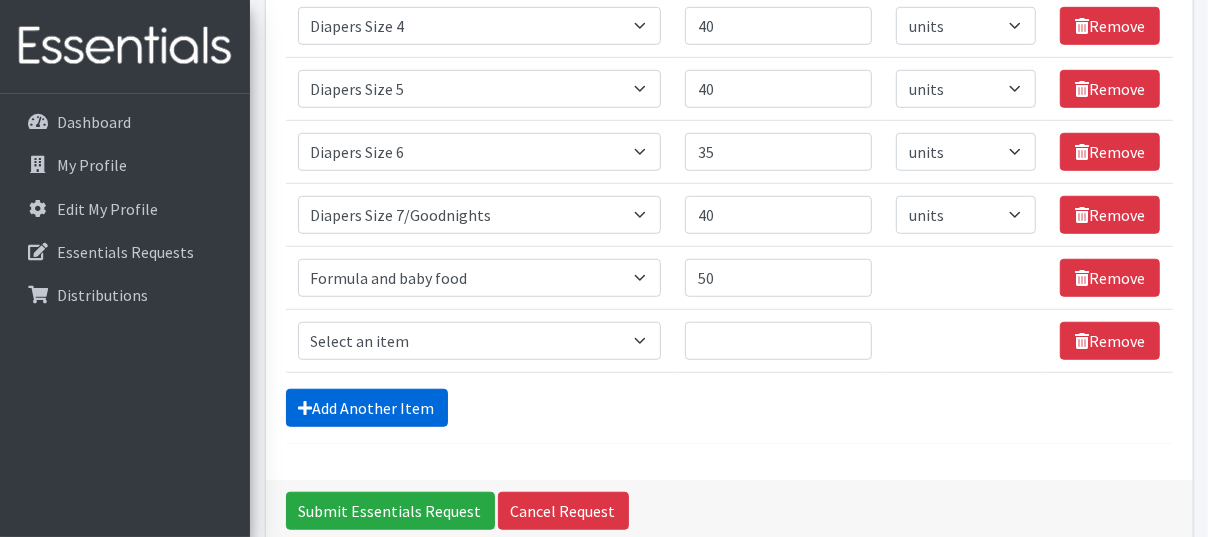 scroll, scrollTop: 843, scrollLeft: 0, axis: vertical 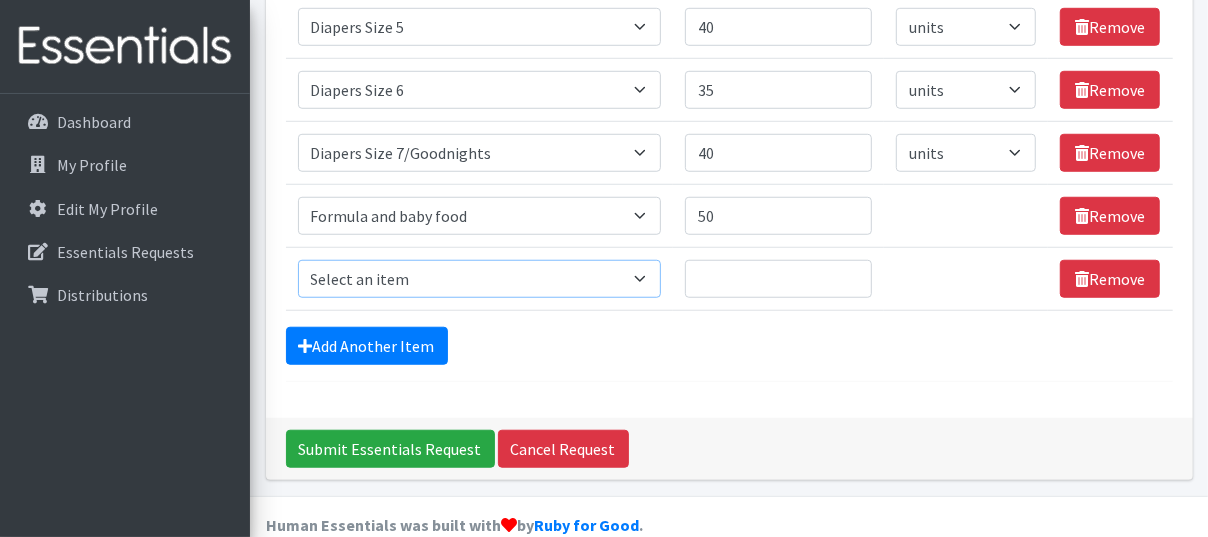 click on "Select an item
# of Children this order will serve
# of Individuals Living in Household
Activity Mat
Baby Carriers
Bath Tubs
Bed Pads
Bibs
Birthday Box - Boy
Birthday Box - Girl
Blankets/Swaddlers/Sleepsacks
Books
Bottles
Breast Pump
Bundle Me's
Car Seat - 3in1 up to 80 lbs.
Car Seat - Infant up to 22lbs. w/ handle
Clothing Boys Spring/Summer 0-6 Months
Clothing Boys Spring/Summer 12-18 Months
Clothing Boys Spring/Summer 18-24 Months
Clothing Boys Spring/Summer 2T
Clothing Boys Spring/Summer 3T
Clothing Boys Spring/Summer 4T
Clothing Boys Spring/Summer 5T
Clothing Boys Spring/Summer 6-12 Months
Clothing Boys Spring/Summer Premie/NB
Clothing Girls Fall/Winter 6-12 Months
Clothing Girls Spring/Summer 0-6 Months
Clothing Girls Spring/Summer 12-18 Months
Clothing Girls Spring/Summer 18-24 Months
Clothing Girls Spring/Summer 2T
Clothing Girls Spring/Summer 3T
Clothing Girls Spring/Summer 4T
Clothing Girls Spring/Summer 5T
Diaper Bags" at bounding box center [480, 279] 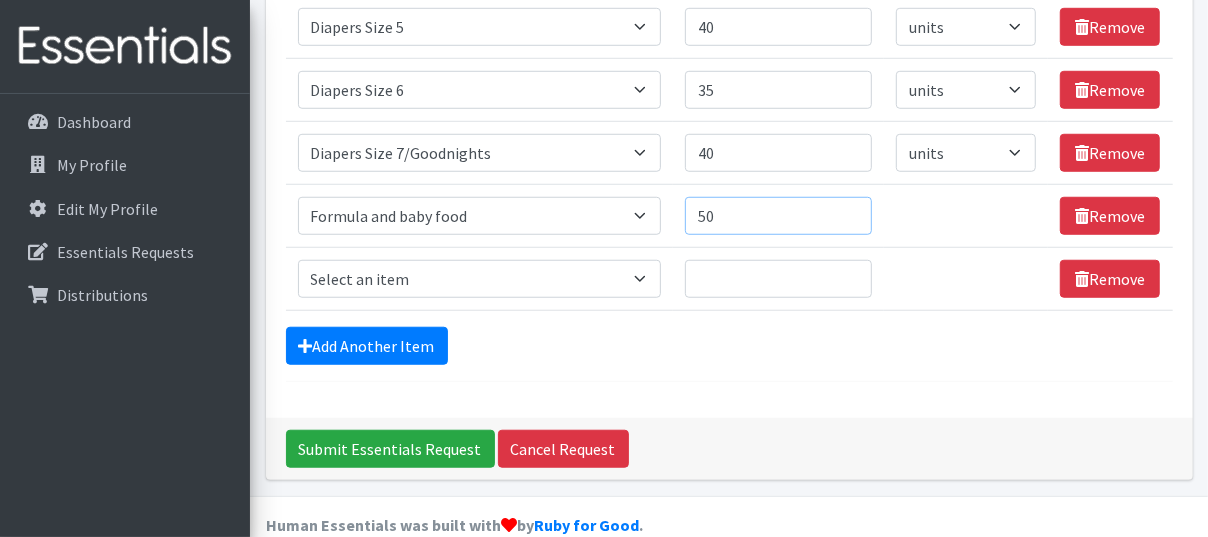 click on "50" at bounding box center [778, 216] 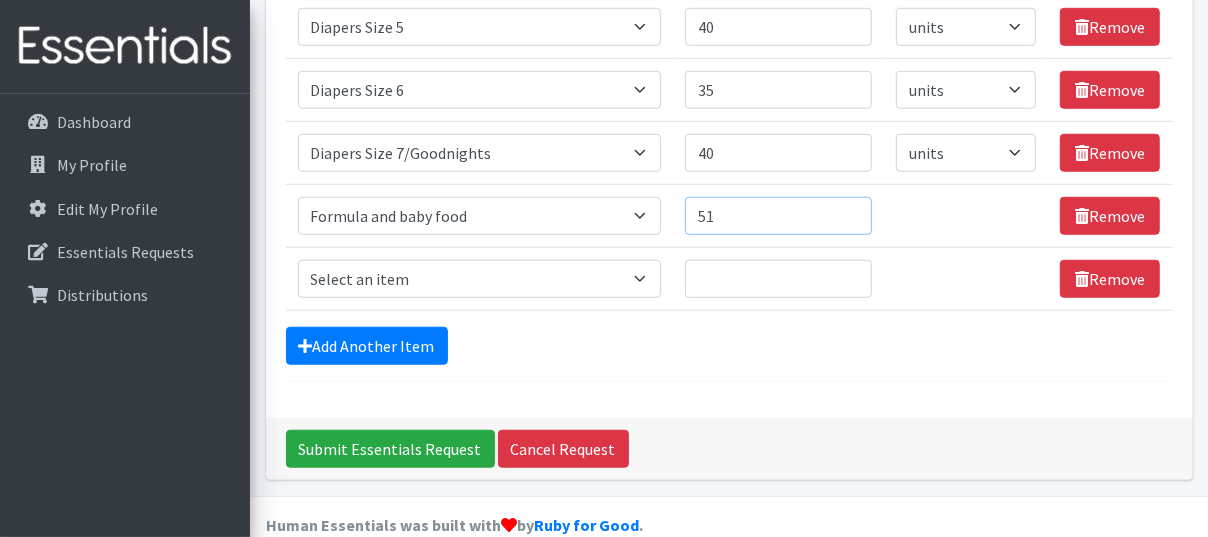 click on "51" at bounding box center (778, 216) 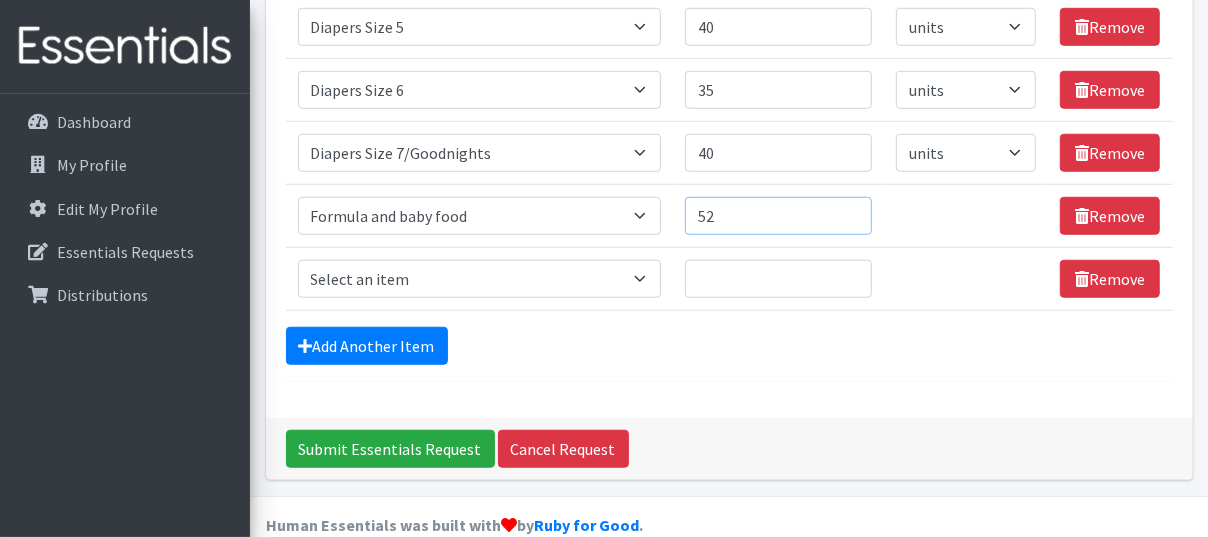 click on "52" at bounding box center (778, 216) 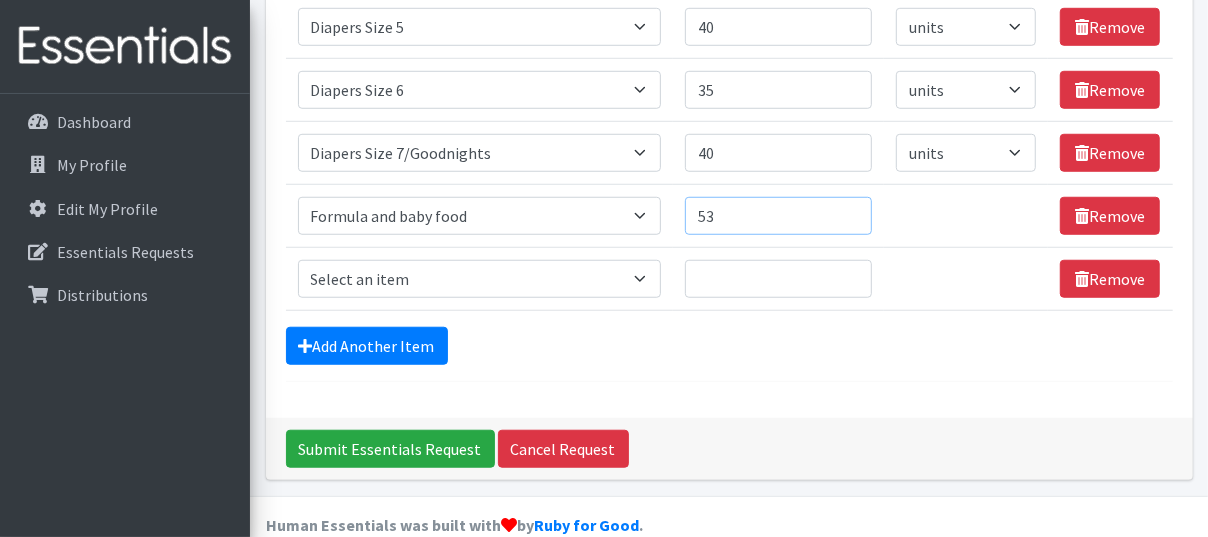 click on "53" at bounding box center [778, 216] 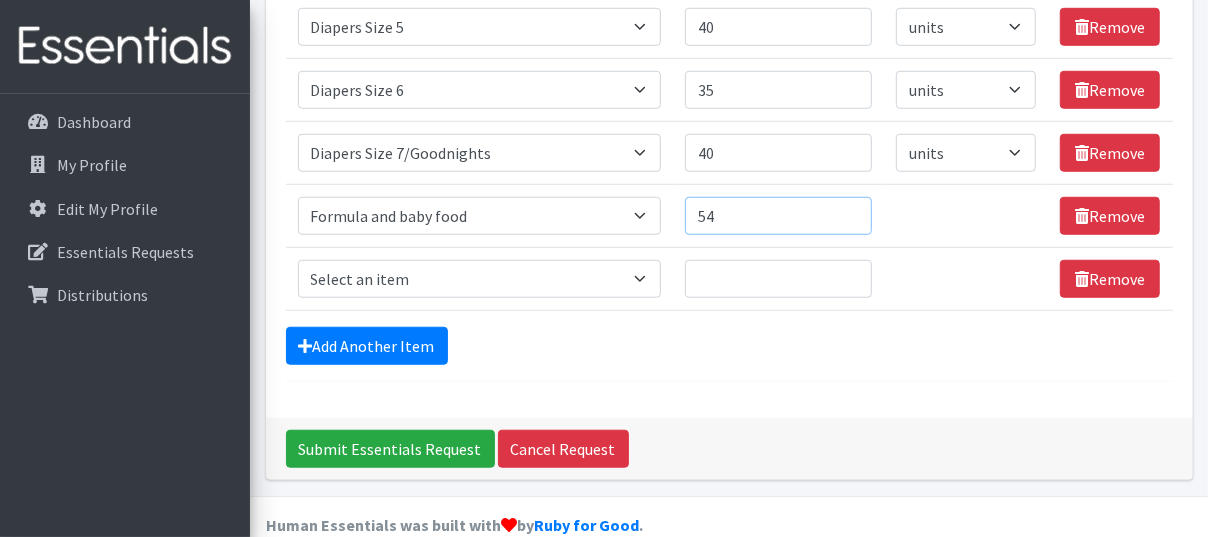 click on "54" at bounding box center [778, 216] 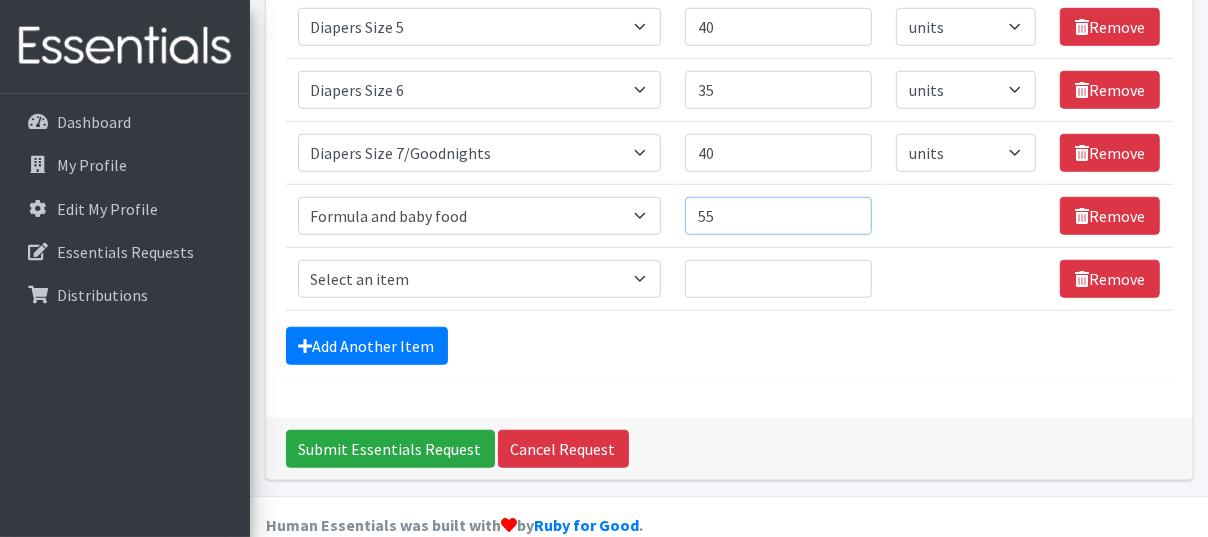 click on "55" at bounding box center [778, 216] 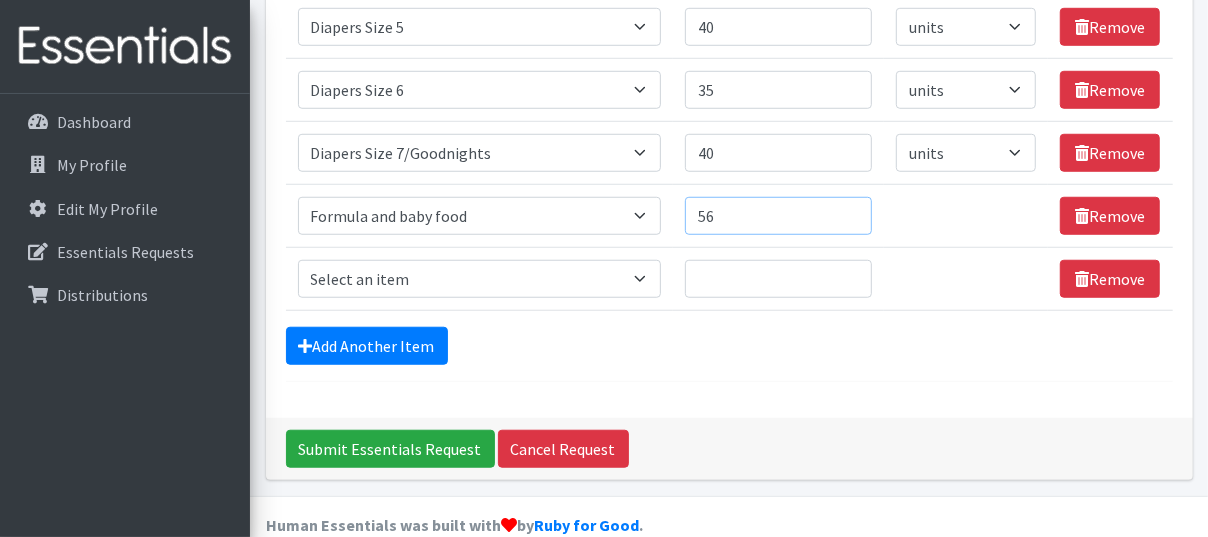 click on "56" at bounding box center (778, 216) 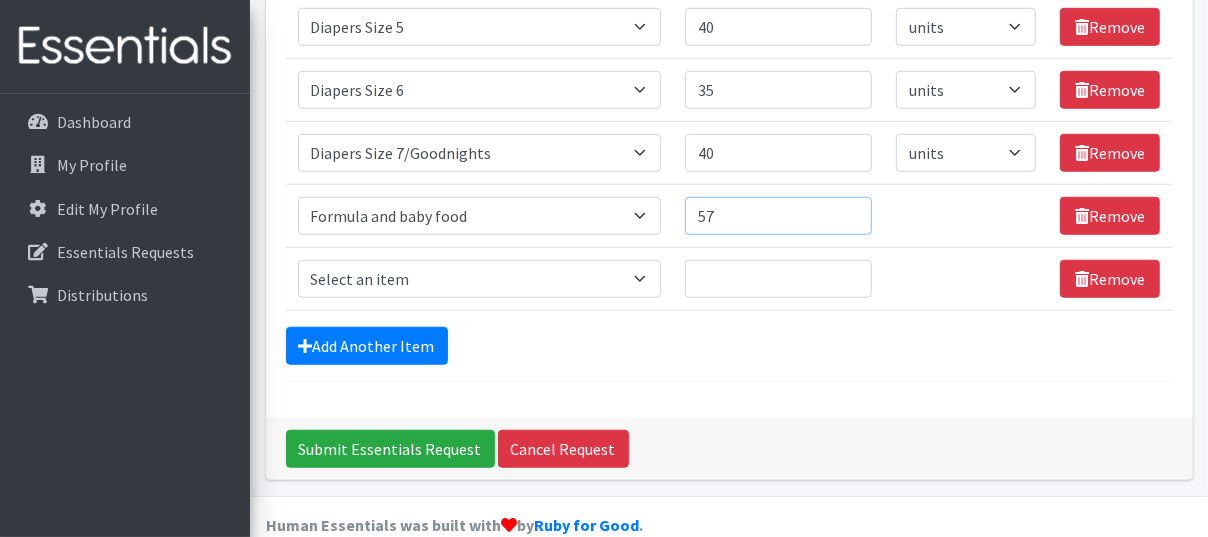 click on "57" at bounding box center [778, 216] 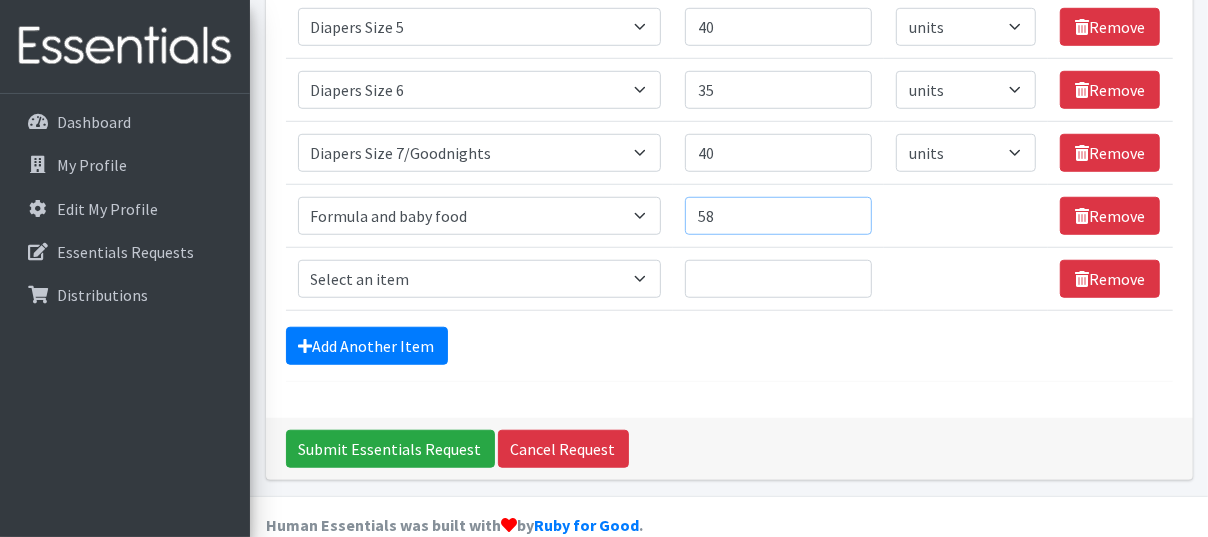 click on "58" at bounding box center (778, 216) 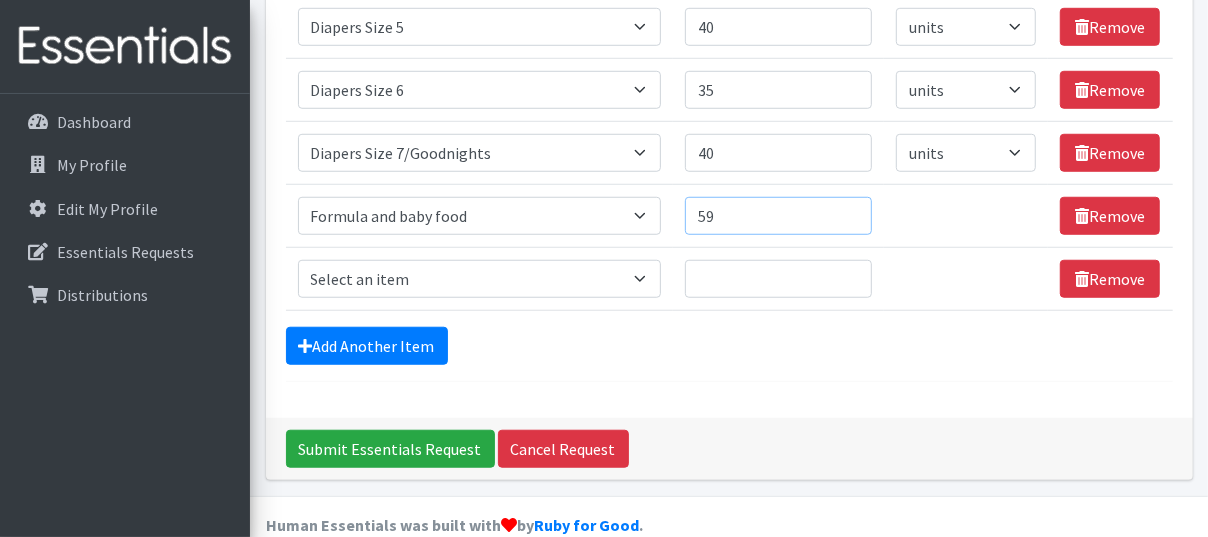 click on "59" at bounding box center [778, 216] 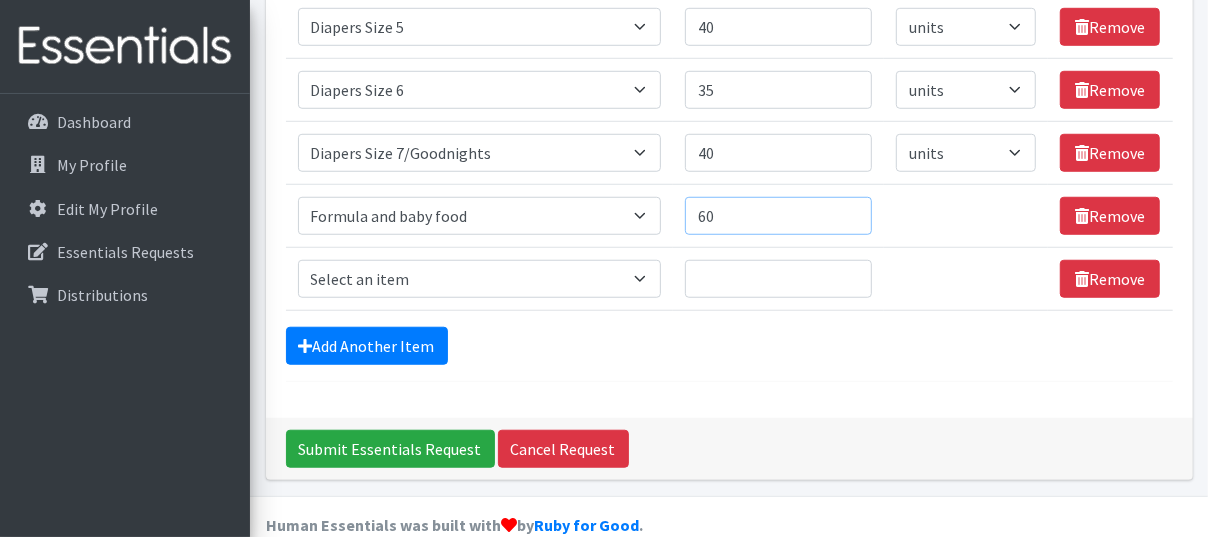 click on "60" at bounding box center [778, 216] 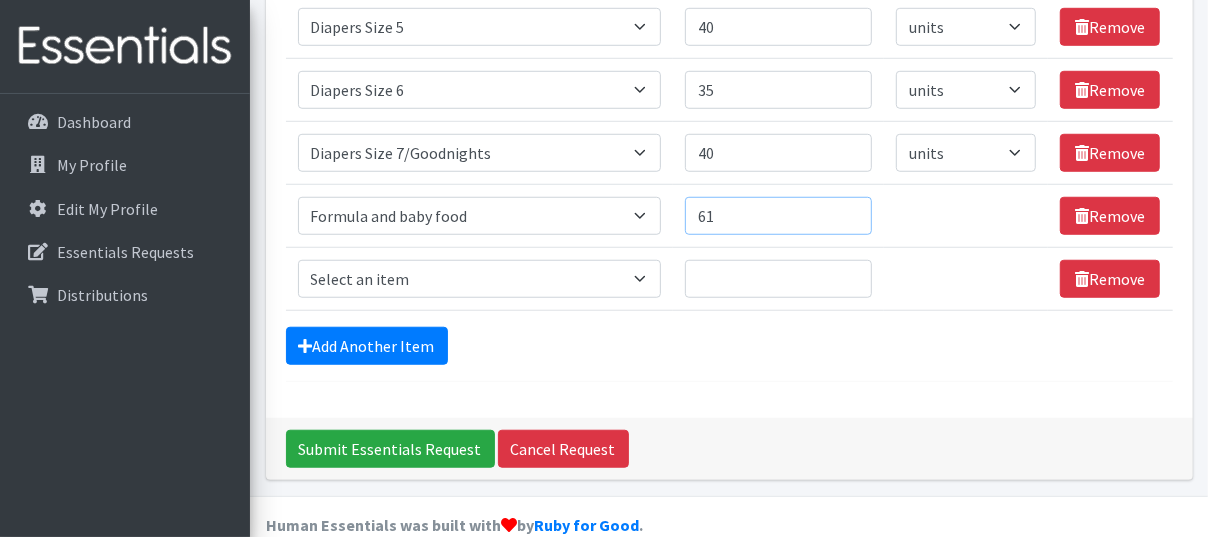 click on "61" at bounding box center [778, 216] 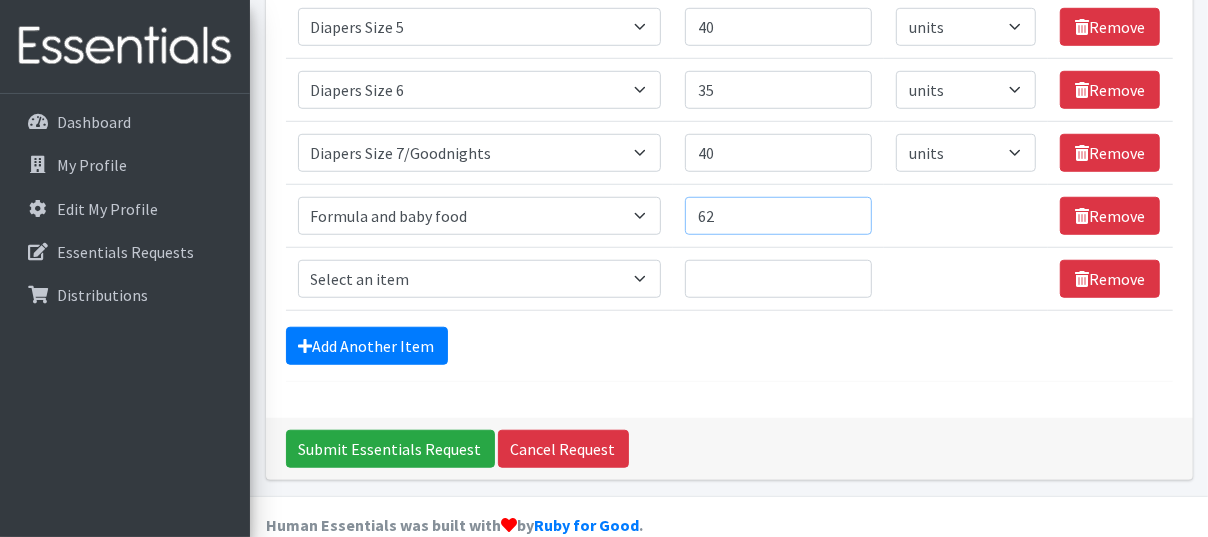 click on "62" at bounding box center (778, 216) 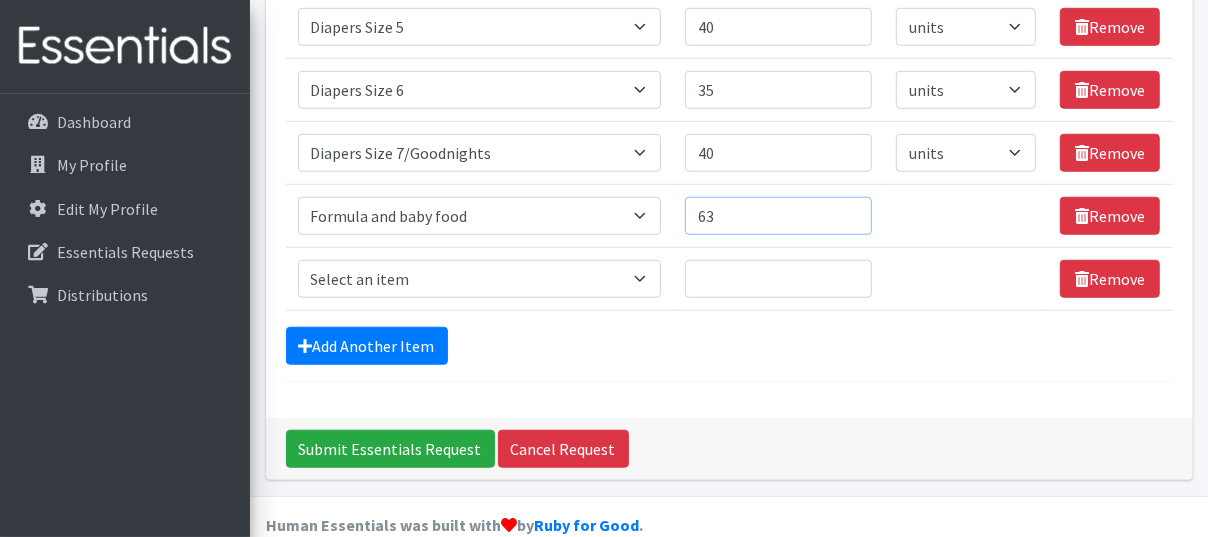 click on "63" at bounding box center (778, 216) 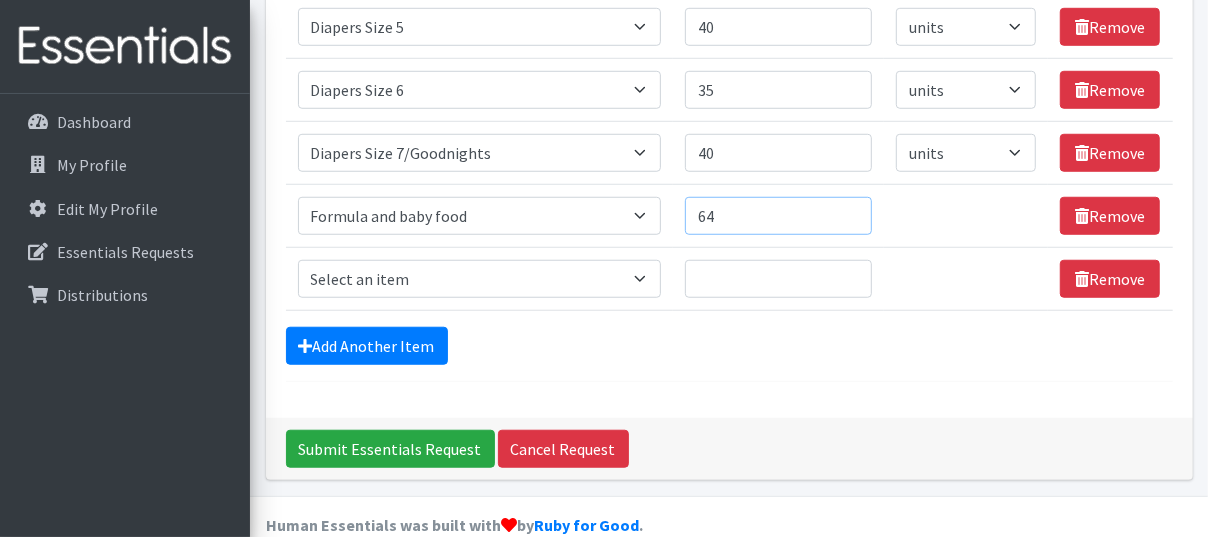 click on "64" at bounding box center [778, 216] 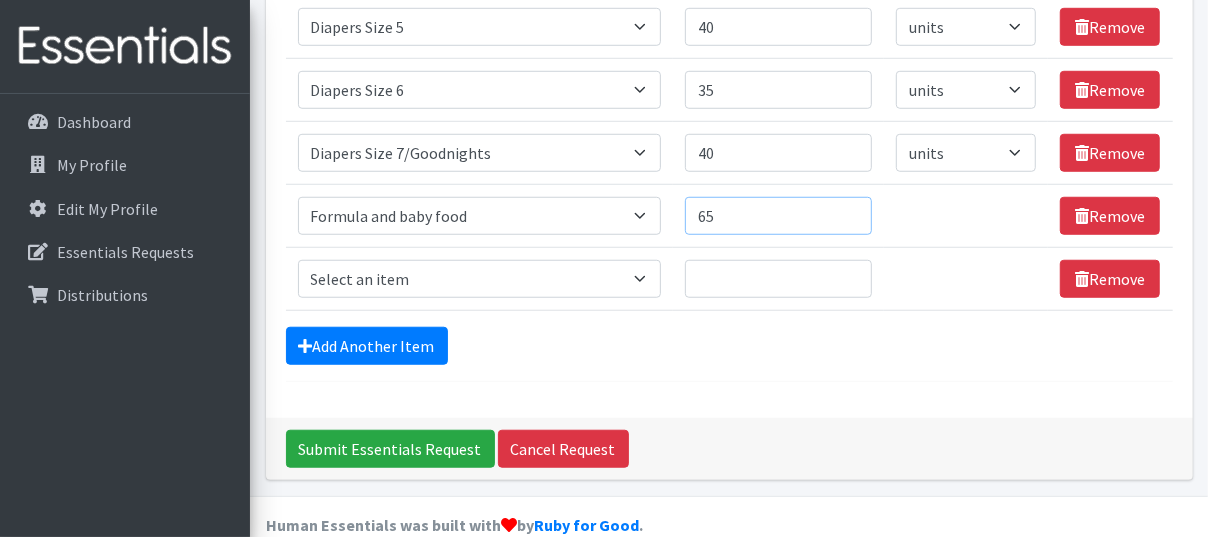 click on "65" at bounding box center (778, 216) 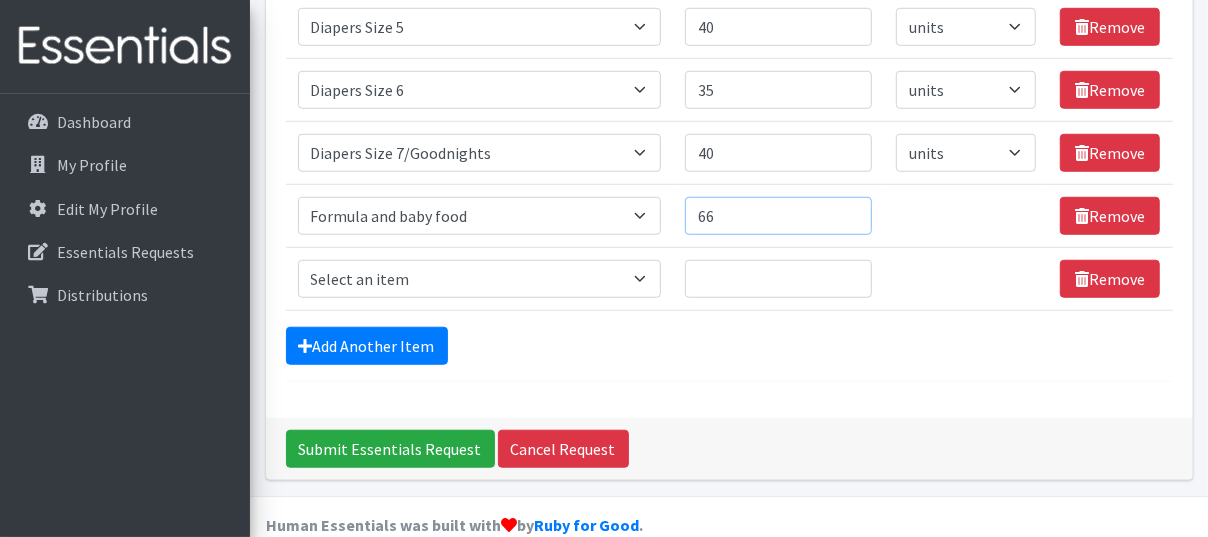 click on "66" at bounding box center [778, 216] 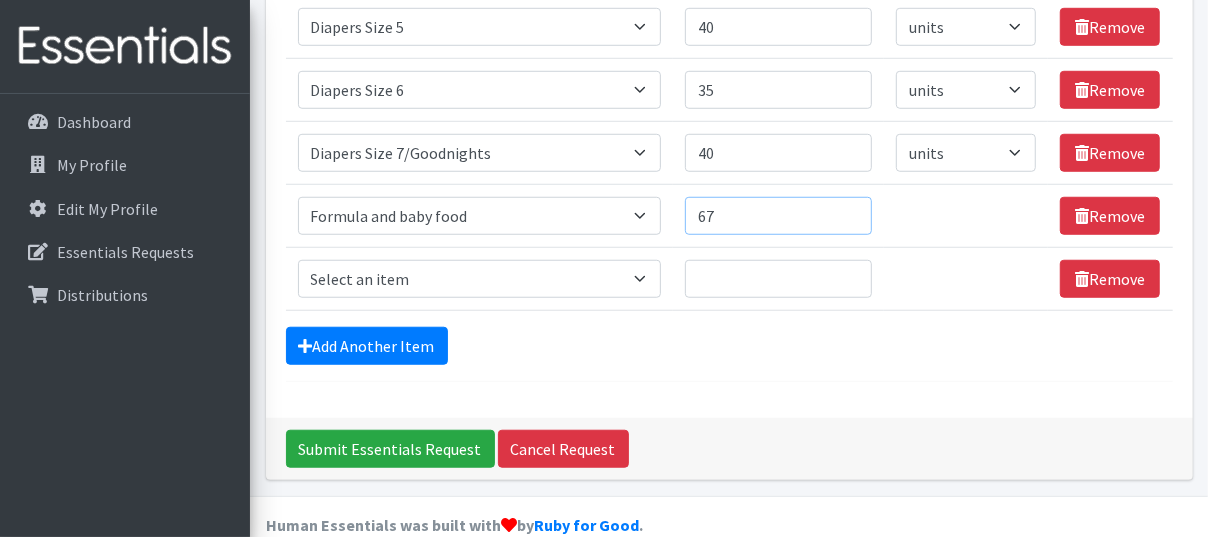 click on "67" at bounding box center [778, 216] 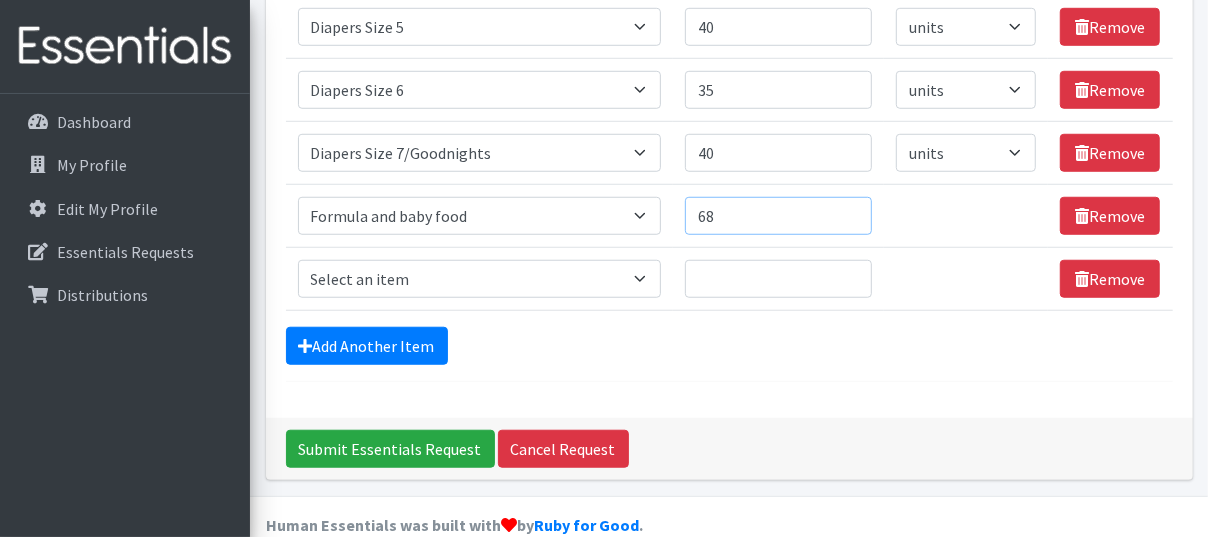 click on "68" at bounding box center (778, 216) 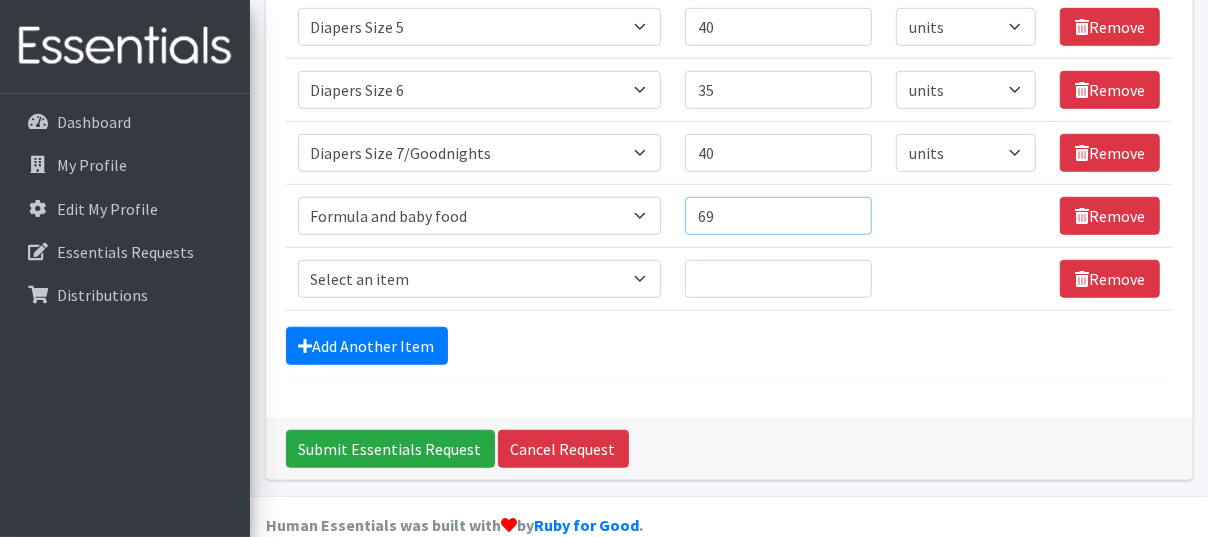 click on "69" at bounding box center [778, 216] 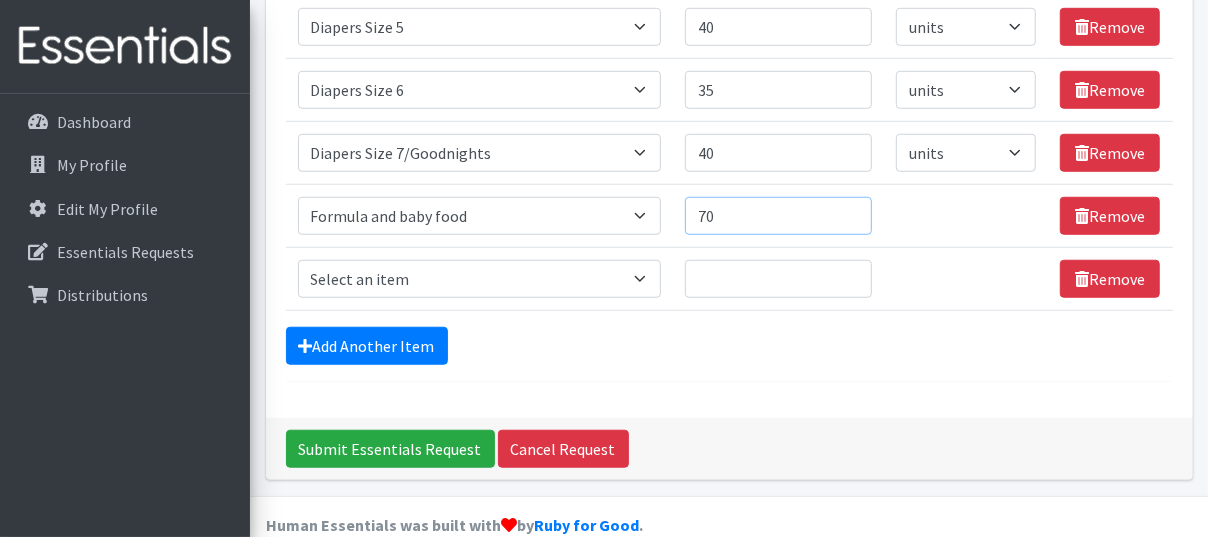 click on "70" at bounding box center [778, 216] 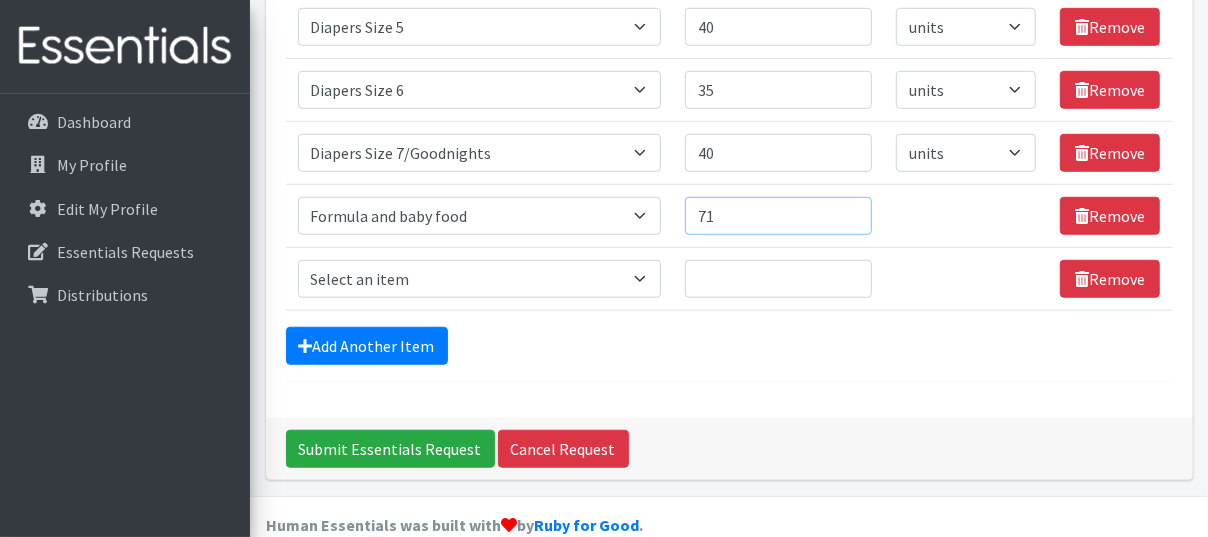 click on "71" at bounding box center [778, 216] 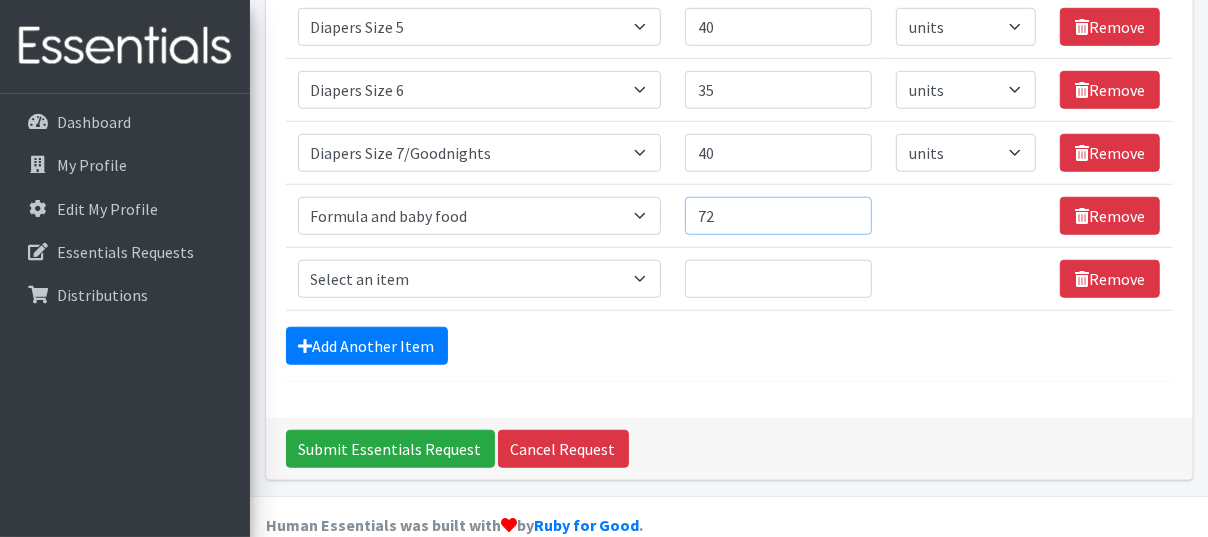 click on "72" at bounding box center [778, 216] 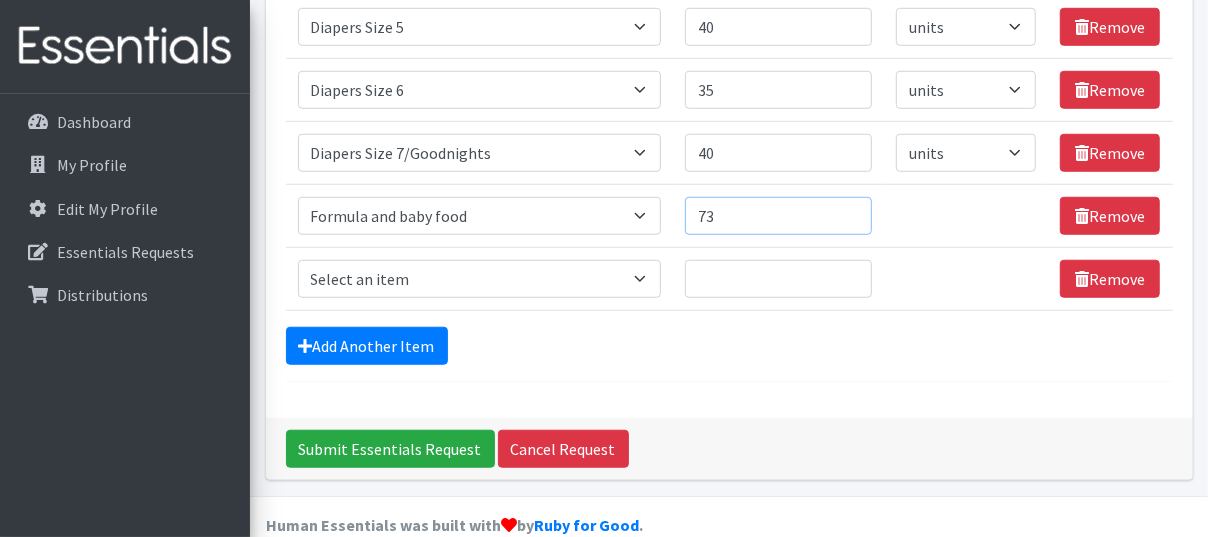 click on "73" at bounding box center [778, 216] 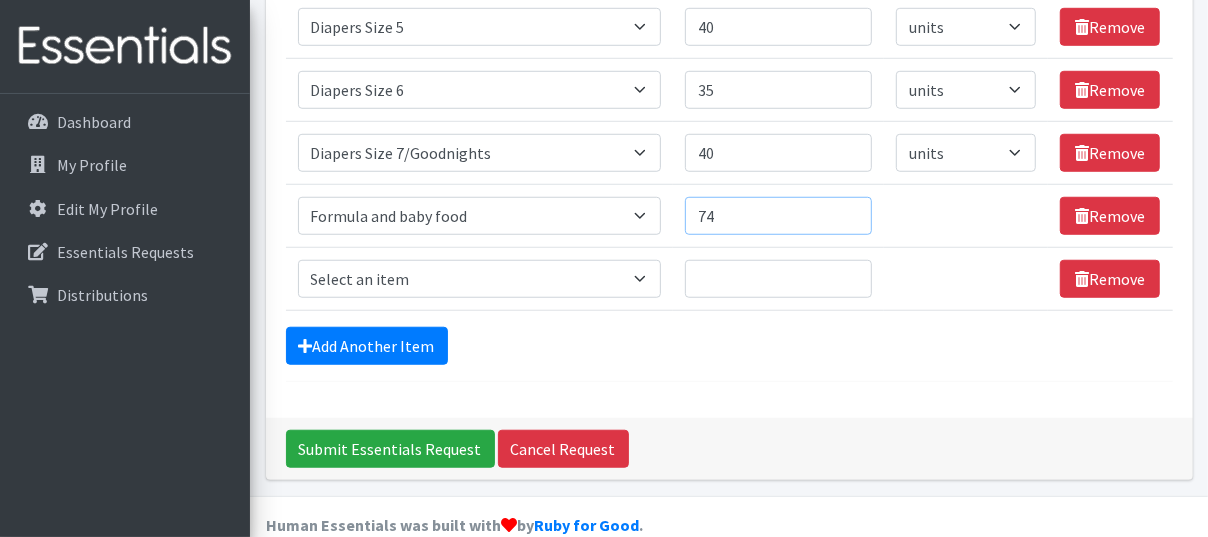 click on "74" at bounding box center [778, 216] 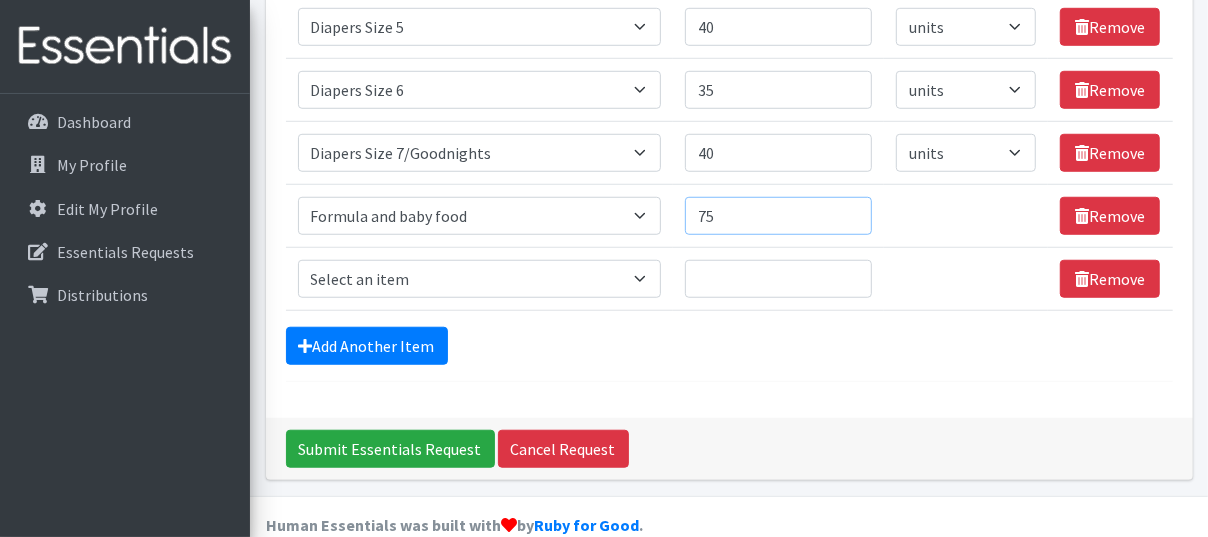 type on "75" 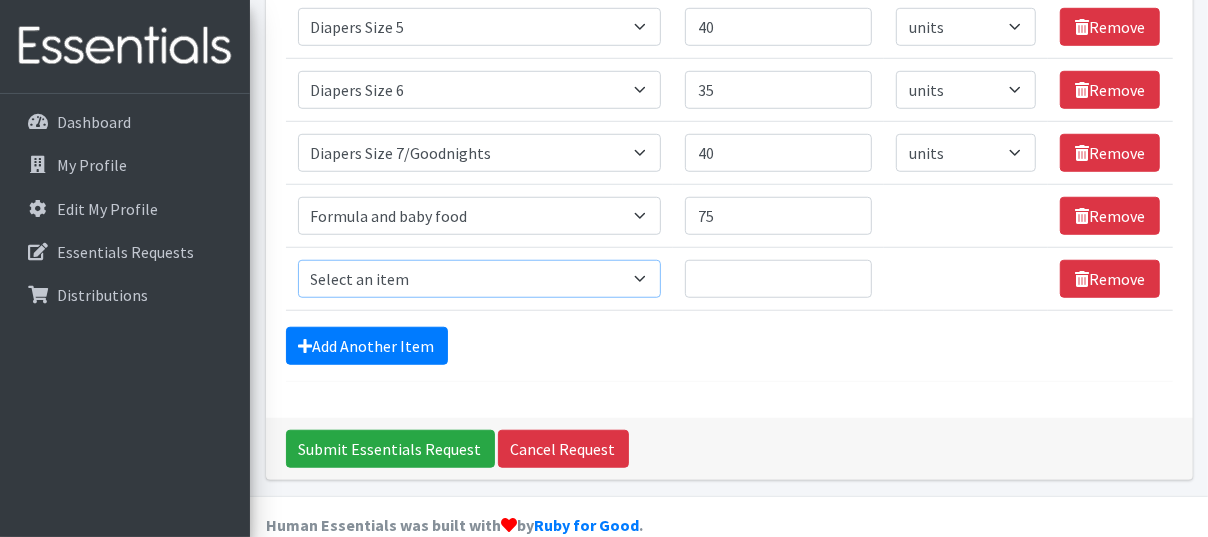 click on "Select an item
# of Children this order will serve
# of Individuals Living in Household
Activity Mat
Baby Carriers
Bath Tubs
Bed Pads
Bibs
Birthday Box - Boy
Birthday Box - Girl
Blankets/Swaddlers/Sleepsacks
Books
Bottles
Breast Pump
Bundle Me's
Car Seat - 3in1 up to 80 lbs.
Car Seat - Infant up to 22lbs. w/ handle
Clothing Boys Spring/Summer 0-6 Months
Clothing Boys Spring/Summer 12-18 Months
Clothing Boys Spring/Summer 18-24 Months
Clothing Boys Spring/Summer 2T
Clothing Boys Spring/Summer 3T
Clothing Boys Spring/Summer 4T
Clothing Boys Spring/Summer 5T
Clothing Boys Spring/Summer 6-12 Months
Clothing Boys Spring/Summer Premie/NB
Clothing Girls Fall/Winter 6-12 Months
Clothing Girls Spring/Summer 0-6 Months
Clothing Girls Spring/Summer 12-18 Months
Clothing Girls Spring/Summer 18-24 Months
Clothing Girls Spring/Summer 2T
Clothing Girls Spring/Summer 3T
Clothing Girls Spring/Summer 4T
Clothing Girls Spring/Summer 5T
Diaper Bags" at bounding box center [480, 279] 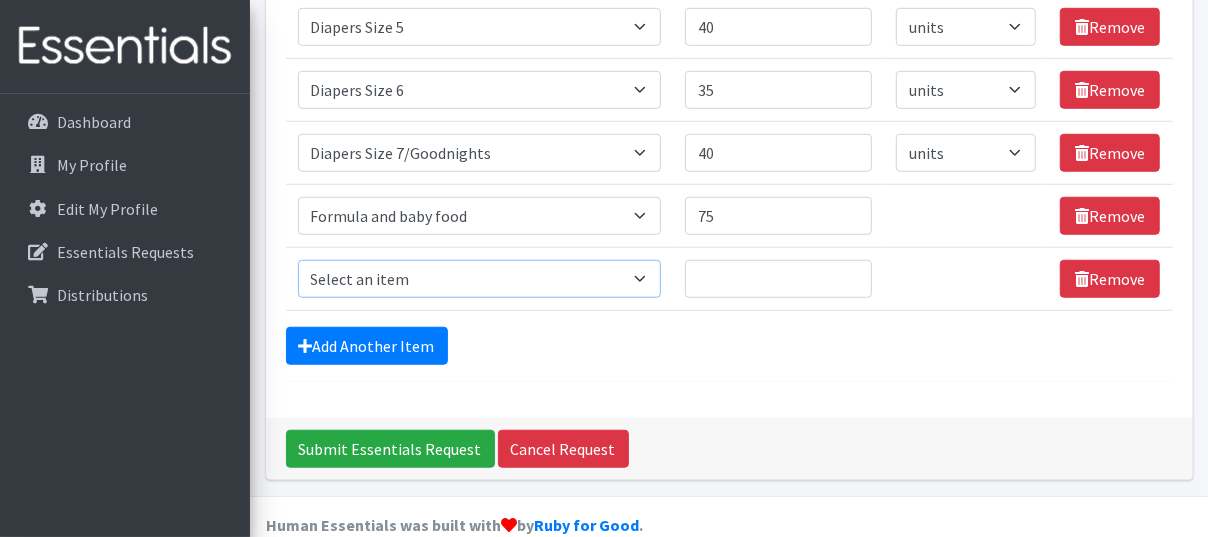 select on "5773" 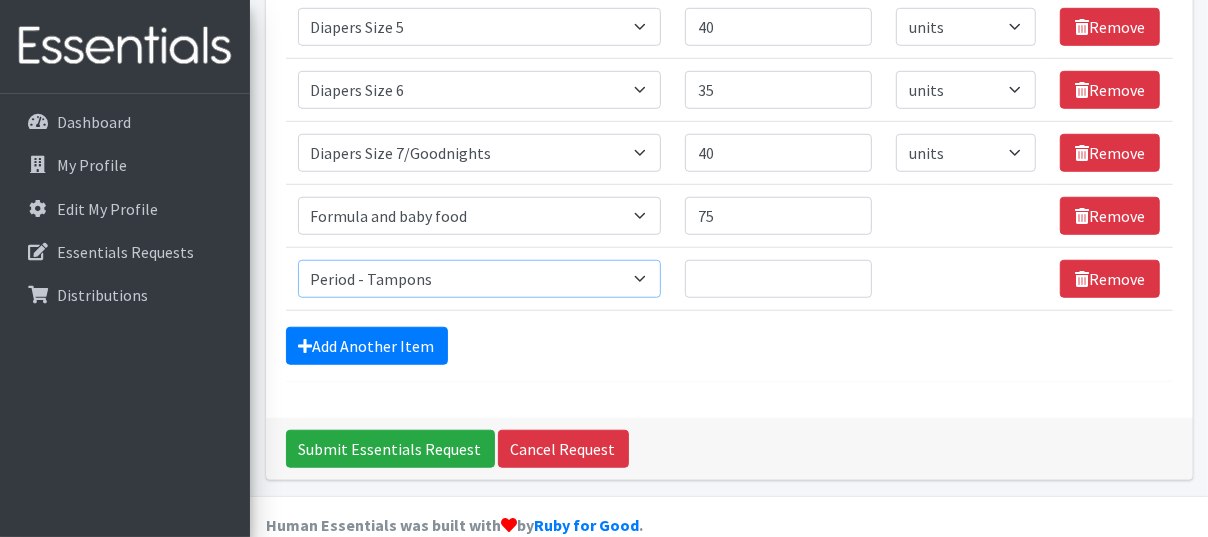 click on "Select an item
# of Children this order will serve
# of Individuals Living in Household
Activity Mat
Baby Carriers
Bath Tubs
Bed Pads
Bibs
Birthday Box - Boy
Birthday Box - Girl
Blankets/Swaddlers/Sleepsacks
Books
Bottles
Breast Pump
Bundle Me's
Car Seat - 3in1 up to 80 lbs.
Car Seat - Infant up to 22lbs. w/ handle
Clothing Boys Spring/Summer 0-6 Months
Clothing Boys Spring/Summer 12-18 Months
Clothing Boys Spring/Summer 18-24 Months
Clothing Boys Spring/Summer 2T
Clothing Boys Spring/Summer 3T
Clothing Boys Spring/Summer 4T
Clothing Boys Spring/Summer 5T
Clothing Boys Spring/Summer 6-12 Months
Clothing Boys Spring/Summer Premie/NB
Clothing Girls Fall/Winter 6-12 Months
Clothing Girls Spring/Summer 0-6 Months
Clothing Girls Spring/Summer 12-18 Months
Clothing Girls Spring/Summer 18-24 Months
Clothing Girls Spring/Summer 2T
Clothing Girls Spring/Summer 3T
Clothing Girls Spring/Summer 4T
Clothing Girls Spring/Summer 5T
Diaper Bags" at bounding box center (480, 279) 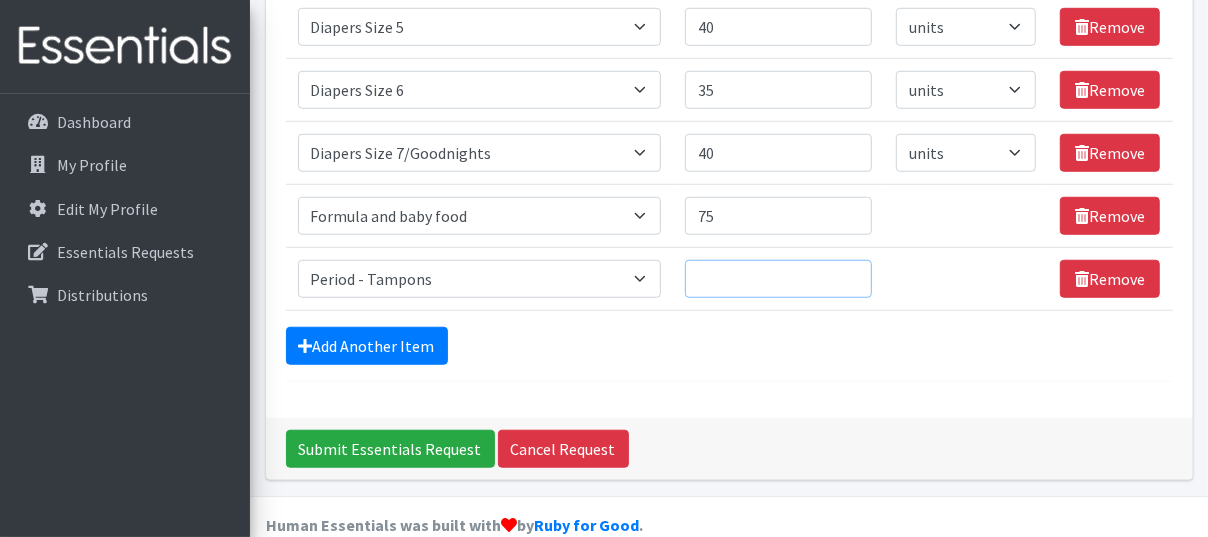 click on "Quantity" at bounding box center (778, 279) 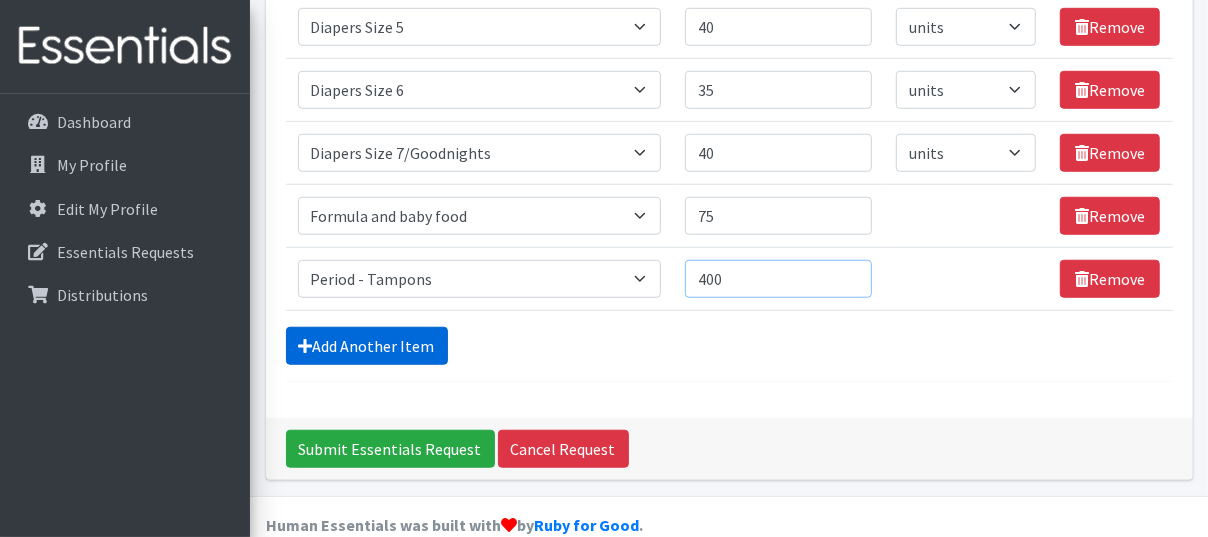 type on "400" 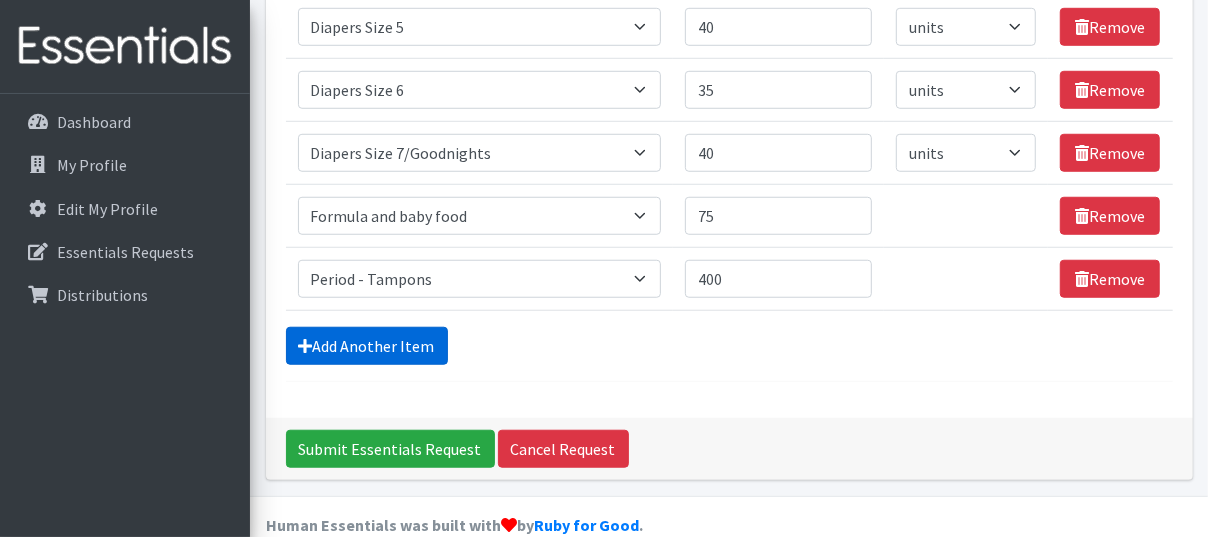 click on "Add Another Item" at bounding box center (367, 346) 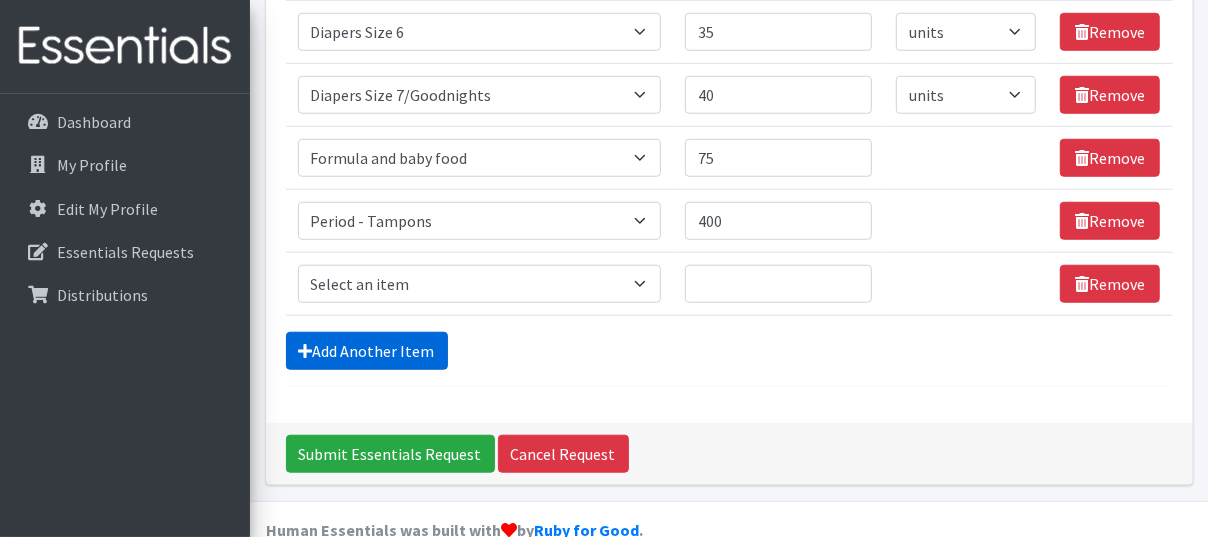 scroll, scrollTop: 906, scrollLeft: 0, axis: vertical 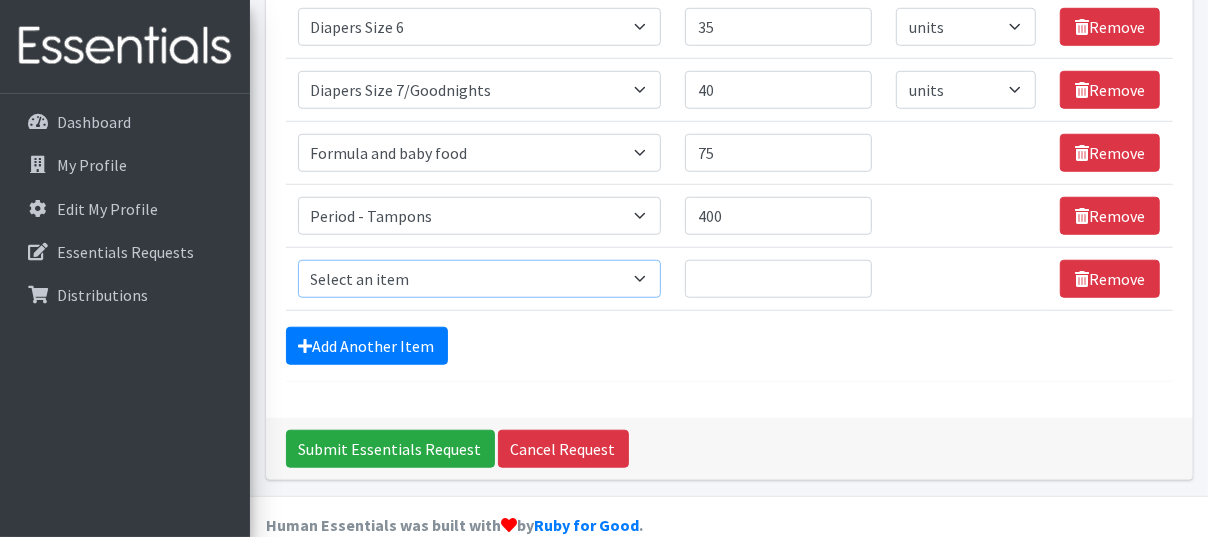 click on "Select an item
# of Children this order will serve
# of Individuals Living in Household
Activity Mat
Baby Carriers
Bath Tubs
Bed Pads
Bibs
Birthday Box - Boy
Birthday Box - Girl
Blankets/Swaddlers/Sleepsacks
Books
Bottles
Breast Pump
Bundle Me's
Car Seat - 3in1 up to 80 lbs.
Car Seat - Infant up to 22lbs. w/ handle
Clothing Boys Spring/Summer 0-6 Months
Clothing Boys Spring/Summer 12-18 Months
Clothing Boys Spring/Summer 18-24 Months
Clothing Boys Spring/Summer 2T
Clothing Boys Spring/Summer 3T
Clothing Boys Spring/Summer 4T
Clothing Boys Spring/Summer 5T
Clothing Boys Spring/Summer 6-12 Months
Clothing Boys Spring/Summer Premie/NB
Clothing Girls Fall/Winter 6-12 Months
Clothing Girls Spring/Summer 0-6 Months
Clothing Girls Spring/Summer 12-18 Months
Clothing Girls Spring/Summer 18-24 Months
Clothing Girls Spring/Summer 2T
Clothing Girls Spring/Summer 3T
Clothing Girls Spring/Summer 4T
Clothing Girls Spring/Summer 5T
Diaper Bags" at bounding box center [480, 279] 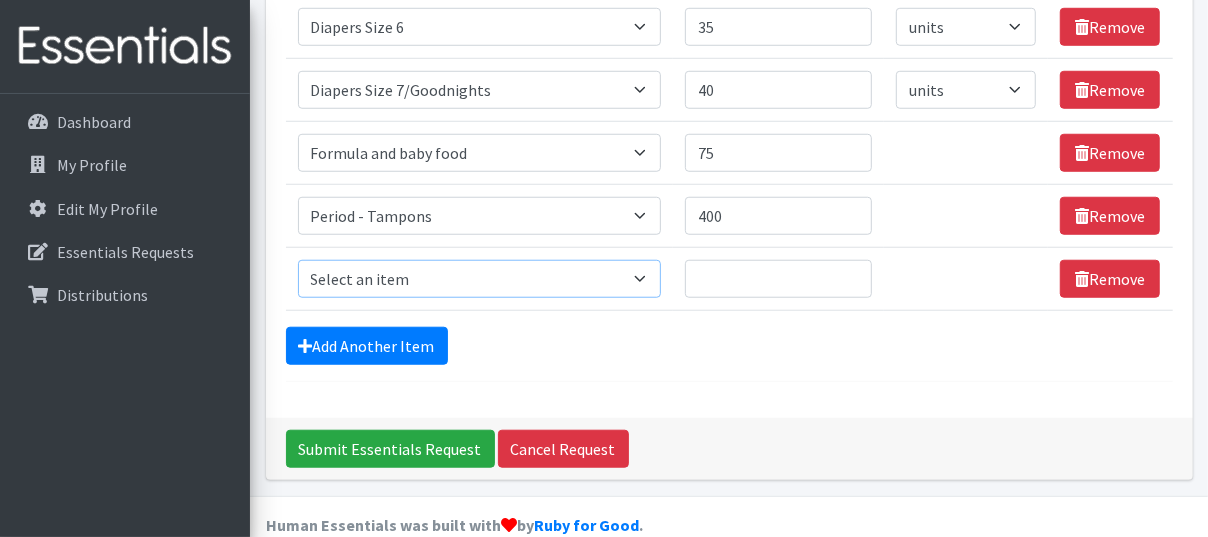 select on "5659" 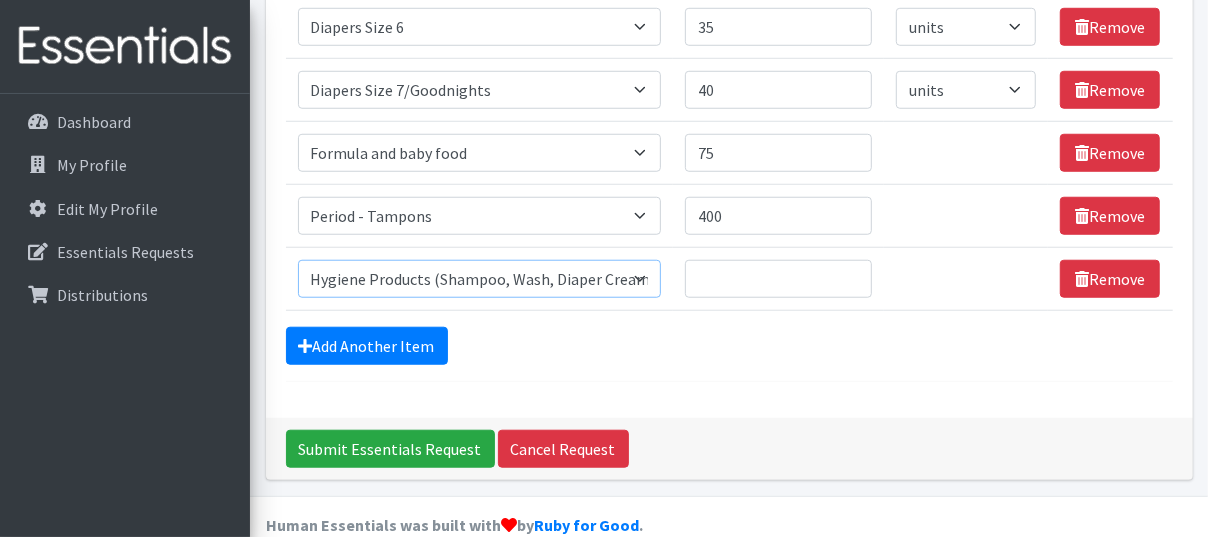 click on "Select an item
# of Children this order will serve
# of Individuals Living in Household
Activity Mat
Baby Carriers
Bath Tubs
Bed Pads
Bibs
Birthday Box - Boy
Birthday Box - Girl
Blankets/Swaddlers/Sleepsacks
Books
Bottles
Breast Pump
Bundle Me's
Car Seat - 3in1 up to 80 lbs.
Car Seat - Infant up to 22lbs. w/ handle
Clothing Boys Spring/Summer 0-6 Months
Clothing Boys Spring/Summer 12-18 Months
Clothing Boys Spring/Summer 18-24 Months
Clothing Boys Spring/Summer 2T
Clothing Boys Spring/Summer 3T
Clothing Boys Spring/Summer 4T
Clothing Boys Spring/Summer 5T
Clothing Boys Spring/Summer 6-12 Months
Clothing Boys Spring/Summer Premie/NB
Clothing Girls Fall/Winter 6-12 Months
Clothing Girls Spring/Summer 0-6 Months
Clothing Girls Spring/Summer 12-18 Months
Clothing Girls Spring/Summer 18-24 Months
Clothing Girls Spring/Summer 2T
Clothing Girls Spring/Summer 3T
Clothing Girls Spring/Summer 4T
Clothing Girls Spring/Summer 5T
Diaper Bags" at bounding box center (480, 279) 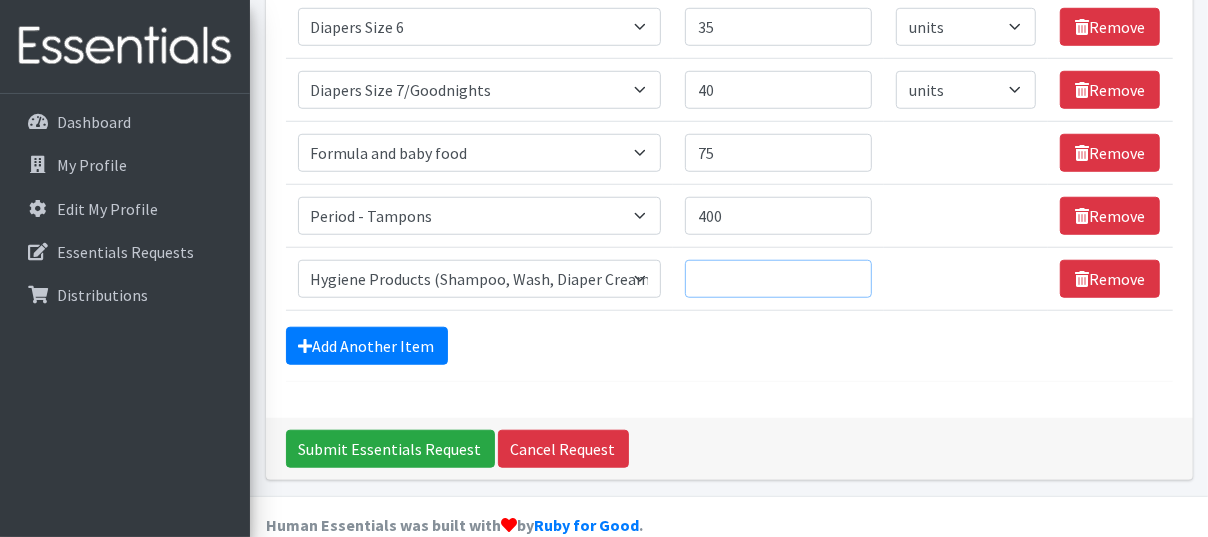 click on "Quantity" at bounding box center (778, 279) 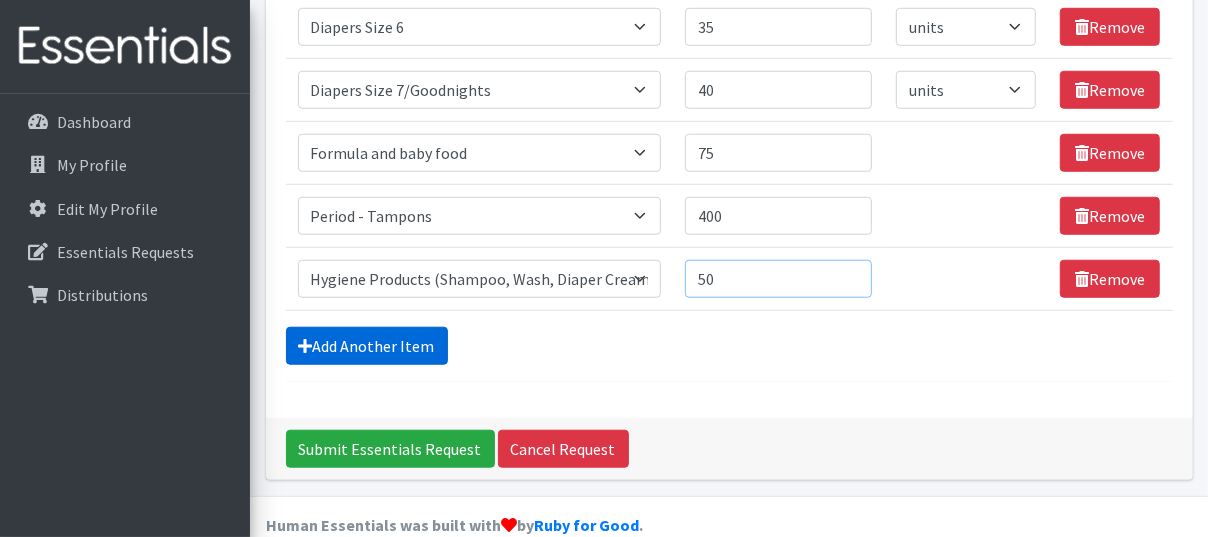 type on "50" 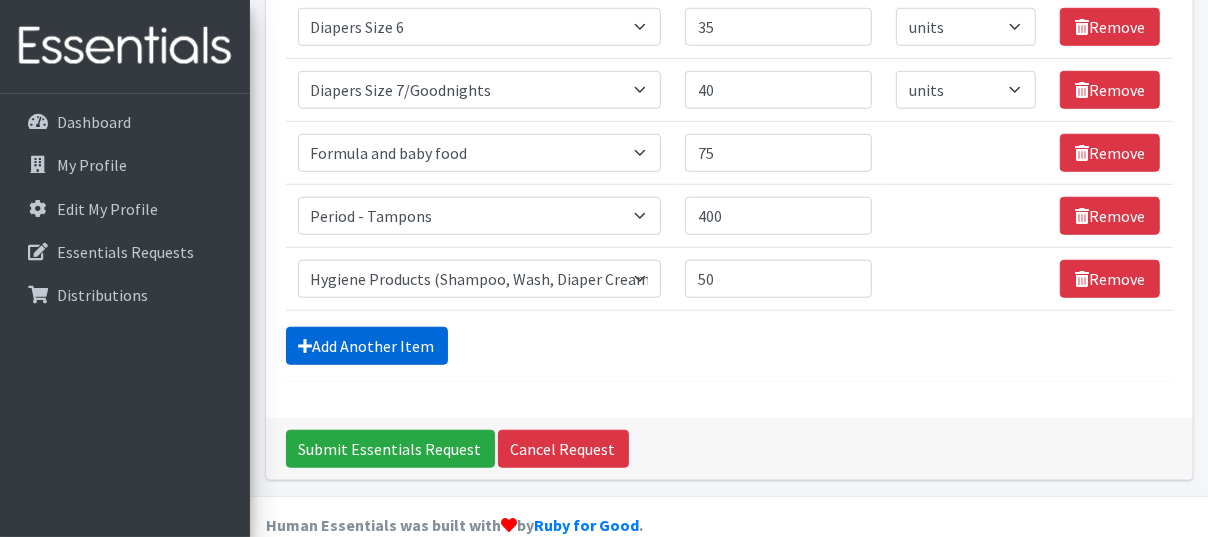 click on "Add Another Item" at bounding box center [367, 346] 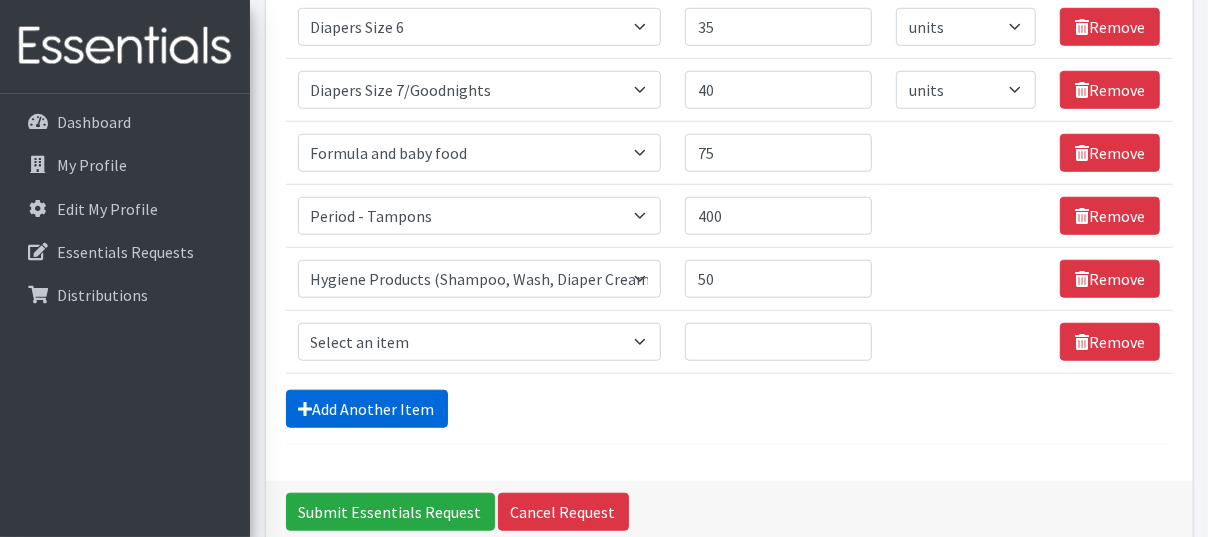 scroll, scrollTop: 969, scrollLeft: 0, axis: vertical 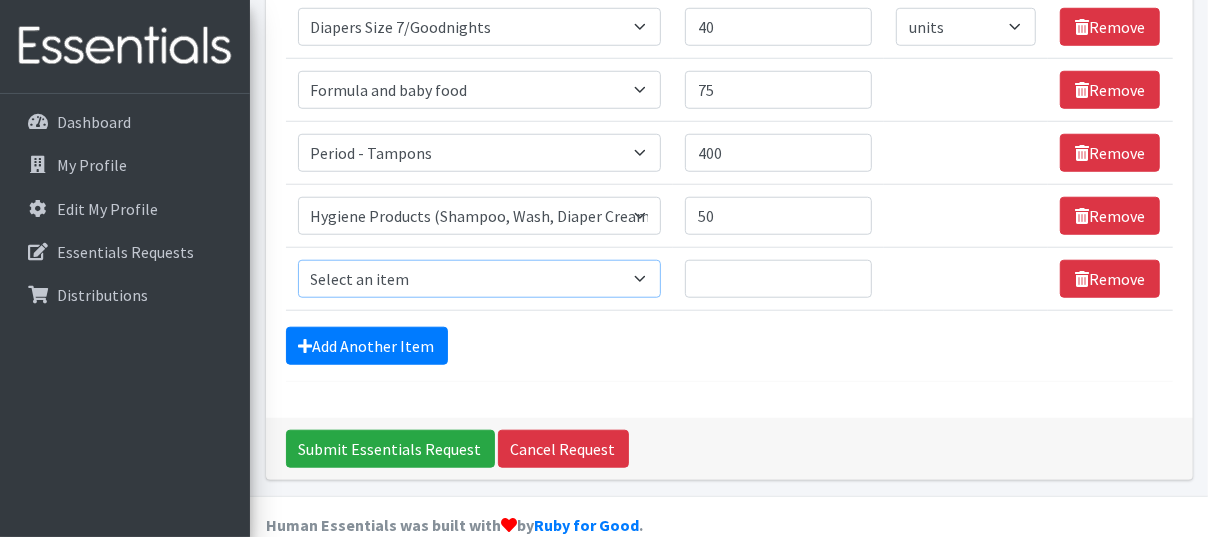 click on "Select an item
# of Children this order will serve
# of Individuals Living in Household
Activity Mat
Baby Carriers
Bath Tubs
Bed Pads
Bibs
Birthday Box - Boy
Birthday Box - Girl
Blankets/Swaddlers/Sleepsacks
Books
Bottles
Breast Pump
Bundle Me's
Car Seat - 3in1 up to 80 lbs.
Car Seat - Infant up to 22lbs. w/ handle
Clothing Boys Spring/Summer 0-6 Months
Clothing Boys Spring/Summer 12-18 Months
Clothing Boys Spring/Summer 18-24 Months
Clothing Boys Spring/Summer 2T
Clothing Boys Spring/Summer 3T
Clothing Boys Spring/Summer 4T
Clothing Boys Spring/Summer 5T
Clothing Boys Spring/Summer 6-12 Months
Clothing Boys Spring/Summer Premie/NB
Clothing Girls Fall/Winter 6-12 Months
Clothing Girls Spring/Summer 0-6 Months
Clothing Girls Spring/Summer 12-18 Months
Clothing Girls Spring/Summer 18-24 Months
Clothing Girls Spring/Summer 2T
Clothing Girls Spring/Summer 3T
Clothing Girls Spring/Summer 4T
Clothing Girls Spring/Summer 5T
Diaper Bags" at bounding box center (480, 279) 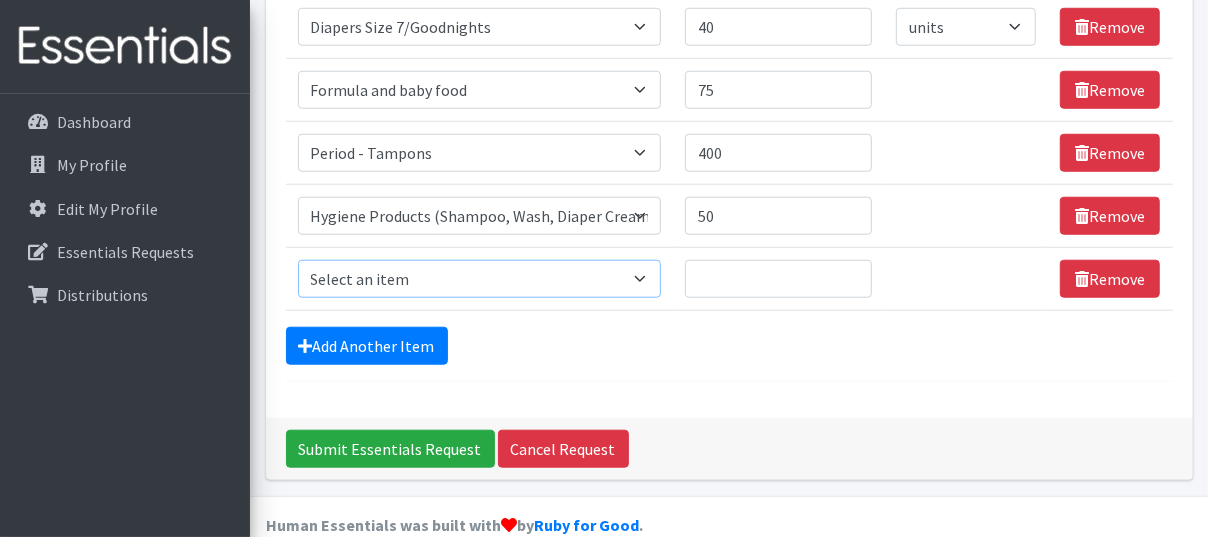 select on "1929" 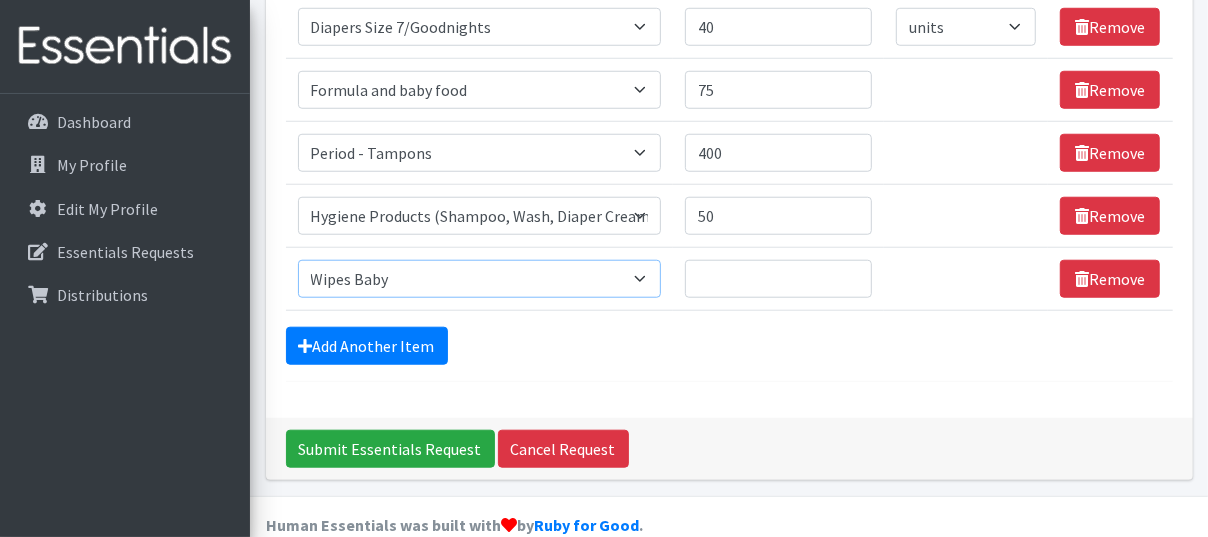 click on "Select an item
# of Children this order will serve
# of Individuals Living in Household
Activity Mat
Baby Carriers
Bath Tubs
Bed Pads
Bibs
Birthday Box - Boy
Birthday Box - Girl
Blankets/Swaddlers/Sleepsacks
Books
Bottles
Breast Pump
Bundle Me's
Car Seat - 3in1 up to 80 lbs.
Car Seat - Infant up to 22lbs. w/ handle
Clothing Boys Spring/Summer 0-6 Months
Clothing Boys Spring/Summer 12-18 Months
Clothing Boys Spring/Summer 18-24 Months
Clothing Boys Spring/Summer 2T
Clothing Boys Spring/Summer 3T
Clothing Boys Spring/Summer 4T
Clothing Boys Spring/Summer 5T
Clothing Boys Spring/Summer 6-12 Months
Clothing Boys Spring/Summer Premie/NB
Clothing Girls Fall/Winter 6-12 Months
Clothing Girls Spring/Summer 0-6 Months
Clothing Girls Spring/Summer 12-18 Months
Clothing Girls Spring/Summer 18-24 Months
Clothing Girls Spring/Summer 2T
Clothing Girls Spring/Summer 3T
Clothing Girls Spring/Summer 4T
Clothing Girls Spring/Summer 5T
Diaper Bags" at bounding box center (480, 279) 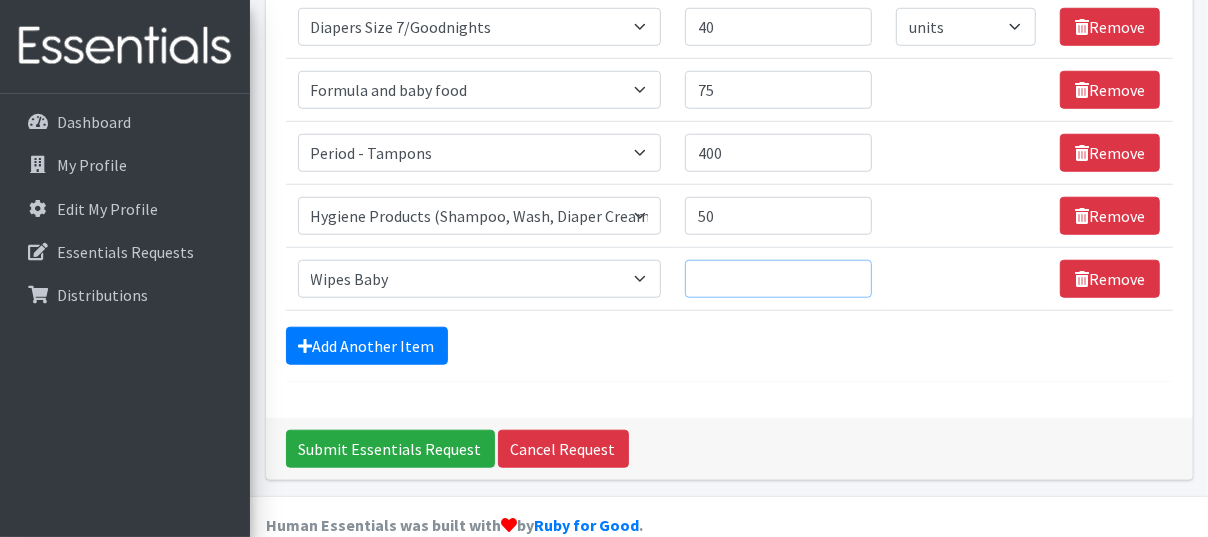 click on "Quantity" at bounding box center [778, 279] 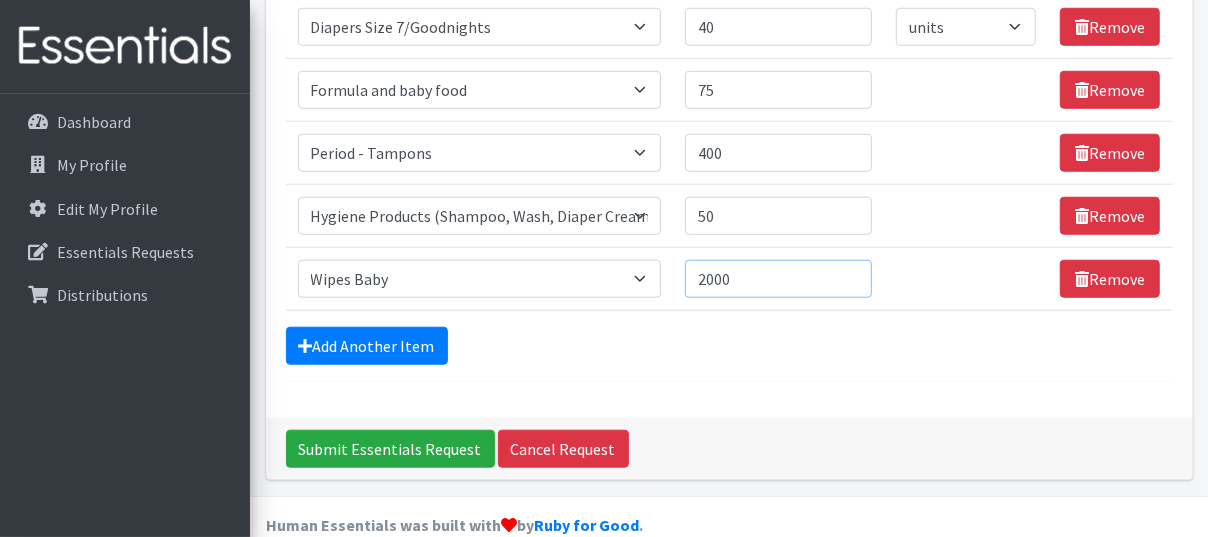 type on "2000" 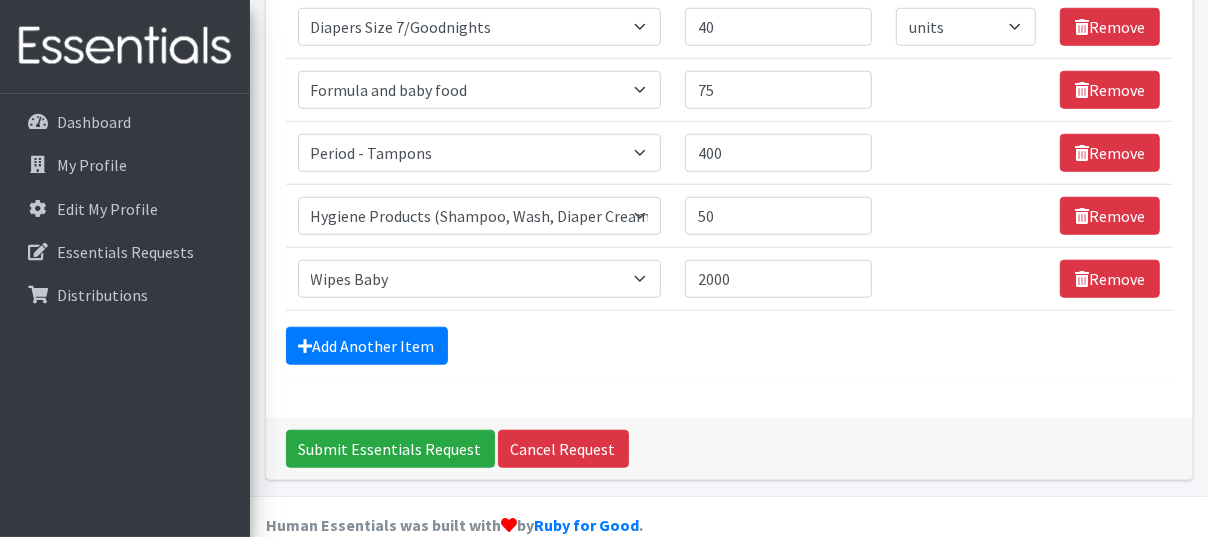 click on "Add Another Item" at bounding box center (729, 346) 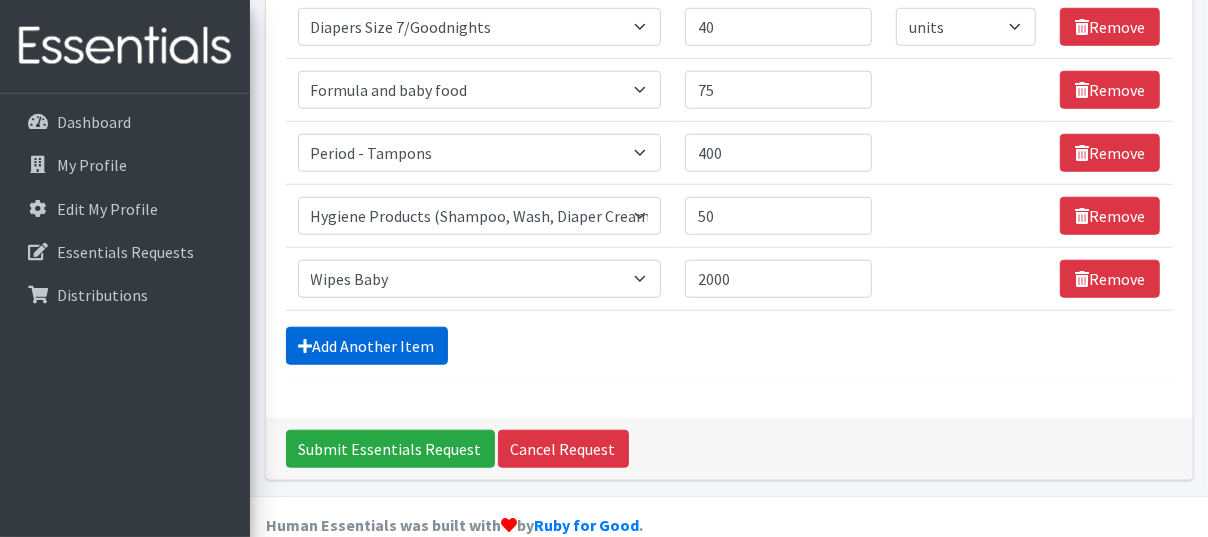 click on "Add Another Item" at bounding box center (367, 346) 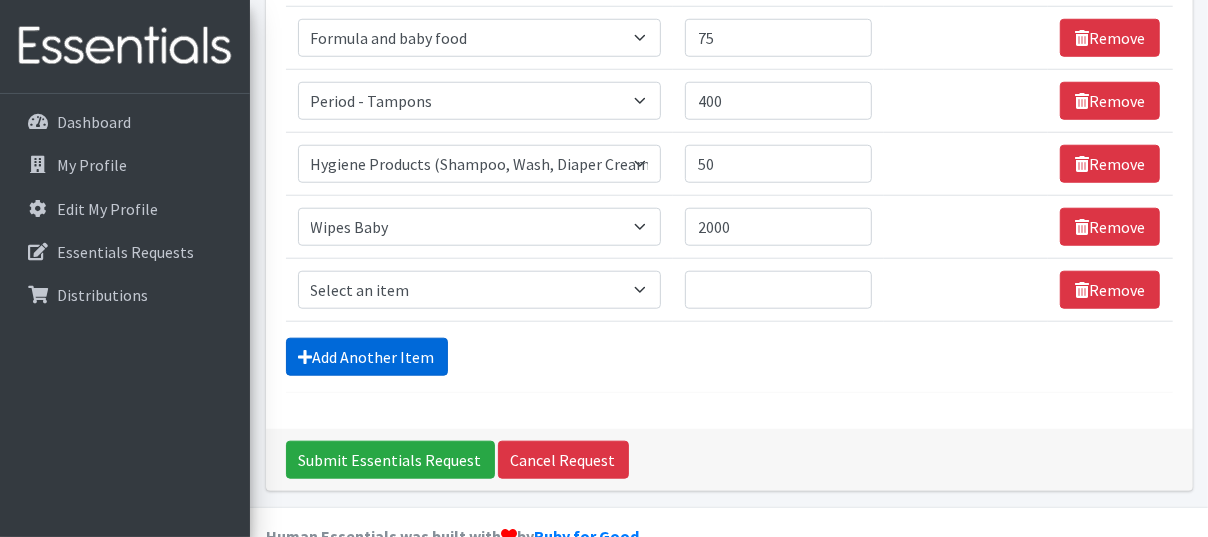 scroll, scrollTop: 1031, scrollLeft: 0, axis: vertical 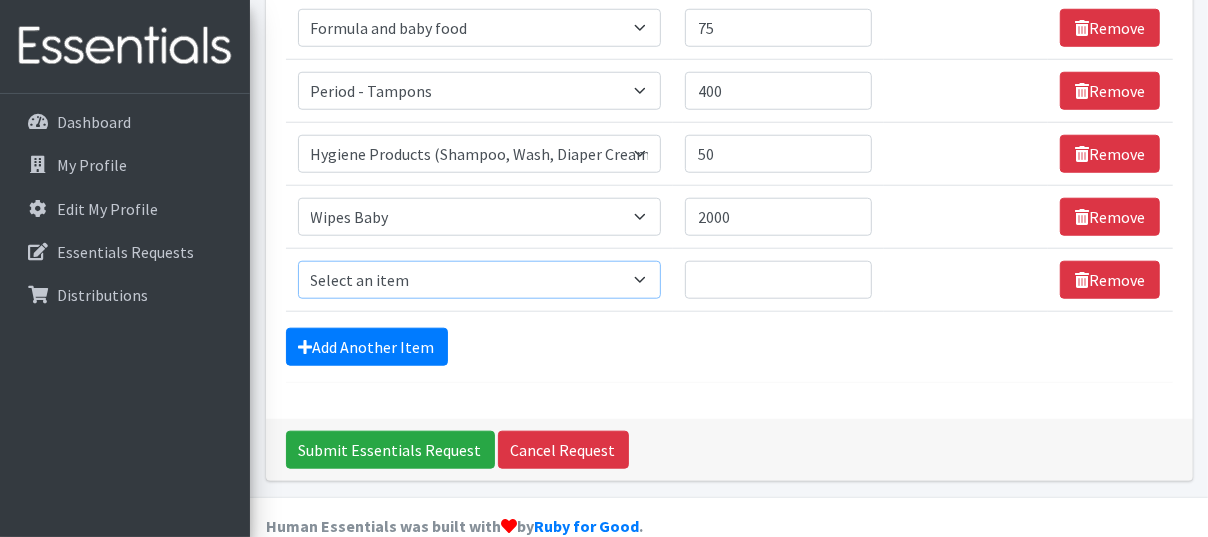 click on "Select an item
# of Children this order will serve
# of Individuals Living in Household
Activity Mat
Baby Carriers
Bath Tubs
Bed Pads
Bibs
Birthday Box - Boy
Birthday Box - Girl
Blankets/Swaddlers/Sleepsacks
Books
Bottles
Breast Pump
Bundle Me's
Car Seat - 3in1 up to 80 lbs.
Car Seat - Infant up to 22lbs. w/ handle
Clothing Boys Spring/Summer 0-6 Months
Clothing Boys Spring/Summer 12-18 Months
Clothing Boys Spring/Summer 18-24 Months
Clothing Boys Spring/Summer 2T
Clothing Boys Spring/Summer 3T
Clothing Boys Spring/Summer 4T
Clothing Boys Spring/Summer 5T
Clothing Boys Spring/Summer 6-12 Months
Clothing Boys Spring/Summer Premie/NB
Clothing Girls Fall/Winter 6-12 Months
Clothing Girls Spring/Summer 0-6 Months
Clothing Girls Spring/Summer 12-18 Months
Clothing Girls Spring/Summer 18-24 Months
Clothing Girls Spring/Summer 2T
Clothing Girls Spring/Summer 3T
Clothing Girls Spring/Summer 4T
Clothing Girls Spring/Summer 5T
Diaper Bags" at bounding box center (480, 280) 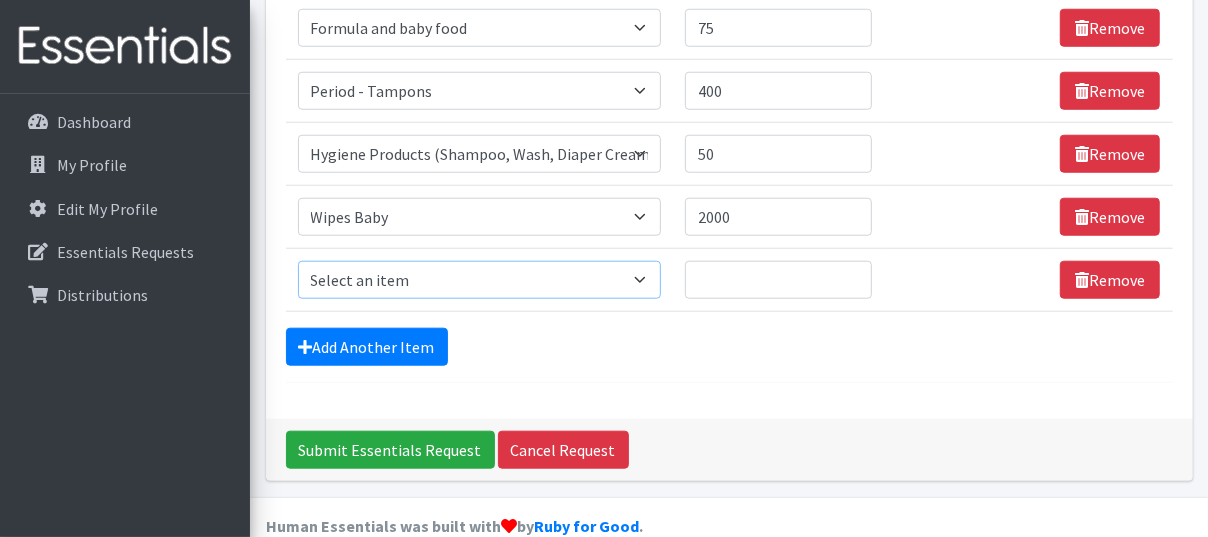 select on "1975" 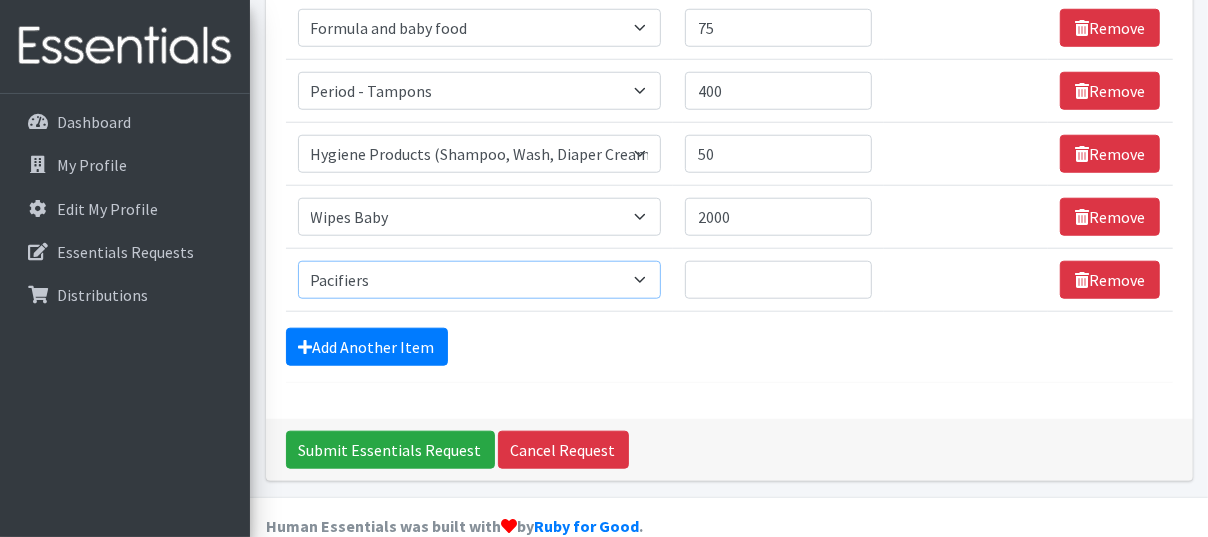 click on "Select an item
# of Children this order will serve
# of Individuals Living in Household
Activity Mat
Baby Carriers
Bath Tubs
Bed Pads
Bibs
Birthday Box - Boy
Birthday Box - Girl
Blankets/Swaddlers/Sleepsacks
Books
Bottles
Breast Pump
Bundle Me's
Car Seat - 3in1 up to 80 lbs.
Car Seat - Infant up to 22lbs. w/ handle
Clothing Boys Spring/Summer 0-6 Months
Clothing Boys Spring/Summer 12-18 Months
Clothing Boys Spring/Summer 18-24 Months
Clothing Boys Spring/Summer 2T
Clothing Boys Spring/Summer 3T
Clothing Boys Spring/Summer 4T
Clothing Boys Spring/Summer 5T
Clothing Boys Spring/Summer 6-12 Months
Clothing Boys Spring/Summer Premie/NB
Clothing Girls Fall/Winter 6-12 Months
Clothing Girls Spring/Summer 0-6 Months
Clothing Girls Spring/Summer 12-18 Months
Clothing Girls Spring/Summer 18-24 Months
Clothing Girls Spring/Summer 2T
Clothing Girls Spring/Summer 3T
Clothing Girls Spring/Summer 4T
Clothing Girls Spring/Summer 5T
Diaper Bags" at bounding box center (480, 280) 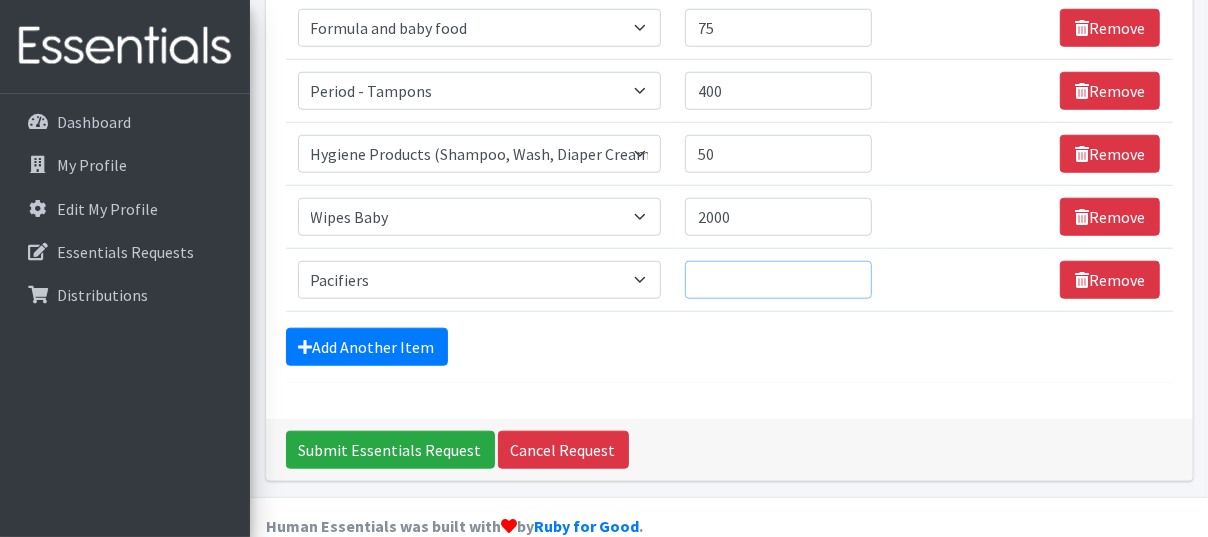 click on "Quantity" at bounding box center [778, 280] 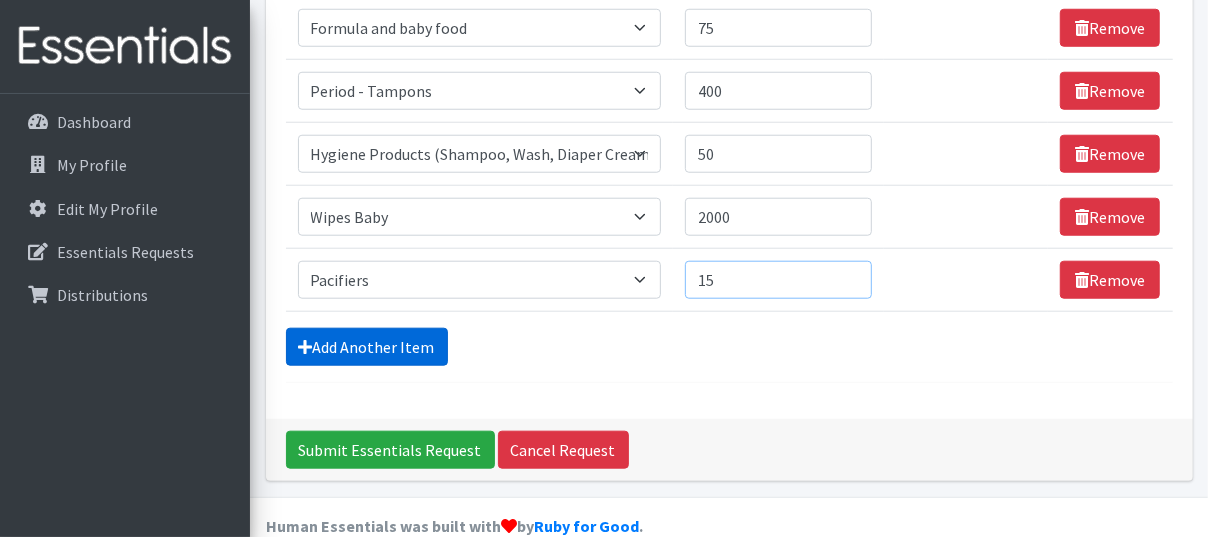 type on "15" 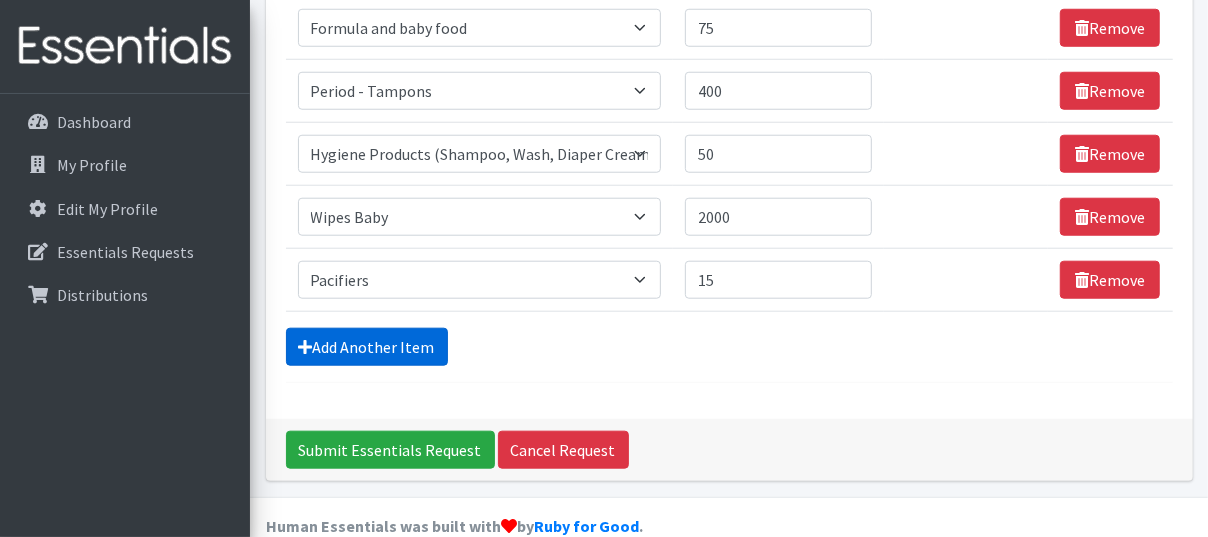 click on "Add Another Item" at bounding box center [367, 347] 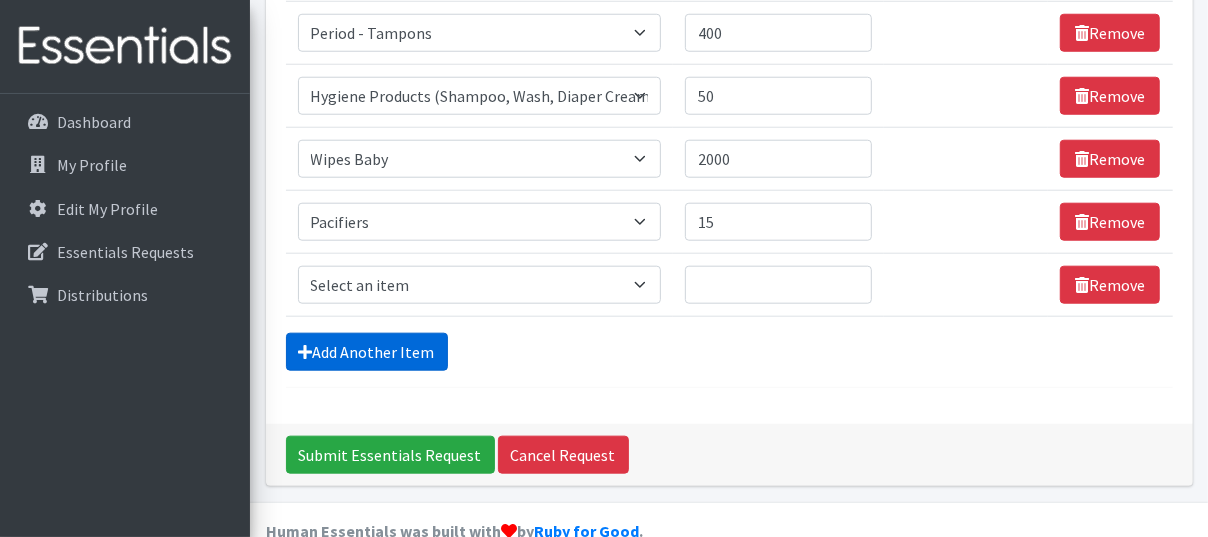 scroll, scrollTop: 1094, scrollLeft: 0, axis: vertical 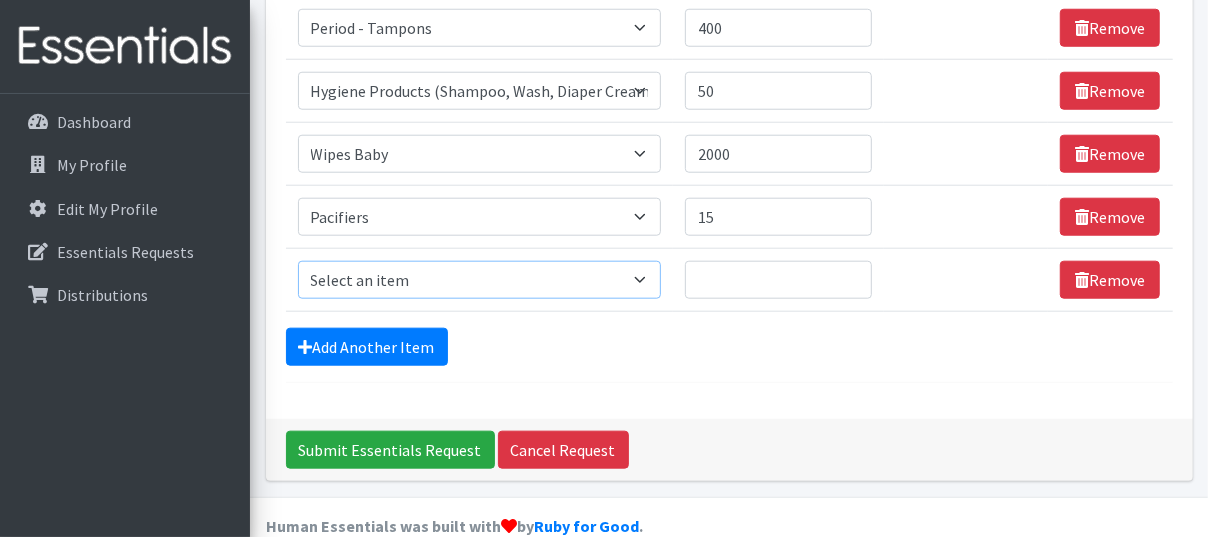 click on "Select an item
# of Children this order will serve
# of Individuals Living in Household
Activity Mat
Baby Carriers
Bath Tubs
Bed Pads
Bibs
Birthday Box - Boy
Birthday Box - Girl
Blankets/Swaddlers/Sleepsacks
Books
Bottles
Breast Pump
Bundle Me's
Car Seat - 3in1 up to 80 lbs.
Car Seat - Infant up to 22lbs. w/ handle
Clothing Boys Spring/Summer 0-6 Months
Clothing Boys Spring/Summer 12-18 Months
Clothing Boys Spring/Summer 18-24 Months
Clothing Boys Spring/Summer 2T
Clothing Boys Spring/Summer 3T
Clothing Boys Spring/Summer 4T
Clothing Boys Spring/Summer 5T
Clothing Boys Spring/Summer 6-12 Months
Clothing Boys Spring/Summer Premie/NB
Clothing Girls Fall/Winter 6-12 Months
Clothing Girls Spring/Summer 0-6 Months
Clothing Girls Spring/Summer 12-18 Months
Clothing Girls Spring/Summer 18-24 Months
Clothing Girls Spring/Summer 2T
Clothing Girls Spring/Summer 3T
Clothing Girls Spring/Summer 4T
Clothing Girls Spring/Summer 5T
Diaper Bags" at bounding box center [480, 280] 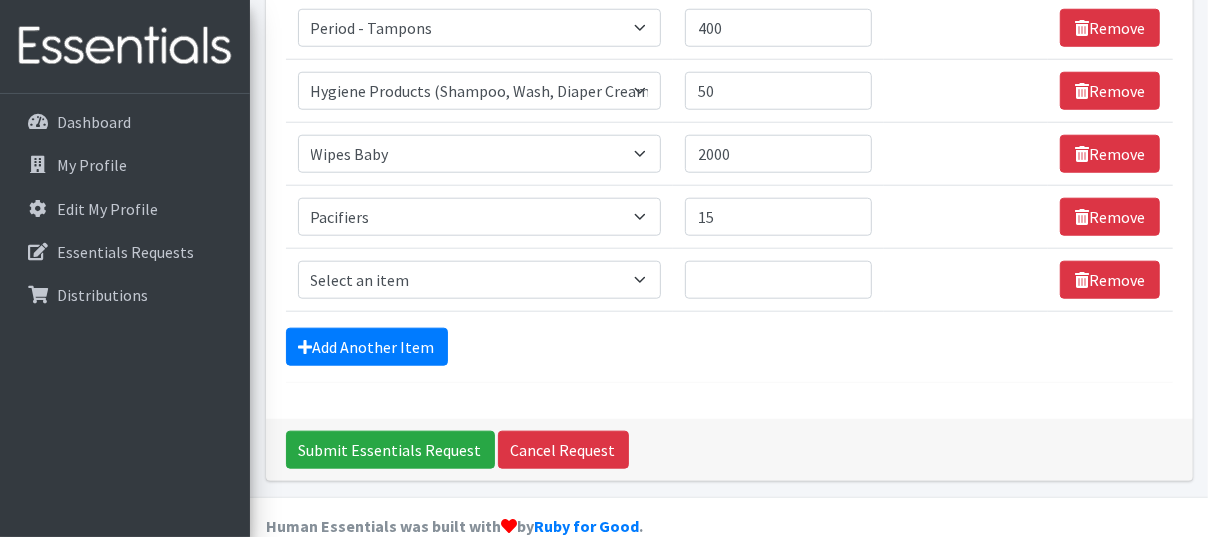 click on "Add Another Item" at bounding box center [729, 347] 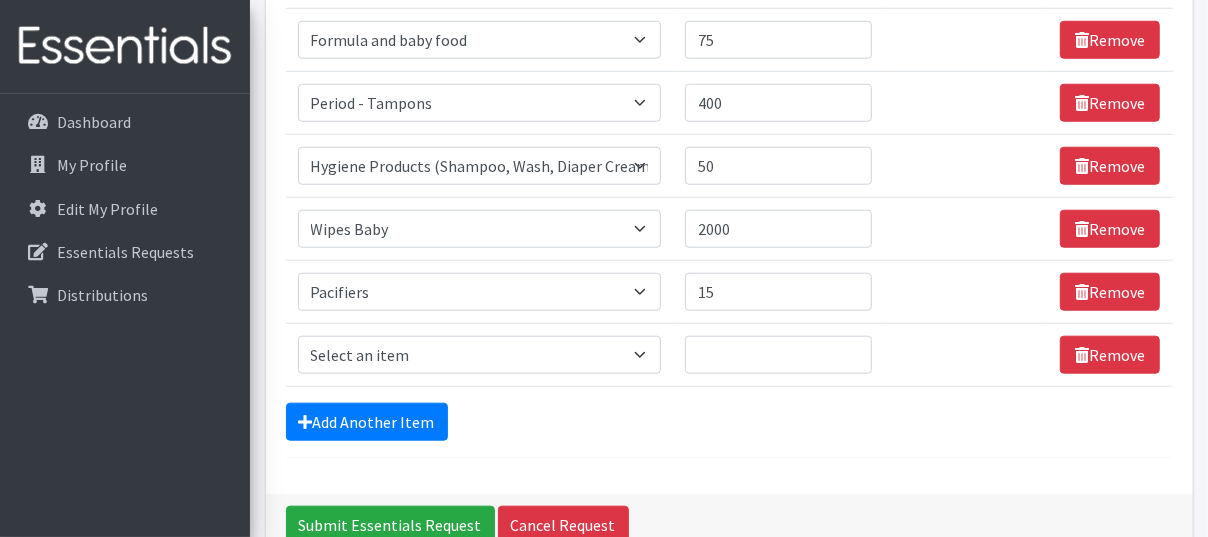 scroll, scrollTop: 1094, scrollLeft: 0, axis: vertical 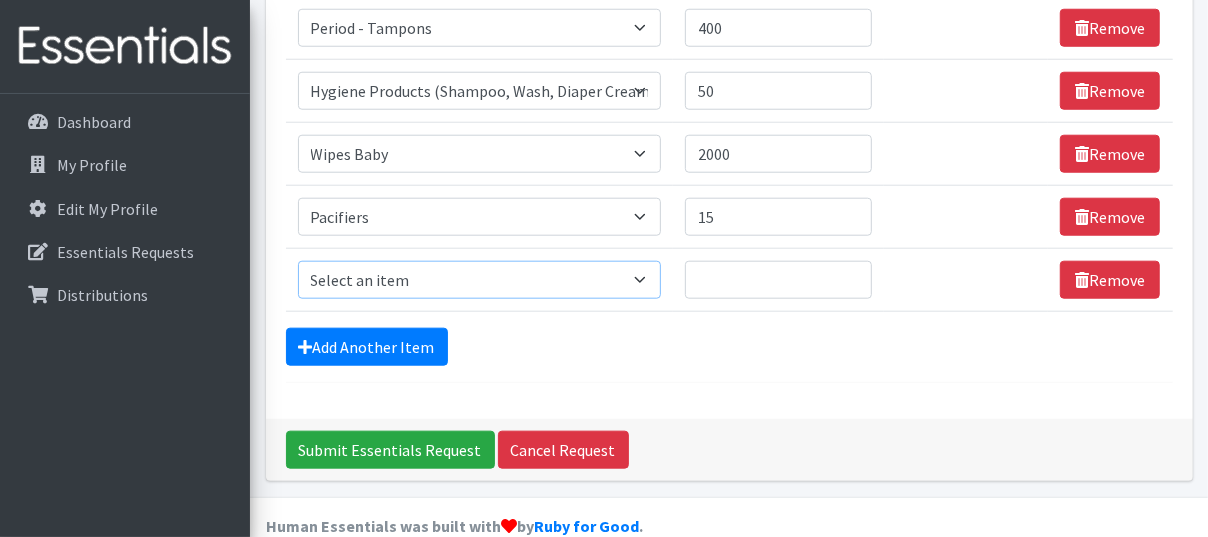 click on "Select an item
# of Children this order will serve
# of Individuals Living in Household
Activity Mat
Baby Carriers
Bath Tubs
Bed Pads
Bibs
Birthday Box - Boy
Birthday Box - Girl
Blankets/Swaddlers/Sleepsacks
Books
Bottles
Breast Pump
Bundle Me's
Car Seat - 3in1 up to 80 lbs.
Car Seat - Infant up to 22lbs. w/ handle
Clothing Boys Spring/Summer 0-6 Months
Clothing Boys Spring/Summer 12-18 Months
Clothing Boys Spring/Summer 18-24 Months
Clothing Boys Spring/Summer 2T
Clothing Boys Spring/Summer 3T
Clothing Boys Spring/Summer 4T
Clothing Boys Spring/Summer 5T
Clothing Boys Spring/Summer 6-12 Months
Clothing Boys Spring/Summer Premie/NB
Clothing Girls Fall/Winter 6-12 Months
Clothing Girls Spring/Summer 0-6 Months
Clothing Girls Spring/Summer 12-18 Months
Clothing Girls Spring/Summer 18-24 Months
Clothing Girls Spring/Summer 2T
Clothing Girls Spring/Summer 3T
Clothing Girls Spring/Summer 4T
Clothing Girls Spring/Summer 5T
Diaper Bags" at bounding box center (480, 280) 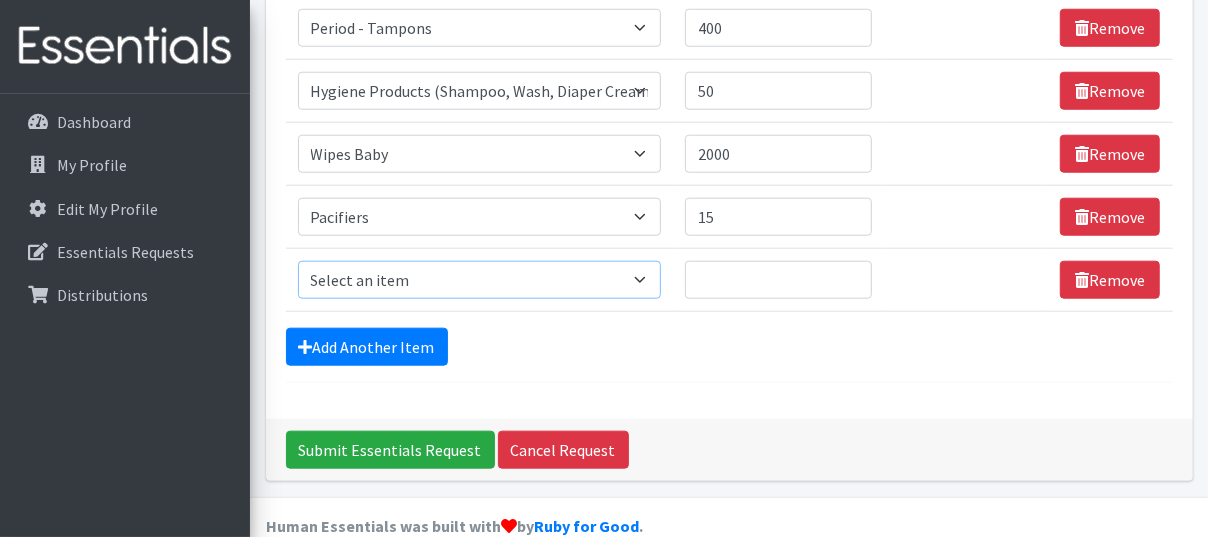 select on "13431" 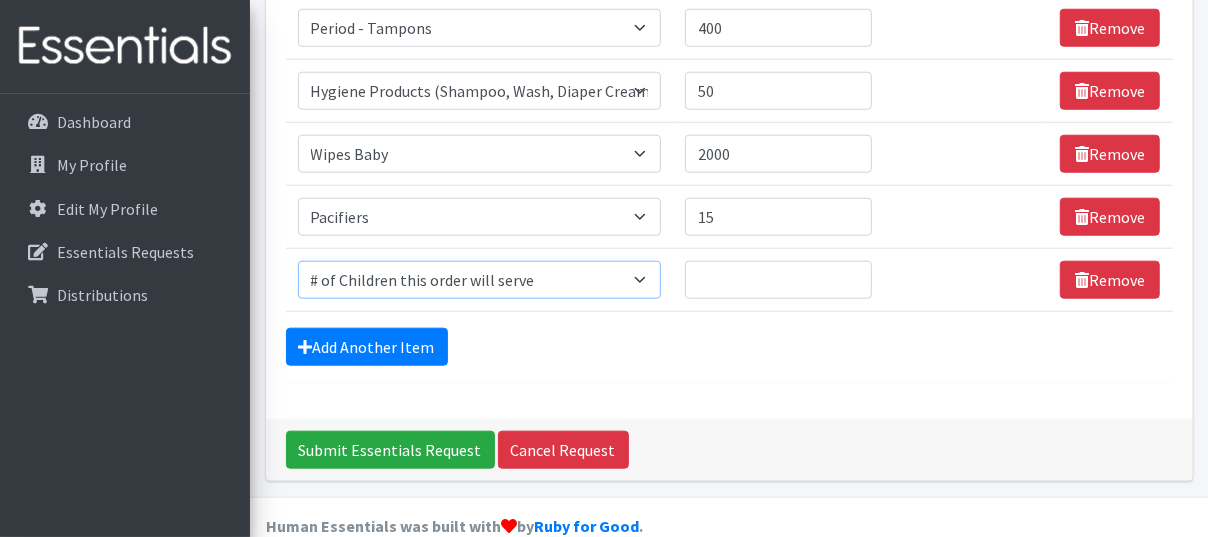 click on "Select an item
# of Children this order will serve
# of Individuals Living in Household
Activity Mat
Baby Carriers
Bath Tubs
Bed Pads
Bibs
Birthday Box - Boy
Birthday Box - Girl
Blankets/Swaddlers/Sleepsacks
Books
Bottles
Breast Pump
Bundle Me's
Car Seat - 3in1 up to 80 lbs.
Car Seat - Infant up to 22lbs. w/ handle
Clothing Boys Spring/Summer 0-6 Months
Clothing Boys Spring/Summer 12-18 Months
Clothing Boys Spring/Summer 18-24 Months
Clothing Boys Spring/Summer 2T
Clothing Boys Spring/Summer 3T
Clothing Boys Spring/Summer 4T
Clothing Boys Spring/Summer 5T
Clothing Boys Spring/Summer 6-12 Months
Clothing Boys Spring/Summer Premie/NB
Clothing Girls Fall/Winter 6-12 Months
Clothing Girls Spring/Summer 0-6 Months
Clothing Girls Spring/Summer 12-18 Months
Clothing Girls Spring/Summer 18-24 Months
Clothing Girls Spring/Summer 2T
Clothing Girls Spring/Summer 3T
Clothing Girls Spring/Summer 4T
Clothing Girls Spring/Summer 5T
Diaper Bags" at bounding box center (480, 280) 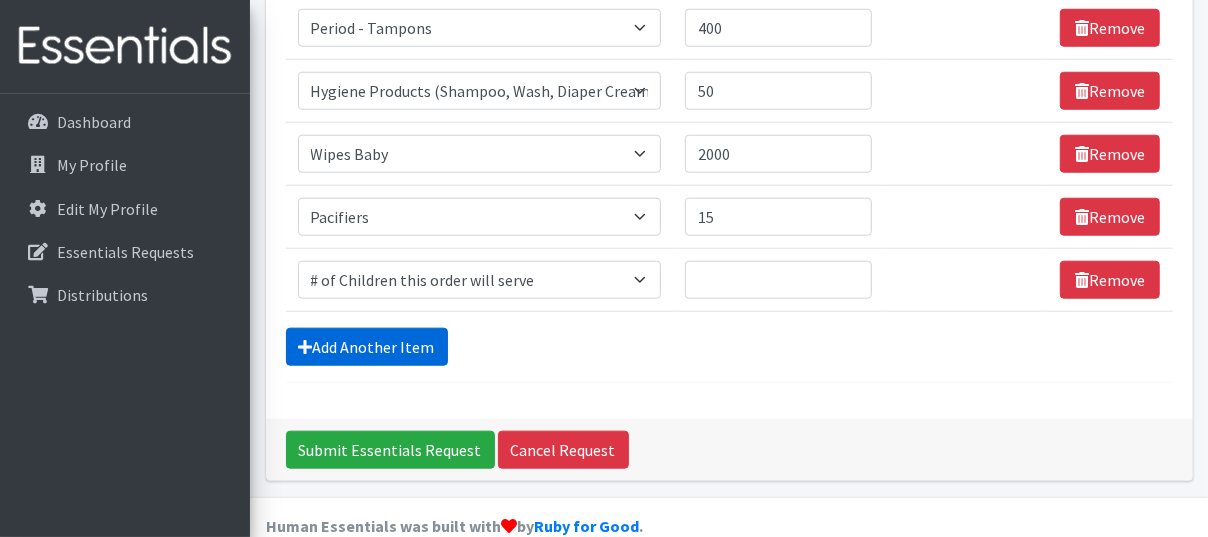 click on "Add Another Item" at bounding box center [367, 347] 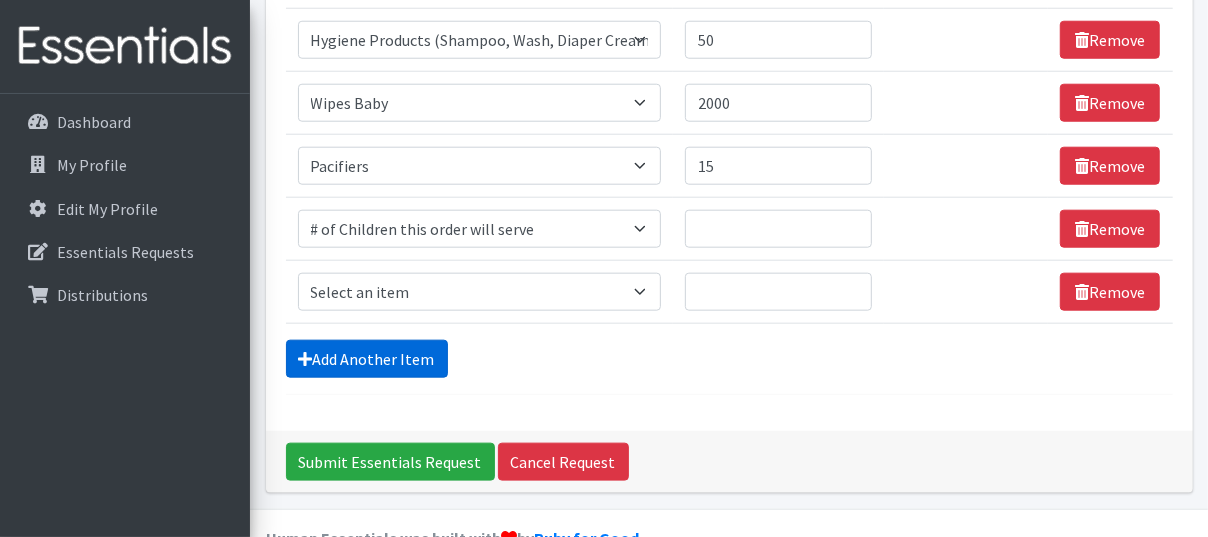 scroll, scrollTop: 1156, scrollLeft: 0, axis: vertical 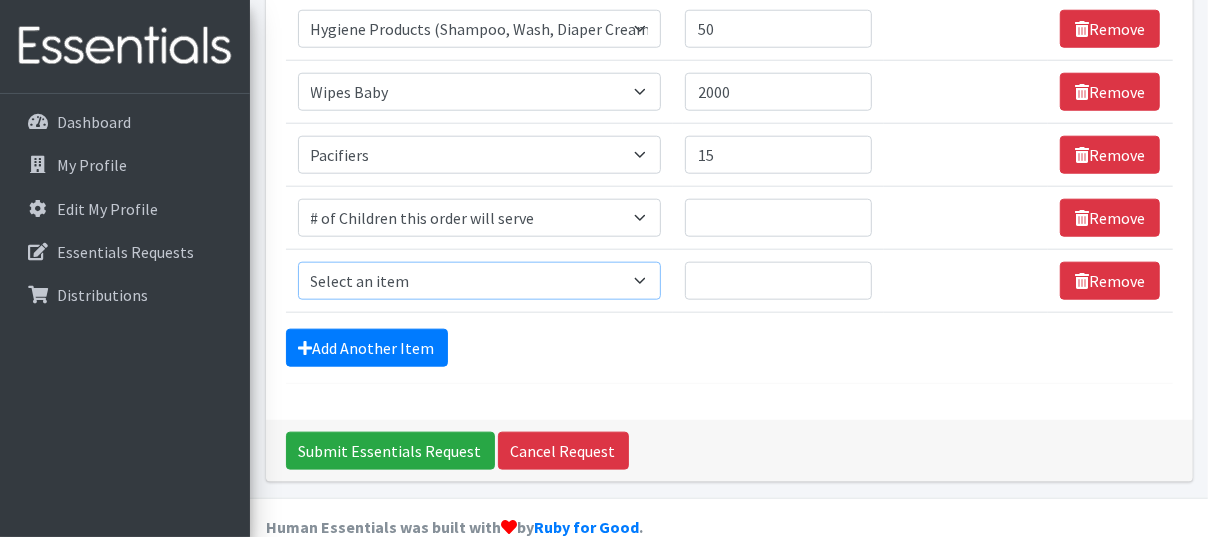 click on "Select an item
# of Children this order will serve
# of Individuals Living in Household
Activity Mat
Baby Carriers
Bath Tubs
Bed Pads
Bibs
Birthday Box - Boy
Birthday Box - Girl
Blankets/Swaddlers/Sleepsacks
Books
Bottles
Breast Pump
Bundle Me's
Car Seat - 3in1 up to 80 lbs.
Car Seat - Infant up to 22lbs. w/ handle
Clothing Boys Spring/Summer 0-6 Months
Clothing Boys Spring/Summer 12-18 Months
Clothing Boys Spring/Summer 18-24 Months
Clothing Boys Spring/Summer 2T
Clothing Boys Spring/Summer 3T
Clothing Boys Spring/Summer 4T
Clothing Boys Spring/Summer 5T
Clothing Boys Spring/Summer 6-12 Months
Clothing Boys Spring/Summer Premie/NB
Clothing Girls Fall/Winter 6-12 Months
Clothing Girls Spring/Summer 0-6 Months
Clothing Girls Spring/Summer 12-18 Months
Clothing Girls Spring/Summer 18-24 Months
Clothing Girls Spring/Summer 2T
Clothing Girls Spring/Summer 3T
Clothing Girls Spring/Summer 4T
Clothing Girls Spring/Summer 5T
Diaper Bags" at bounding box center (480, 281) 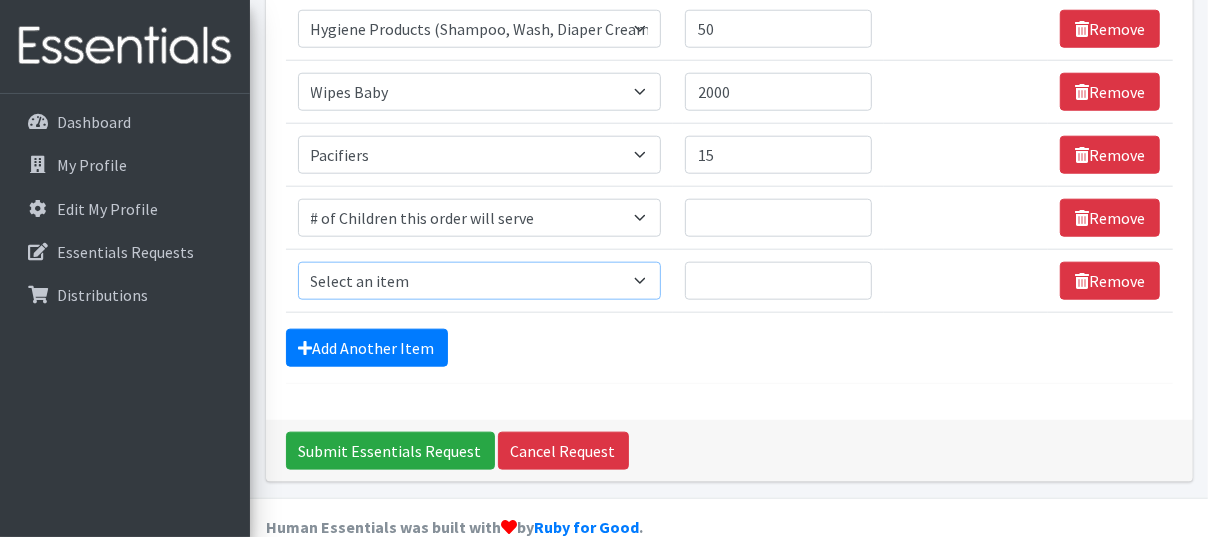select on "6076" 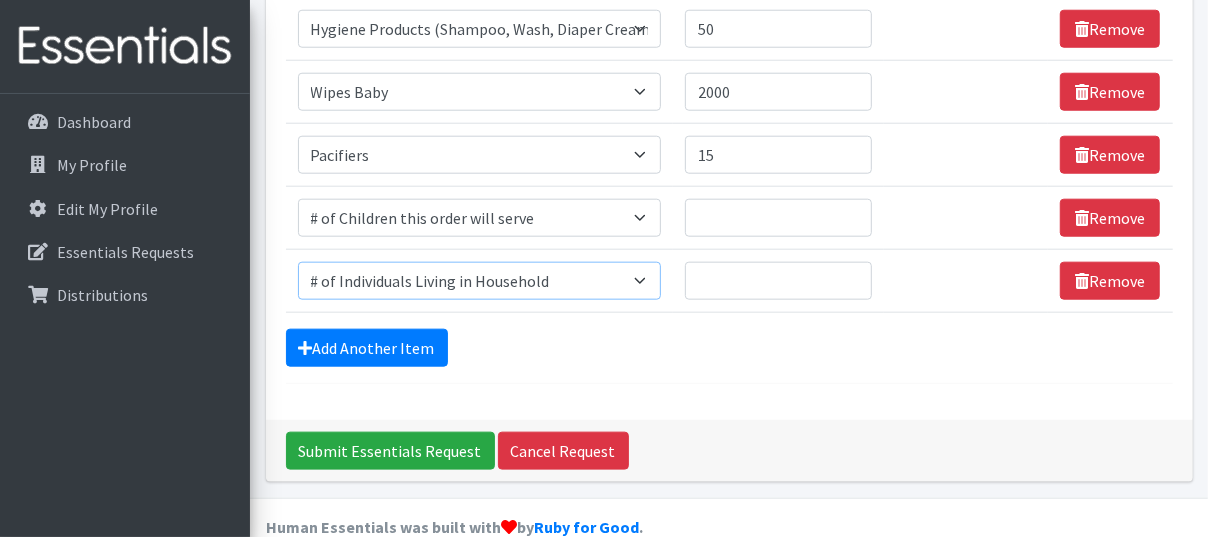 click on "Select an item
# of Children this order will serve
# of Individuals Living in Household
Activity Mat
Baby Carriers
Bath Tubs
Bed Pads
Bibs
Birthday Box - Boy
Birthday Box - Girl
Blankets/Swaddlers/Sleepsacks
Books
Bottles
Breast Pump
Bundle Me's
Car Seat - 3in1 up to 80 lbs.
Car Seat - Infant up to 22lbs. w/ handle
Clothing Boys Spring/Summer 0-6 Months
Clothing Boys Spring/Summer 12-18 Months
Clothing Boys Spring/Summer 18-24 Months
Clothing Boys Spring/Summer 2T
Clothing Boys Spring/Summer 3T
Clothing Boys Spring/Summer 4T
Clothing Boys Spring/Summer 5T
Clothing Boys Spring/Summer 6-12 Months
Clothing Boys Spring/Summer Premie/NB
Clothing Girls Fall/Winter 6-12 Months
Clothing Girls Spring/Summer 0-6 Months
Clothing Girls Spring/Summer 12-18 Months
Clothing Girls Spring/Summer 18-24 Months
Clothing Girls Spring/Summer 2T
Clothing Girls Spring/Summer 3T
Clothing Girls Spring/Summer 4T
Clothing Girls Spring/Summer 5T
Diaper Bags" at bounding box center (480, 281) 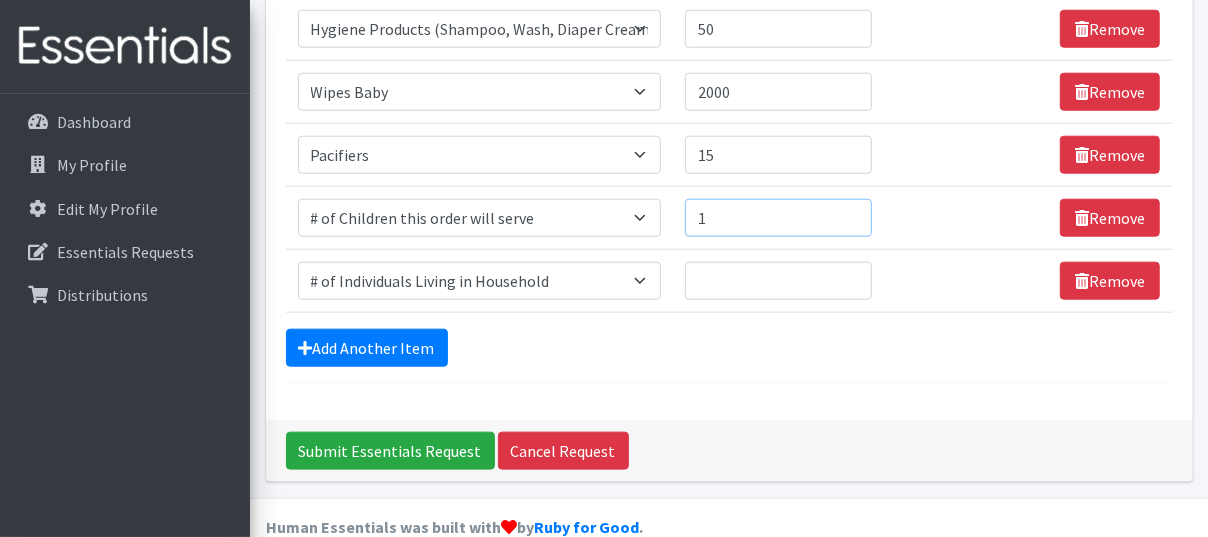 click on "1" at bounding box center (778, 218) 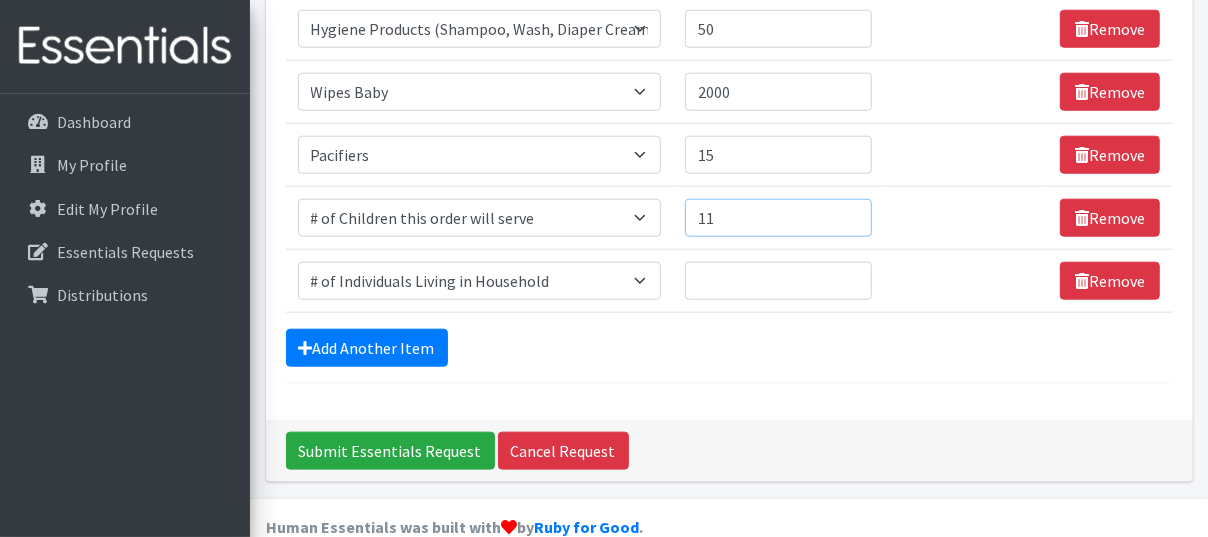 type on "1" 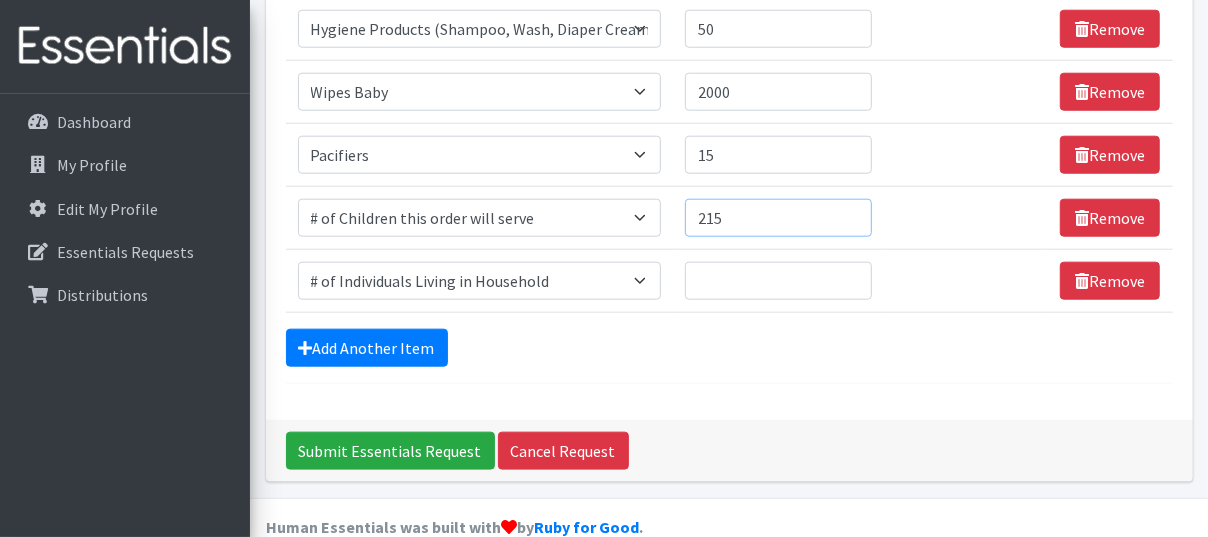 type on "215" 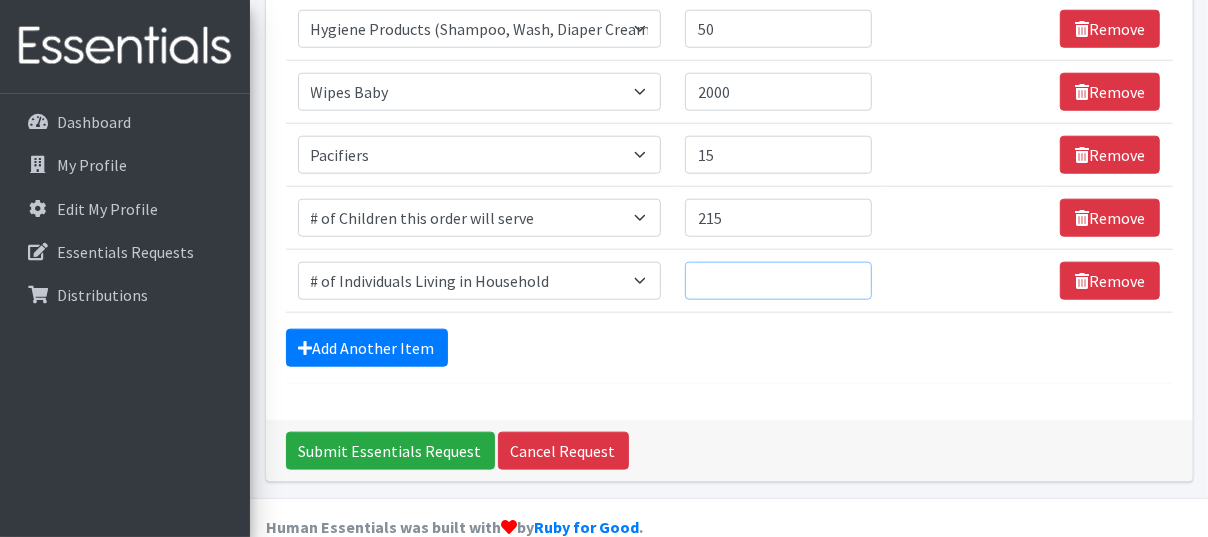 click on "Quantity" at bounding box center (778, 281) 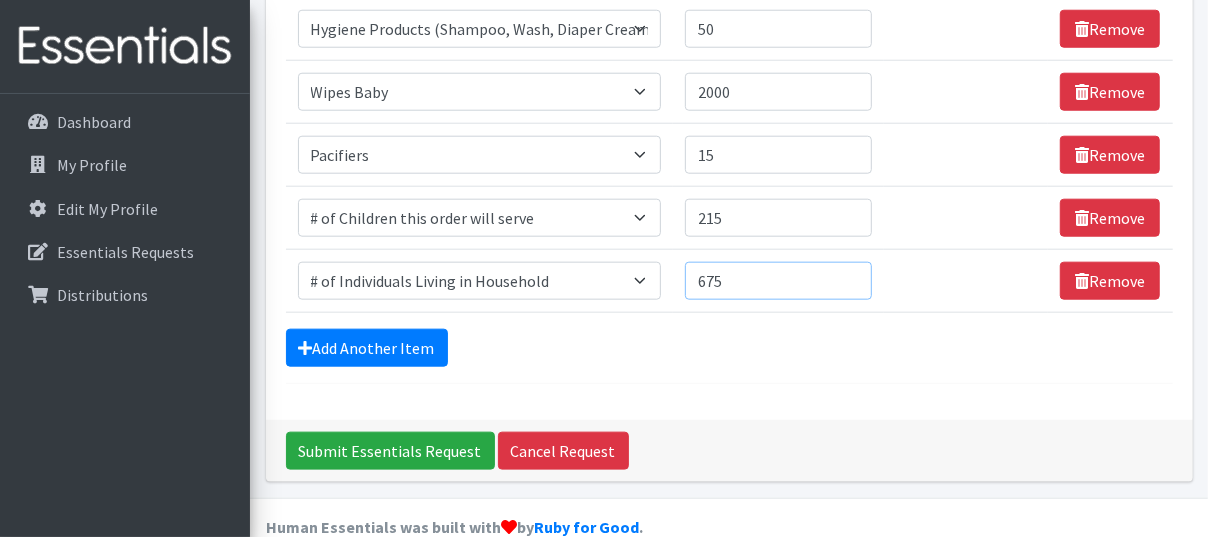 type on "675" 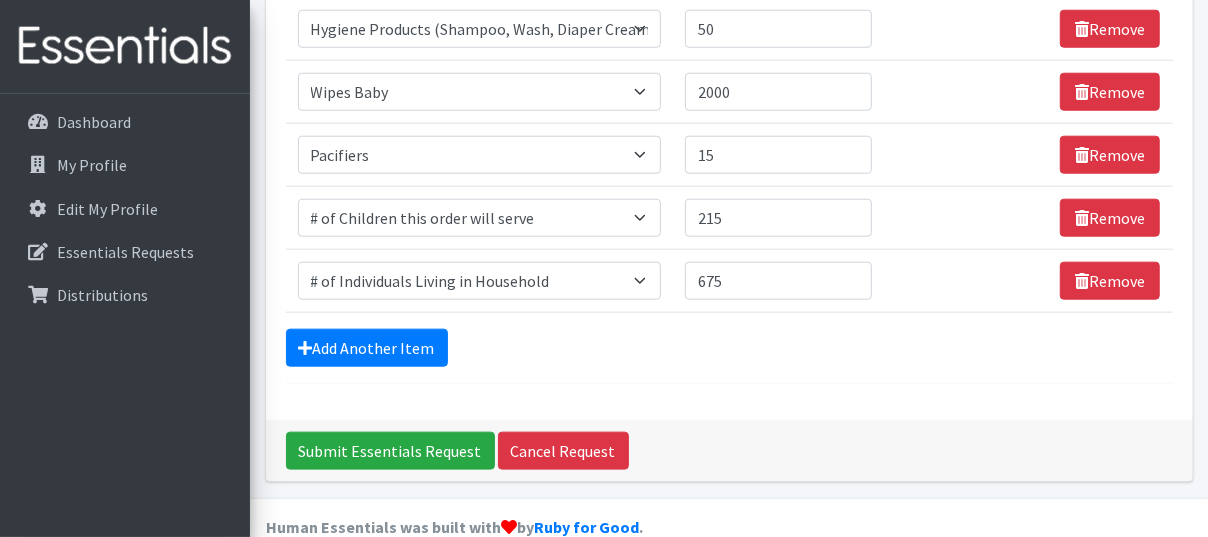 click on "Add Another Item" at bounding box center (729, 348) 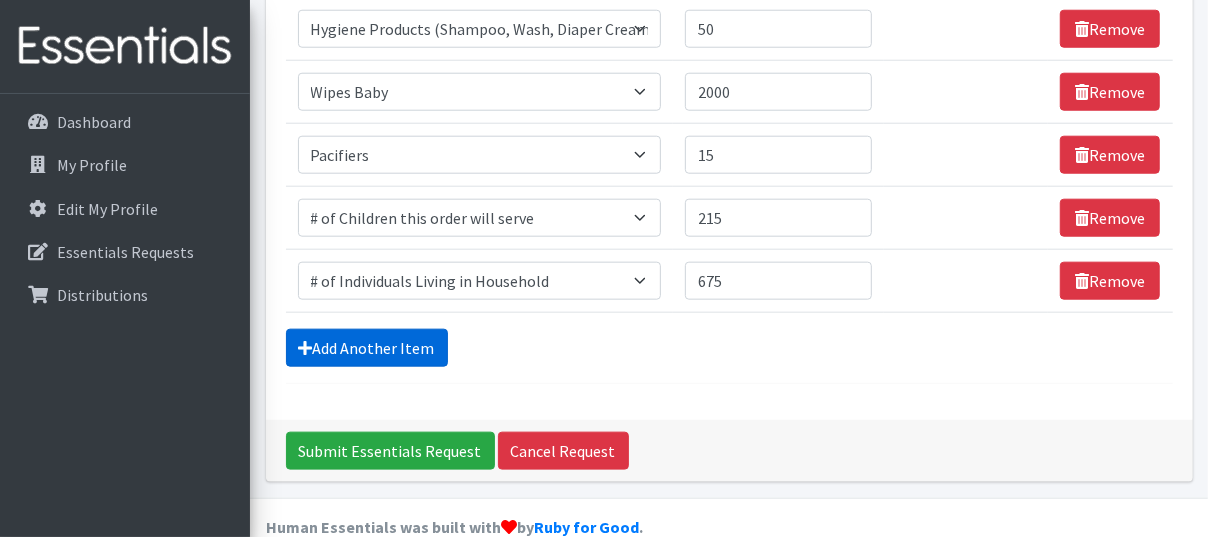 click on "Add Another Item" at bounding box center [367, 348] 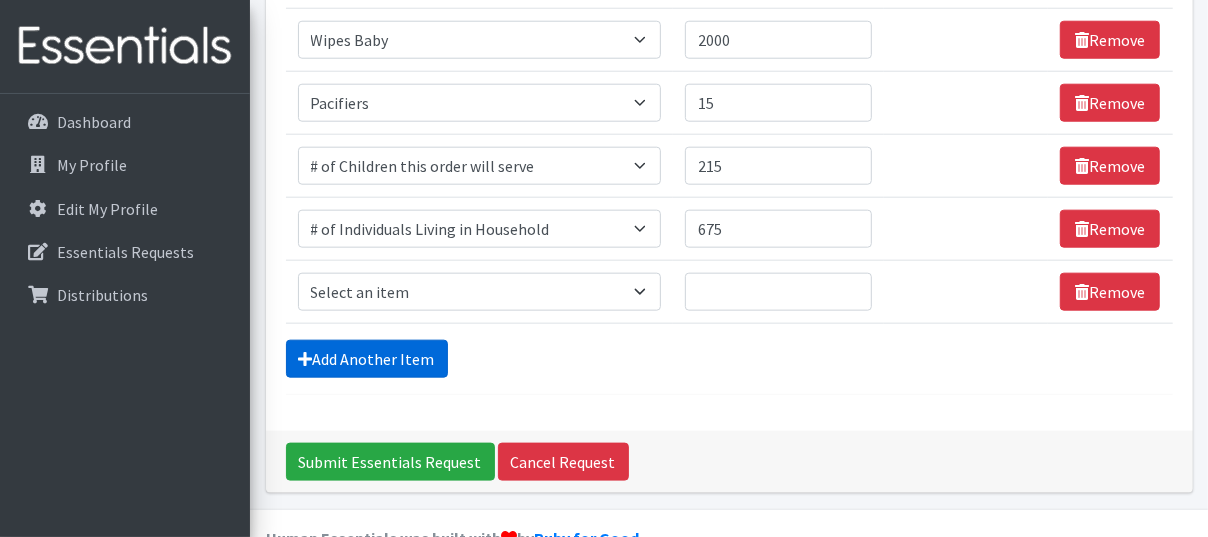 scroll, scrollTop: 1219, scrollLeft: 0, axis: vertical 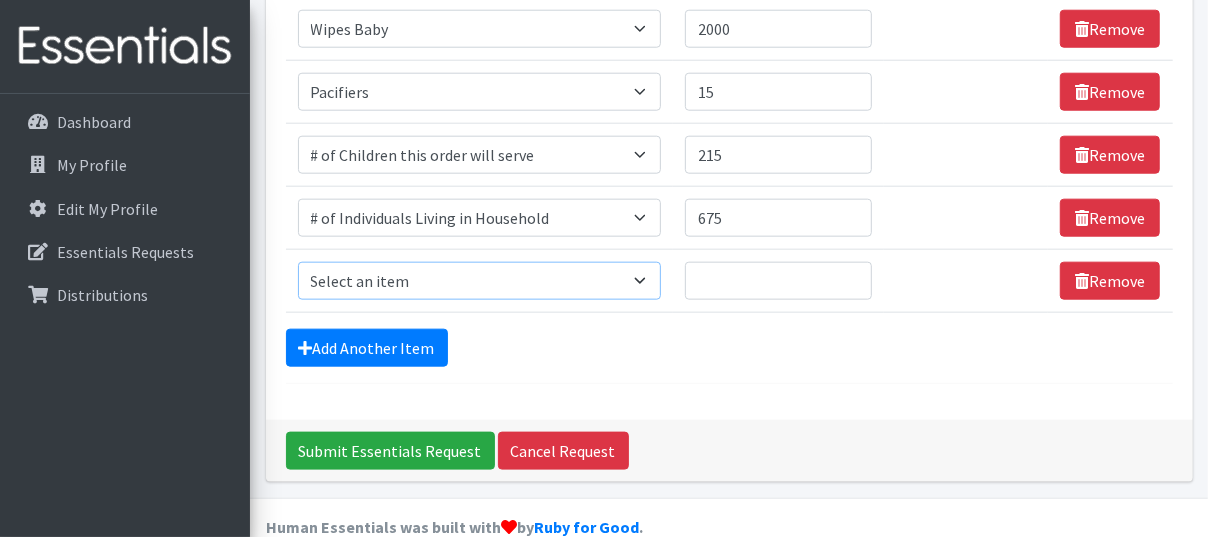 click on "Select an item
# of Children this order will serve
# of Individuals Living in Household
Activity Mat
Baby Carriers
Bath Tubs
Bed Pads
Bibs
Birthday Box - Boy
Birthday Box - Girl
Blankets/Swaddlers/Sleepsacks
Books
Bottles
Breast Pump
Bundle Me's
Car Seat - 3in1 up to 80 lbs.
Car Seat - Infant up to 22lbs. w/ handle
Clothing Boys Spring/Summer 0-6 Months
Clothing Boys Spring/Summer 12-18 Months
Clothing Boys Spring/Summer 18-24 Months
Clothing Boys Spring/Summer 2T
Clothing Boys Spring/Summer 3T
Clothing Boys Spring/Summer 4T
Clothing Boys Spring/Summer 5T
Clothing Boys Spring/Summer 6-12 Months
Clothing Boys Spring/Summer Premie/NB
Clothing Girls Fall/Winter 6-12 Months
Clothing Girls Spring/Summer 0-6 Months
Clothing Girls Spring/Summer 12-18 Months
Clothing Girls Spring/Summer 18-24 Months
Clothing Girls Spring/Summer 2T
Clothing Girls Spring/Summer 3T
Clothing Girls Spring/Summer 4T
Clothing Girls Spring/Summer 5T
Diaper Bags" at bounding box center [480, 281] 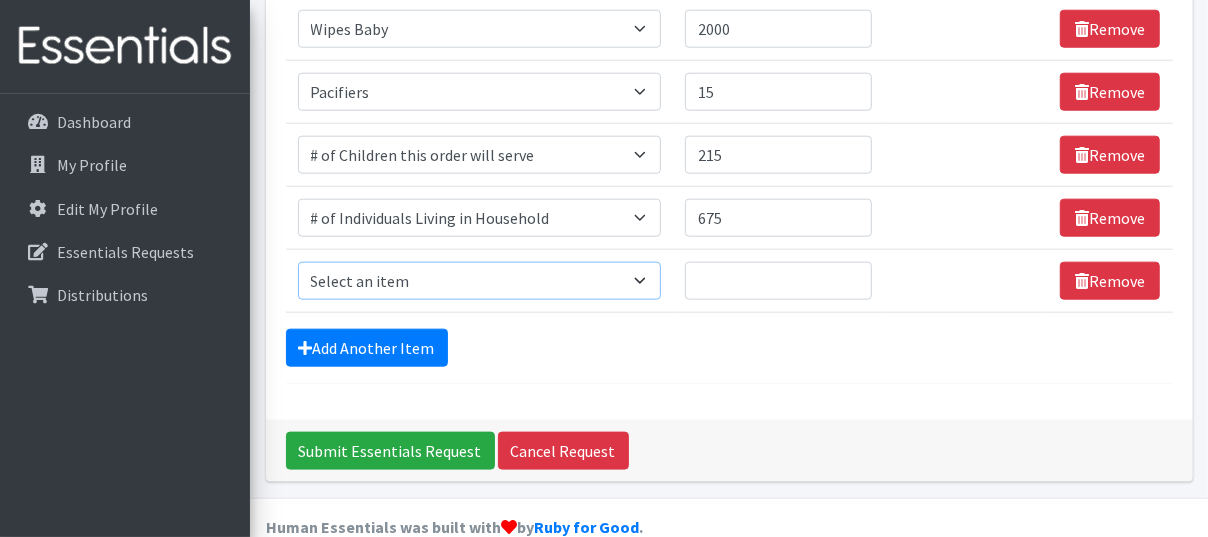 select on "5721" 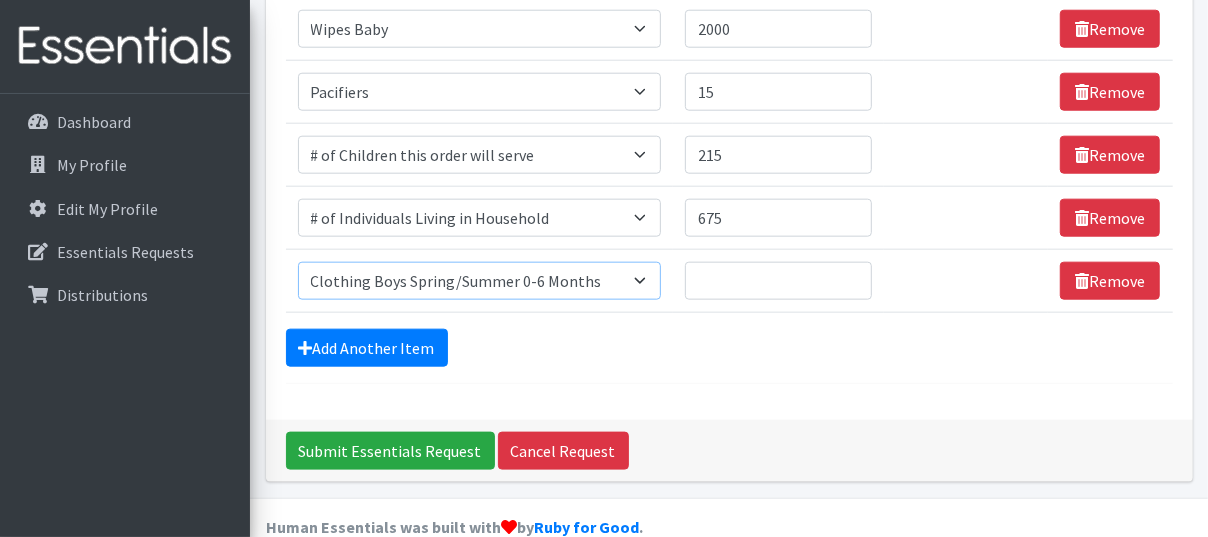 click on "Select an item
# of Children this order will serve
# of Individuals Living in Household
Activity Mat
Baby Carriers
Bath Tubs
Bed Pads
Bibs
Birthday Box - Boy
Birthday Box - Girl
Blankets/Swaddlers/Sleepsacks
Books
Bottles
Breast Pump
Bundle Me's
Car Seat - 3in1 up to 80 lbs.
Car Seat - Infant up to 22lbs. w/ handle
Clothing Boys Spring/Summer 0-6 Months
Clothing Boys Spring/Summer 12-18 Months
Clothing Boys Spring/Summer 18-24 Months
Clothing Boys Spring/Summer 2T
Clothing Boys Spring/Summer 3T
Clothing Boys Spring/Summer 4T
Clothing Boys Spring/Summer 5T
Clothing Boys Spring/Summer 6-12 Months
Clothing Boys Spring/Summer Premie/NB
Clothing Girls Fall/Winter 6-12 Months
Clothing Girls Spring/Summer 0-6 Months
Clothing Girls Spring/Summer 12-18 Months
Clothing Girls Spring/Summer 18-24 Months
Clothing Girls Spring/Summer 2T
Clothing Girls Spring/Summer 3T
Clothing Girls Spring/Summer 4T
Clothing Girls Spring/Summer 5T
Diaper Bags" at bounding box center (480, 281) 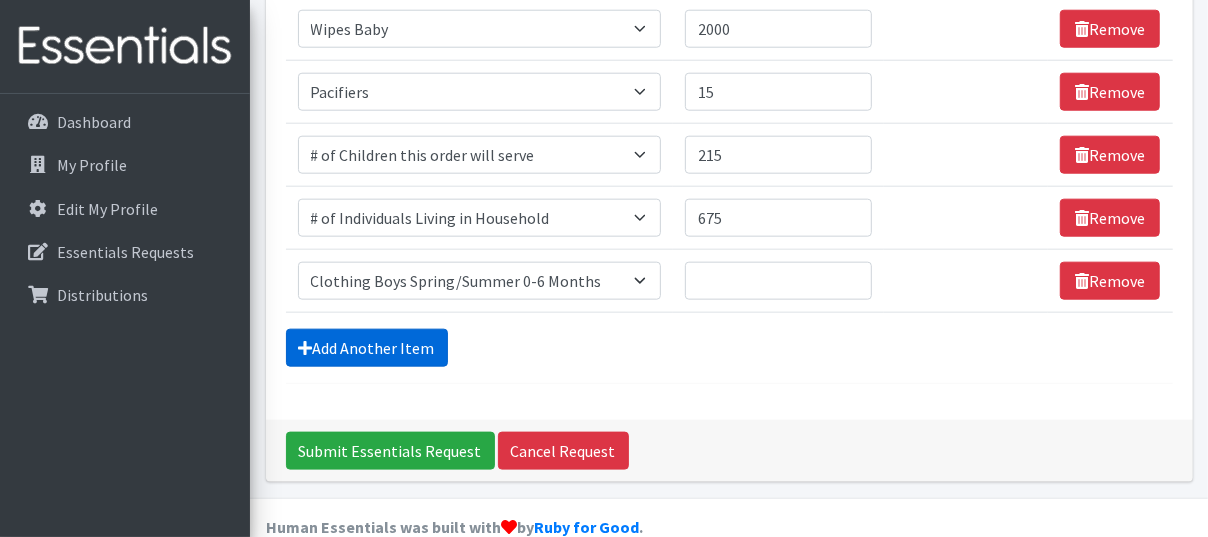 click on "Add Another Item" at bounding box center (367, 348) 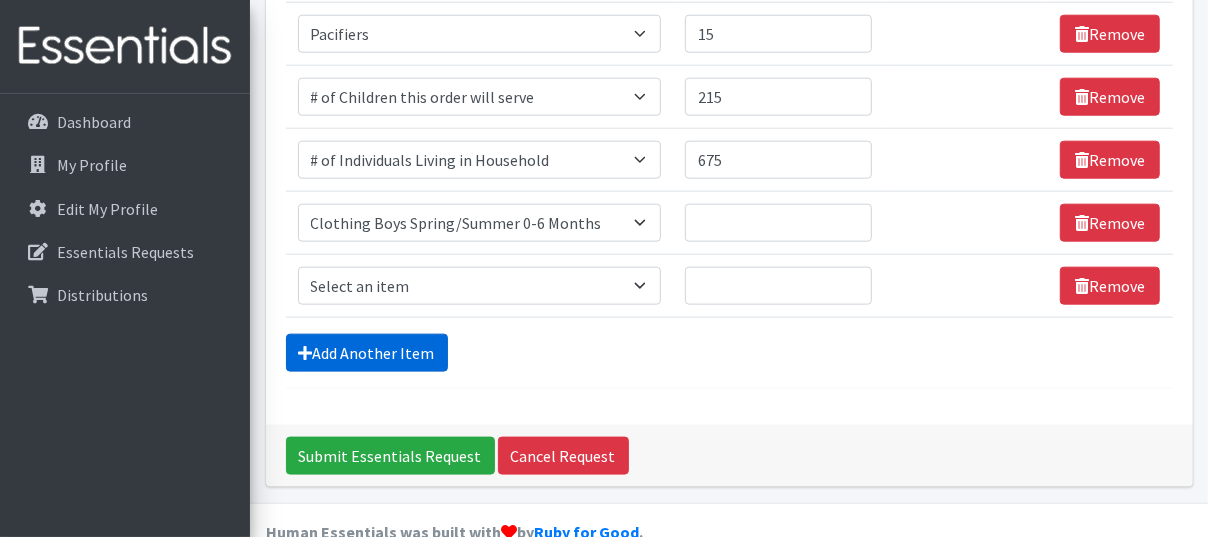 scroll, scrollTop: 1282, scrollLeft: 0, axis: vertical 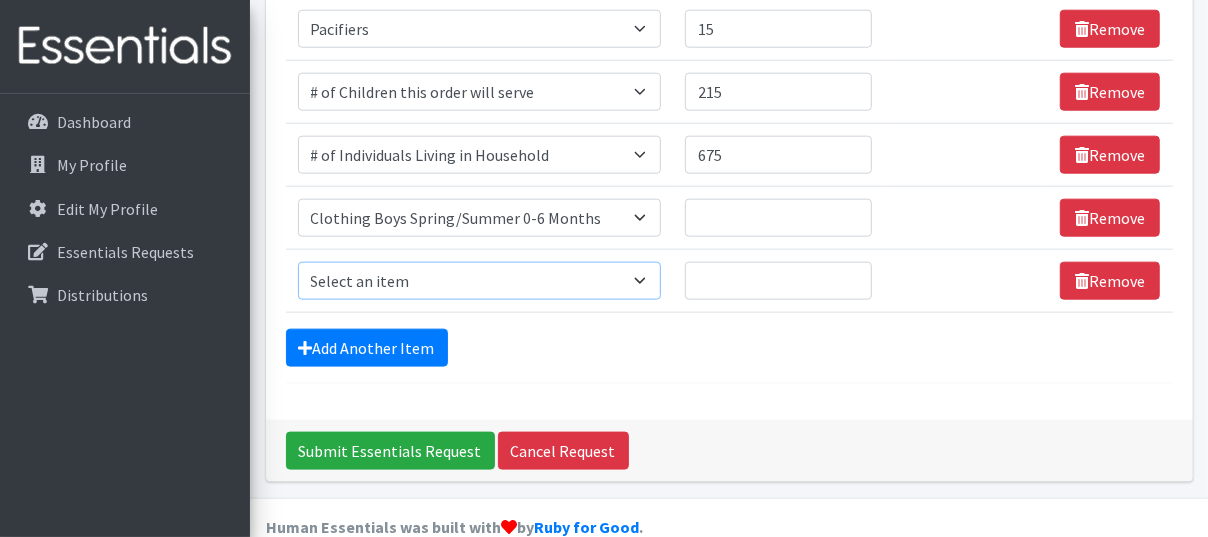 click on "Select an item
# of Children this order will serve
# of Individuals Living in Household
Activity Mat
Baby Carriers
Bath Tubs
Bed Pads
Bibs
Birthday Box - Boy
Birthday Box - Girl
Blankets/Swaddlers/Sleepsacks
Books
Bottles
Breast Pump
Bundle Me's
Car Seat - 3in1 up to 80 lbs.
Car Seat - Infant up to 22lbs. w/ handle
Clothing Boys Spring/Summer 0-6 Months
Clothing Boys Spring/Summer 12-18 Months
Clothing Boys Spring/Summer 18-24 Months
Clothing Boys Spring/Summer 2T
Clothing Boys Spring/Summer 3T
Clothing Boys Spring/Summer 4T
Clothing Boys Spring/Summer 5T
Clothing Boys Spring/Summer 6-12 Months
Clothing Boys Spring/Summer Premie/NB
Clothing Girls Fall/Winter 6-12 Months
Clothing Girls Spring/Summer 0-6 Months
Clothing Girls Spring/Summer 12-18 Months
Clothing Girls Spring/Summer 18-24 Months
Clothing Girls Spring/Summer 2T
Clothing Girls Spring/Summer 3T
Clothing Girls Spring/Summer 4T
Clothing Girls Spring/Summer 5T
Diaper Bags" at bounding box center [480, 281] 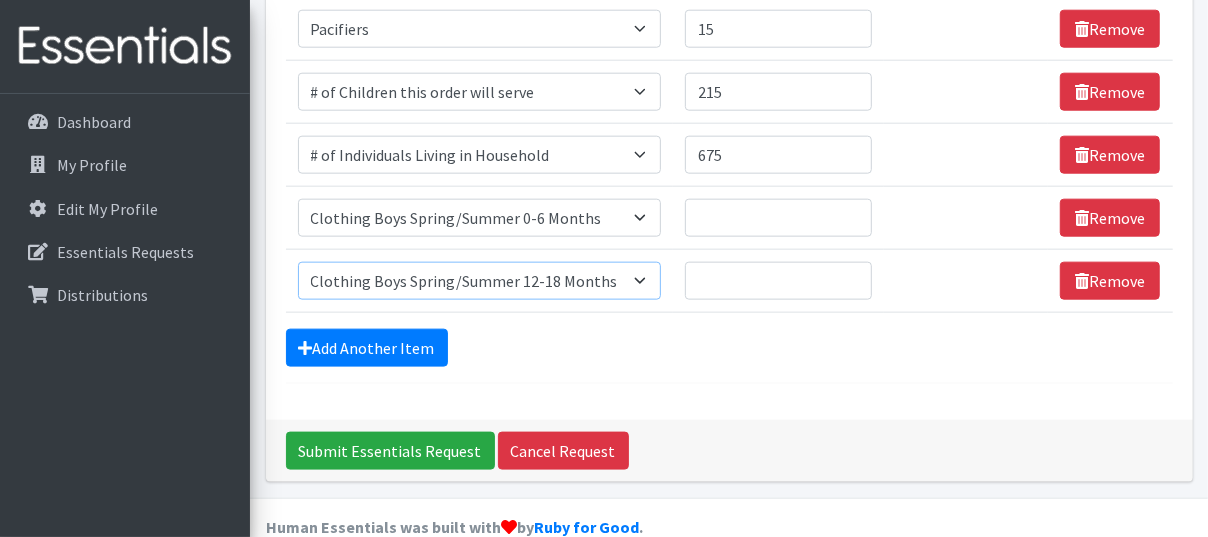 click on "Select an item
# of Children this order will serve
# of Individuals Living in Household
Activity Mat
Baby Carriers
Bath Tubs
Bed Pads
Bibs
Birthday Box - Boy
Birthday Box - Girl
Blankets/Swaddlers/Sleepsacks
Books
Bottles
Breast Pump
Bundle Me's
Car Seat - 3in1 up to 80 lbs.
Car Seat - Infant up to 22lbs. w/ handle
Clothing Boys Spring/Summer 0-6 Months
Clothing Boys Spring/Summer 12-18 Months
Clothing Boys Spring/Summer 18-24 Months
Clothing Boys Spring/Summer 2T
Clothing Boys Spring/Summer 3T
Clothing Boys Spring/Summer 4T
Clothing Boys Spring/Summer 5T
Clothing Boys Spring/Summer 6-12 Months
Clothing Boys Spring/Summer Premie/NB
Clothing Girls Fall/Winter 6-12 Months
Clothing Girls Spring/Summer 0-6 Months
Clothing Girls Spring/Summer 12-18 Months
Clothing Girls Spring/Summer 18-24 Months
Clothing Girls Spring/Summer 2T
Clothing Girls Spring/Summer 3T
Clothing Girls Spring/Summer 4T
Clothing Girls Spring/Summer 5T
Diaper Bags" at bounding box center [480, 281] 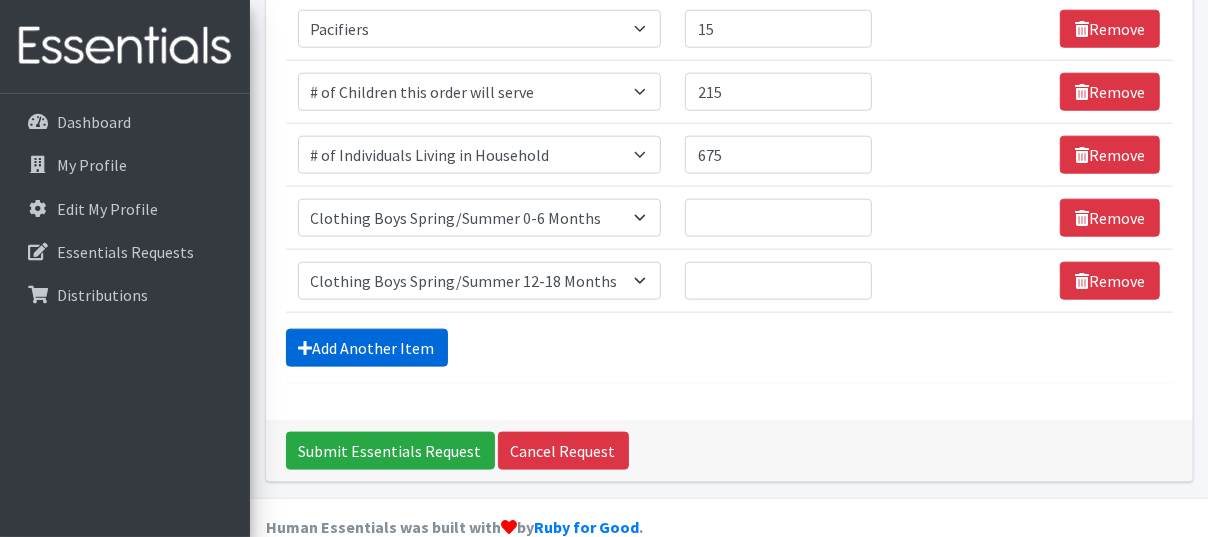 click on "Add Another Item" at bounding box center (367, 348) 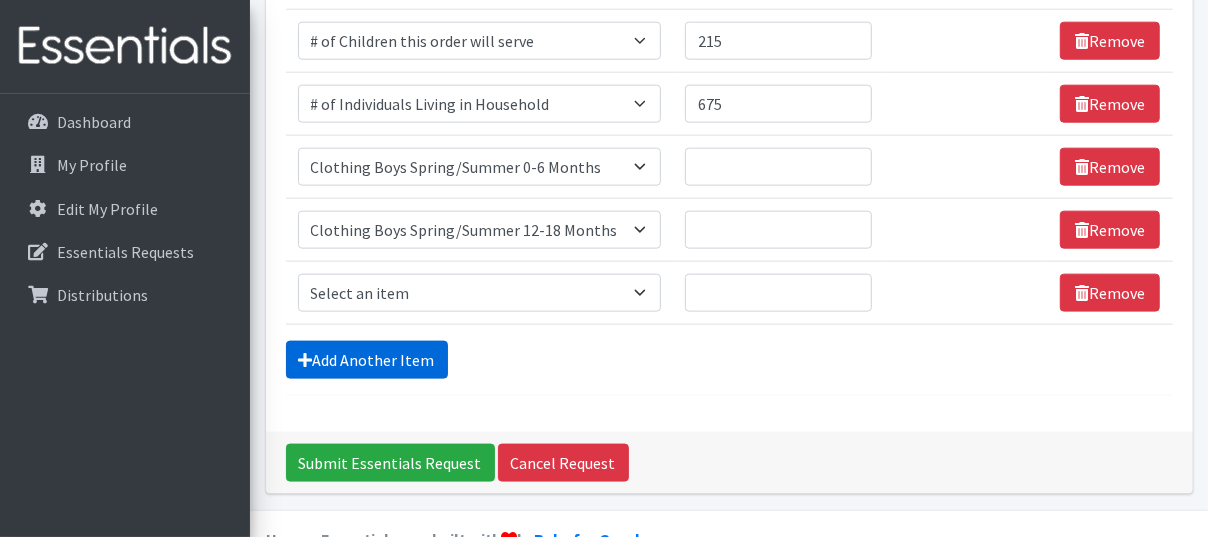 scroll, scrollTop: 1344, scrollLeft: 0, axis: vertical 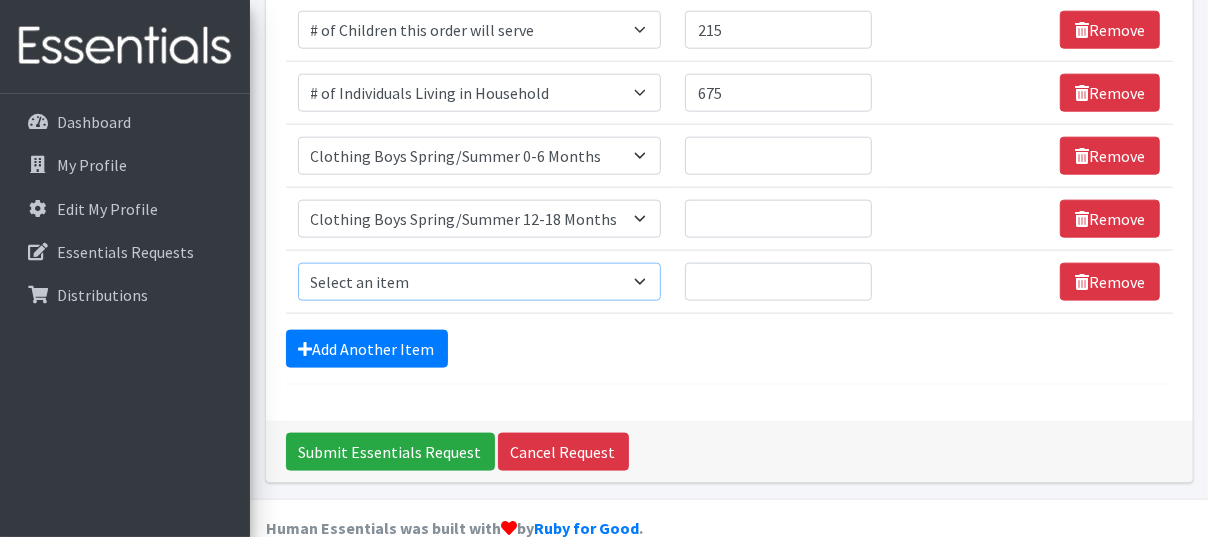 click on "Select an item
# of Children this order will serve
# of Individuals Living in Household
Activity Mat
Baby Carriers
Bath Tubs
Bed Pads
Bibs
Birthday Box - Boy
Birthday Box - Girl
Blankets/Swaddlers/Sleepsacks
Books
Bottles
Breast Pump
Bundle Me's
Car Seat - 3in1 up to 80 lbs.
Car Seat - Infant up to 22lbs. w/ handle
Clothing Boys Spring/Summer 0-6 Months
Clothing Boys Spring/Summer 12-18 Months
Clothing Boys Spring/Summer 18-24 Months
Clothing Boys Spring/Summer 2T
Clothing Boys Spring/Summer 3T
Clothing Boys Spring/Summer 4T
Clothing Boys Spring/Summer 5T
Clothing Boys Spring/Summer 6-12 Months
Clothing Boys Spring/Summer Premie/NB
Clothing Girls Fall/Winter 6-12 Months
Clothing Girls Spring/Summer 0-6 Months
Clothing Girls Spring/Summer 12-18 Months
Clothing Girls Spring/Summer 18-24 Months
Clothing Girls Spring/Summer 2T
Clothing Girls Spring/Summer 3T
Clothing Girls Spring/Summer 4T
Clothing Girls Spring/Summer 5T
Diaper Bags" at bounding box center [480, 282] 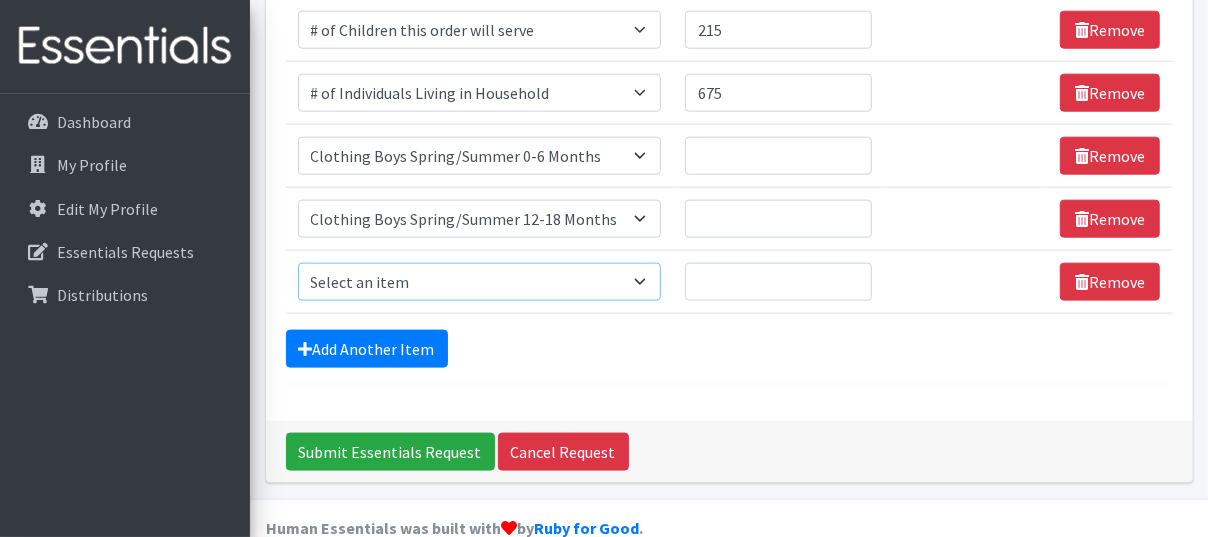 select on "5723" 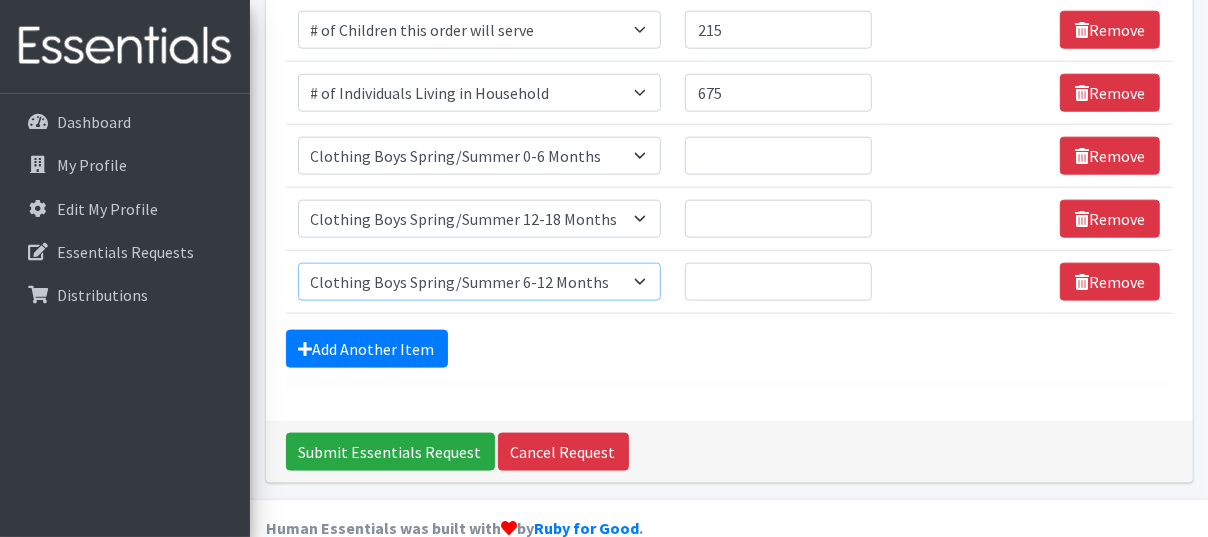 click on "Select an item
# of Children this order will serve
# of Individuals Living in Household
Activity Mat
Baby Carriers
Bath Tubs
Bed Pads
Bibs
Birthday Box - Boy
Birthday Box - Girl
Blankets/Swaddlers/Sleepsacks
Books
Bottles
Breast Pump
Bundle Me's
Car Seat - 3in1 up to 80 lbs.
Car Seat - Infant up to 22lbs. w/ handle
Clothing Boys Spring/Summer 0-6 Months
Clothing Boys Spring/Summer 12-18 Months
Clothing Boys Spring/Summer 18-24 Months
Clothing Boys Spring/Summer 2T
Clothing Boys Spring/Summer 3T
Clothing Boys Spring/Summer 4T
Clothing Boys Spring/Summer 5T
Clothing Boys Spring/Summer 6-12 Months
Clothing Boys Spring/Summer Premie/NB
Clothing Girls Fall/Winter 6-12 Months
Clothing Girls Spring/Summer 0-6 Months
Clothing Girls Spring/Summer 12-18 Months
Clothing Girls Spring/Summer 18-24 Months
Clothing Girls Spring/Summer 2T
Clothing Girls Spring/Summer 3T
Clothing Girls Spring/Summer 4T
Clothing Girls Spring/Summer 5T
Diaper Bags" at bounding box center [480, 282] 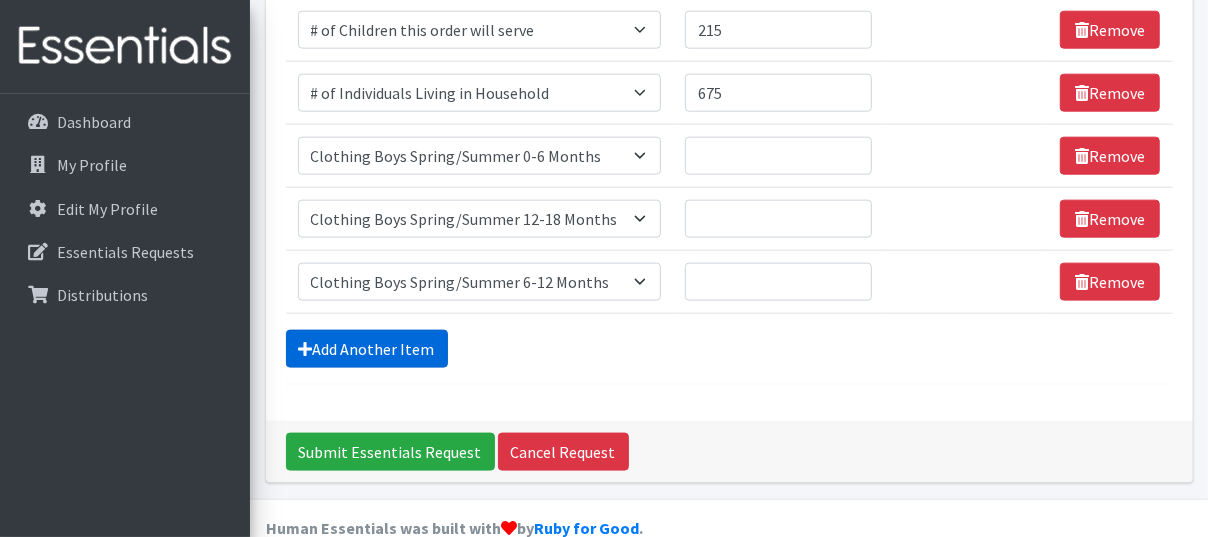 click on "Add Another Item" at bounding box center [367, 349] 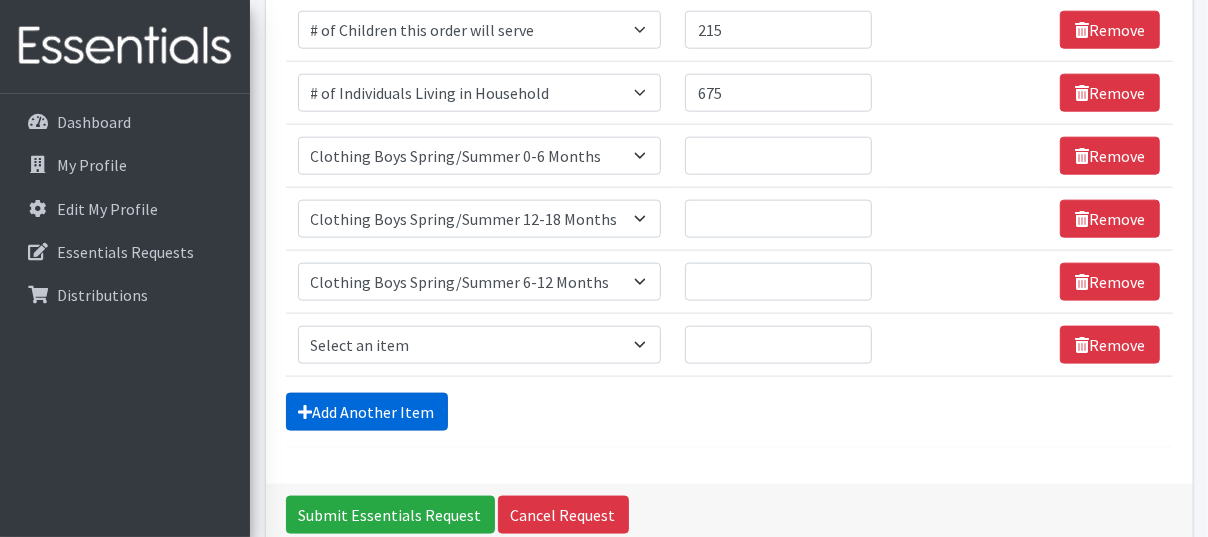 scroll, scrollTop: 1407, scrollLeft: 0, axis: vertical 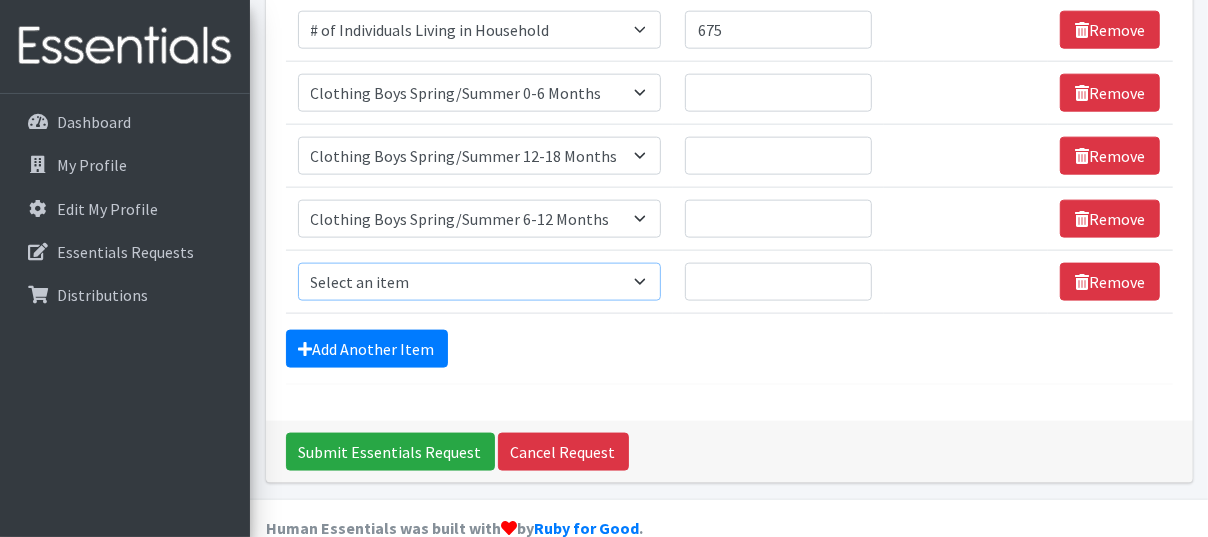 click on "Select an item
# of Children this order will serve
# of Individuals Living in Household
Activity Mat
Baby Carriers
Bath Tubs
Bed Pads
Bibs
Birthday Box - Boy
Birthday Box - Girl
Blankets/Swaddlers/Sleepsacks
Books
Bottles
Breast Pump
Bundle Me's
Car Seat - 3in1 up to 80 lbs.
Car Seat - Infant up to 22lbs. w/ handle
Clothing Boys Spring/Summer 0-6 Months
Clothing Boys Spring/Summer 12-18 Months
Clothing Boys Spring/Summer 18-24 Months
Clothing Boys Spring/Summer 2T
Clothing Boys Spring/Summer 3T
Clothing Boys Spring/Summer 4T
Clothing Boys Spring/Summer 5T
Clothing Boys Spring/Summer 6-12 Months
Clothing Boys Spring/Summer Premie/NB
Clothing Girls Fall/Winter 6-12 Months
Clothing Girls Spring/Summer 0-6 Months
Clothing Girls Spring/Summer 12-18 Months
Clothing Girls Spring/Summer 18-24 Months
Clothing Girls Spring/Summer 2T
Clothing Girls Spring/Summer 3T
Clothing Girls Spring/Summer 4T
Clothing Girls Spring/Summer 5T
Diaper Bags" at bounding box center [480, 282] 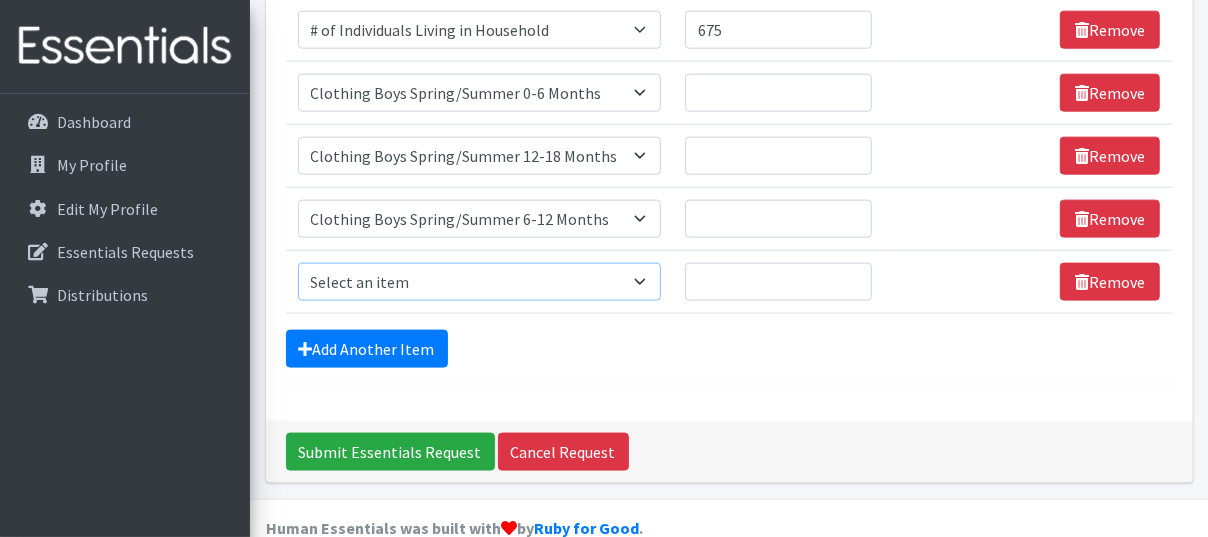 select on "5726" 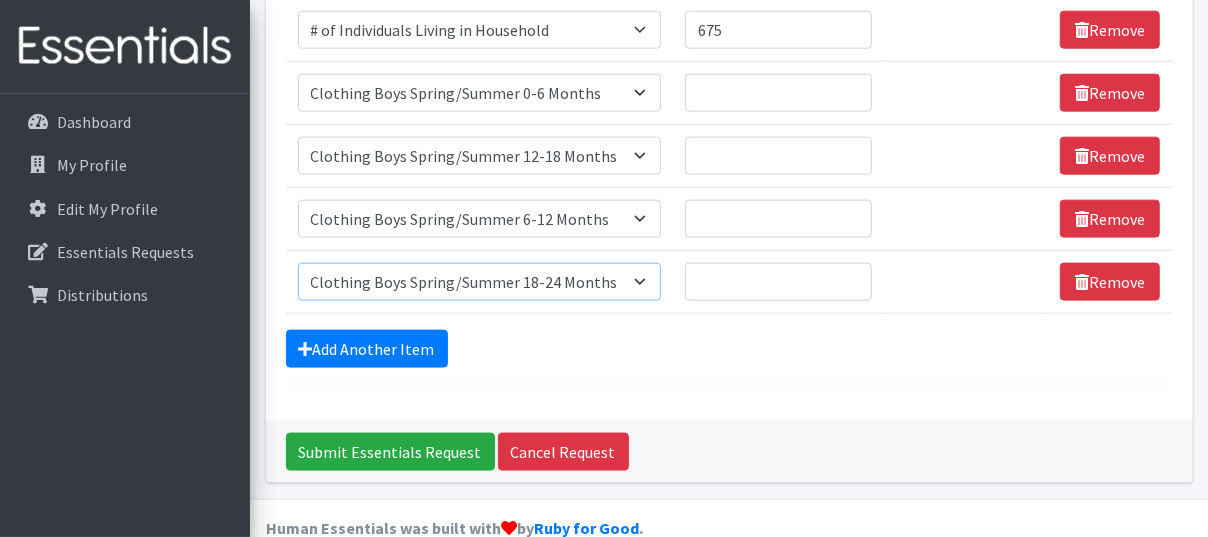 click on "Select an item
# of Children this order will serve
# of Individuals Living in Household
Activity Mat
Baby Carriers
Bath Tubs
Bed Pads
Bibs
Birthday Box - Boy
Birthday Box - Girl
Blankets/Swaddlers/Sleepsacks
Books
Bottles
Breast Pump
Bundle Me's
Car Seat - 3in1 up to 80 lbs.
Car Seat - Infant up to 22lbs. w/ handle
Clothing Boys Spring/Summer 0-6 Months
Clothing Boys Spring/Summer 12-18 Months
Clothing Boys Spring/Summer 18-24 Months
Clothing Boys Spring/Summer 2T
Clothing Boys Spring/Summer 3T
Clothing Boys Spring/Summer 4T
Clothing Boys Spring/Summer 5T
Clothing Boys Spring/Summer 6-12 Months
Clothing Boys Spring/Summer Premie/NB
Clothing Girls Fall/Winter 6-12 Months
Clothing Girls Spring/Summer 0-6 Months
Clothing Girls Spring/Summer 12-18 Months
Clothing Girls Spring/Summer 18-24 Months
Clothing Girls Spring/Summer 2T
Clothing Girls Spring/Summer 3T
Clothing Girls Spring/Summer 4T
Clothing Girls Spring/Summer 5T
Diaper Bags" at bounding box center [480, 282] 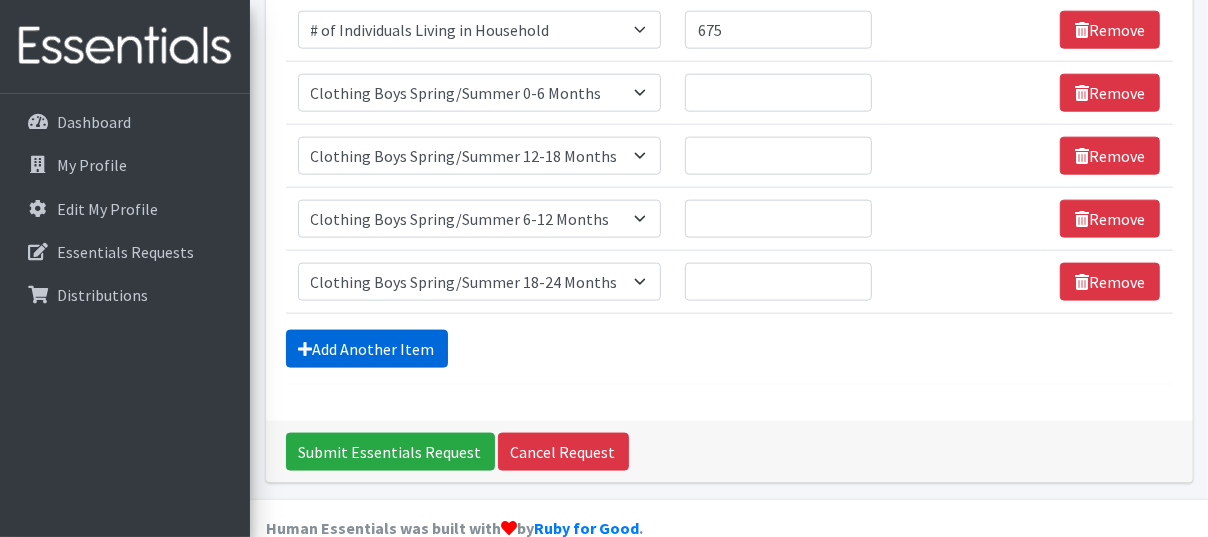 click on "Add Another Item" at bounding box center [367, 349] 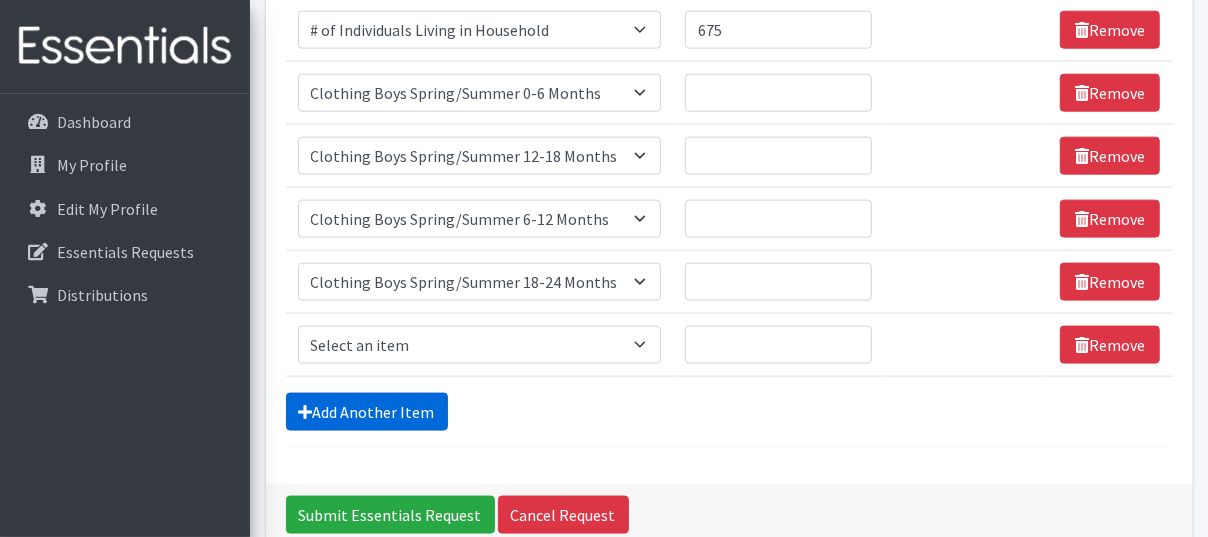 scroll, scrollTop: 1470, scrollLeft: 0, axis: vertical 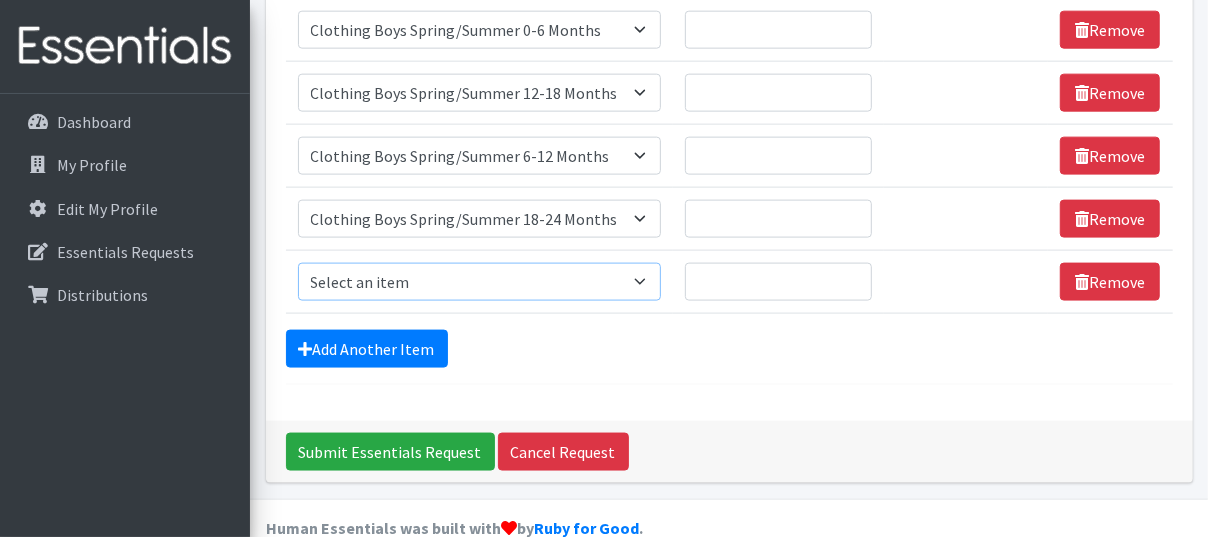 click on "Select an item
# of Children this order will serve
# of Individuals Living in Household
Activity Mat
Baby Carriers
Bath Tubs
Bed Pads
Bibs
Birthday Box - Boy
Birthday Box - Girl
Blankets/Swaddlers/Sleepsacks
Books
Bottles
Breast Pump
Bundle Me's
Car Seat - 3in1 up to 80 lbs.
Car Seat - Infant up to 22lbs. w/ handle
Clothing Boys Spring/Summer 0-6 Months
Clothing Boys Spring/Summer 12-18 Months
Clothing Boys Spring/Summer 18-24 Months
Clothing Boys Spring/Summer 2T
Clothing Boys Spring/Summer 3T
Clothing Boys Spring/Summer 4T
Clothing Boys Spring/Summer 5T
Clothing Boys Spring/Summer 6-12 Months
Clothing Boys Spring/Summer Premie/NB
Clothing Girls Fall/Winter 6-12 Months
Clothing Girls Spring/Summer 0-6 Months
Clothing Girls Spring/Summer 12-18 Months
Clothing Girls Spring/Summer 18-24 Months
Clothing Girls Spring/Summer 2T
Clothing Girls Spring/Summer 3T
Clothing Girls Spring/Summer 4T
Clothing Girls Spring/Summer 5T
Diaper Bags" at bounding box center [480, 282] 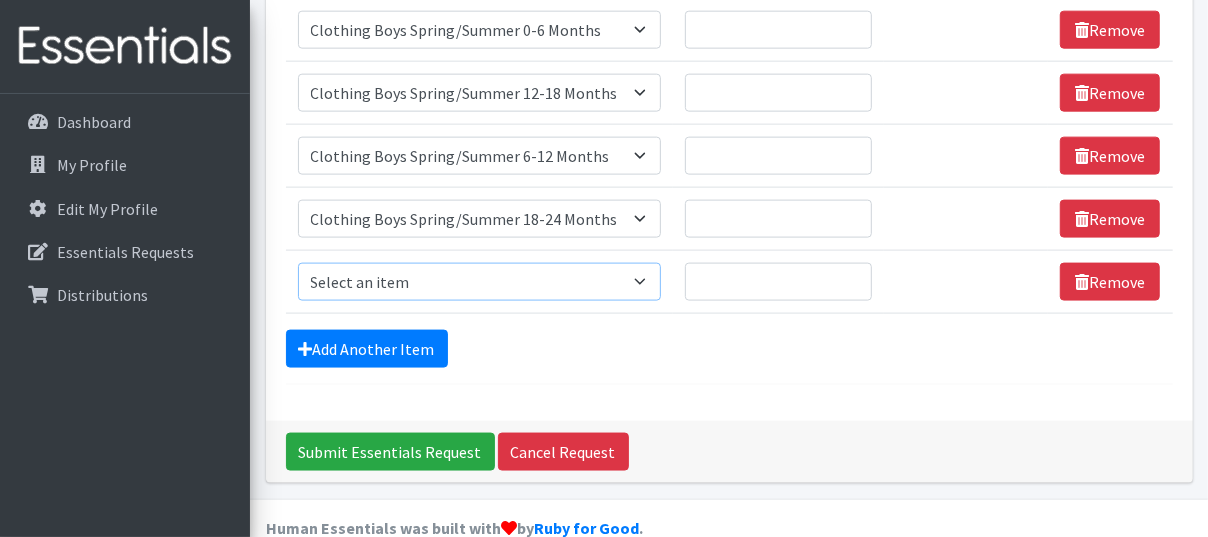 select on "5727" 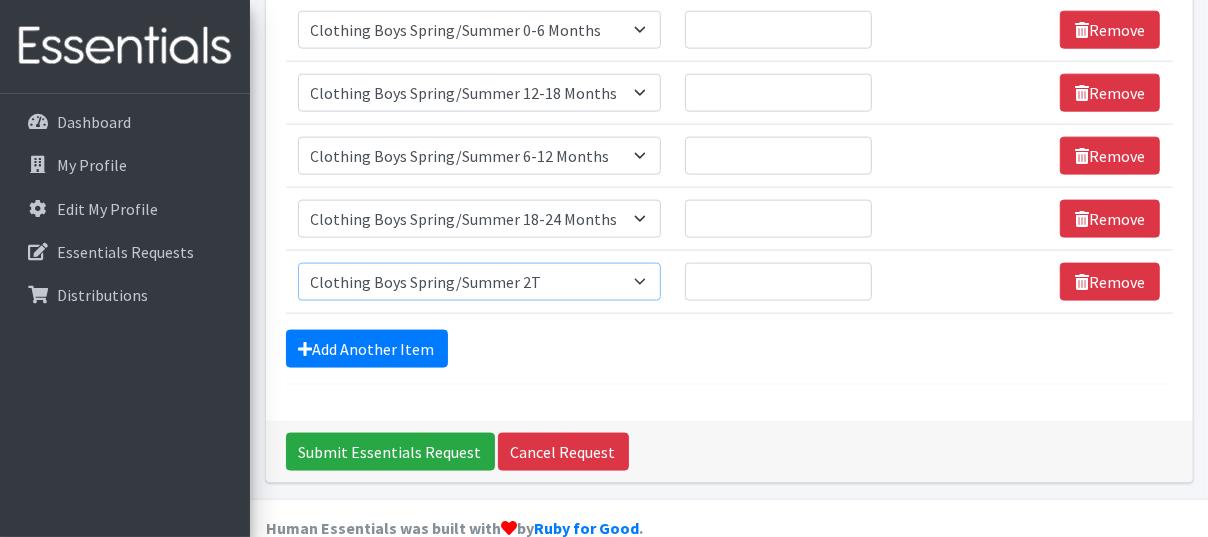 click on "Select an item
# of Children this order will serve
# of Individuals Living in Household
Activity Mat
Baby Carriers
Bath Tubs
Bed Pads
Bibs
Birthday Box - Boy
Birthday Box - Girl
Blankets/Swaddlers/Sleepsacks
Books
Bottles
Breast Pump
Bundle Me's
Car Seat - 3in1 up to 80 lbs.
Car Seat - Infant up to 22lbs. w/ handle
Clothing Boys Spring/Summer 0-6 Months
Clothing Boys Spring/Summer 12-18 Months
Clothing Boys Spring/Summer 18-24 Months
Clothing Boys Spring/Summer 2T
Clothing Boys Spring/Summer 3T
Clothing Boys Spring/Summer 4T
Clothing Boys Spring/Summer 5T
Clothing Boys Spring/Summer 6-12 Months
Clothing Boys Spring/Summer Premie/NB
Clothing Girls Fall/Winter 6-12 Months
Clothing Girls Spring/Summer 0-6 Months
Clothing Girls Spring/Summer 12-18 Months
Clothing Girls Spring/Summer 18-24 Months
Clothing Girls Spring/Summer 2T
Clothing Girls Spring/Summer 3T
Clothing Girls Spring/Summer 4T
Clothing Girls Spring/Summer 5T
Diaper Bags" at bounding box center (480, 282) 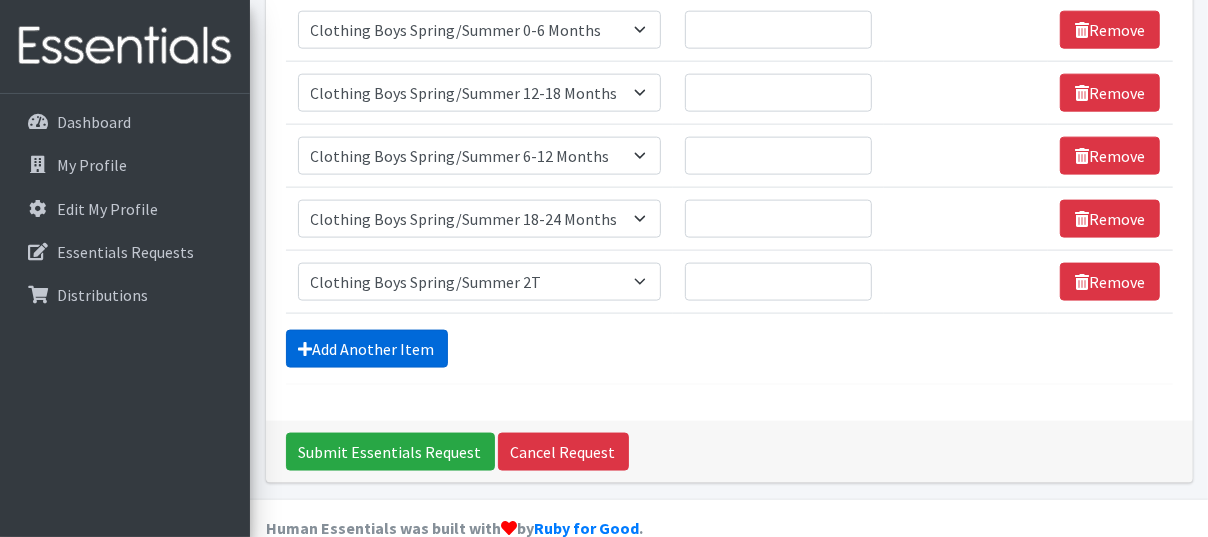 click on "Add Another Item" at bounding box center (367, 349) 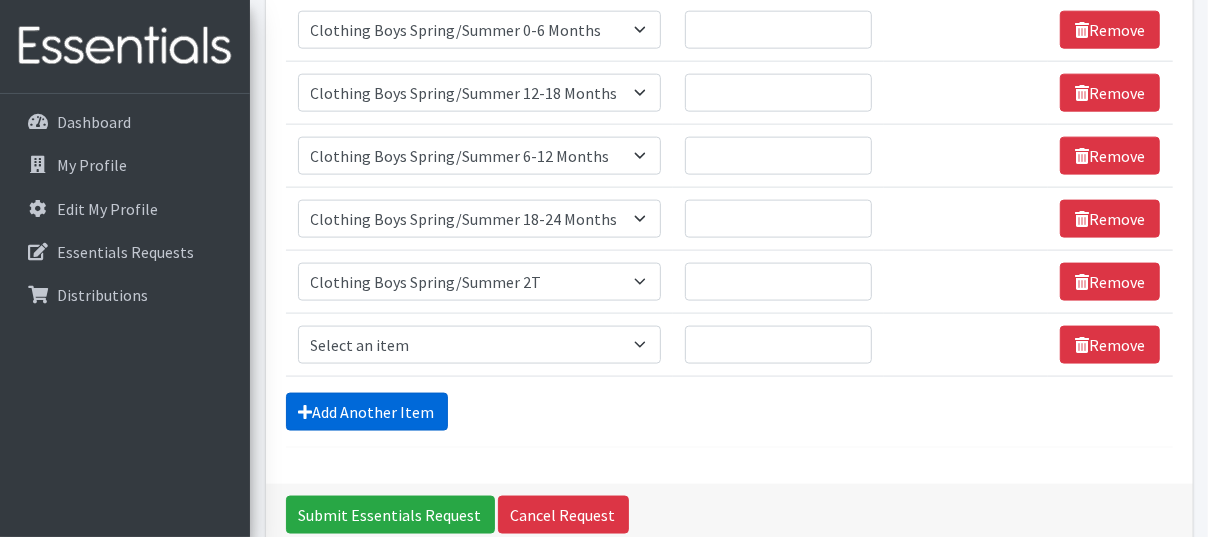 scroll, scrollTop: 1532, scrollLeft: 0, axis: vertical 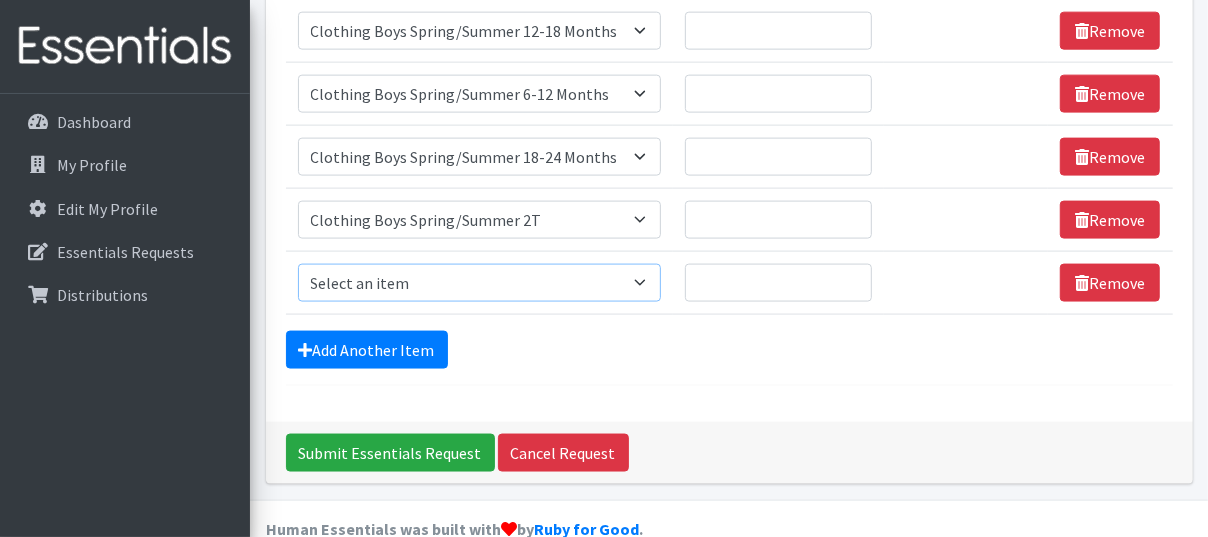 click on "Select an item
# of Children this order will serve
# of Individuals Living in Household
Activity Mat
Baby Carriers
Bath Tubs
Bed Pads
Bibs
Birthday Box - Boy
Birthday Box - Girl
Blankets/Swaddlers/Sleepsacks
Books
Bottles
Breast Pump
Bundle Me's
Car Seat - 3in1 up to 80 lbs.
Car Seat - Infant up to 22lbs. w/ handle
Clothing Boys Spring/Summer 0-6 Months
Clothing Boys Spring/Summer 12-18 Months
Clothing Boys Spring/Summer 18-24 Months
Clothing Boys Spring/Summer 2T
Clothing Boys Spring/Summer 3T
Clothing Boys Spring/Summer 4T
Clothing Boys Spring/Summer 5T
Clothing Boys Spring/Summer 6-12 Months
Clothing Boys Spring/Summer Premie/NB
Clothing Girls Fall/Winter 6-12 Months
Clothing Girls Spring/Summer 0-6 Months
Clothing Girls Spring/Summer 12-18 Months
Clothing Girls Spring/Summer 18-24 Months
Clothing Girls Spring/Summer 2T
Clothing Girls Spring/Summer 3T
Clothing Girls Spring/Summer 4T
Clothing Girls Spring/Summer 5T
Diaper Bags" at bounding box center [480, 283] 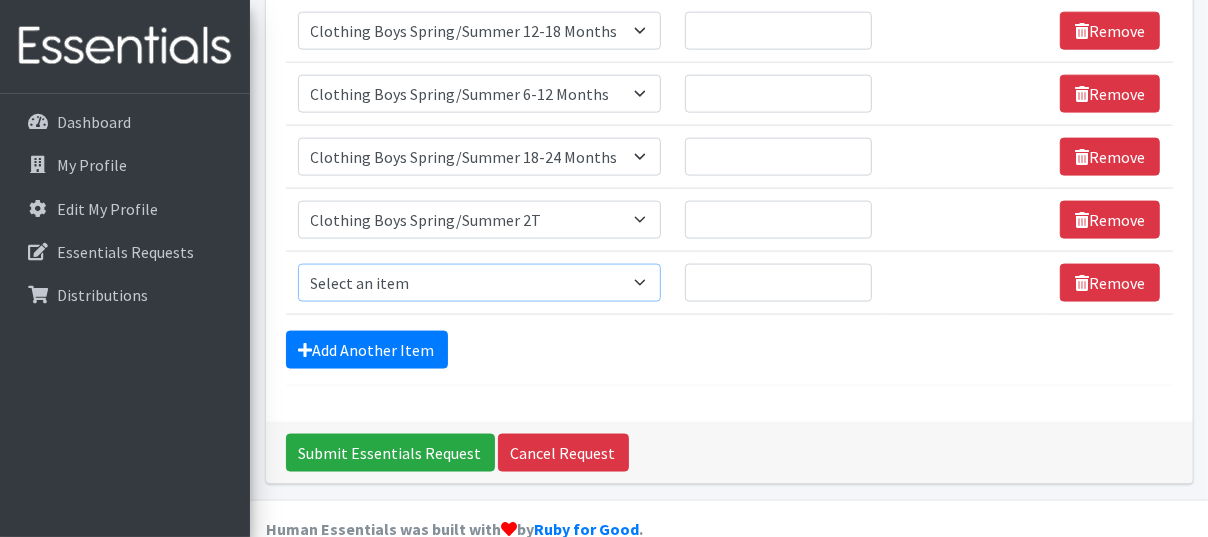select on "5728" 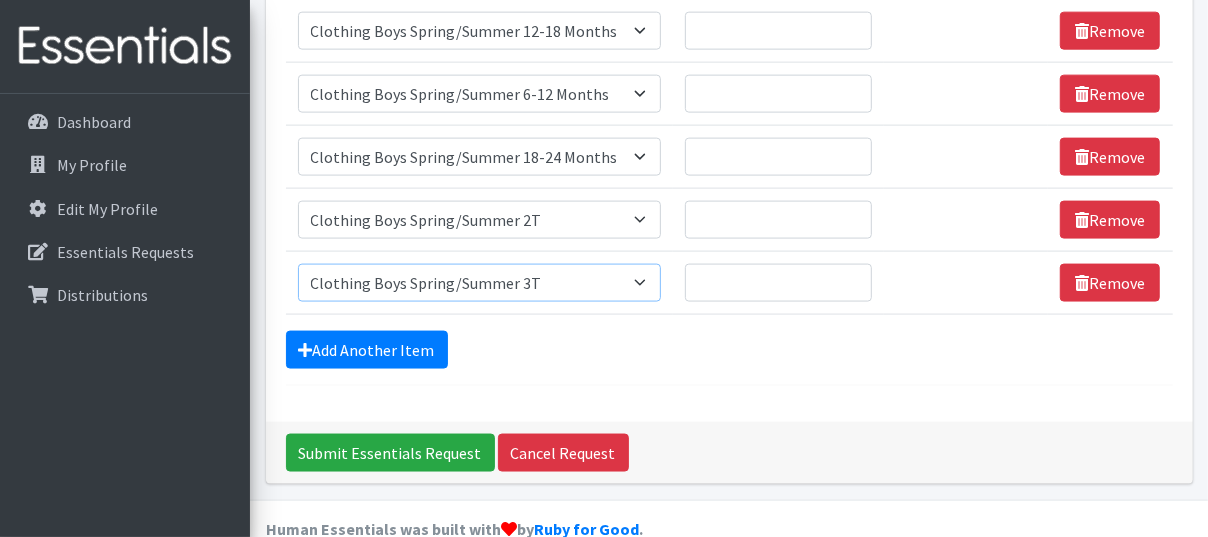 click on "Select an item
# of Children this order will serve
# of Individuals Living in Household
Activity Mat
Baby Carriers
Bath Tubs
Bed Pads
Bibs
Birthday Box - Boy
Birthday Box - Girl
Blankets/Swaddlers/Sleepsacks
Books
Bottles
Breast Pump
Bundle Me's
Car Seat - 3in1 up to 80 lbs.
Car Seat - Infant up to 22lbs. w/ handle
Clothing Boys Spring/Summer 0-6 Months
Clothing Boys Spring/Summer 12-18 Months
Clothing Boys Spring/Summer 18-24 Months
Clothing Boys Spring/Summer 2T
Clothing Boys Spring/Summer 3T
Clothing Boys Spring/Summer 4T
Clothing Boys Spring/Summer 5T
Clothing Boys Spring/Summer 6-12 Months
Clothing Boys Spring/Summer Premie/NB
Clothing Girls Fall/Winter 6-12 Months
Clothing Girls Spring/Summer 0-6 Months
Clothing Girls Spring/Summer 12-18 Months
Clothing Girls Spring/Summer 18-24 Months
Clothing Girls Spring/Summer 2T
Clothing Girls Spring/Summer 3T
Clothing Girls Spring/Summer 4T
Clothing Girls Spring/Summer 5T
Diaper Bags" at bounding box center [480, 283] 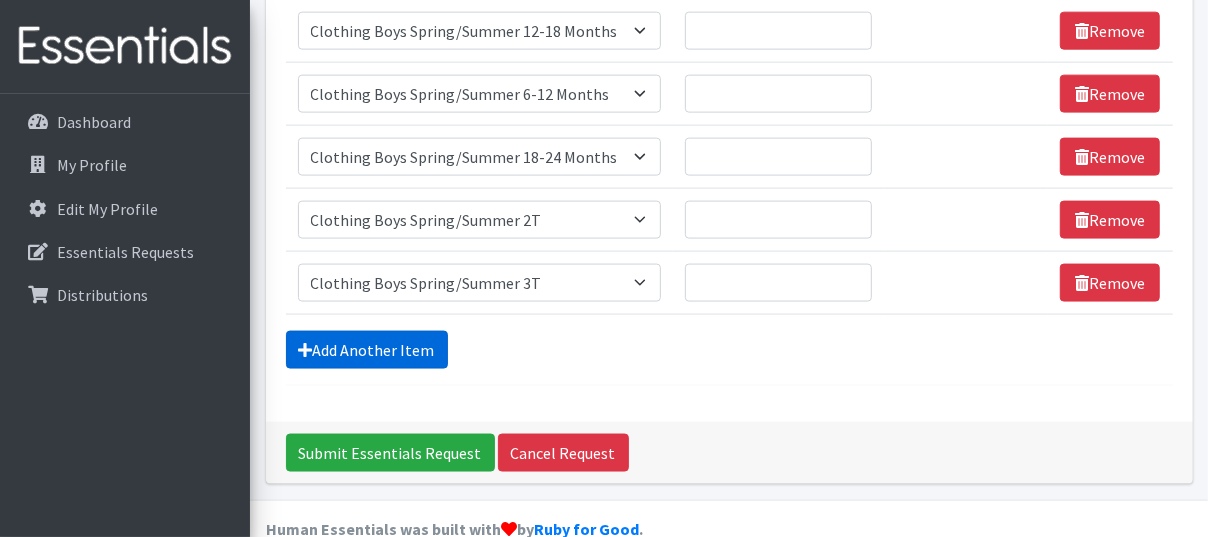 click on "Add Another Item" at bounding box center (367, 350) 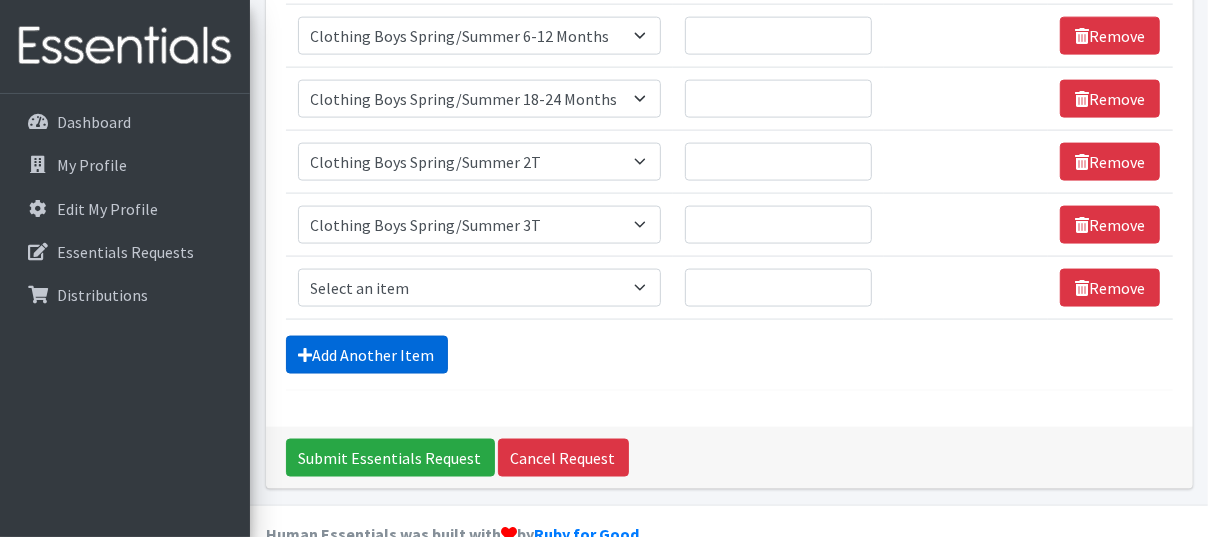 scroll, scrollTop: 1595, scrollLeft: 0, axis: vertical 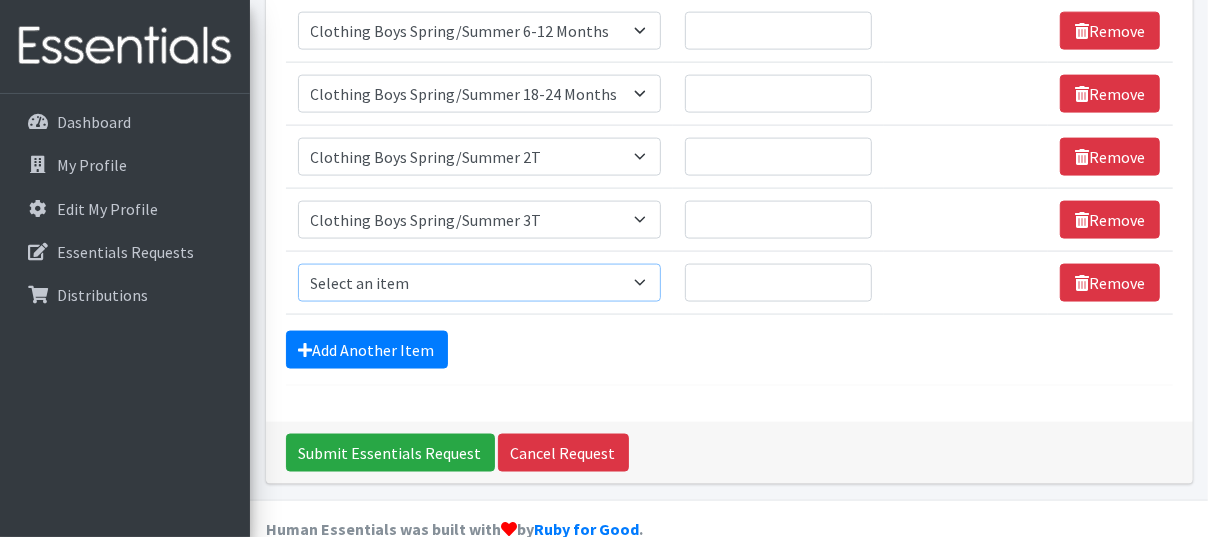 click on "Select an item
# of Children this order will serve
# of Individuals Living in Household
Activity Mat
Baby Carriers
Bath Tubs
Bed Pads
Bibs
Birthday Box - Boy
Birthday Box - Girl
Blankets/Swaddlers/Sleepsacks
Books
Bottles
Breast Pump
Bundle Me's
Car Seat - 3in1 up to 80 lbs.
Car Seat - Infant up to 22lbs. w/ handle
Clothing Boys Spring/Summer 0-6 Months
Clothing Boys Spring/Summer 12-18 Months
Clothing Boys Spring/Summer 18-24 Months
Clothing Boys Spring/Summer 2T
Clothing Boys Spring/Summer 3T
Clothing Boys Spring/Summer 4T
Clothing Boys Spring/Summer 5T
Clothing Boys Spring/Summer 6-12 Months
Clothing Boys Spring/Summer Premie/NB
Clothing Girls Fall/Winter 6-12 Months
Clothing Girls Spring/Summer 0-6 Months
Clothing Girls Spring/Summer 12-18 Months
Clothing Girls Spring/Summer 18-24 Months
Clothing Girls Spring/Summer 2T
Clothing Girls Spring/Summer 3T
Clothing Girls Spring/Summer 4T
Clothing Girls Spring/Summer 5T
Diaper Bags" at bounding box center [480, 283] 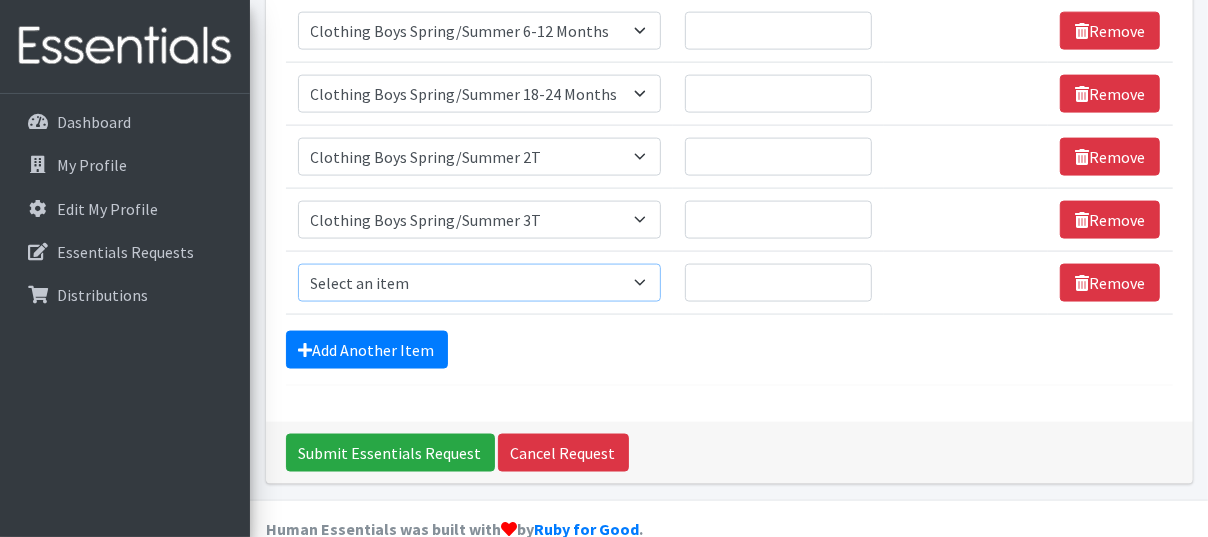 select on "5729" 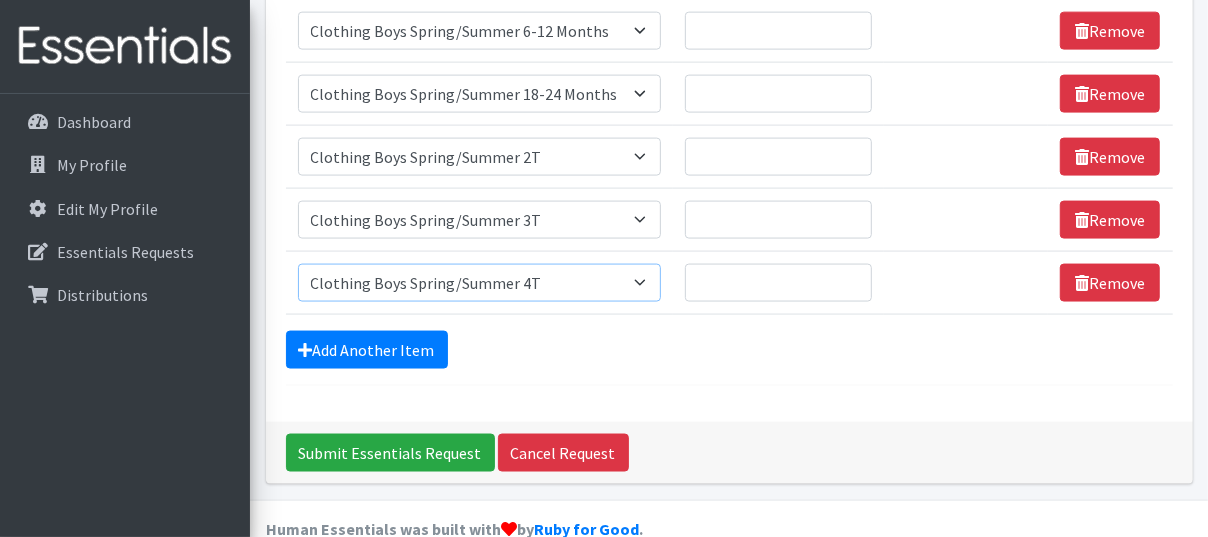 click on "Select an item
# of Children this order will serve
# of Individuals Living in Household
Activity Mat
Baby Carriers
Bath Tubs
Bed Pads
Bibs
Birthday Box - Boy
Birthday Box - Girl
Blankets/Swaddlers/Sleepsacks
Books
Bottles
Breast Pump
Bundle Me's
Car Seat - 3in1 up to 80 lbs.
Car Seat - Infant up to 22lbs. w/ handle
Clothing Boys Spring/Summer 0-6 Months
Clothing Boys Spring/Summer 12-18 Months
Clothing Boys Spring/Summer 18-24 Months
Clothing Boys Spring/Summer 2T
Clothing Boys Spring/Summer 3T
Clothing Boys Spring/Summer 4T
Clothing Boys Spring/Summer 5T
Clothing Boys Spring/Summer 6-12 Months
Clothing Boys Spring/Summer Premie/NB
Clothing Girls Fall/Winter 6-12 Months
Clothing Girls Spring/Summer 0-6 Months
Clothing Girls Spring/Summer 12-18 Months
Clothing Girls Spring/Summer 18-24 Months
Clothing Girls Spring/Summer 2T
Clothing Girls Spring/Summer 3T
Clothing Girls Spring/Summer 4T
Clothing Girls Spring/Summer 5T
Diaper Bags" at bounding box center [480, 283] 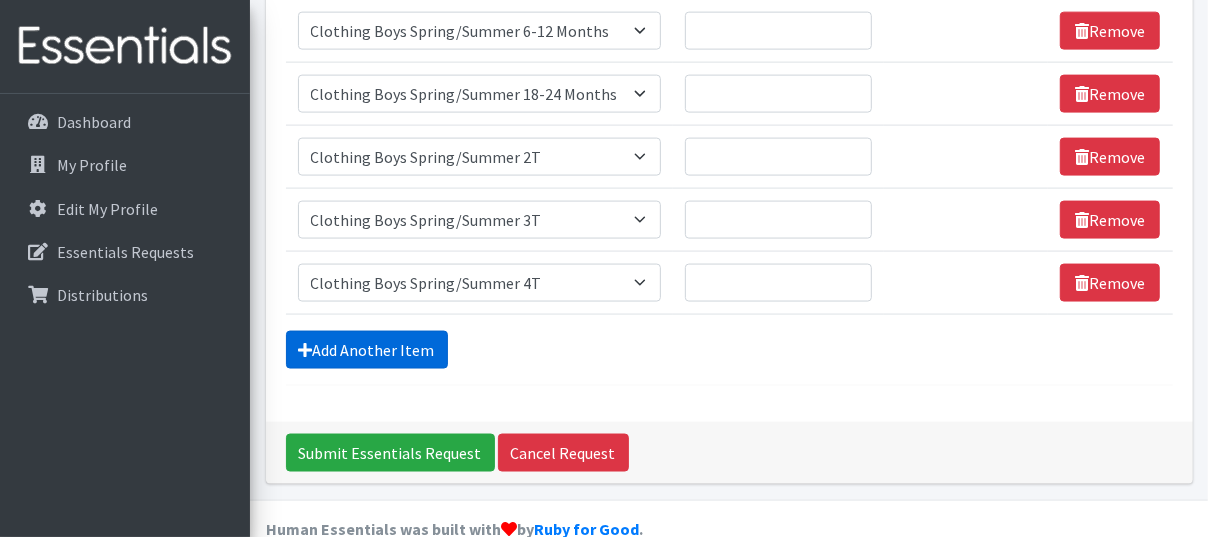 click on "Add Another Item" at bounding box center (367, 350) 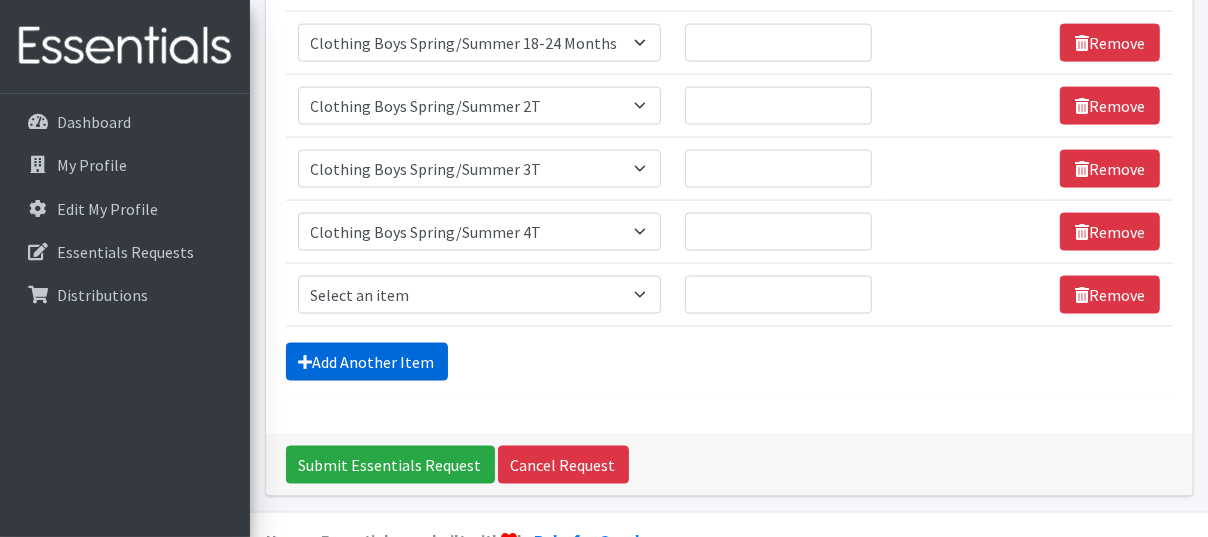 scroll, scrollTop: 1657, scrollLeft: 0, axis: vertical 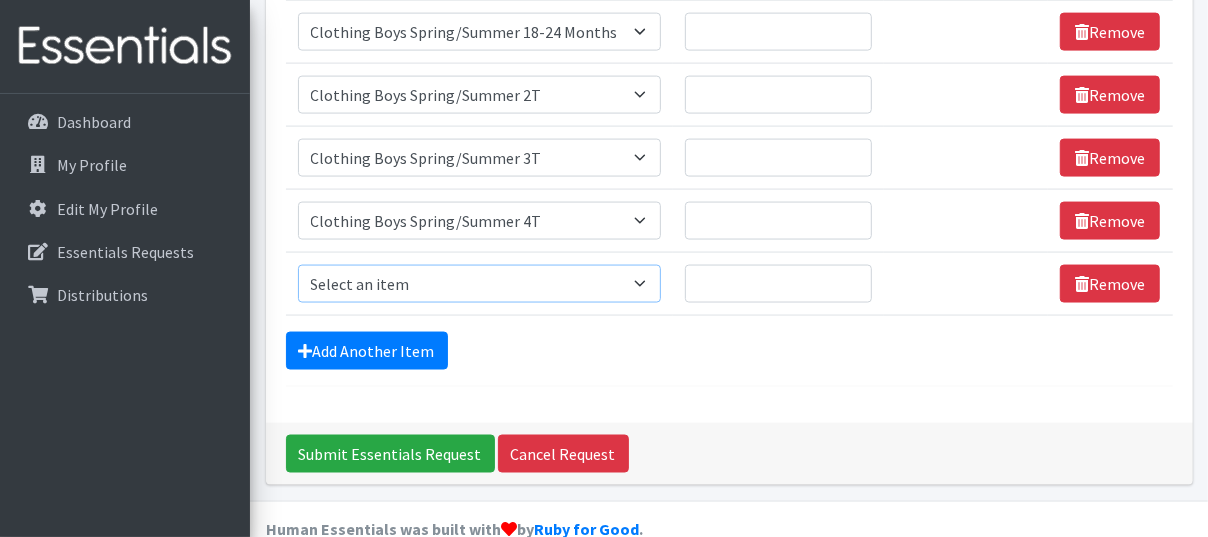 click on "Select an item
# of Children this order will serve
# of Individuals Living in Household
Activity Mat
Baby Carriers
Bath Tubs
Bed Pads
Bibs
Birthday Box - Boy
Birthday Box - Girl
Blankets/Swaddlers/Sleepsacks
Books
Bottles
Breast Pump
Bundle Me's
Car Seat - 3in1 up to 80 lbs.
Car Seat - Infant up to 22lbs. w/ handle
Clothing Boys Spring/Summer 0-6 Months
Clothing Boys Spring/Summer 12-18 Months
Clothing Boys Spring/Summer 18-24 Months
Clothing Boys Spring/Summer 2T
Clothing Boys Spring/Summer 3T
Clothing Boys Spring/Summer 4T
Clothing Boys Spring/Summer 5T
Clothing Boys Spring/Summer 6-12 Months
Clothing Boys Spring/Summer Premie/NB
Clothing Girls Fall/Winter 6-12 Months
Clothing Girls Spring/Summer 0-6 Months
Clothing Girls Spring/Summer 12-18 Months
Clothing Girls Spring/Summer 18-24 Months
Clothing Girls Spring/Summer 2T
Clothing Girls Spring/Summer 3T
Clothing Girls Spring/Summer 4T
Clothing Girls Spring/Summer 5T
Diaper Bags" at bounding box center (480, 284) 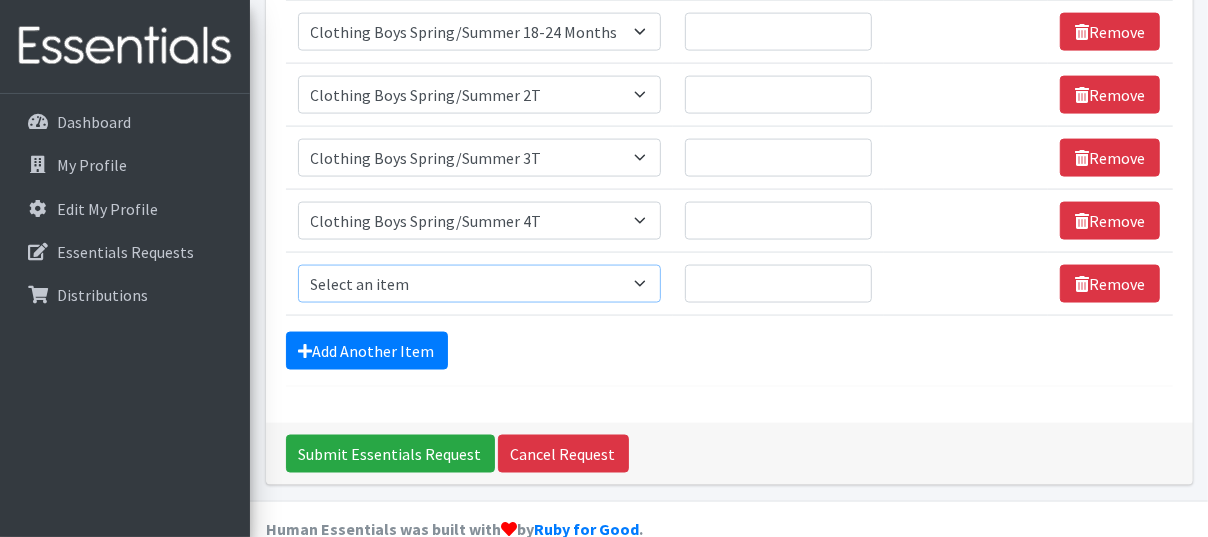 select on "5730" 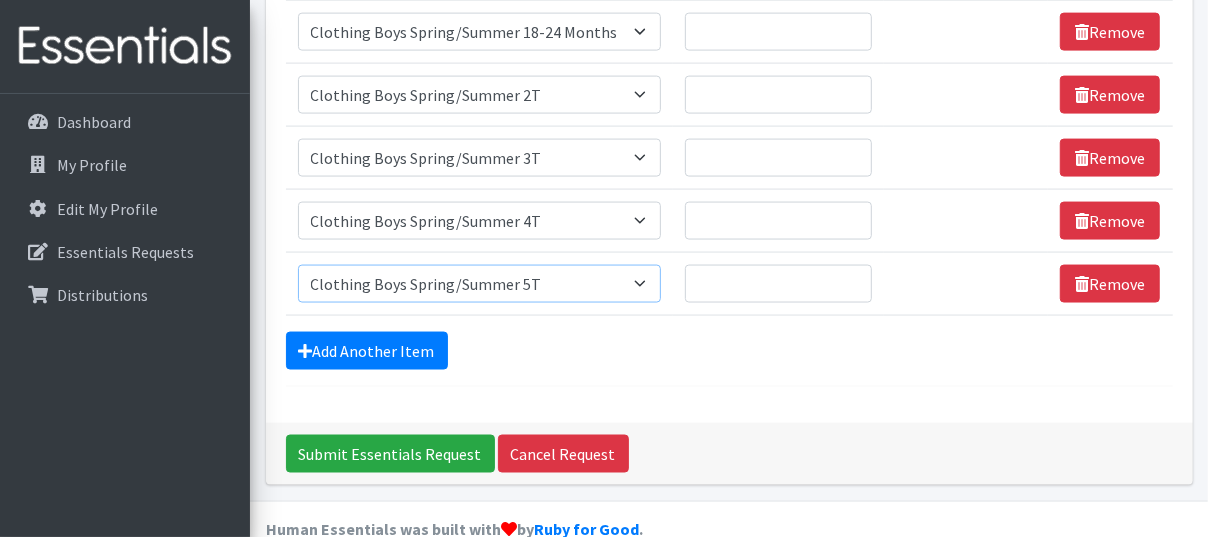click on "Select an item
# of Children this order will serve
# of Individuals Living in Household
Activity Mat
Baby Carriers
Bath Tubs
Bed Pads
Bibs
Birthday Box - Boy
Birthday Box - Girl
Blankets/Swaddlers/Sleepsacks
Books
Bottles
Breast Pump
Bundle Me's
Car Seat - 3in1 up to 80 lbs.
Car Seat - Infant up to 22lbs. w/ handle
Clothing Boys Spring/Summer 0-6 Months
Clothing Boys Spring/Summer 12-18 Months
Clothing Boys Spring/Summer 18-24 Months
Clothing Boys Spring/Summer 2T
Clothing Boys Spring/Summer 3T
Clothing Boys Spring/Summer 4T
Clothing Boys Spring/Summer 5T
Clothing Boys Spring/Summer 6-12 Months
Clothing Boys Spring/Summer Premie/NB
Clothing Girls Fall/Winter 6-12 Months
Clothing Girls Spring/Summer 0-6 Months
Clothing Girls Spring/Summer 12-18 Months
Clothing Girls Spring/Summer 18-24 Months
Clothing Girls Spring/Summer 2T
Clothing Girls Spring/Summer 3T
Clothing Girls Spring/Summer 4T
Clothing Girls Spring/Summer 5T
Diaper Bags" at bounding box center [480, 284] 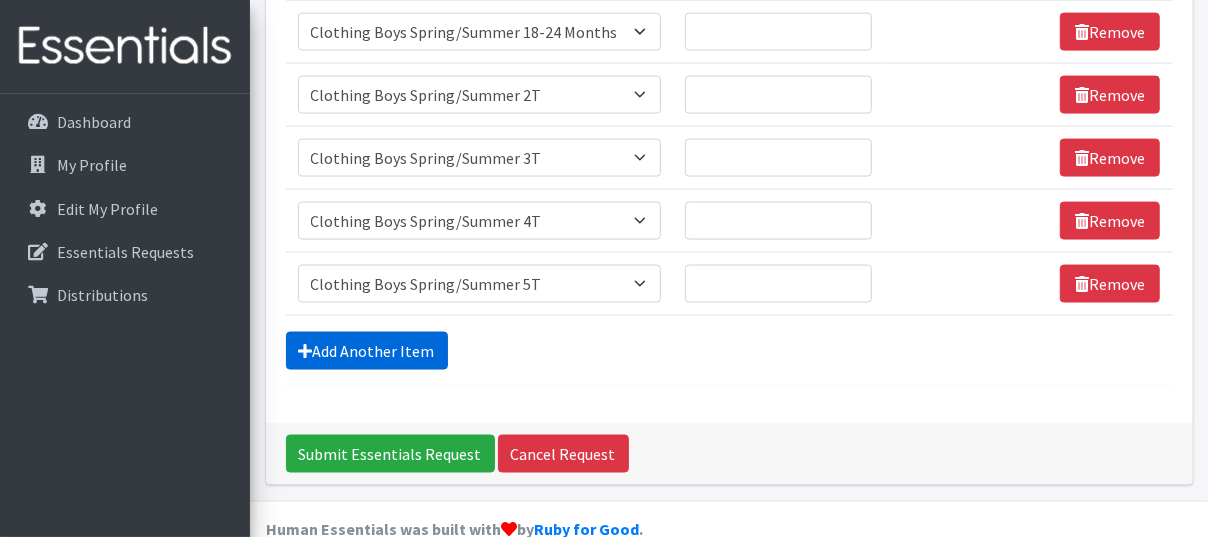 click on "Add Another Item" at bounding box center [367, 351] 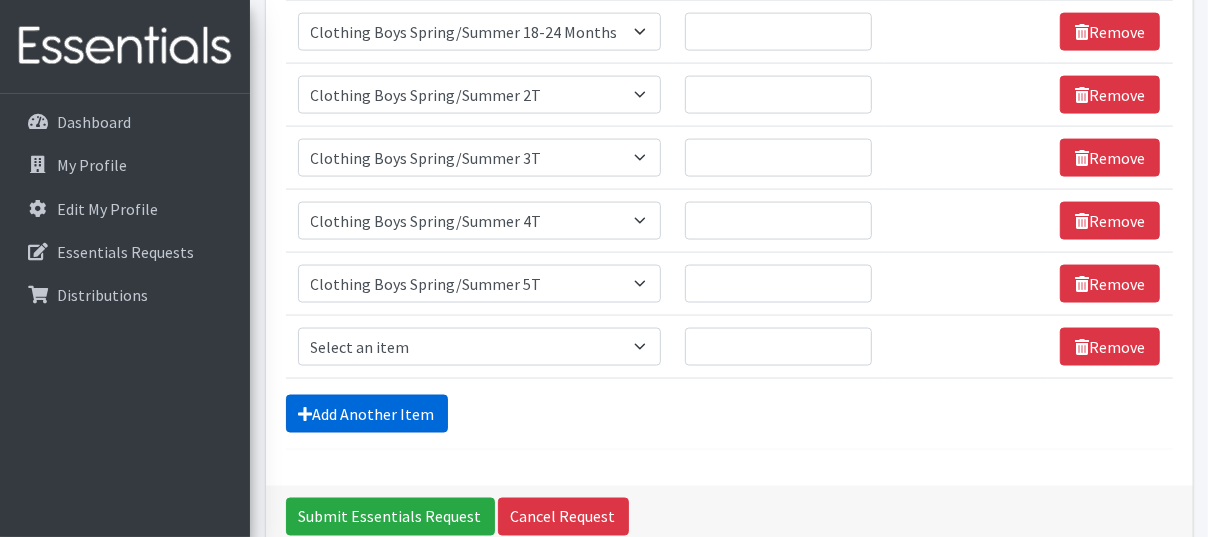 scroll, scrollTop: 1720, scrollLeft: 0, axis: vertical 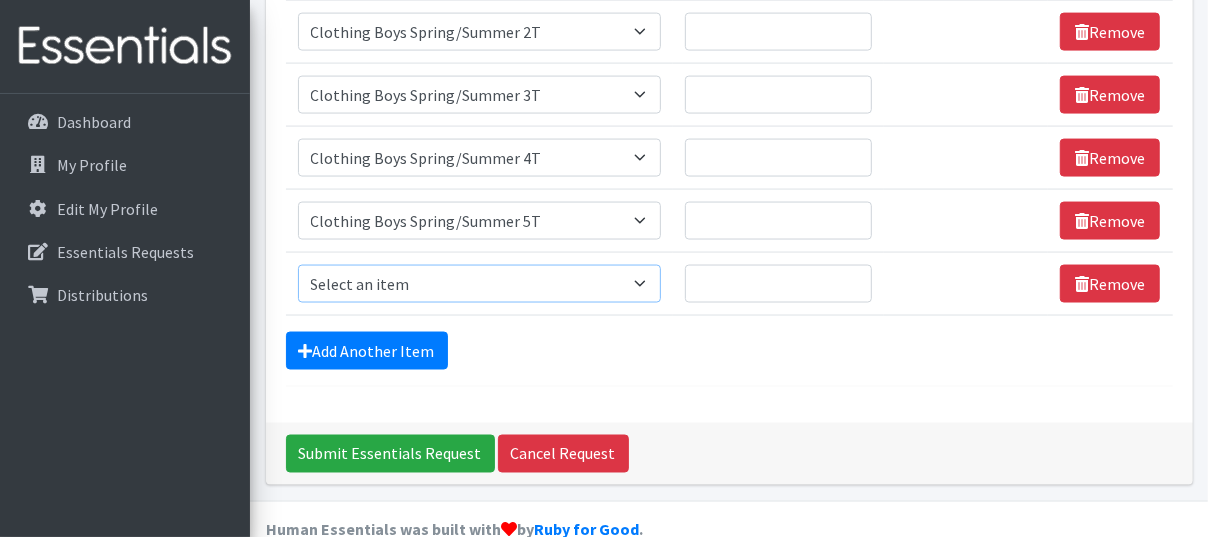 click on "Select an item
# of Children this order will serve
# of Individuals Living in Household
Activity Mat
Baby Carriers
Bath Tubs
Bed Pads
Bibs
Birthday Box - Boy
Birthday Box - Girl
Blankets/Swaddlers/Sleepsacks
Books
Bottles
Breast Pump
Bundle Me's
Car Seat - 3in1 up to 80 lbs.
Car Seat - Infant up to 22lbs. w/ handle
Clothing Boys Spring/Summer 0-6 Months
Clothing Boys Spring/Summer 12-18 Months
Clothing Boys Spring/Summer 18-24 Months
Clothing Boys Spring/Summer 2T
Clothing Boys Spring/Summer 3T
Clothing Boys Spring/Summer 4T
Clothing Boys Spring/Summer 5T
Clothing Boys Spring/Summer 6-12 Months
Clothing Boys Spring/Summer Premie/NB
Clothing Girls Fall/Winter 6-12 Months
Clothing Girls Spring/Summer 0-6 Months
Clothing Girls Spring/Summer 12-18 Months
Clothing Girls Spring/Summer 18-24 Months
Clothing Girls Spring/Summer 2T
Clothing Girls Spring/Summer 3T
Clothing Girls Spring/Summer 4T
Clothing Girls Spring/Summer 5T
Diaper Bags" at bounding box center (480, 284) 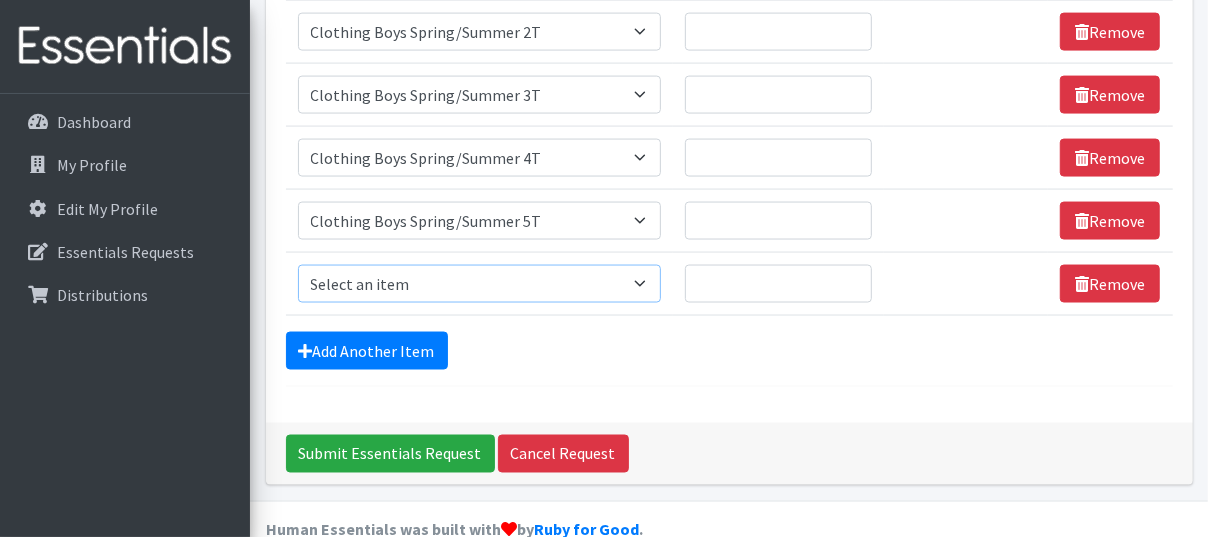 select on "5764" 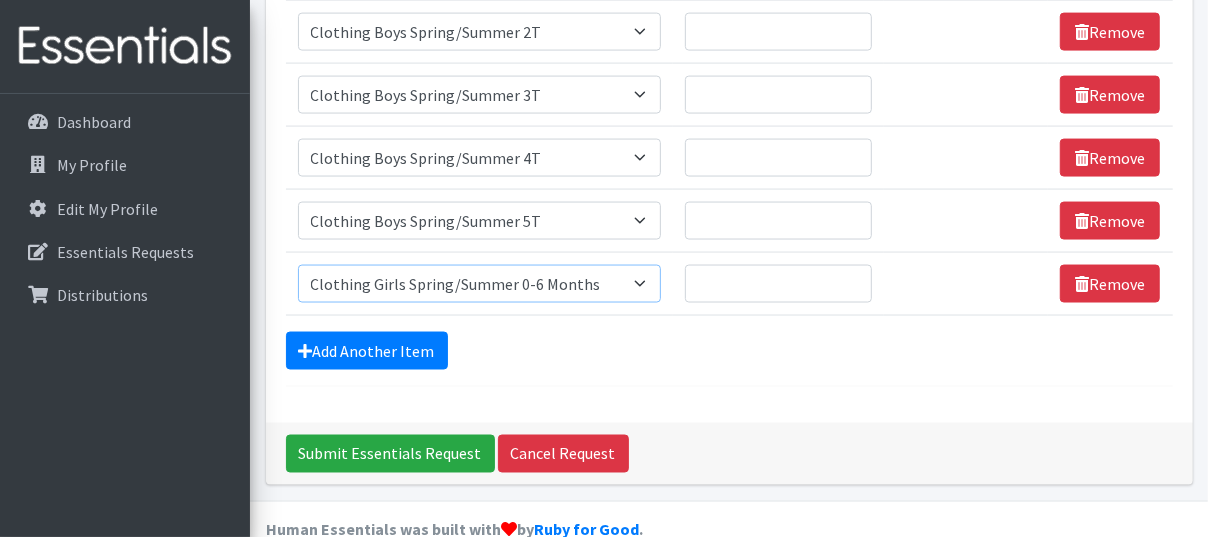 click on "Select an item
# of Children this order will serve
# of Individuals Living in Household
Activity Mat
Baby Carriers
Bath Tubs
Bed Pads
Bibs
Birthday Box - Boy
Birthday Box - Girl
Blankets/Swaddlers/Sleepsacks
Books
Bottles
Breast Pump
Bundle Me's
Car Seat - 3in1 up to 80 lbs.
Car Seat - Infant up to 22lbs. w/ handle
Clothing Boys Spring/Summer 0-6 Months
Clothing Boys Spring/Summer 12-18 Months
Clothing Boys Spring/Summer 18-24 Months
Clothing Boys Spring/Summer 2T
Clothing Boys Spring/Summer 3T
Clothing Boys Spring/Summer 4T
Clothing Boys Spring/Summer 5T
Clothing Boys Spring/Summer 6-12 Months
Clothing Boys Spring/Summer Premie/NB
Clothing Girls Fall/Winter 6-12 Months
Clothing Girls Spring/Summer 0-6 Months
Clothing Girls Spring/Summer 12-18 Months
Clothing Girls Spring/Summer 18-24 Months
Clothing Girls Spring/Summer 2T
Clothing Girls Spring/Summer 3T
Clothing Girls Spring/Summer 4T
Clothing Girls Spring/Summer 5T
Diaper Bags" at bounding box center (480, 284) 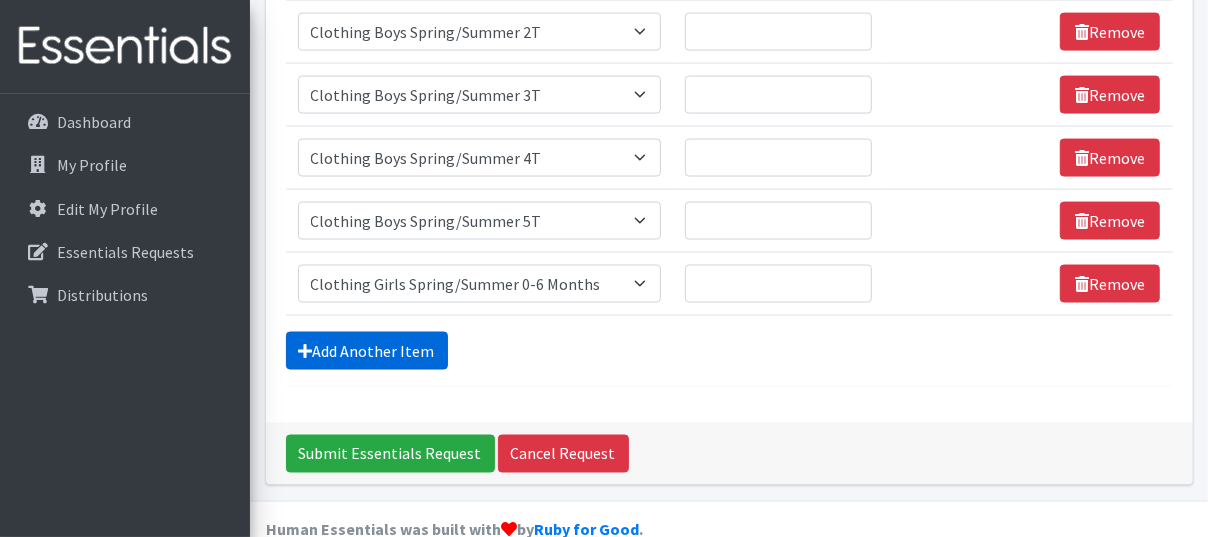 click on "Add Another Item" at bounding box center (367, 351) 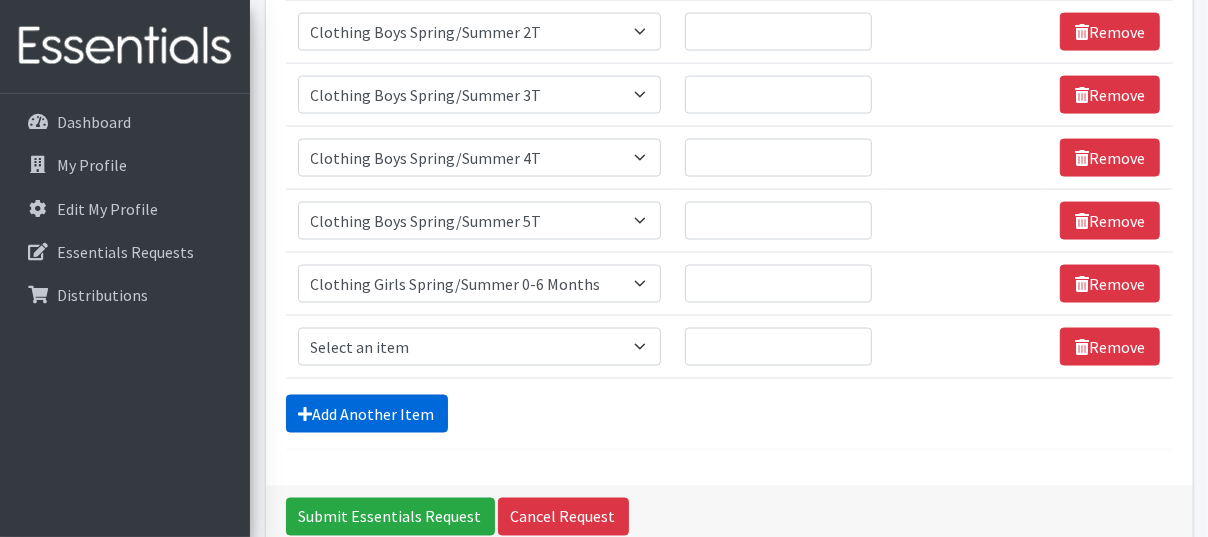 scroll, scrollTop: 1783, scrollLeft: 0, axis: vertical 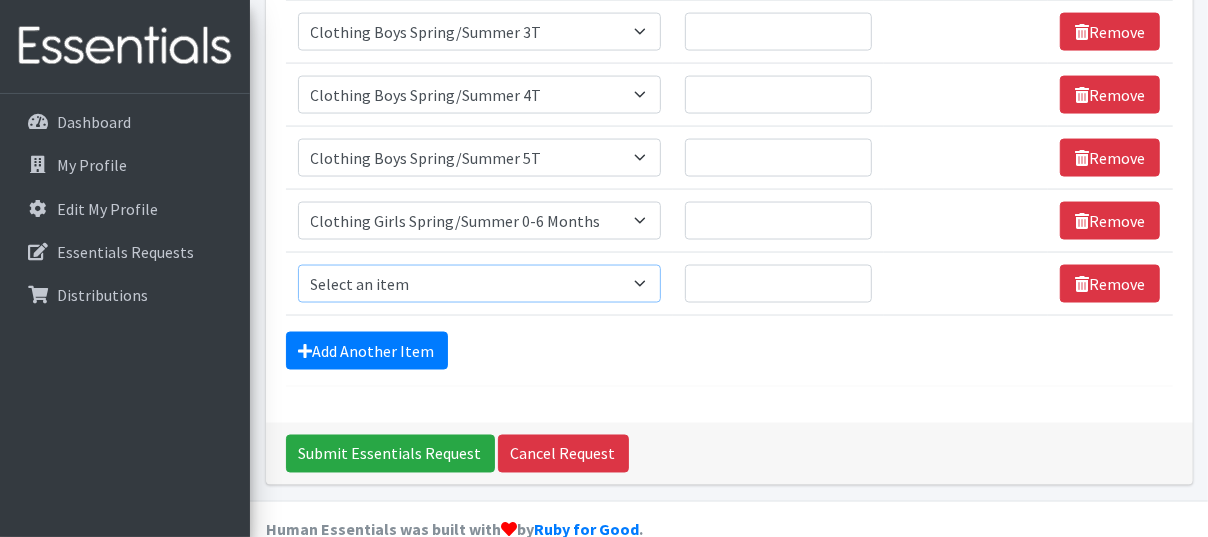 click on "Select an item
# of Children this order will serve
# of Individuals Living in Household
Activity Mat
Baby Carriers
Bath Tubs
Bed Pads
Bibs
Birthday Box - Boy
Birthday Box - Girl
Blankets/Swaddlers/Sleepsacks
Books
Bottles
Breast Pump
Bundle Me's
Car Seat - 3in1 up to 80 lbs.
Car Seat - Infant up to 22lbs. w/ handle
Clothing Boys Spring/Summer 0-6 Months
Clothing Boys Spring/Summer 12-18 Months
Clothing Boys Spring/Summer 18-24 Months
Clothing Boys Spring/Summer 2T
Clothing Boys Spring/Summer 3T
Clothing Boys Spring/Summer 4T
Clothing Boys Spring/Summer 5T
Clothing Boys Spring/Summer 6-12 Months
Clothing Boys Spring/Summer Premie/NB
Clothing Girls Fall/Winter 6-12 Months
Clothing Girls Spring/Summer 0-6 Months
Clothing Girls Spring/Summer 12-18 Months
Clothing Girls Spring/Summer 18-24 Months
Clothing Girls Spring/Summer 2T
Clothing Girls Spring/Summer 3T
Clothing Girls Spring/Summer 4T
Clothing Girls Spring/Summer 5T
Diaper Bags" at bounding box center (480, 284) 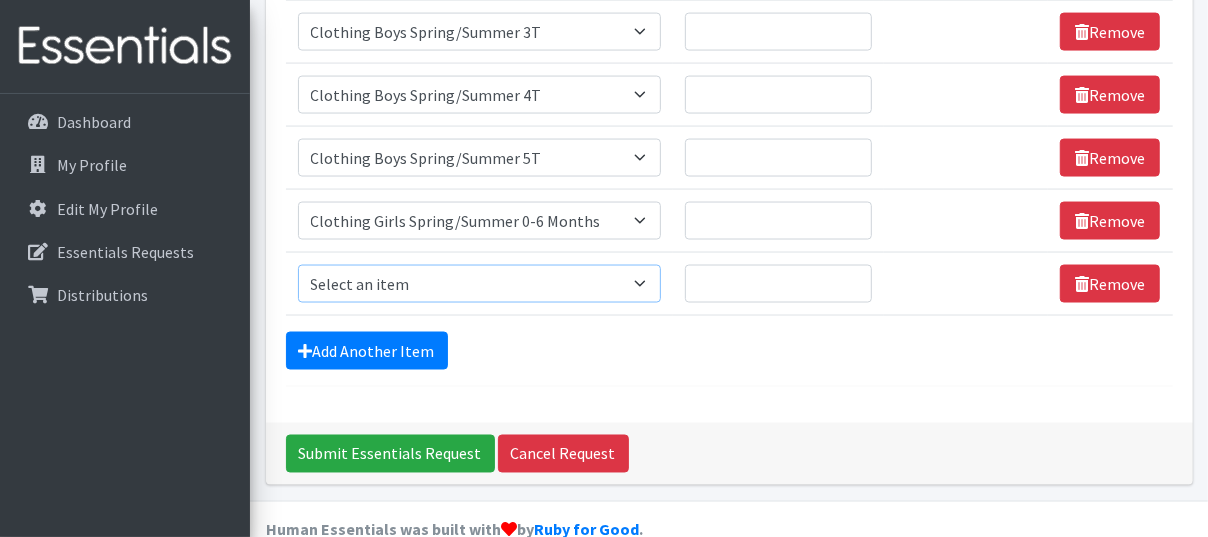 select on "5766" 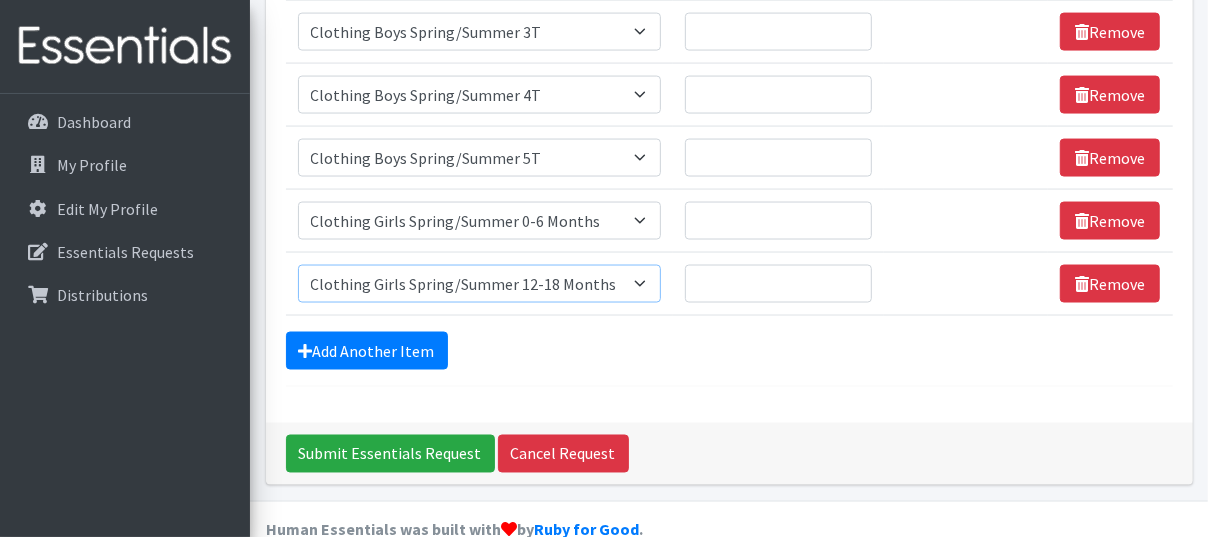 click on "Select an item
# of Children this order will serve
# of Individuals Living in Household
Activity Mat
Baby Carriers
Bath Tubs
Bed Pads
Bibs
Birthday Box - Boy
Birthday Box - Girl
Blankets/Swaddlers/Sleepsacks
Books
Bottles
Breast Pump
Bundle Me's
Car Seat - 3in1 up to 80 lbs.
Car Seat - Infant up to 22lbs. w/ handle
Clothing Boys Spring/Summer 0-6 Months
Clothing Boys Spring/Summer 12-18 Months
Clothing Boys Spring/Summer 18-24 Months
Clothing Boys Spring/Summer 2T
Clothing Boys Spring/Summer 3T
Clothing Boys Spring/Summer 4T
Clothing Boys Spring/Summer 5T
Clothing Boys Spring/Summer 6-12 Months
Clothing Boys Spring/Summer Premie/NB
Clothing Girls Fall/Winter 6-12 Months
Clothing Girls Spring/Summer 0-6 Months
Clothing Girls Spring/Summer 12-18 Months
Clothing Girls Spring/Summer 18-24 Months
Clothing Girls Spring/Summer 2T
Clothing Girls Spring/Summer 3T
Clothing Girls Spring/Summer 4T
Clothing Girls Spring/Summer 5T
Diaper Bags" at bounding box center (480, 284) 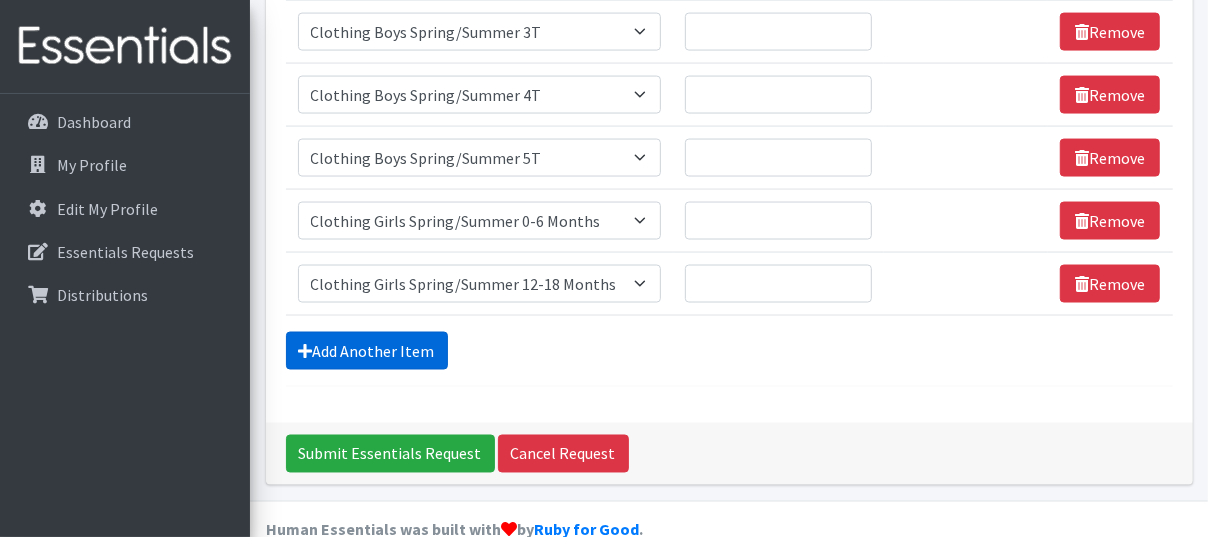 click on "Add Another Item" at bounding box center (367, 351) 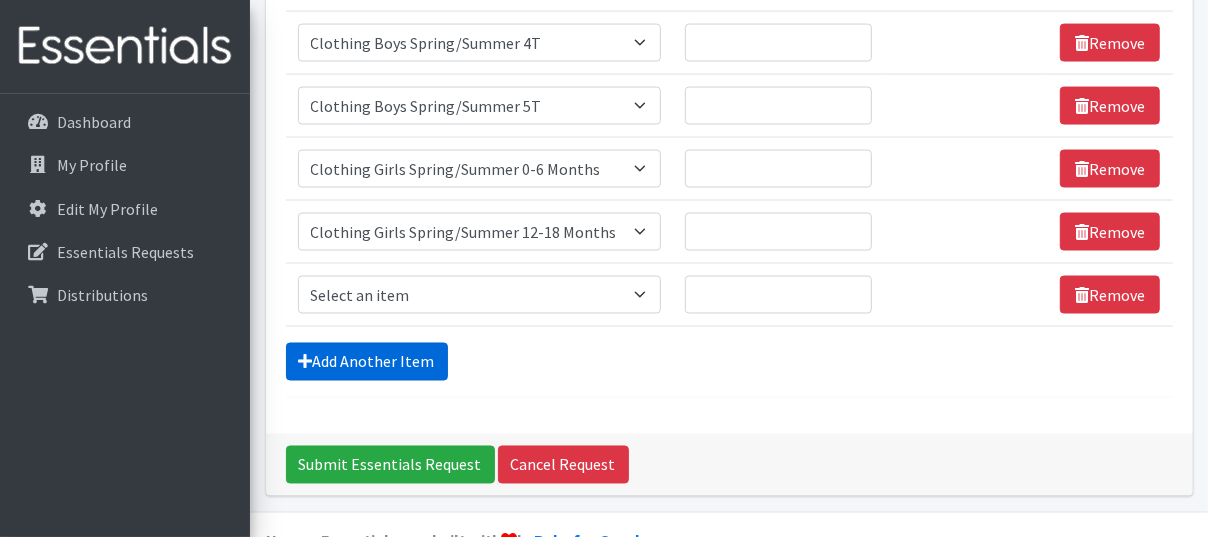 scroll, scrollTop: 1845, scrollLeft: 0, axis: vertical 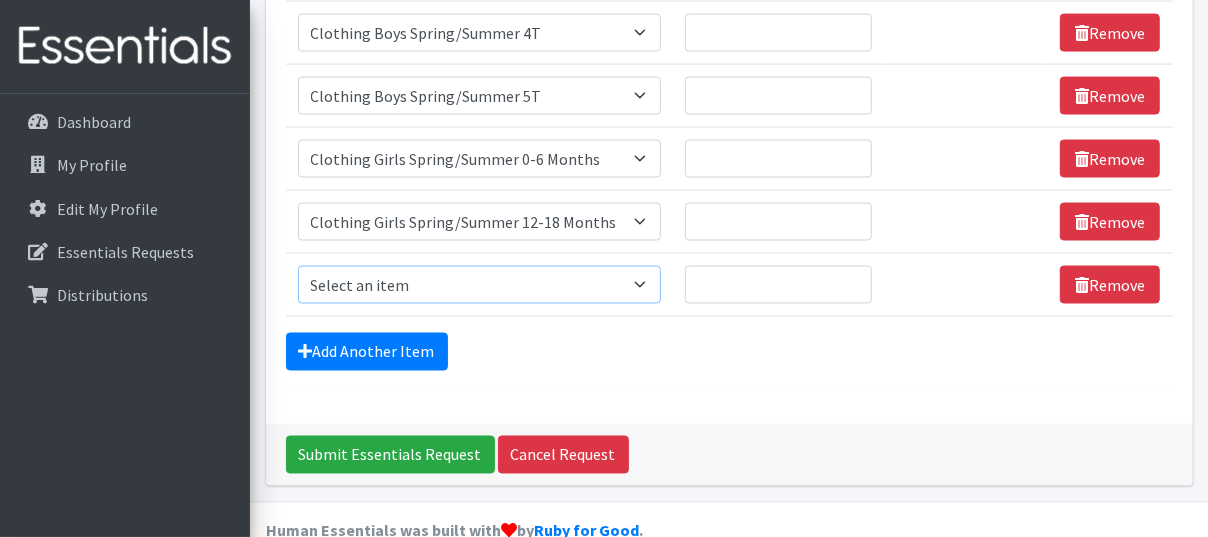 click on "Select an item
# of Children this order will serve
# of Individuals Living in Household
Activity Mat
Baby Carriers
Bath Tubs
Bed Pads
Bibs
Birthday Box - Boy
Birthday Box - Girl
Blankets/Swaddlers/Sleepsacks
Books
Bottles
Breast Pump
Bundle Me's
Car Seat - 3in1 up to 80 lbs.
Car Seat - Infant up to 22lbs. w/ handle
Clothing Boys Spring/Summer 0-6 Months
Clothing Boys Spring/Summer 12-18 Months
Clothing Boys Spring/Summer 18-24 Months
Clothing Boys Spring/Summer 2T
Clothing Boys Spring/Summer 3T
Clothing Boys Spring/Summer 4T
Clothing Boys Spring/Summer 5T
Clothing Boys Spring/Summer 6-12 Months
Clothing Boys Spring/Summer Premie/NB
Clothing Girls Fall/Winter 6-12 Months
Clothing Girls Spring/Summer 0-6 Months
Clothing Girls Spring/Summer 12-18 Months
Clothing Girls Spring/Summer 18-24 Months
Clothing Girls Spring/Summer 2T
Clothing Girls Spring/Summer 3T
Clothing Girls Spring/Summer 4T
Clothing Girls Spring/Summer 5T
Diaper Bags" at bounding box center (480, 285) 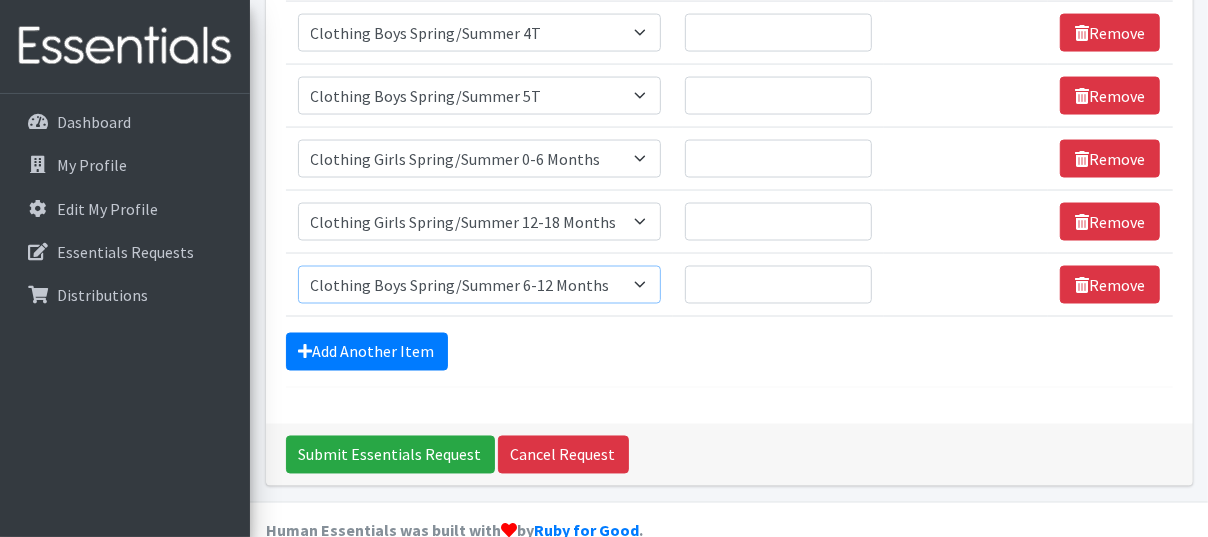 click on "Select an item
# of Children this order will serve
# of Individuals Living in Household
Activity Mat
Baby Carriers
Bath Tubs
Bed Pads
Bibs
Birthday Box - Boy
Birthday Box - Girl
Blankets/Swaddlers/Sleepsacks
Books
Bottles
Breast Pump
Bundle Me's
Car Seat - 3in1 up to 80 lbs.
Car Seat - Infant up to 22lbs. w/ handle
Clothing Boys Spring/Summer 0-6 Months
Clothing Boys Spring/Summer 12-18 Months
Clothing Boys Spring/Summer 18-24 Months
Clothing Boys Spring/Summer 2T
Clothing Boys Spring/Summer 3T
Clothing Boys Spring/Summer 4T
Clothing Boys Spring/Summer 5T
Clothing Boys Spring/Summer 6-12 Months
Clothing Boys Spring/Summer Premie/NB
Clothing Girls Fall/Winter 6-12 Months
Clothing Girls Spring/Summer 0-6 Months
Clothing Girls Spring/Summer 12-18 Months
Clothing Girls Spring/Summer 18-24 Months
Clothing Girls Spring/Summer 2T
Clothing Girls Spring/Summer 3T
Clothing Girls Spring/Summer 4T
Clothing Girls Spring/Summer 5T
Diaper Bags" at bounding box center [480, 285] 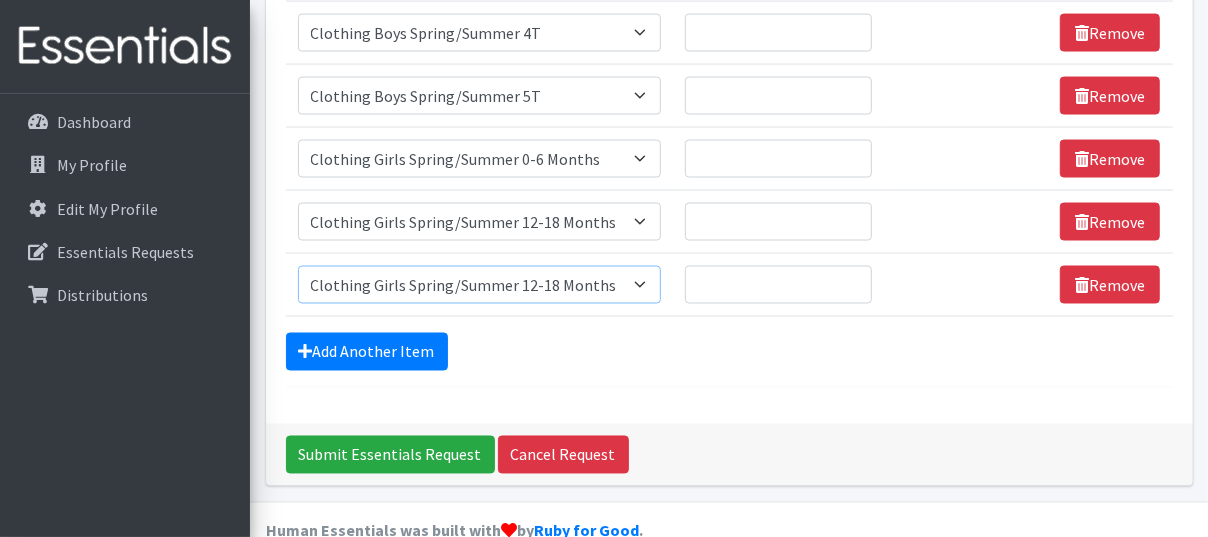 click on "Select an item
# of Children this order will serve
# of Individuals Living in Household
Activity Mat
Baby Carriers
Bath Tubs
Bed Pads
Bibs
Birthday Box - Boy
Birthday Box - Girl
Blankets/Swaddlers/Sleepsacks
Books
Bottles
Breast Pump
Bundle Me's
Car Seat - 3in1 up to 80 lbs.
Car Seat - Infant up to 22lbs. w/ handle
Clothing Boys Spring/Summer 0-6 Months
Clothing Boys Spring/Summer 12-18 Months
Clothing Boys Spring/Summer 18-24 Months
Clothing Boys Spring/Summer 2T
Clothing Boys Spring/Summer 3T
Clothing Boys Spring/Summer 4T
Clothing Boys Spring/Summer 5T
Clothing Boys Spring/Summer 6-12 Months
Clothing Boys Spring/Summer Premie/NB
Clothing Girls Fall/Winter 6-12 Months
Clothing Girls Spring/Summer 0-6 Months
Clothing Girls Spring/Summer 12-18 Months
Clothing Girls Spring/Summer 18-24 Months
Clothing Girls Spring/Summer 2T
Clothing Girls Spring/Summer 3T
Clothing Girls Spring/Summer 4T
Clothing Girls Spring/Summer 5T
Diaper Bags" at bounding box center (480, 285) 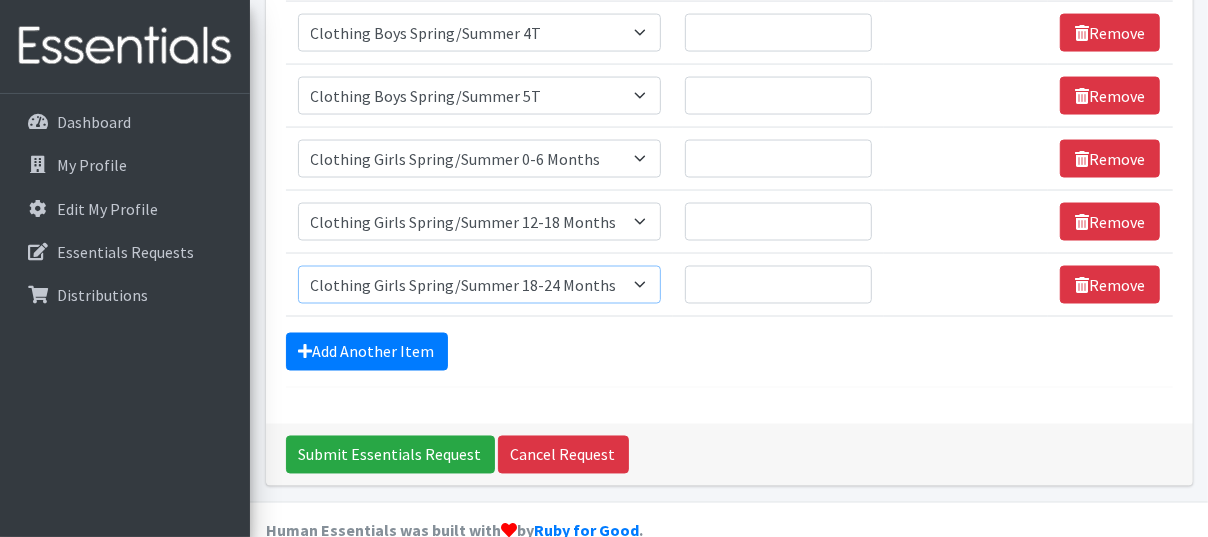 click on "Select an item
# of Children this order will serve
# of Individuals Living in Household
Activity Mat
Baby Carriers
Bath Tubs
Bed Pads
Bibs
Birthday Box - Boy
Birthday Box - Girl
Blankets/Swaddlers/Sleepsacks
Books
Bottles
Breast Pump
Bundle Me's
Car Seat - 3in1 up to 80 lbs.
Car Seat - Infant up to 22lbs. w/ handle
Clothing Boys Spring/Summer 0-6 Months
Clothing Boys Spring/Summer 12-18 Months
Clothing Boys Spring/Summer 18-24 Months
Clothing Boys Spring/Summer 2T
Clothing Boys Spring/Summer 3T
Clothing Boys Spring/Summer 4T
Clothing Boys Spring/Summer 5T
Clothing Boys Spring/Summer 6-12 Months
Clothing Boys Spring/Summer Premie/NB
Clothing Girls Fall/Winter 6-12 Months
Clothing Girls Spring/Summer 0-6 Months
Clothing Girls Spring/Summer 12-18 Months
Clothing Girls Spring/Summer 18-24 Months
Clothing Girls Spring/Summer 2T
Clothing Girls Spring/Summer 3T
Clothing Girls Spring/Summer 4T
Clothing Girls Spring/Summer 5T
Diaper Bags" at bounding box center [480, 285] 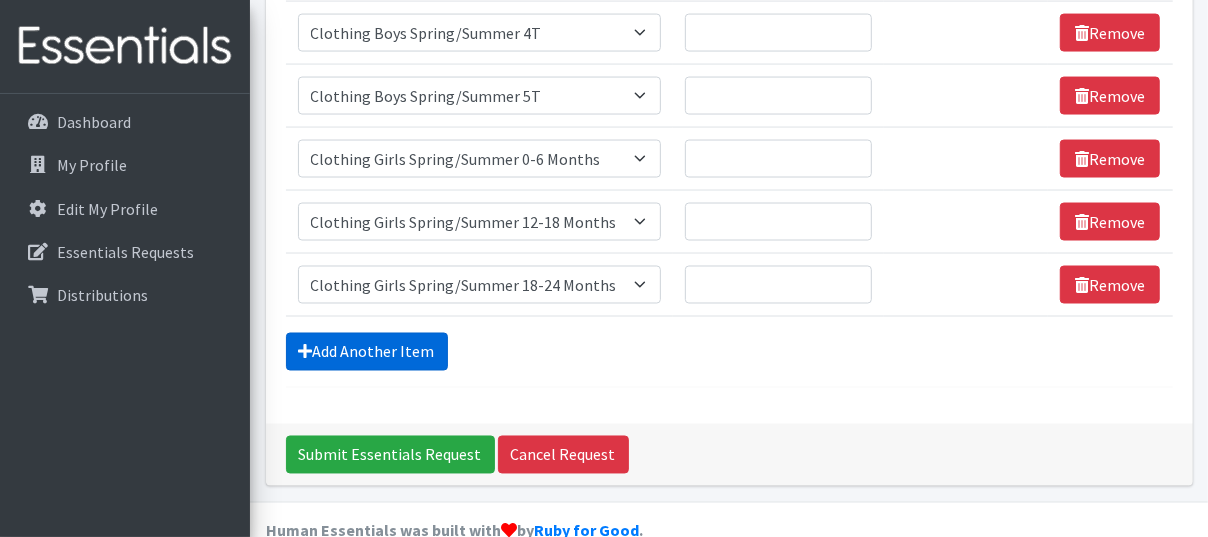 click on "Add Another Item" at bounding box center [367, 352] 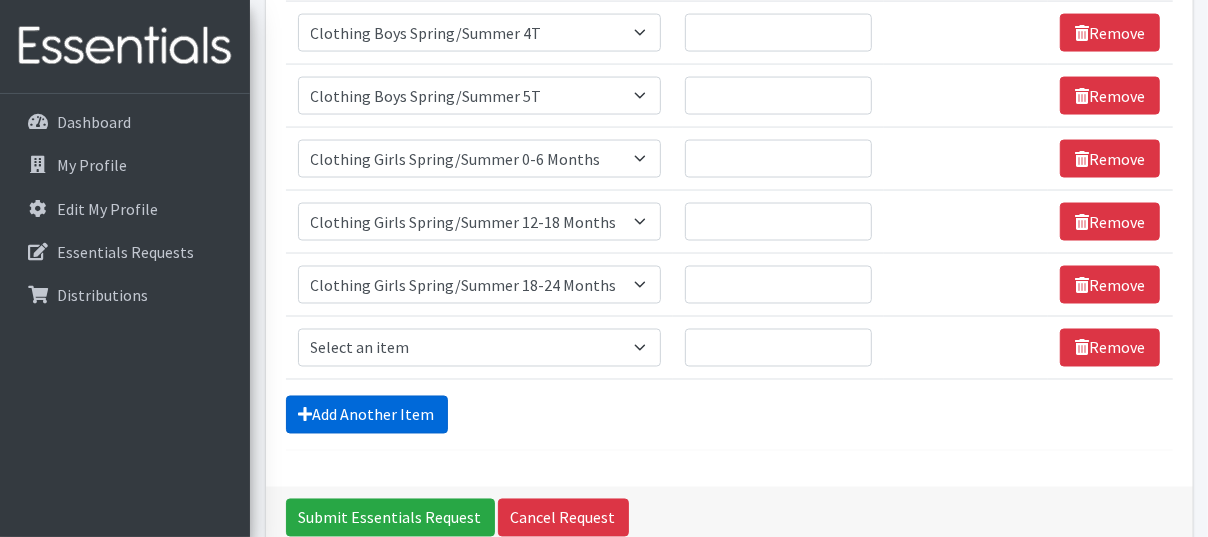 scroll, scrollTop: 1908, scrollLeft: 0, axis: vertical 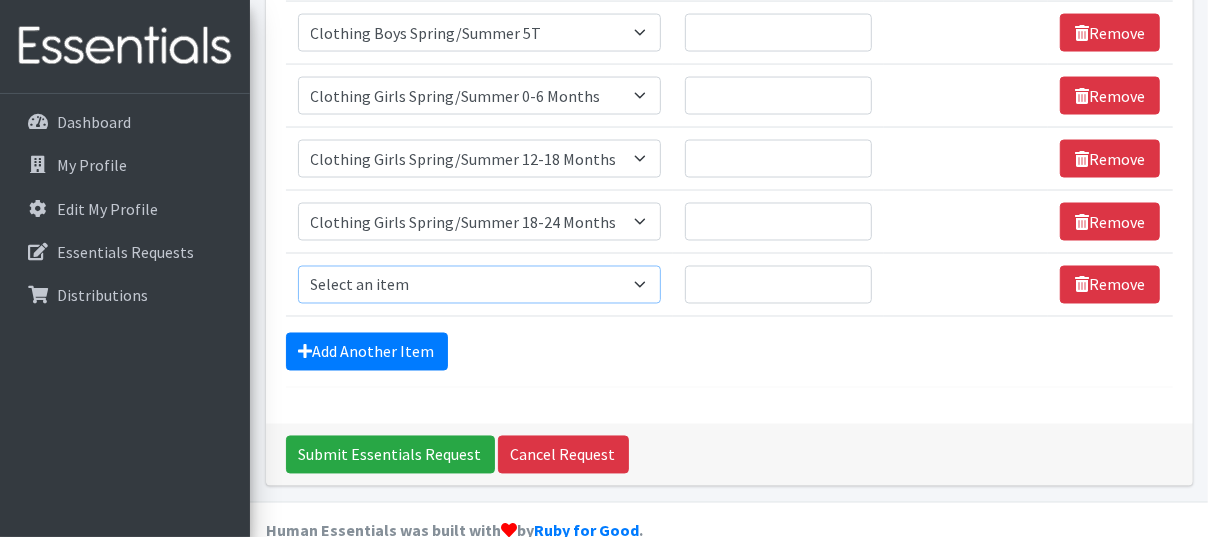 click on "Select an item
# of Children this order will serve
# of Individuals Living in Household
Activity Mat
Baby Carriers
Bath Tubs
Bed Pads
Bibs
Birthday Box - Boy
Birthday Box - Girl
Blankets/Swaddlers/Sleepsacks
Books
Bottles
Breast Pump
Bundle Me's
Car Seat - 3in1 up to 80 lbs.
Car Seat - Infant up to 22lbs. w/ handle
Clothing Boys Spring/Summer 0-6 Months
Clothing Boys Spring/Summer 12-18 Months
Clothing Boys Spring/Summer 18-24 Months
Clothing Boys Spring/Summer 2T
Clothing Boys Spring/Summer 3T
Clothing Boys Spring/Summer 4T
Clothing Boys Spring/Summer 5T
Clothing Boys Spring/Summer 6-12 Months
Clothing Boys Spring/Summer Premie/NB
Clothing Girls Fall/Winter 6-12 Months
Clothing Girls Spring/Summer 0-6 Months
Clothing Girls Spring/Summer 12-18 Months
Clothing Girls Spring/Summer 18-24 Months
Clothing Girls Spring/Summer 2T
Clothing Girls Spring/Summer 3T
Clothing Girls Spring/Summer 4T
Clothing Girls Spring/Summer 5T
Diaper Bags" at bounding box center [480, 285] 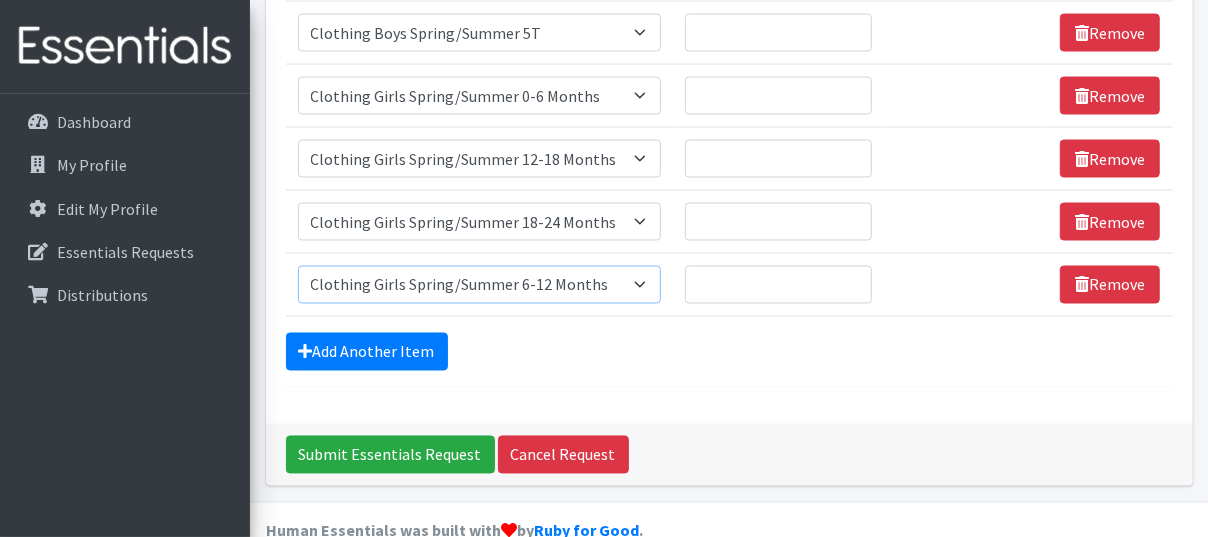 click on "Select an item
# of Children this order will serve
# of Individuals Living in Household
Activity Mat
Baby Carriers
Bath Tubs
Bed Pads
Bibs
Birthday Box - Boy
Birthday Box - Girl
Blankets/Swaddlers/Sleepsacks
Books
Bottles
Breast Pump
Bundle Me's
Car Seat - 3in1 up to 80 lbs.
Car Seat - Infant up to 22lbs. w/ handle
Clothing Boys Spring/Summer 0-6 Months
Clothing Boys Spring/Summer 12-18 Months
Clothing Boys Spring/Summer 18-24 Months
Clothing Boys Spring/Summer 2T
Clothing Boys Spring/Summer 3T
Clothing Boys Spring/Summer 4T
Clothing Boys Spring/Summer 5T
Clothing Boys Spring/Summer 6-12 Months
Clothing Boys Spring/Summer Premie/NB
Clothing Girls Fall/Winter 6-12 Months
Clothing Girls Spring/Summer 0-6 Months
Clothing Girls Spring/Summer 12-18 Months
Clothing Girls Spring/Summer 18-24 Months
Clothing Girls Spring/Summer 2T
Clothing Girls Spring/Summer 3T
Clothing Girls Spring/Summer 4T
Clothing Girls Spring/Summer 5T
Diaper Bags" at bounding box center (480, 285) 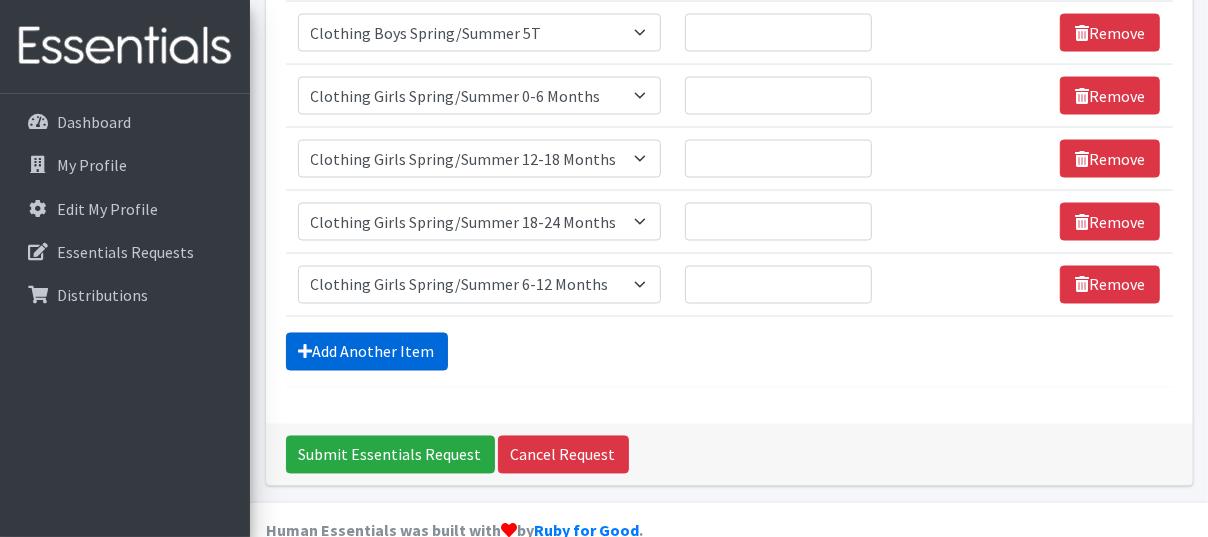 click on "Add Another Item" at bounding box center [367, 352] 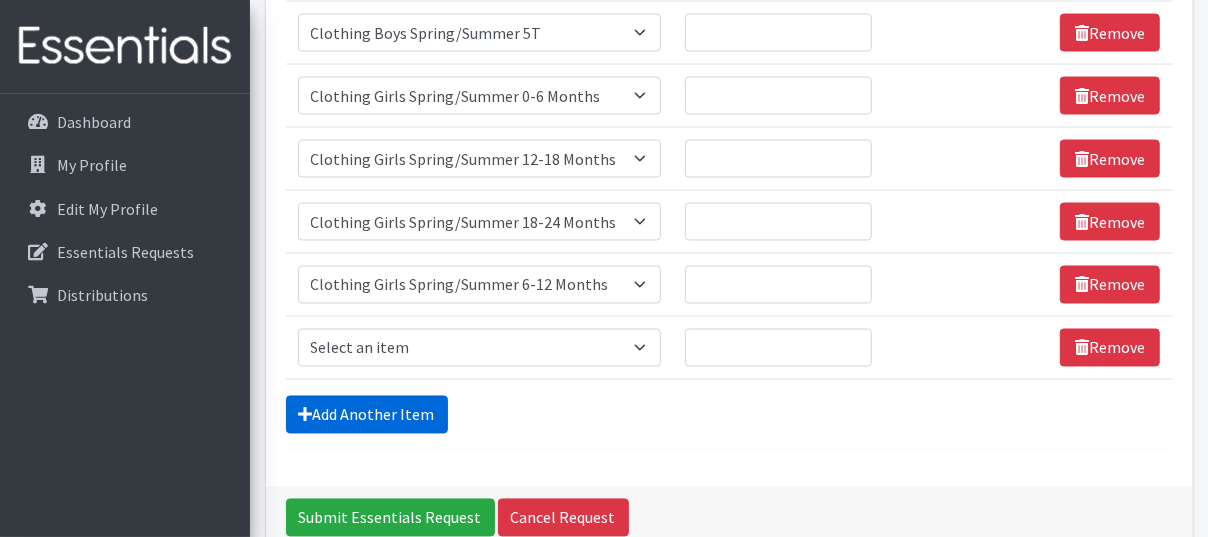 scroll, scrollTop: 1971, scrollLeft: 0, axis: vertical 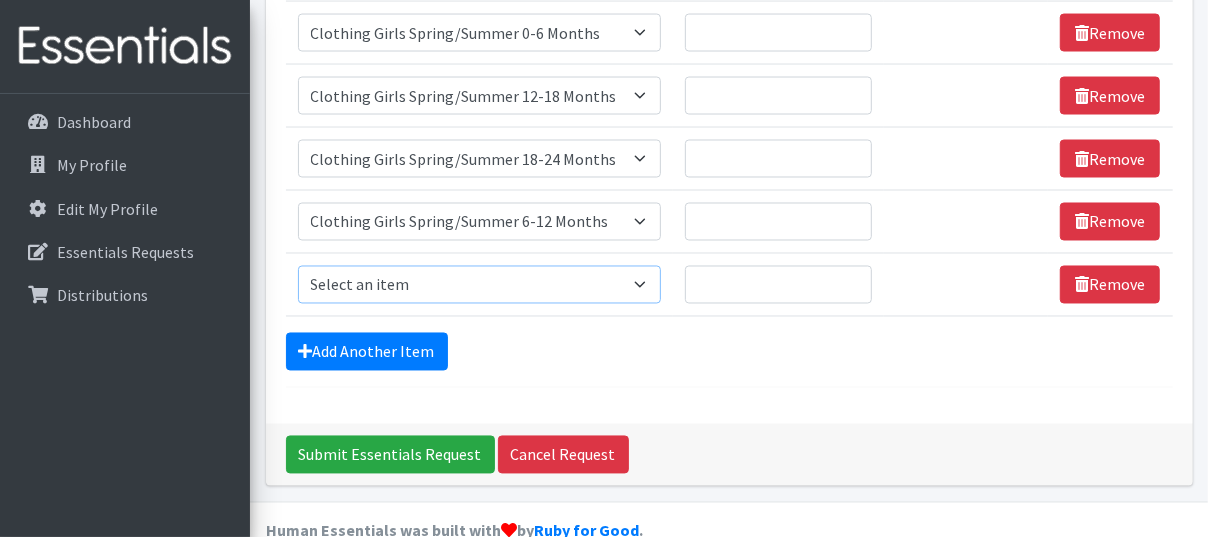 click on "Select an item
# of Children this order will serve
# of Individuals Living in Household
Activity Mat
Baby Carriers
Bath Tubs
Bed Pads
Bibs
Birthday Box - Boy
Birthday Box - Girl
Blankets/Swaddlers/Sleepsacks
Books
Bottles
Breast Pump
Bundle Me's
Car Seat - 3in1 up to 80 lbs.
Car Seat - Infant up to 22lbs. w/ handle
Clothing Boys Spring/Summer 0-6 Months
Clothing Boys Spring/Summer 12-18 Months
Clothing Boys Spring/Summer 18-24 Months
Clothing Boys Spring/Summer 2T
Clothing Boys Spring/Summer 3T
Clothing Boys Spring/Summer 4T
Clothing Boys Spring/Summer 5T
Clothing Boys Spring/Summer 6-12 Months
Clothing Boys Spring/Summer Premie/NB
Clothing Girls Fall/Winter 6-12 Months
Clothing Girls Spring/Summer 0-6 Months
Clothing Girls Spring/Summer 12-18 Months
Clothing Girls Spring/Summer 18-24 Months
Clothing Girls Spring/Summer 2T
Clothing Girls Spring/Summer 3T
Clothing Girls Spring/Summer 4T
Clothing Girls Spring/Summer 5T
Diaper Bags" at bounding box center (480, 285) 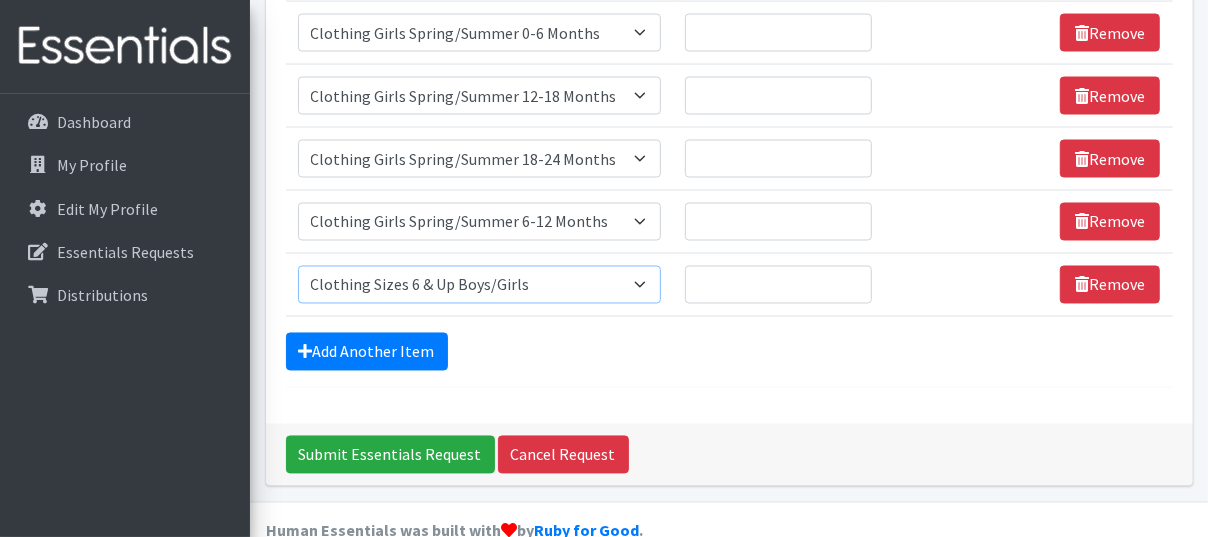click on "Select an item
# of Children this order will serve
# of Individuals Living in Household
Activity Mat
Baby Carriers
Bath Tubs
Bed Pads
Bibs
Birthday Box - Boy
Birthday Box - Girl
Blankets/Swaddlers/Sleepsacks
Books
Bottles
Breast Pump
Bundle Me's
Car Seat - 3in1 up to 80 lbs.
Car Seat - Infant up to 22lbs. w/ handle
Clothing Boys Spring/Summer 0-6 Months
Clothing Boys Spring/Summer 12-18 Months
Clothing Boys Spring/Summer 18-24 Months
Clothing Boys Spring/Summer 2T
Clothing Boys Spring/Summer 3T
Clothing Boys Spring/Summer 4T
Clothing Boys Spring/Summer 5T
Clothing Boys Spring/Summer 6-12 Months
Clothing Boys Spring/Summer Premie/NB
Clothing Girls Fall/Winter 6-12 Months
Clothing Girls Spring/Summer 0-6 Months
Clothing Girls Spring/Summer 12-18 Months
Clothing Girls Spring/Summer 18-24 Months
Clothing Girls Spring/Summer 2T
Clothing Girls Spring/Summer 3T
Clothing Girls Spring/Summer 4T
Clothing Girls Spring/Summer 5T
Diaper Bags" at bounding box center (480, 285) 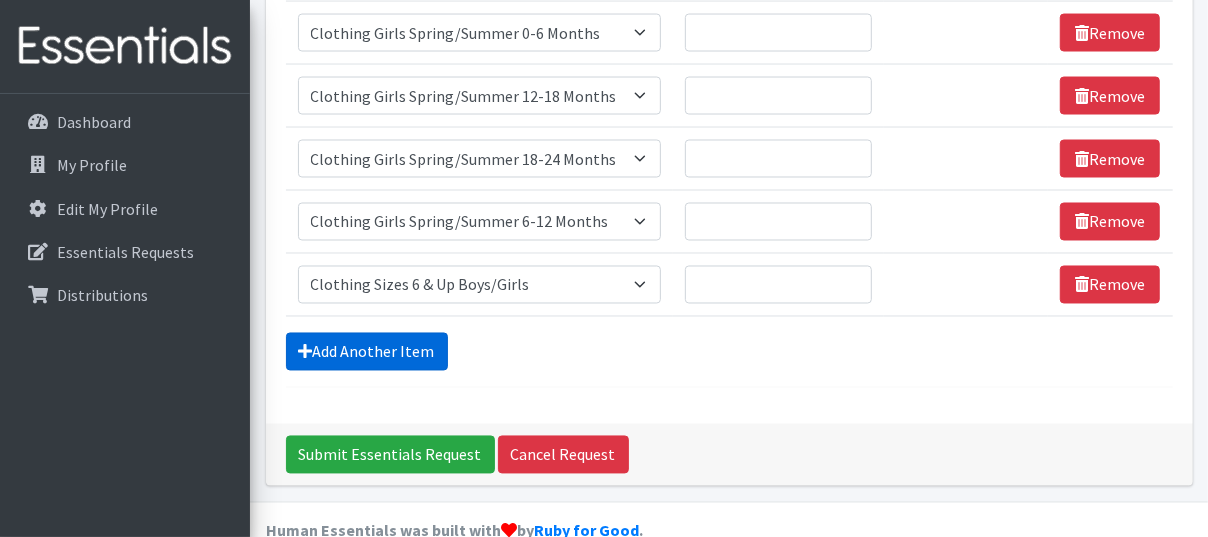 click on "Add Another Item" at bounding box center [367, 352] 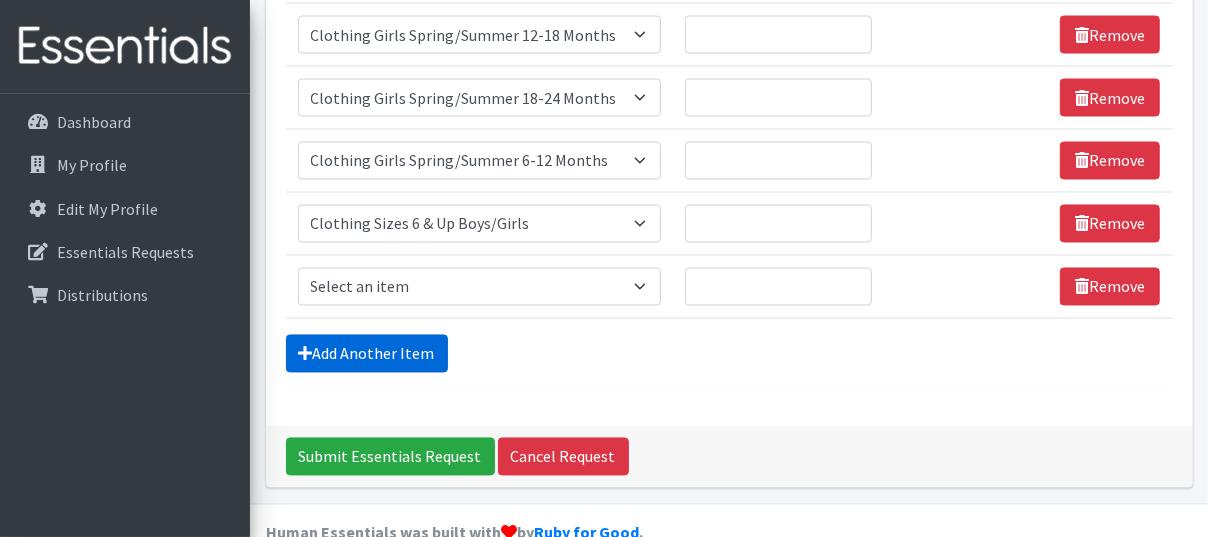 scroll, scrollTop: 2033, scrollLeft: 0, axis: vertical 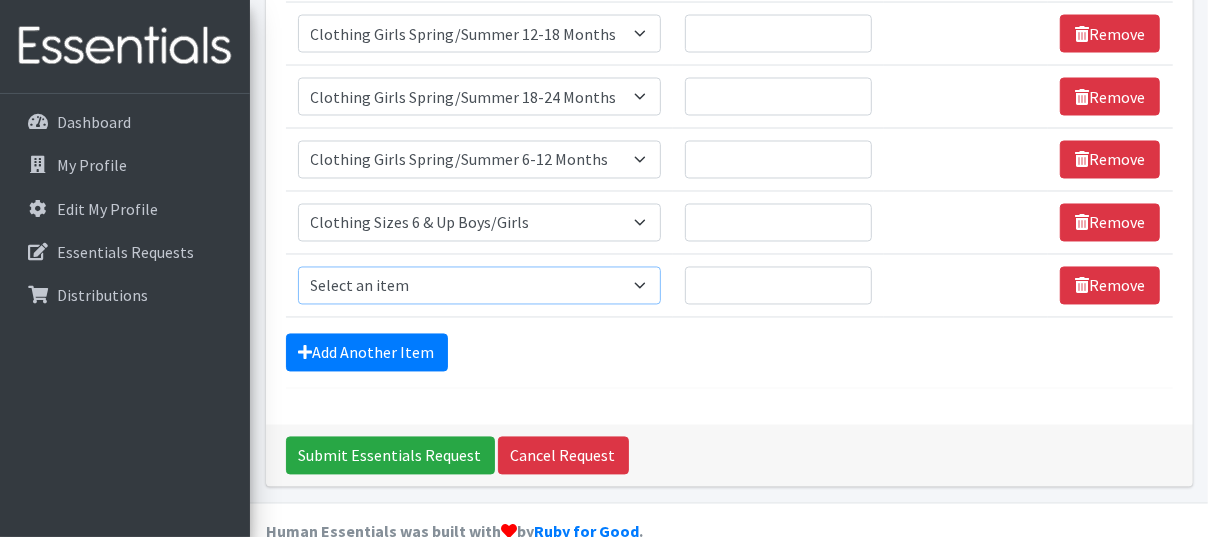 click on "Select an item
# of Children this order will serve
# of Individuals Living in Household
Activity Mat
Baby Carriers
Bath Tubs
Bed Pads
Bibs
Birthday Box - Boy
Birthday Box - Girl
Blankets/Swaddlers/Sleepsacks
Books
Bottles
Breast Pump
Bundle Me's
Car Seat - 3in1 up to 80 lbs.
Car Seat - Infant up to 22lbs. w/ handle
Clothing Boys Spring/Summer 0-6 Months
Clothing Boys Spring/Summer 12-18 Months
Clothing Boys Spring/Summer 18-24 Months
Clothing Boys Spring/Summer 2T
Clothing Boys Spring/Summer 3T
Clothing Boys Spring/Summer 4T
Clothing Boys Spring/Summer 5T
Clothing Boys Spring/Summer 6-12 Months
Clothing Boys Spring/Summer Premie/NB
Clothing Girls Fall/Winter 6-12 Months
Clothing Girls Spring/Summer 0-6 Months
Clothing Girls Spring/Summer 12-18 Months
Clothing Girls Spring/Summer 18-24 Months
Clothing Girls Spring/Summer 2T
Clothing Girls Spring/Summer 3T
Clothing Girls Spring/Summer 4T
Clothing Girls Spring/Summer 5T
Diaper Bags" at bounding box center [480, 286] 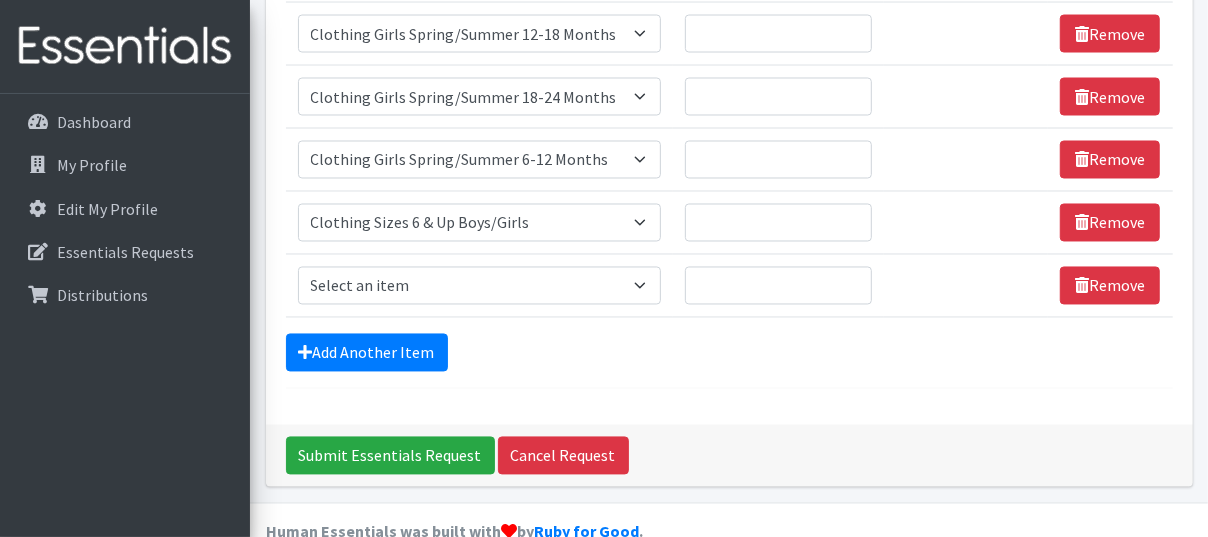 click on "Add Another Item" at bounding box center (729, 353) 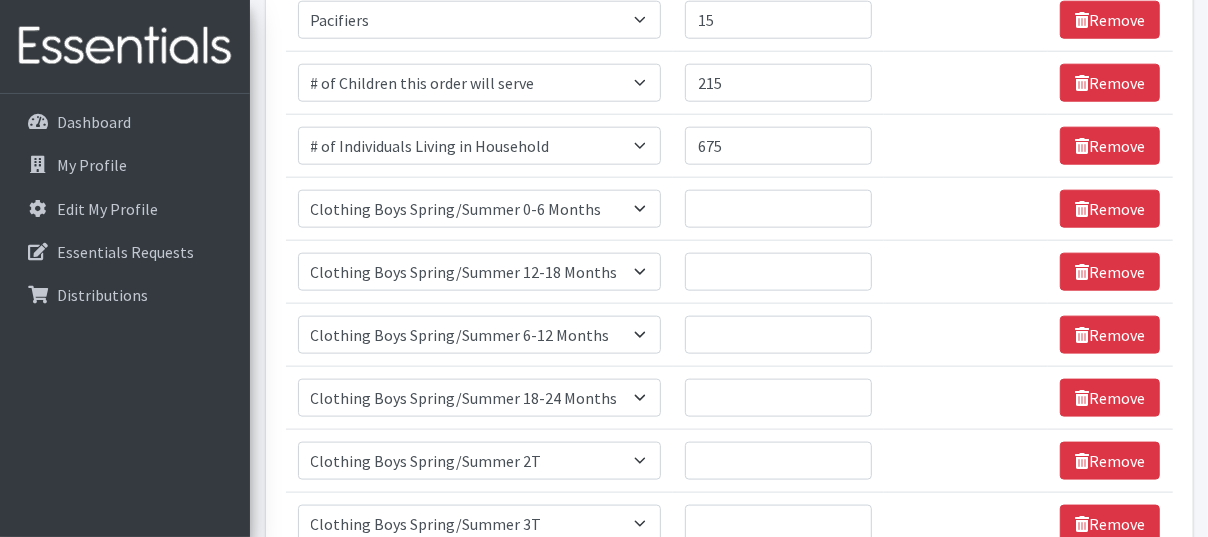scroll, scrollTop: 1292, scrollLeft: 0, axis: vertical 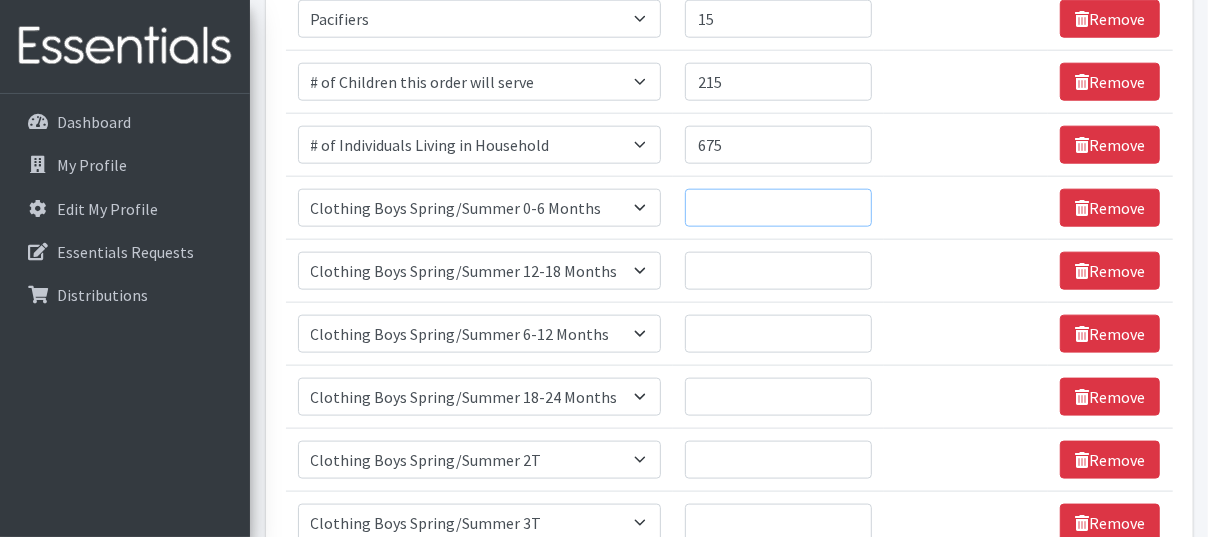 click on "Quantity" at bounding box center (778, 208) 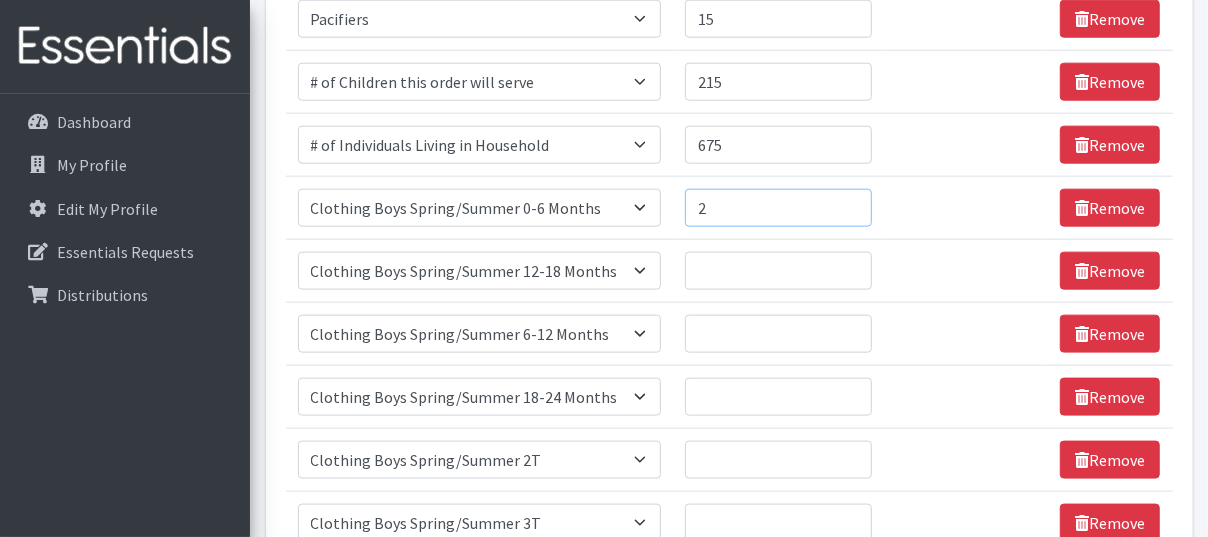 type on "2" 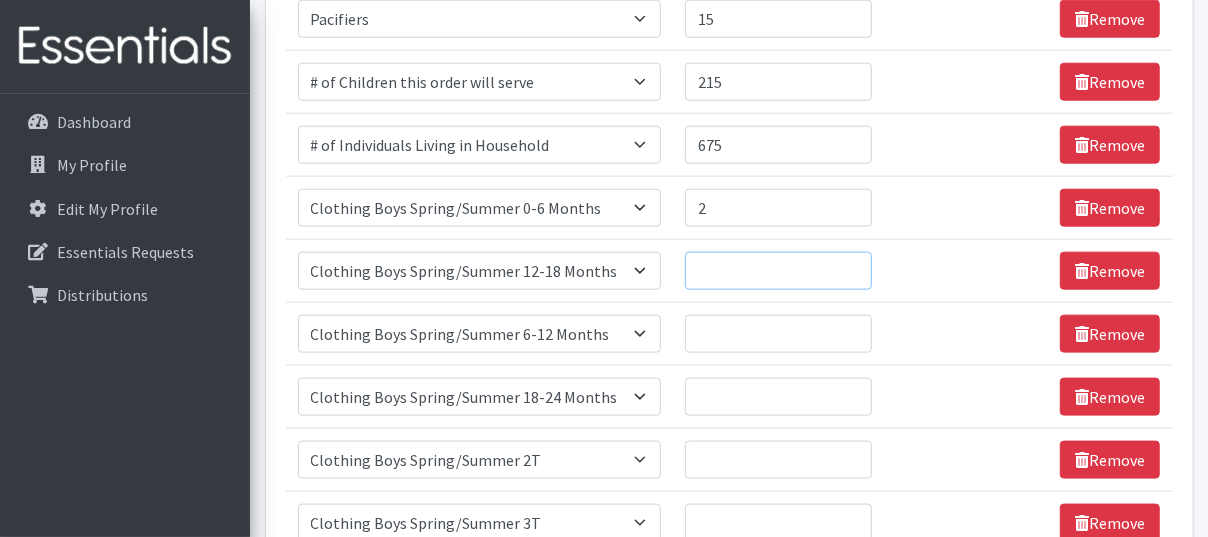 drag, startPoint x: 742, startPoint y: 229, endPoint x: 748, endPoint y: 240, distance: 12.529964 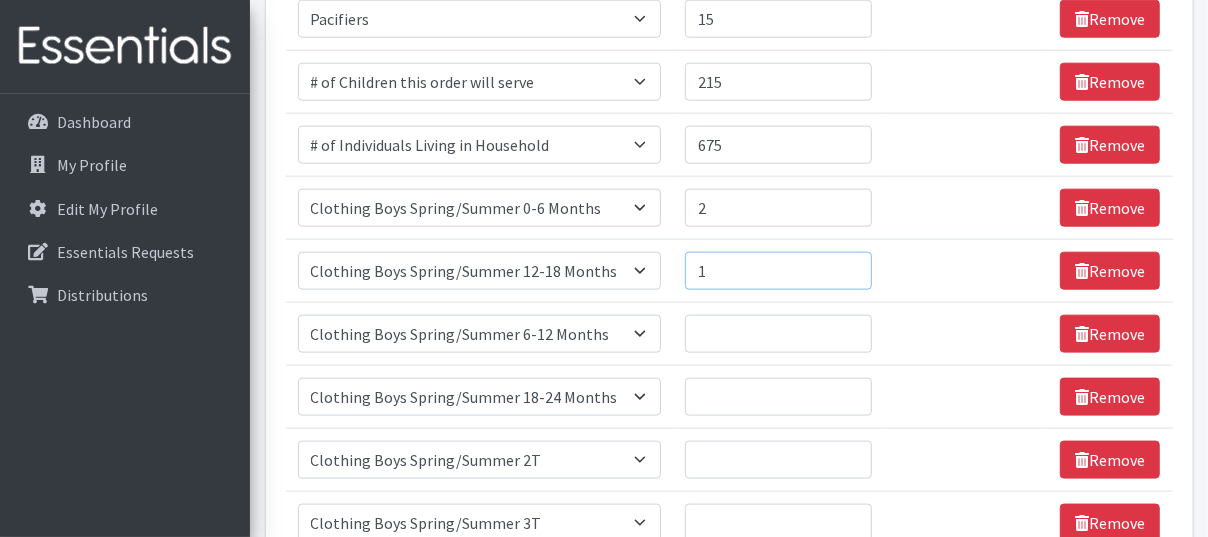 click on "1" at bounding box center (778, 271) 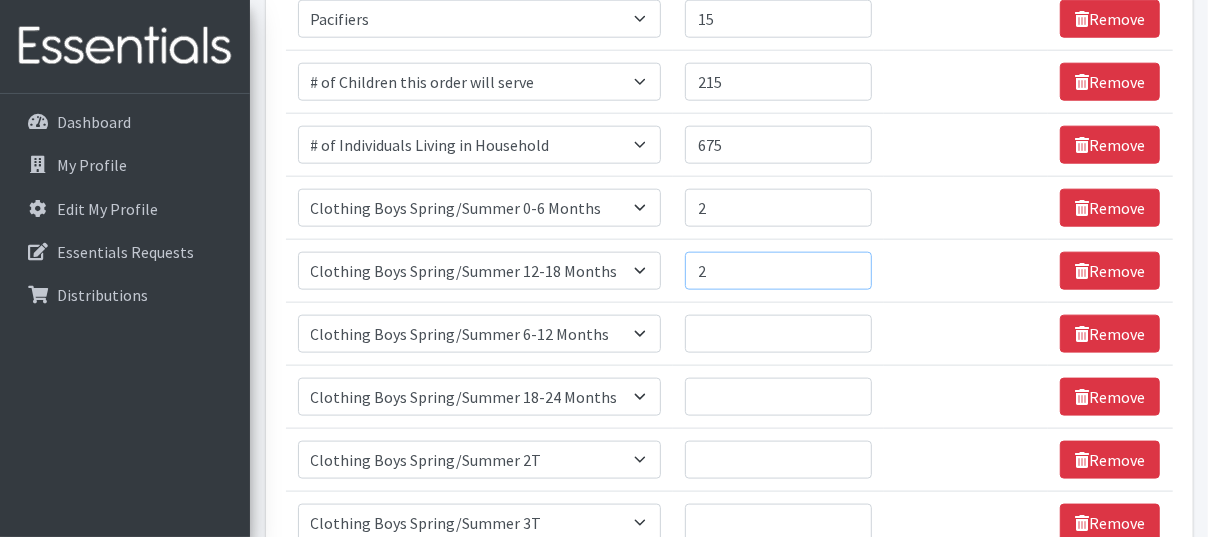 type on "2" 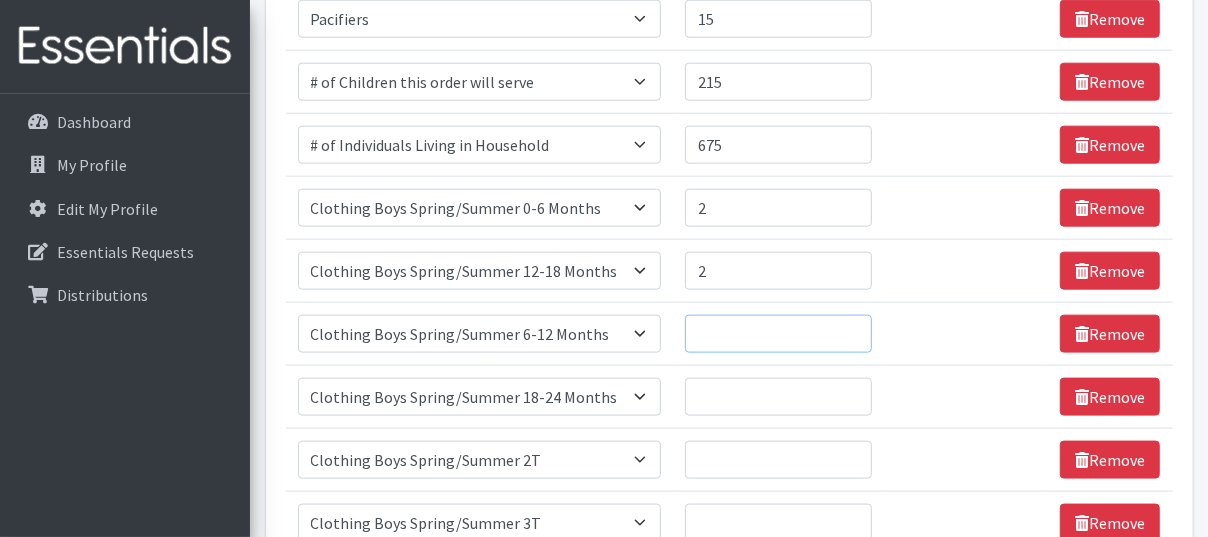 drag, startPoint x: 798, startPoint y: 309, endPoint x: 817, endPoint y: 301, distance: 20.615528 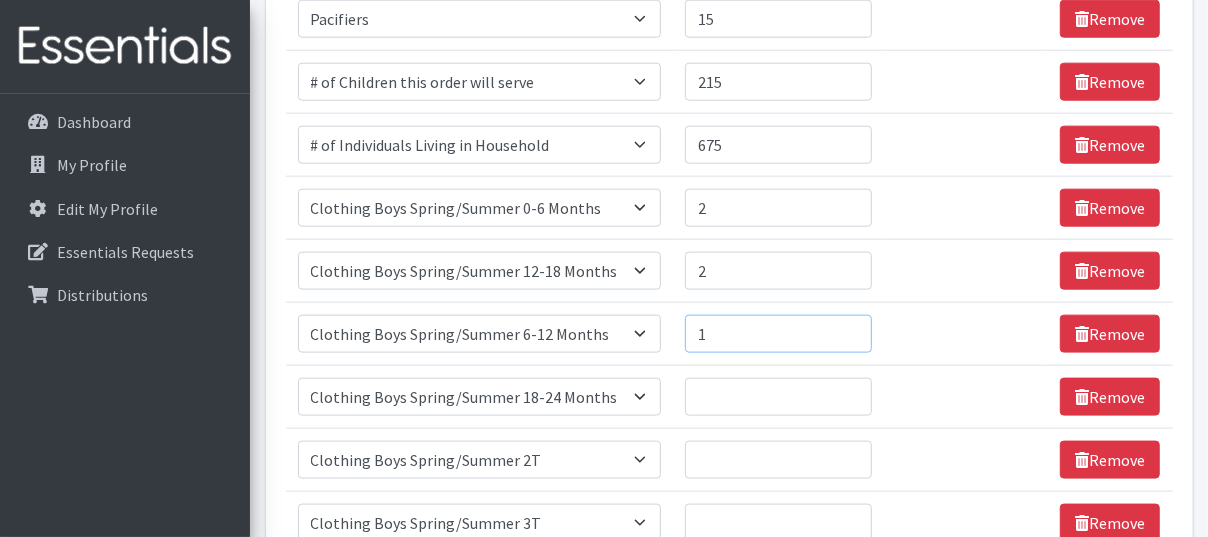 click on "1" at bounding box center [778, 334] 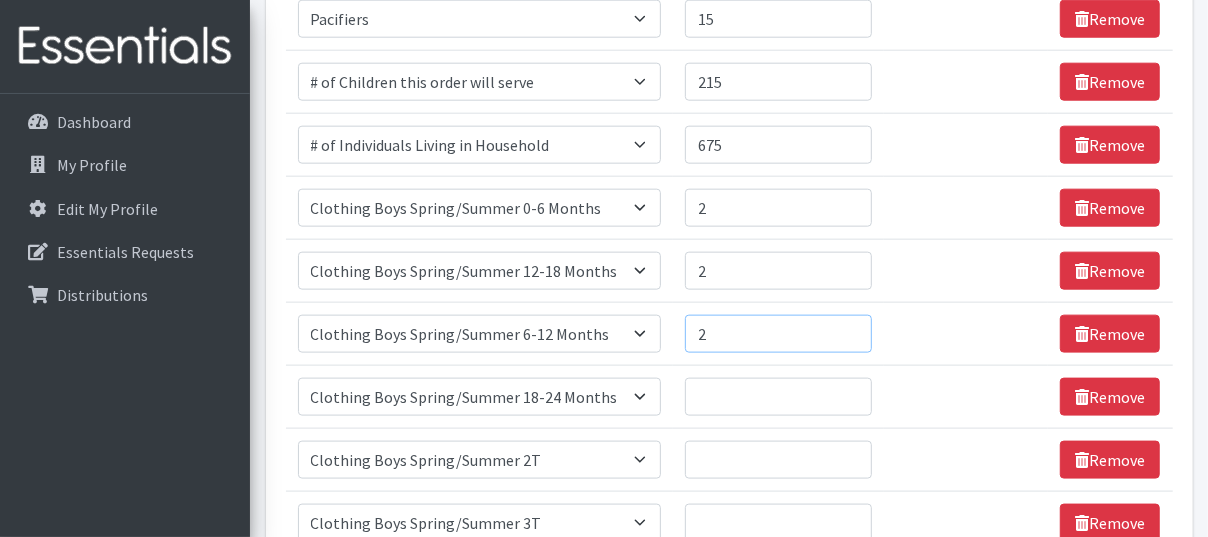 type on "2" 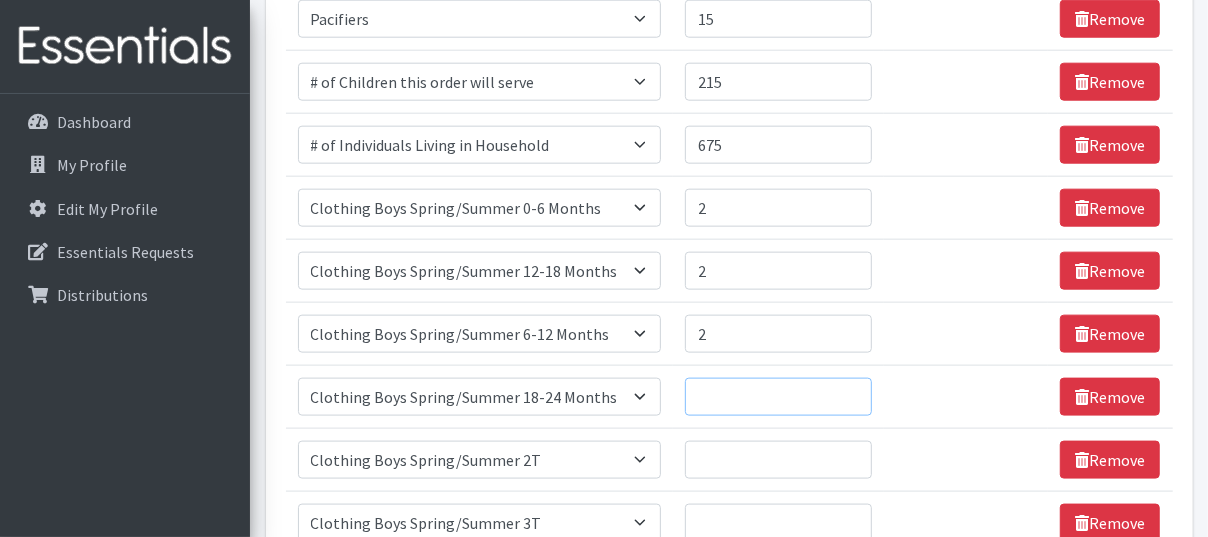 click on "Quantity" at bounding box center [778, 397] 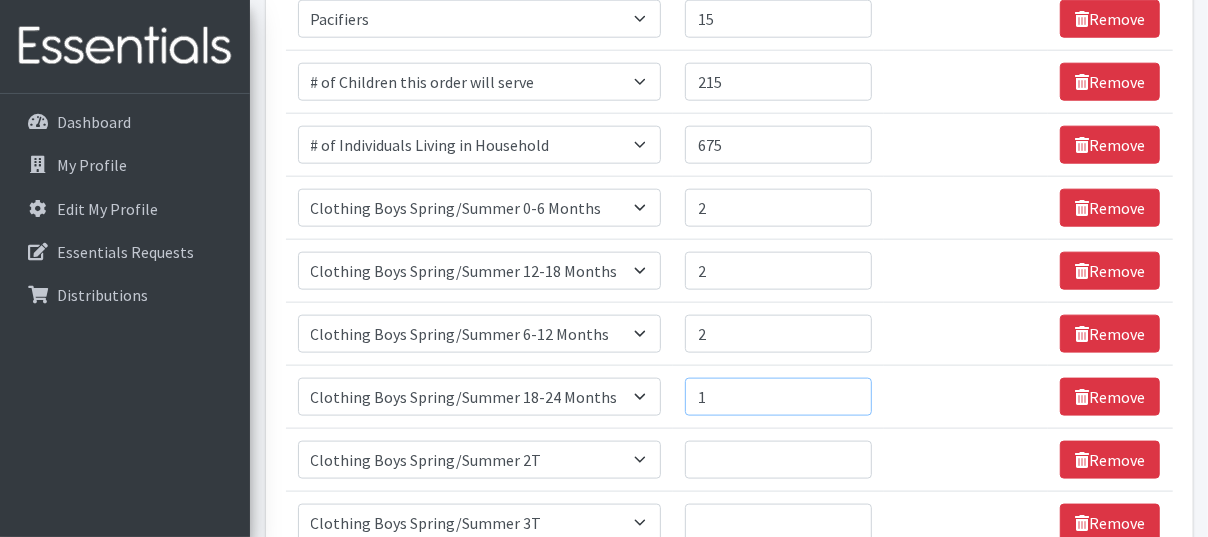 click on "1" at bounding box center (778, 397) 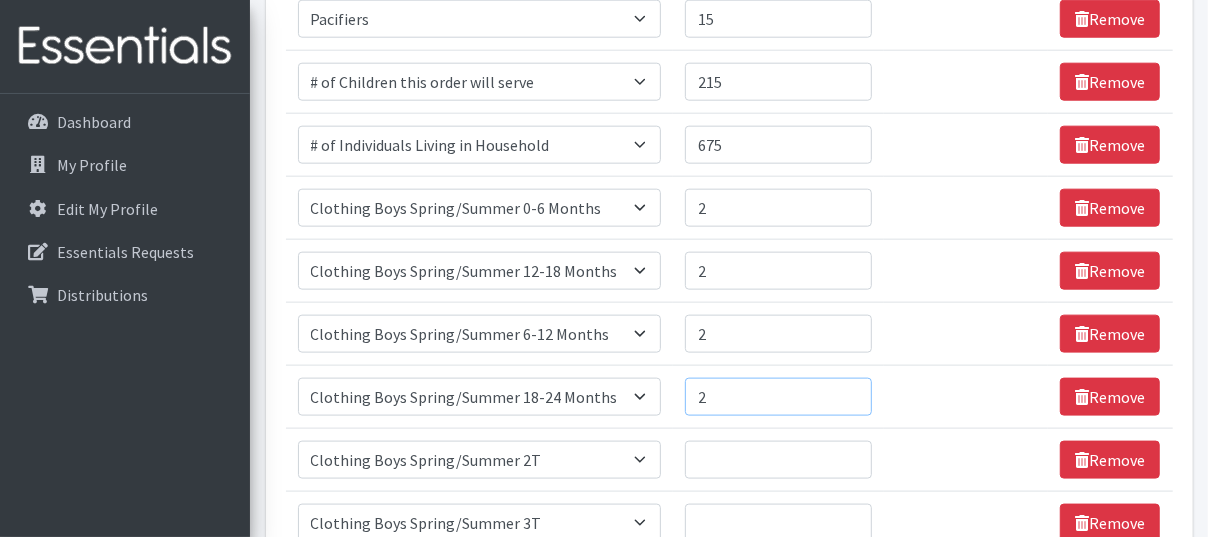 type on "2" 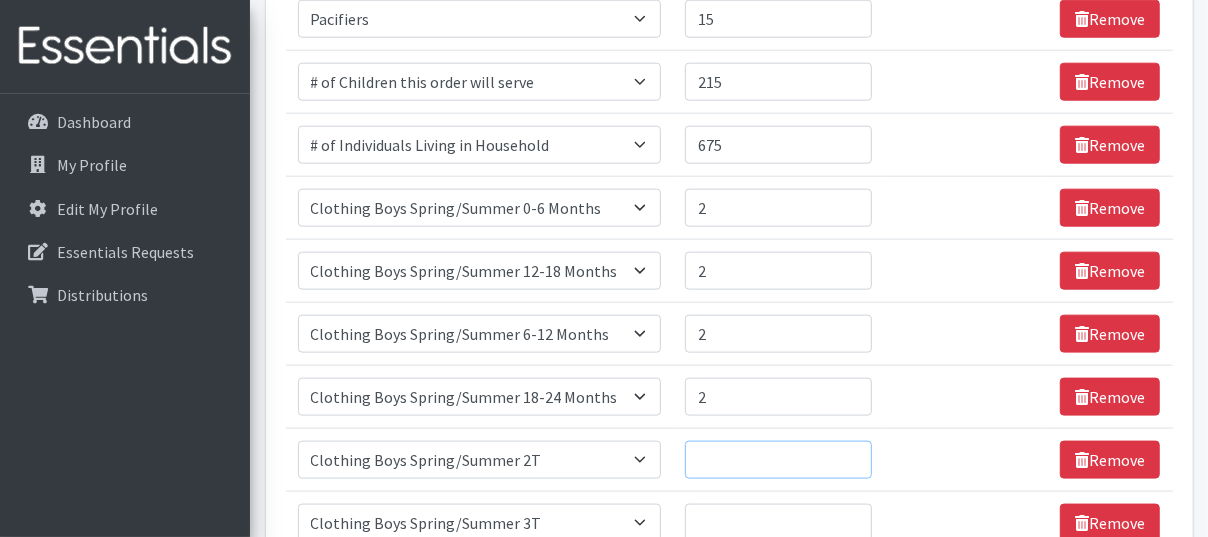 click on "Quantity" at bounding box center (778, 460) 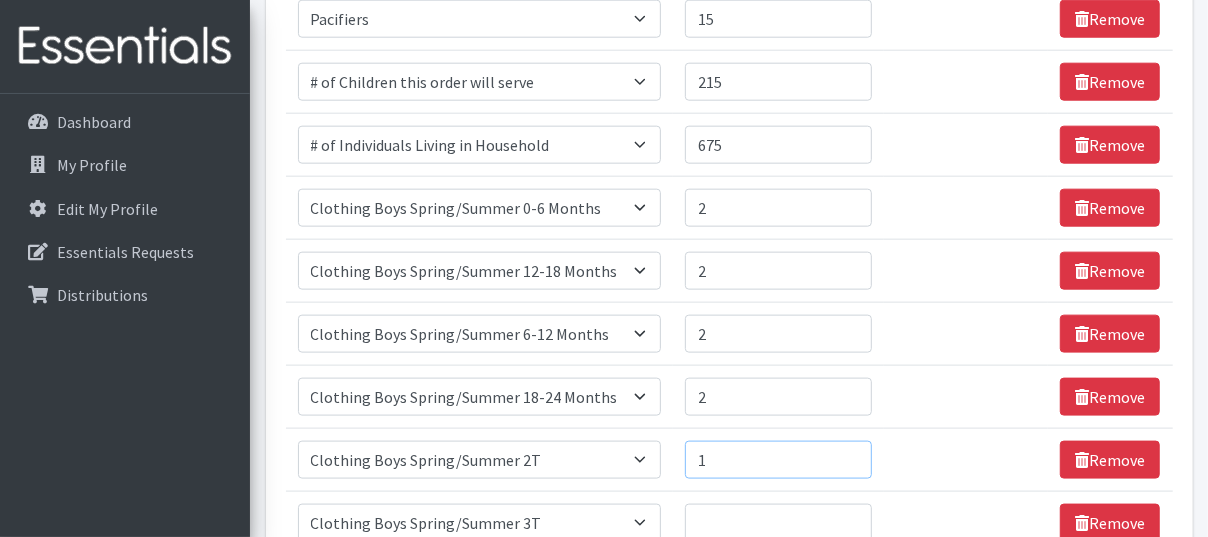 click on "1" at bounding box center (778, 460) 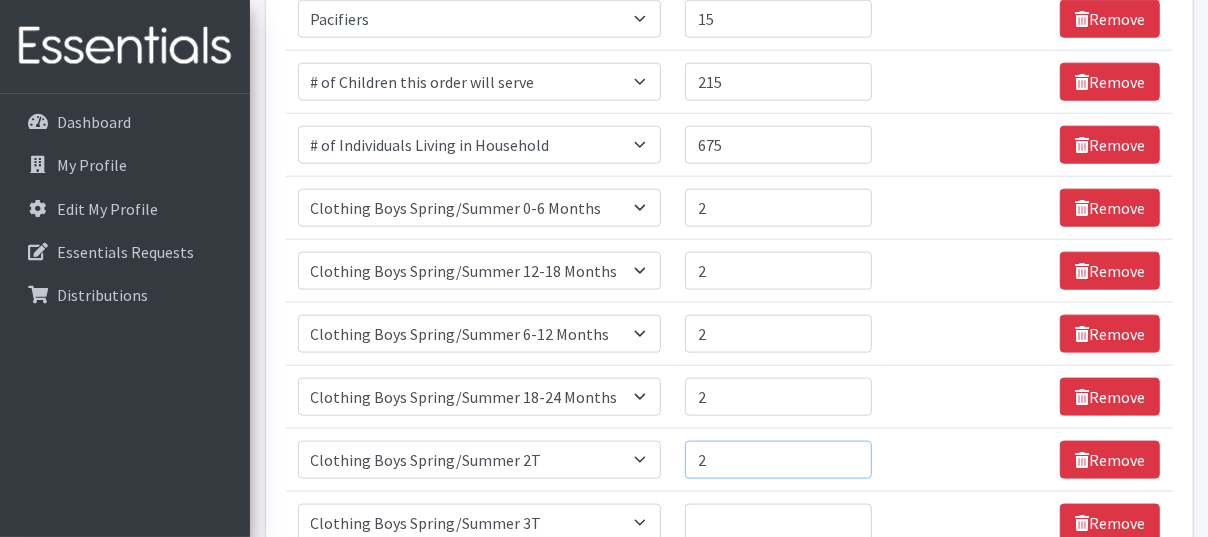 type on "2" 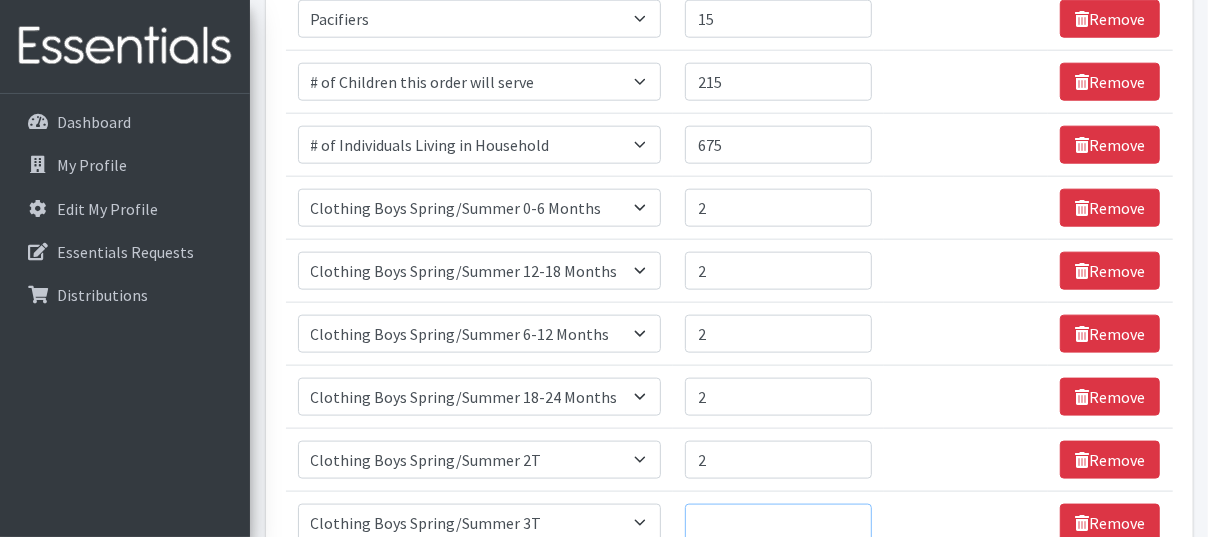 click on "Quantity" at bounding box center [778, 523] 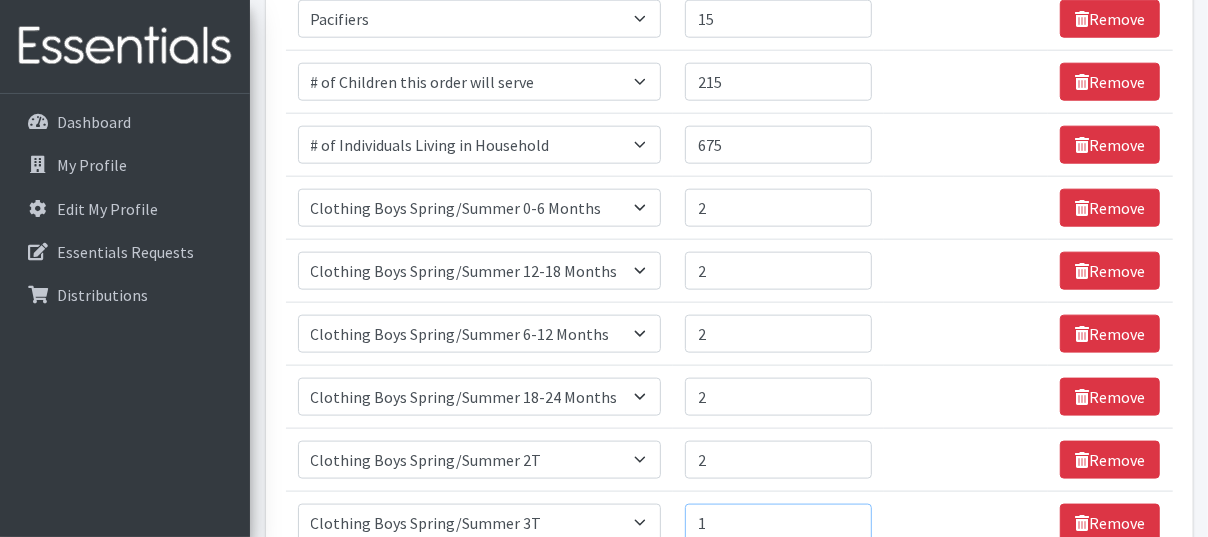 click on "1" at bounding box center (778, 523) 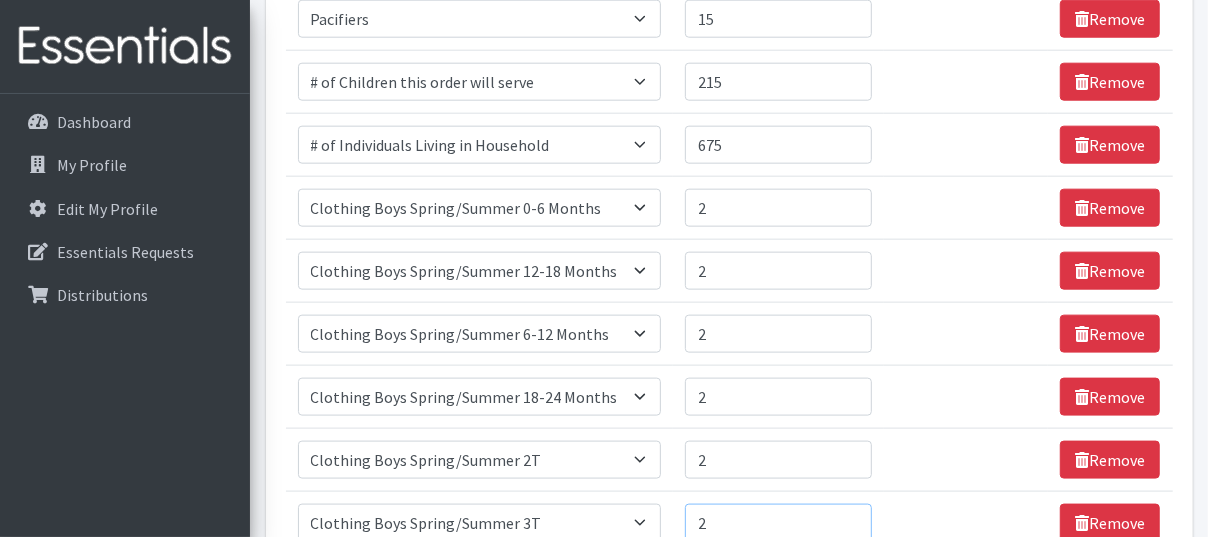 type on "2" 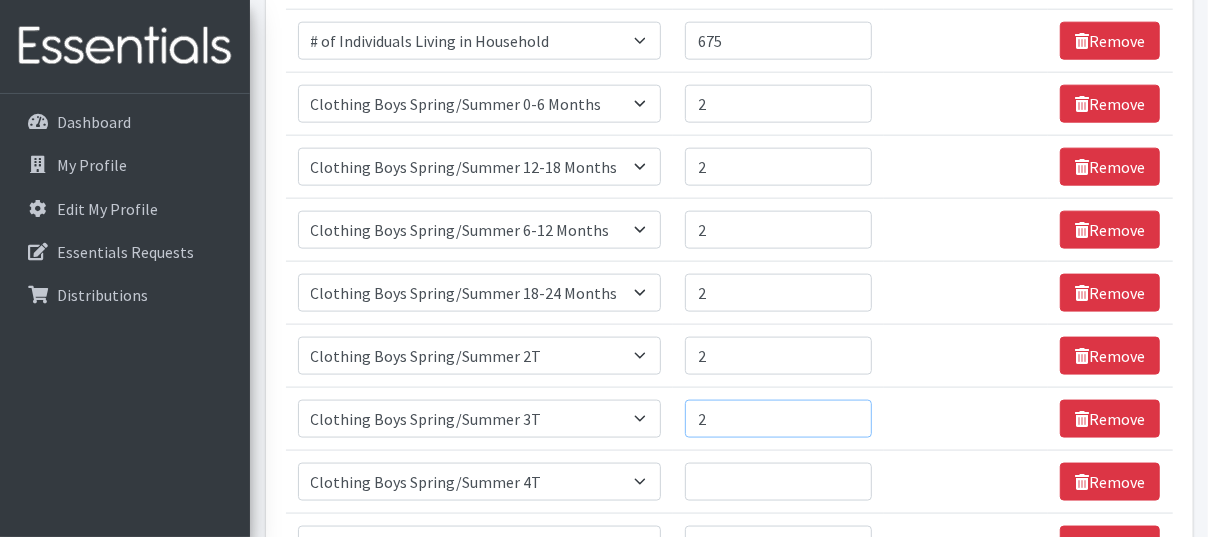 scroll, scrollTop: 1431, scrollLeft: 0, axis: vertical 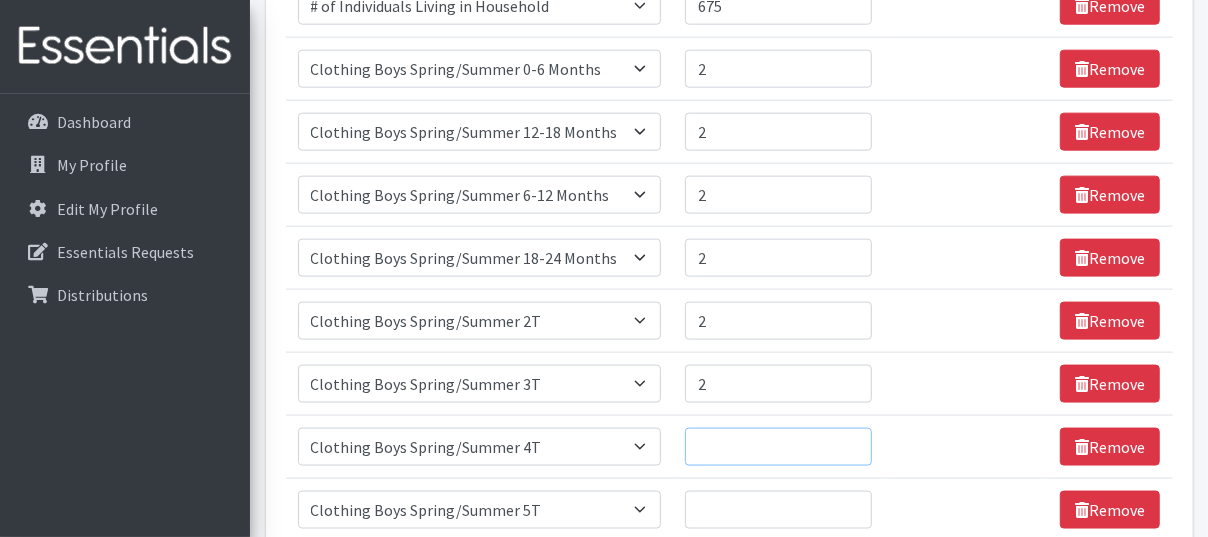 click on "Quantity" at bounding box center (778, 447) 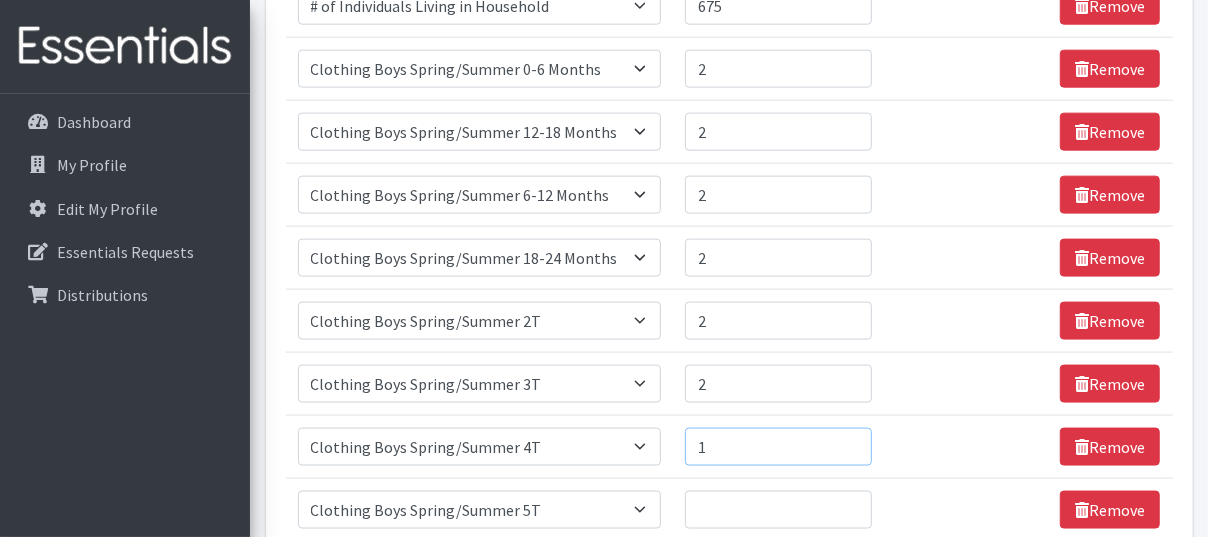 click on "1" at bounding box center [778, 447] 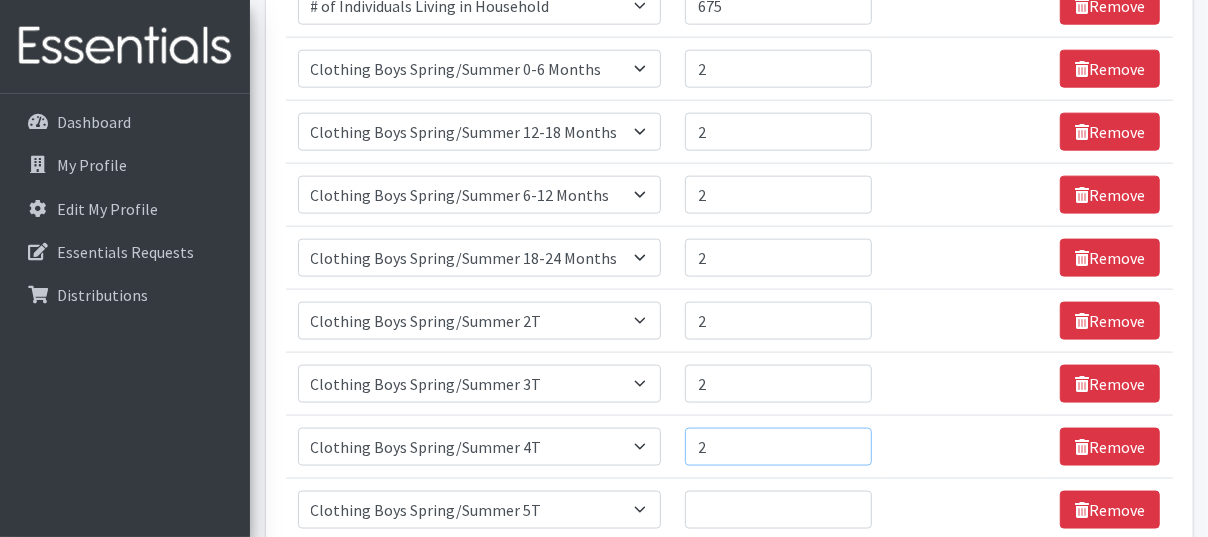 type on "2" 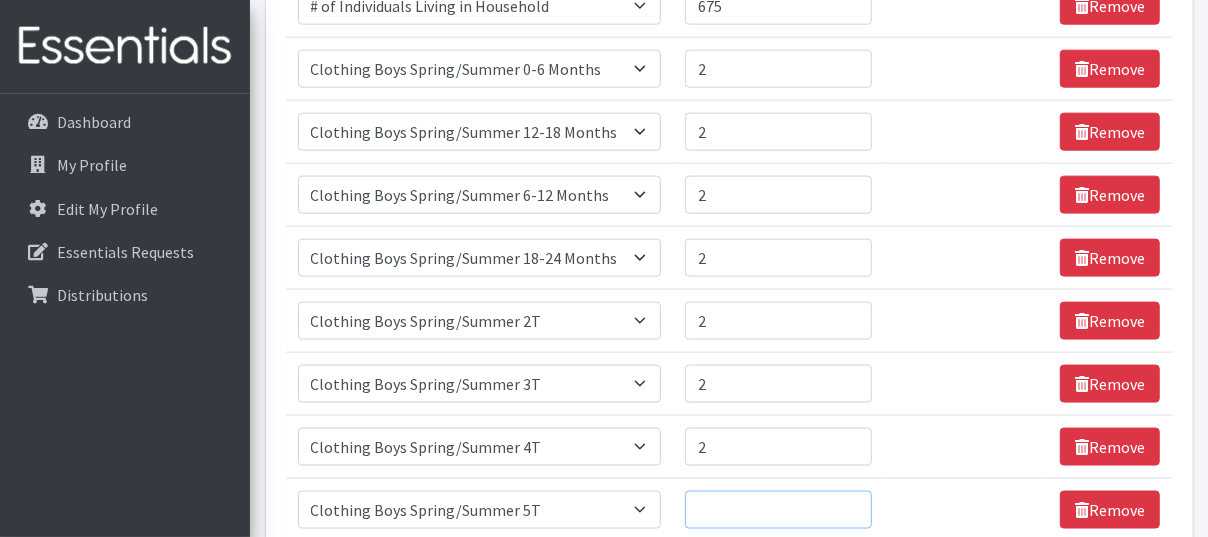 click on "Quantity" at bounding box center (778, 510) 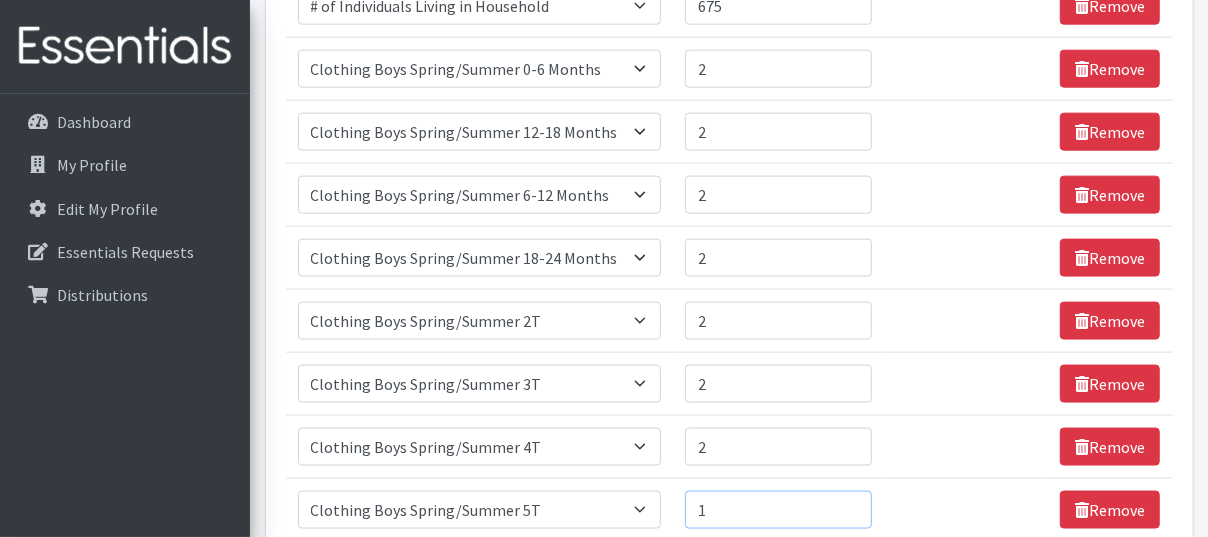 click on "1" at bounding box center [778, 510] 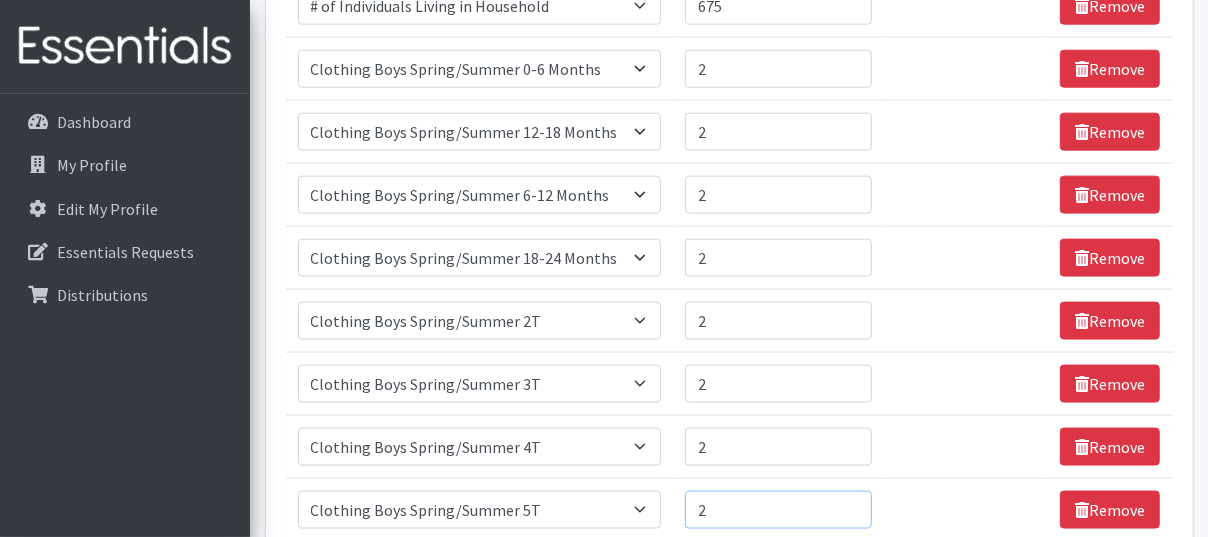 type on "2" 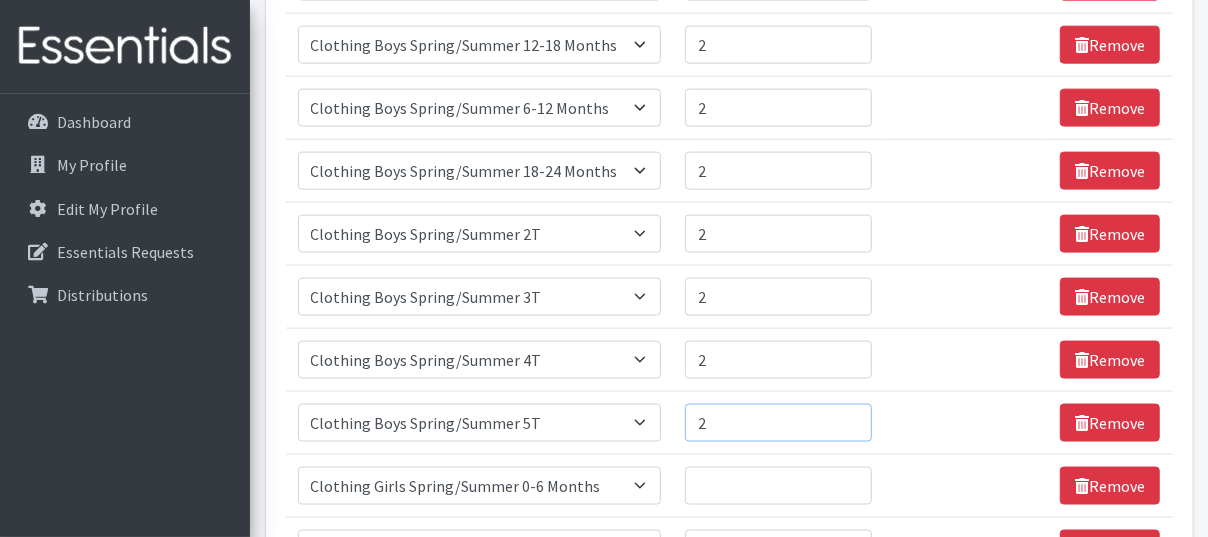 scroll, scrollTop: 1526, scrollLeft: 0, axis: vertical 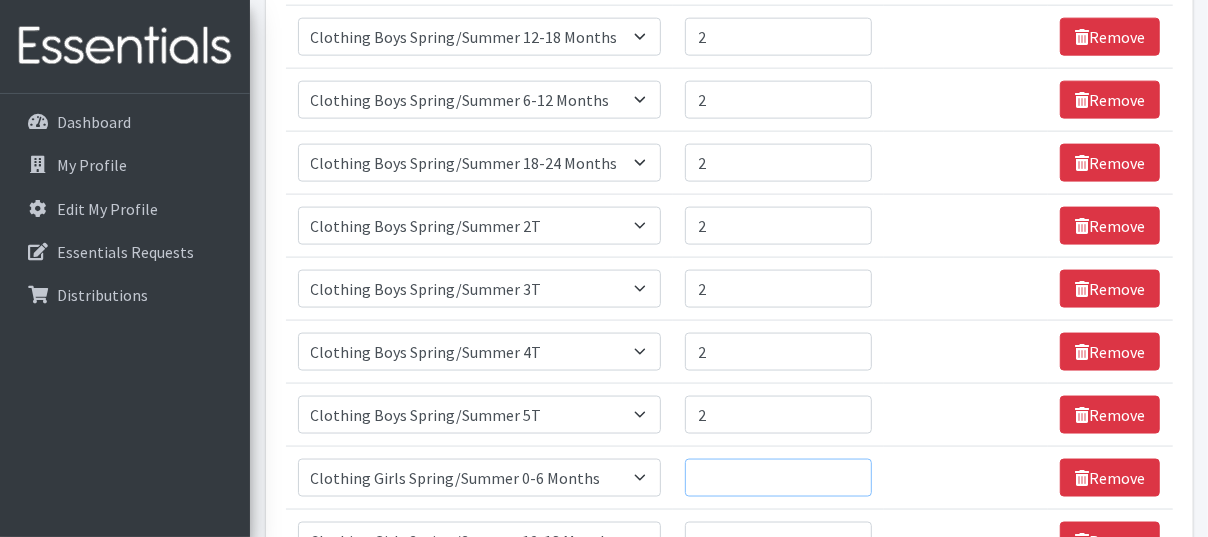 click on "Quantity" at bounding box center (778, 478) 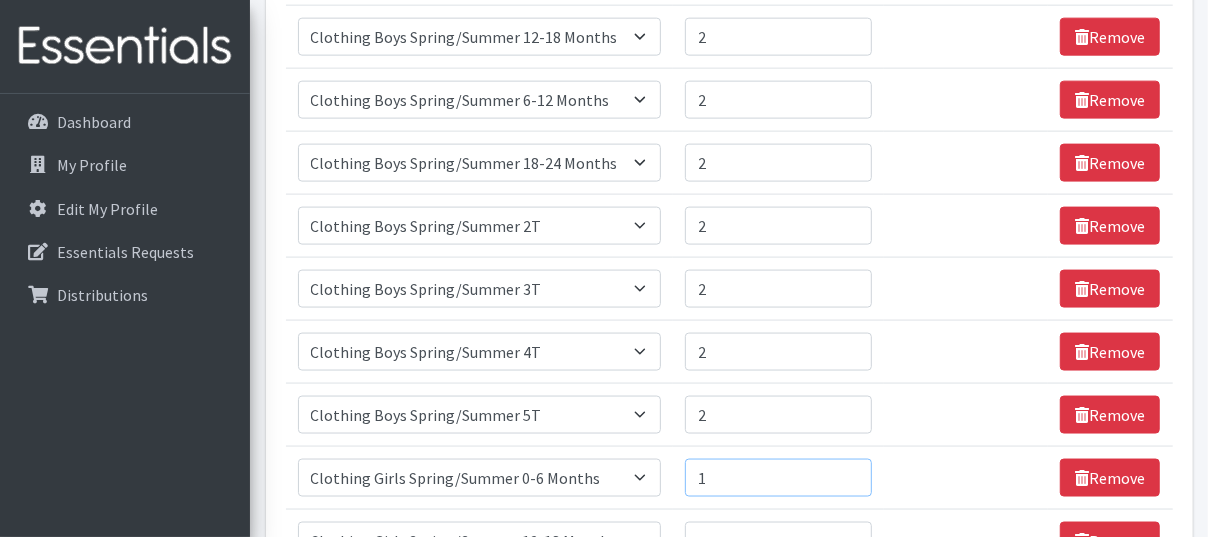 click on "1" at bounding box center [778, 478] 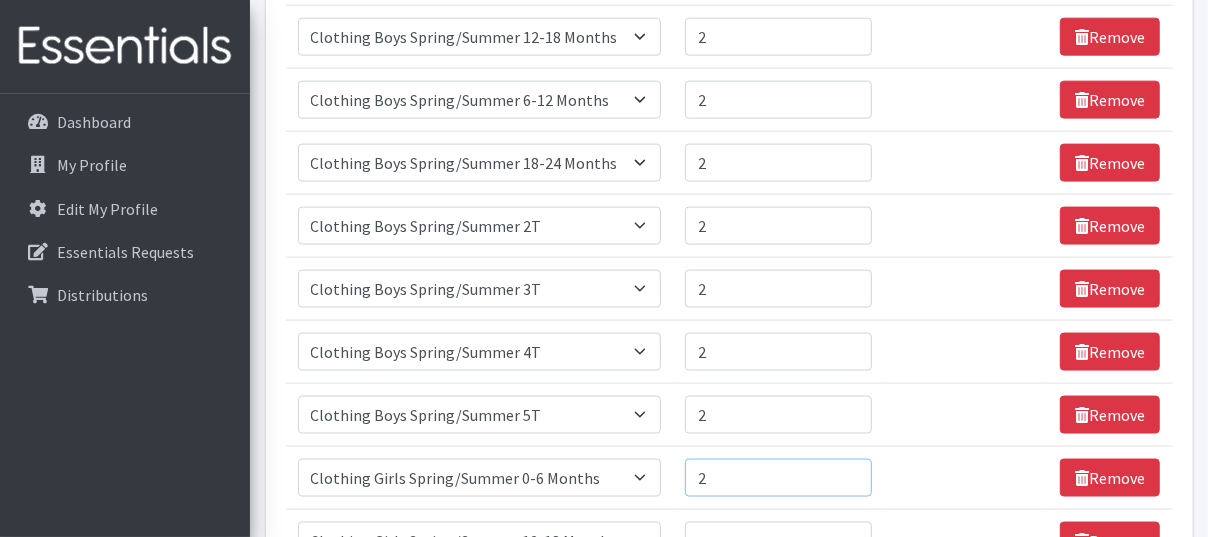 type on "2" 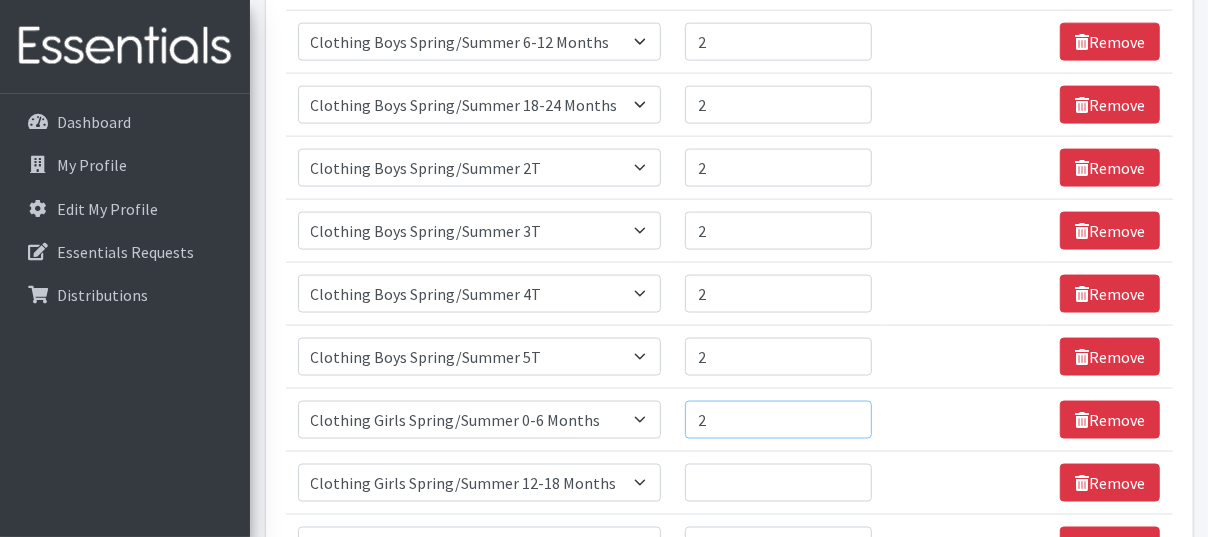 scroll, scrollTop: 1614, scrollLeft: 0, axis: vertical 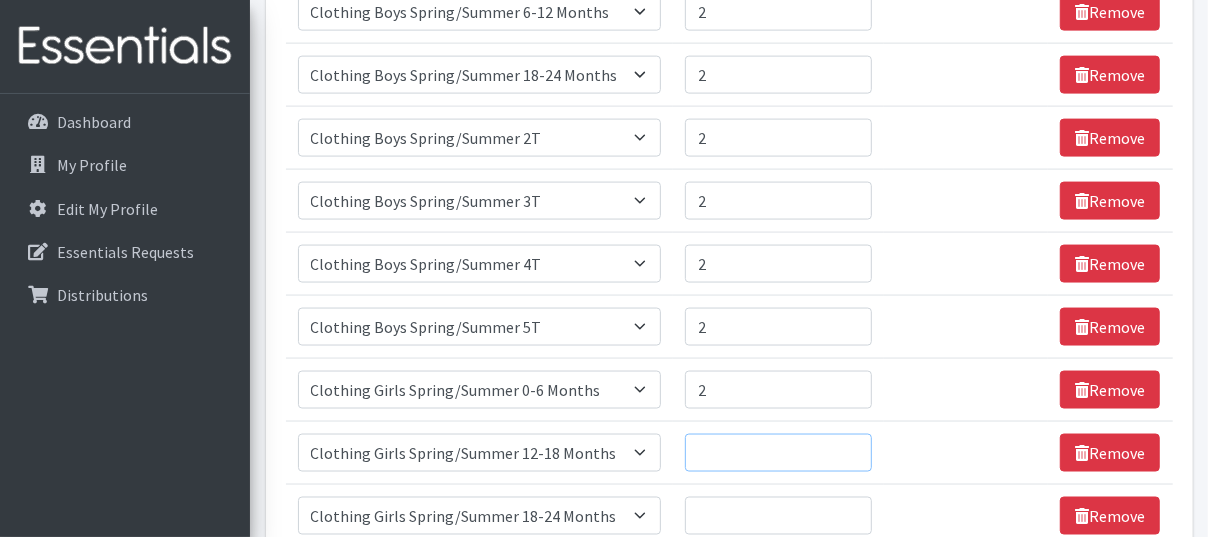 drag, startPoint x: 808, startPoint y: 417, endPoint x: 834, endPoint y: 407, distance: 27.856777 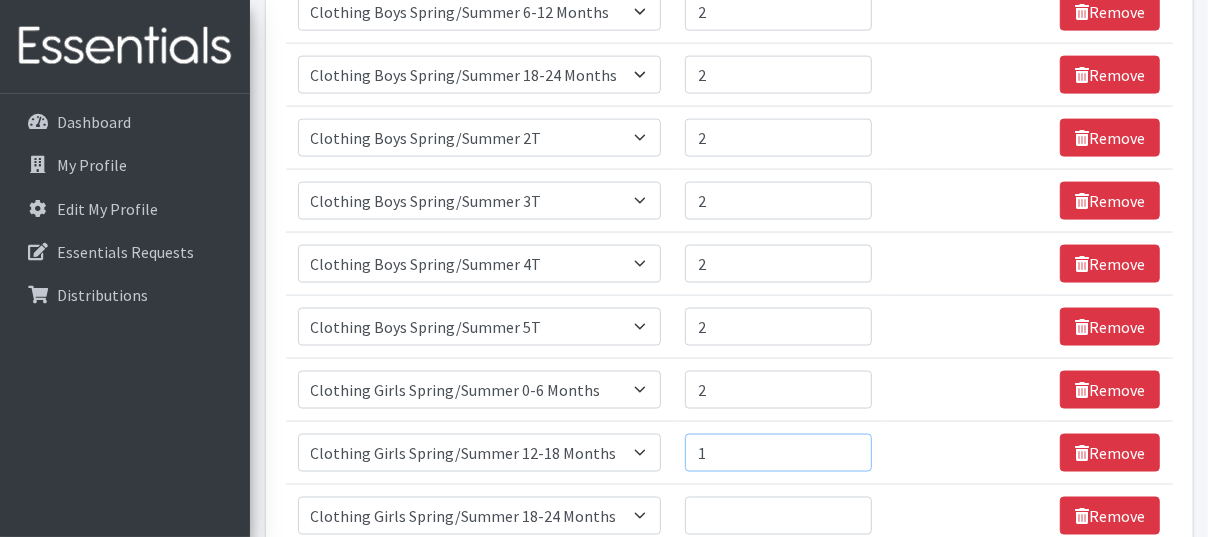 click on "1" at bounding box center (778, 453) 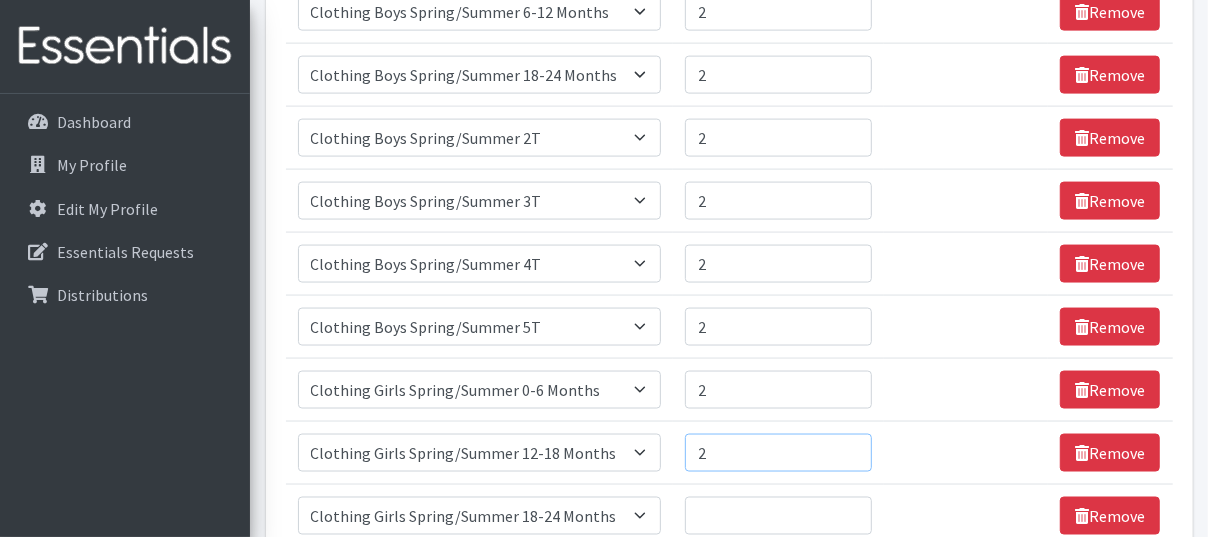 type on "2" 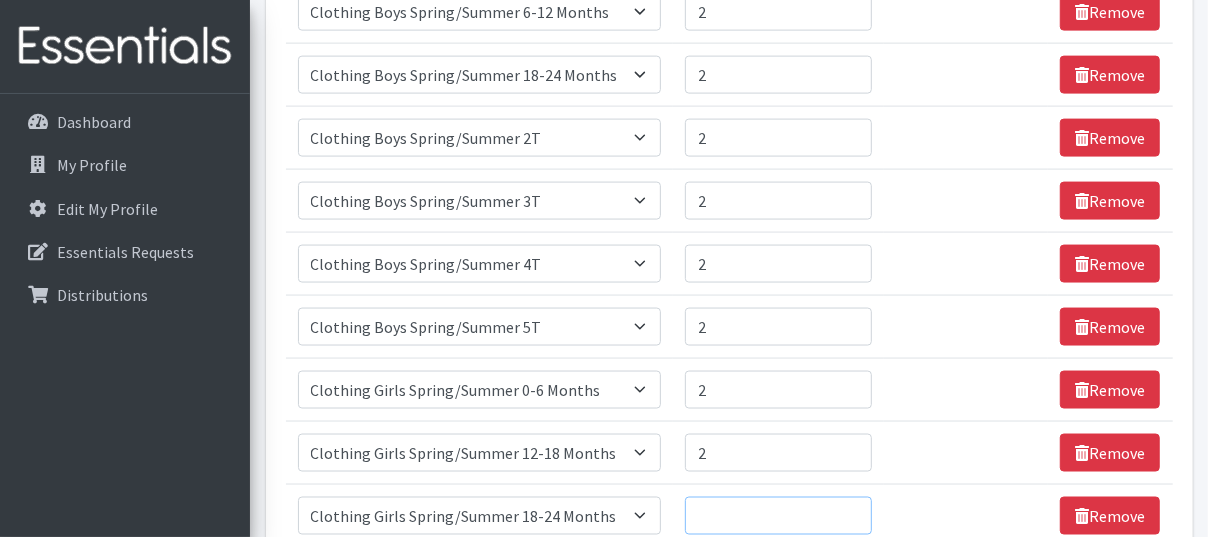 click on "Quantity" at bounding box center [778, 516] 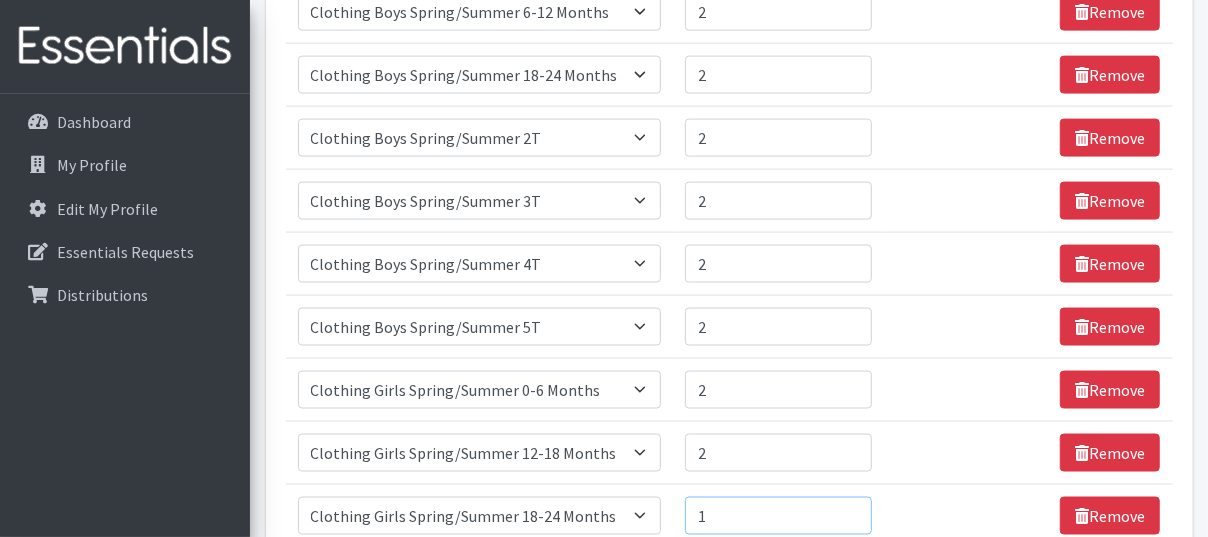 click on "1" at bounding box center [778, 516] 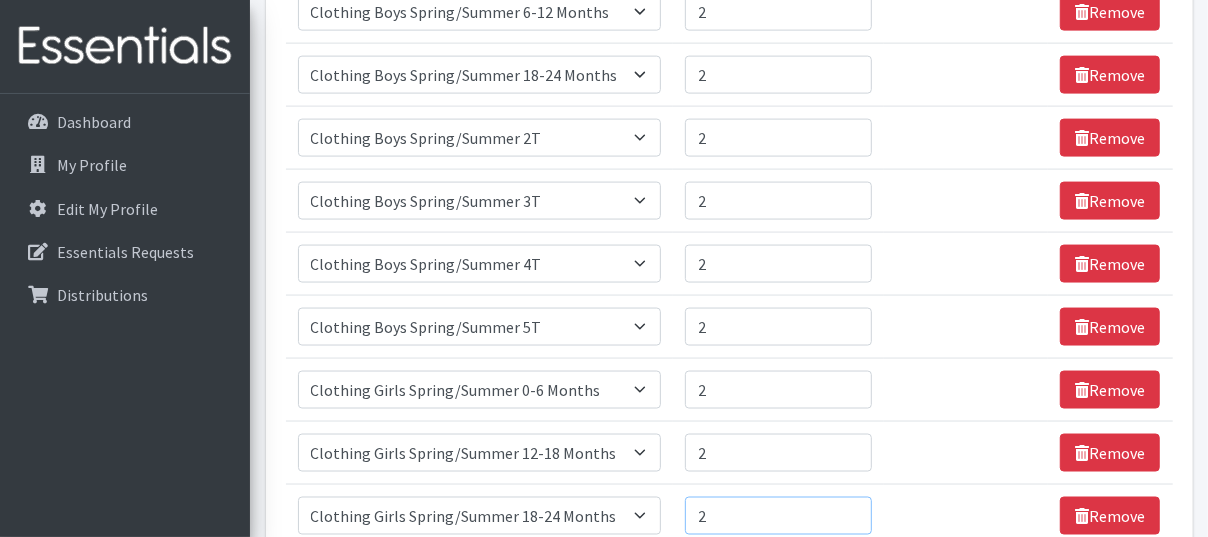 type on "2" 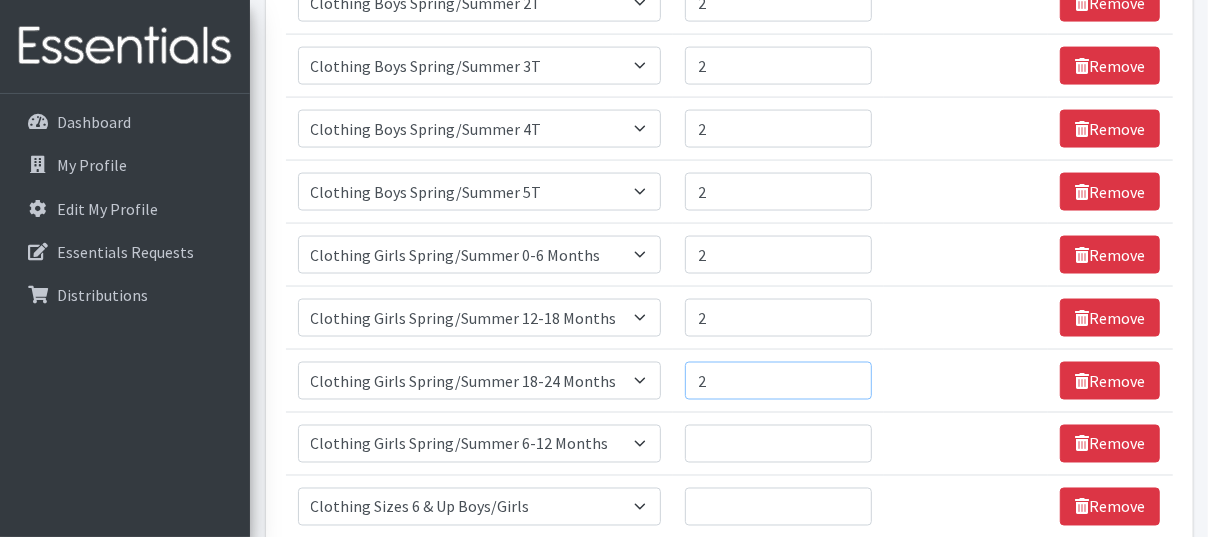 scroll, scrollTop: 1749, scrollLeft: 0, axis: vertical 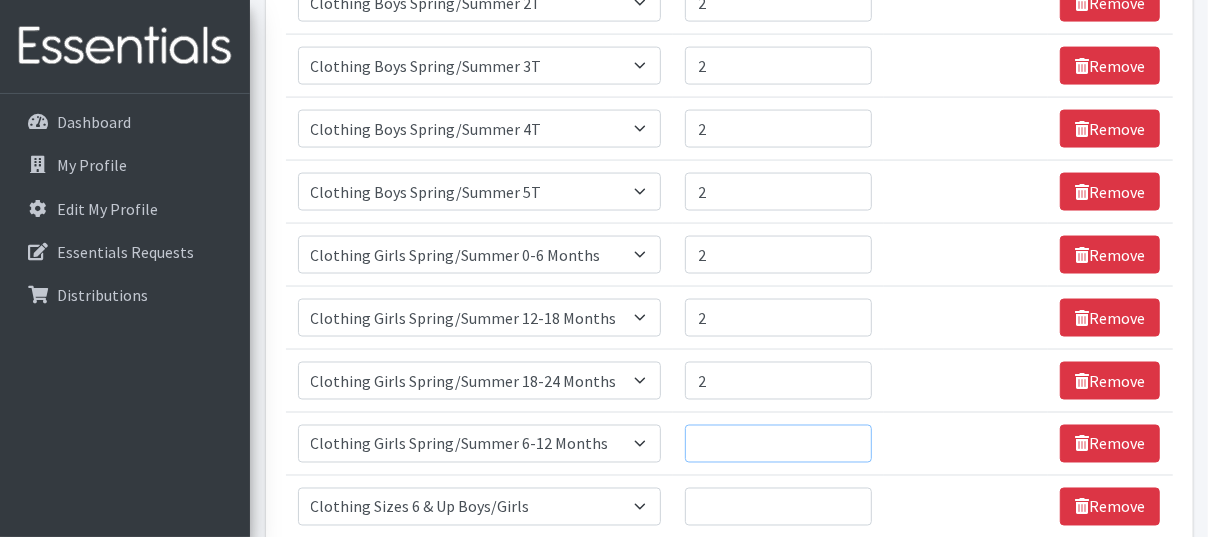 drag, startPoint x: 808, startPoint y: 395, endPoint x: 825, endPoint y: 399, distance: 17.464249 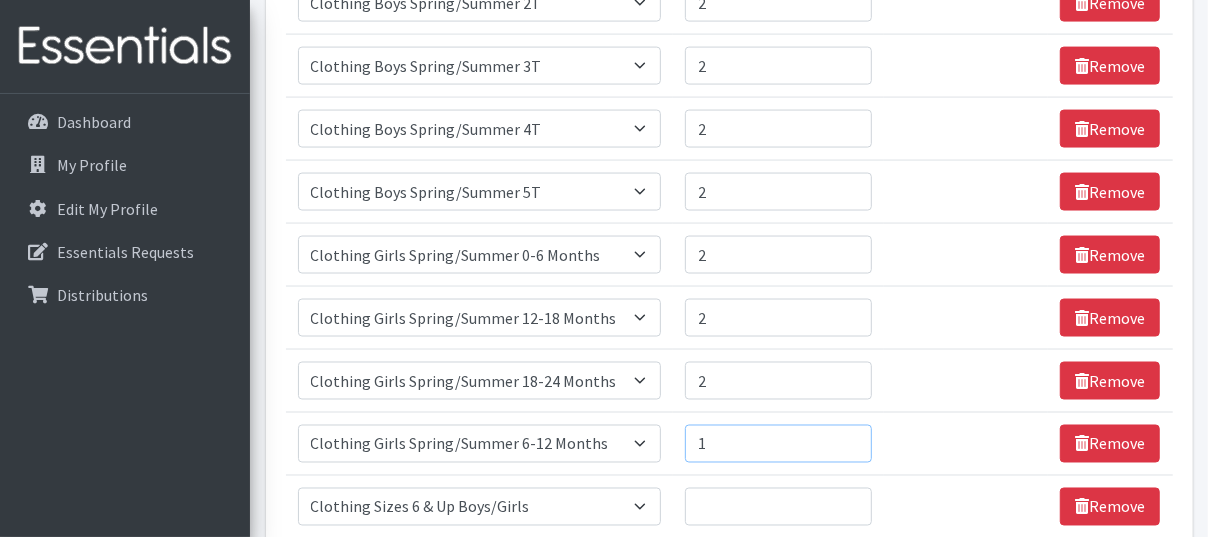 click on "1" at bounding box center (778, 444) 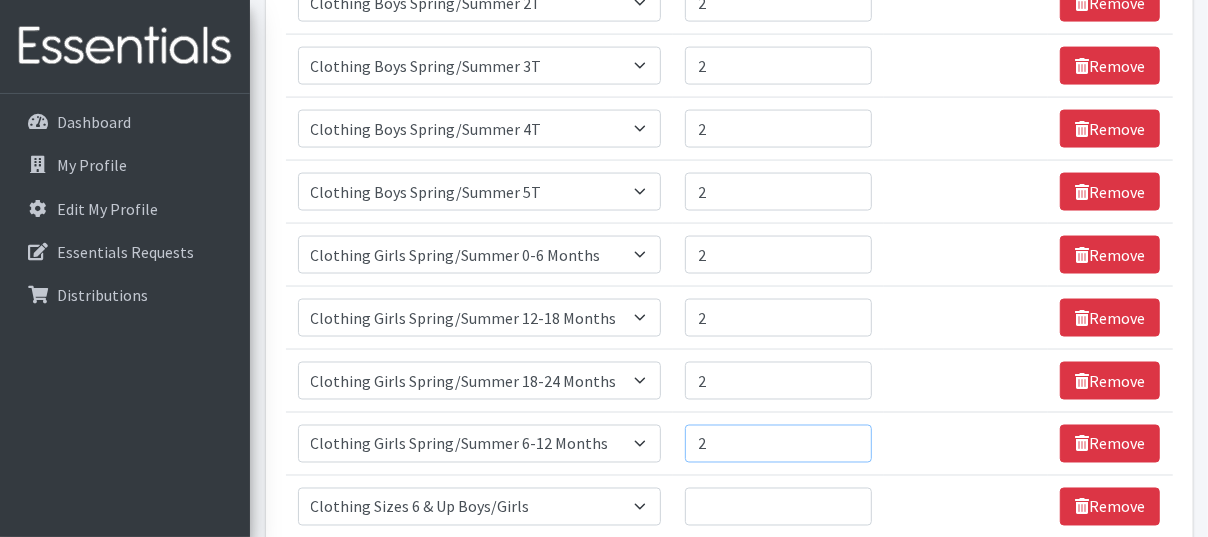 type on "2" 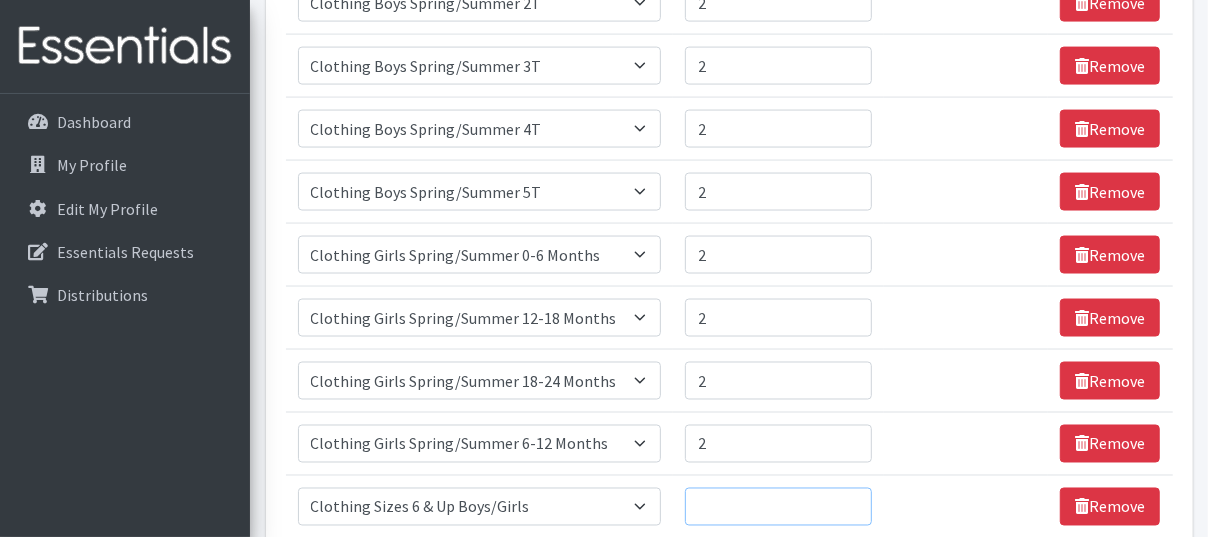 drag, startPoint x: 801, startPoint y: 477, endPoint x: 839, endPoint y: 459, distance: 42.047592 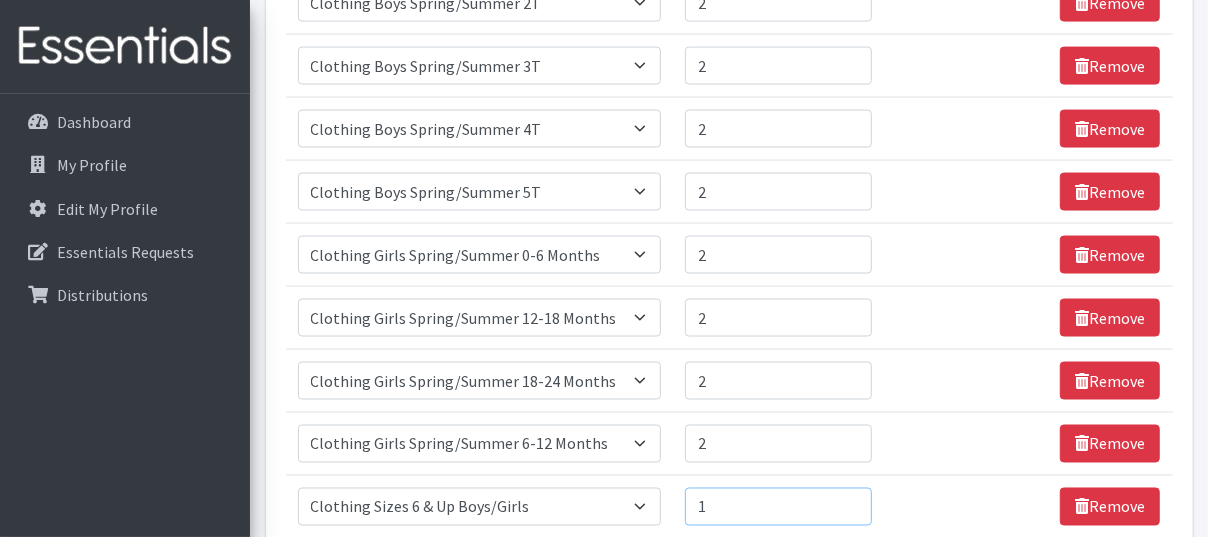 click on "1" at bounding box center (778, 507) 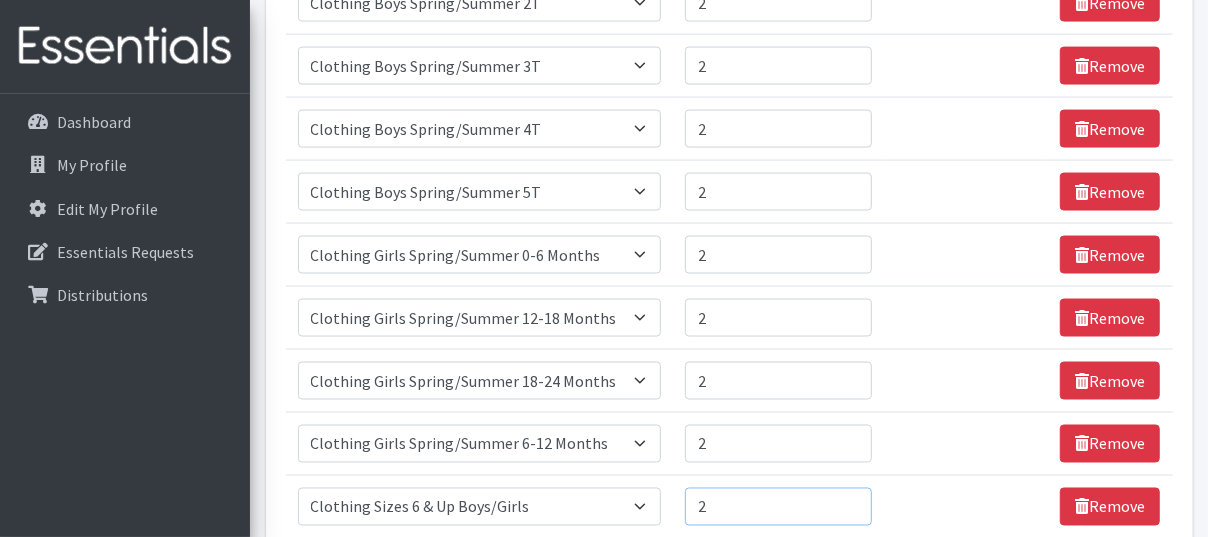type on "2" 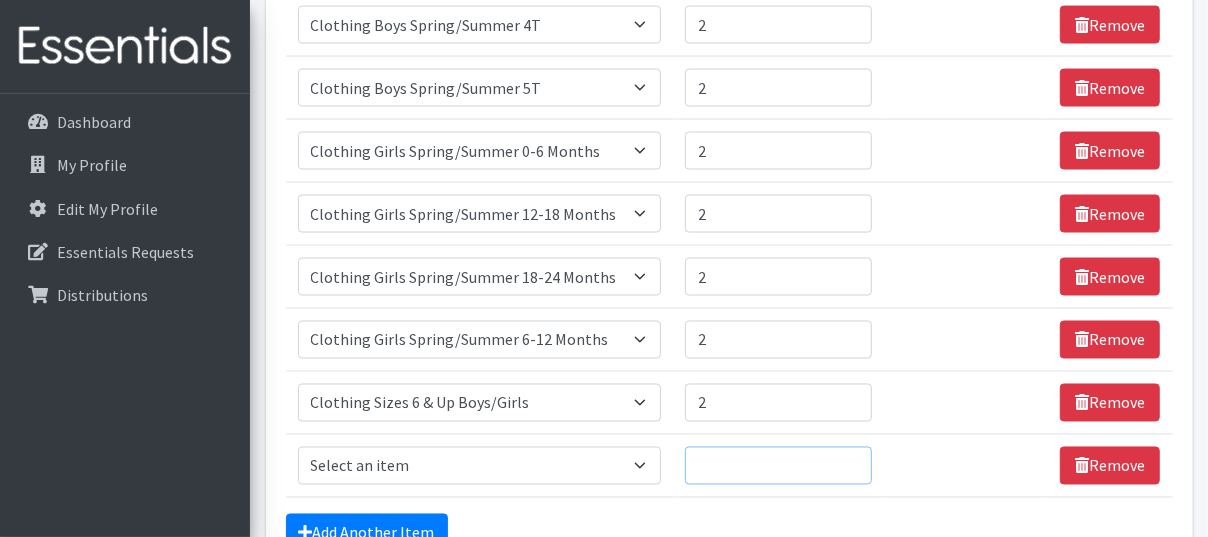 click on "Quantity" at bounding box center [778, 466] 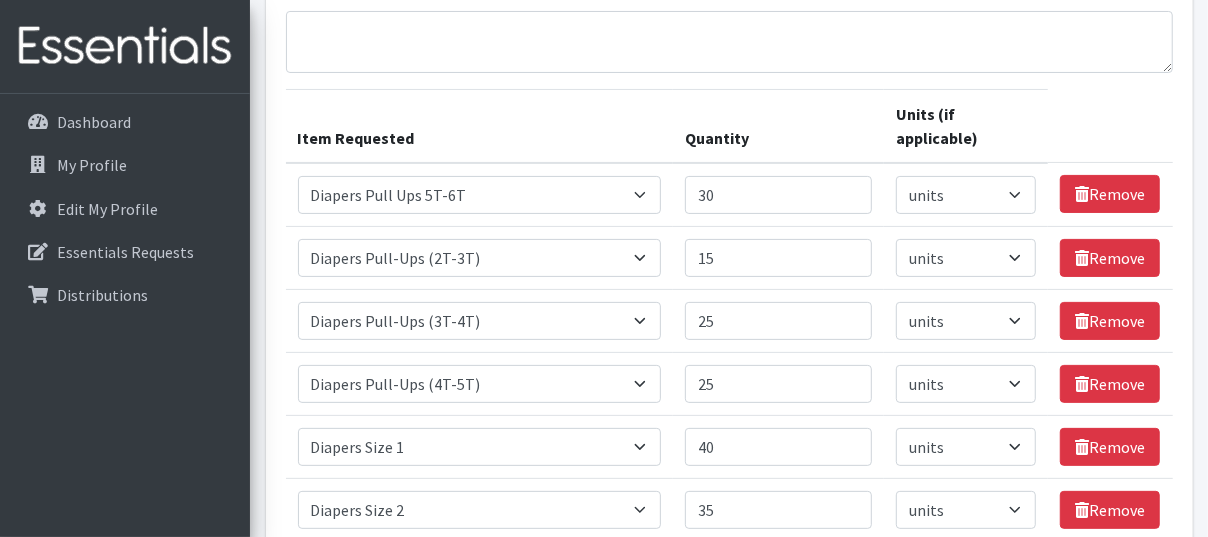 scroll, scrollTop: 0, scrollLeft: 0, axis: both 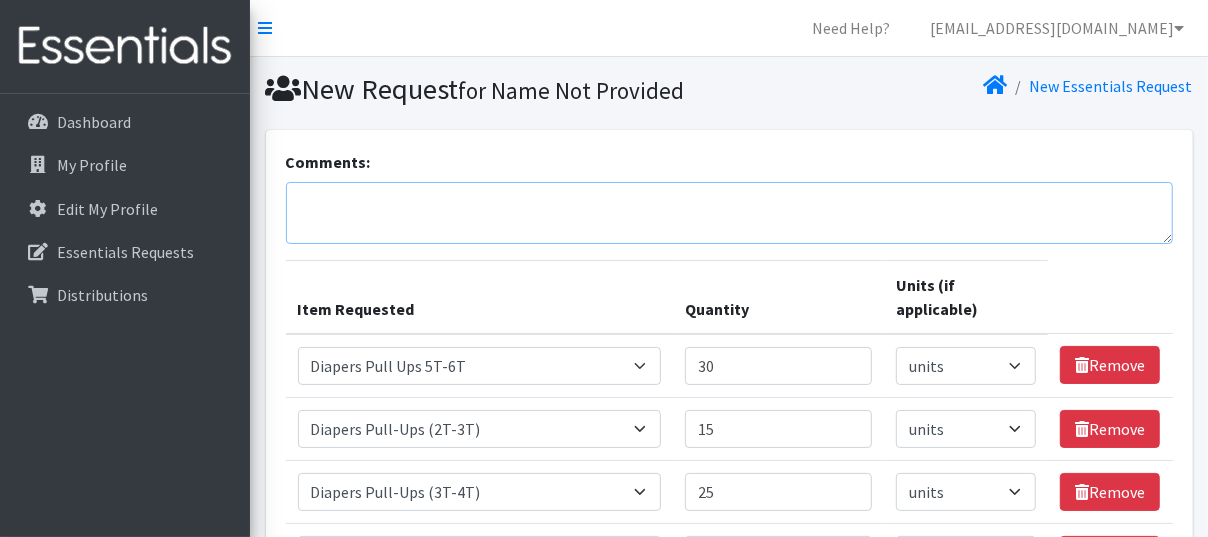 click on "Comments:" at bounding box center [729, 213] 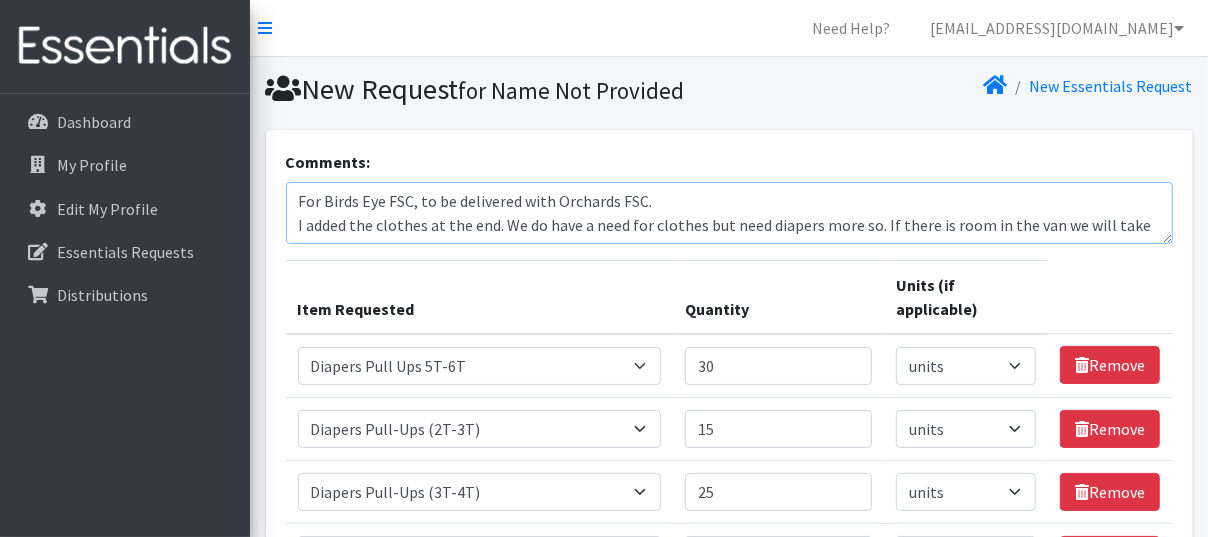 scroll, scrollTop: 15, scrollLeft: 0, axis: vertical 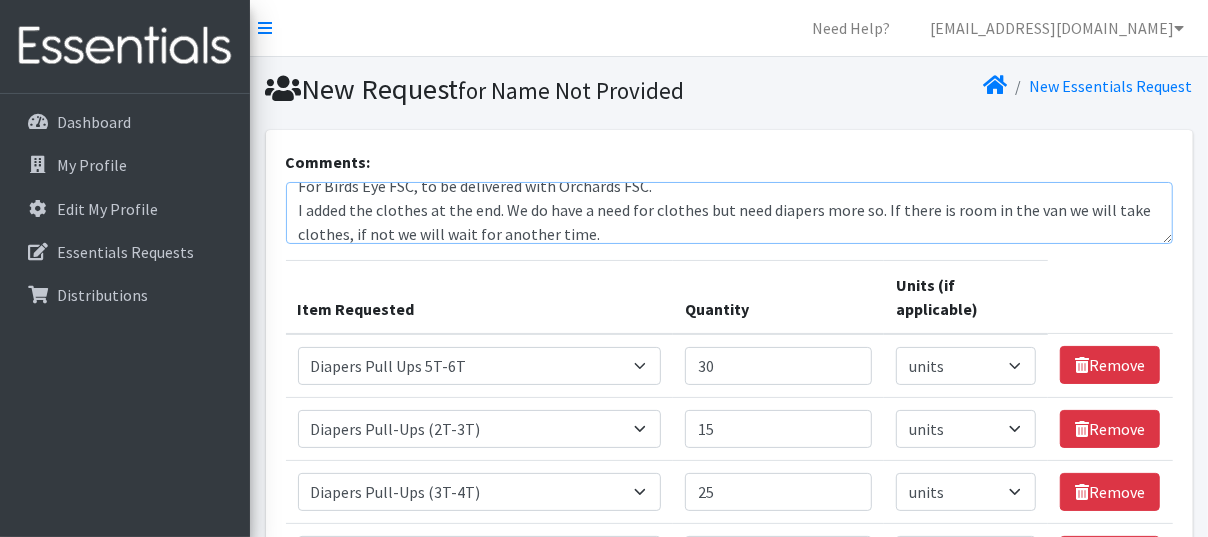 drag, startPoint x: 817, startPoint y: 205, endPoint x: 831, endPoint y: 243, distance: 40.496914 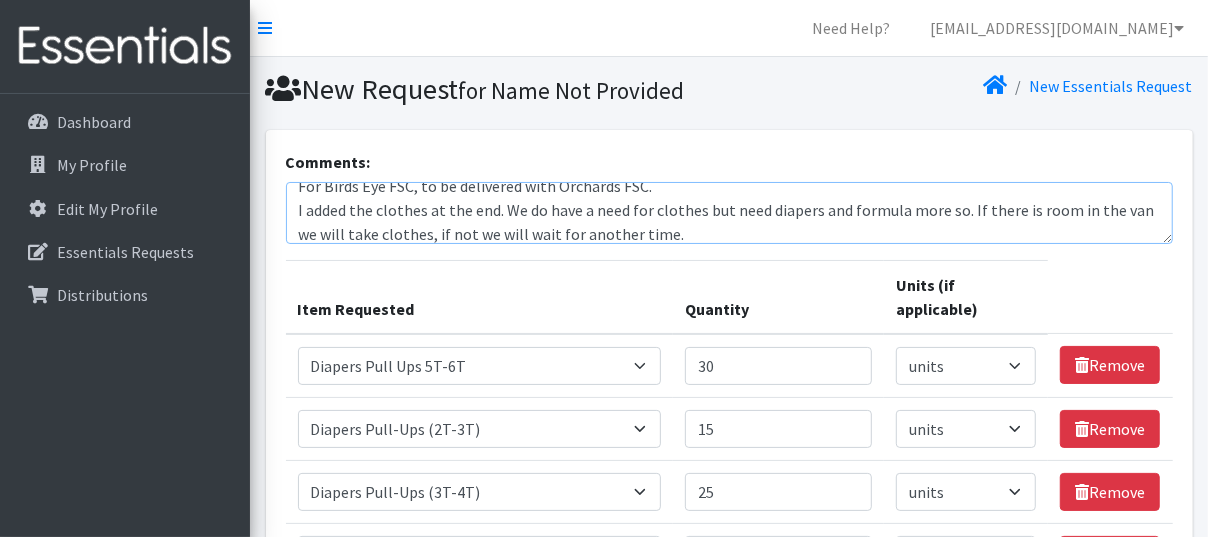 click on "For Birds Eye FSC, to be delivered with Orchards FSC.
I added the clothes at the end. We do have a need for clothes but need diapers and formula more so. If there is room in the van we will take clothes, if not we will wait for another time." at bounding box center (729, 213) 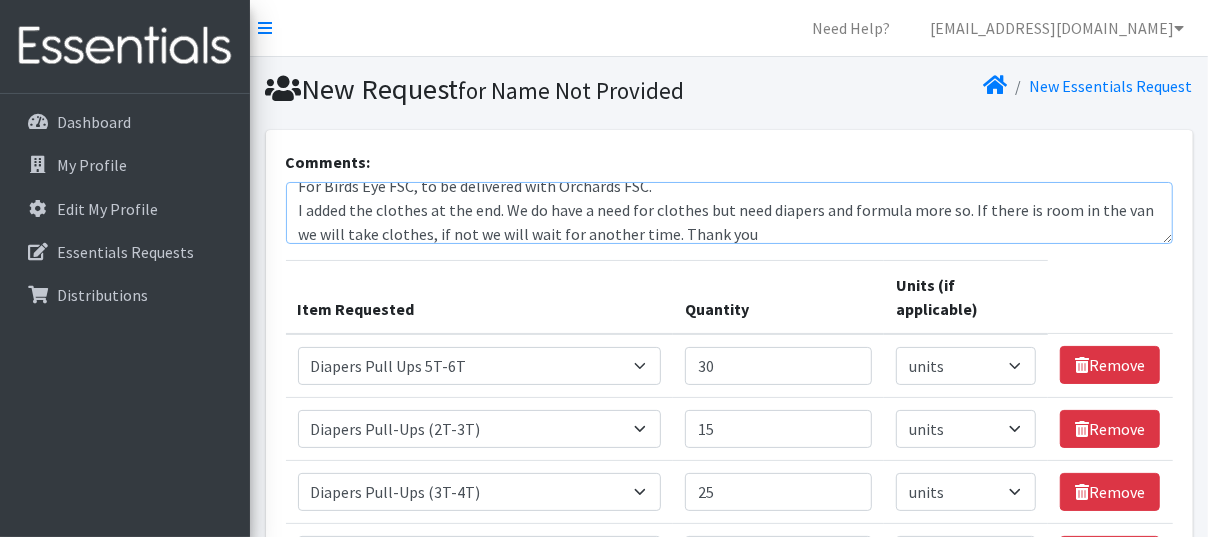 click on "For Birds Eye FSC, to be delivered with Orchards FSC.
I added the clothes at the end. We do have a need for clothes but need diapers and formula more so. If there is room in the van we will take clothes, if not we will wait for another time. Thank you" at bounding box center [729, 213] 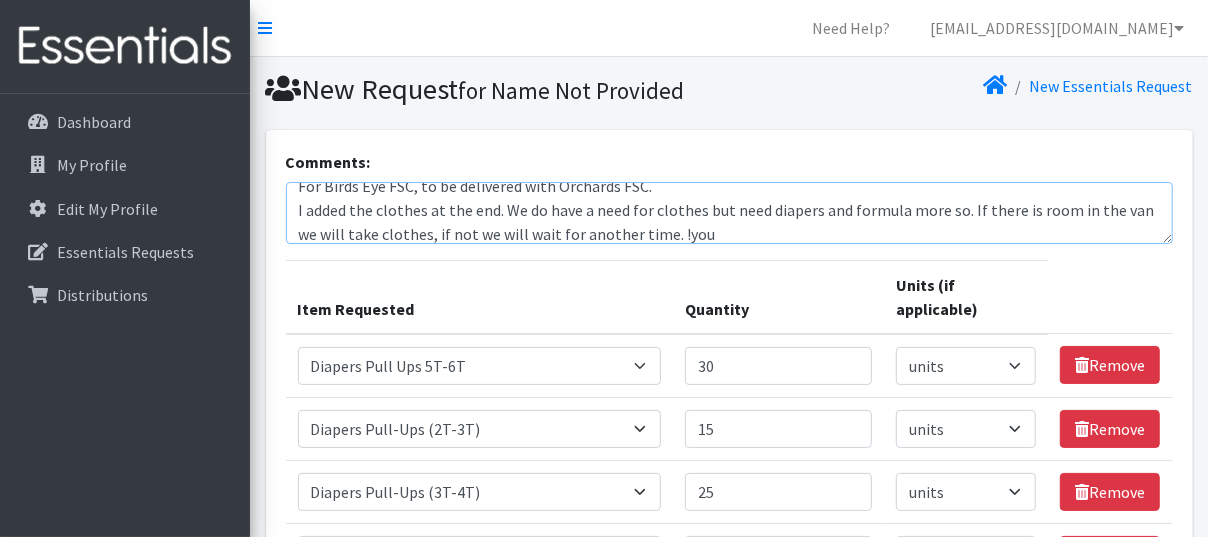 click on "For Birds Eye FSC, to be delivered with Orchards FSC.
I added the clothes at the end. We do have a need for clothes but need diapers and formula more so. If there is room in the van we will take clothes, if not we will wait for another time. !you" at bounding box center (729, 213) 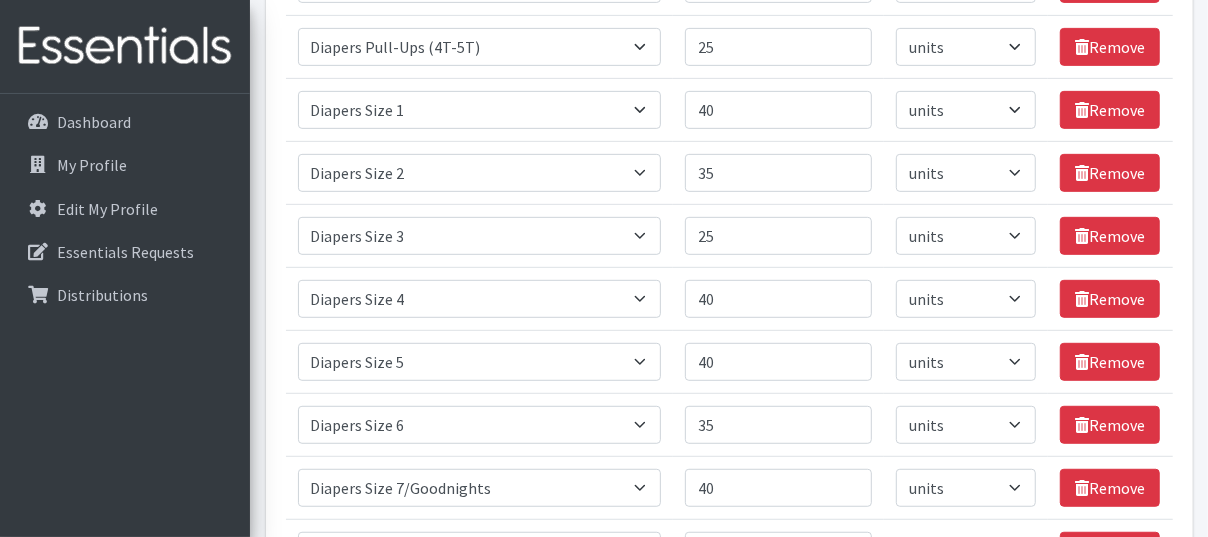 scroll, scrollTop: 492, scrollLeft: 0, axis: vertical 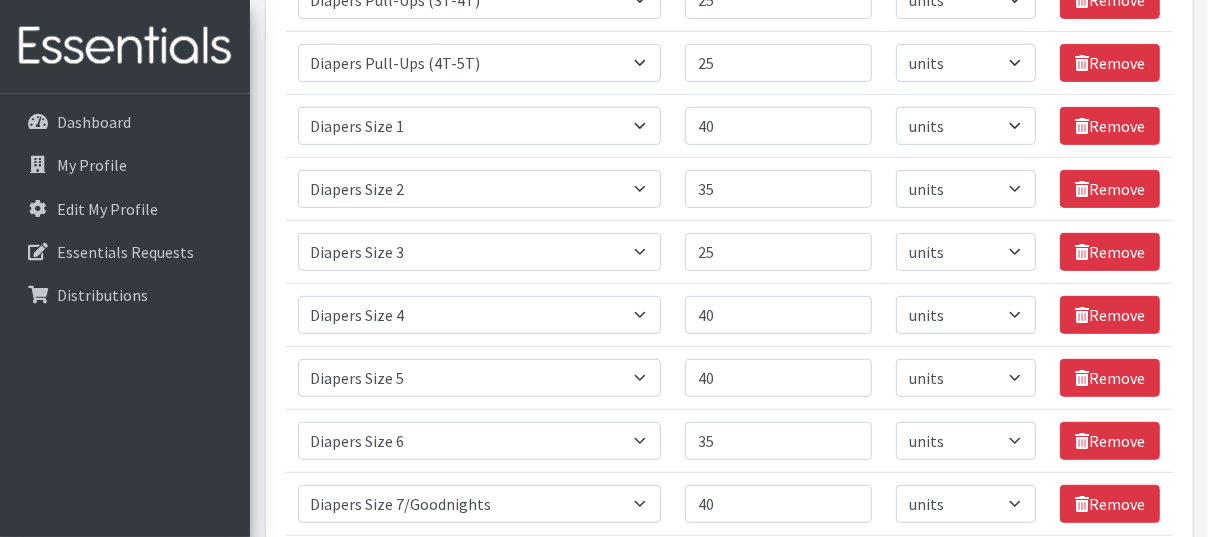 type on "For Birds Eye FSC, to be delivered with Orchards FSC.
I added the clothes at the end. We do have a need for clothes but need diapers and formula more so. If there is room in the van we will take clothes, if not we will wait for another time.  Thank you" 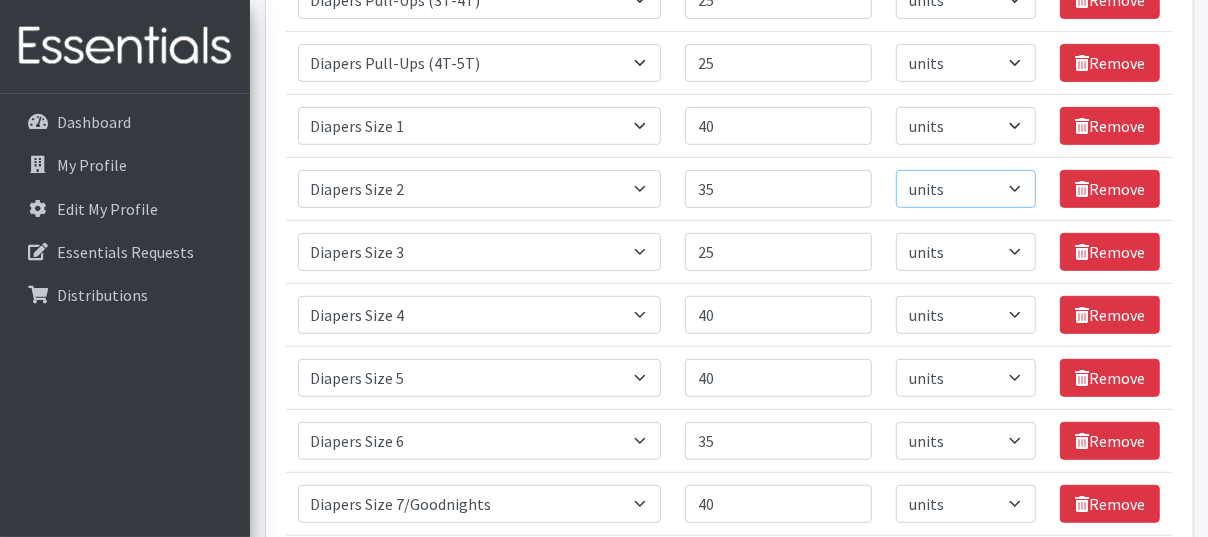 click on "Please select a unit units Packs" at bounding box center [966, 189] 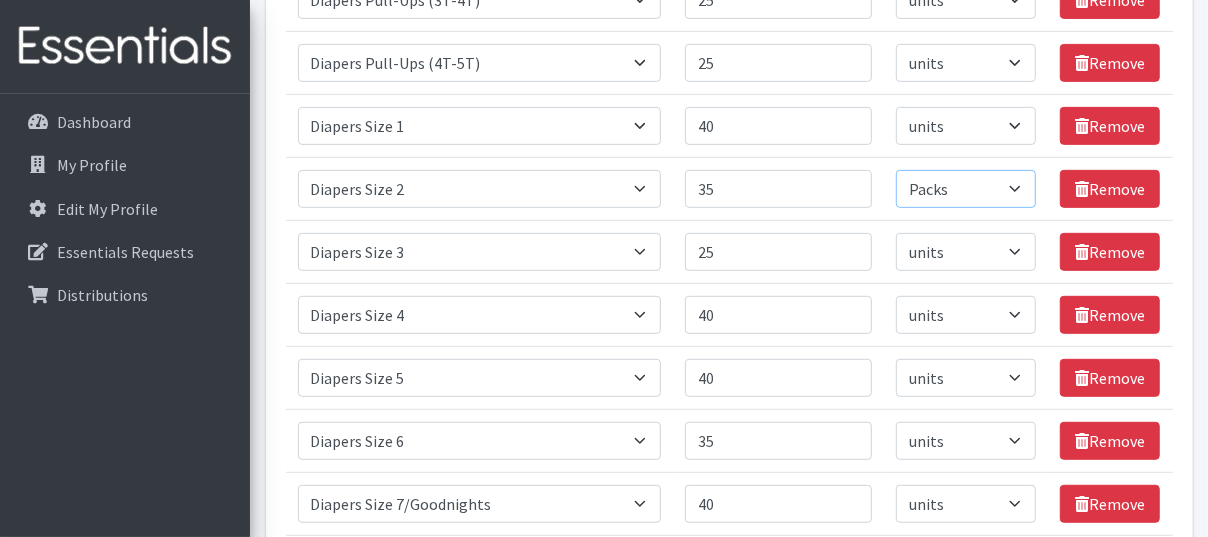 click on "Please select a unit units Packs" at bounding box center [966, 189] 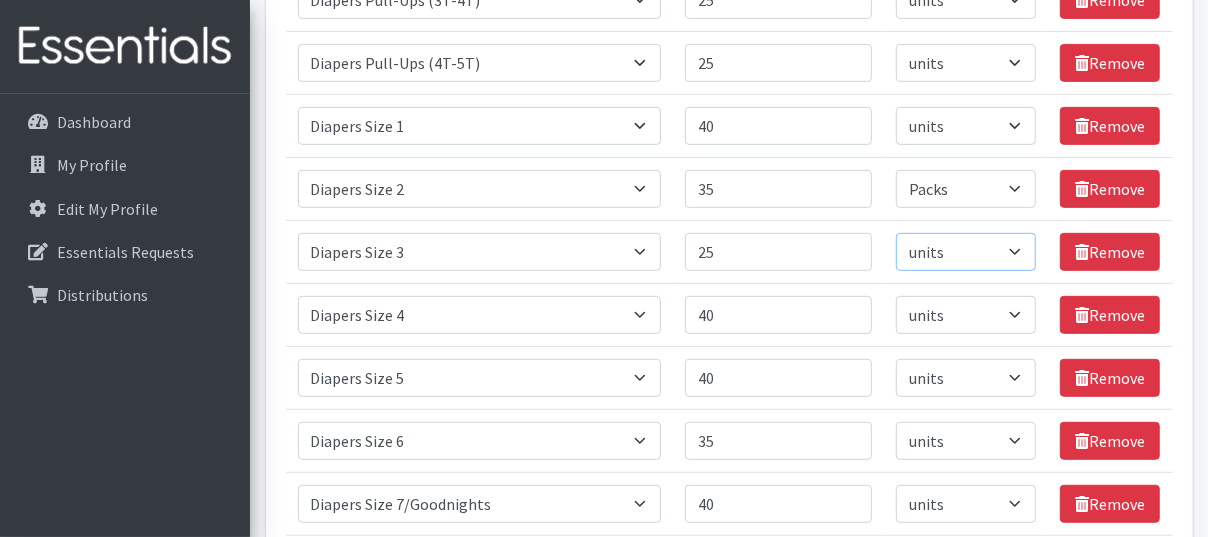 click on "Please select a unit units Packs" at bounding box center [966, 252] 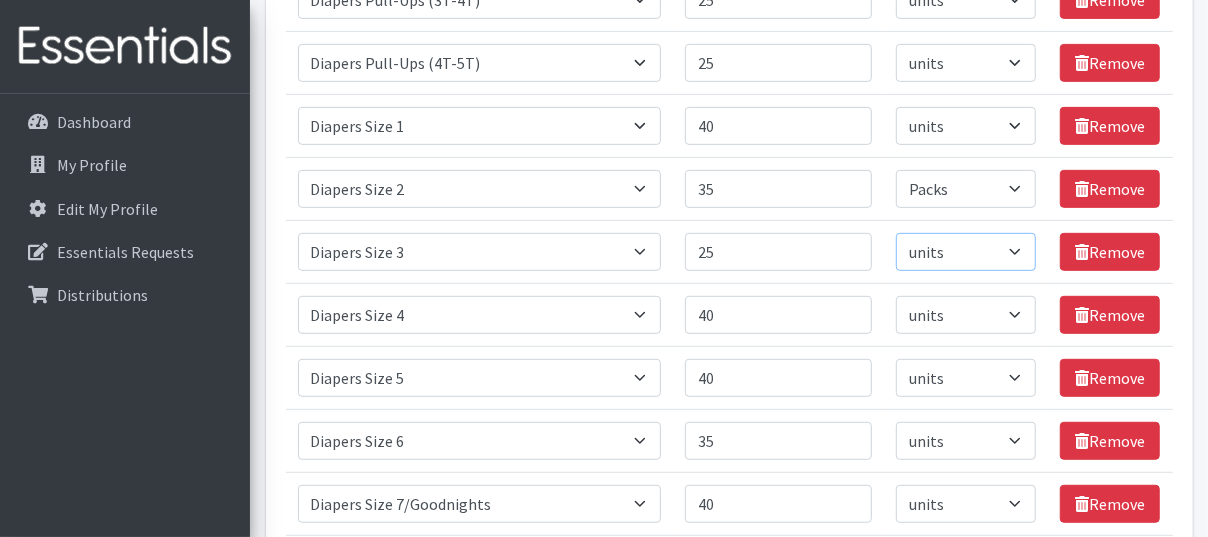 select on "Pack" 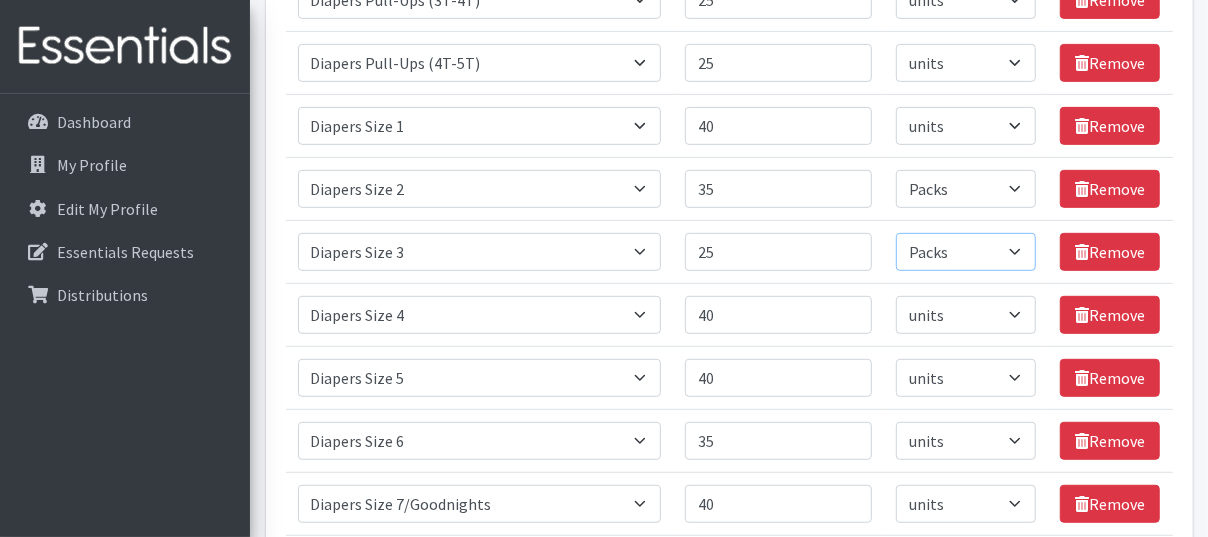 click on "Please select a unit units Packs" at bounding box center (966, 252) 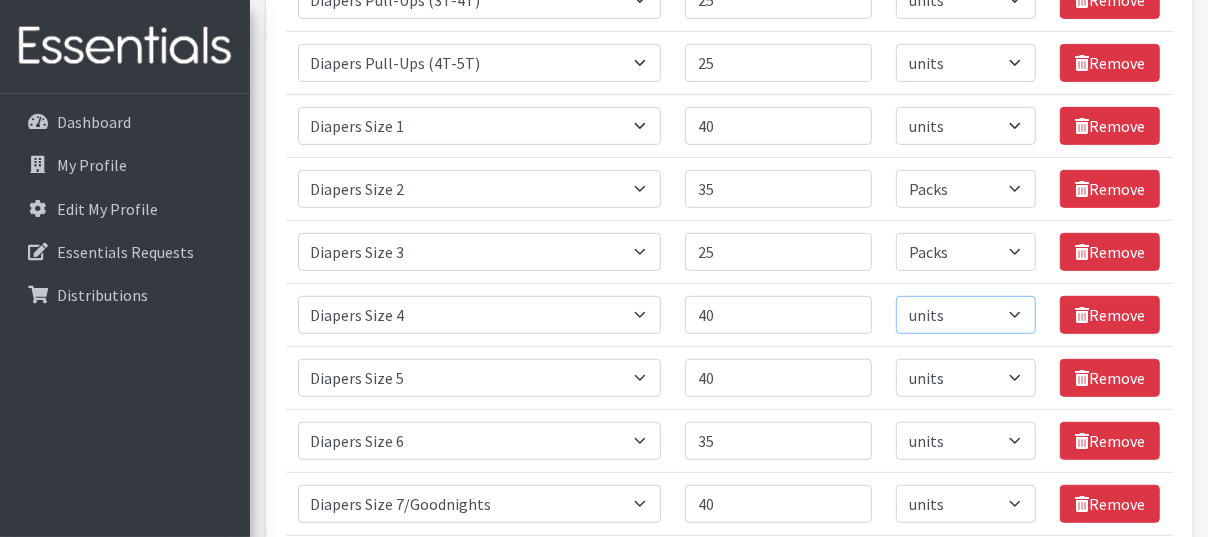 click on "Please select a unit units Packs" at bounding box center [966, 315] 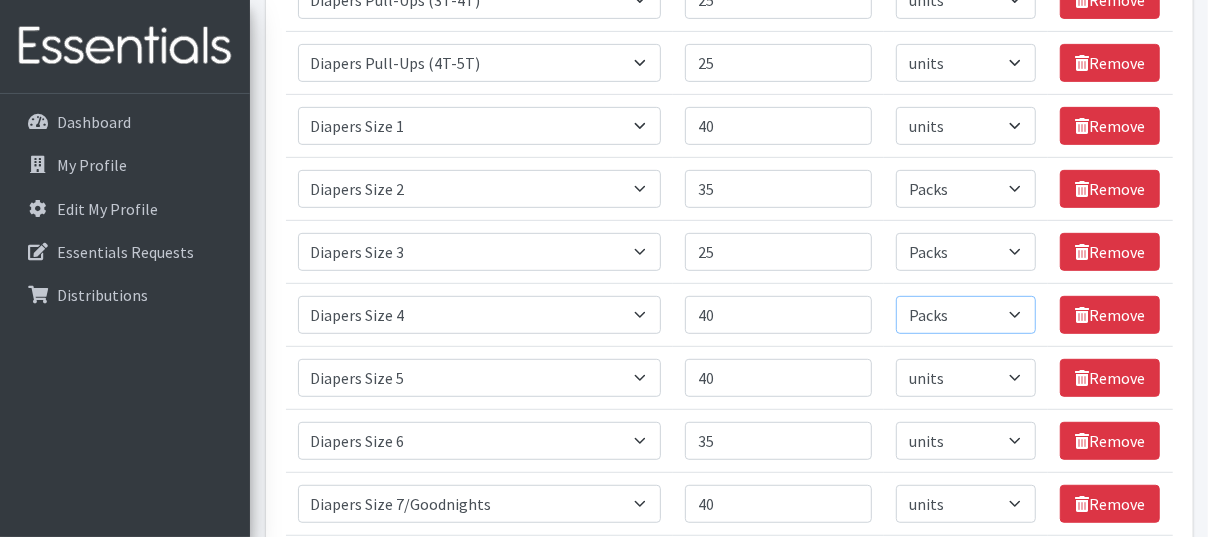 click on "Please select a unit units Packs" at bounding box center (966, 315) 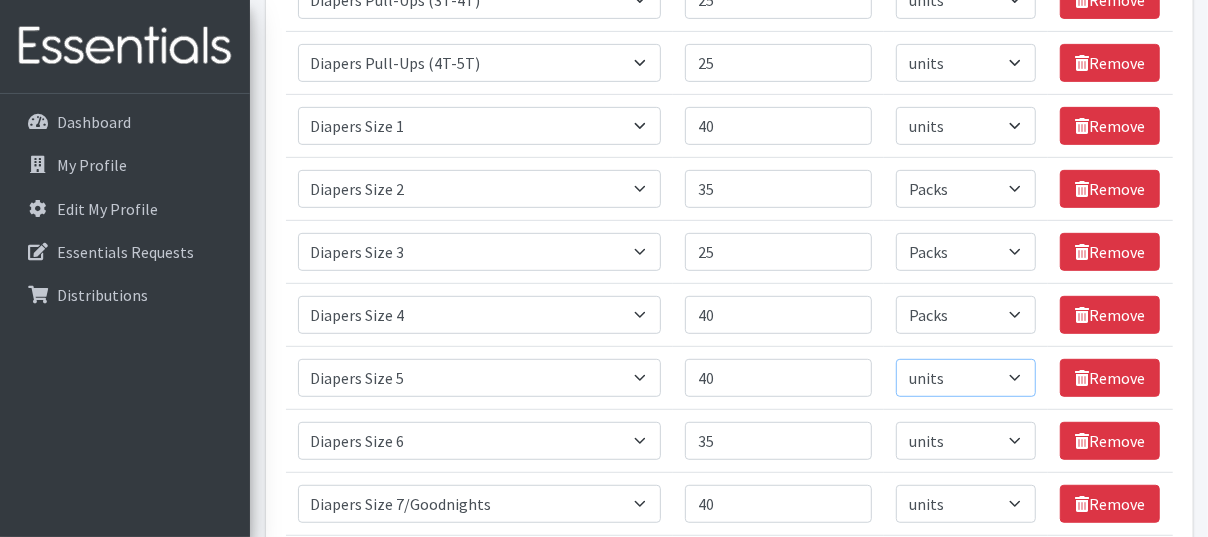 click on "Please select a unit units Packs" at bounding box center [966, 378] 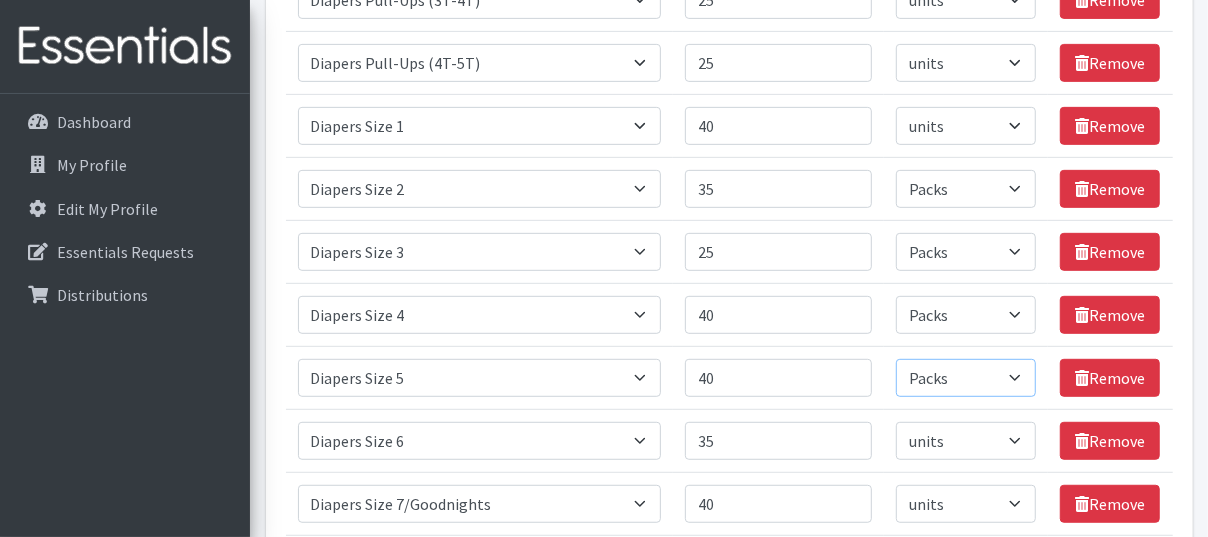 click on "Please select a unit units Packs" at bounding box center [966, 378] 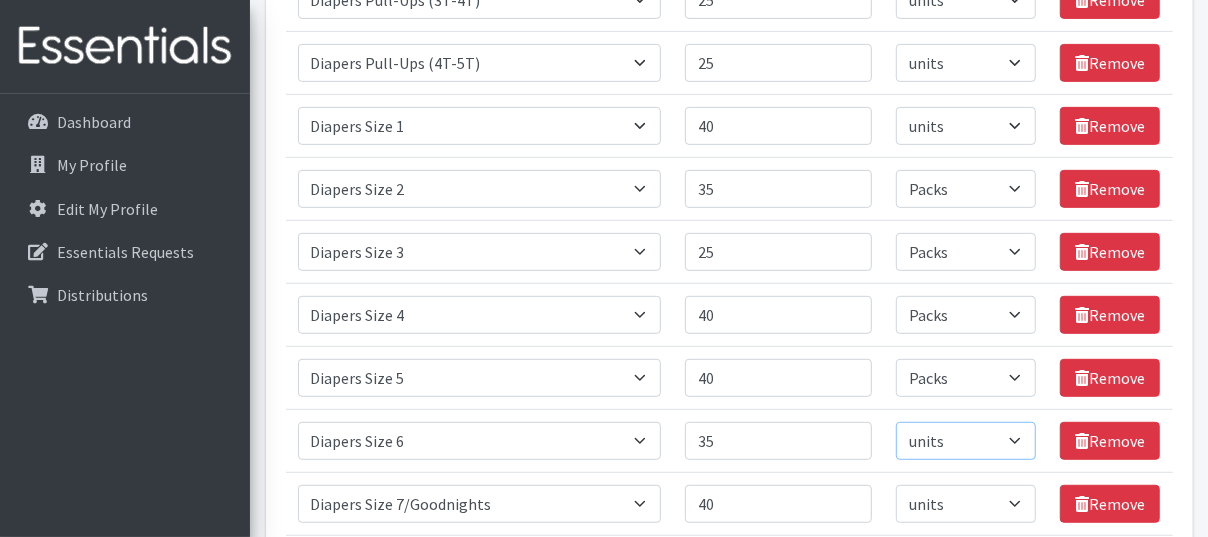 click on "Please select a unit units Packs" at bounding box center [966, 441] 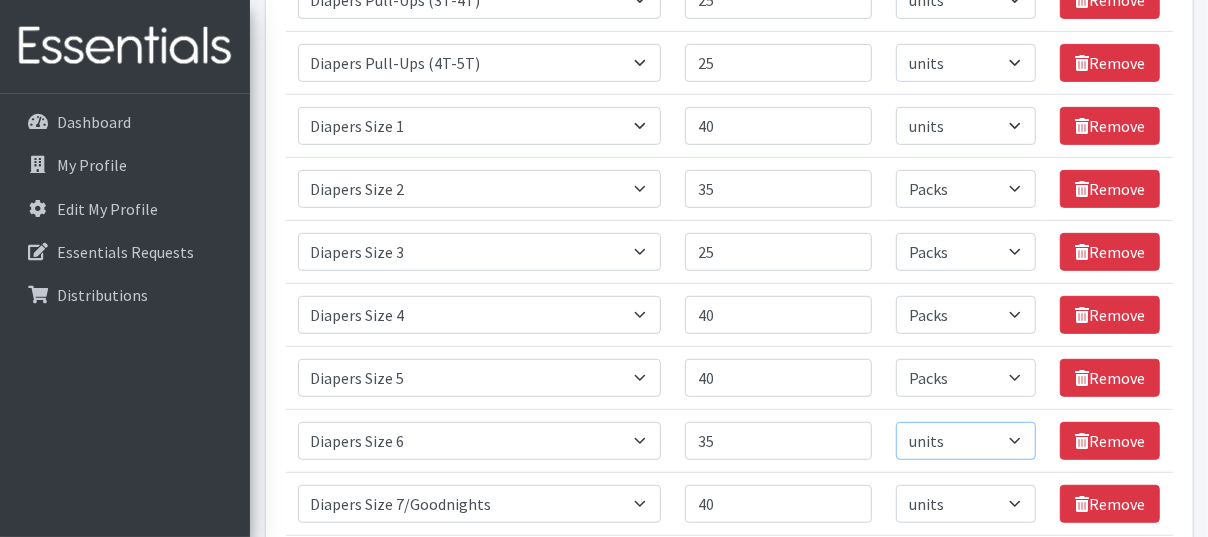 select on "Pack" 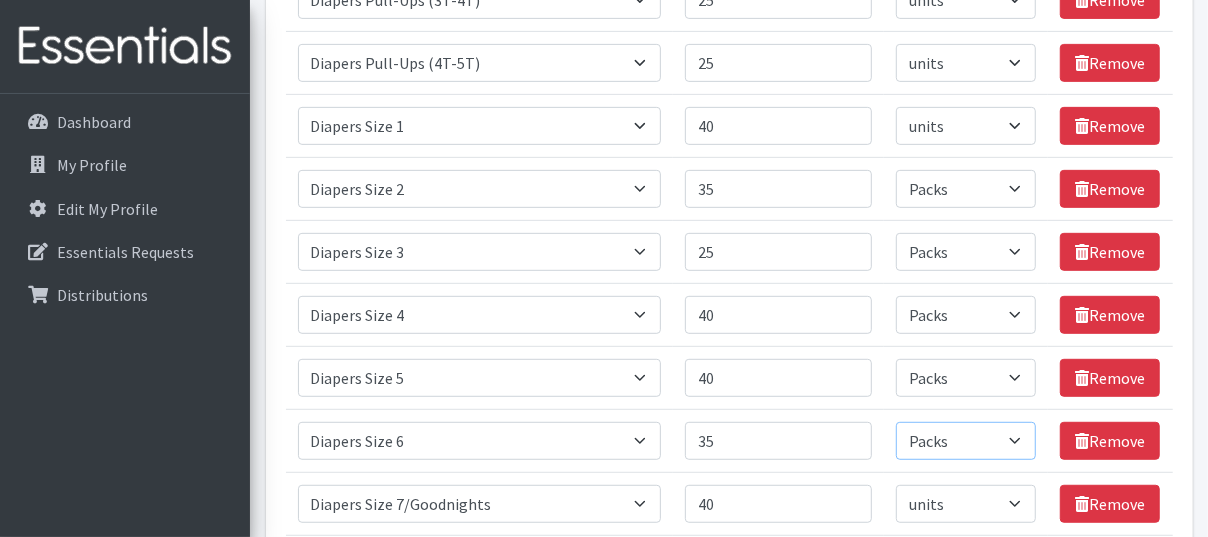 click on "Please select a unit units Packs" at bounding box center [966, 441] 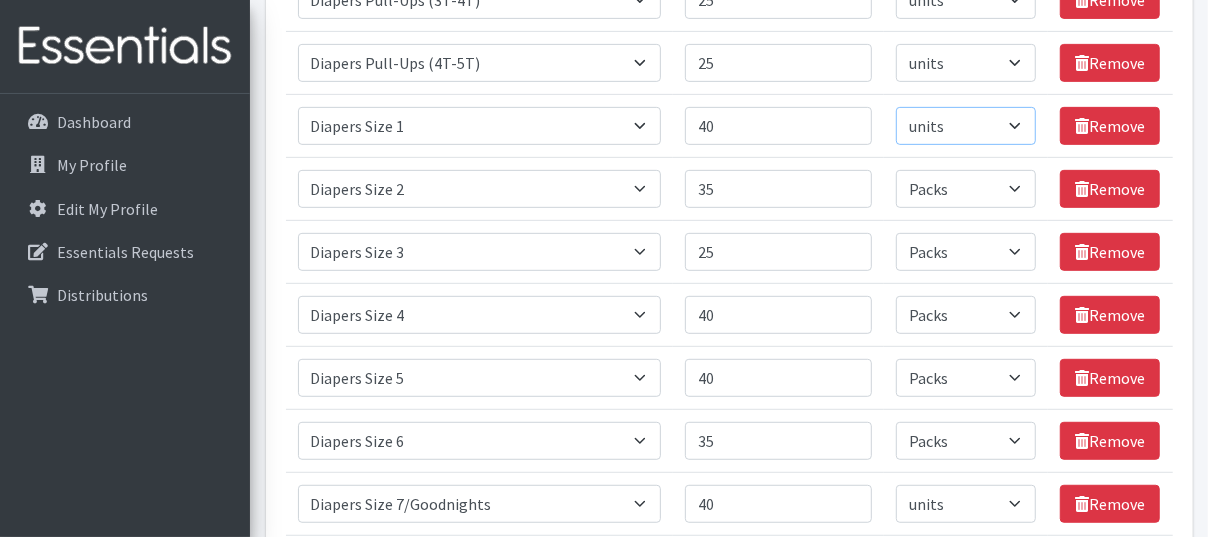 click on "Please select a unit units Packs" at bounding box center (966, 126) 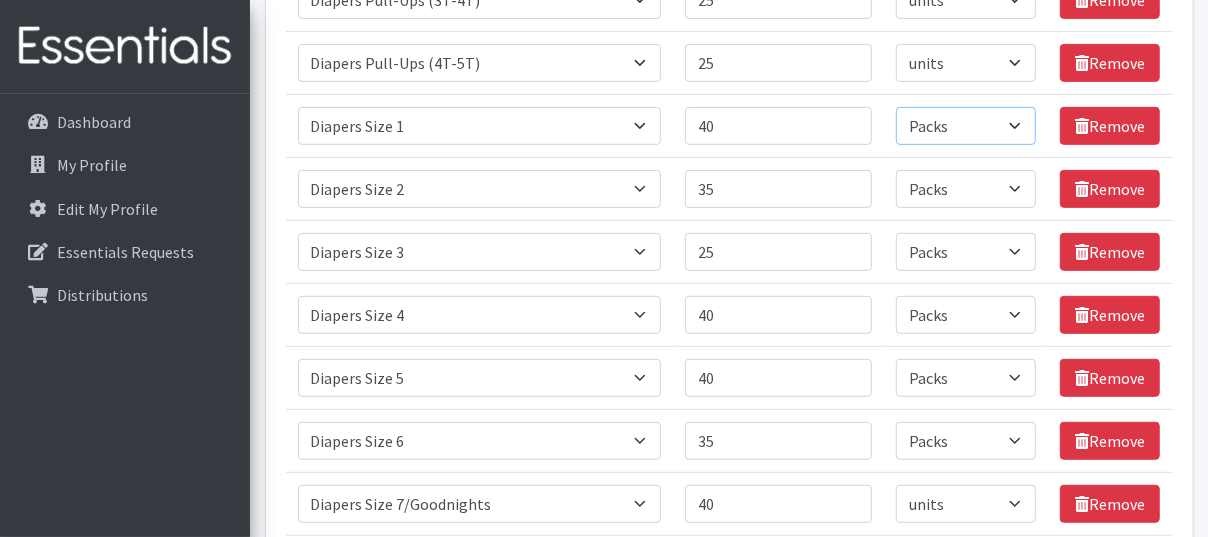 click on "Please select a unit units Packs" at bounding box center (966, 126) 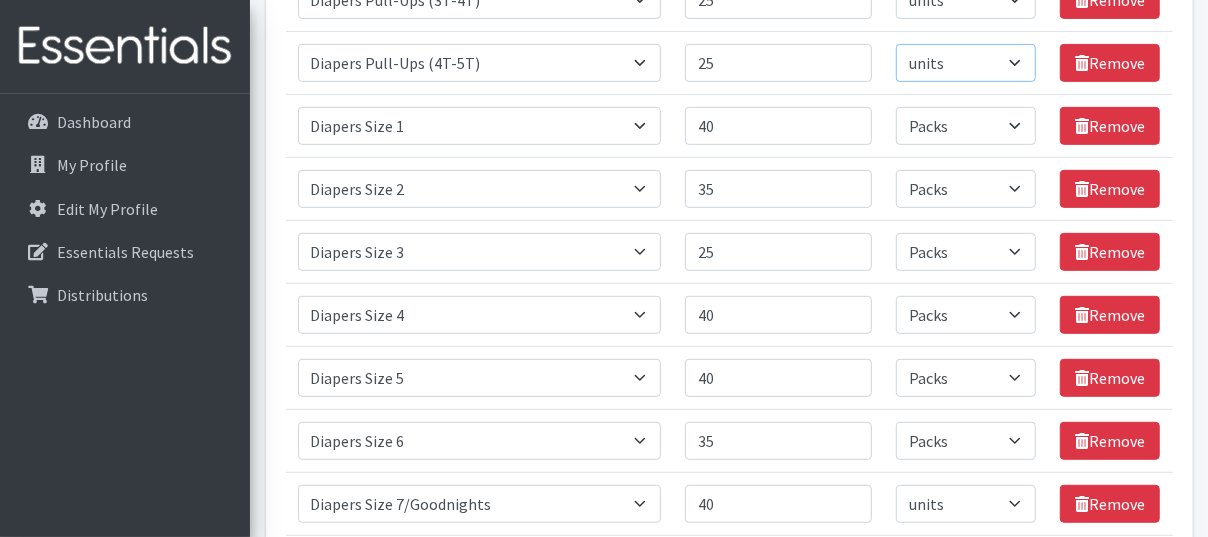 click on "Please select a unit units Packs" at bounding box center [966, 63] 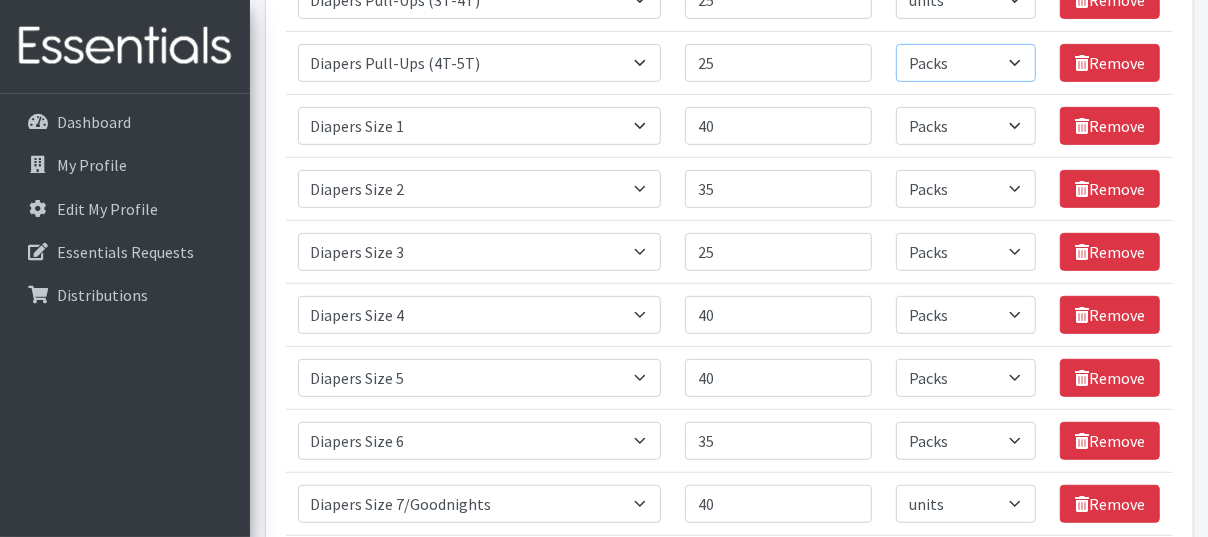 click on "Please select a unit units Packs" at bounding box center [966, 63] 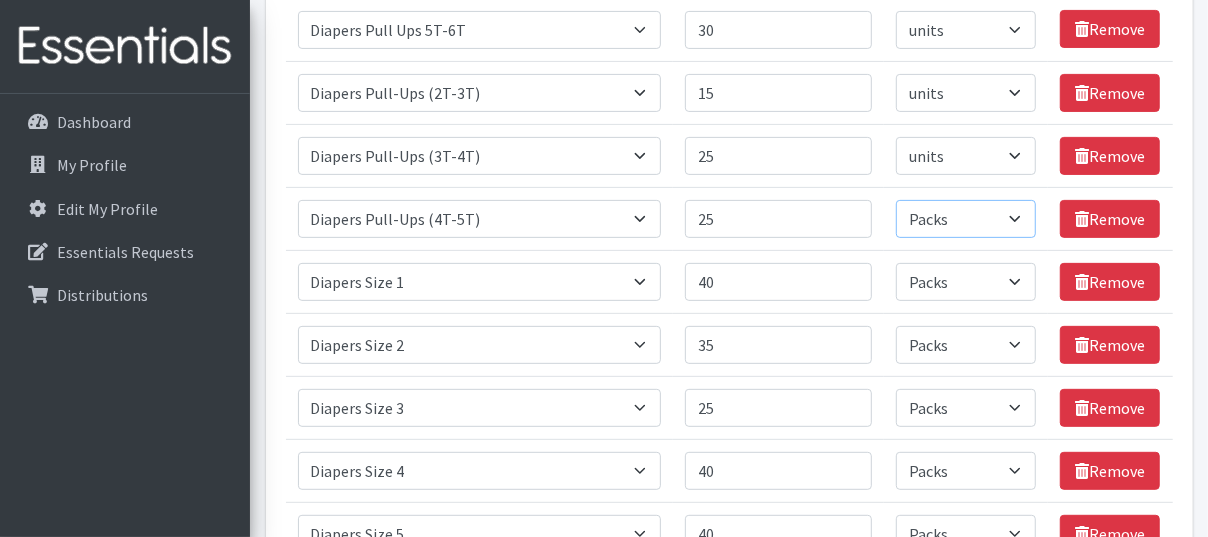 scroll, scrollTop: 322, scrollLeft: 0, axis: vertical 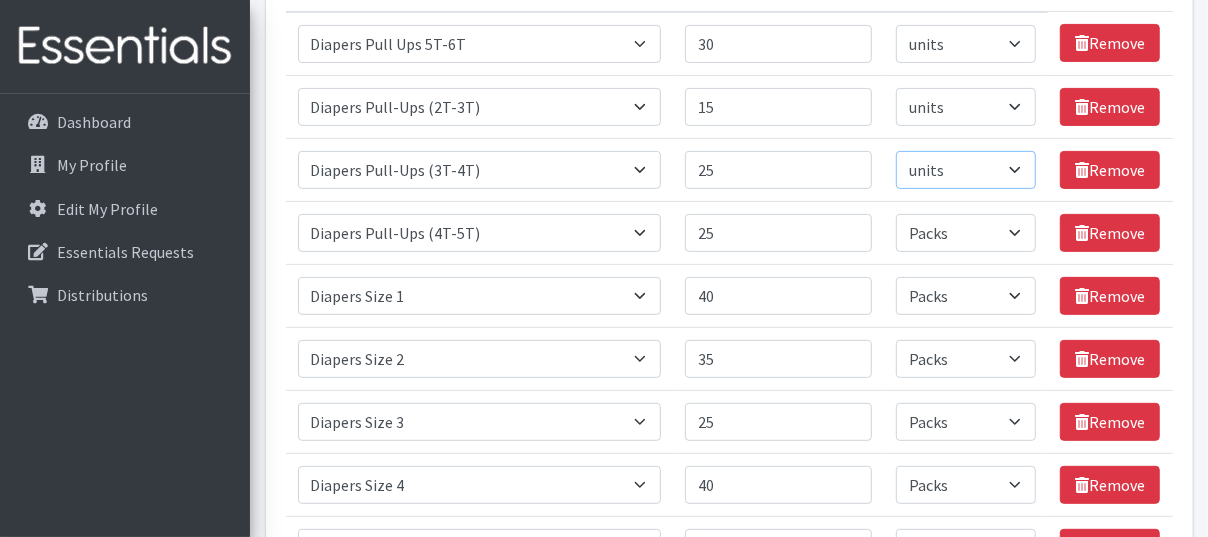 click on "Please select a unit units Packs" at bounding box center (966, 170) 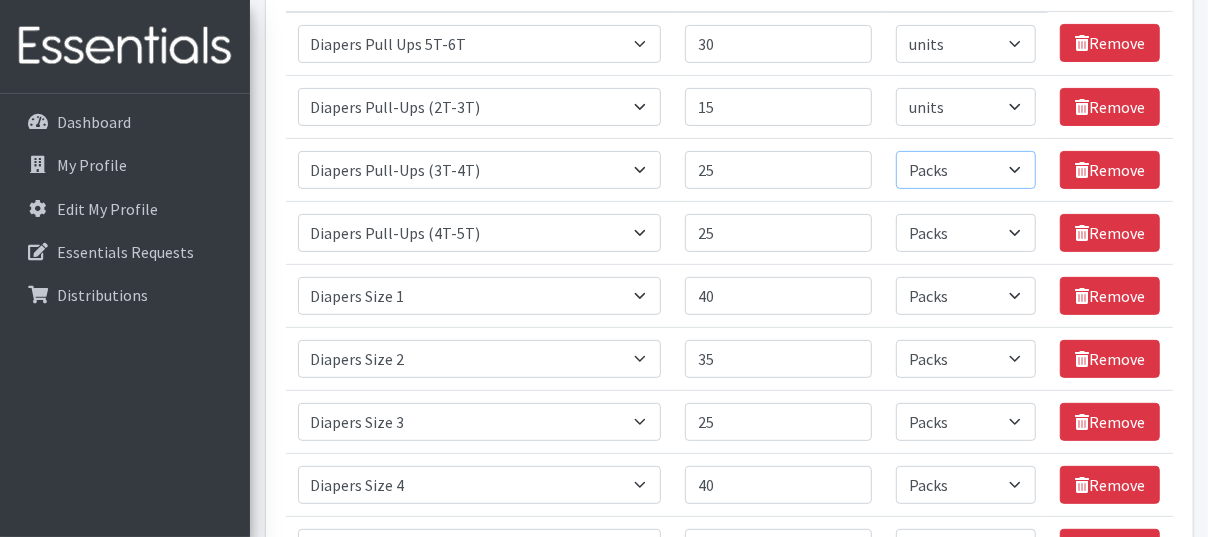 click on "Please select a unit units Packs" at bounding box center (966, 170) 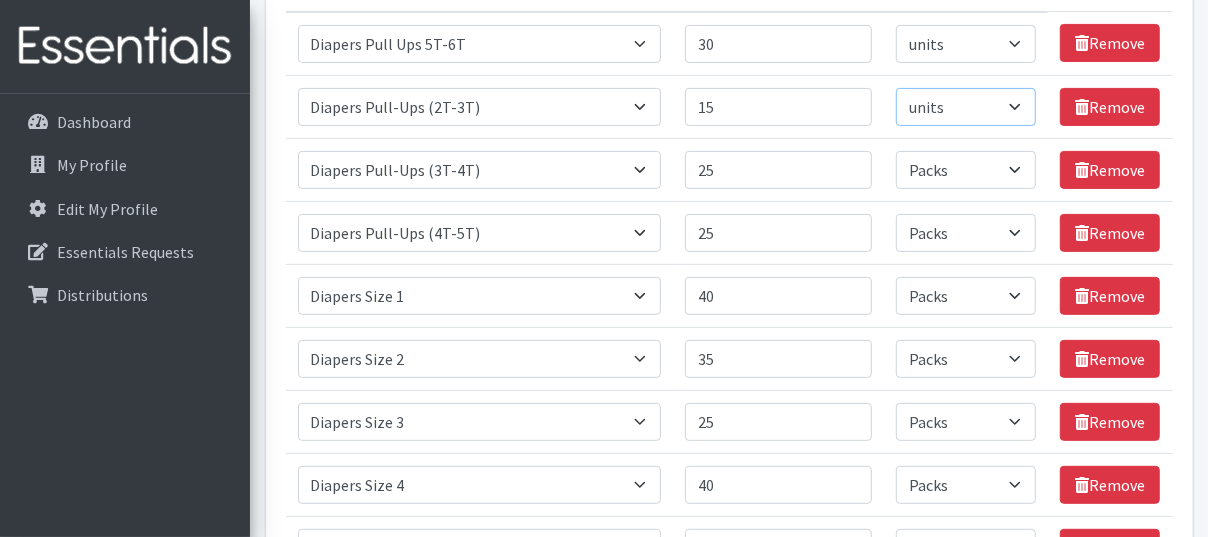 click on "Please select a unit units Packs" at bounding box center [966, 107] 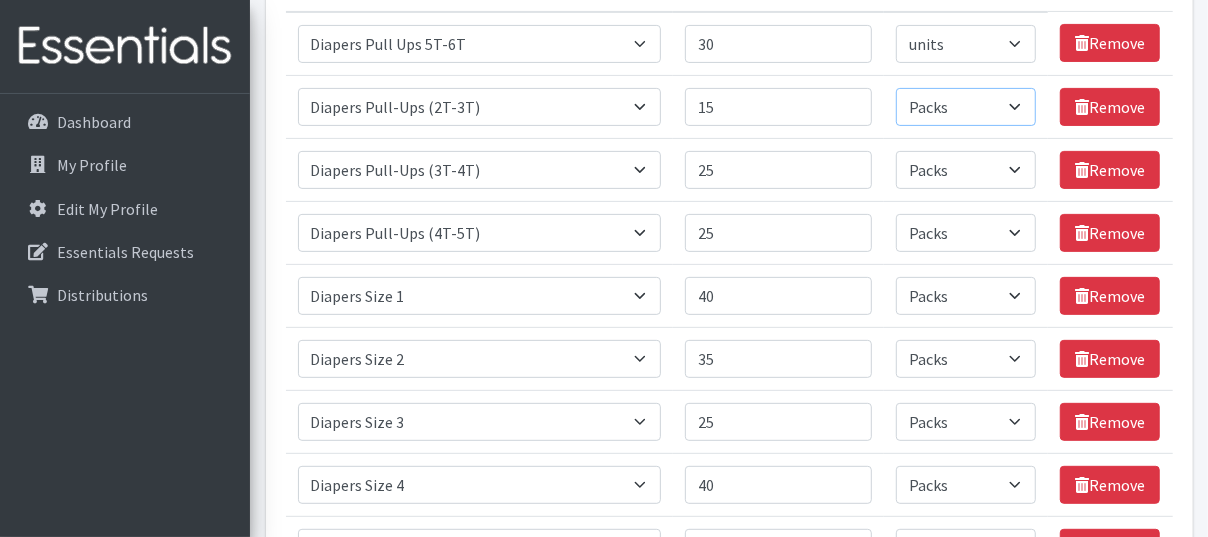 click on "Please select a unit units Packs" at bounding box center [966, 107] 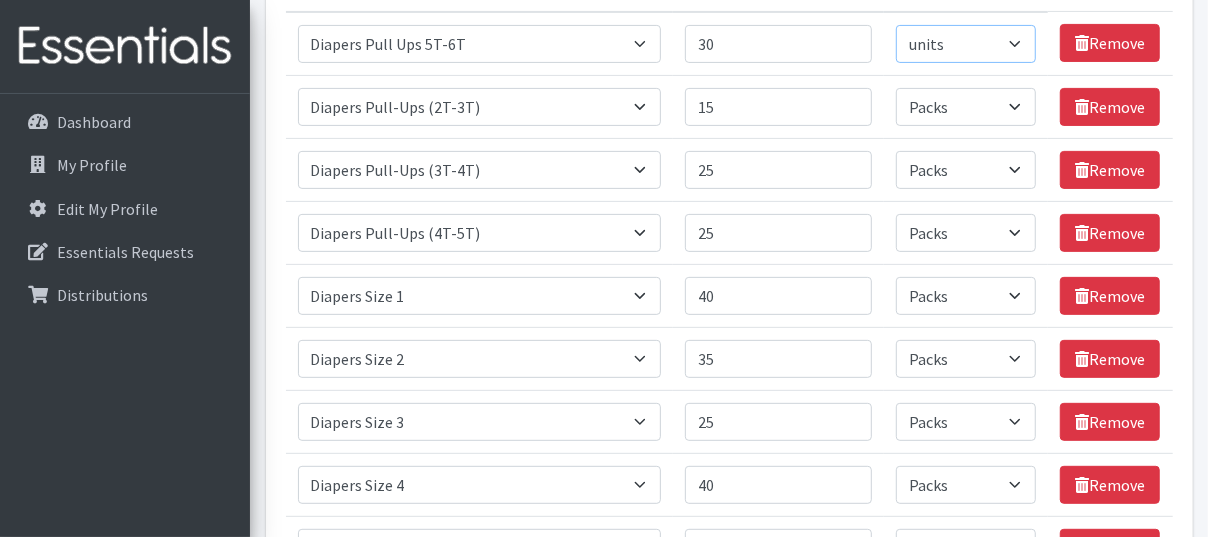 click on "Please select a unit units Packs" at bounding box center (966, 44) 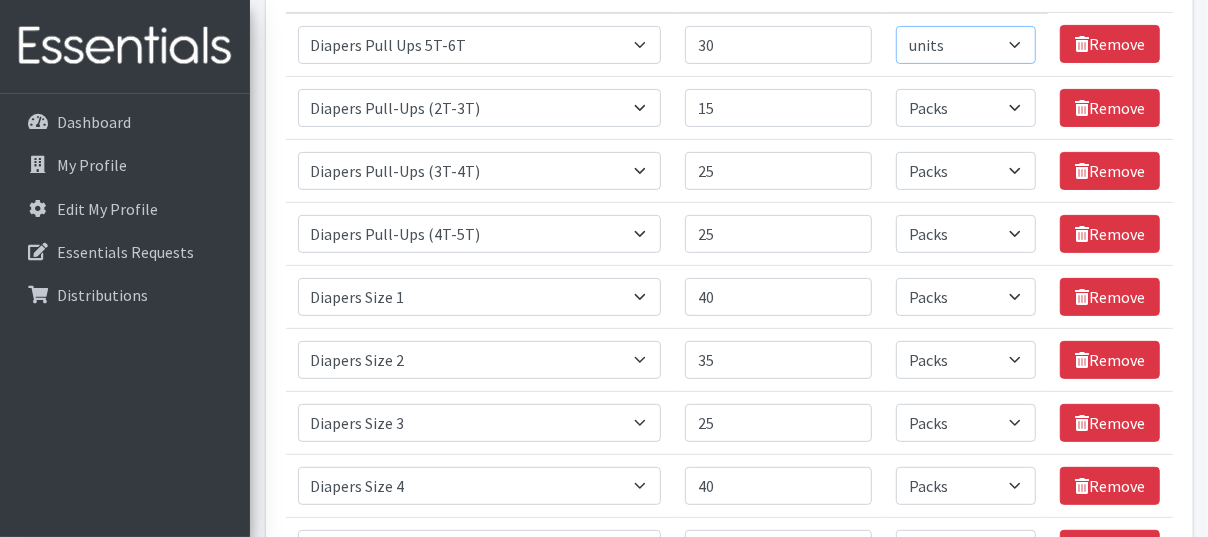 select on "Pack" 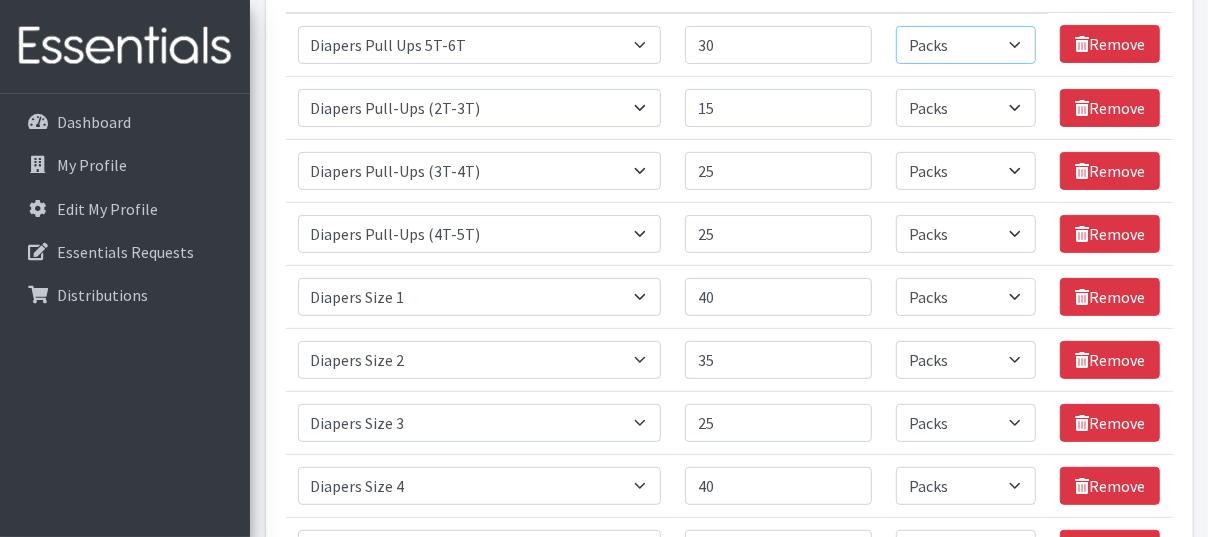 click on "Please select a unit units Packs" at bounding box center [966, 45] 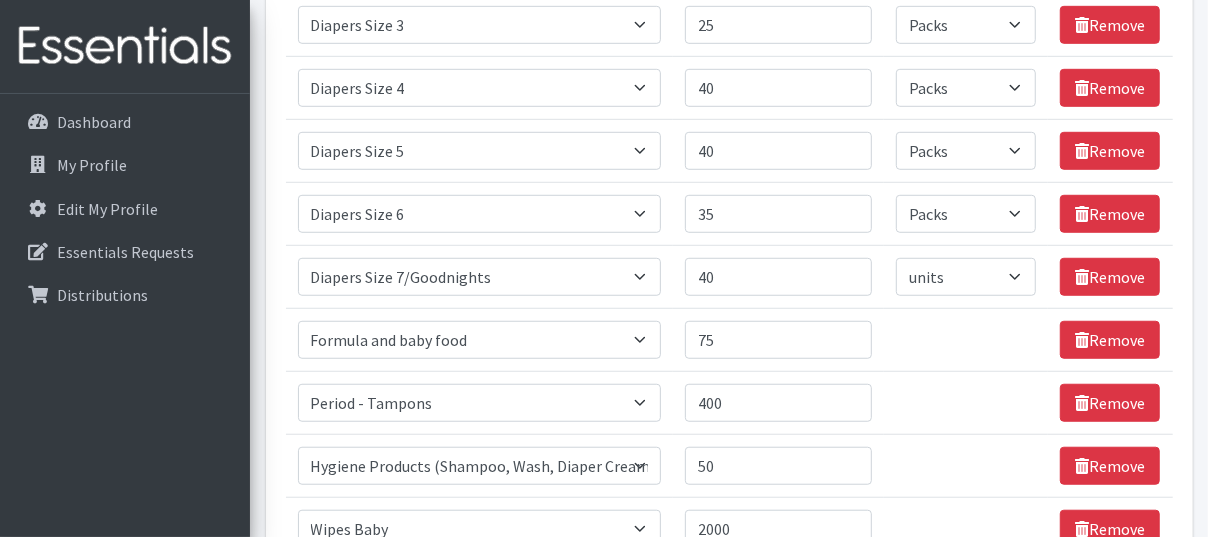 scroll, scrollTop: 716, scrollLeft: 0, axis: vertical 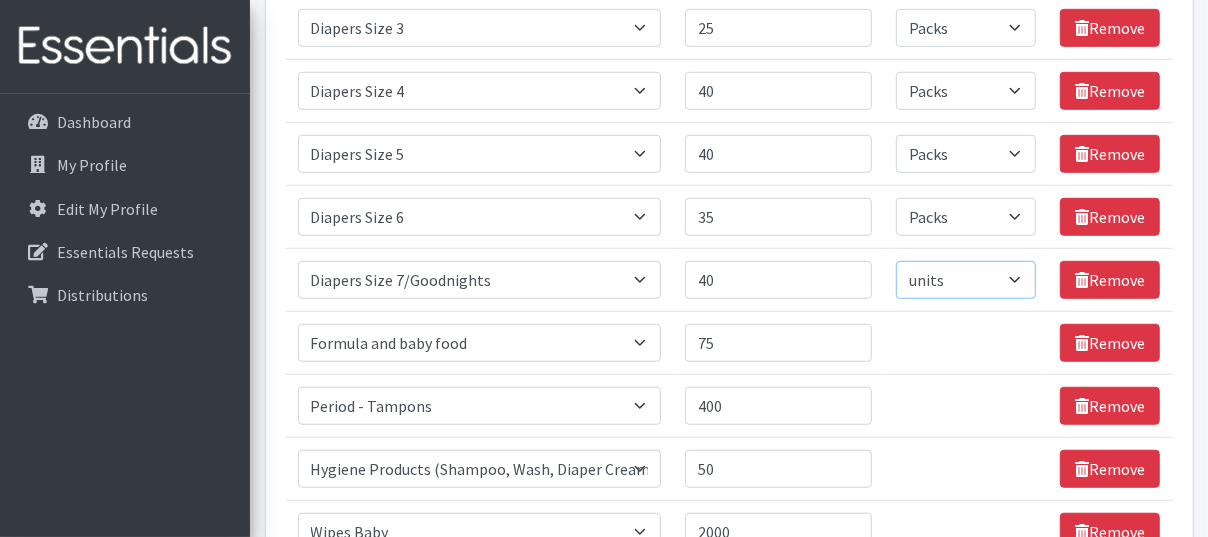 click on "Please select a unit units Packs" at bounding box center (966, 280) 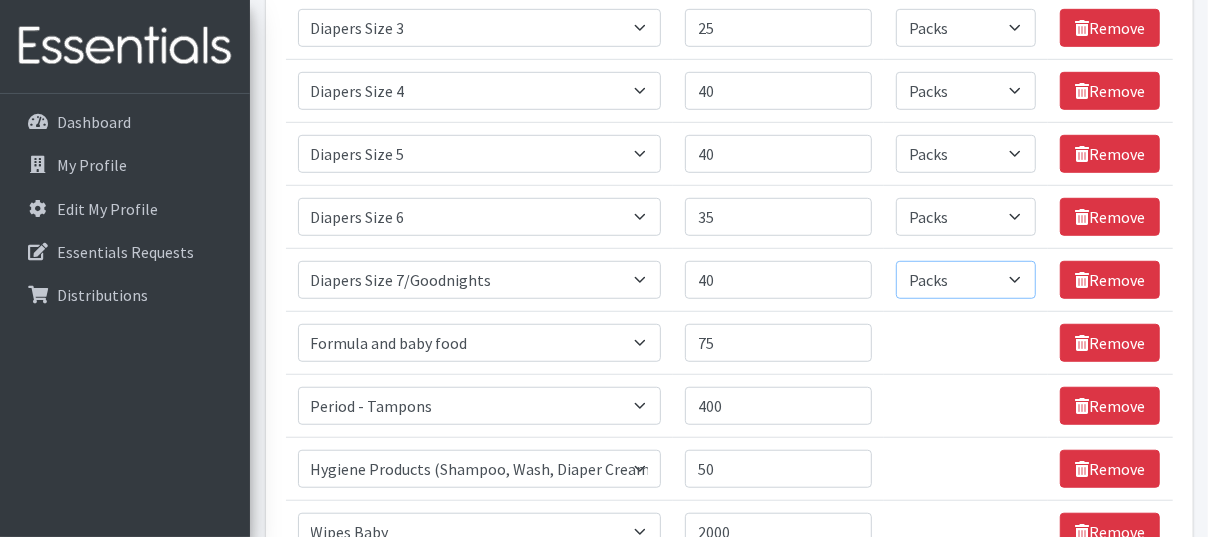 click on "Please select a unit units Packs" at bounding box center (966, 280) 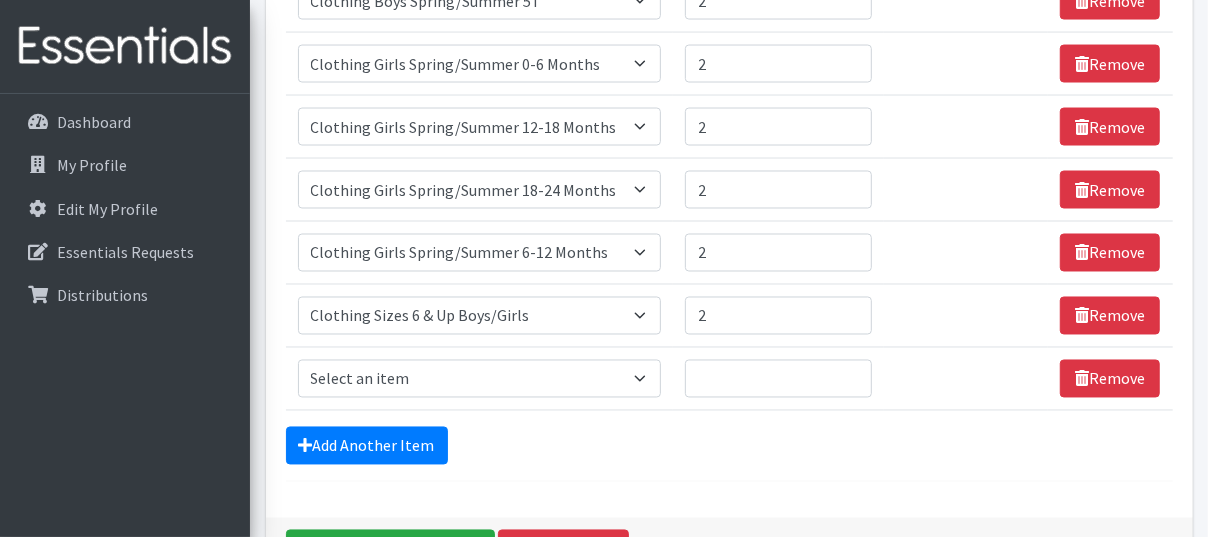scroll, scrollTop: 2032, scrollLeft: 0, axis: vertical 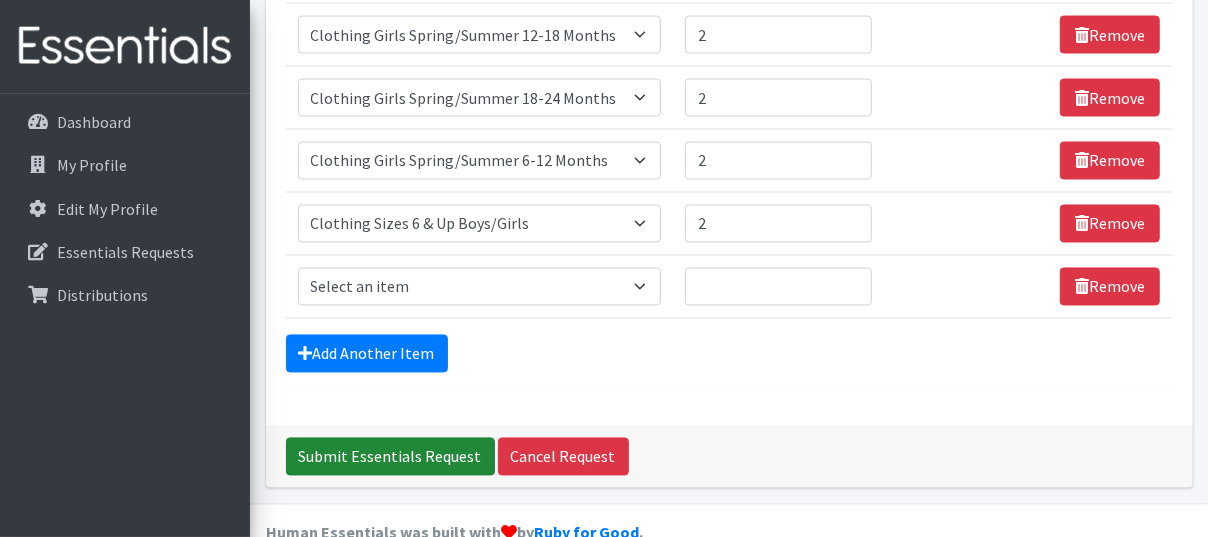 click on "Submit Essentials Request" at bounding box center [390, 457] 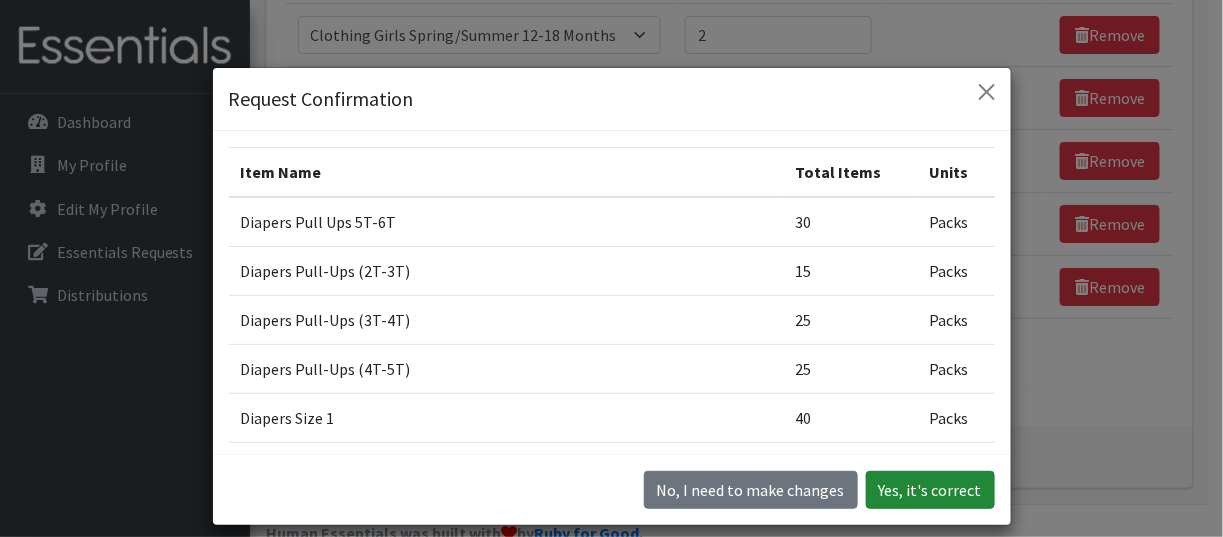 click on "Yes, it's correct" at bounding box center (930, 490) 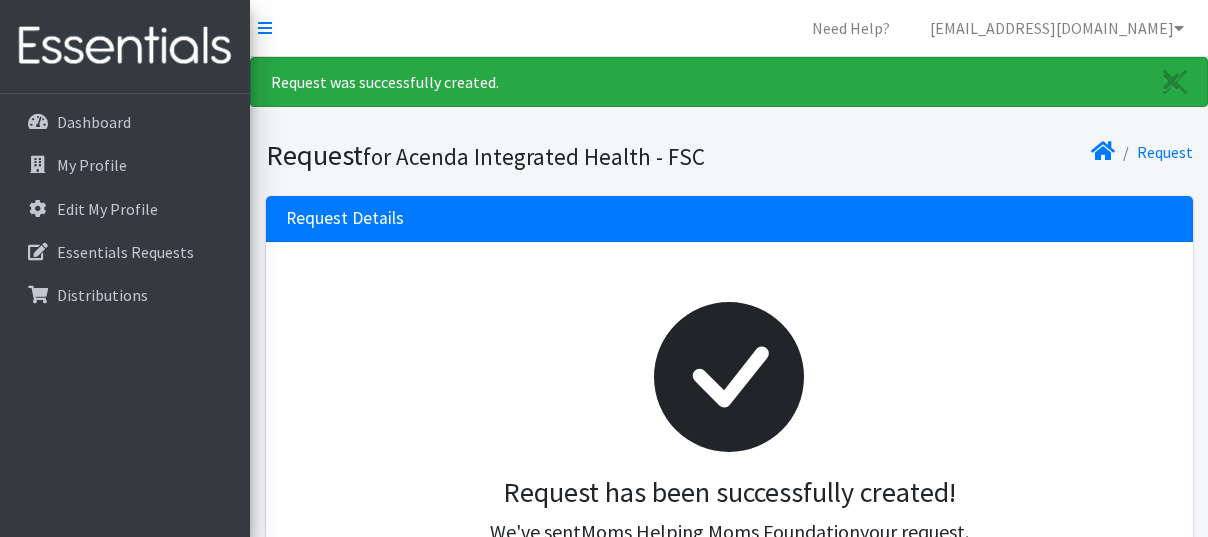 scroll, scrollTop: 0, scrollLeft: 0, axis: both 